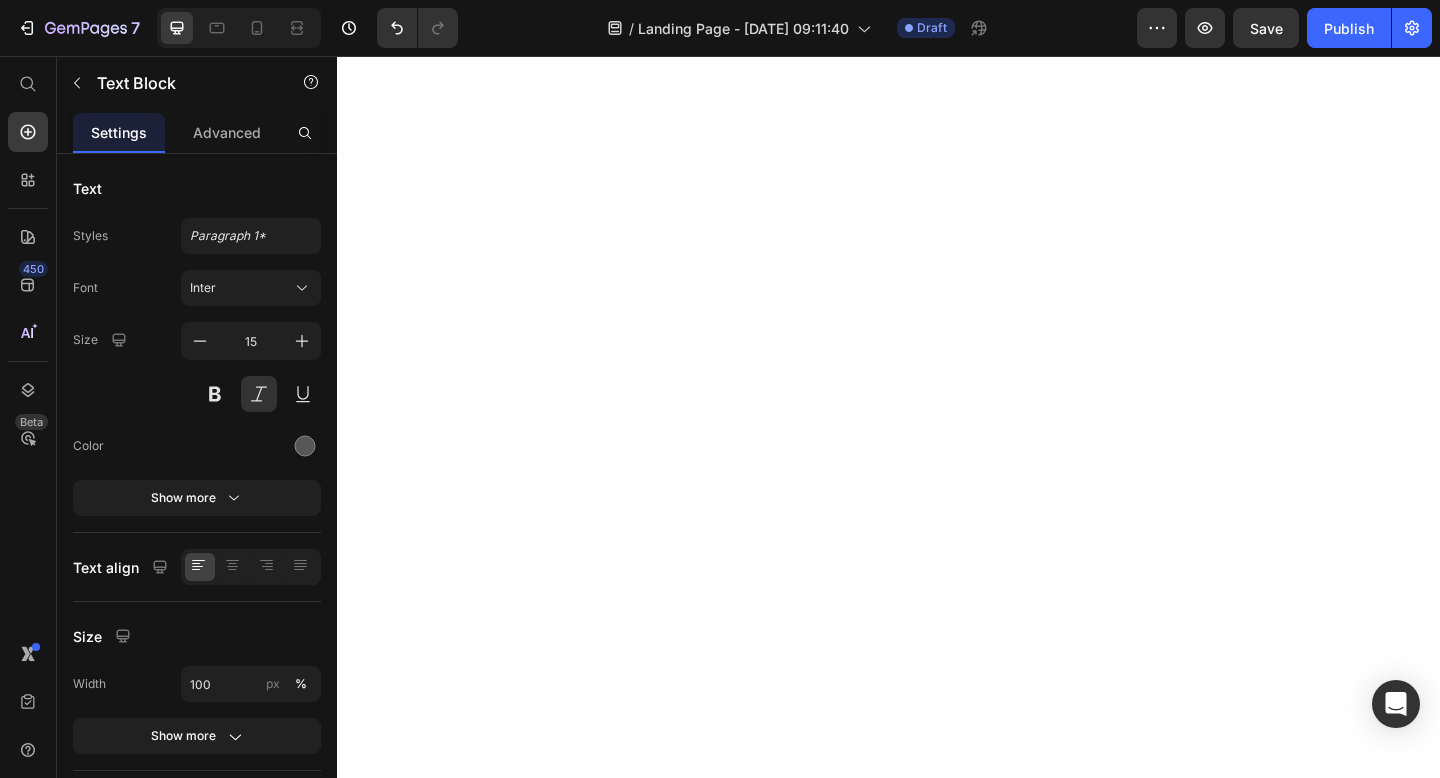 scroll, scrollTop: 0, scrollLeft: 0, axis: both 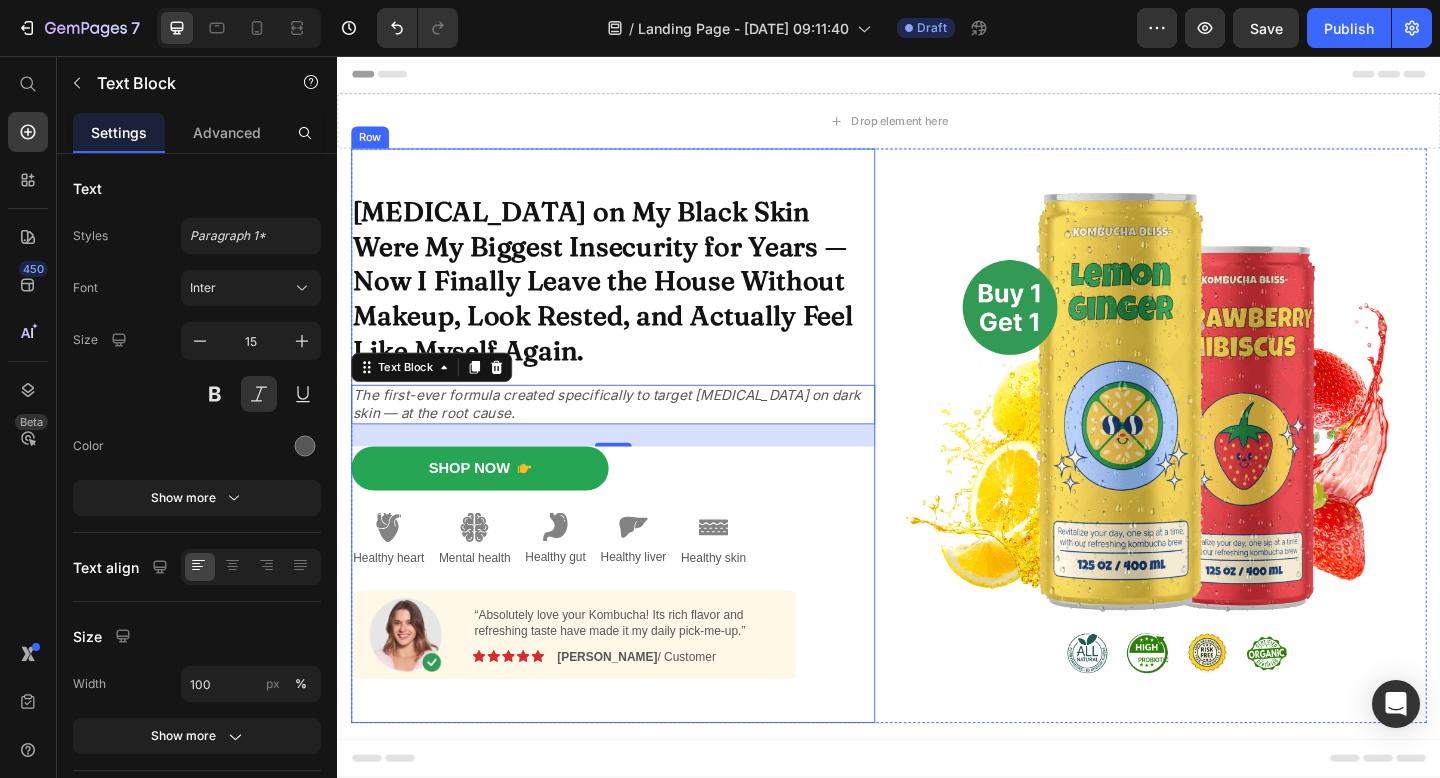 click on "⁠⁠⁠⁠⁠⁠⁠ [MEDICAL_DATA] on My Black Skin Were My Biggest Insecurity for Years — Now I Finally Leave the House Without Makeup, Look Rested, and Actually Feel Like Myself Again. Heading The first-ever formula created specifically to target [MEDICAL_DATA] on dark skin — at the root cause. Text Block   24
Shop Now   Button Image Healthy heart Text Block Image Mental health Text Block Image Healthy gut Text Block Image Healthy liver Text Block Image Healthy skin Text Block Row Image “Absolutely love your Kombucha! Its rich flavor and refreshing taste have made it my daily pick-me-up.” Text Block Image Icon Icon Icon Icon Icon Icon List [PERSON_NAME]  / Customer Text Block Row Row Shop Now   👉    Button Row" at bounding box center [637, 469] 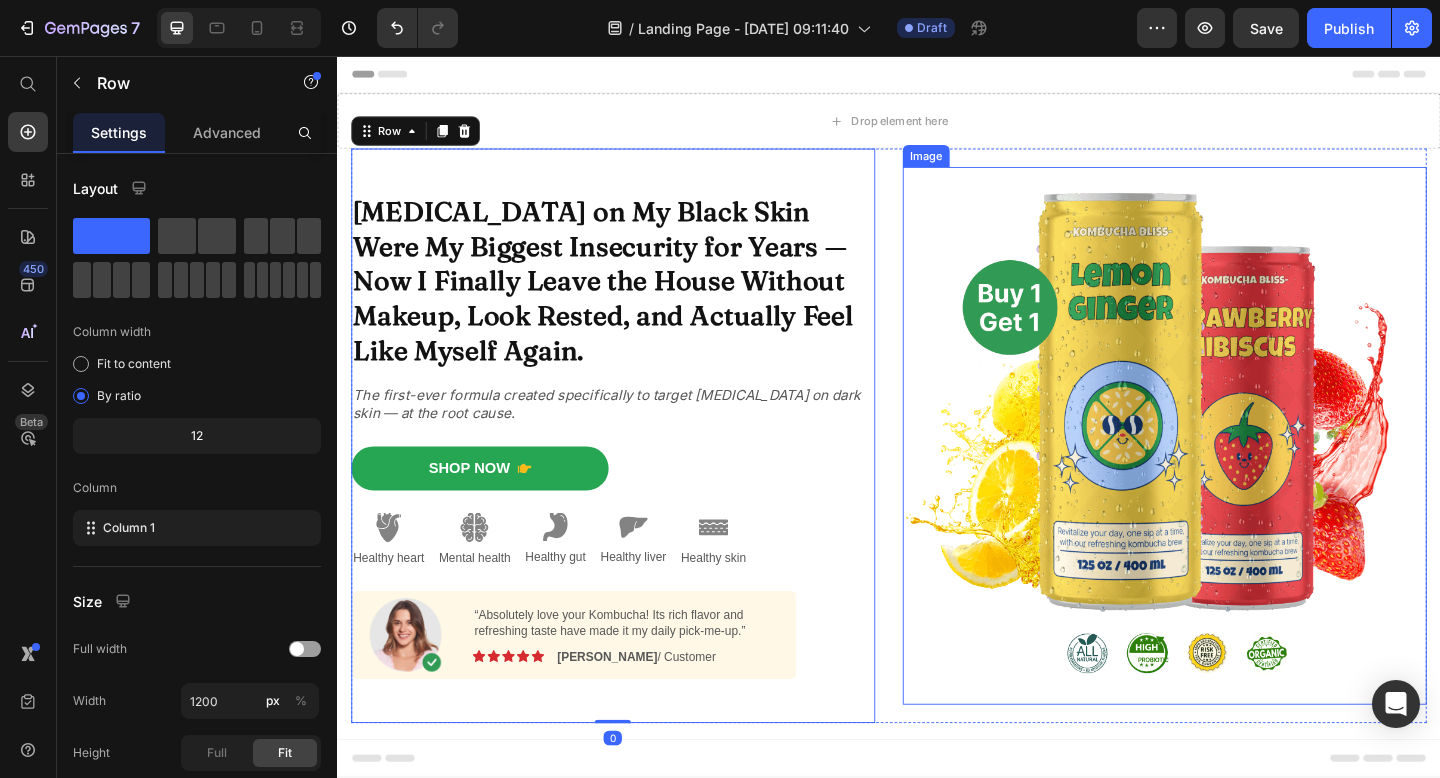 click at bounding box center [1237, 469] 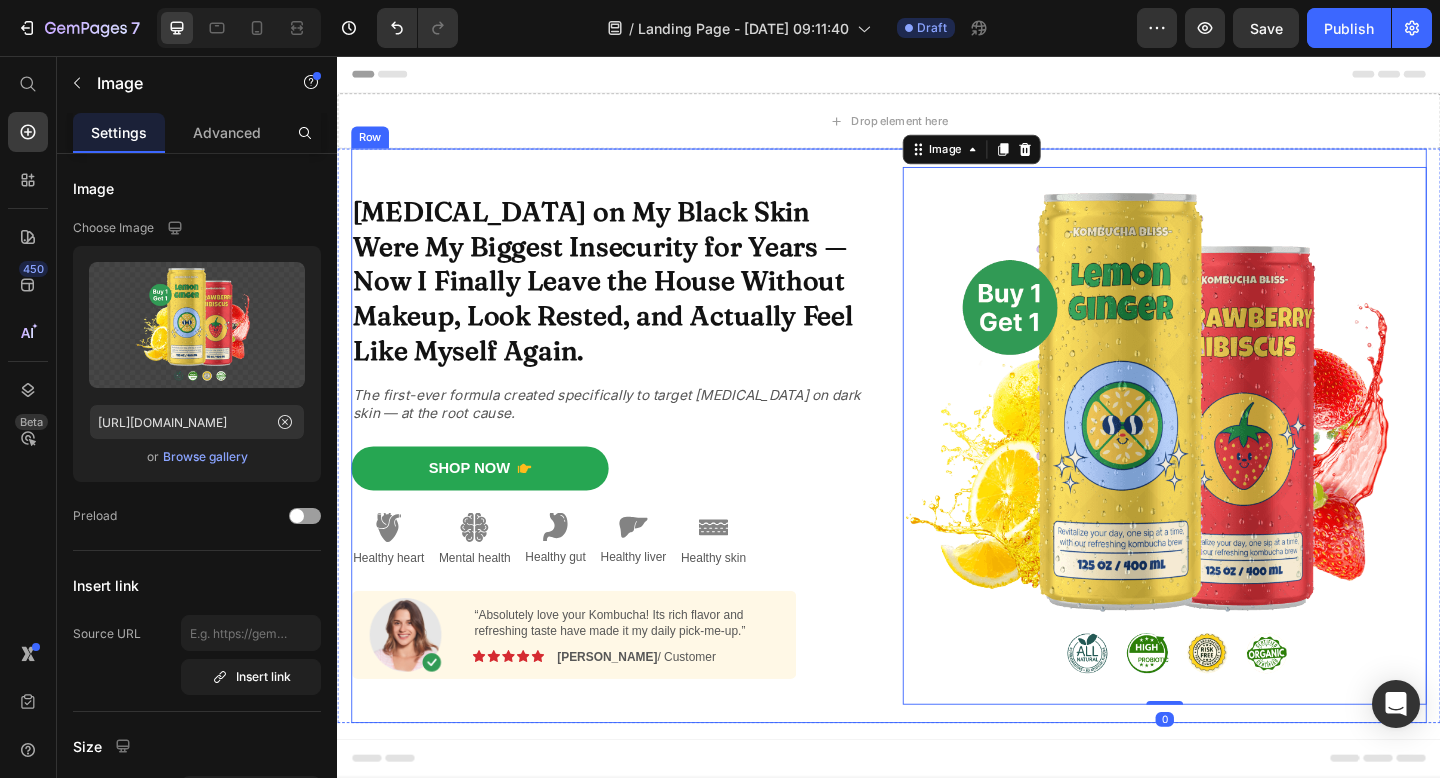 click on "⁠⁠⁠⁠⁠⁠⁠ [MEDICAL_DATA] on My Black Skin Were My Biggest Insecurity for Years — Now I Finally Leave the House Without Makeup, Look Rested, and Actually Feel Like Myself Again. Heading The first-ever formula created specifically to target [MEDICAL_DATA] on dark skin — at the root cause. Text Block
Shop Now   Button Image Healthy heart Text Block Image Mental health Text Block Image Healthy gut Text Block Image Healthy liver Text Block Image Healthy skin Text Block Row Image “Absolutely love your Kombucha! Its rich flavor and refreshing taste have made it my daily pick-me-up.” Text Block Image Icon Icon Icon Icon Icon Icon List [PERSON_NAME]  / Customer Text Block Row Row Shop Now   👉    Button Row" at bounding box center [637, 469] 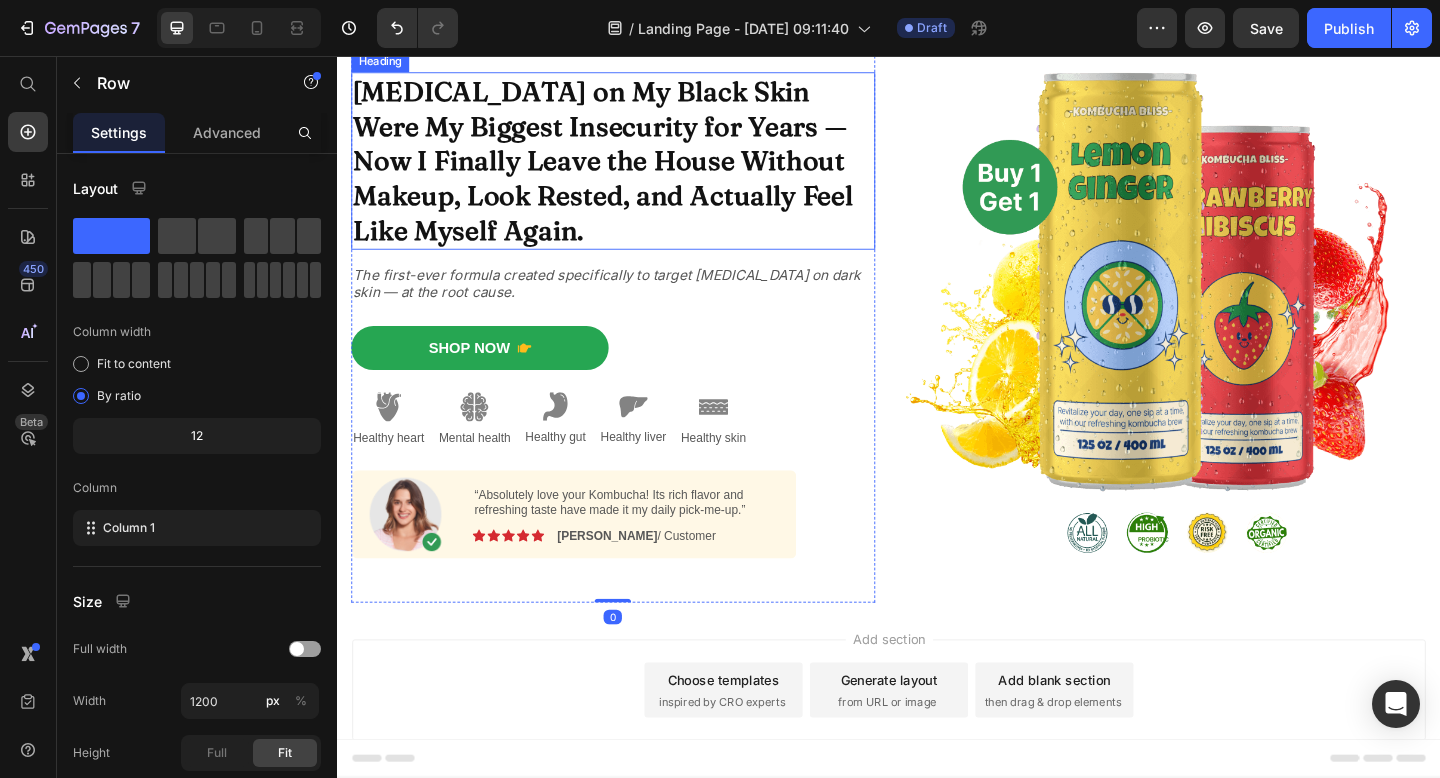 scroll, scrollTop: 186, scrollLeft: 0, axis: vertical 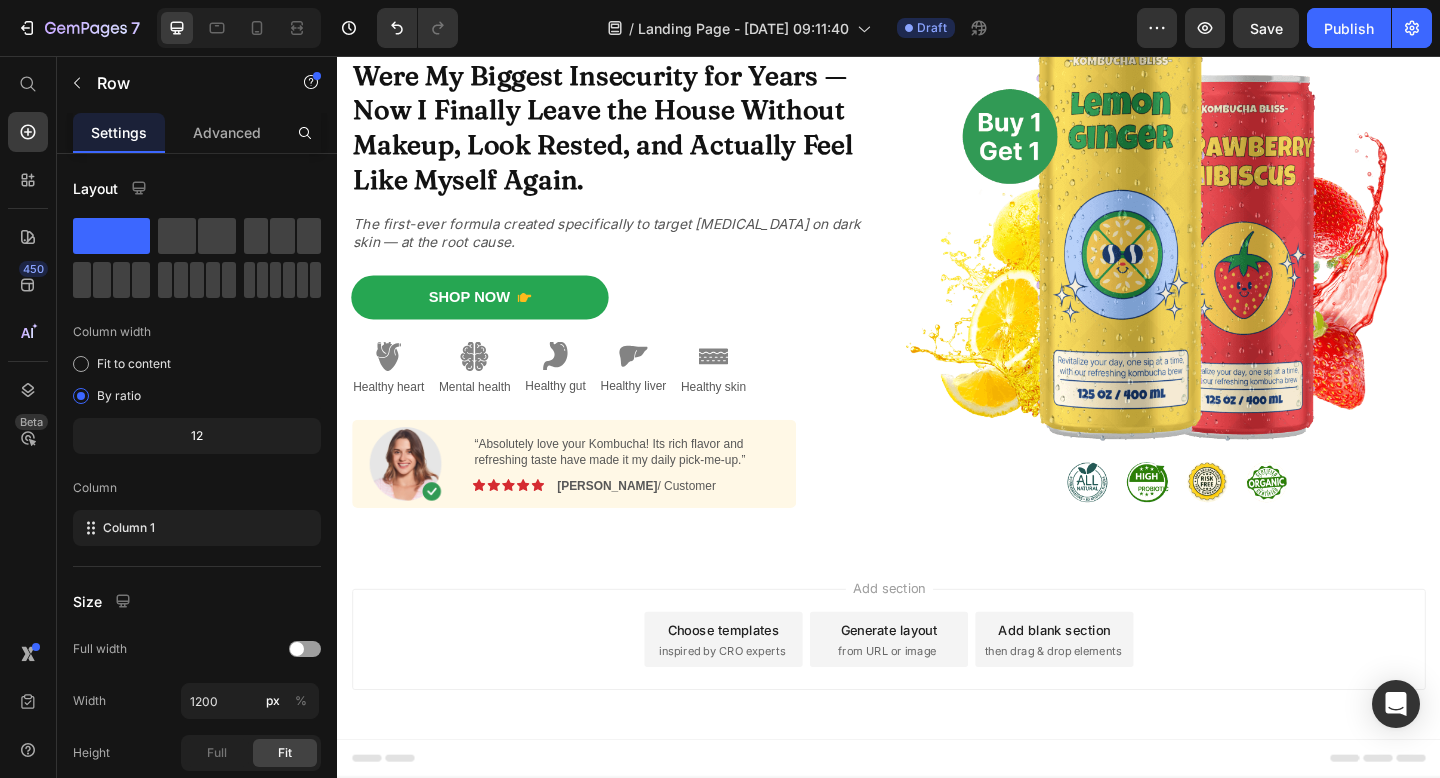 click on "Add section Choose templates inspired by CRO experts Generate layout from URL or image Add blank section then drag & drop elements" at bounding box center [937, 719] 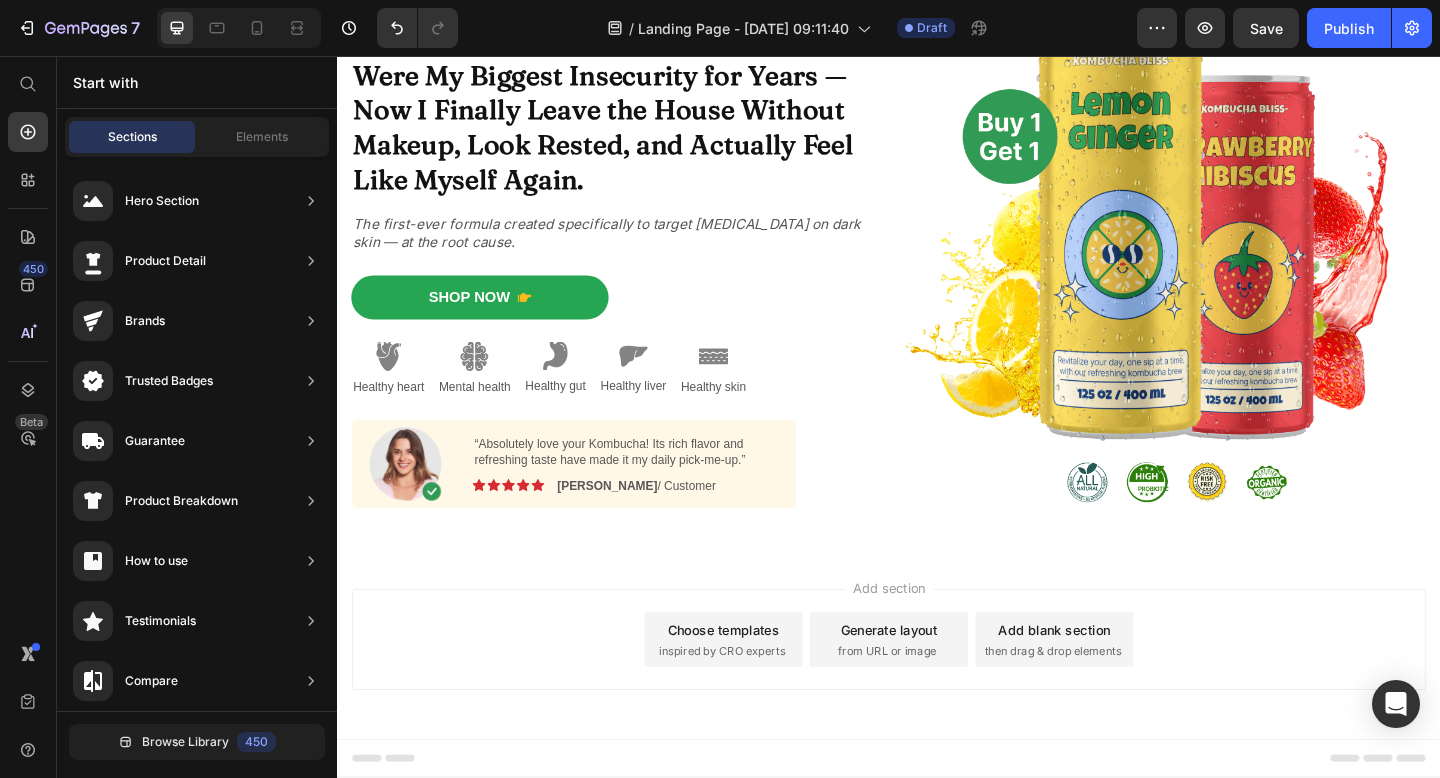 click on "Add section Choose templates inspired by CRO experts Generate layout from URL or image Add blank section then drag & drop elements" at bounding box center (937, 719) 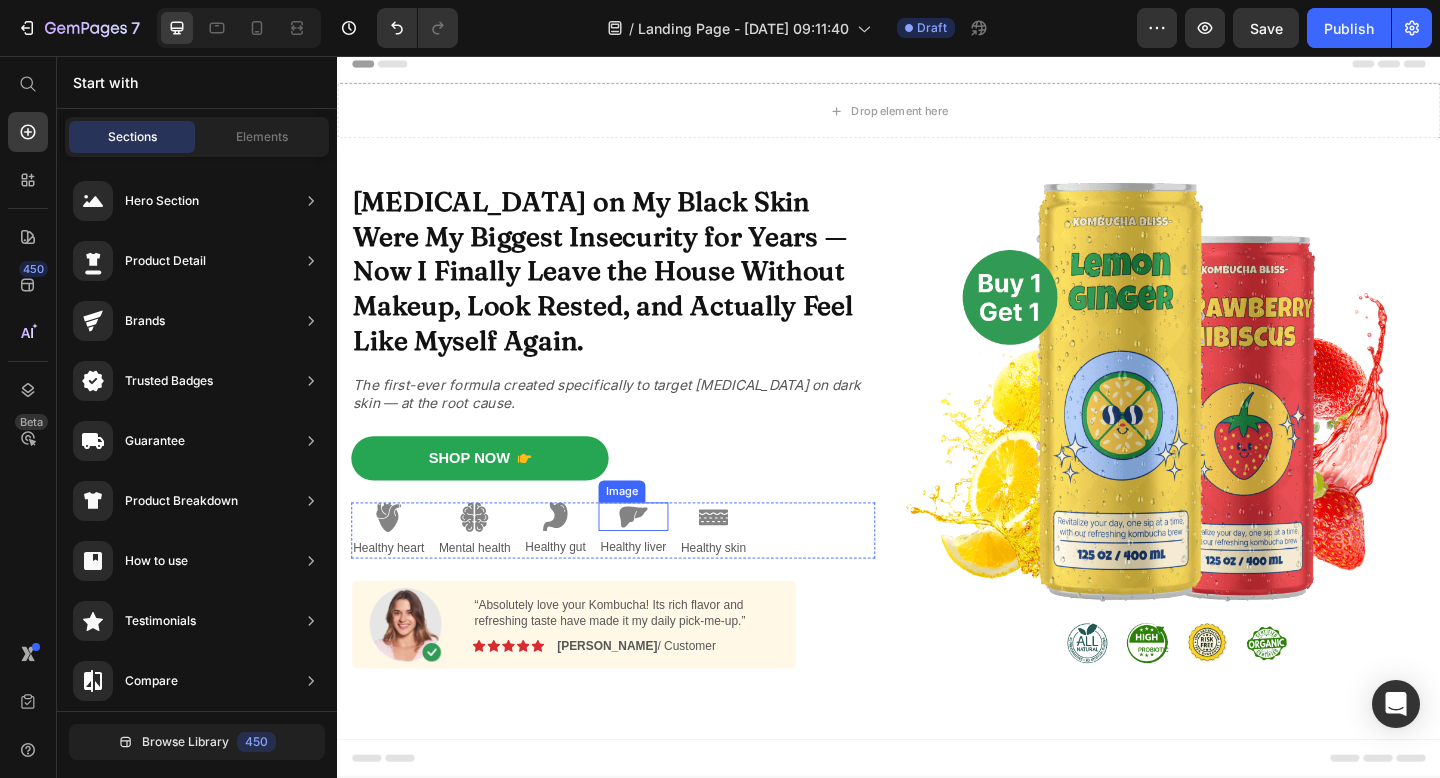 scroll, scrollTop: 0, scrollLeft: 0, axis: both 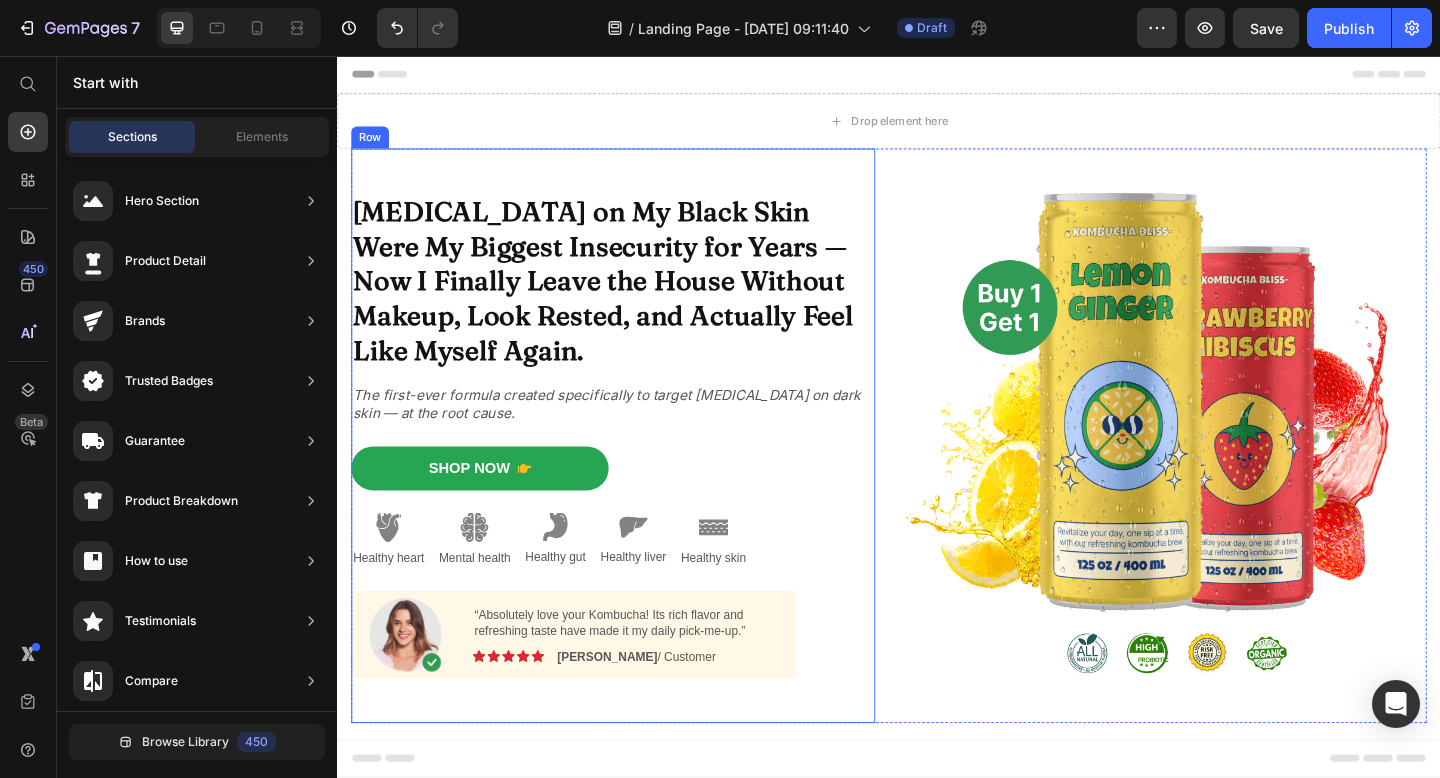 click on "⁠⁠⁠⁠⁠⁠⁠ [MEDICAL_DATA] on My Black Skin Were My Biggest Insecurity for Years — Now I Finally Leave the House Without Makeup, Look Rested, and Actually Feel Like Myself Again. Heading The first-ever formula created specifically to target [MEDICAL_DATA] on dark skin — at the root cause. Text Block
Shop Now   Button Image Healthy heart Text Block Image Mental health Text Block Image Healthy gut Text Block Image Healthy liver Text Block Image Healthy skin Text Block Row Image “Absolutely love your Kombucha! Its rich flavor and refreshing taste have made it my daily pick-me-up.” Text Block Image Icon Icon Icon Icon Icon Icon List [PERSON_NAME]  / Customer Text Block Row Row Shop Now   👉    Button Row" at bounding box center [637, 469] 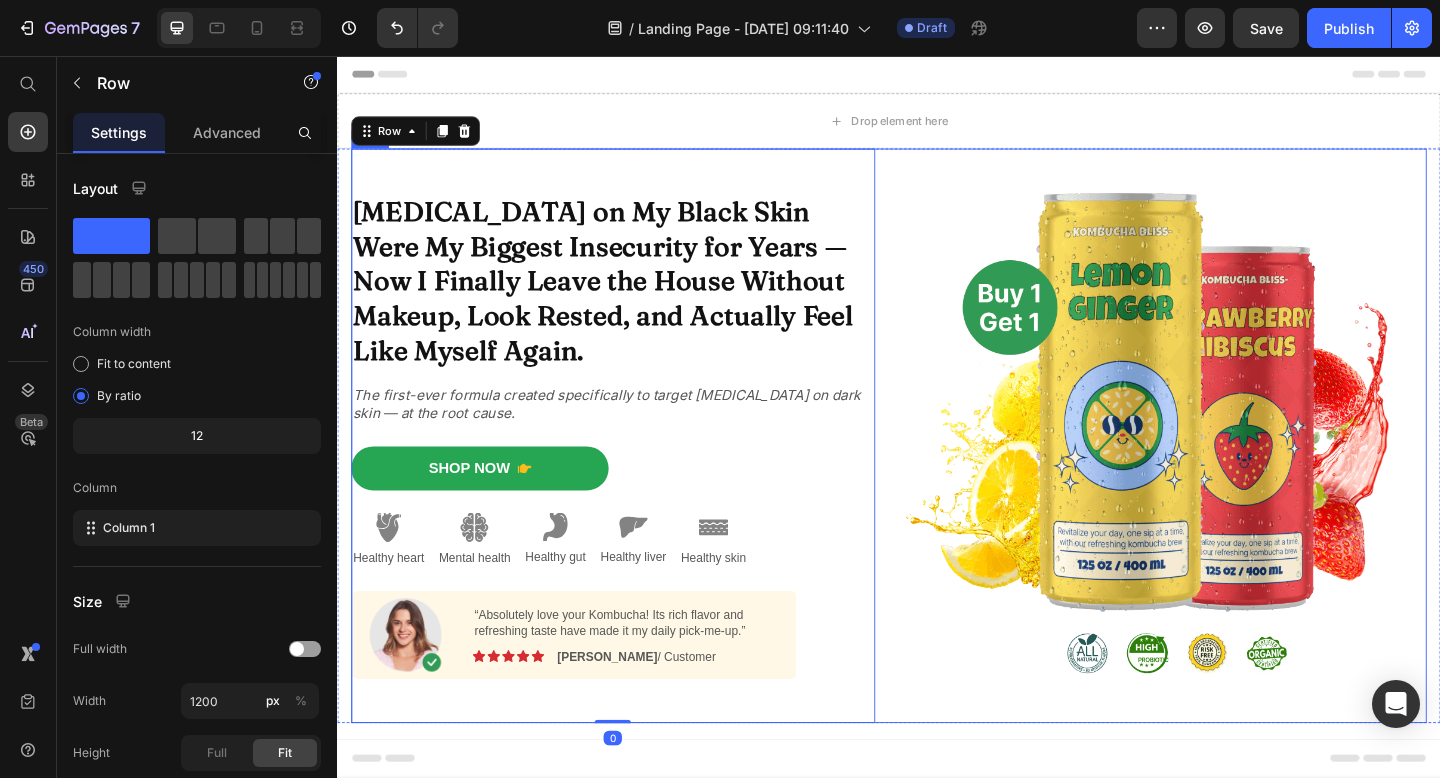 click on "⁠⁠⁠⁠⁠⁠⁠ [MEDICAL_DATA] on My Black Skin Were My Biggest Insecurity for Years — Now I Finally Leave the House Without Makeup, Look Rested, and Actually Feel Like Myself Again. Heading The first-ever formula created specifically to target [MEDICAL_DATA] on dark skin — at the root cause. Text Block
Shop Now   Button Image Healthy heart Text Block Image Mental health Text Block Image Healthy gut Text Block Image Healthy liver Text Block Image Healthy skin Text Block Row Image “Absolutely love your Kombucha! Its rich flavor and refreshing taste have made it my daily pick-me-up.” Text Block Image Icon Icon Icon Icon Icon Icon List [PERSON_NAME]  / Customer Text Block Row Row Shop Now   👉    Button Row   0 Image Row" at bounding box center (937, 469) 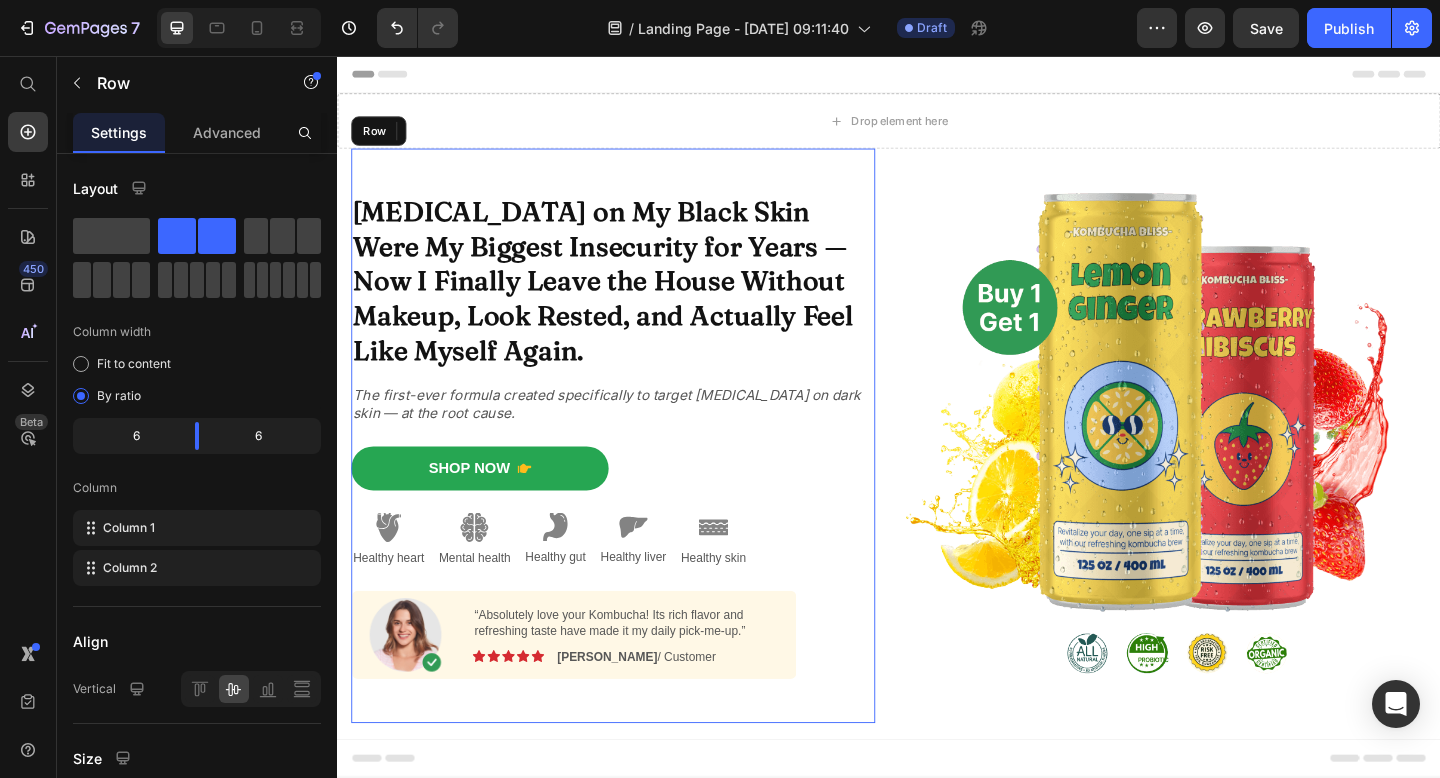 click on "⁠⁠⁠⁠⁠⁠⁠ [MEDICAL_DATA] on My Black Skin Were My Biggest Insecurity for Years — Now I Finally Leave the House Without Makeup, Look Rested, and Actually Feel Like Myself Again. Heading The first-ever formula created specifically to target [MEDICAL_DATA] on dark skin — at the root cause. Text Block
Shop Now   Button Image Healthy heart Text Block Image Mental health Text Block Image Healthy gut Text Block Image Healthy liver Text Block Image Healthy skin Text Block Row Image “Absolutely love your Kombucha! Its rich flavor and refreshing taste have made it my daily pick-me-up.” Text Block Image Icon Icon Icon Icon Icon Icon List [PERSON_NAME]  / Customer Text Block Row Row Shop Now   👉    Button Row" at bounding box center (637, 469) 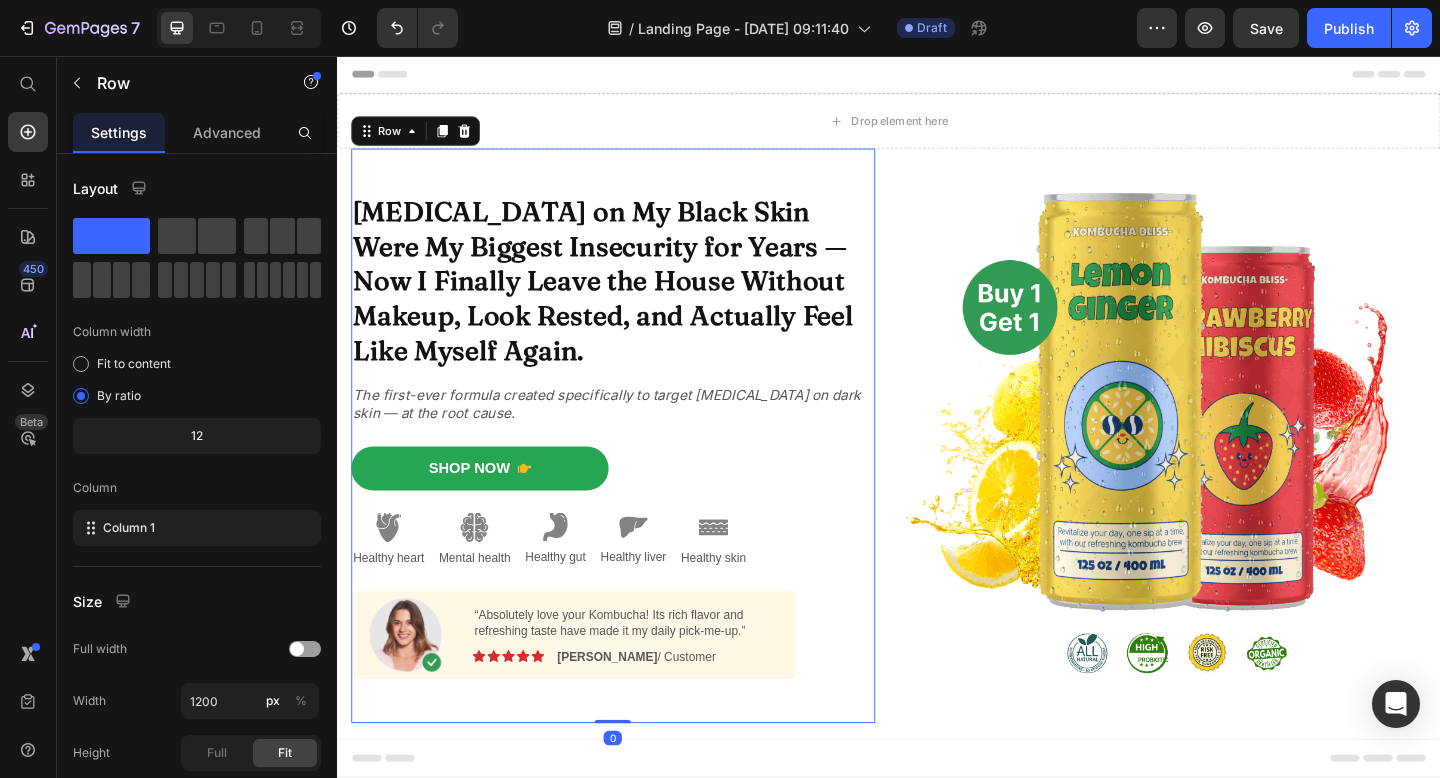 click on "⁠⁠⁠⁠⁠⁠⁠ [MEDICAL_DATA] on My Black Skin Were My Biggest Insecurity for Years — Now I Finally Leave the House Without Makeup, Look Rested, and Actually Feel Like Myself Again. Heading The first-ever formula created specifically to target [MEDICAL_DATA] on dark skin — at the root cause. Text Block
Shop Now   Button Image Healthy heart Text Block Image Mental health Text Block Image Healthy gut Text Block Image Healthy liver Text Block Image Healthy skin Text Block Row Image “Absolutely love your Kombucha! Its rich flavor and refreshing taste have made it my daily pick-me-up.” Text Block Image Icon Icon Icon Icon Icon Icon List [PERSON_NAME]  / Customer Text Block Row Row Shop Now   👉    Button Row   0 Image Row" at bounding box center (937, 469) 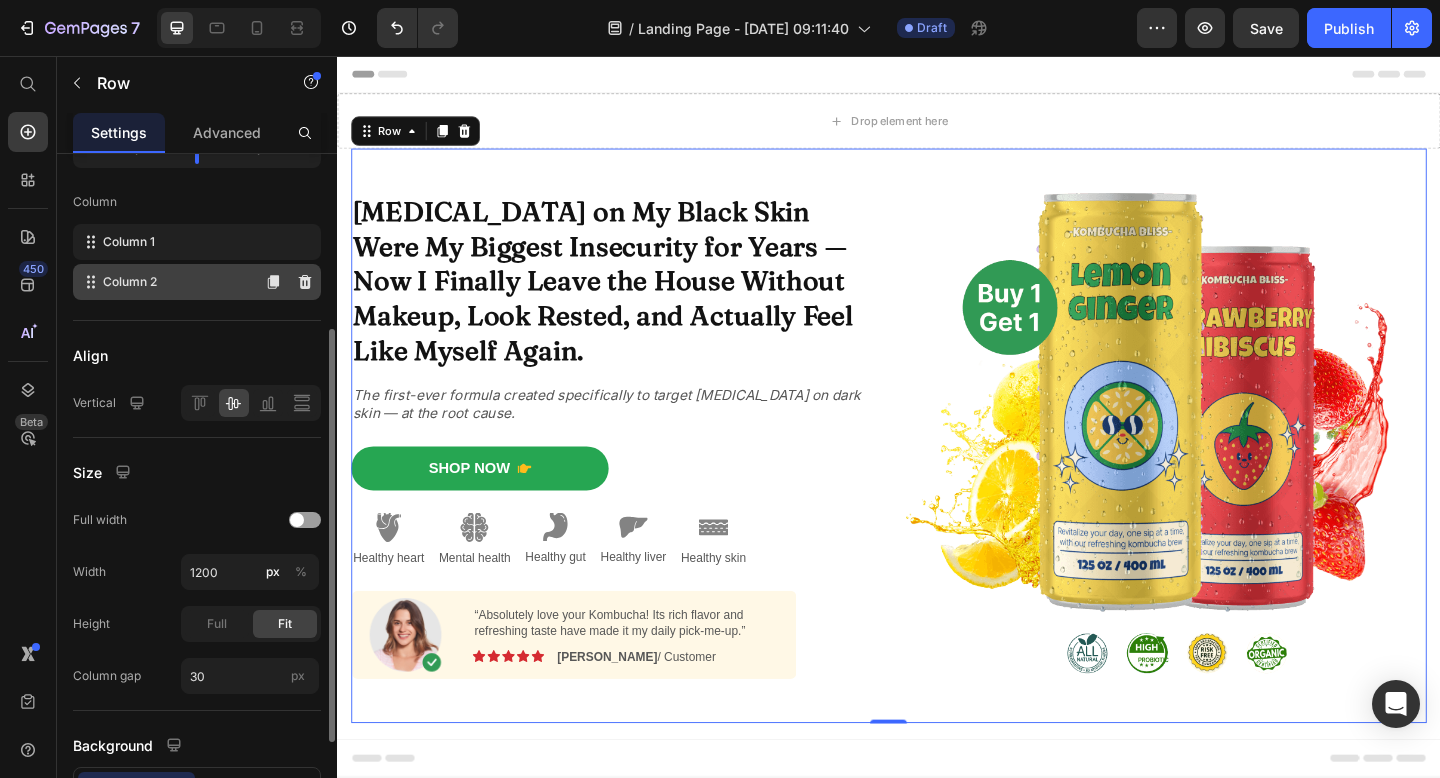 scroll, scrollTop: 440, scrollLeft: 0, axis: vertical 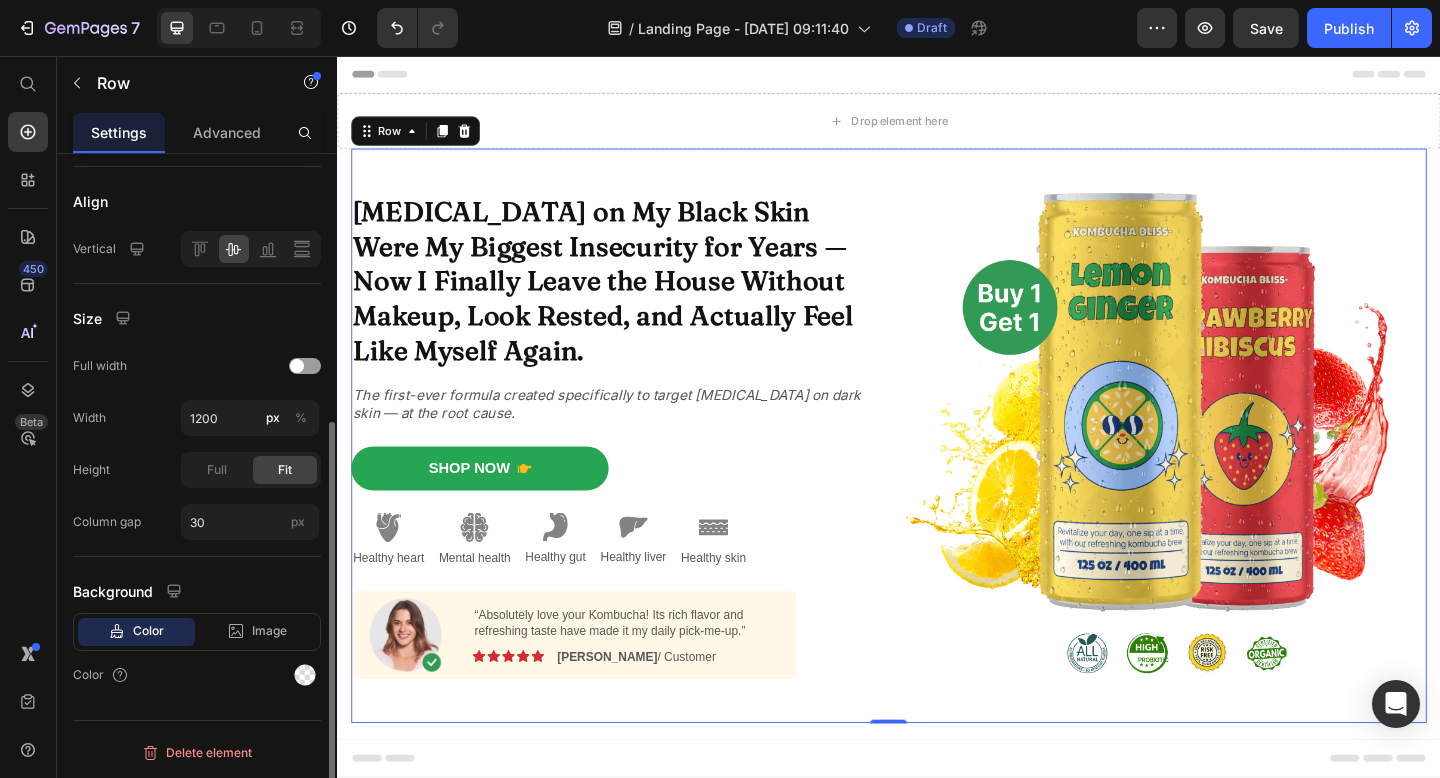 click on "Color" at bounding box center (148, 631) 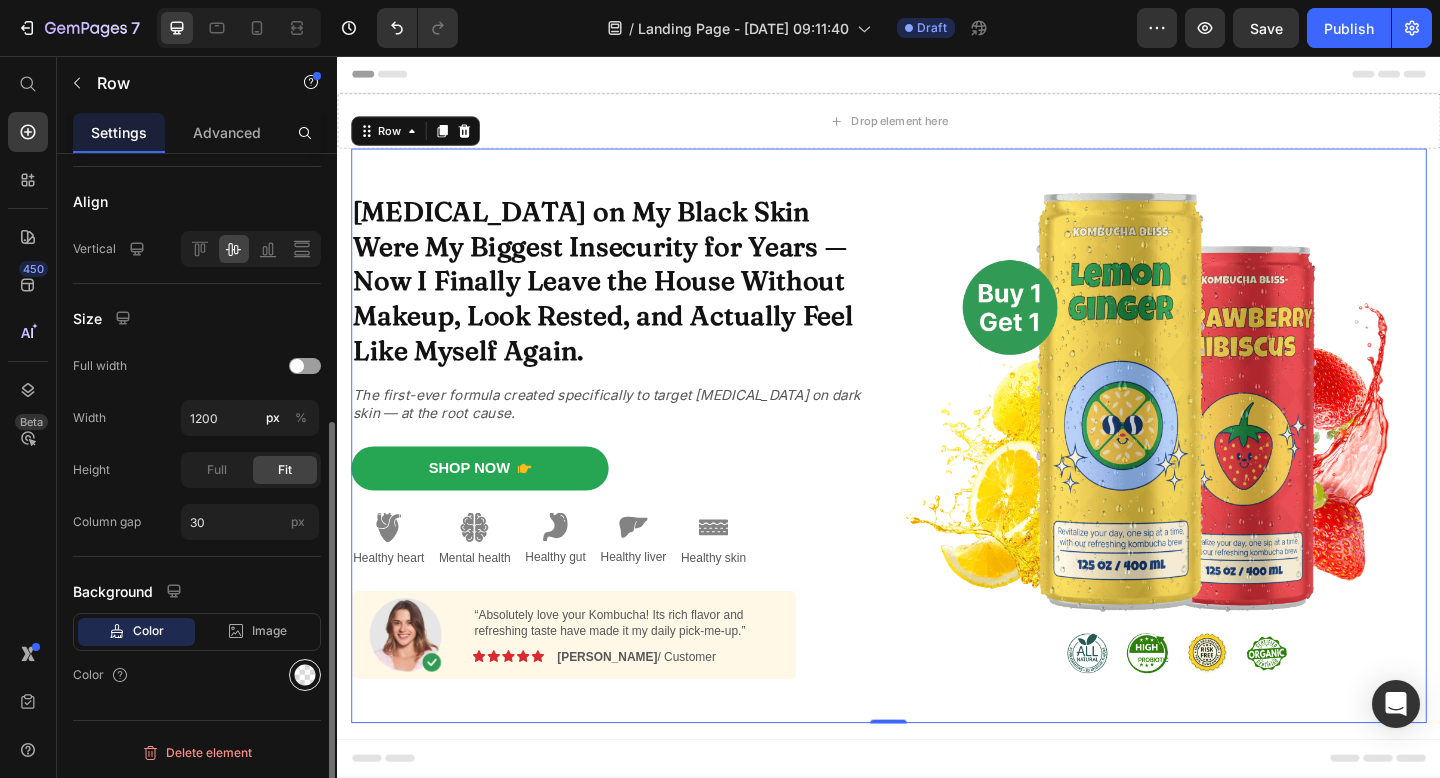 click at bounding box center (305, 675) 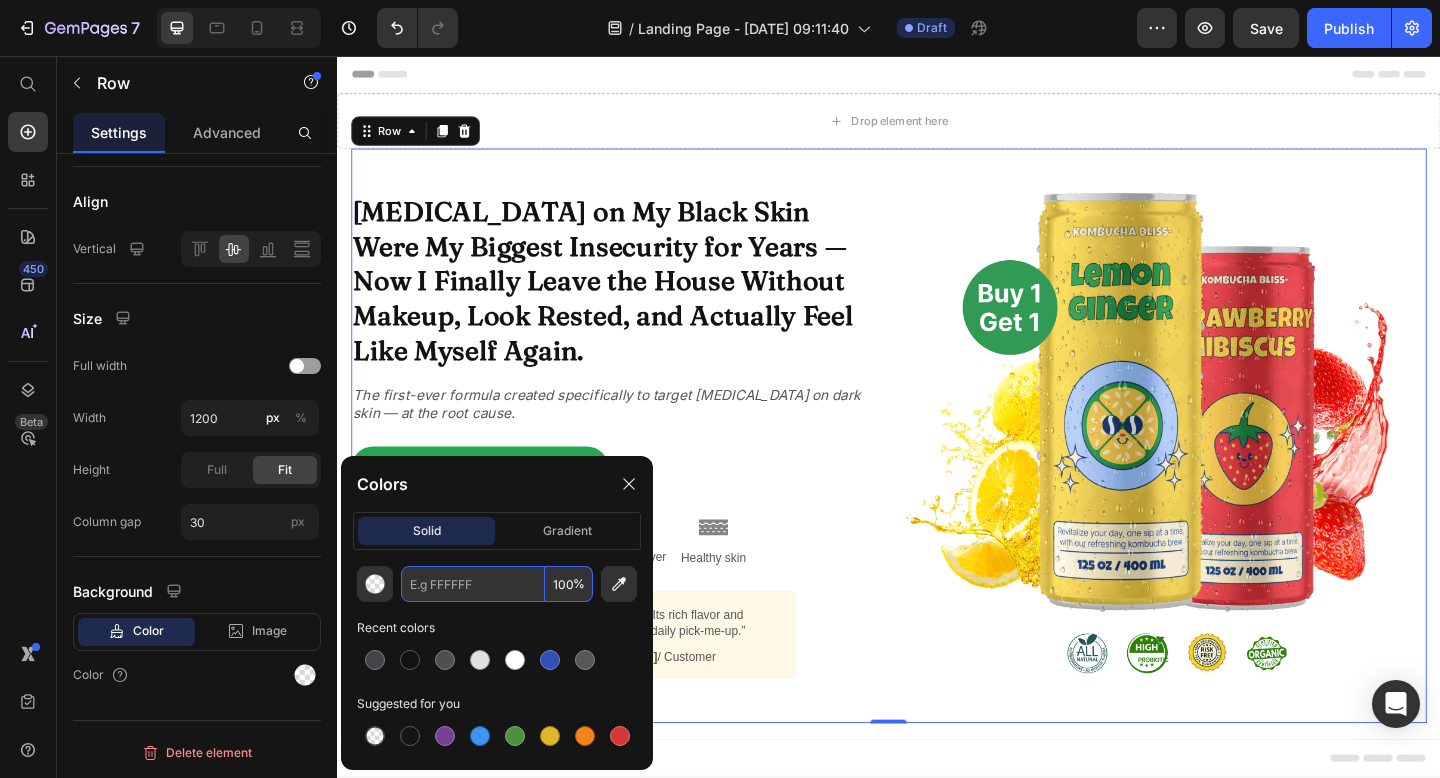 click at bounding box center [473, 584] 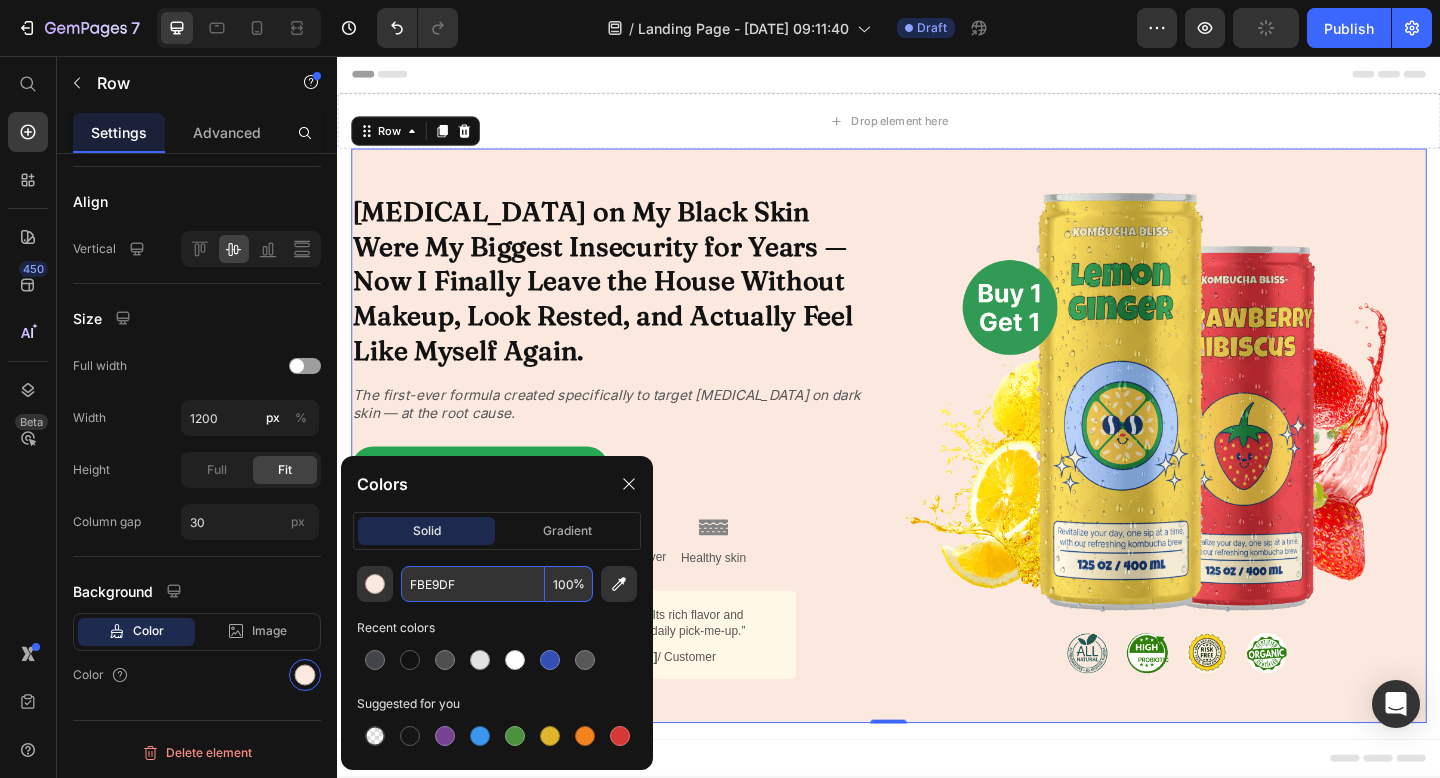 type on "FBE9DF" 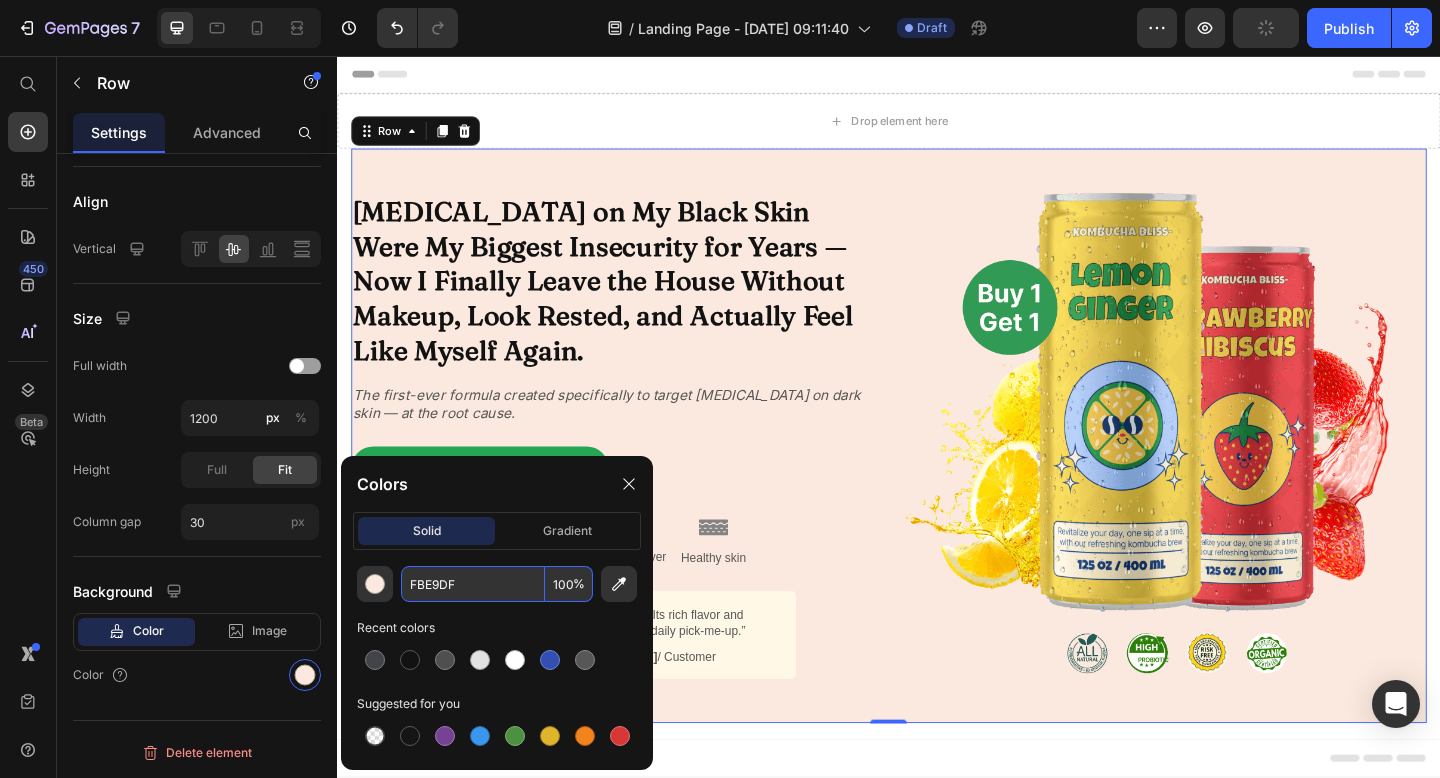 click on "⁠⁠⁠⁠⁠⁠⁠ [MEDICAL_DATA] on My Black Skin Were My Biggest Insecurity for Years — Now I Finally Leave the House Without Makeup, Look Rested, and Actually Feel Like Myself Again. Heading The first-ever formula created specifically to target [MEDICAL_DATA] on dark skin — at the root cause. Text Block
Shop Now   Button Image Healthy heart Text Block Image Mental health Text Block Image Healthy gut Text Block Image Healthy liver Text Block Image Healthy skin Text Block Row Image “Absolutely love your Kombucha! Its rich flavor and refreshing taste have made it my daily pick-me-up.” Text Block Image Icon Icon Icon Icon Icon Icon List [PERSON_NAME]  / Customer Text Block Row Row Shop Now   👉    Button Row Image Row   0" at bounding box center (937, 469) 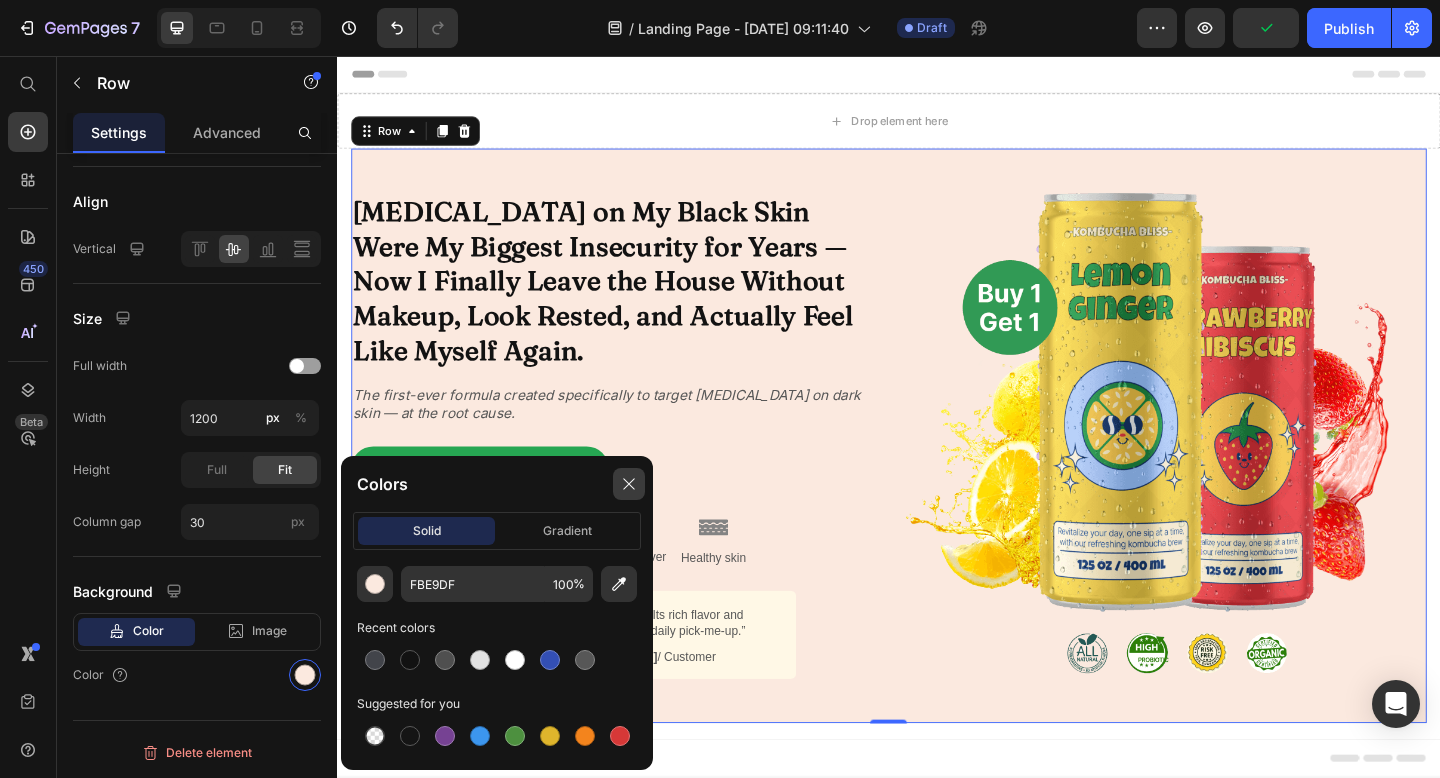 click 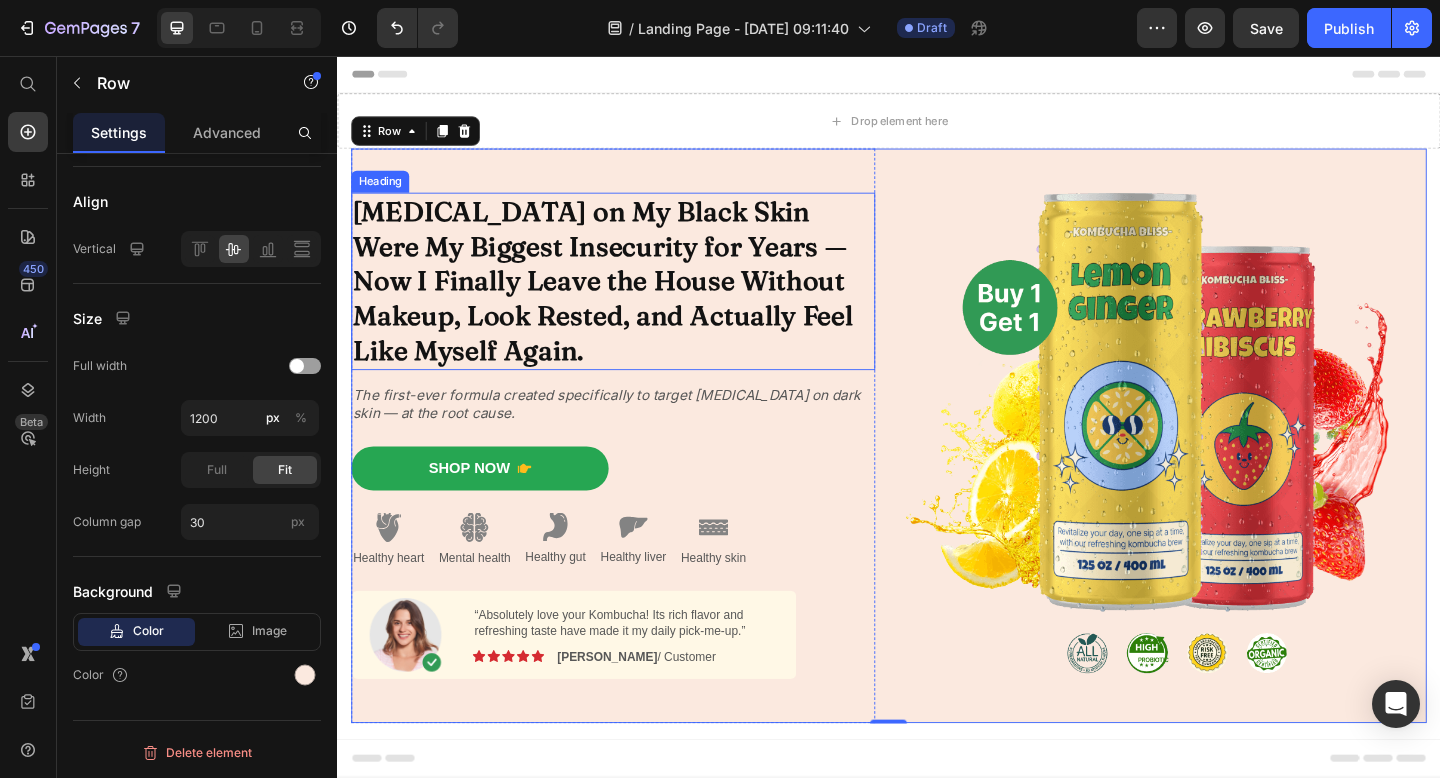 click on "[MEDICAL_DATA] on My Black Skin Were My Biggest Insecurity for Years — Now I Finally Leave the House Without Makeup, Look Rested, and Actually Feel Like Myself Again." at bounding box center [626, 301] 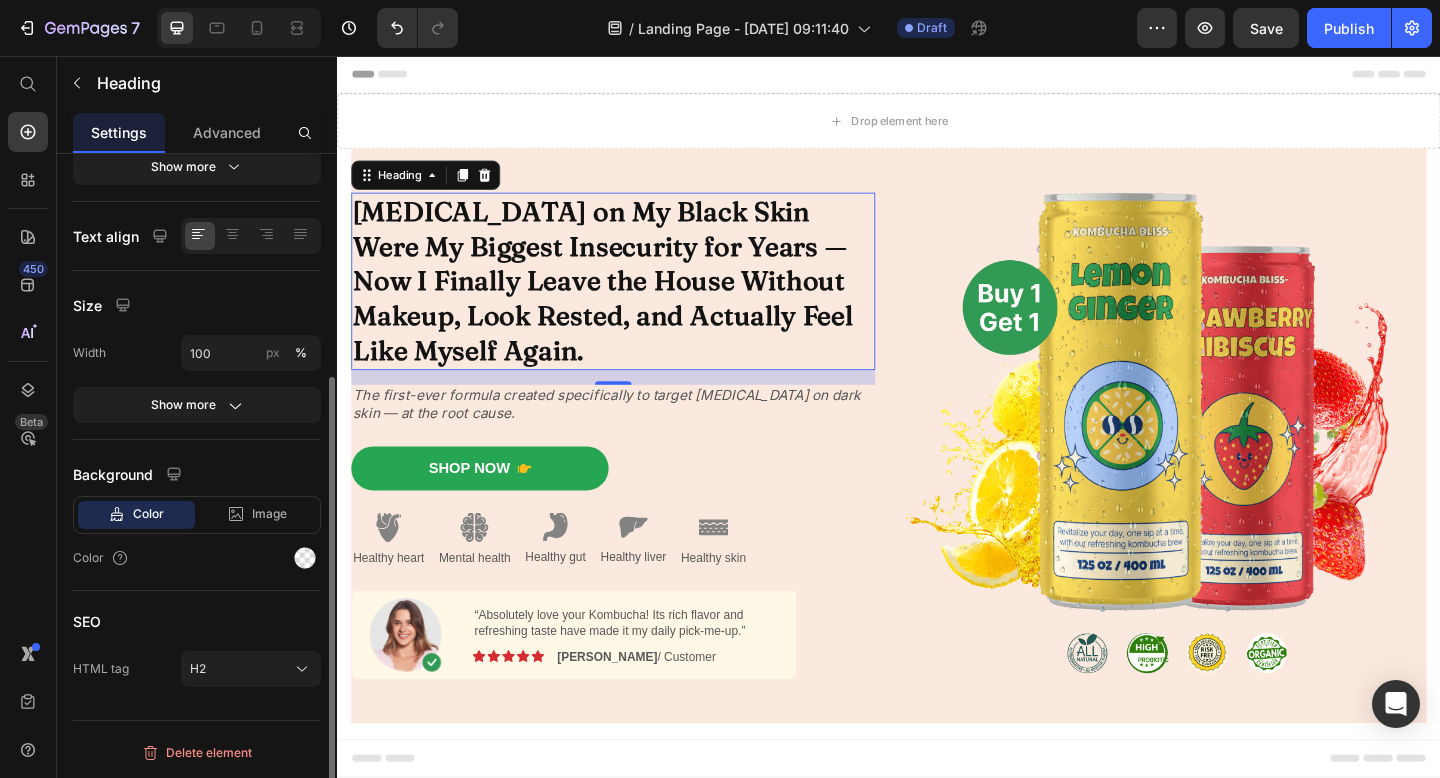 scroll, scrollTop: 0, scrollLeft: 0, axis: both 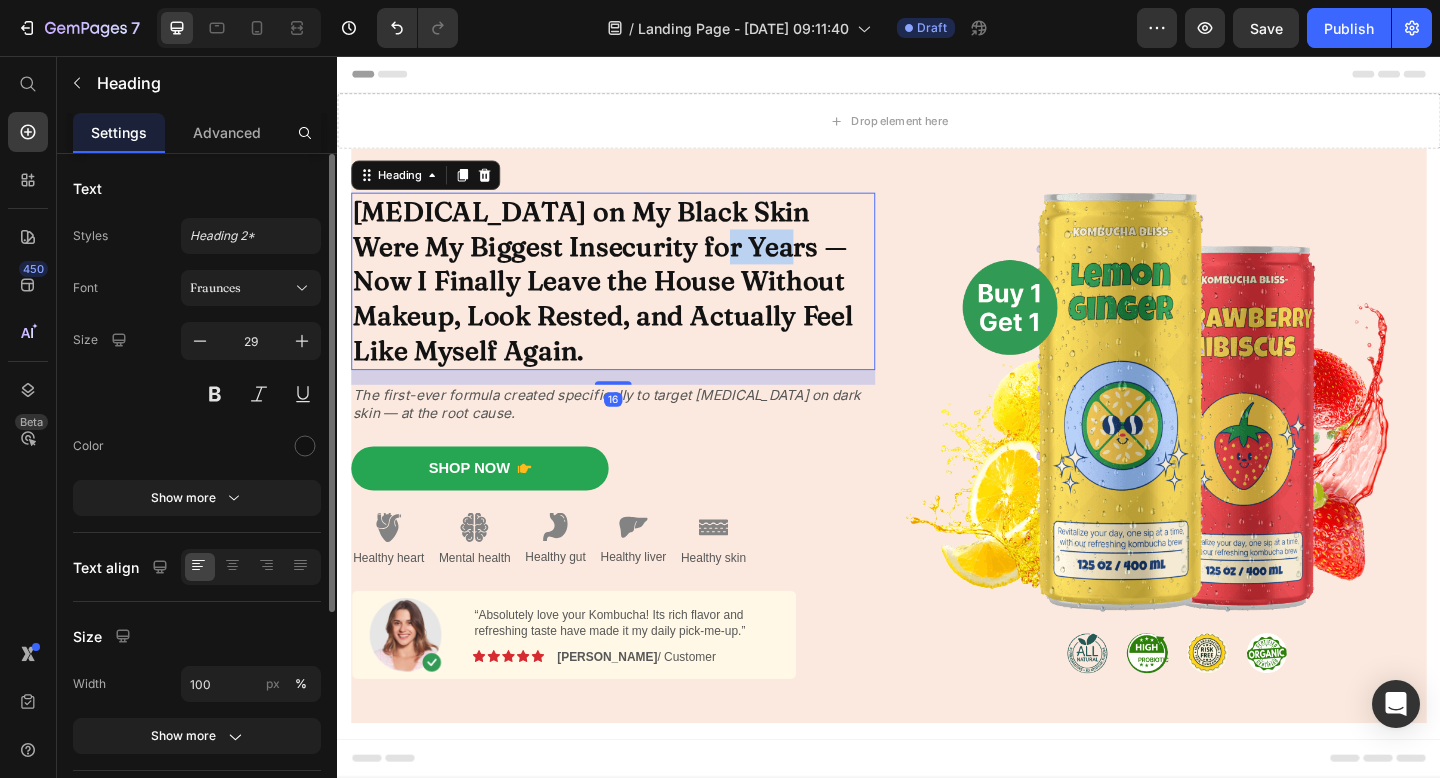 click on "[MEDICAL_DATA] on My Black Skin Were My Biggest Insecurity for Years — Now I Finally Leave the House Without Makeup, Look Rested, and Actually Feel Like Myself Again." at bounding box center (626, 301) 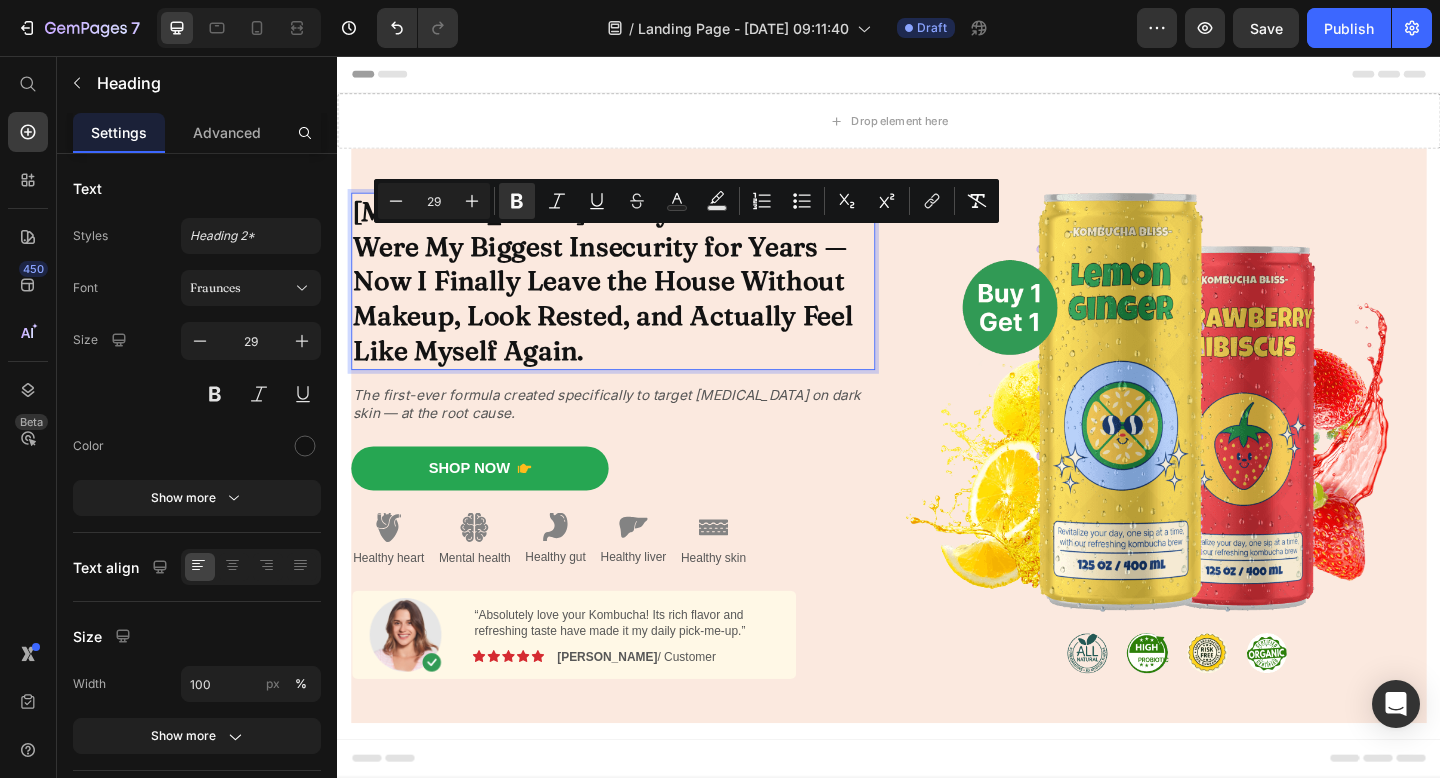 click on "[MEDICAL_DATA] on My Black Skin Were My Biggest Insecurity for Years — Now I Finally Leave the House Without Makeup, Look Rested, and Actually Feel Like Myself Again." at bounding box center [626, 301] 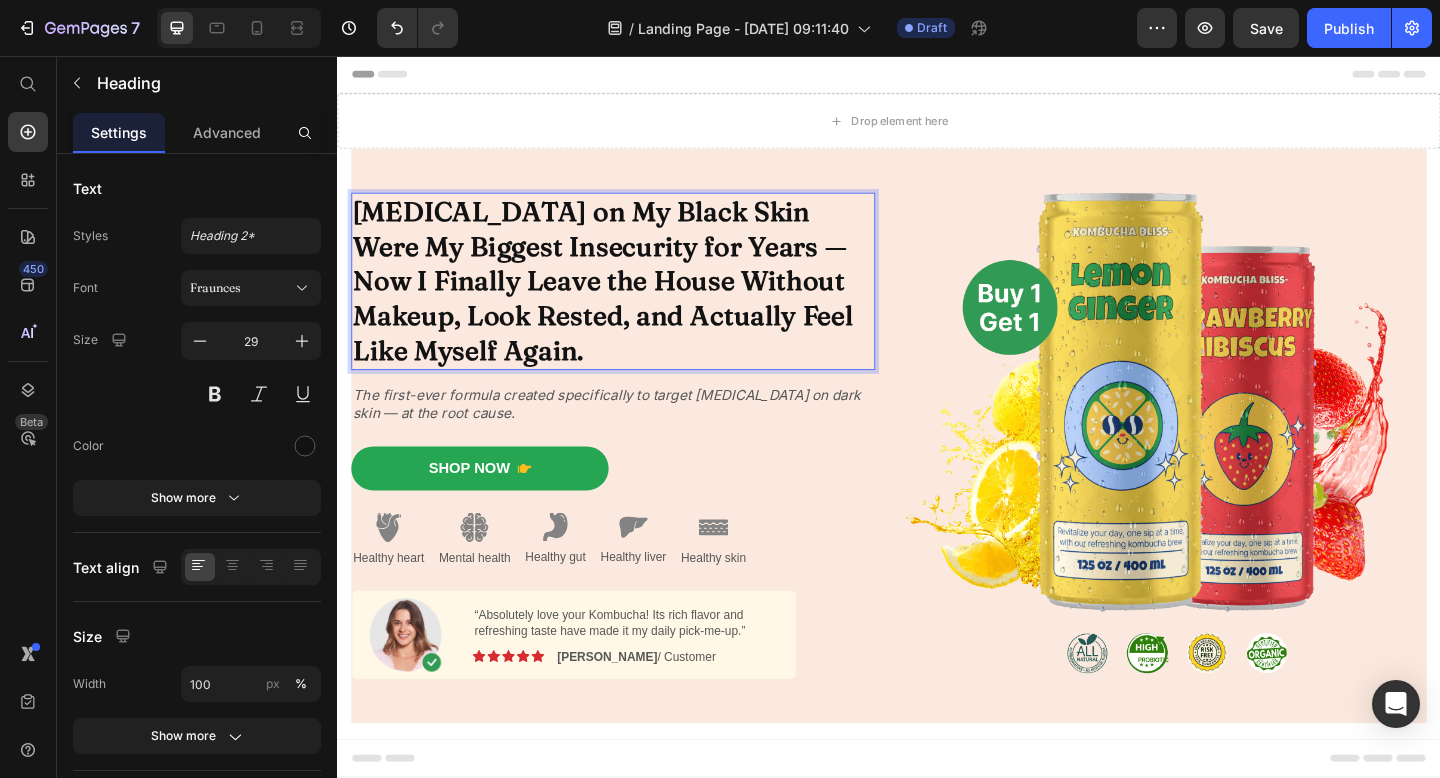 click on "[MEDICAL_DATA] on My Black Skin Were My Biggest Insecurity for Years — Now I Finally Leave the House Without Makeup, Look Rested, and Actually Feel Like Myself Again." at bounding box center (637, 301) 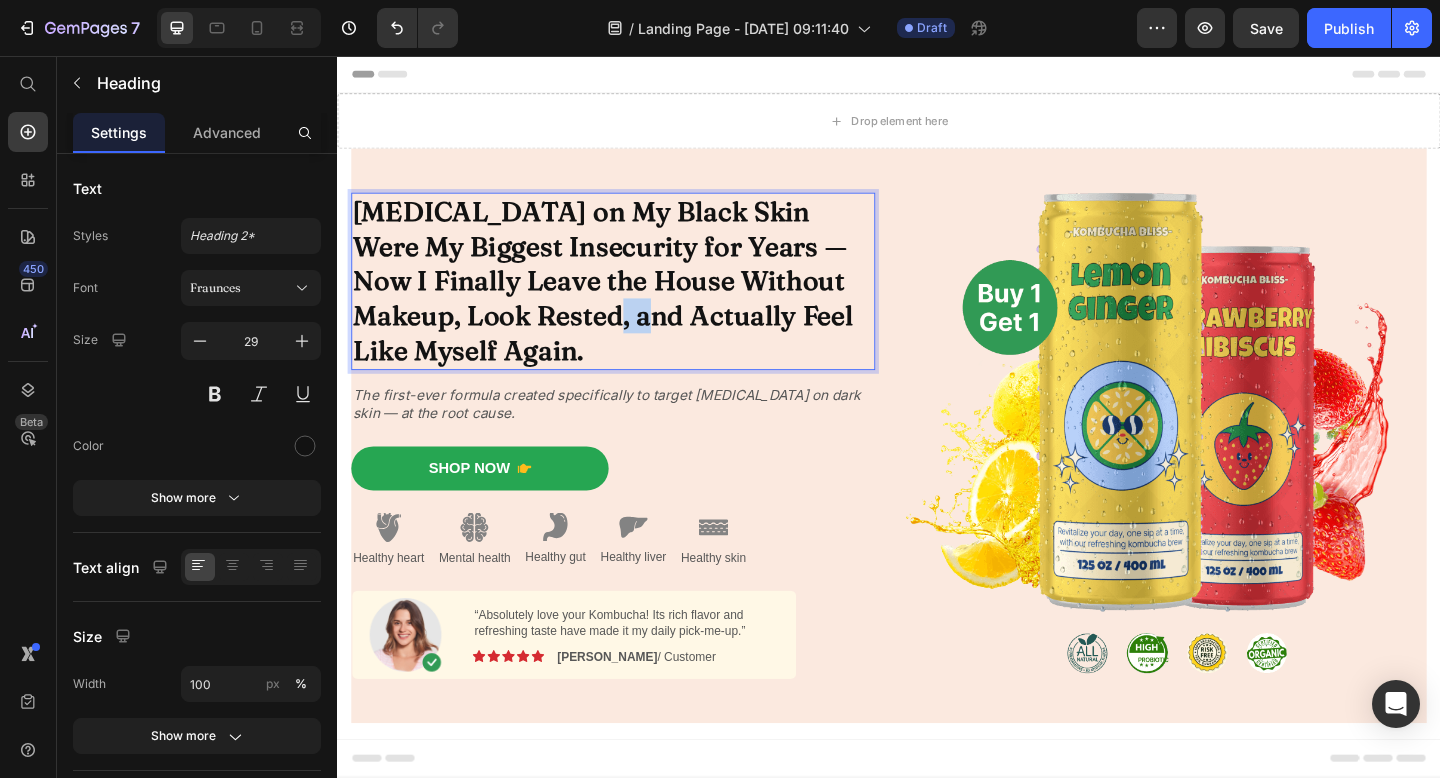 click on "[MEDICAL_DATA] on My Black Skin Were My Biggest Insecurity for Years — Now I Finally Leave the House Without Makeup, Look Rested, and Actually Feel Like Myself Again." at bounding box center (637, 301) 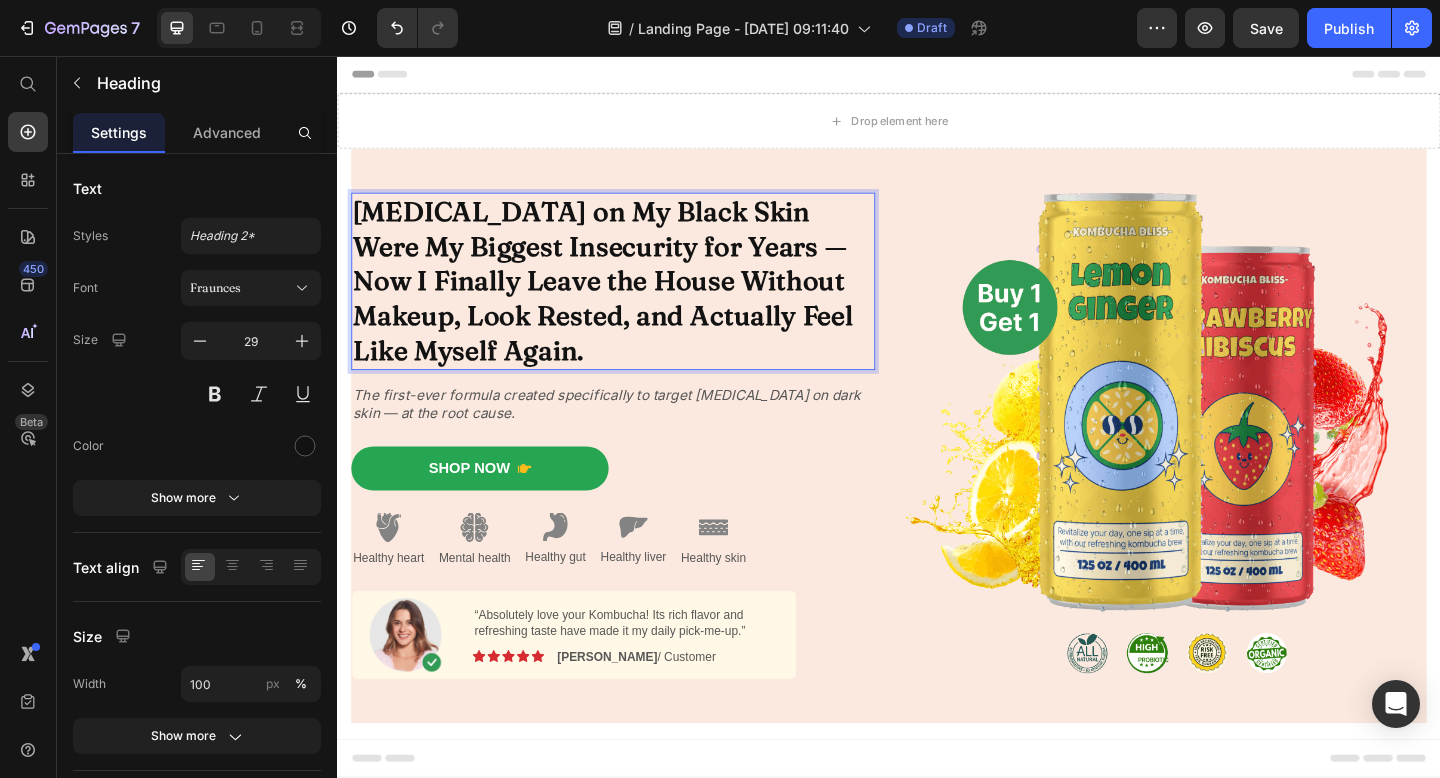 click on "[MEDICAL_DATA] on My Black Skin Were My Biggest Insecurity for Years — Now I Finally Leave the House Without Makeup, Look Rested, and Actually Feel Like Myself Again." at bounding box center [637, 301] 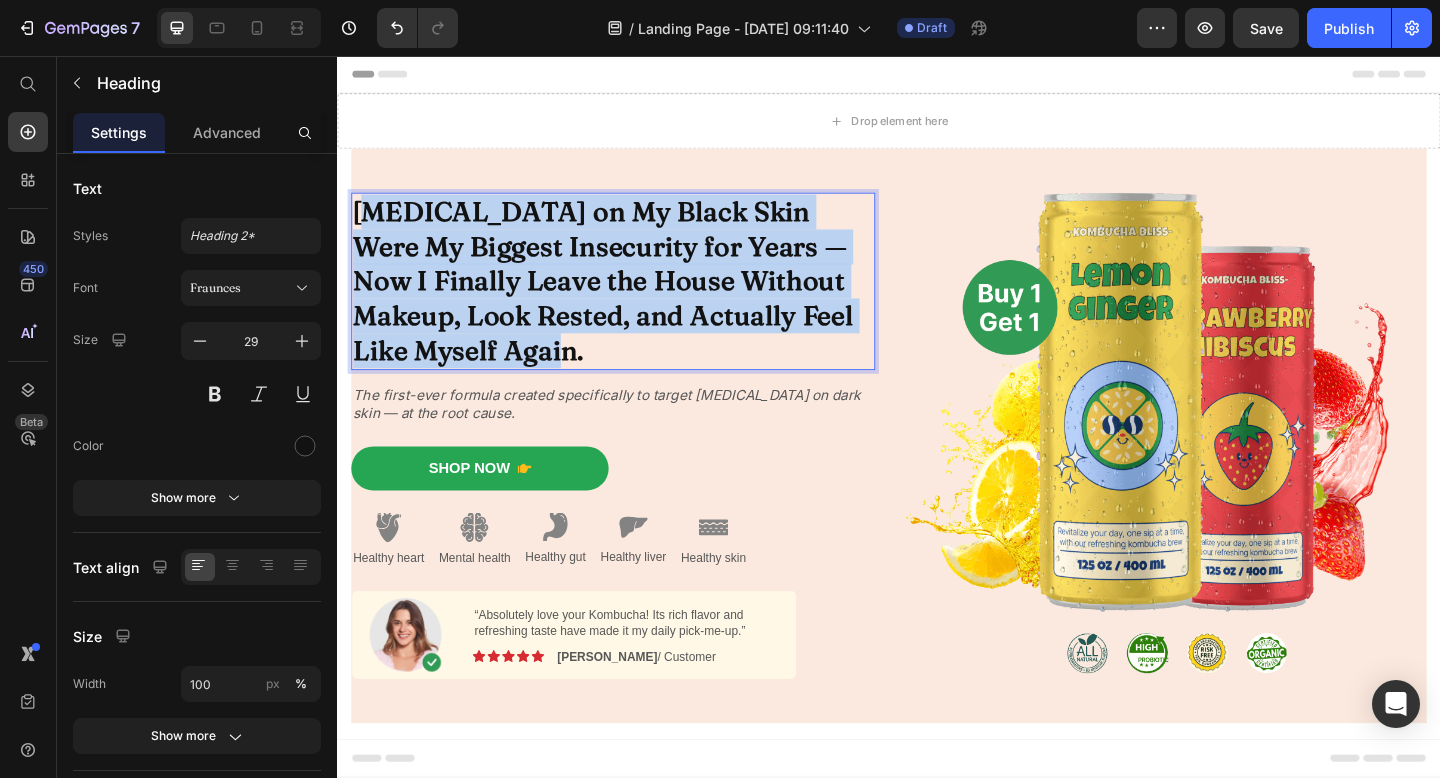 drag, startPoint x: 555, startPoint y: 369, endPoint x: 370, endPoint y: 230, distance: 231.40009 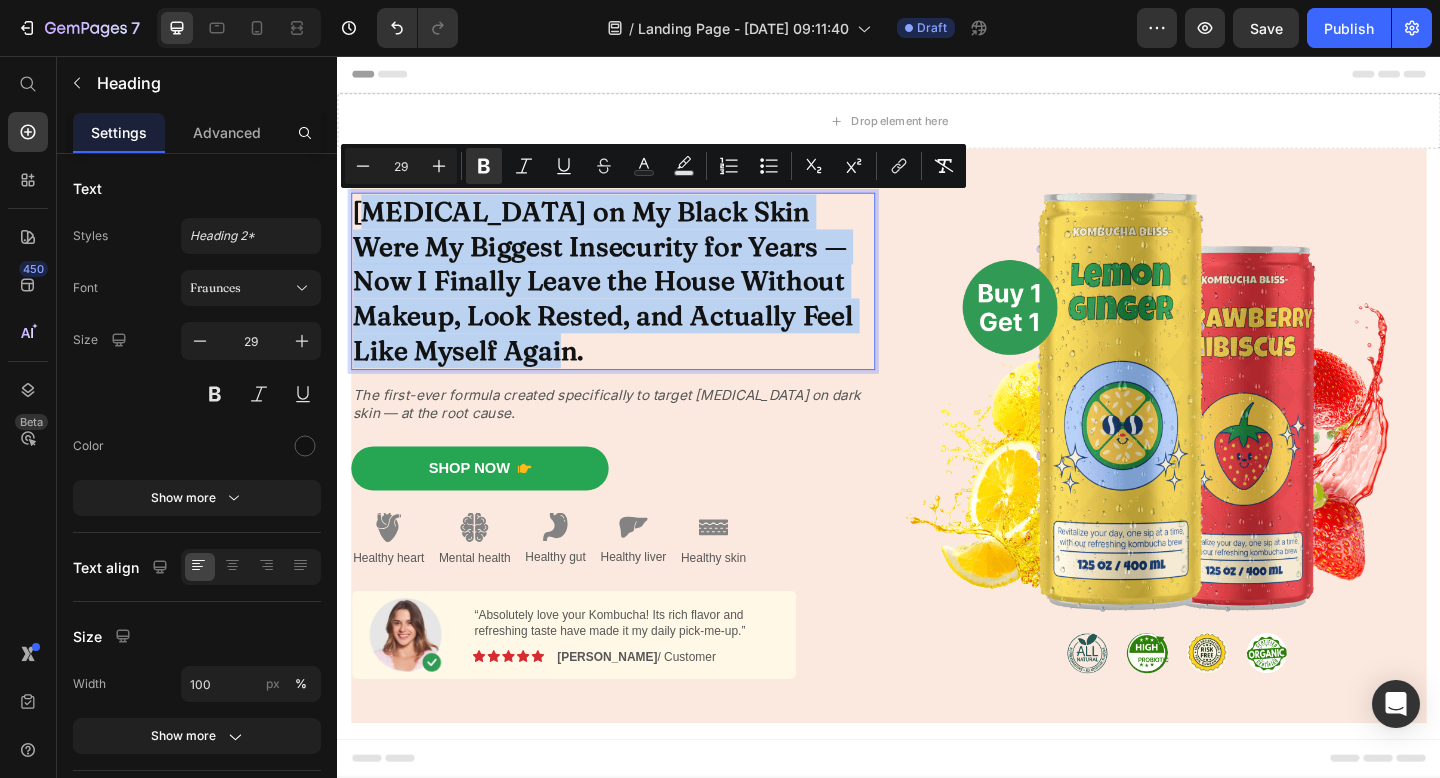 click on "[MEDICAL_DATA] on My Black Skin Were My Biggest Insecurity for Years — Now I Finally Leave the House Without Makeup, Look Rested, and Actually Feel Like Myself Again." at bounding box center [626, 301] 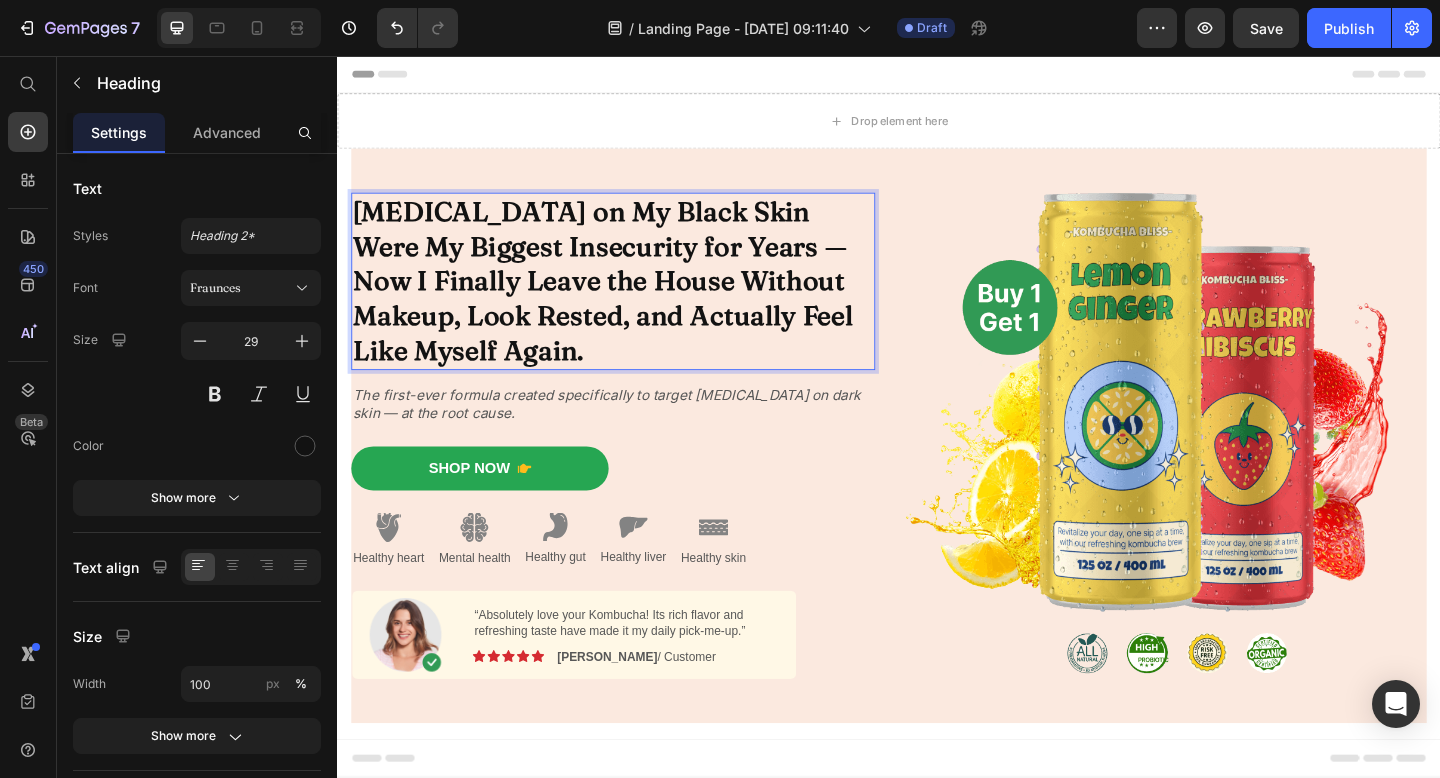 drag, startPoint x: 365, startPoint y: 230, endPoint x: 558, endPoint y: 385, distance: 247.53586 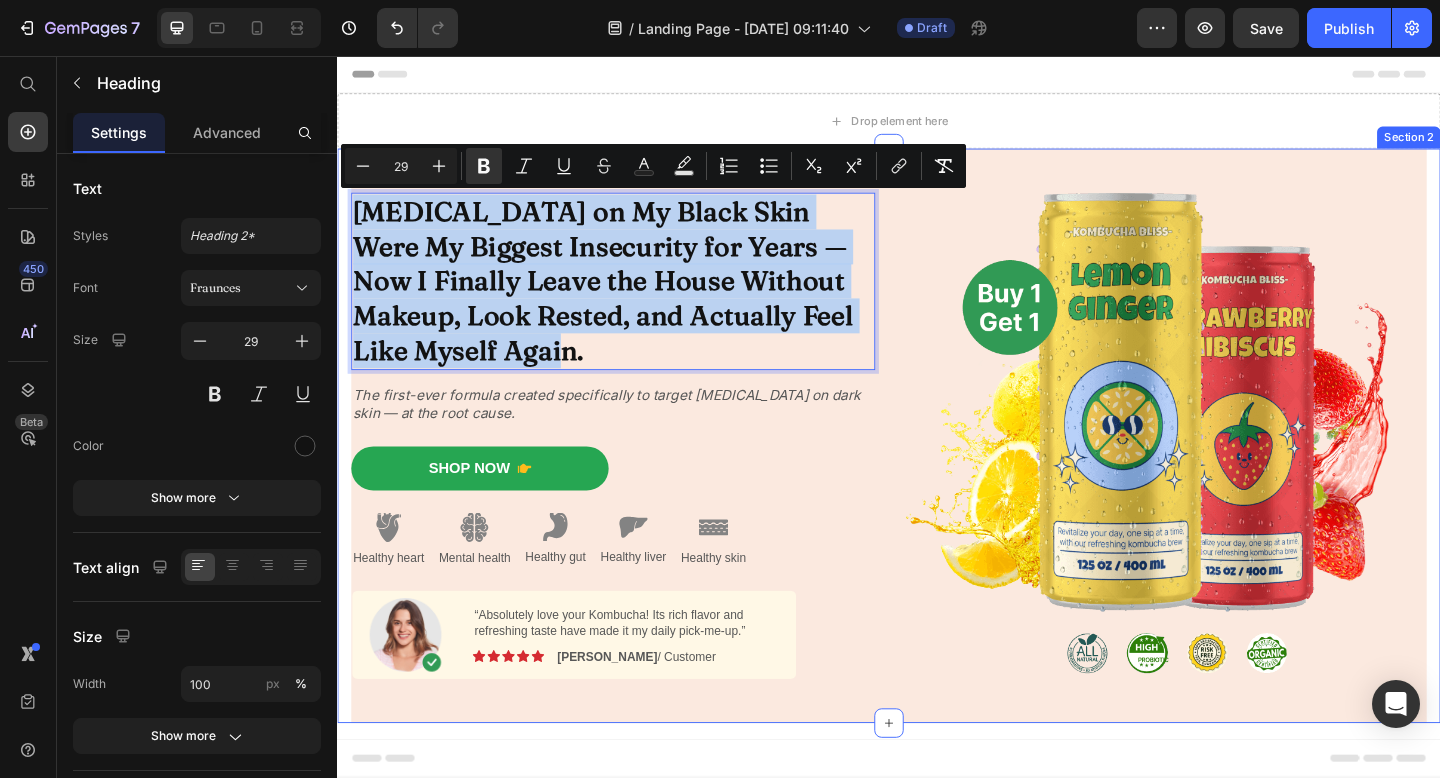 drag, startPoint x: 558, startPoint y: 385, endPoint x: 351, endPoint y: 236, distance: 255.04901 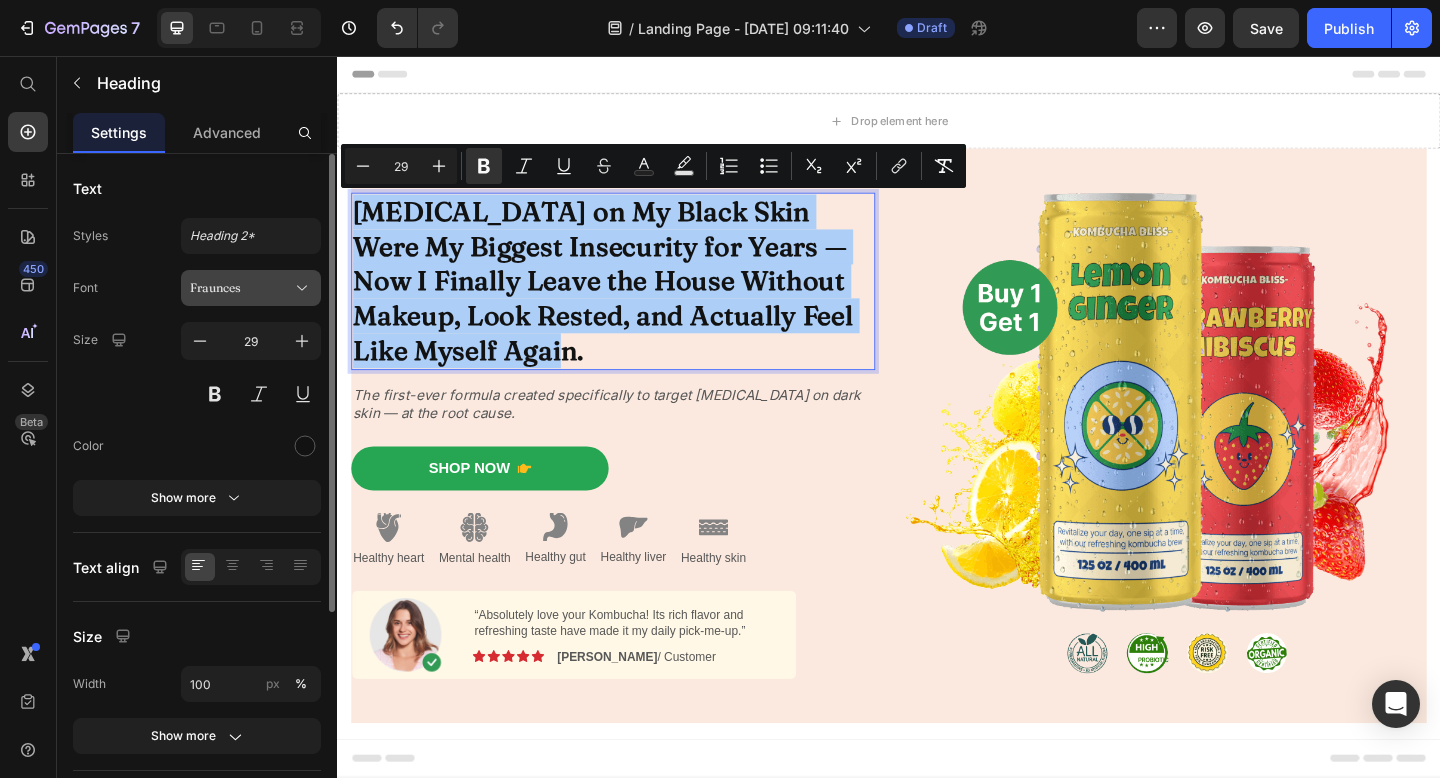 click 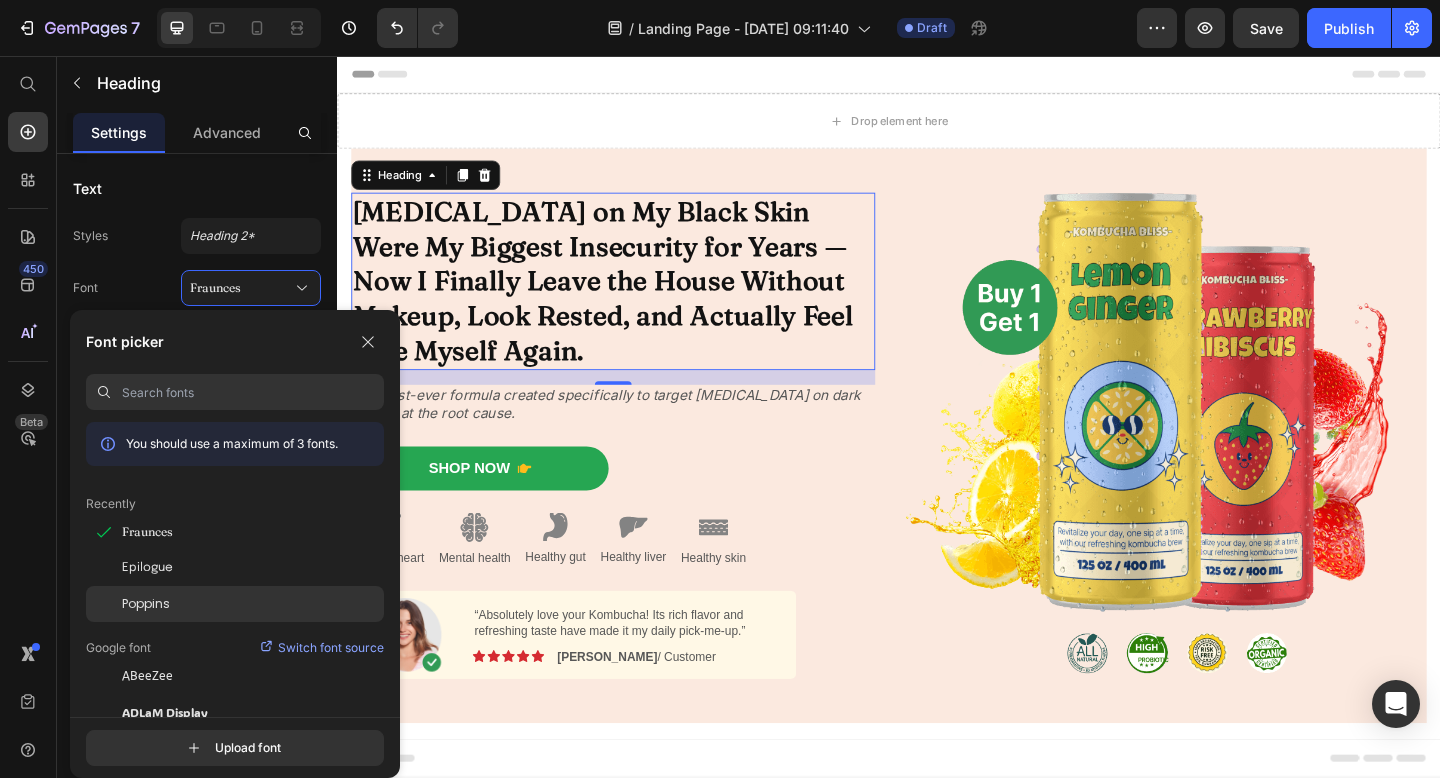 scroll, scrollTop: 255, scrollLeft: 0, axis: vertical 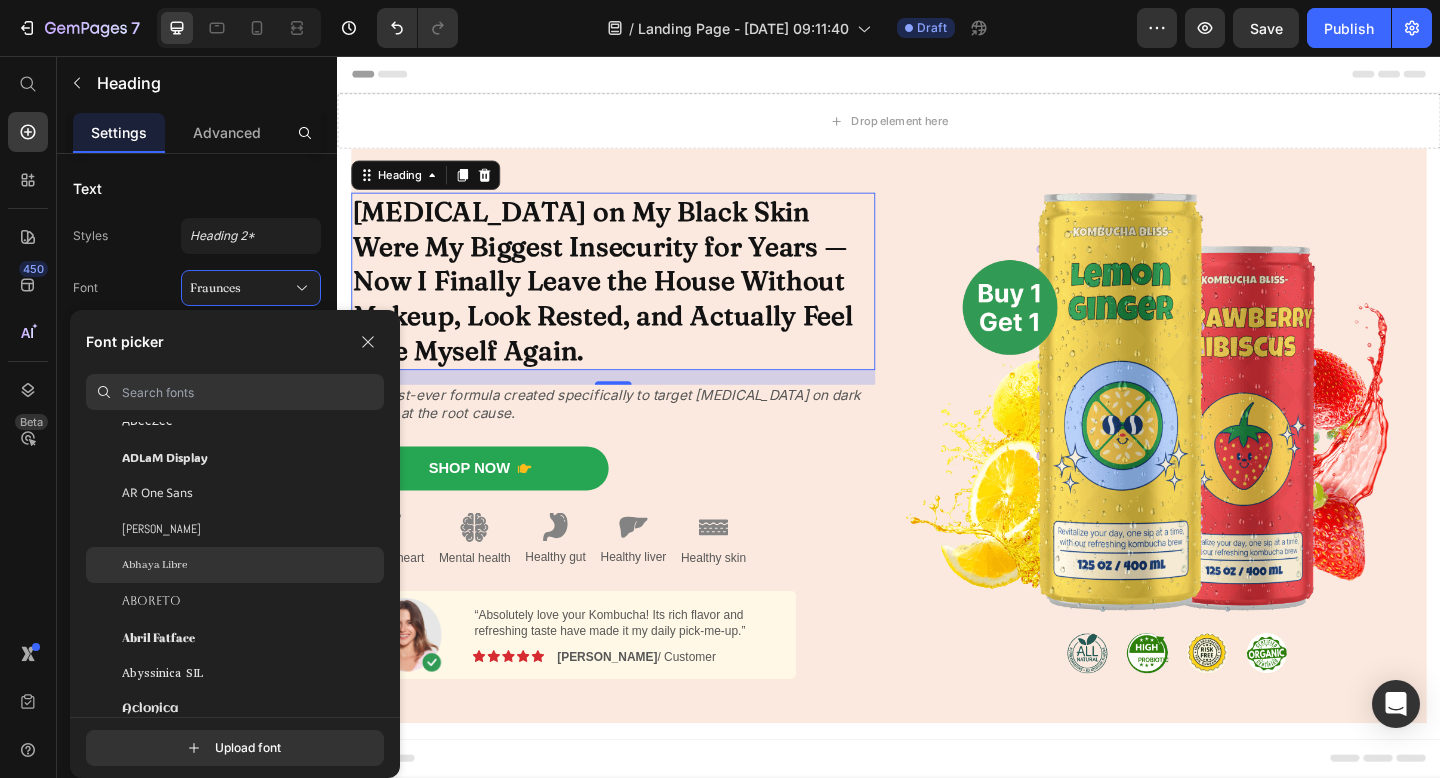click on "Abhaya Libre" 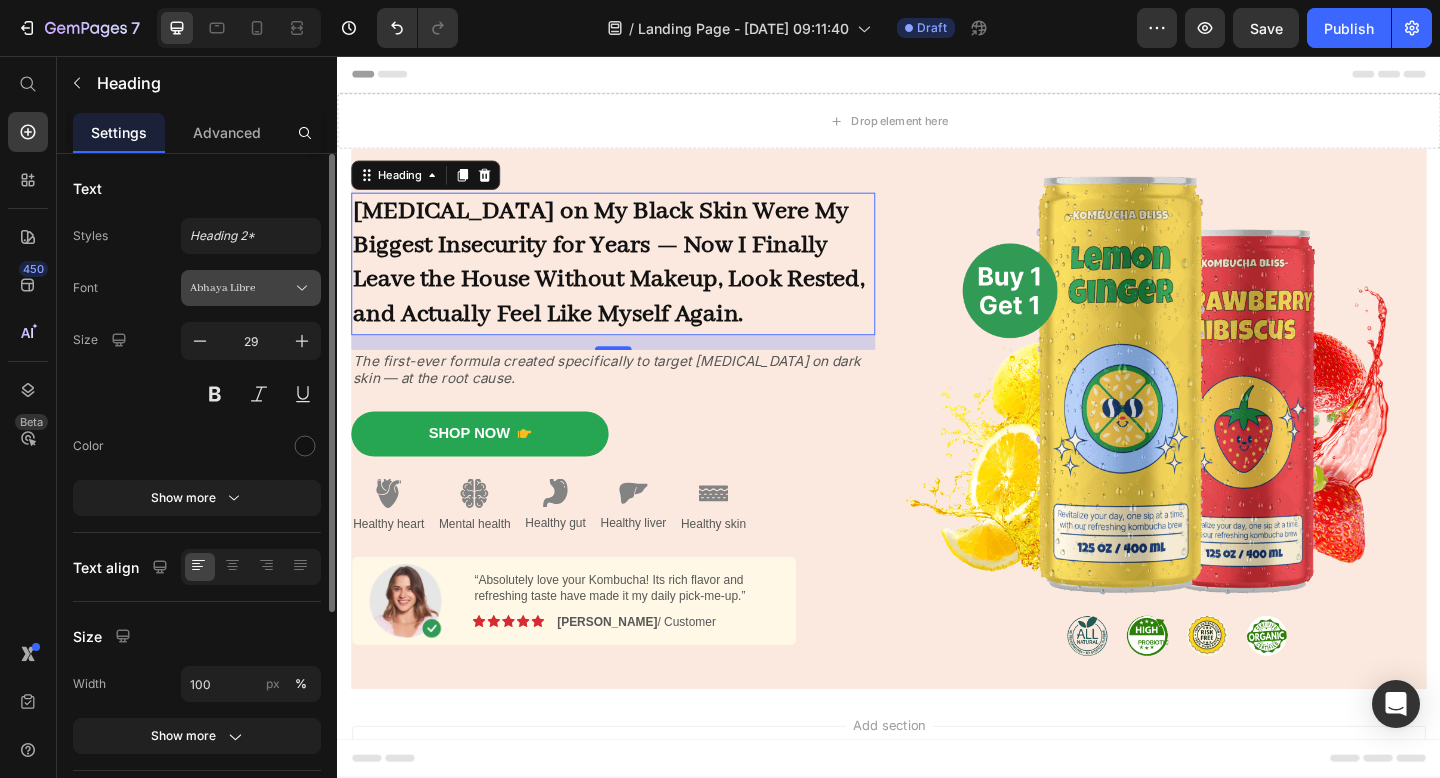 click on "Abhaya Libre" at bounding box center [241, 288] 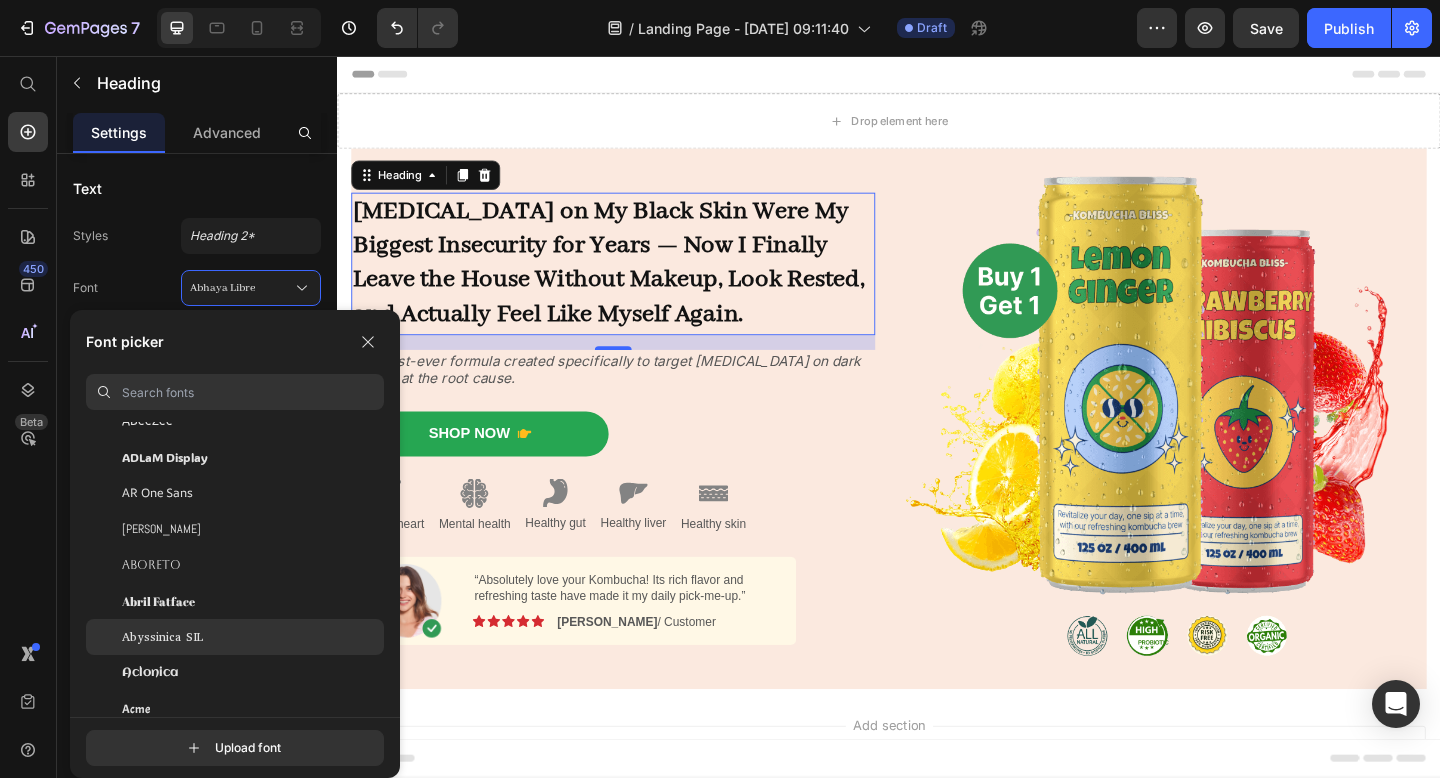 scroll, scrollTop: 353, scrollLeft: 0, axis: vertical 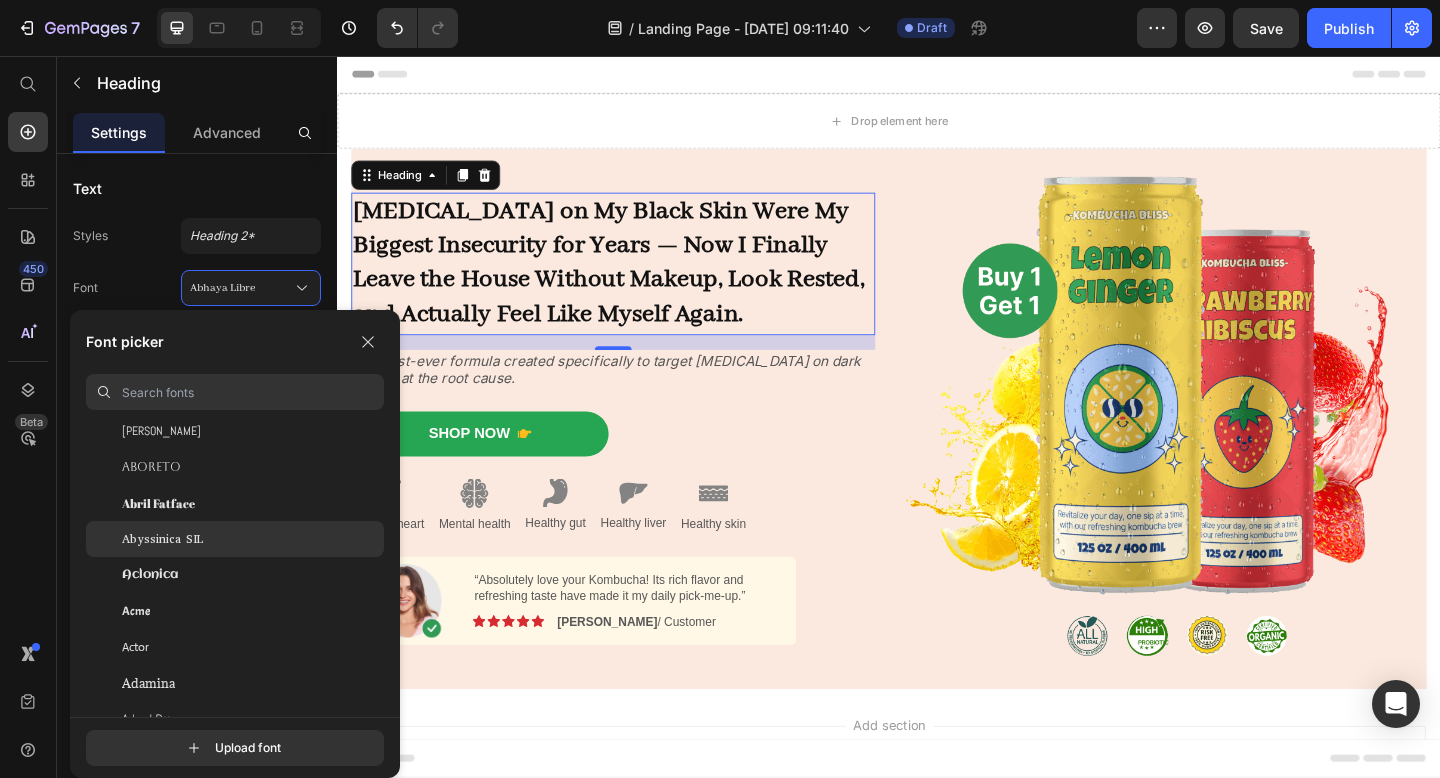 click on "Abyssinica SIL" at bounding box center (162, 539) 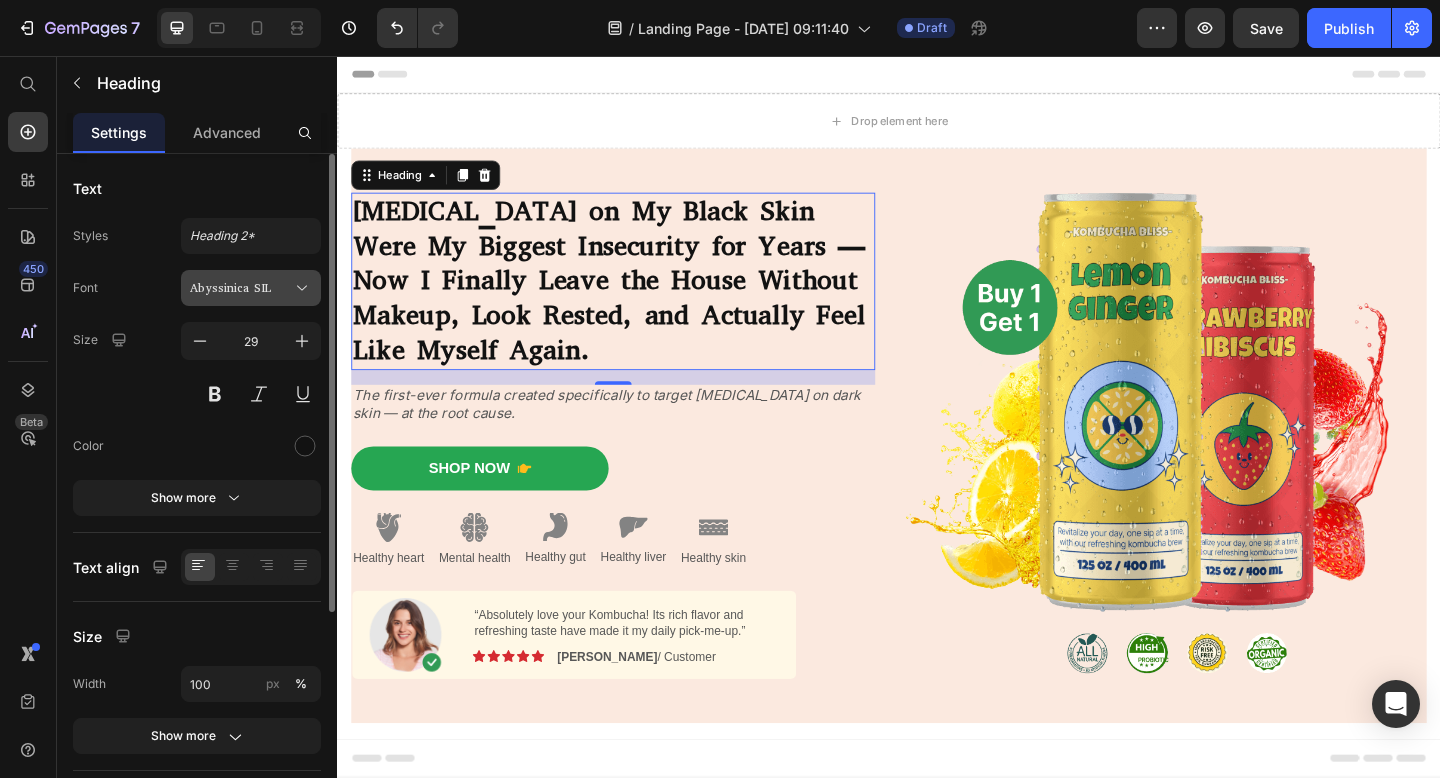 click on "Abyssinica SIL" at bounding box center (251, 288) 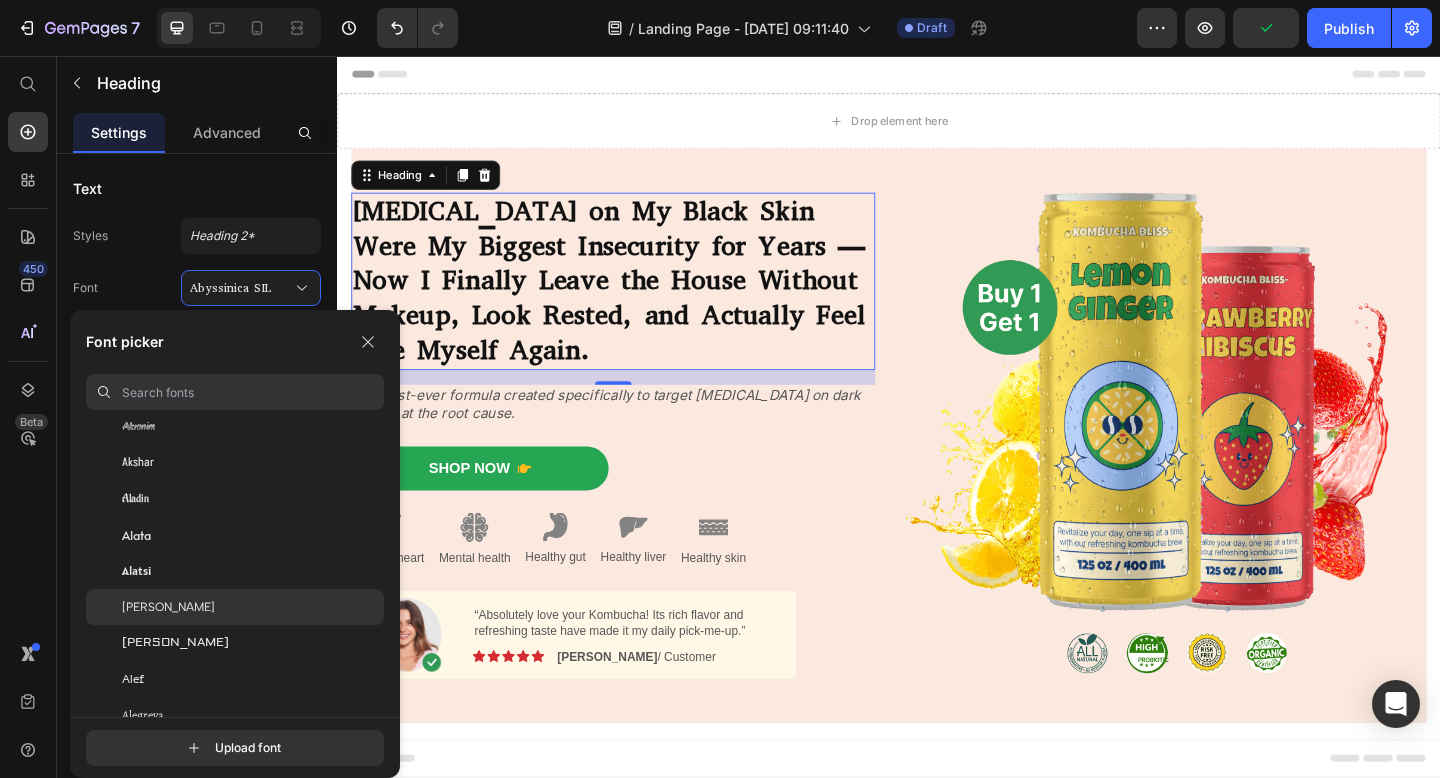 scroll, scrollTop: 1186, scrollLeft: 0, axis: vertical 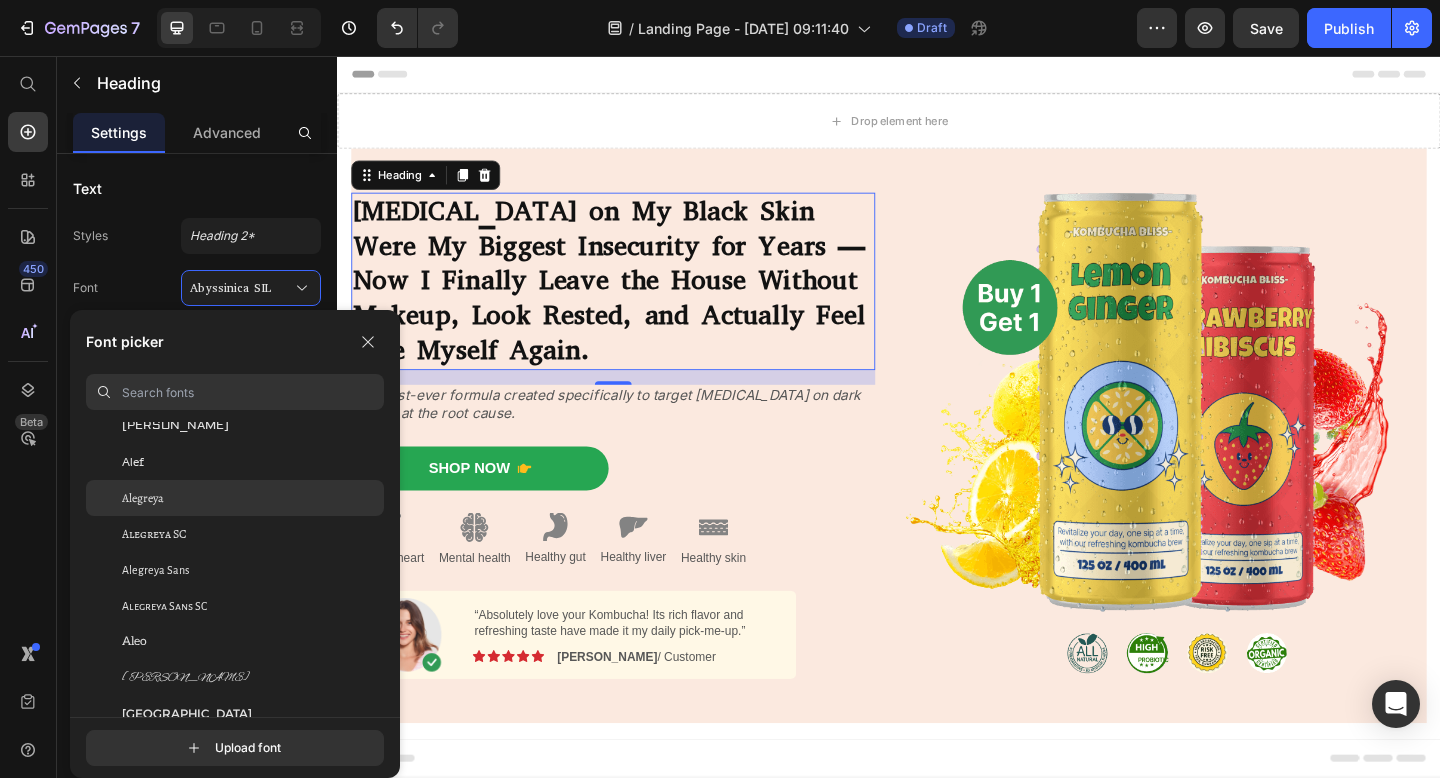click on "Alegreya" 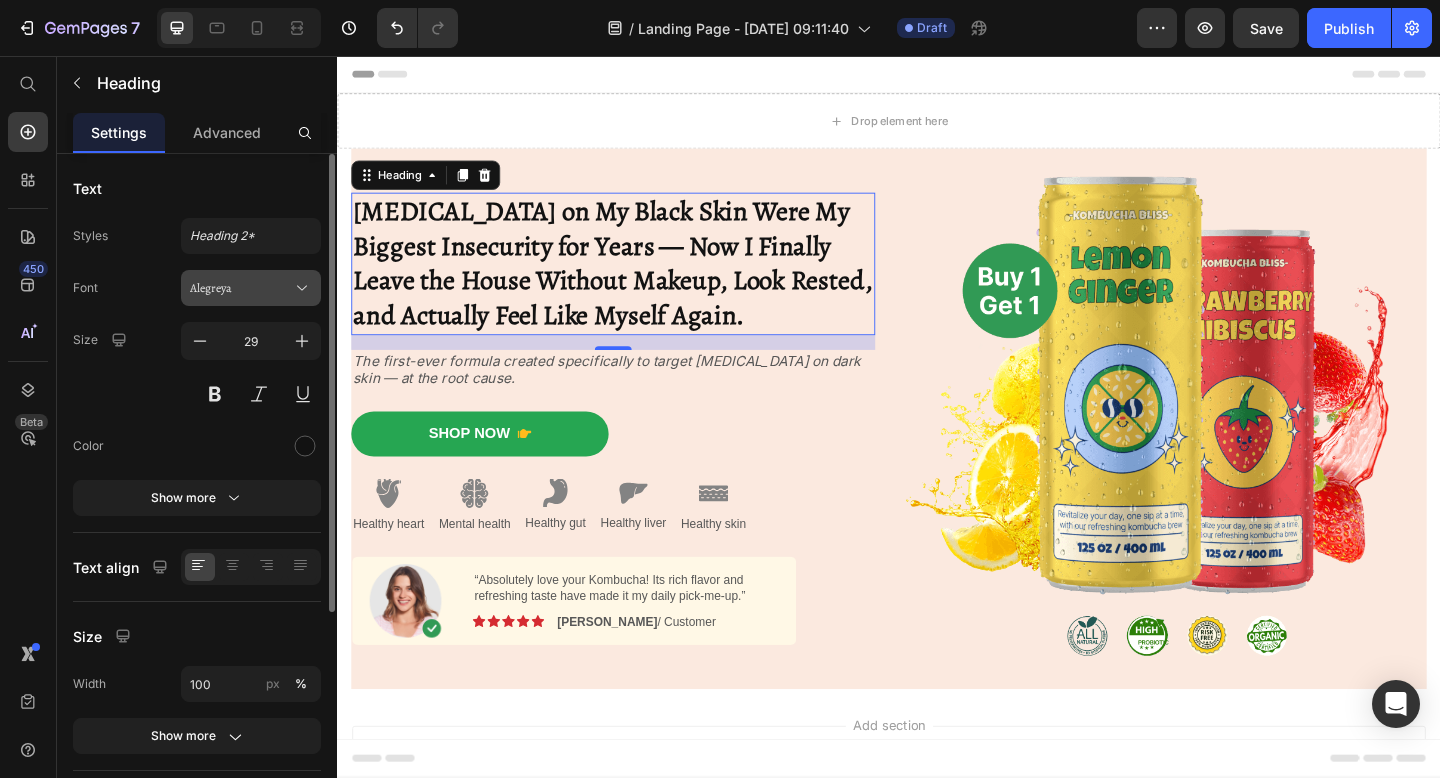 click 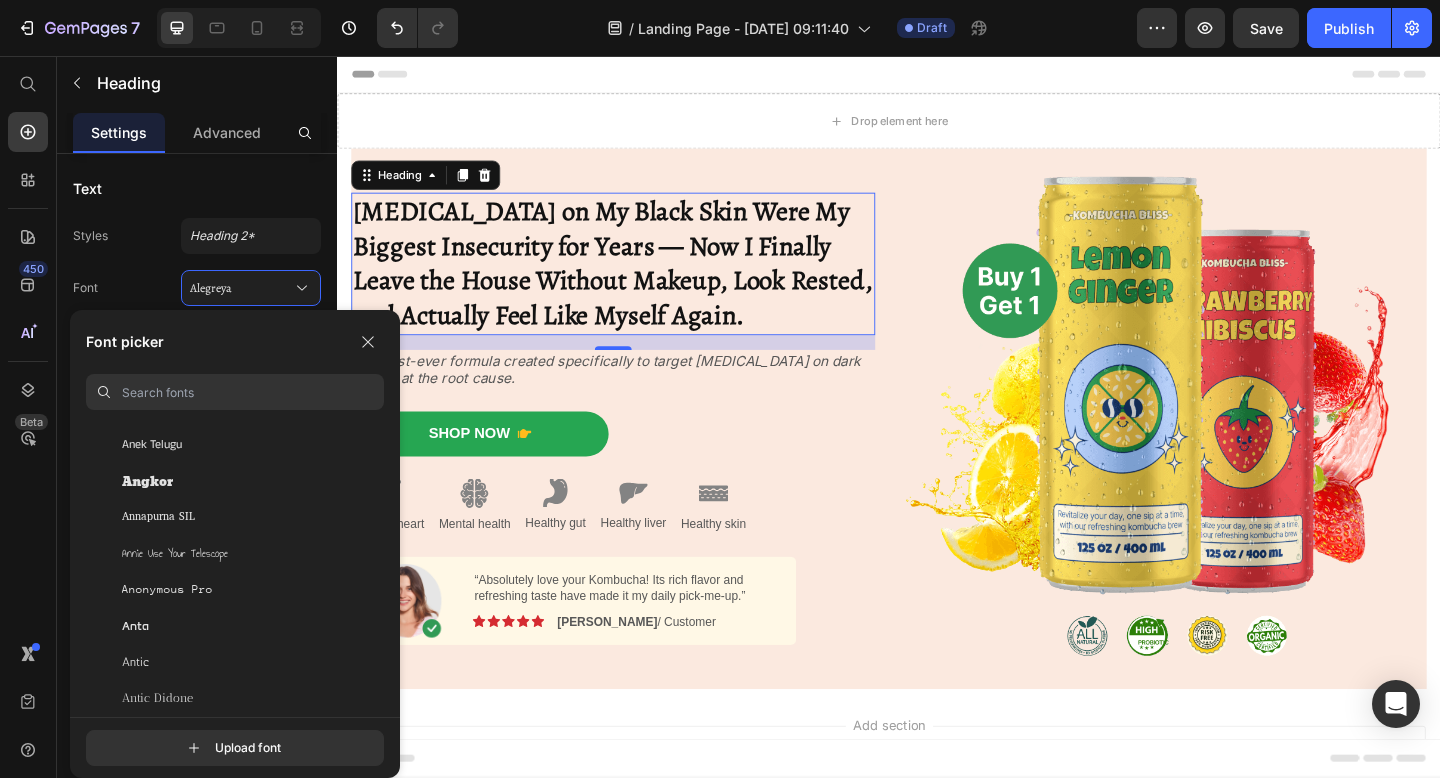 scroll, scrollTop: 2968, scrollLeft: 0, axis: vertical 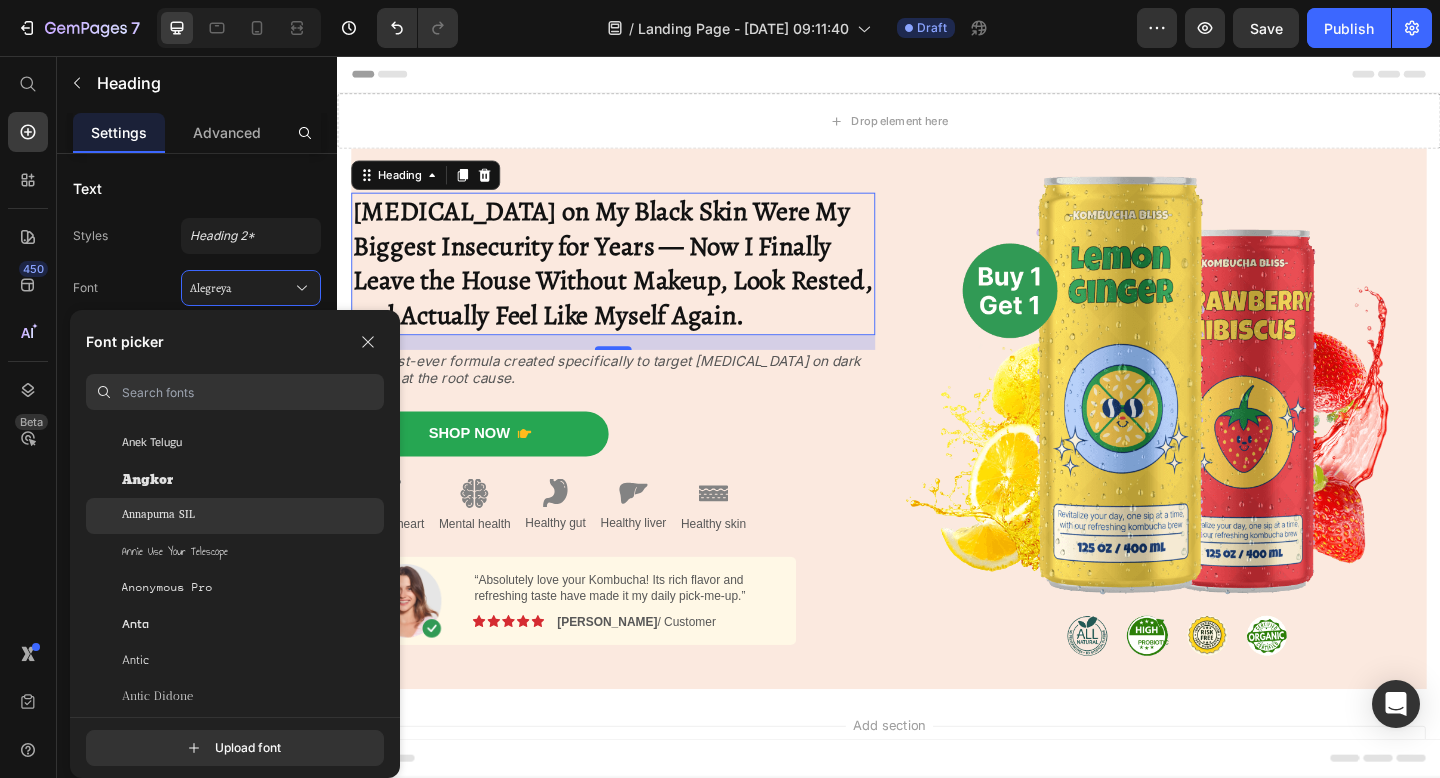 click on "Annapurna SIL" 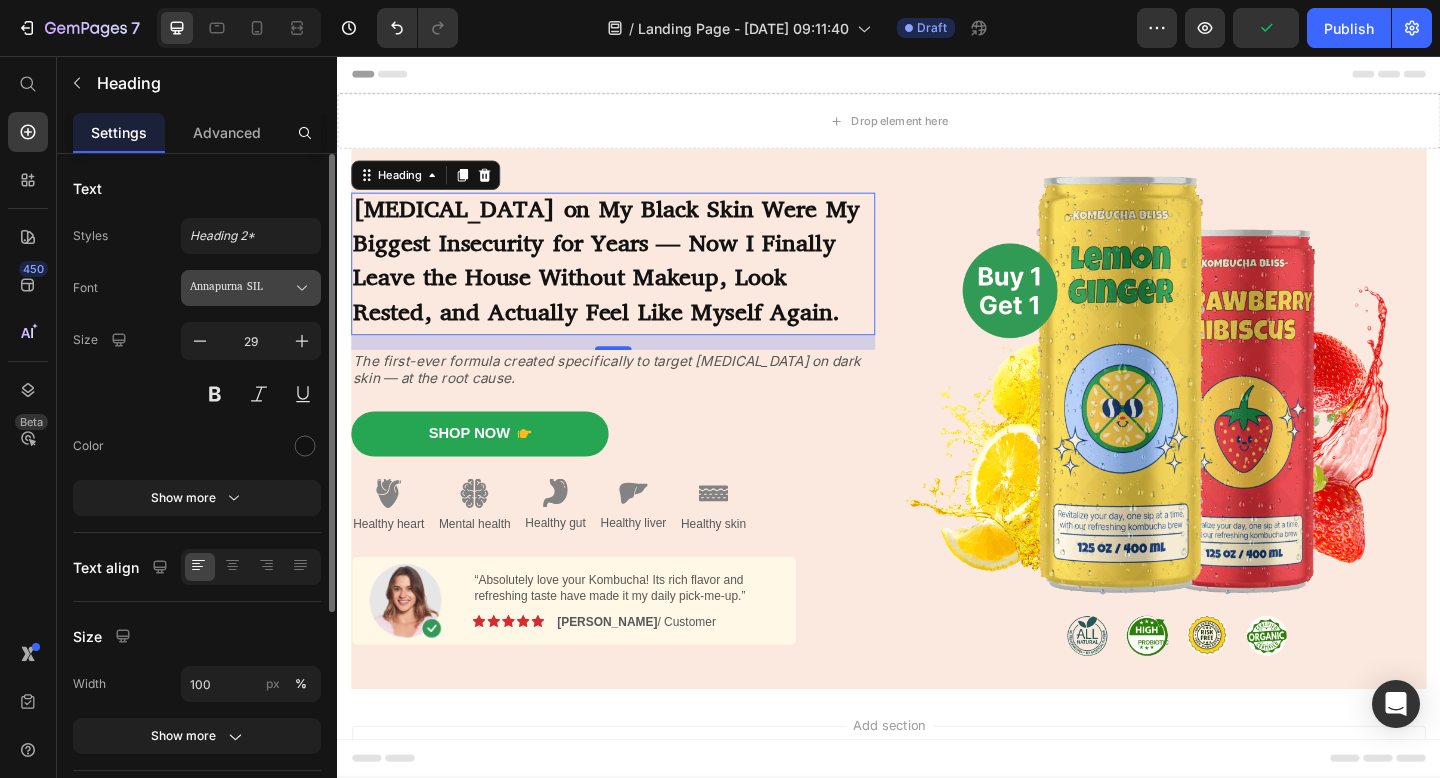 click 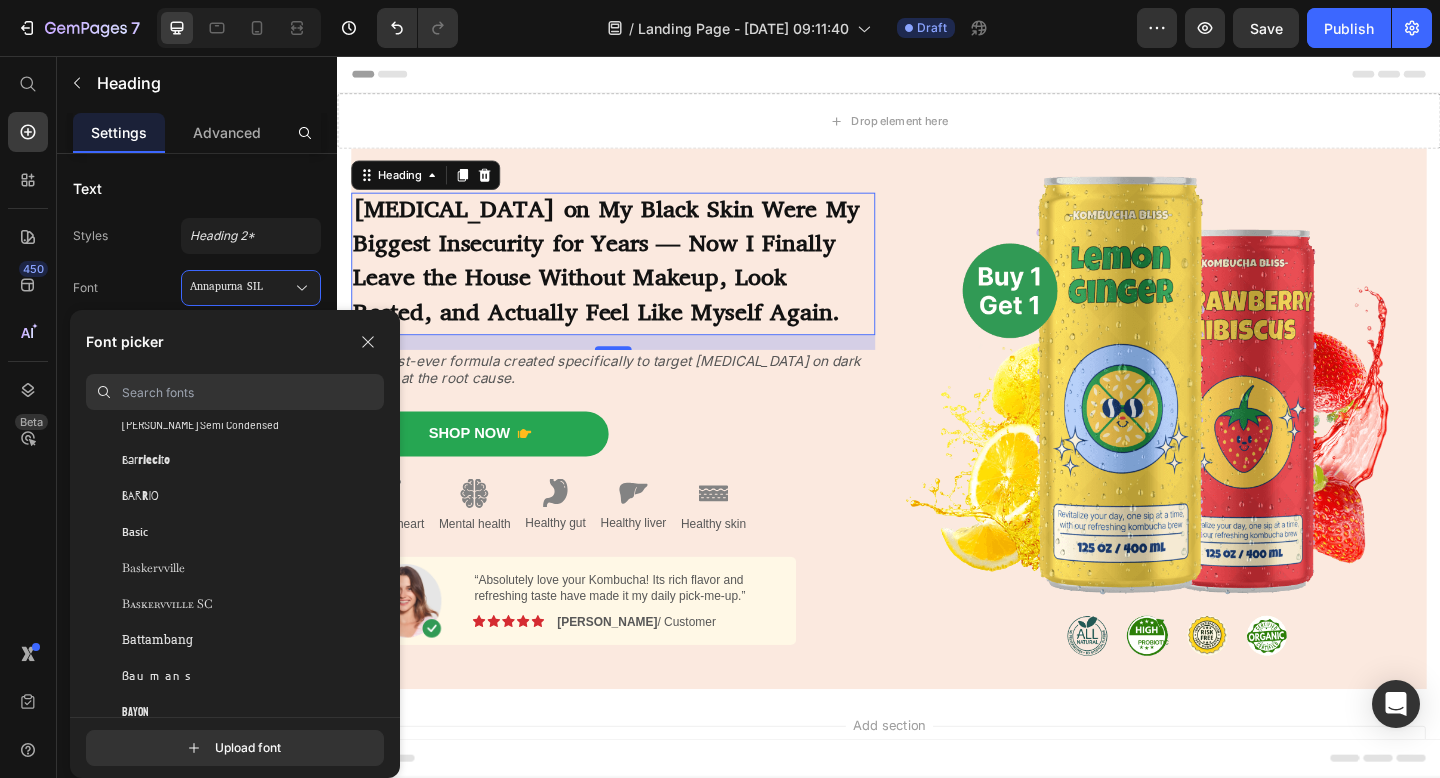 scroll, scrollTop: 6193, scrollLeft: 0, axis: vertical 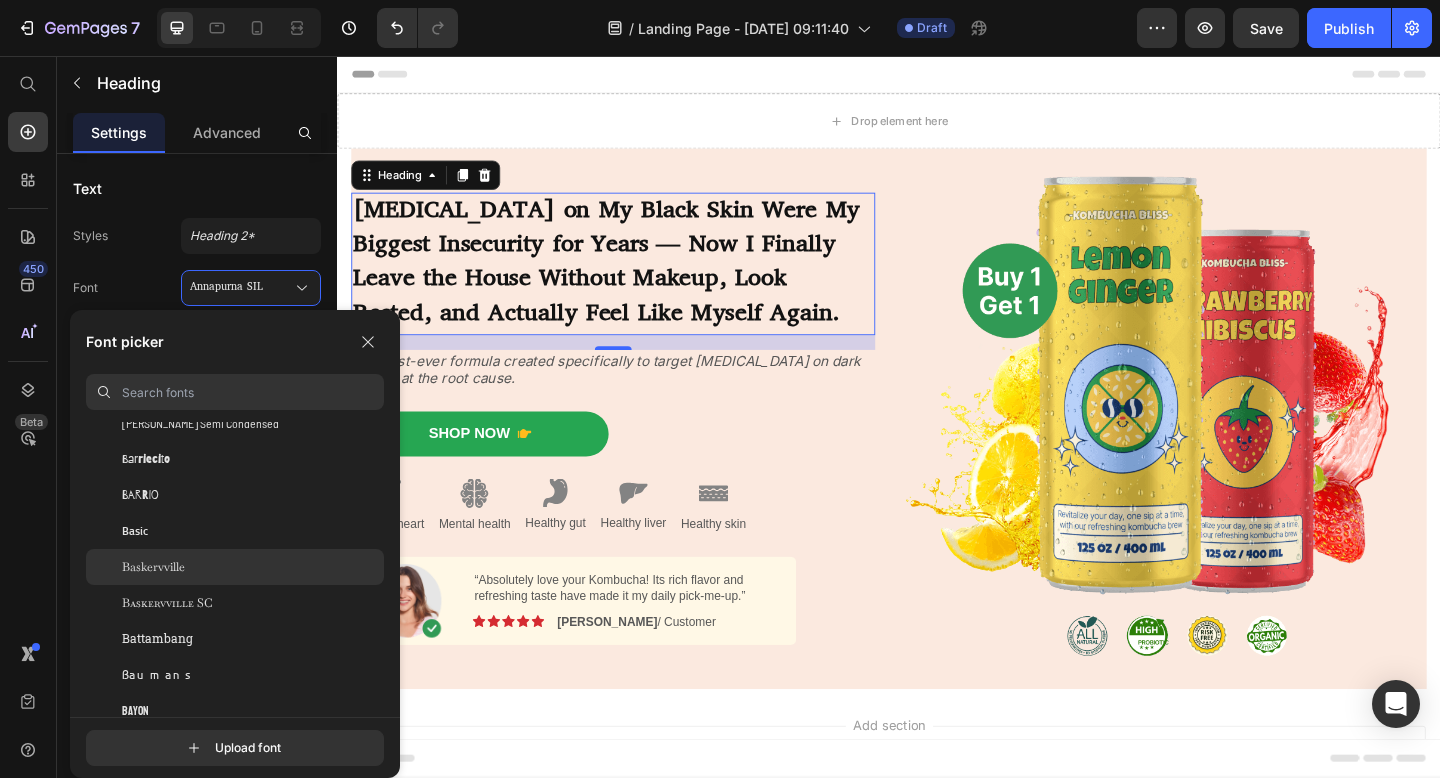 click on "Baskervville" 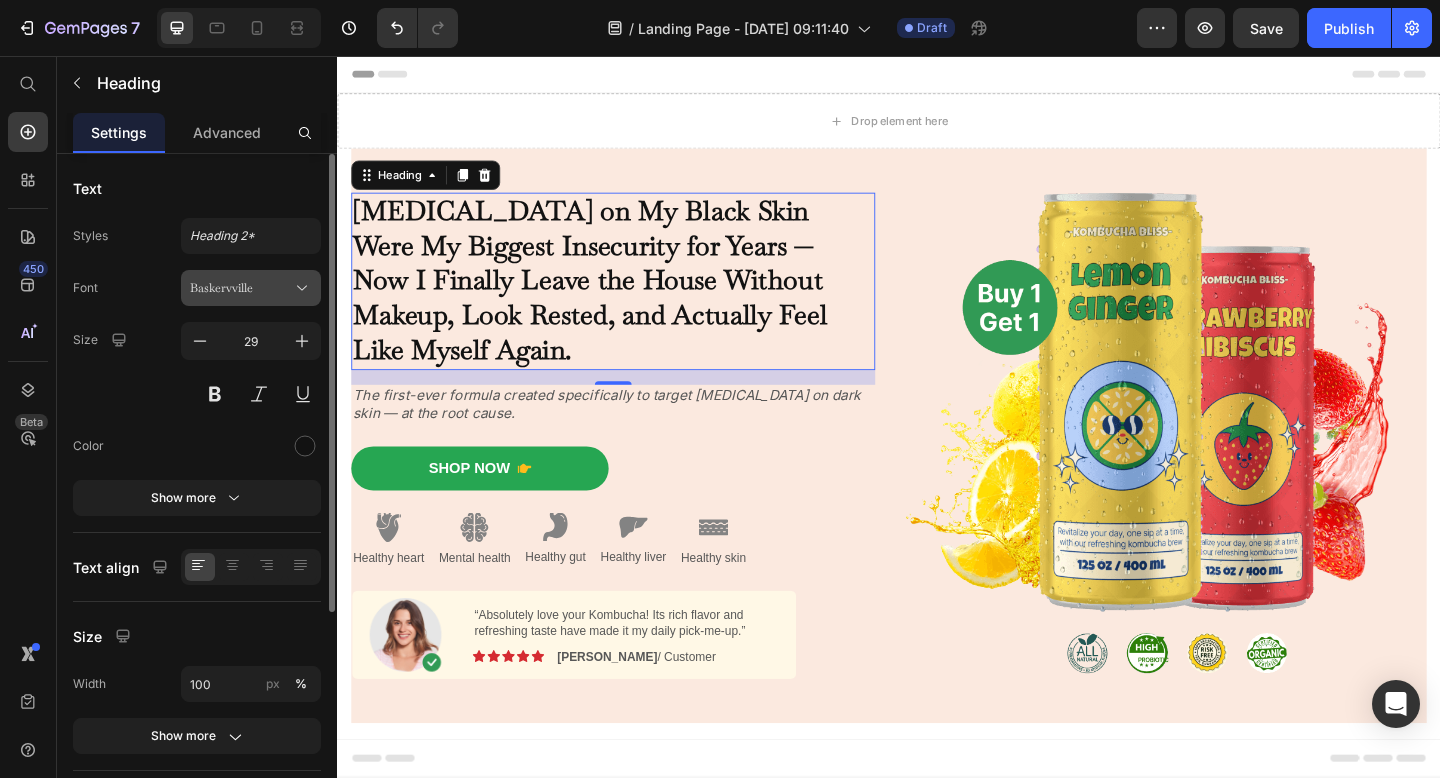 click 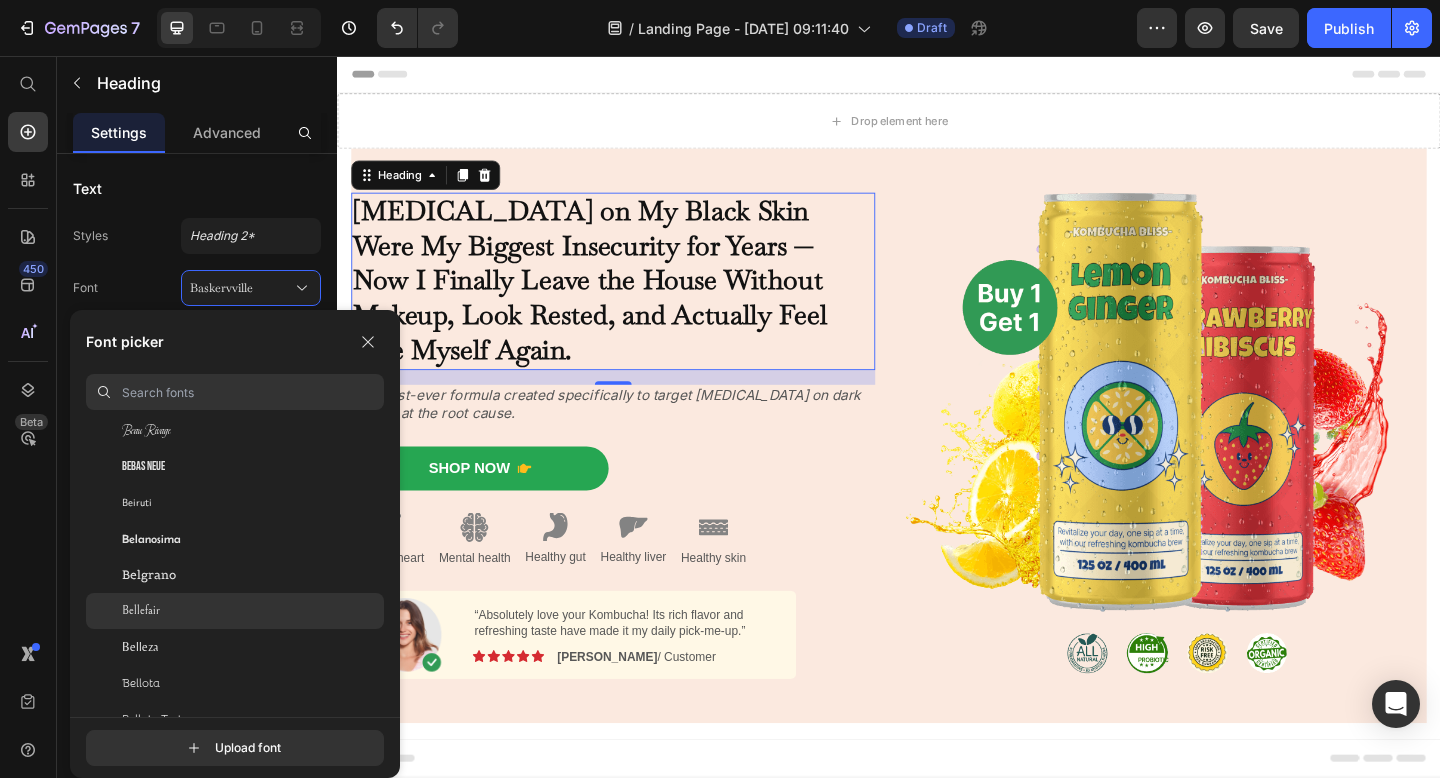 scroll, scrollTop: 6711, scrollLeft: 0, axis: vertical 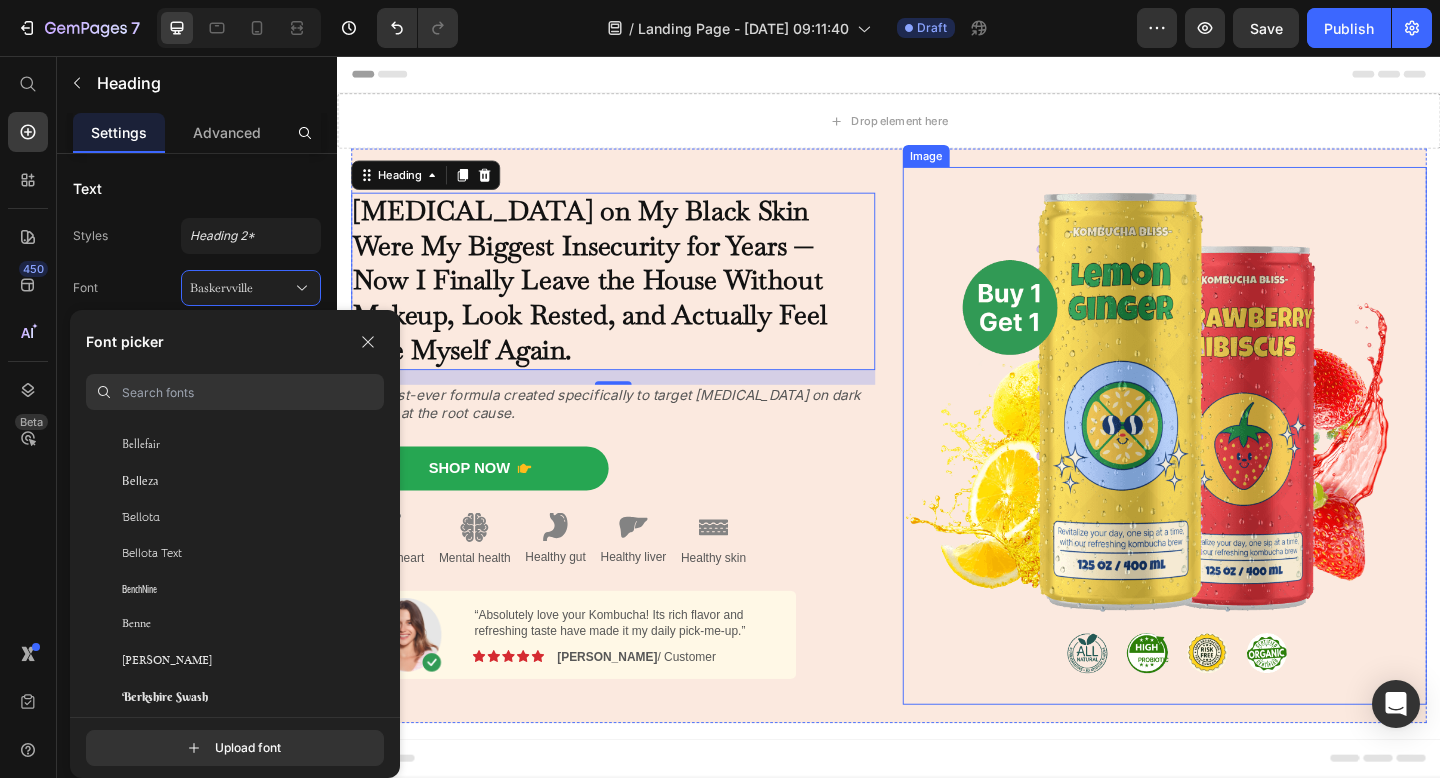 click at bounding box center [1237, 469] 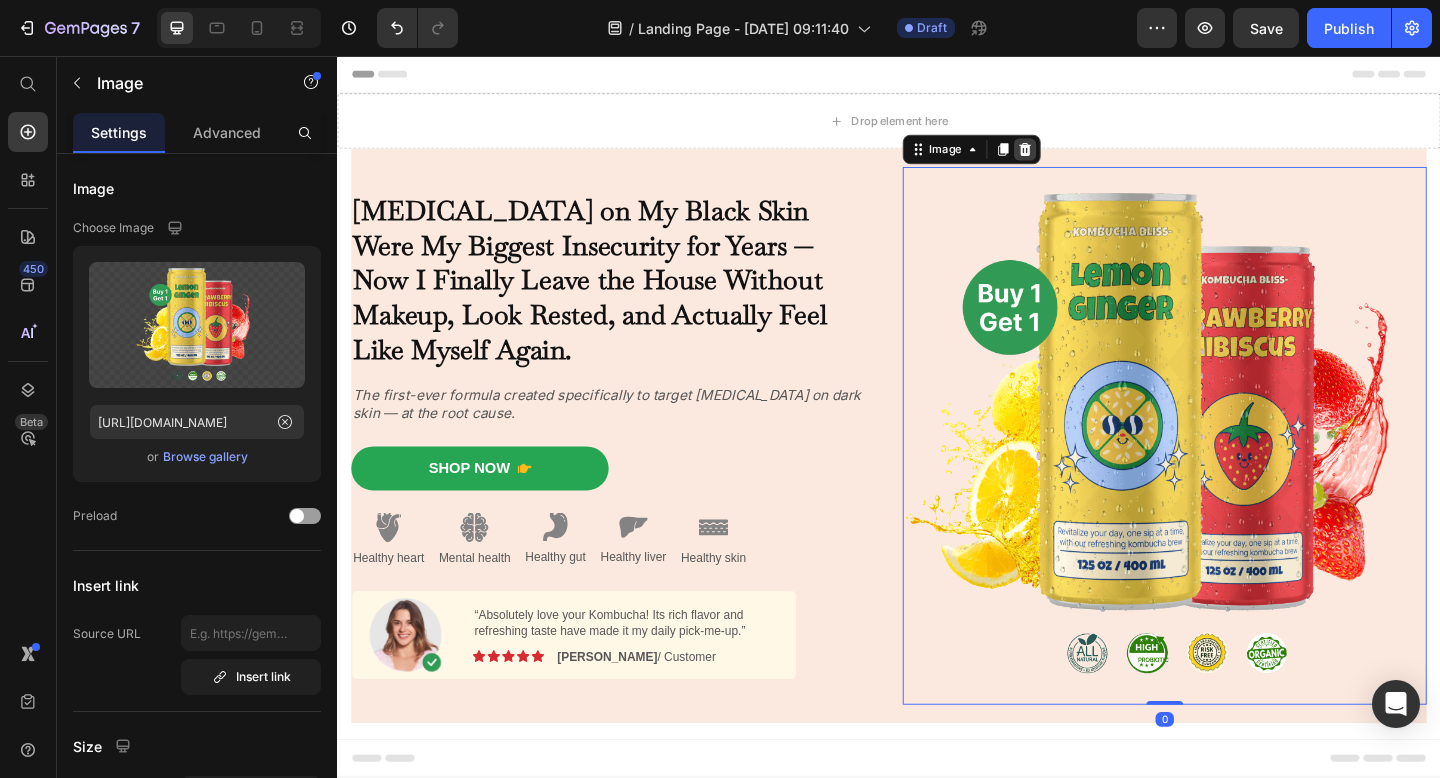 click 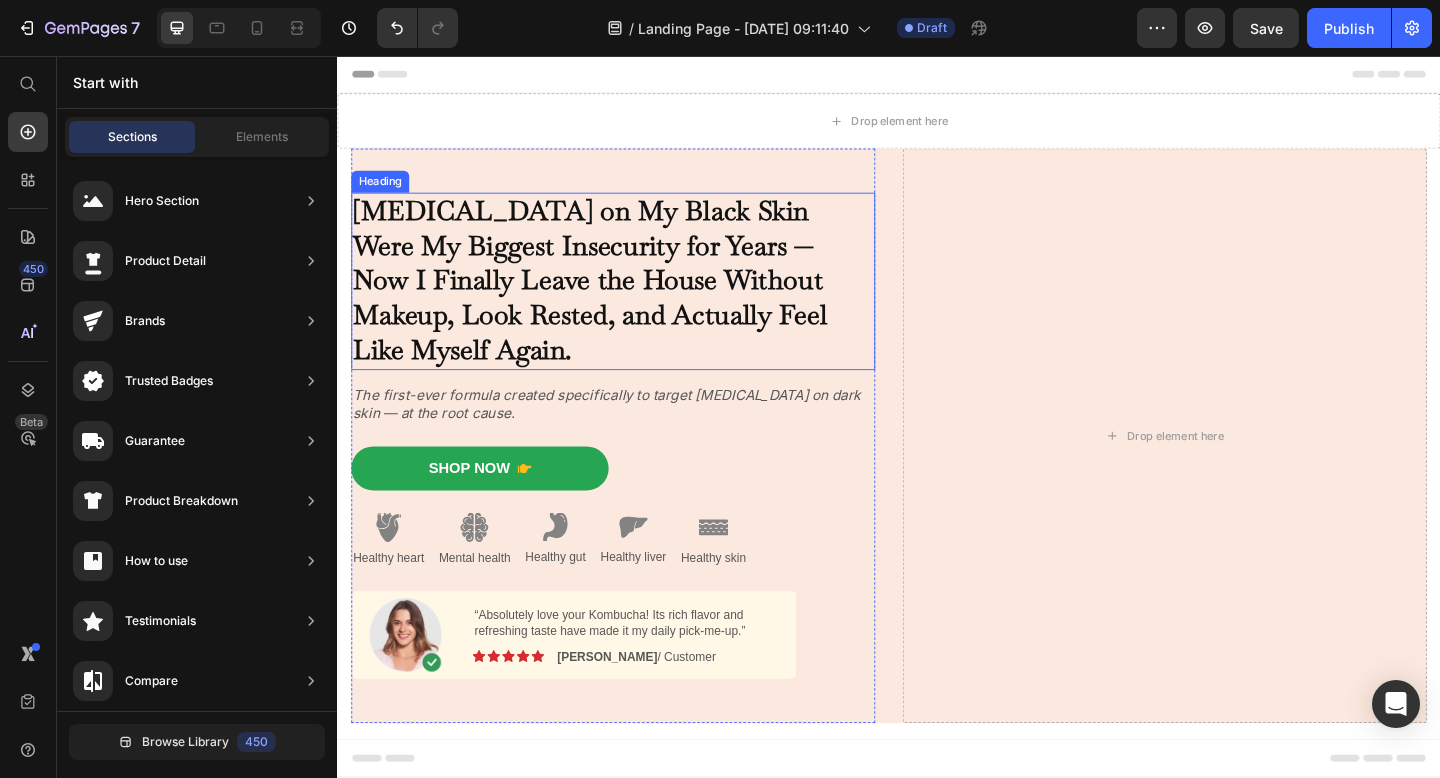 click on "[MEDICAL_DATA] on My Black Skin Were My Biggest Insecurity for Years — Now I Finally Leave the House Without Makeup, Look Rested, and Actually Feel Like Myself Again." at bounding box center [612, 300] 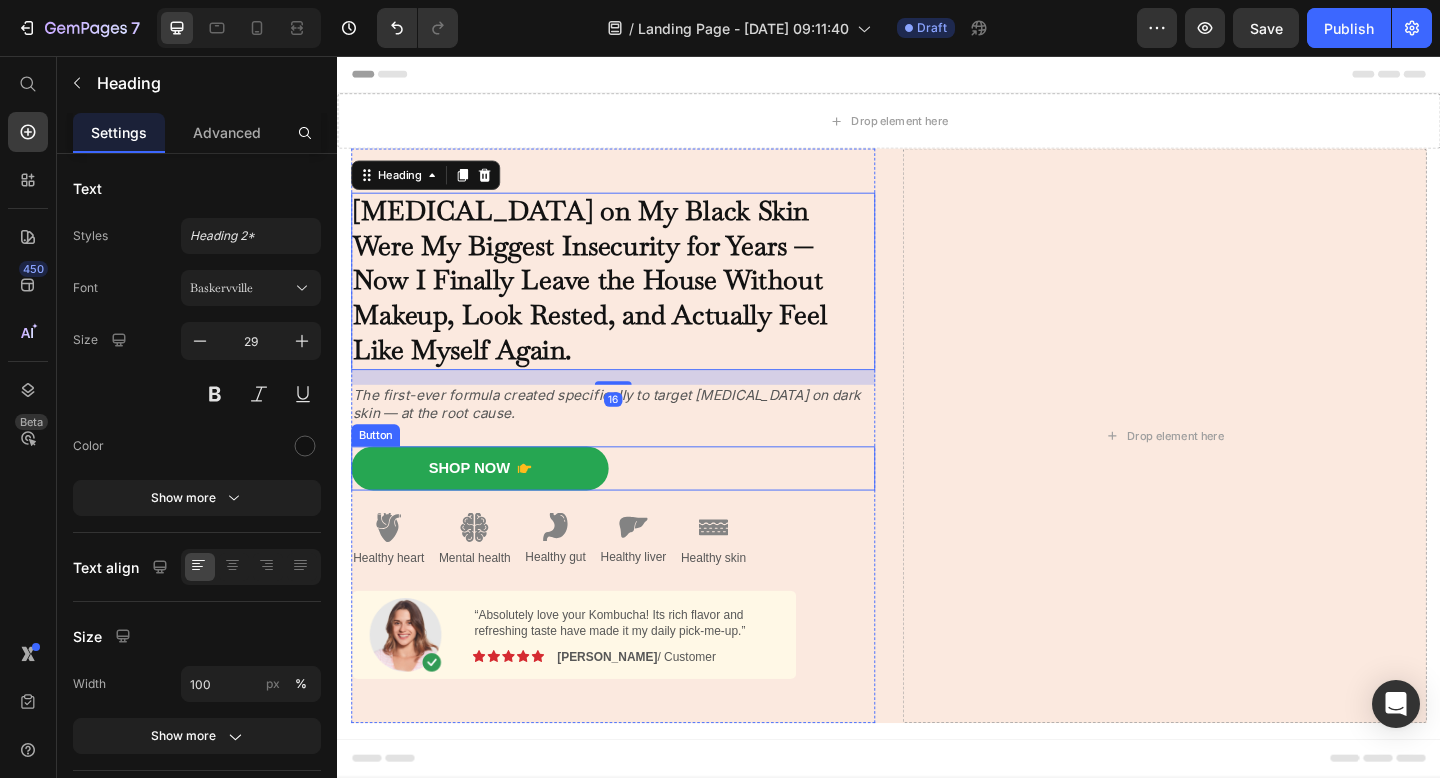 click on "Shop Now   Button" at bounding box center (637, 505) 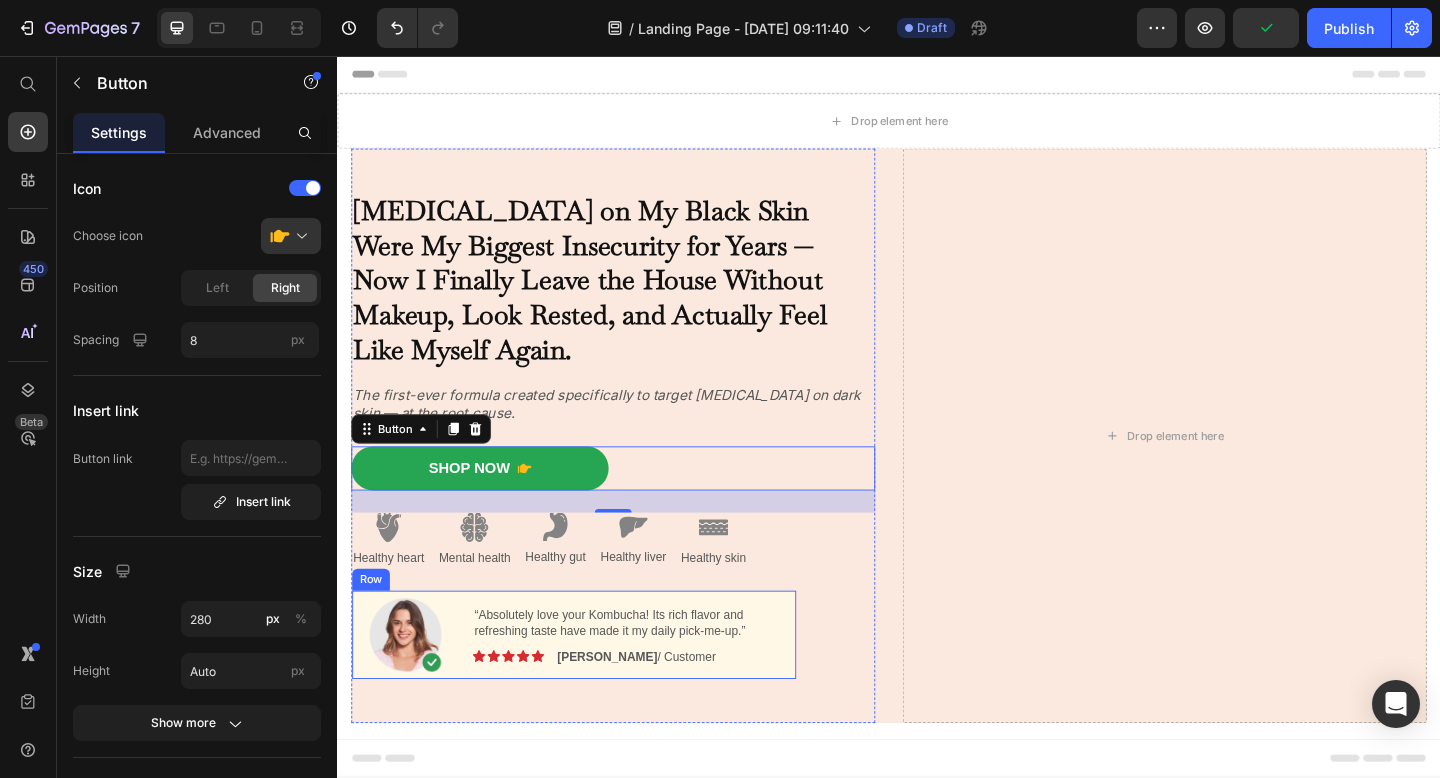 click on "“Absolutely love your Kombucha! Its rich flavor and refreshing taste have made it my daily pick-me-up.” Text Block Image Icon Icon Icon Icon Icon Icon List [PERSON_NAME]  / Customer Text Block Row" at bounding box center (650, 686) 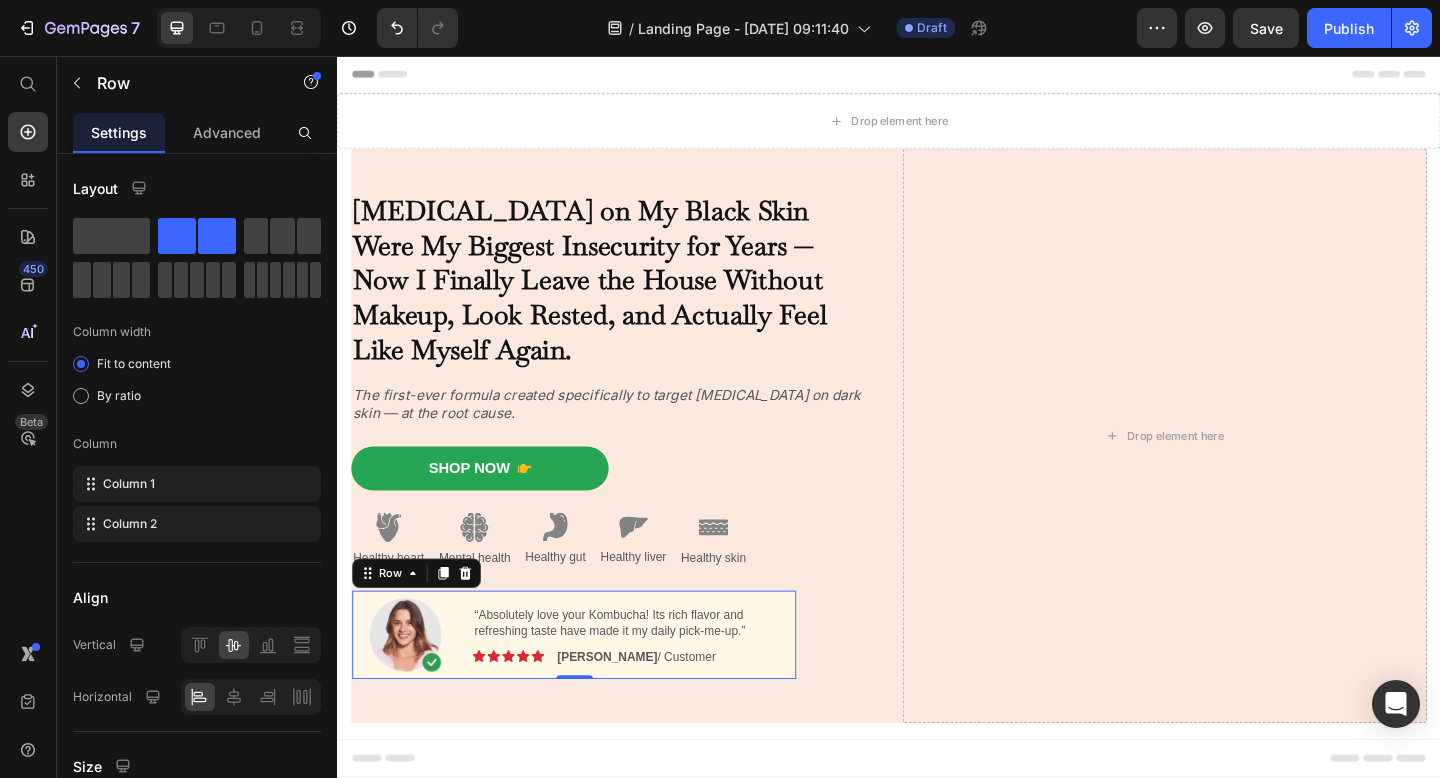 click on "“Absolutely love your Kombucha! Its rich flavor and refreshing taste have made it my daily pick-me-up.” Text Block Image Icon Icon Icon Icon Icon Icon List [PERSON_NAME]  / Customer Text Block Row" at bounding box center (650, 686) 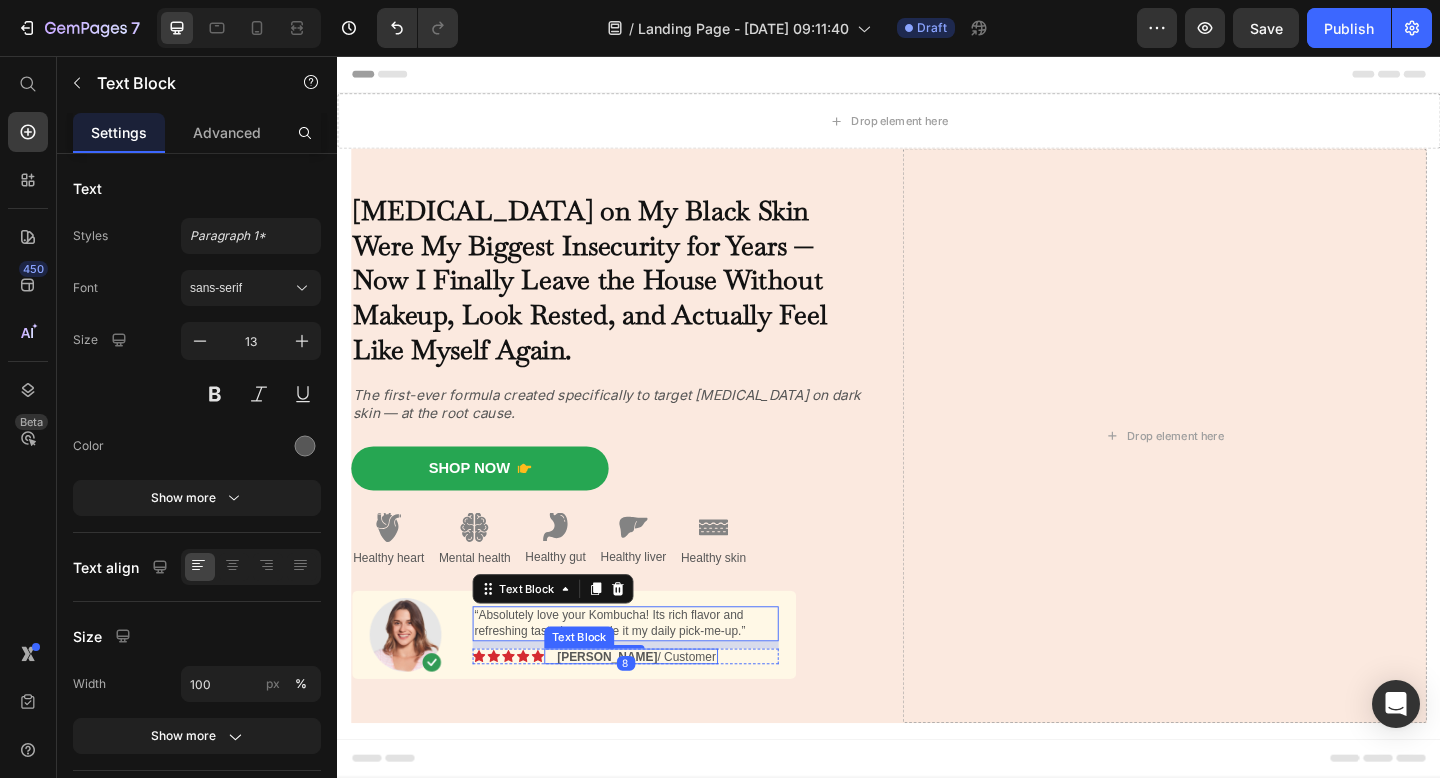click on "[PERSON_NAME]  / Customer Text Block" at bounding box center [656, 709] 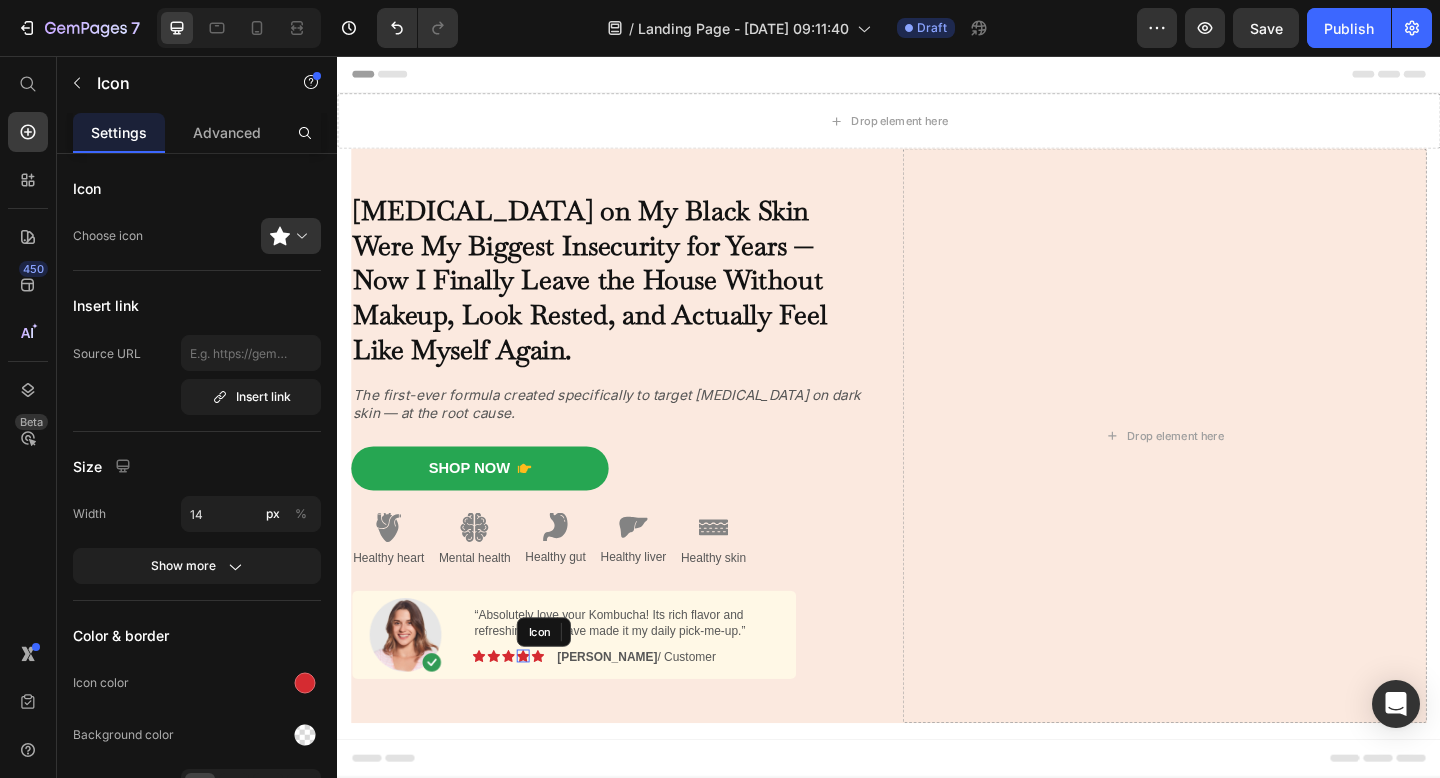 click 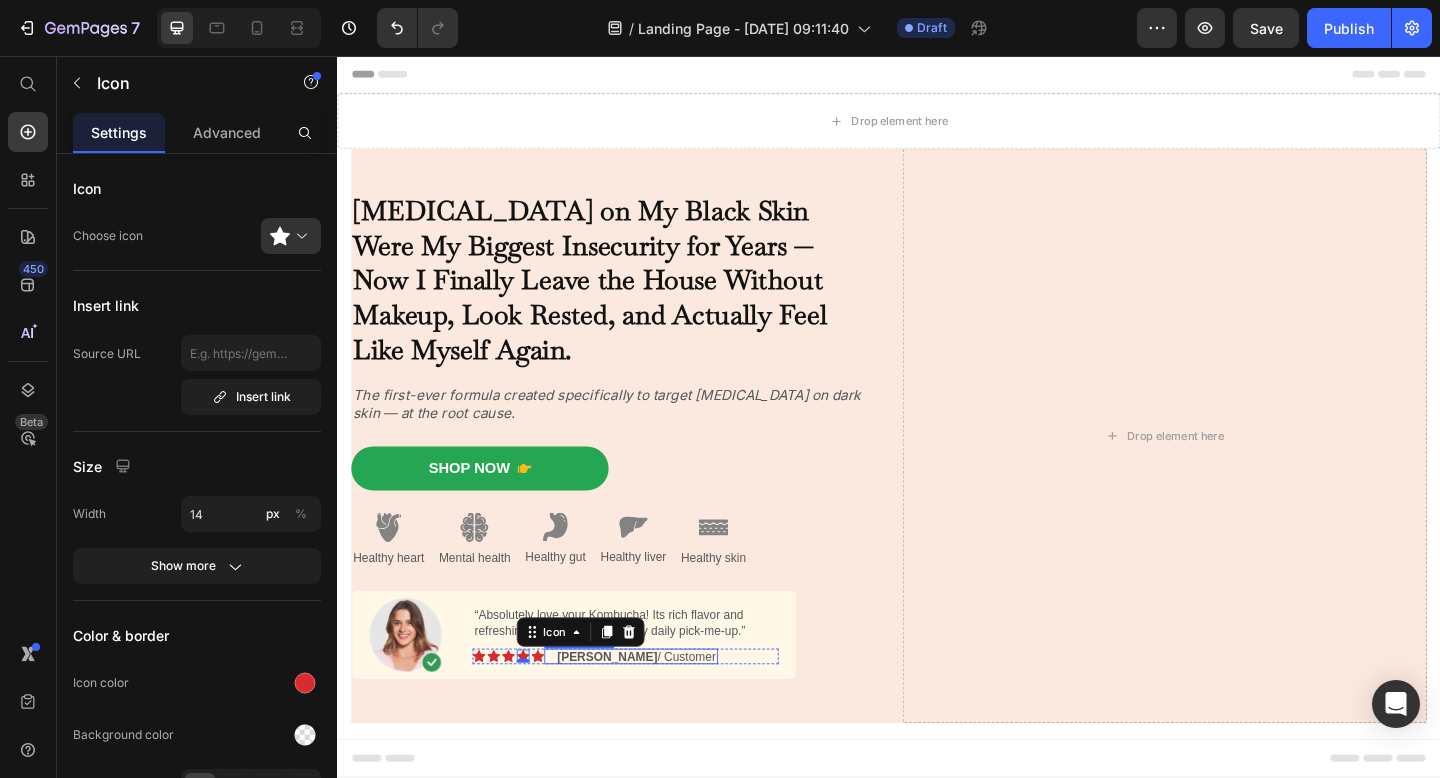 click on "[PERSON_NAME]  / Customer" at bounding box center (662, 709) 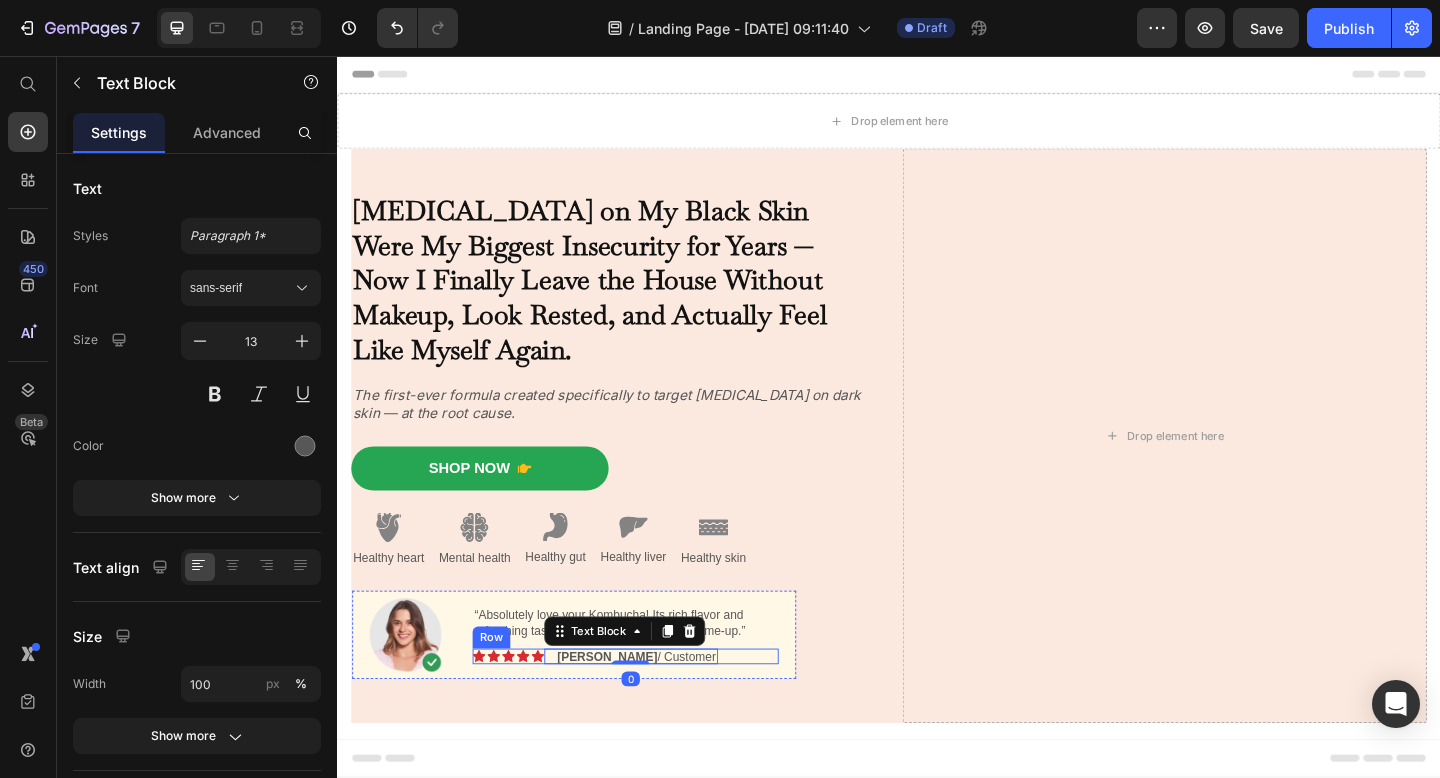 click on "Image Icon Icon Icon Icon Icon Icon List [PERSON_NAME]  / Customer Text Block   0 Row" at bounding box center [650, 709] 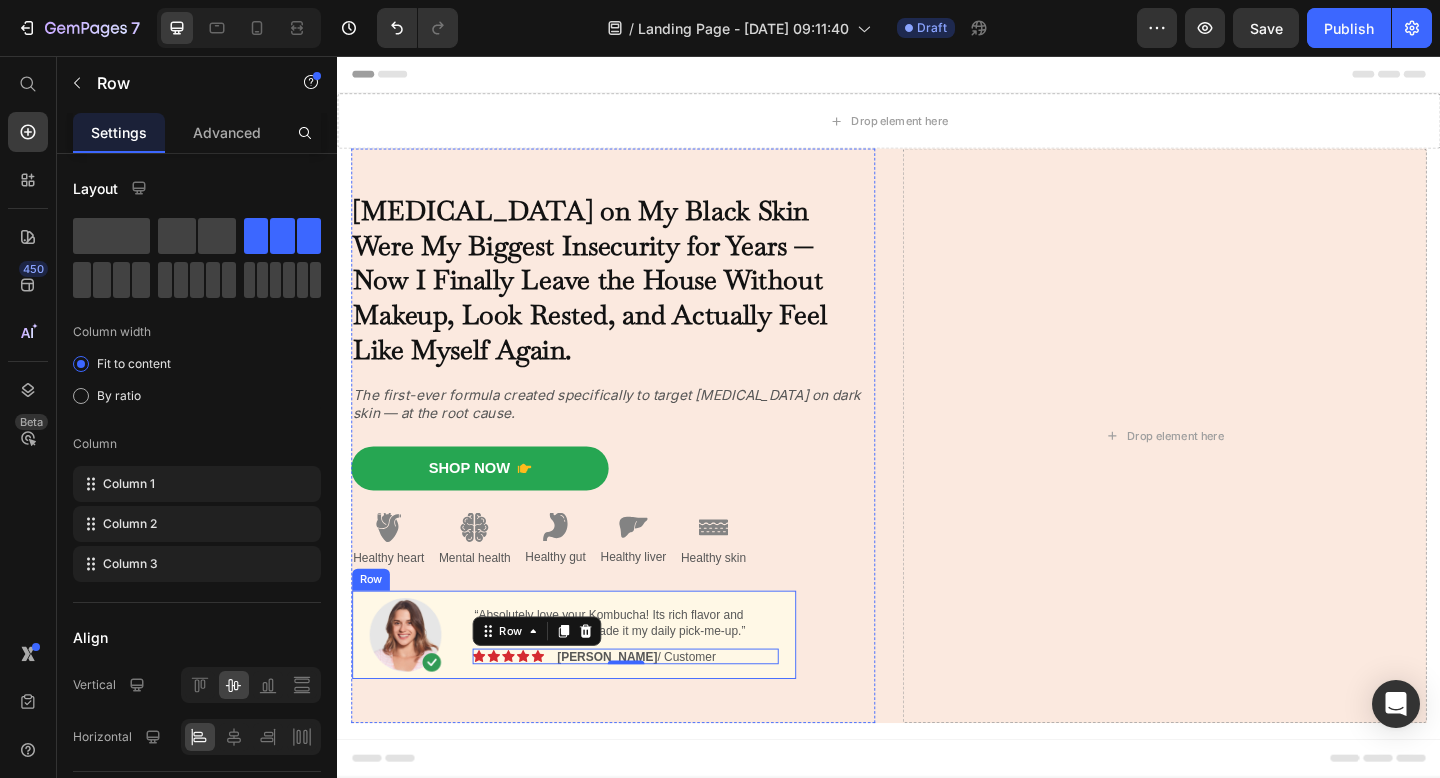 click on "Image “Absolutely love your Kombucha! Its rich flavor and refreshing taste have made it my daily pick-me-up.” Text Block Image Icon Icon Icon Icon Icon Icon List [PERSON_NAME]  / Customer Text Block Row   0 Row" at bounding box center (594, 686) 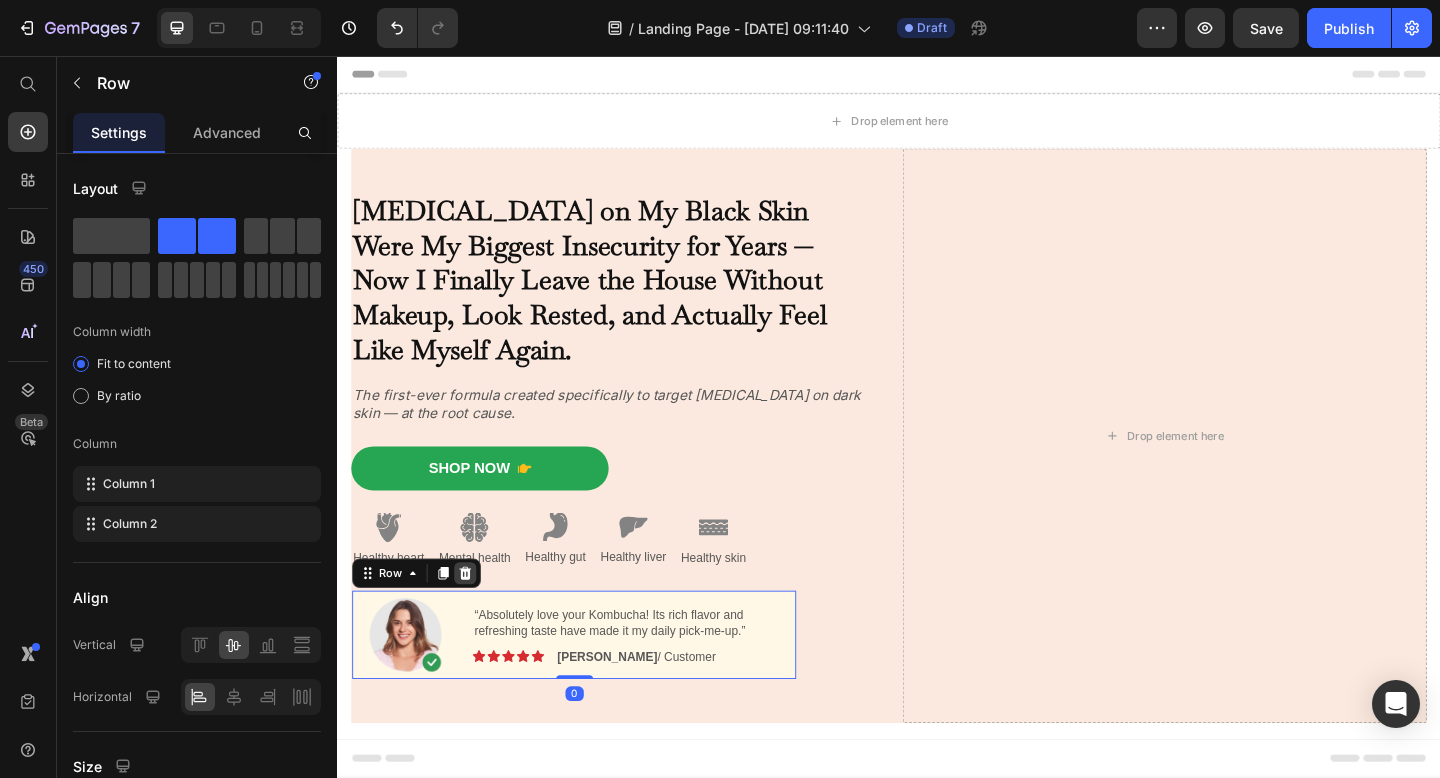 click at bounding box center [476, 619] 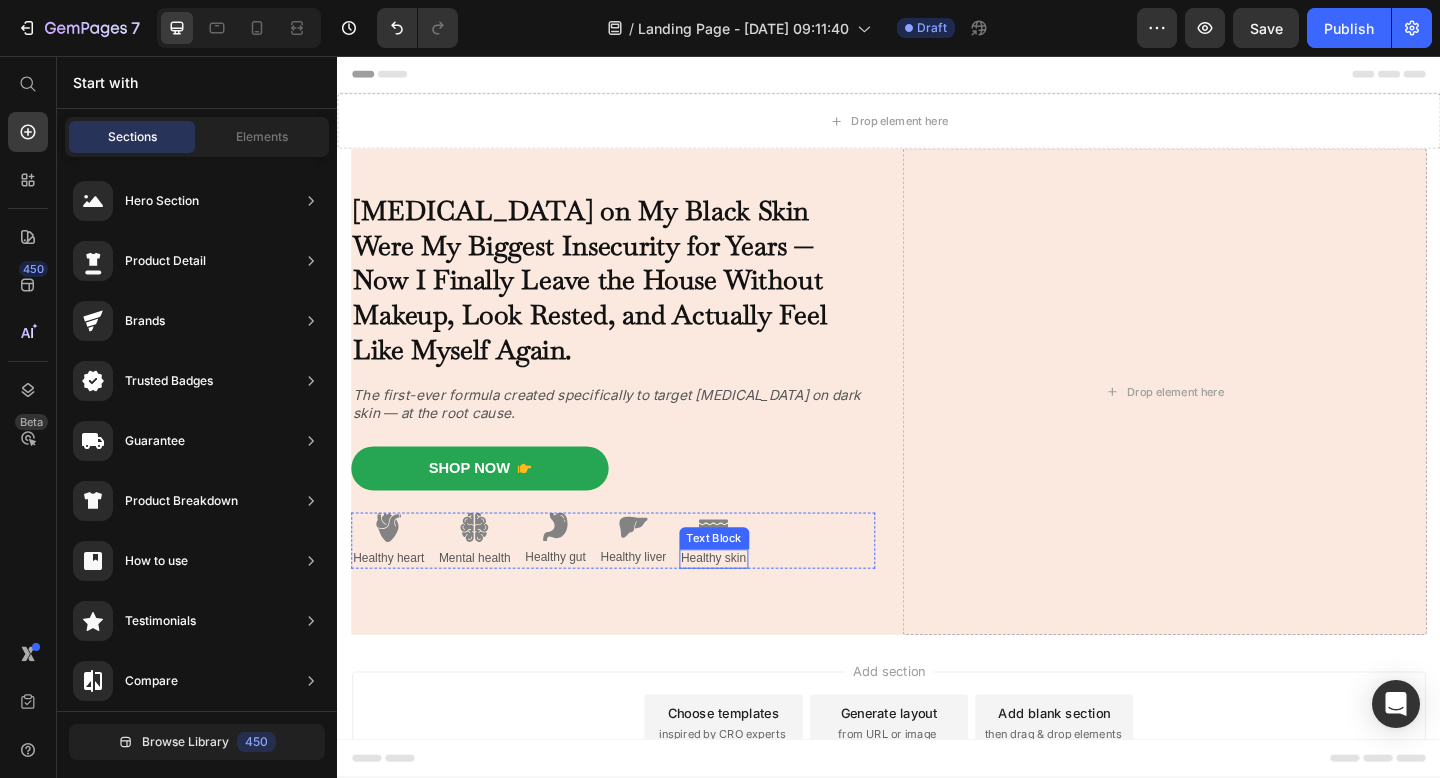 click on "Healthy skin" at bounding box center (746, 603) 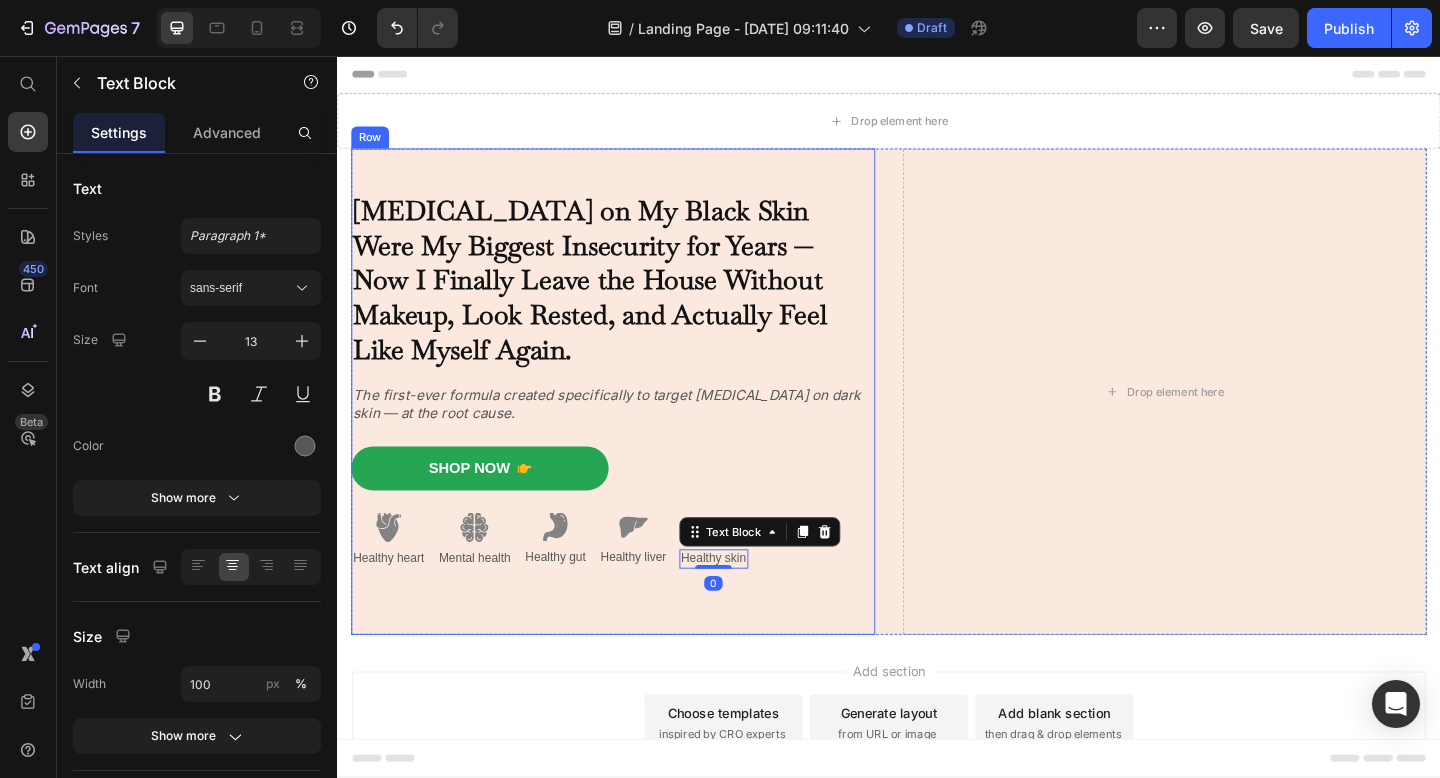 click on "⁠⁠⁠⁠⁠⁠⁠ [MEDICAL_DATA] on My Black Skin Were My Biggest Insecurity for Years — Now I Finally Leave the House Without Makeup, Look Rested, and Actually Feel Like Myself Again. Heading The first-ever formula created specifically to target [MEDICAL_DATA] on dark skin — at the root cause. Text Block
Shop Now   Button Image Healthy heart Text Block Image Mental health Text Block Image Healthy gut Text Block Image Healthy liver Text Block Image Healthy skin Text Block   0 Row Shop Now   👉    Button Row" at bounding box center (637, 421) 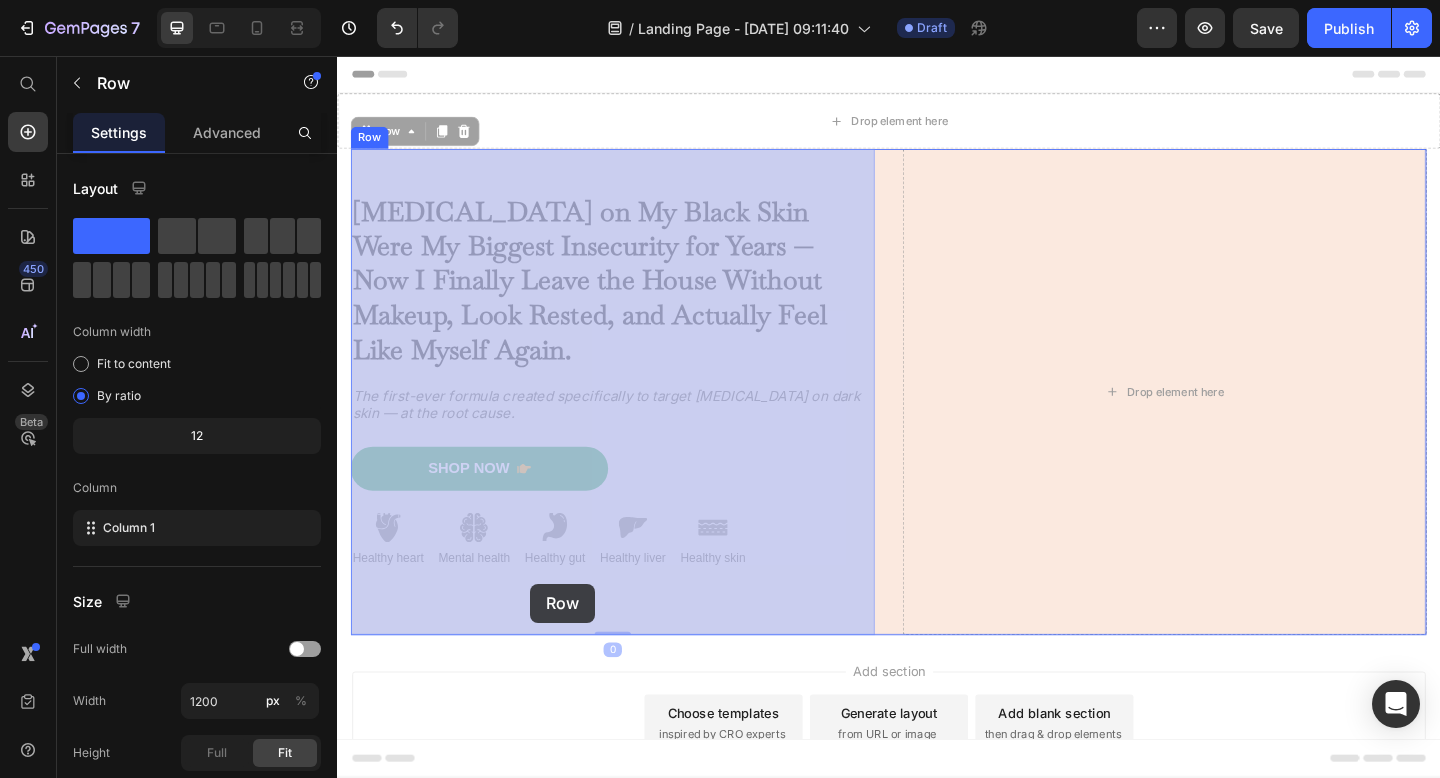 drag, startPoint x: 804, startPoint y: 644, endPoint x: 547, endPoint y: 630, distance: 257.38104 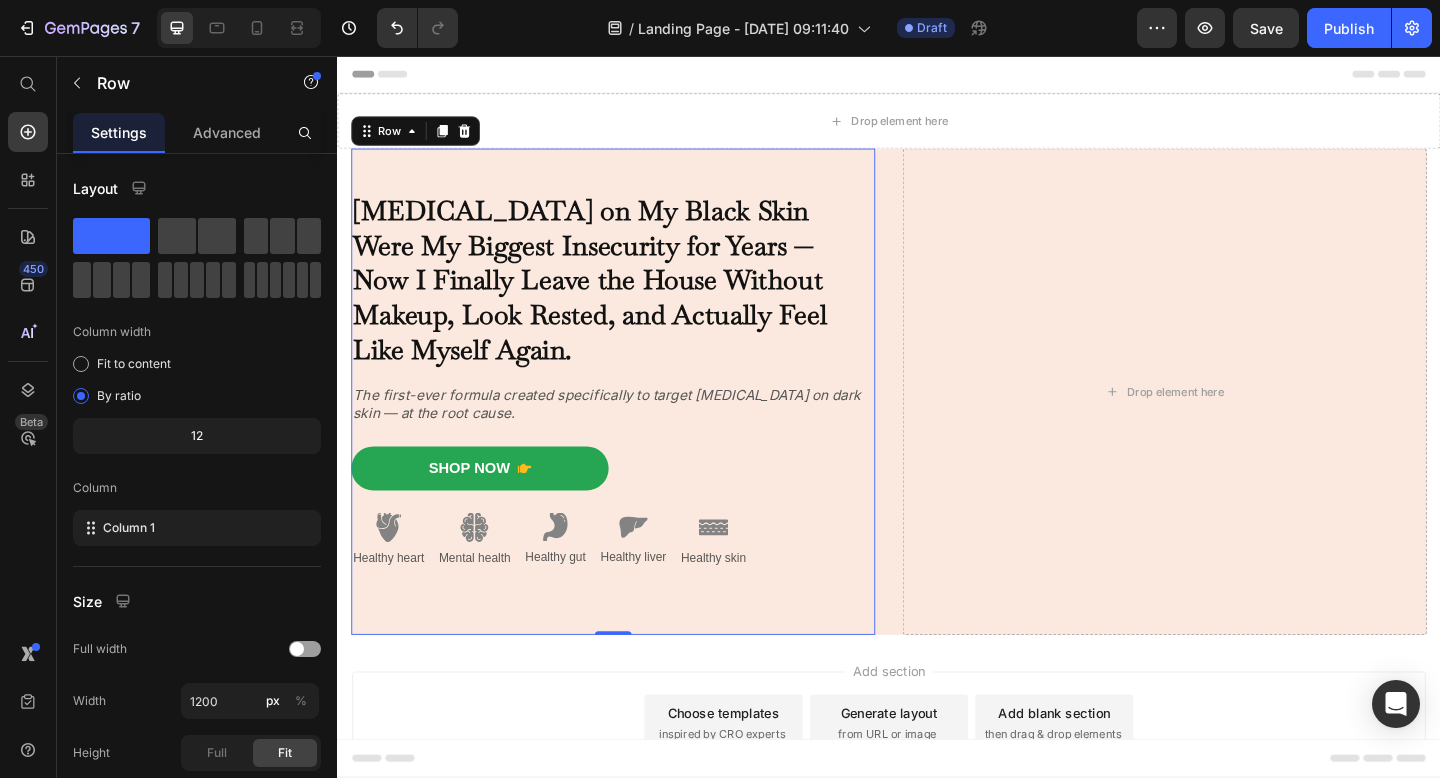 click on "⁠⁠⁠⁠⁠⁠⁠ [MEDICAL_DATA] on My Black Skin Were My Biggest Insecurity for Years — Now I Finally Leave the House Without Makeup, Look Rested, and Actually Feel Like Myself Again. Heading The first-ever formula created specifically to target [MEDICAL_DATA] on dark skin — at the root cause. Text Block
Shop Now   Button Image Healthy heart Text Block Image Mental health Text Block Image Healthy gut Text Block Image Healthy liver Text Block Image Healthy skin Text Block Row Shop Now   👉    Button Row   0" at bounding box center (637, 421) 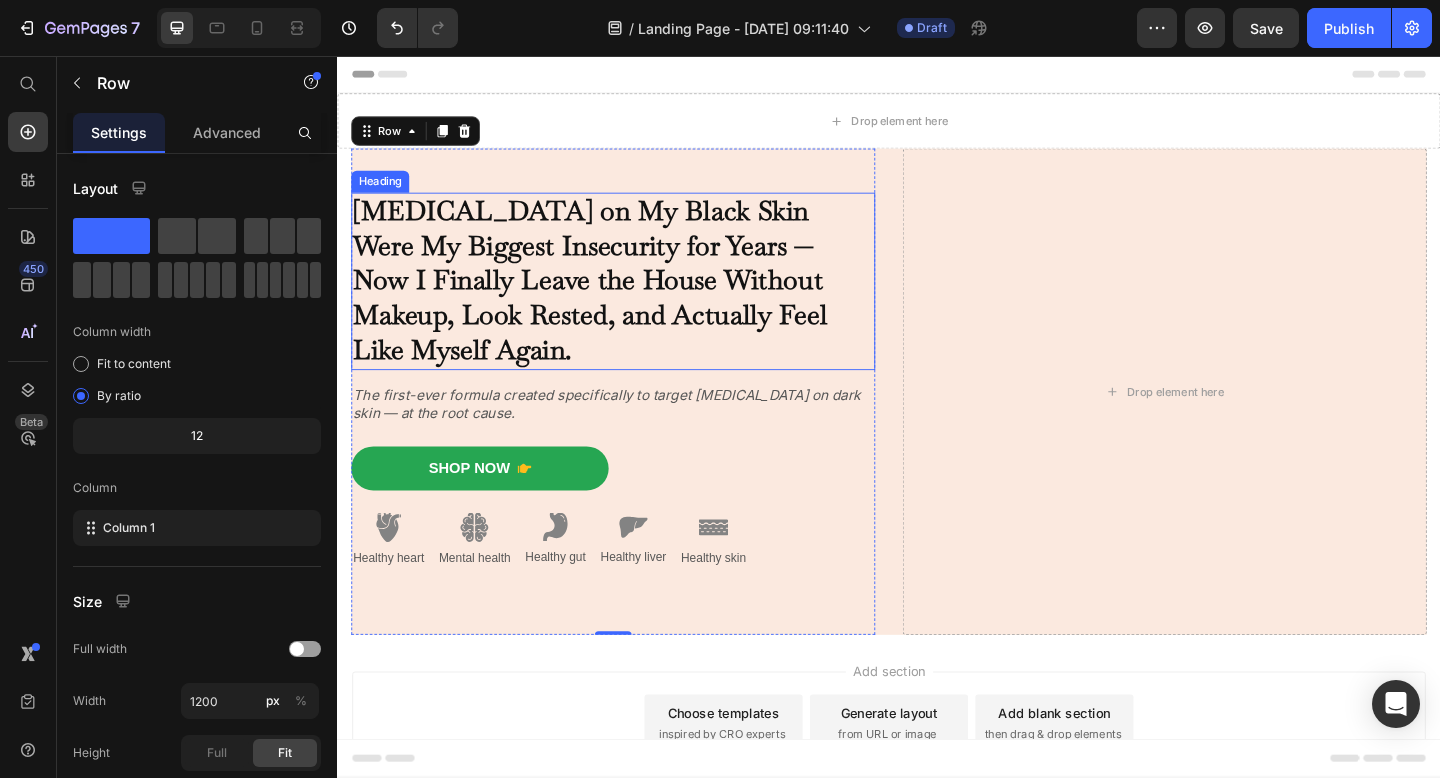 click on "[MEDICAL_DATA] on My Black Skin Were My Biggest Insecurity for Years — Now I Finally Leave the House Without Makeup, Look Rested, and Actually Feel Like Myself Again." at bounding box center (612, 300) 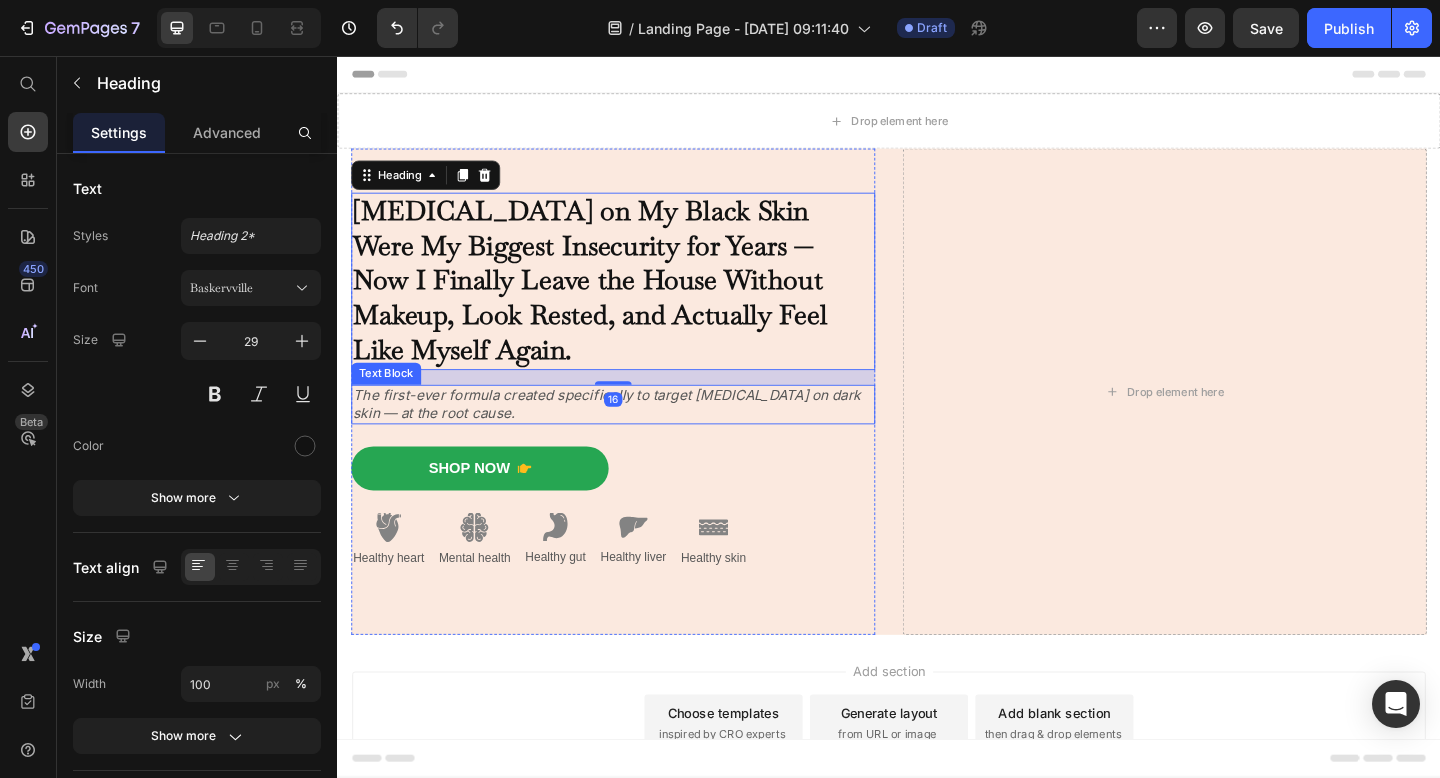 click on "The first-ever formula created specifically to target [MEDICAL_DATA] on dark skin — at the root cause." at bounding box center [637, 435] 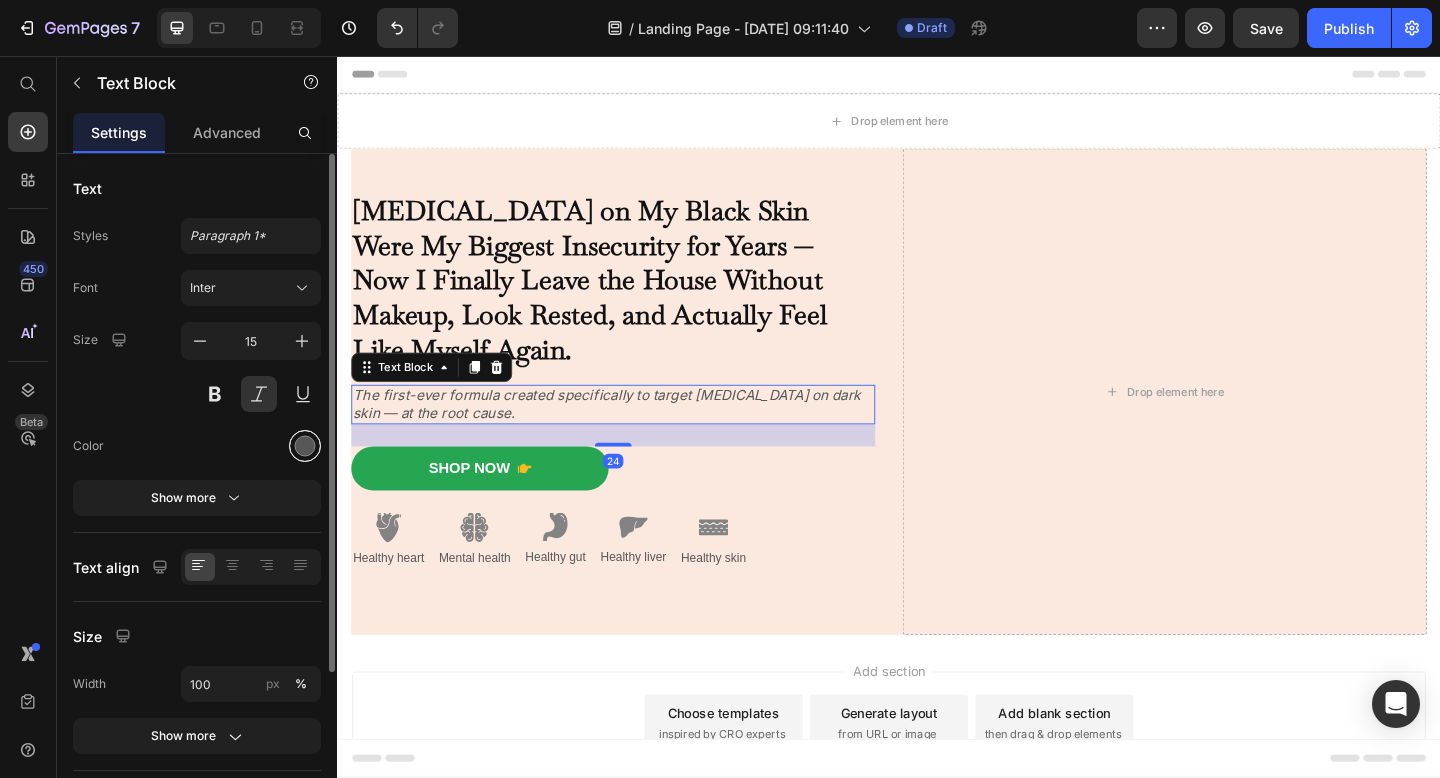 click at bounding box center (305, 446) 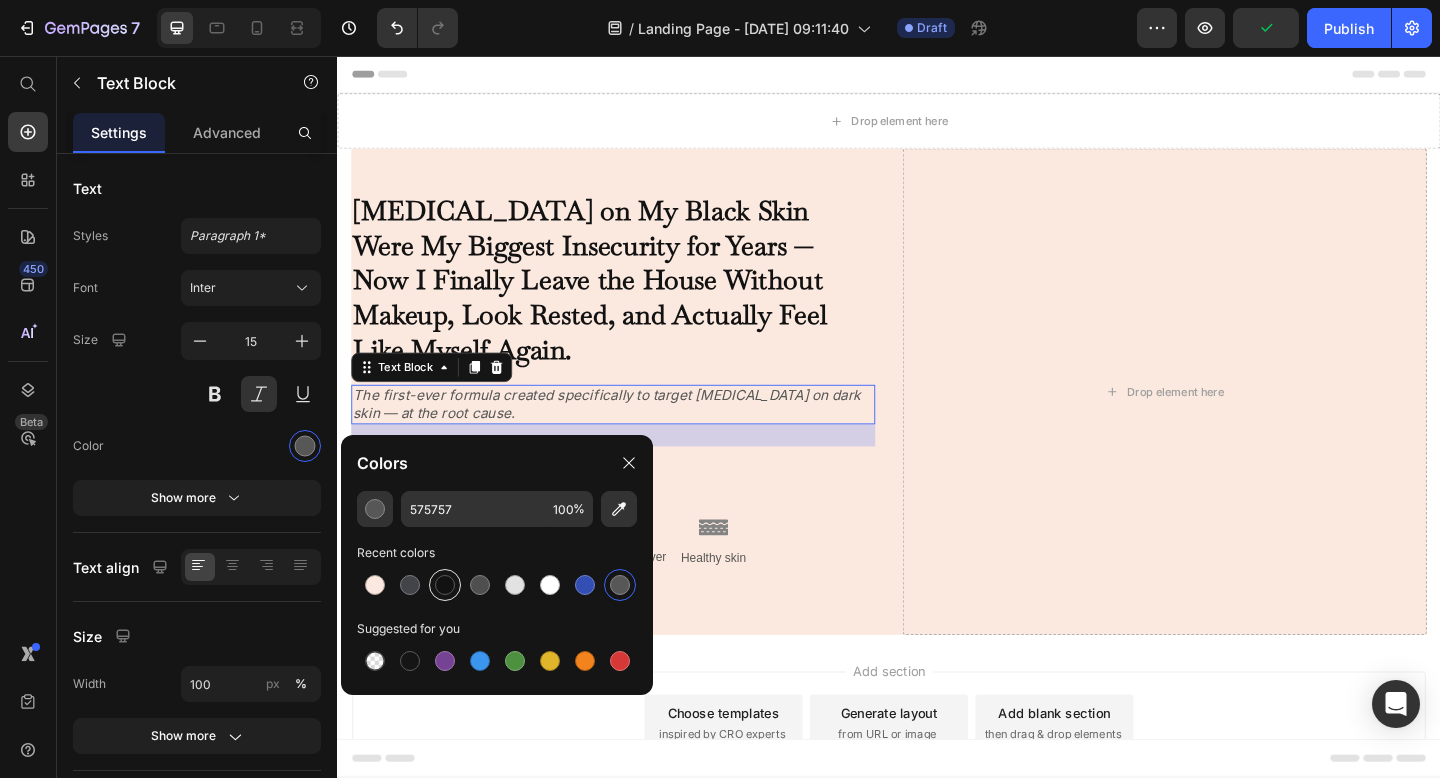click at bounding box center (445, 585) 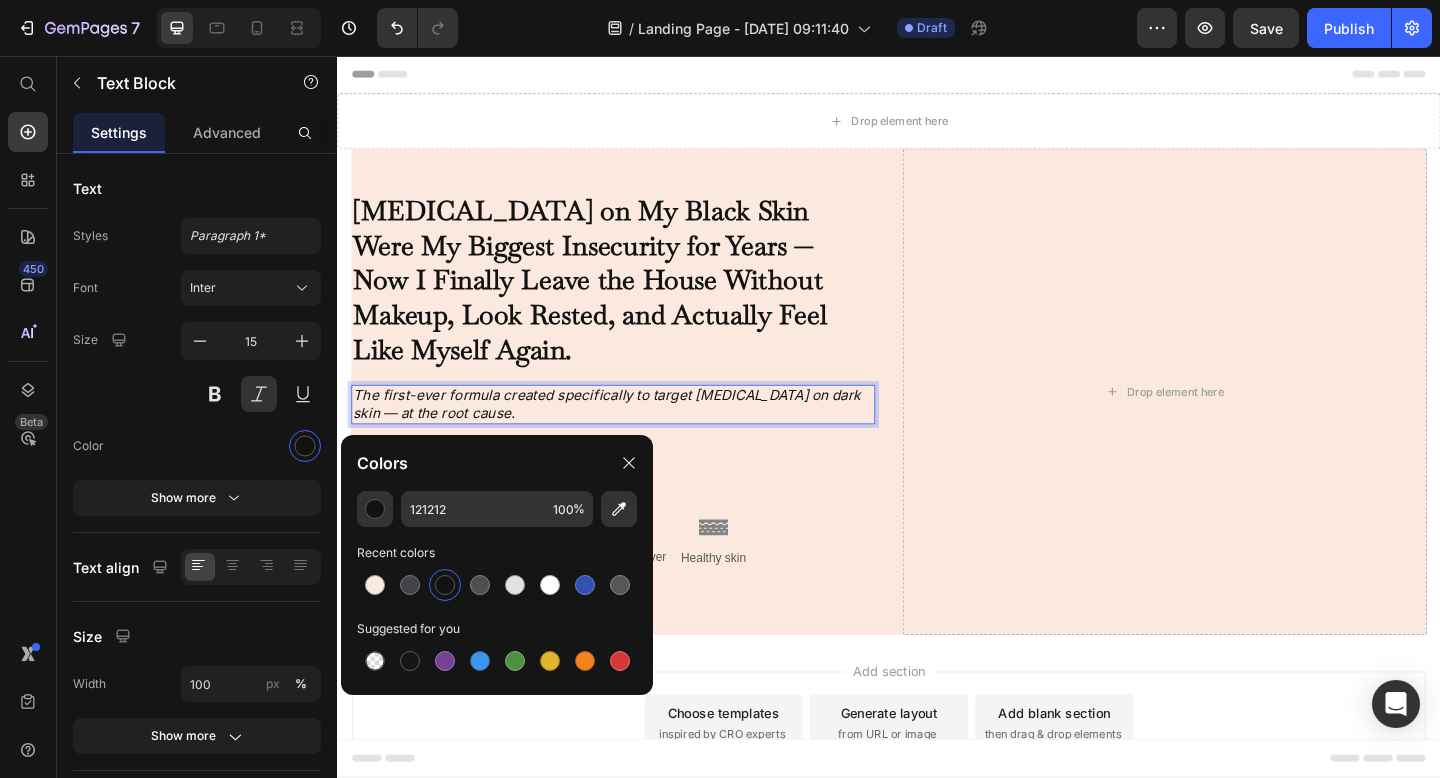 click on "The first-ever formula created specifically to target [MEDICAL_DATA] on dark skin — at the root cause." at bounding box center (637, 435) 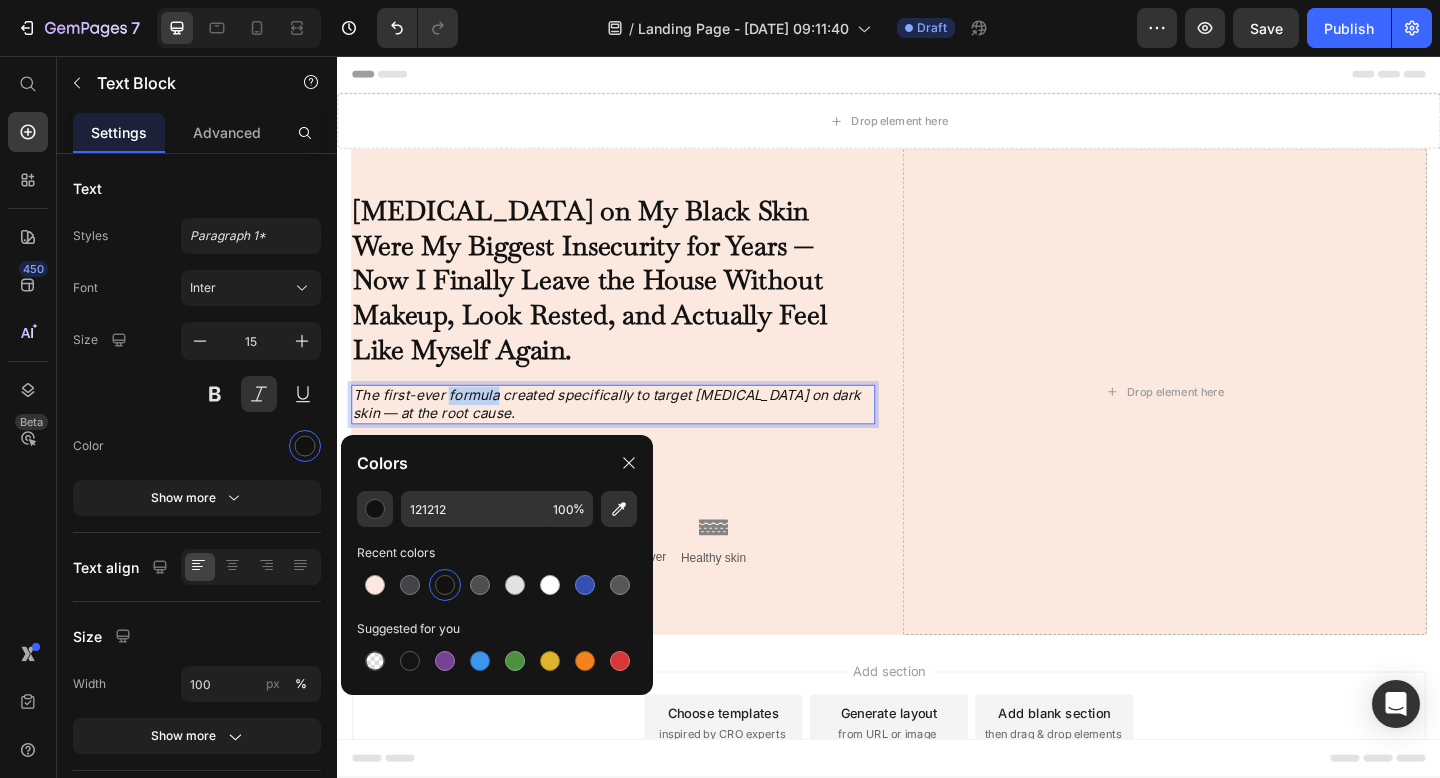 click on "The first-ever formula created specifically to target [MEDICAL_DATA] on dark skin — at the root cause." at bounding box center (637, 435) 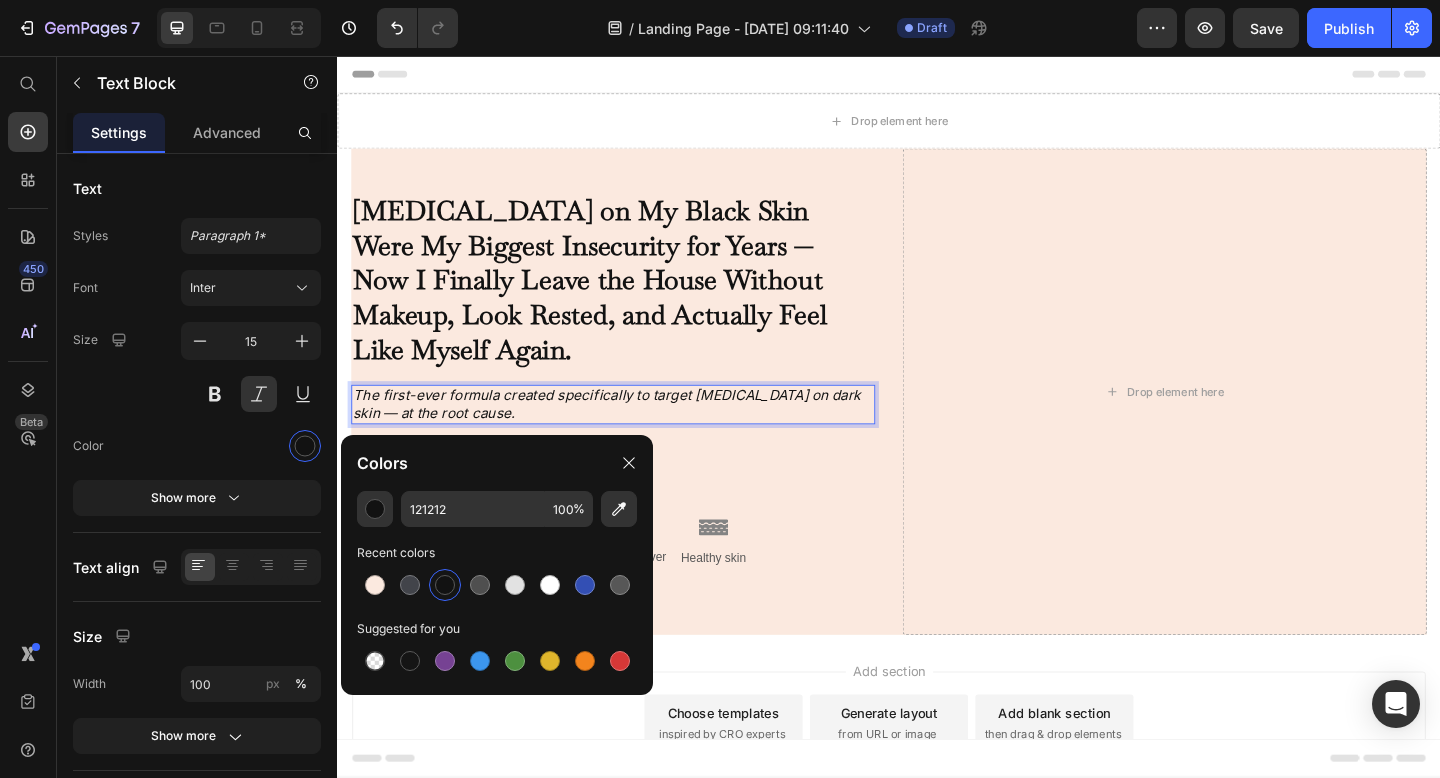 click on "The first-ever formula created specifically to target [MEDICAL_DATA] on dark skin — at the root cause." at bounding box center (637, 435) 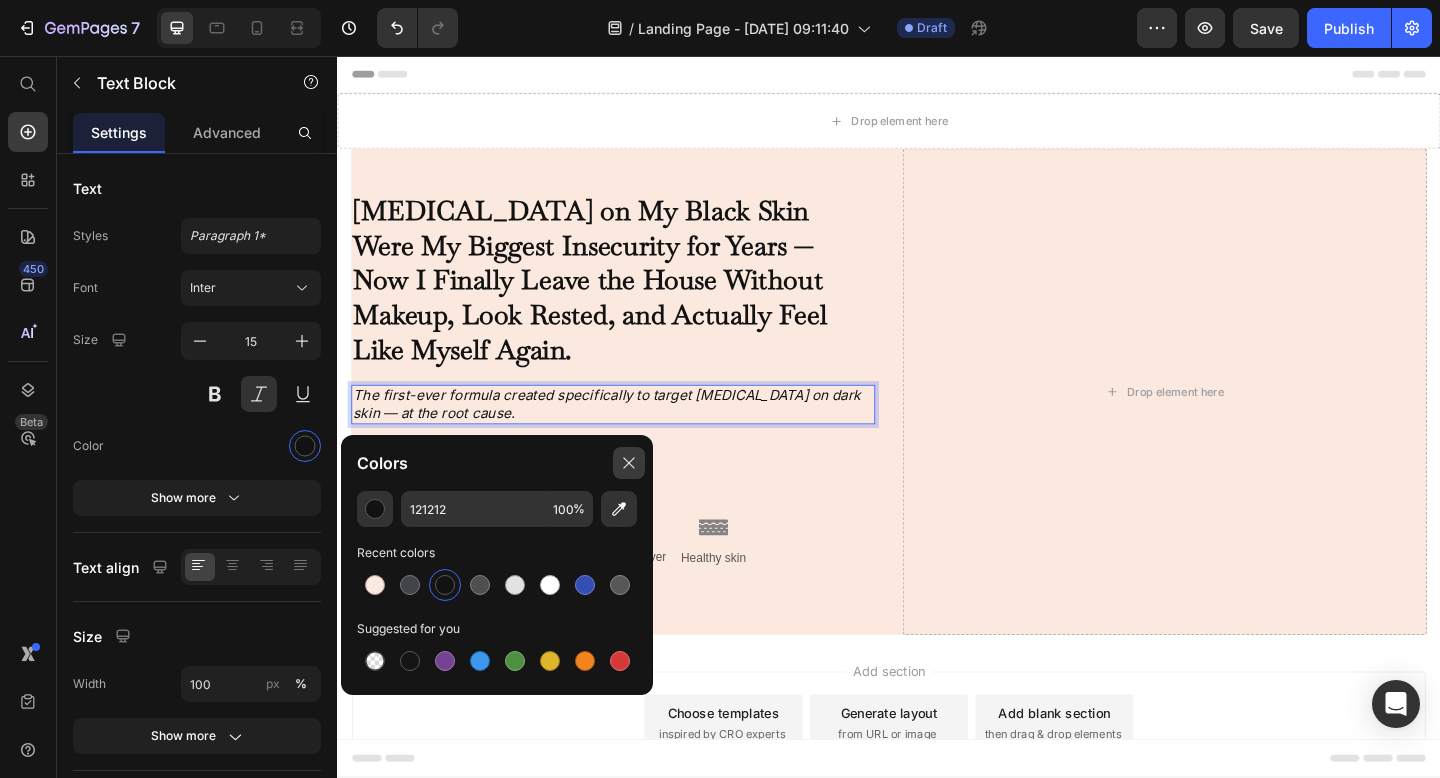 click 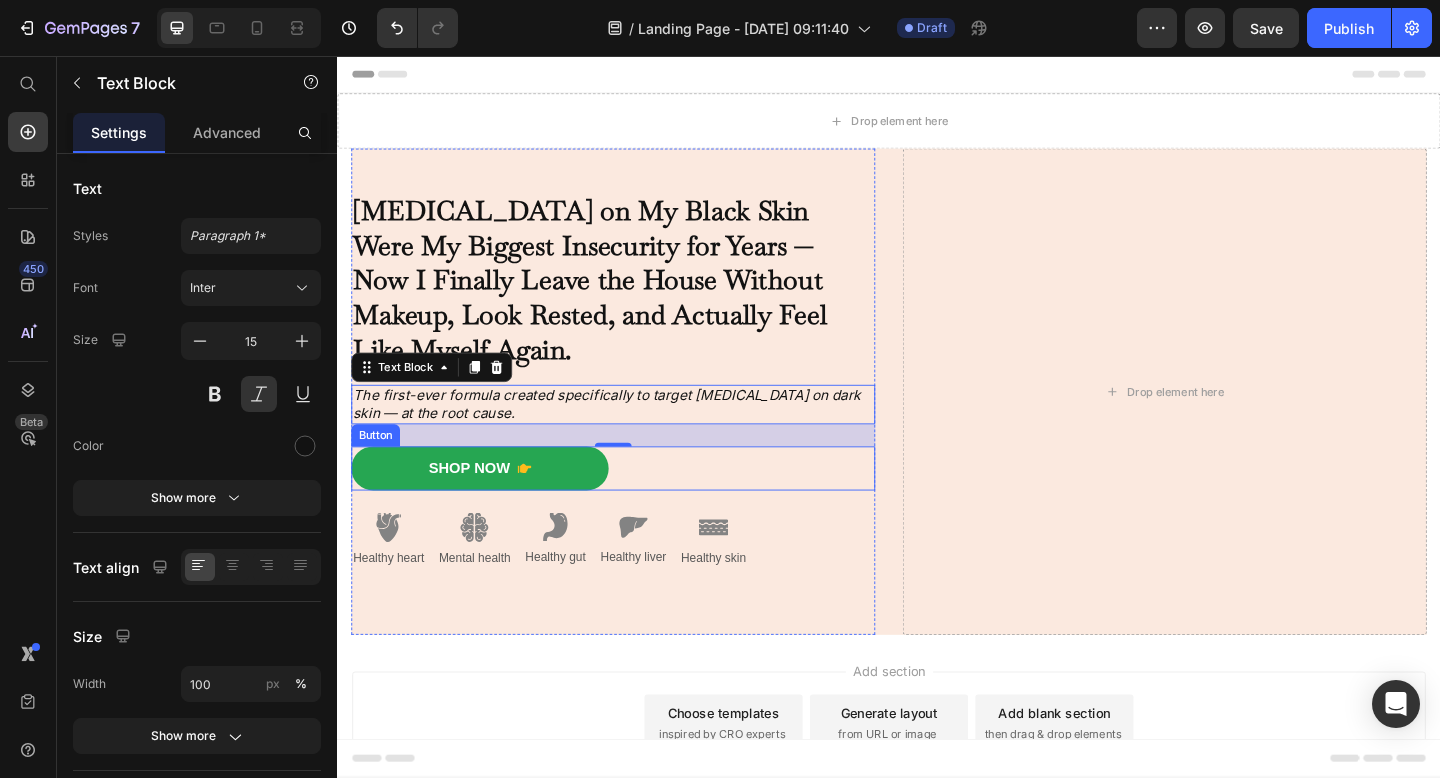 click on "Shop Now   Button" at bounding box center (637, 505) 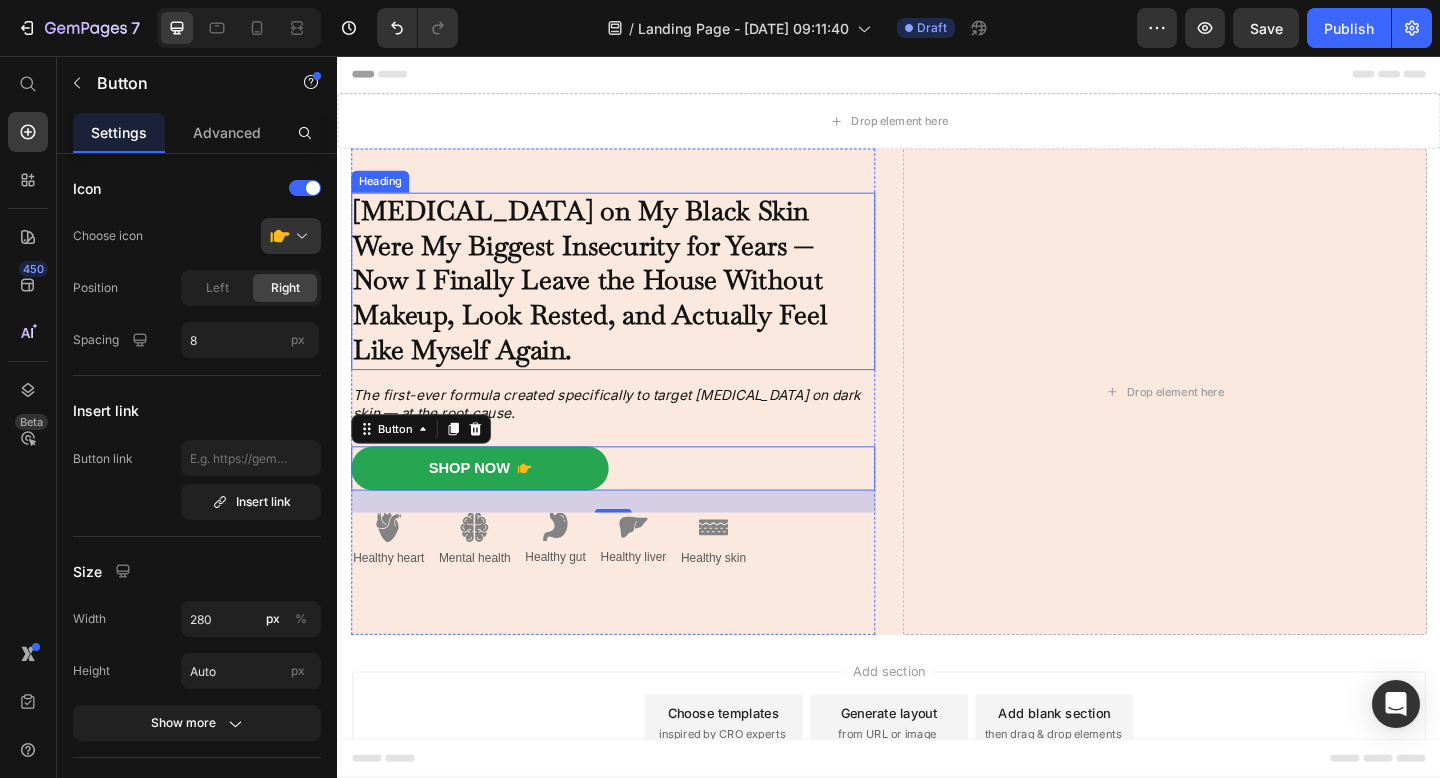click on "[MEDICAL_DATA] on My Black Skin Were My Biggest Insecurity for Years — Now I Finally Leave the House Without Makeup, Look Rested, and Actually Feel Like Myself Again." at bounding box center [612, 300] 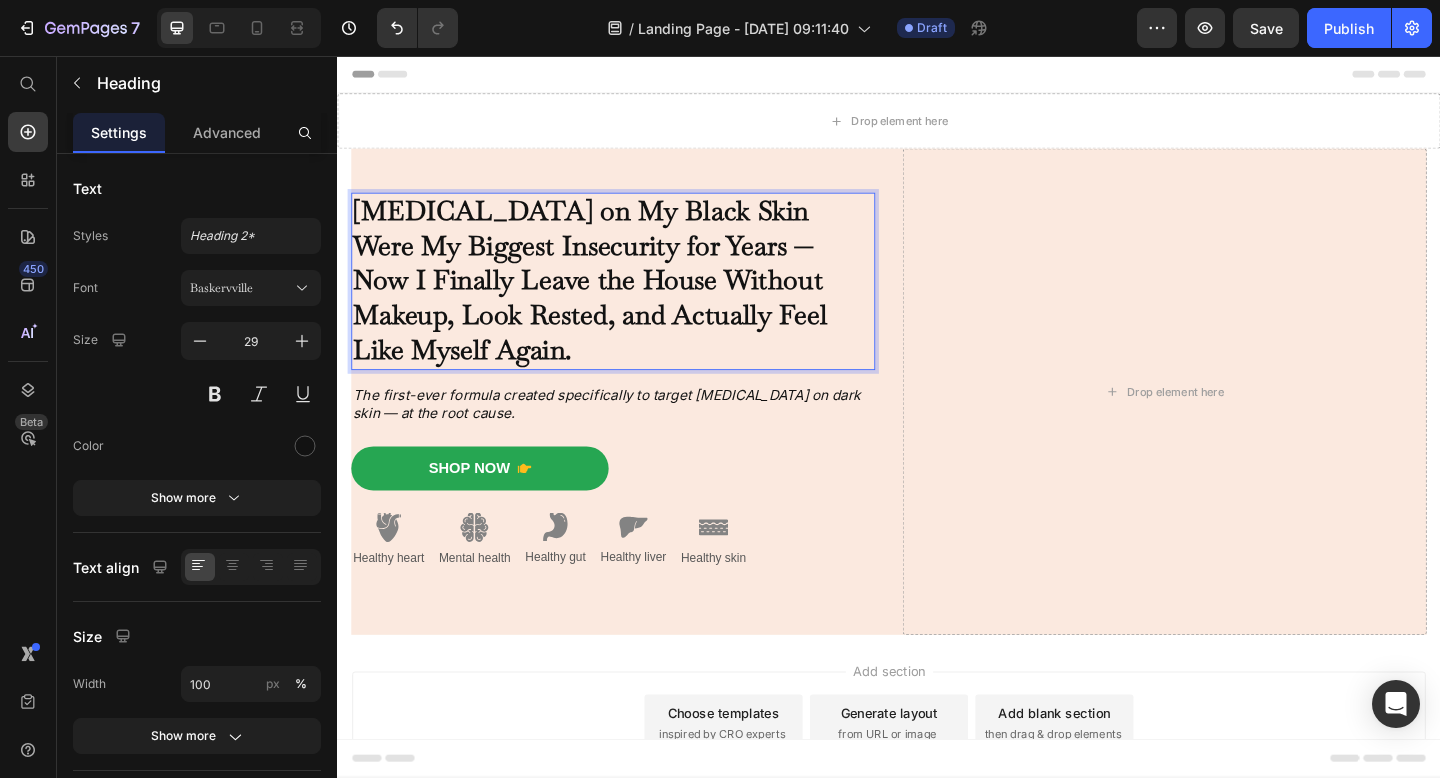 click on "[MEDICAL_DATA] on My Black Skin Were My Biggest Insecurity for Years — Now I Finally Leave the House Without Makeup, Look Rested, and Actually Feel Like Myself Again." at bounding box center (612, 300) 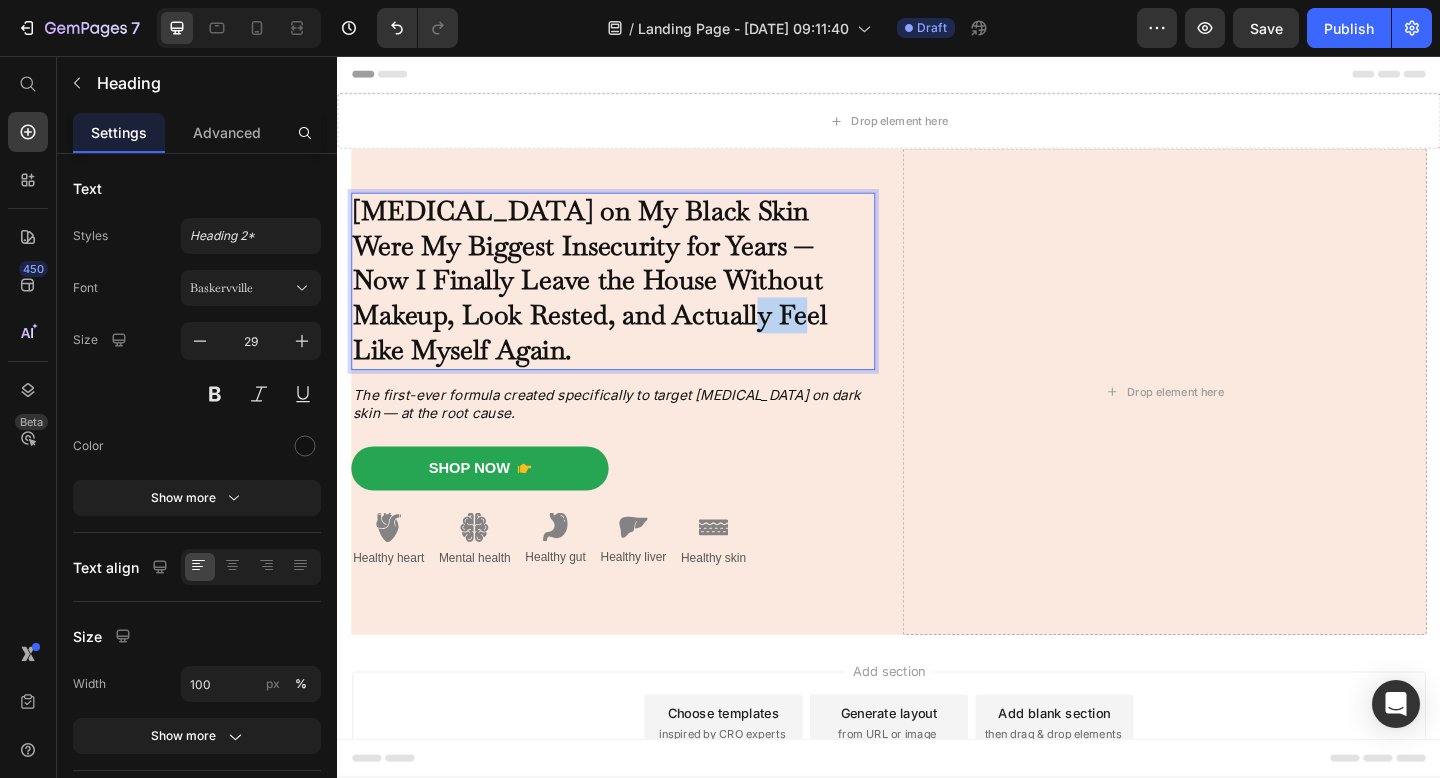 click on "[MEDICAL_DATA] on My Black Skin Were My Biggest Insecurity for Years — Now I Finally Leave the House Without Makeup, Look Rested, and Actually Feel Like Myself Again." at bounding box center (612, 300) 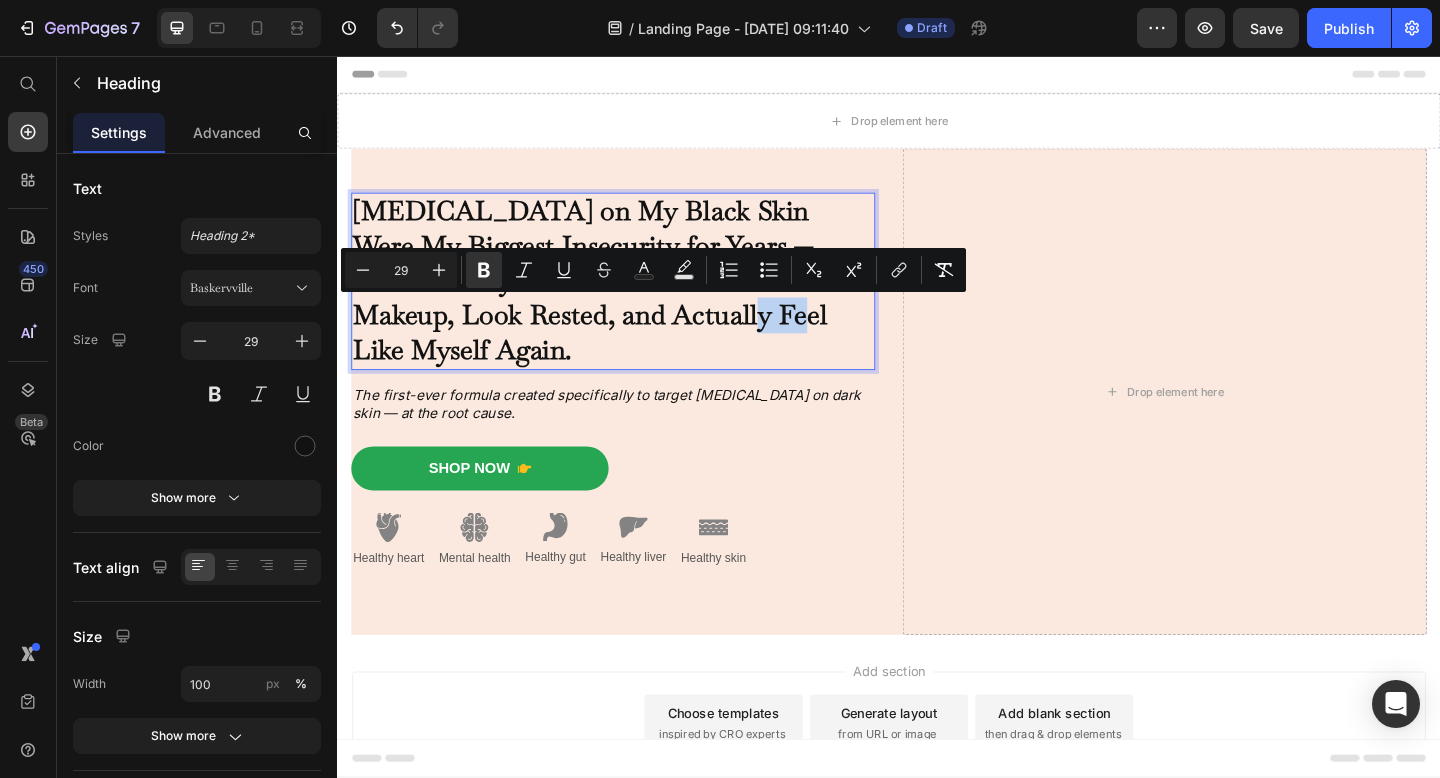 click on "[MEDICAL_DATA] on My Black Skin Were My Biggest Insecurity for Years — Now I Finally Leave the House Without Makeup, Look Rested, and Actually Feel Like Myself Again." at bounding box center (612, 300) 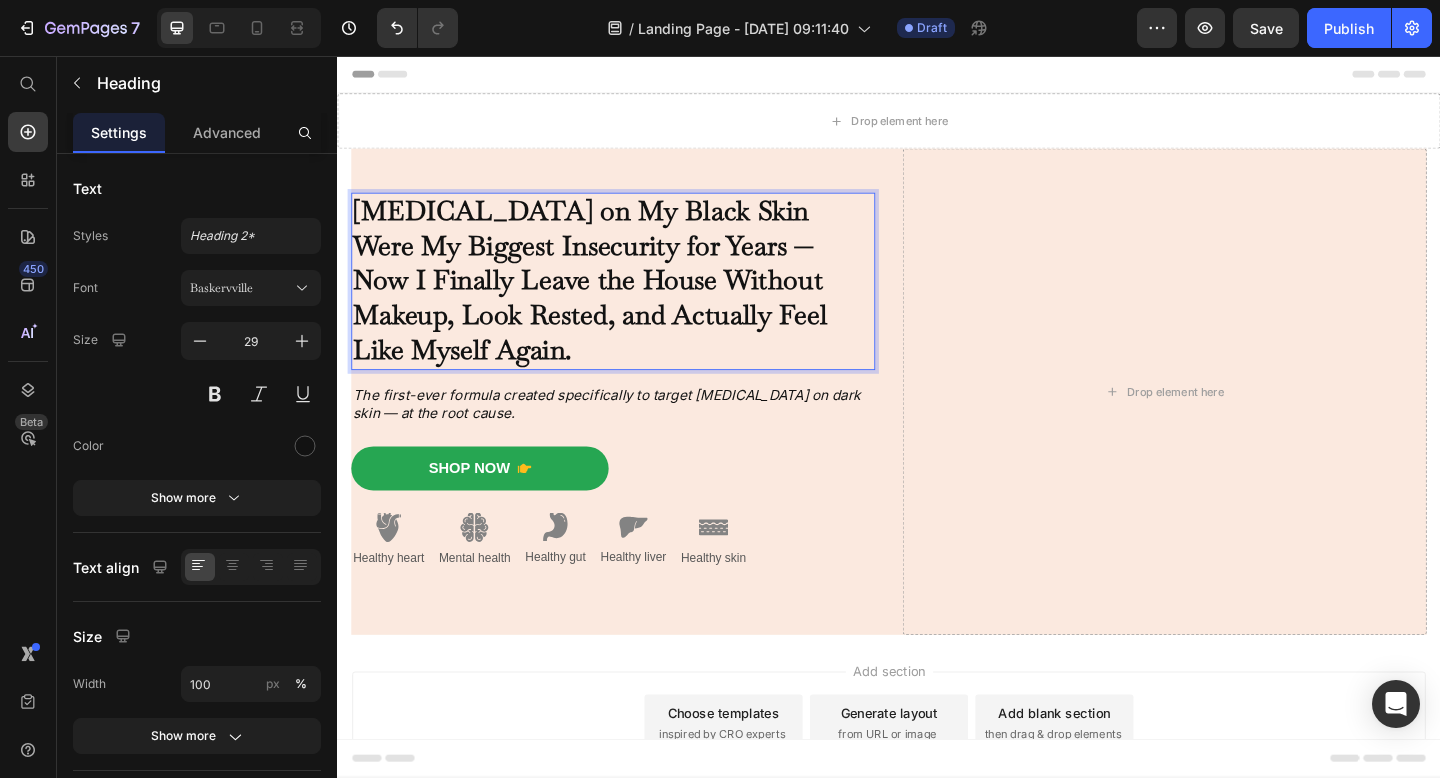 click on "[MEDICAL_DATA] on My Black Skin Were My Biggest Insecurity for Years — Now I Finally Leave the House Without Makeup, Look Rested, and Actually Feel Like Myself Again." at bounding box center [612, 300] 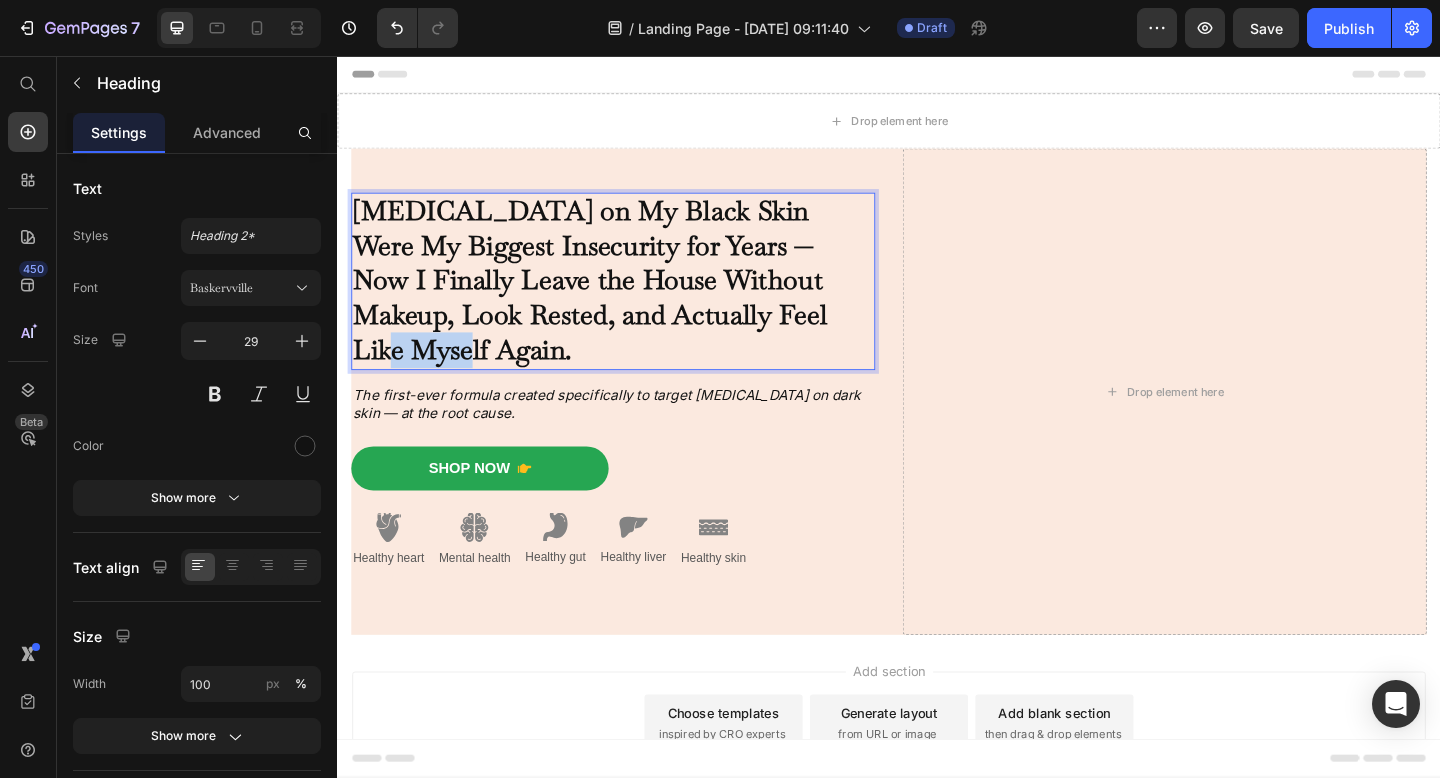 click on "[MEDICAL_DATA] on My Black Skin Were My Biggest Insecurity for Years — Now I Finally Leave the House Without Makeup, Look Rested, and Actually Feel Like Myself Again." at bounding box center [612, 300] 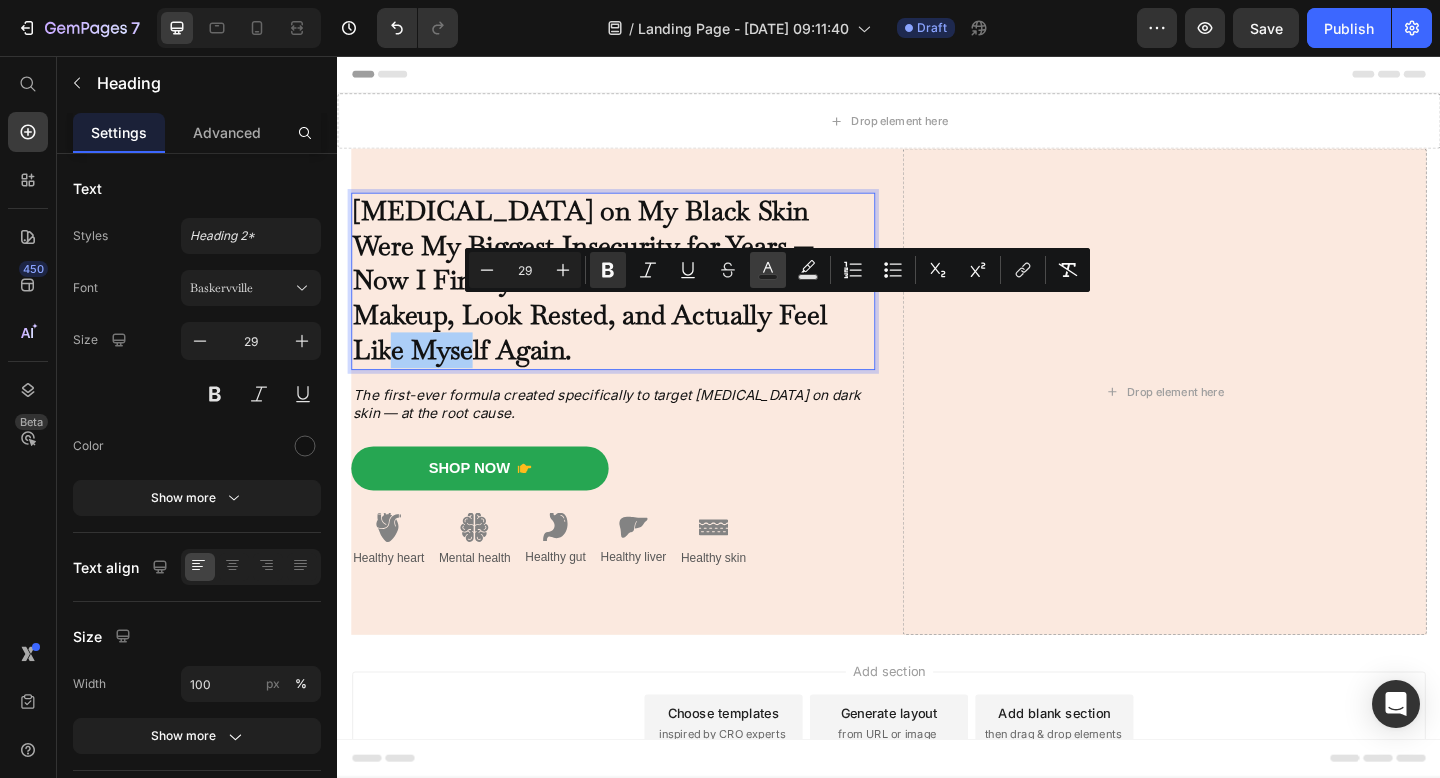 click 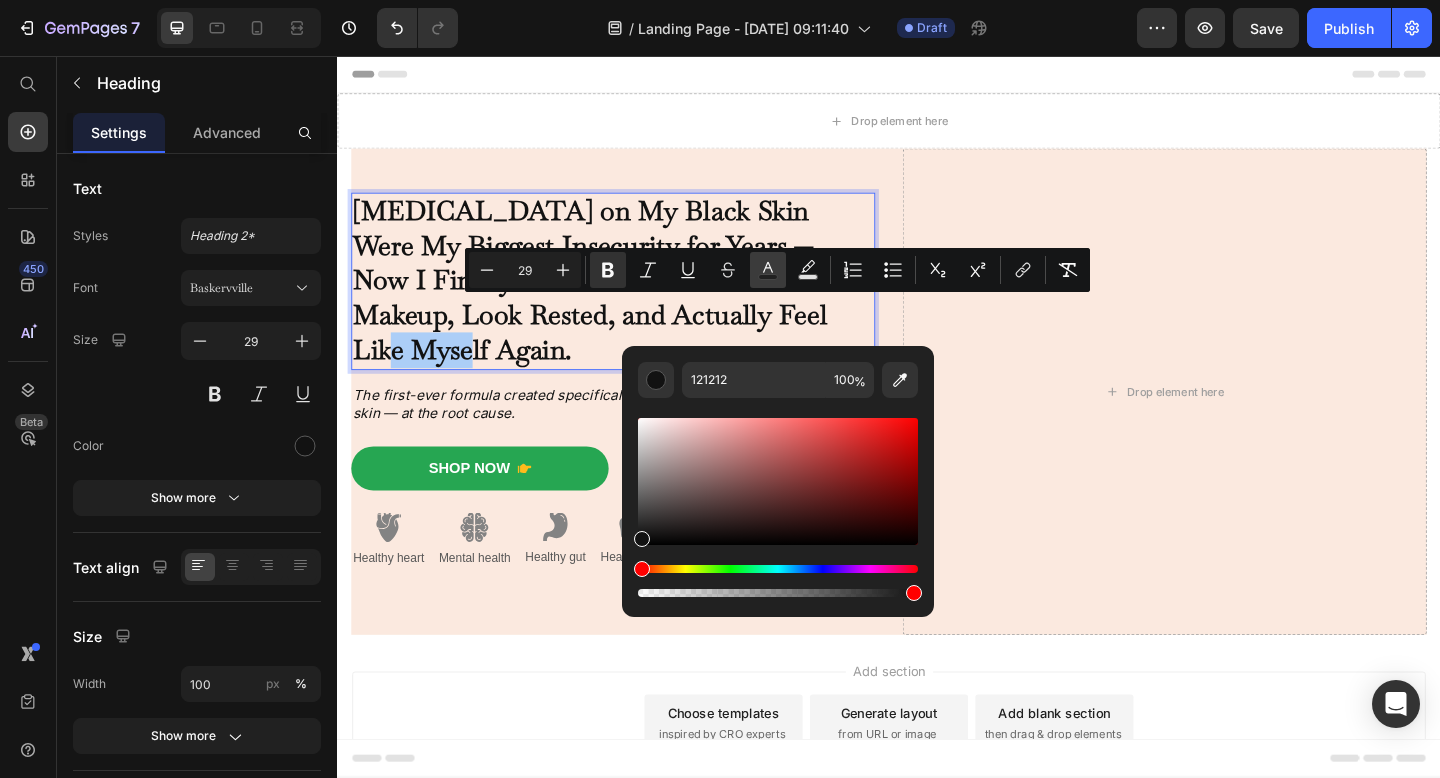 click 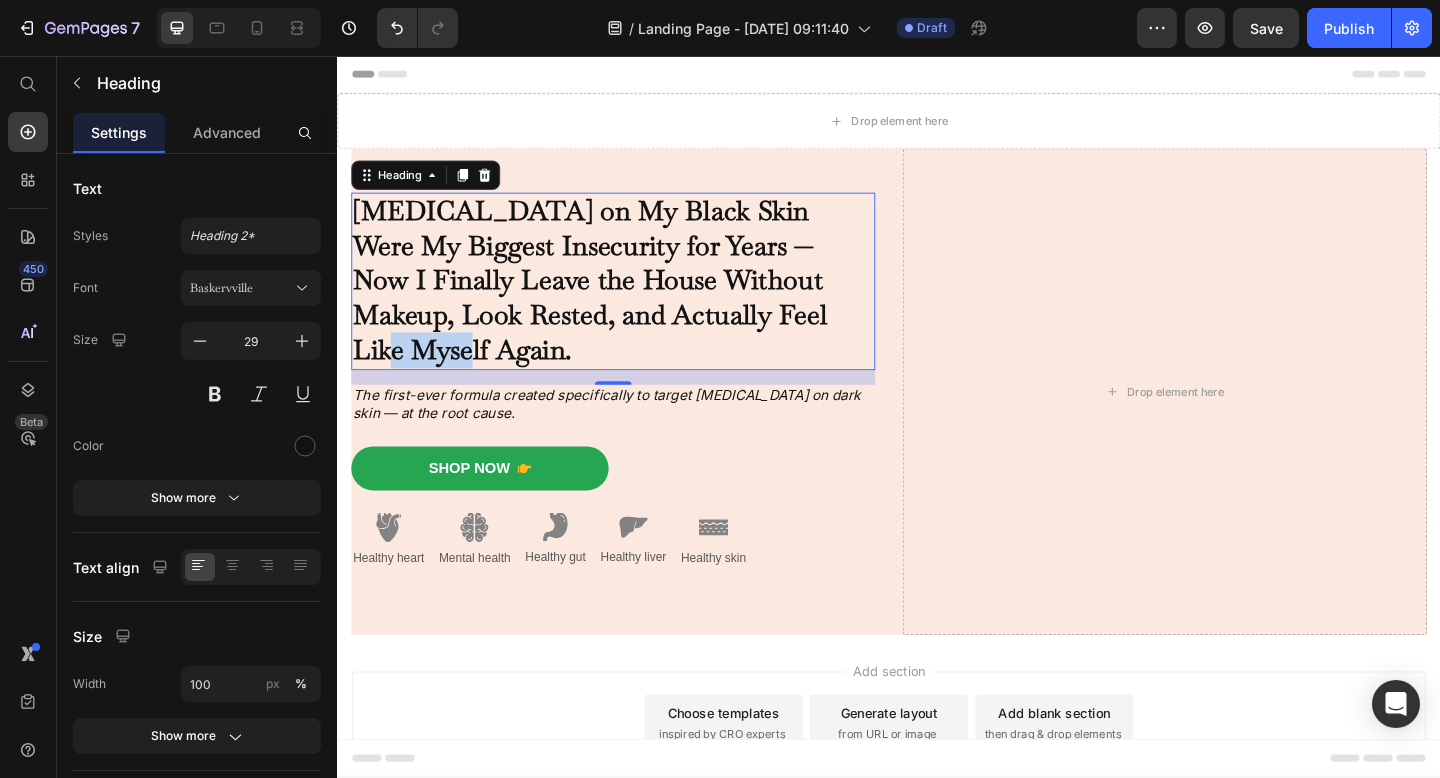 click on "[MEDICAL_DATA] on My Black Skin Were My Biggest Insecurity for Years — Now I Finally Leave the House Without Makeup, Look Rested, and Actually Feel Like Myself Again." at bounding box center (612, 300) 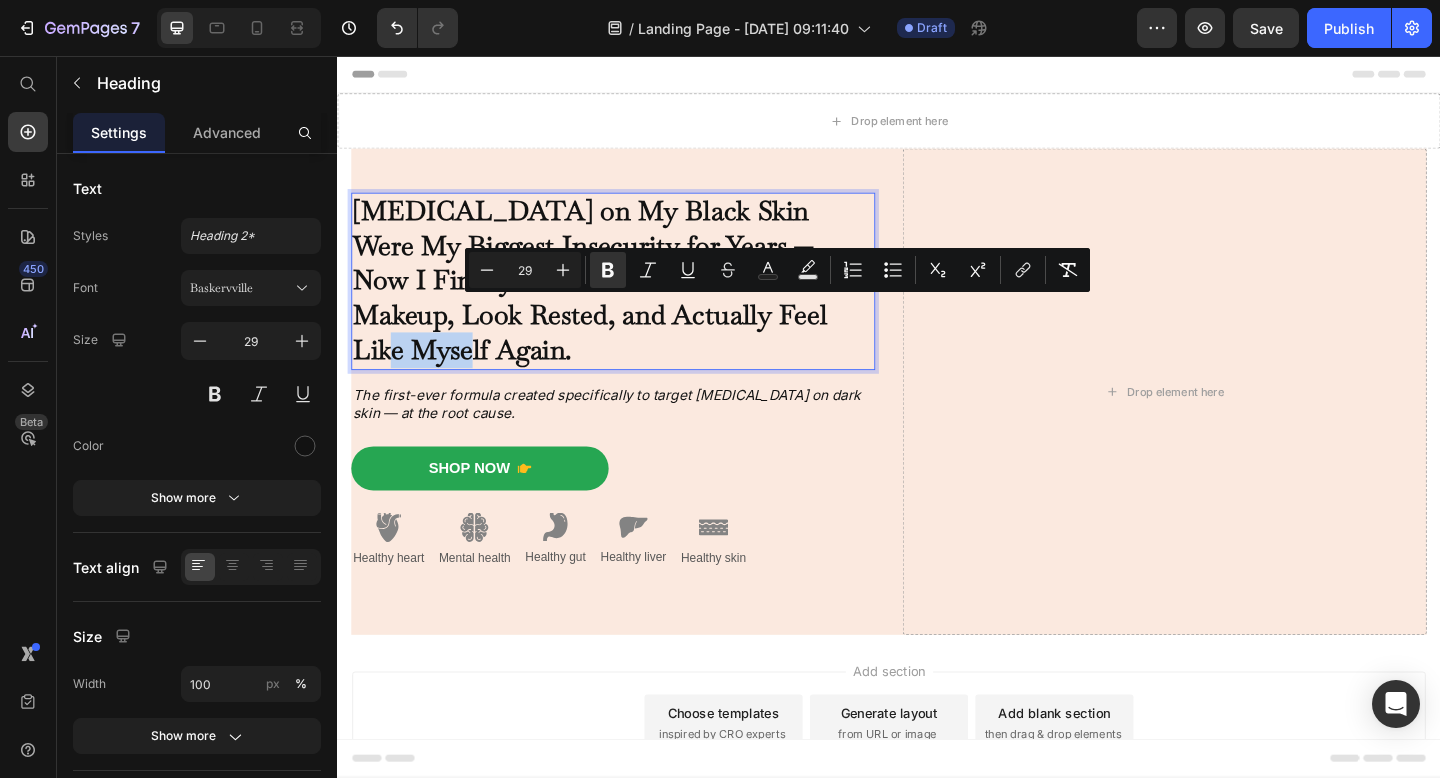 click on "[MEDICAL_DATA] on My Black Skin Were My Biggest Insecurity for Years — Now I Finally Leave the House Without Makeup, Look Rested, and Actually Feel Like Myself Again." at bounding box center (612, 300) 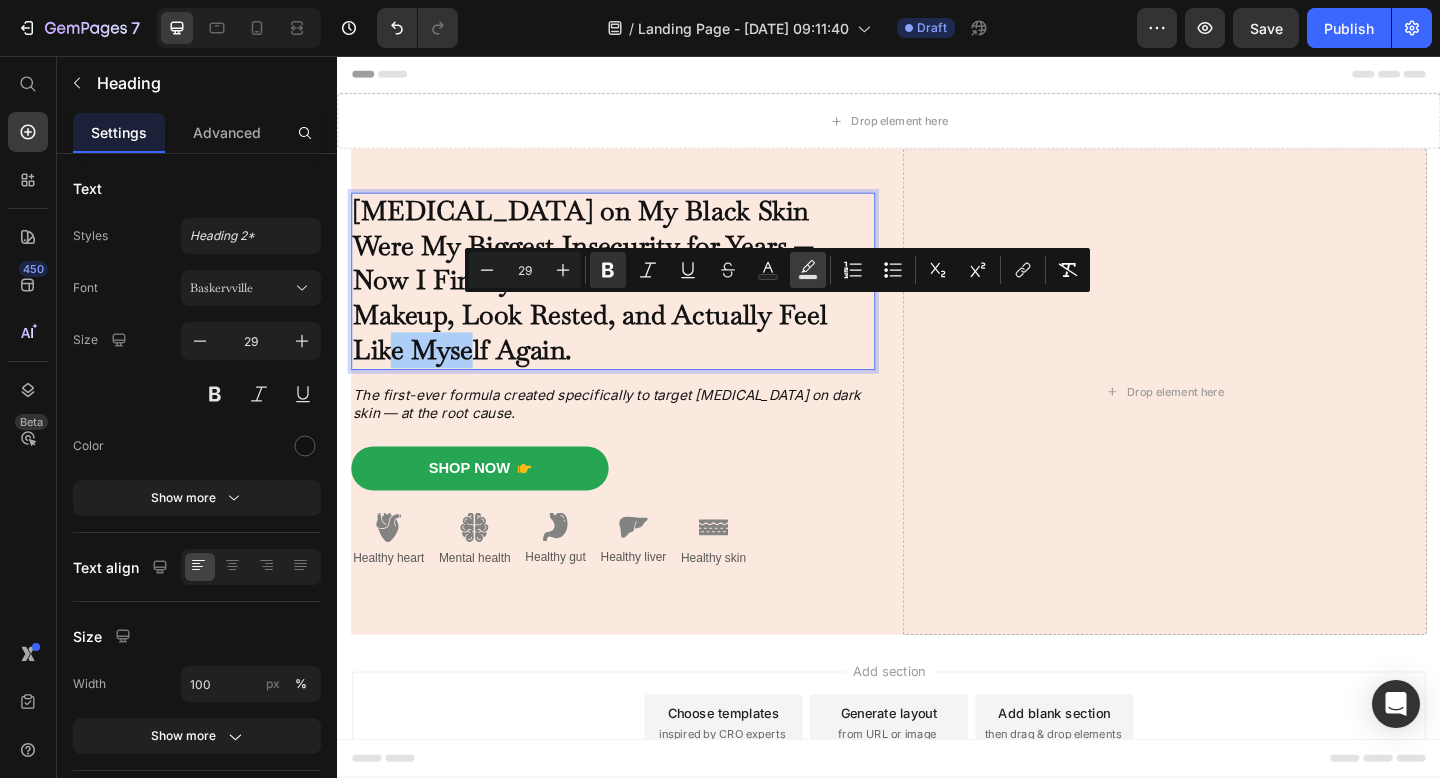 click 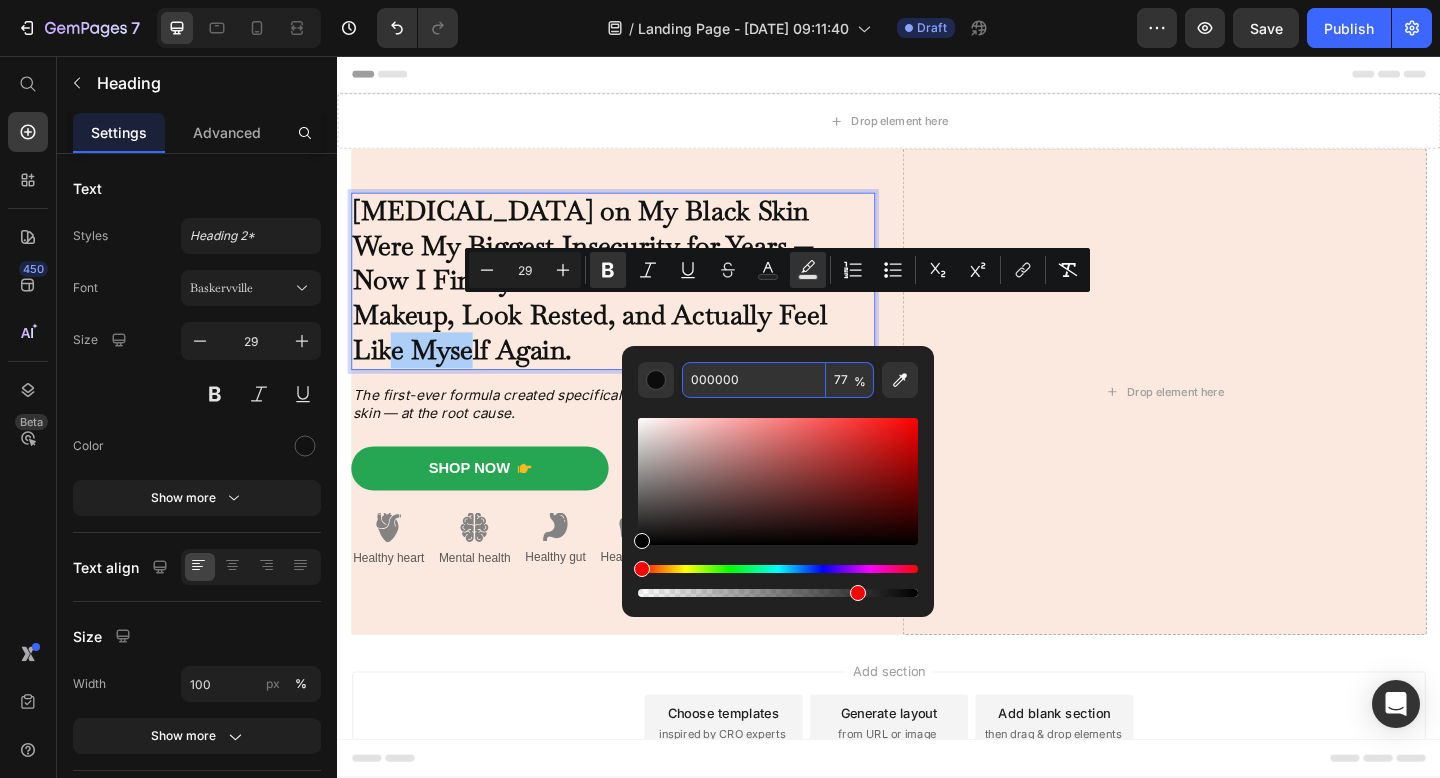 click on "000000" at bounding box center [754, 380] 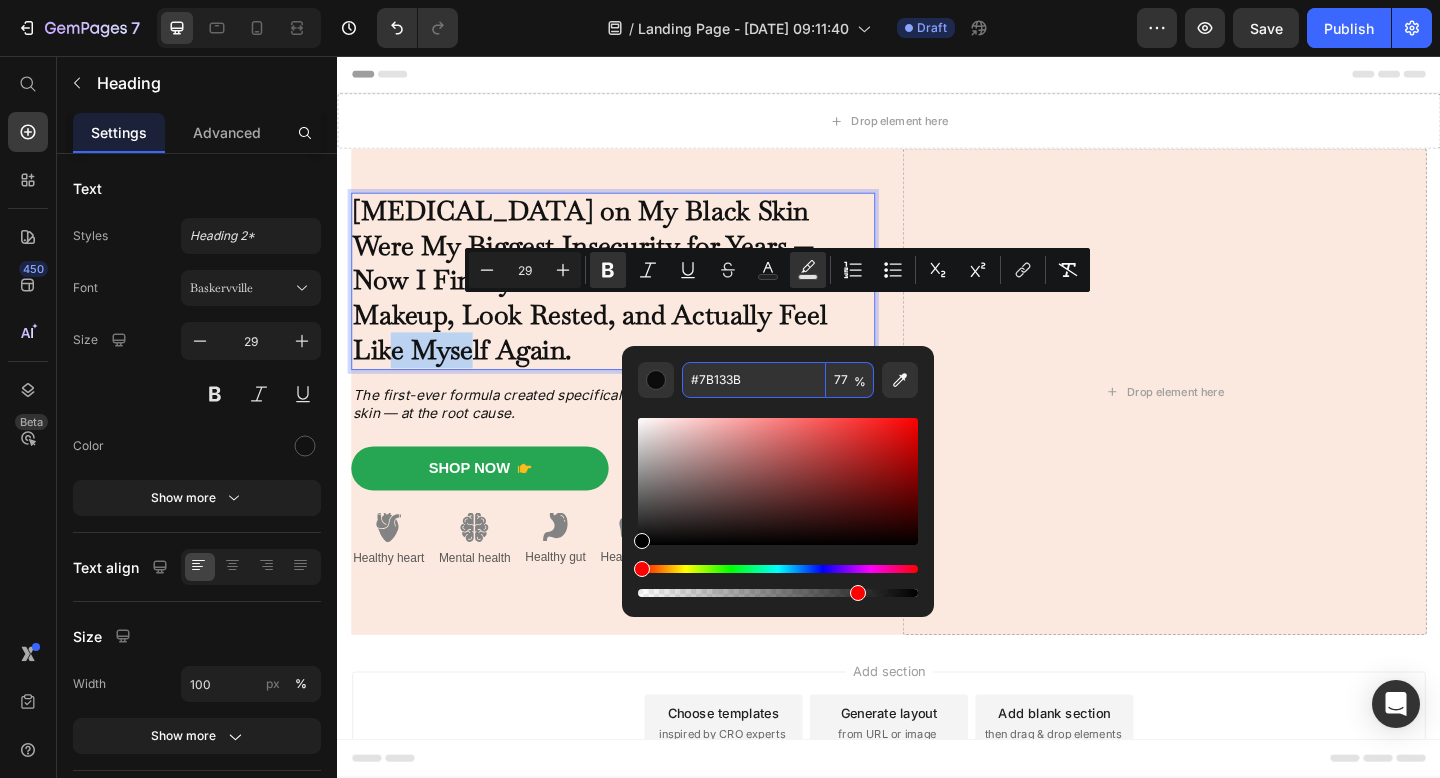 type on "7B133B" 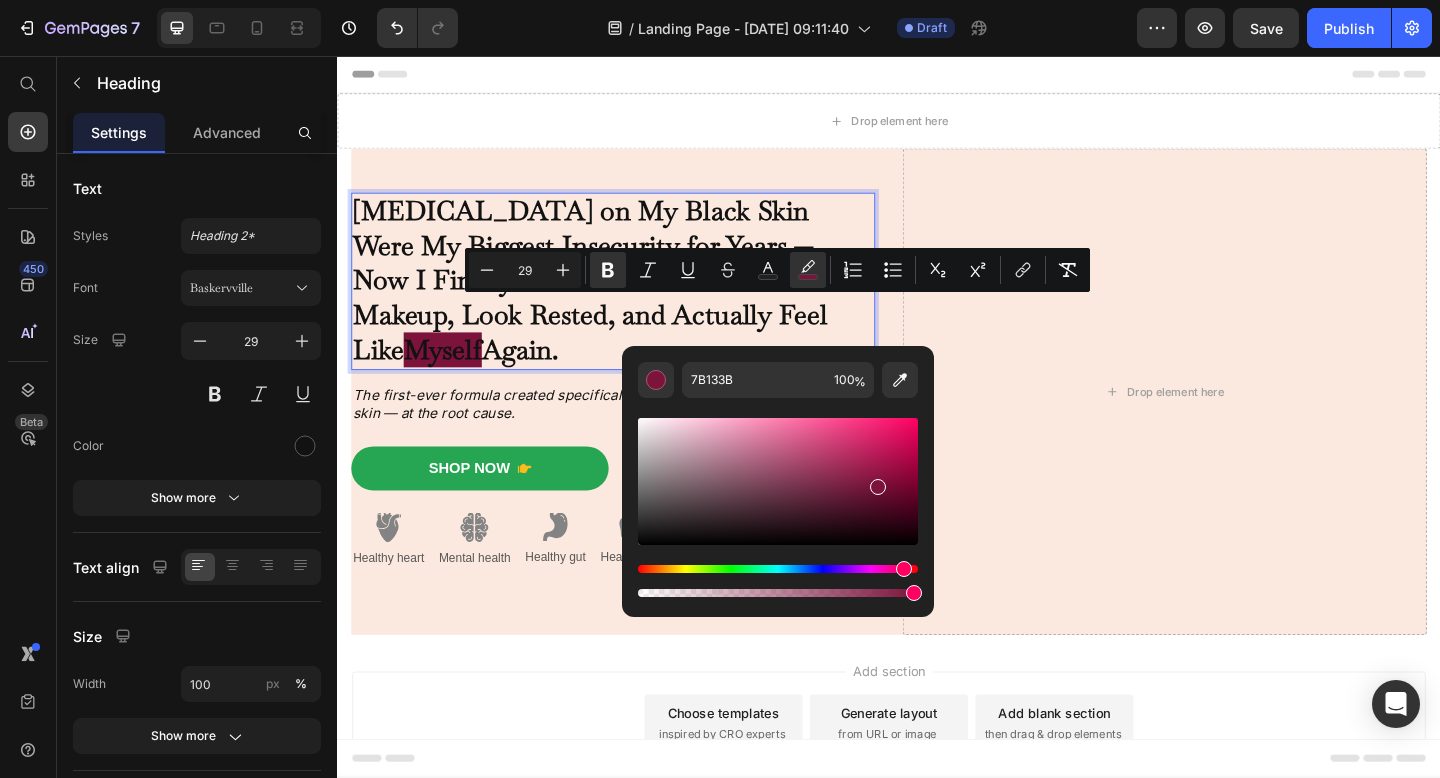 click on "[MEDICAL_DATA] on My Black Skin Were My Biggest Insecurity for Years — Now I Finally Leave the House Without Makeup, Look Rested, and Actually Feel Like" at bounding box center [612, 300] 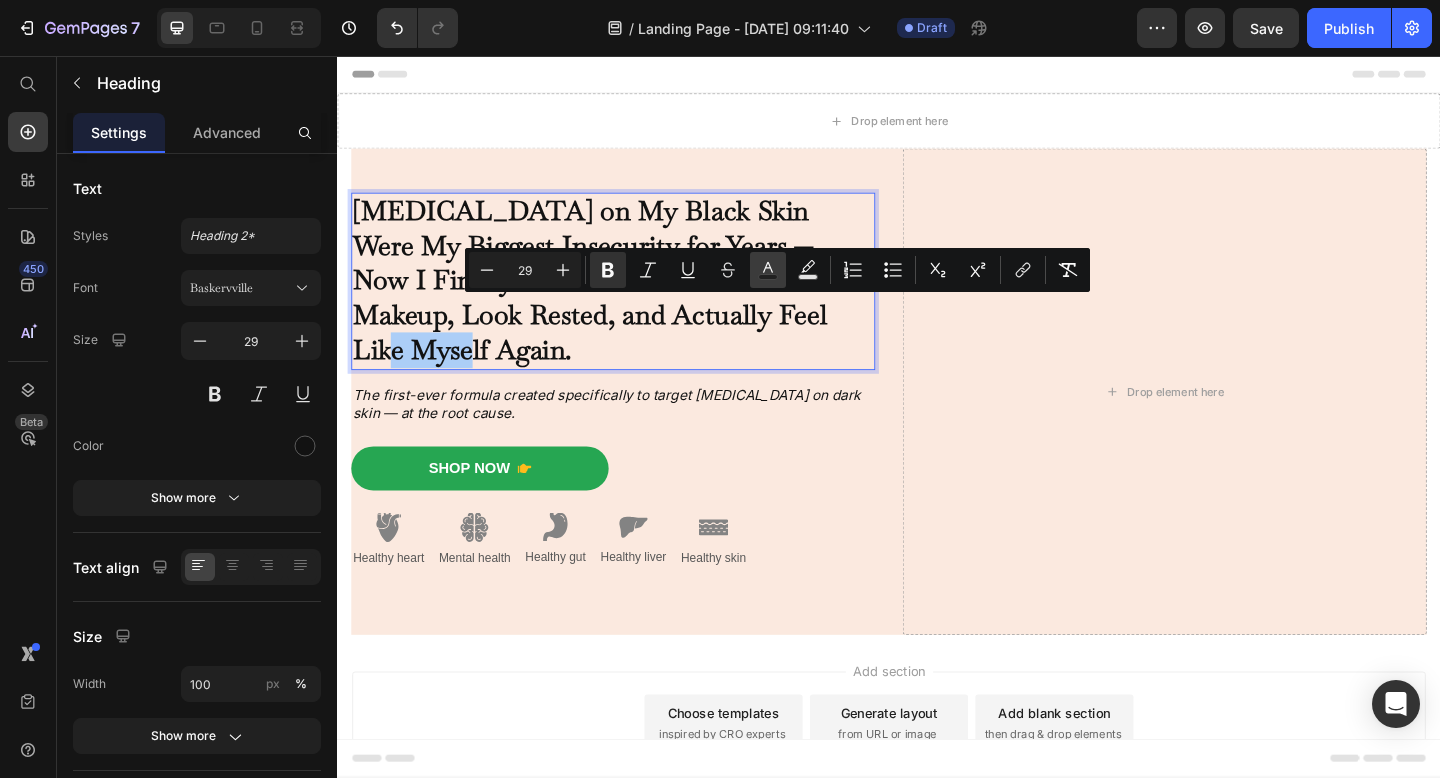 click 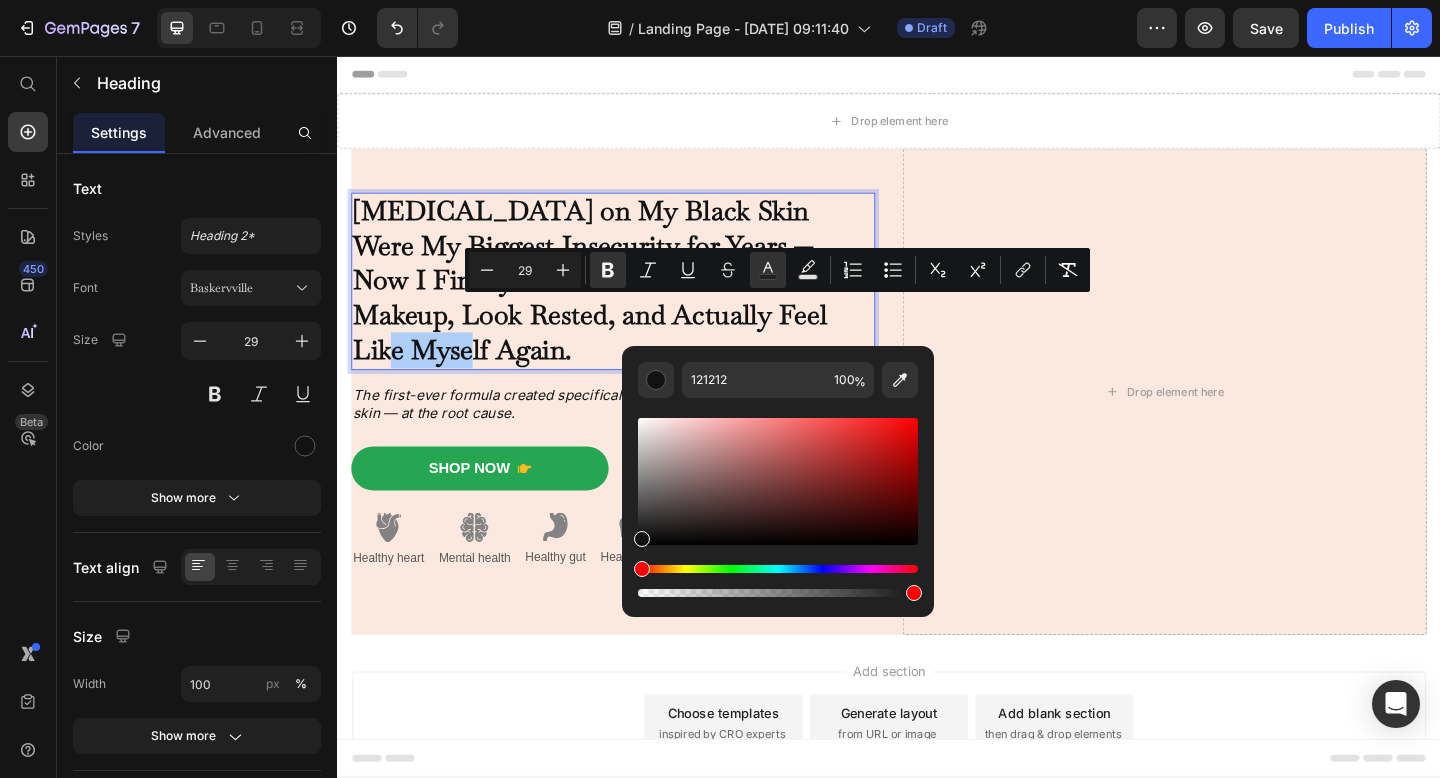 type 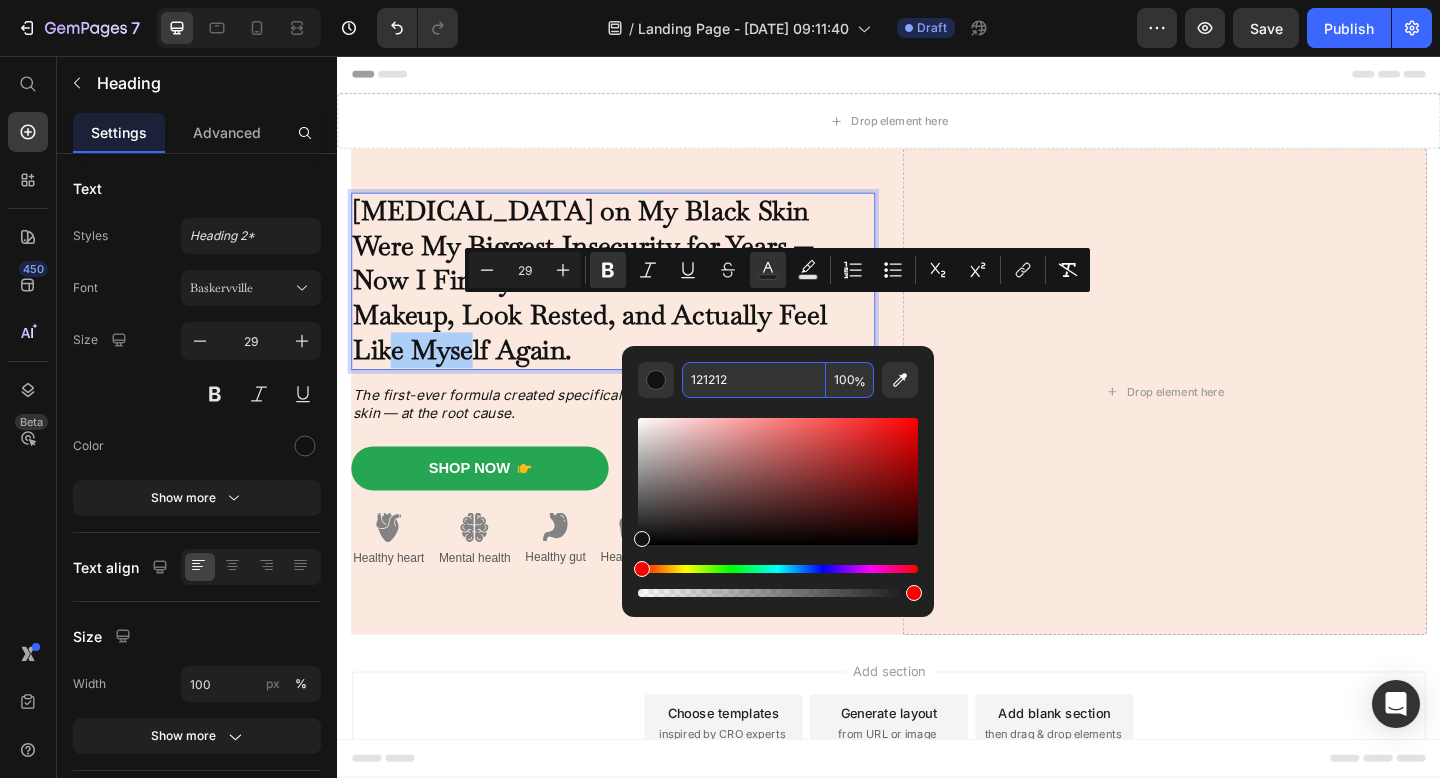 click on "121212" at bounding box center [754, 380] 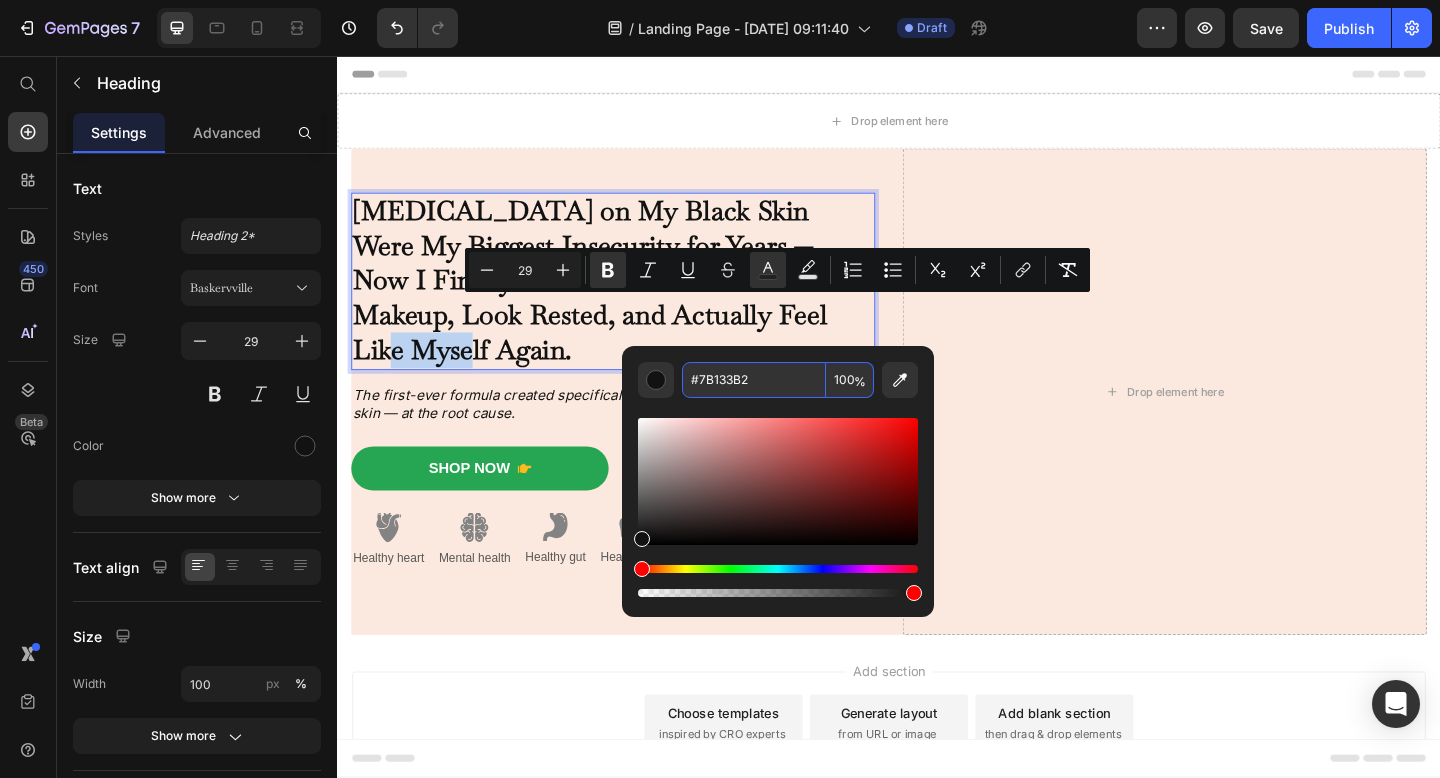 type on "121212" 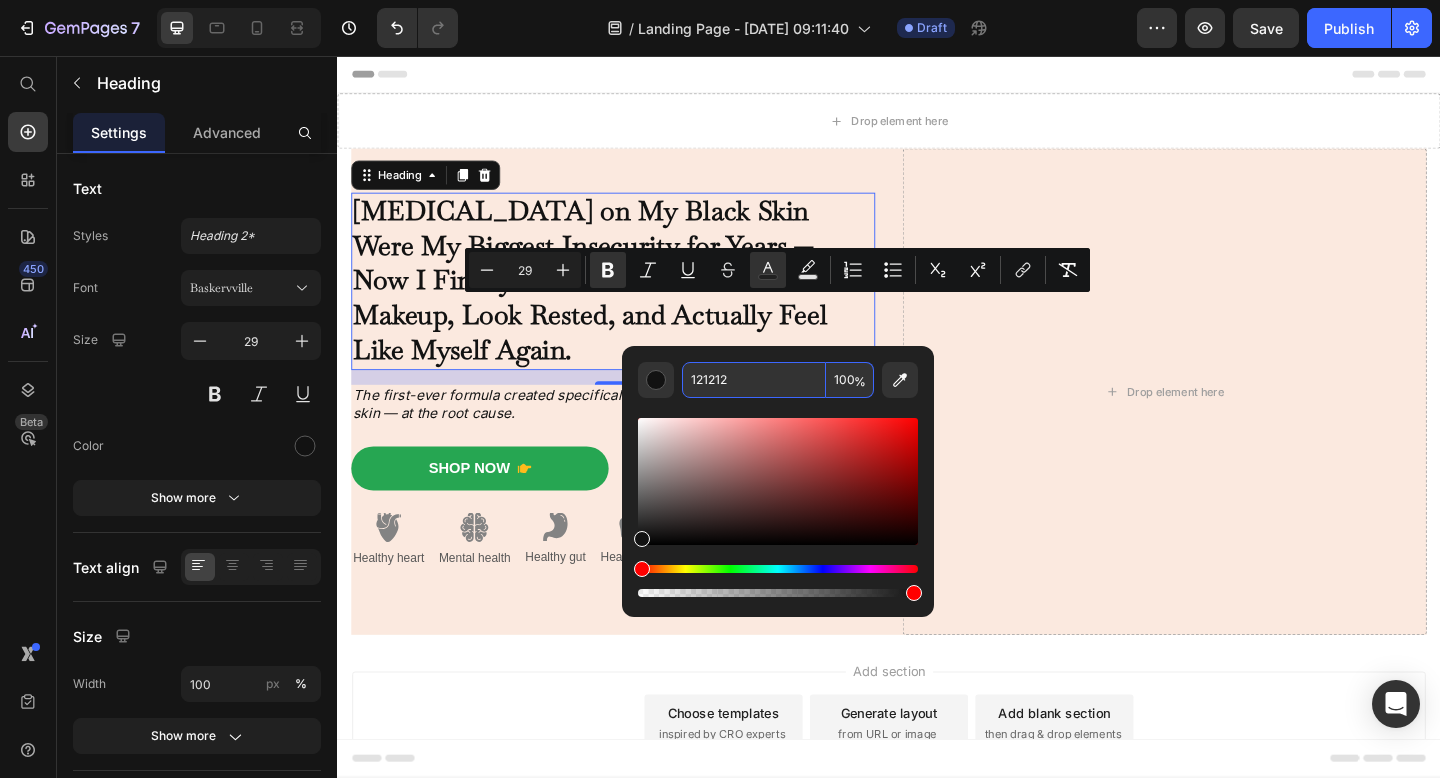 click on "[MEDICAL_DATA] on My Black Skin Were My Biggest Insecurity for Years — Now I Finally Leave the House Without Makeup, Look Rested, and Actually Feel Like Myself Again." at bounding box center (637, 301) 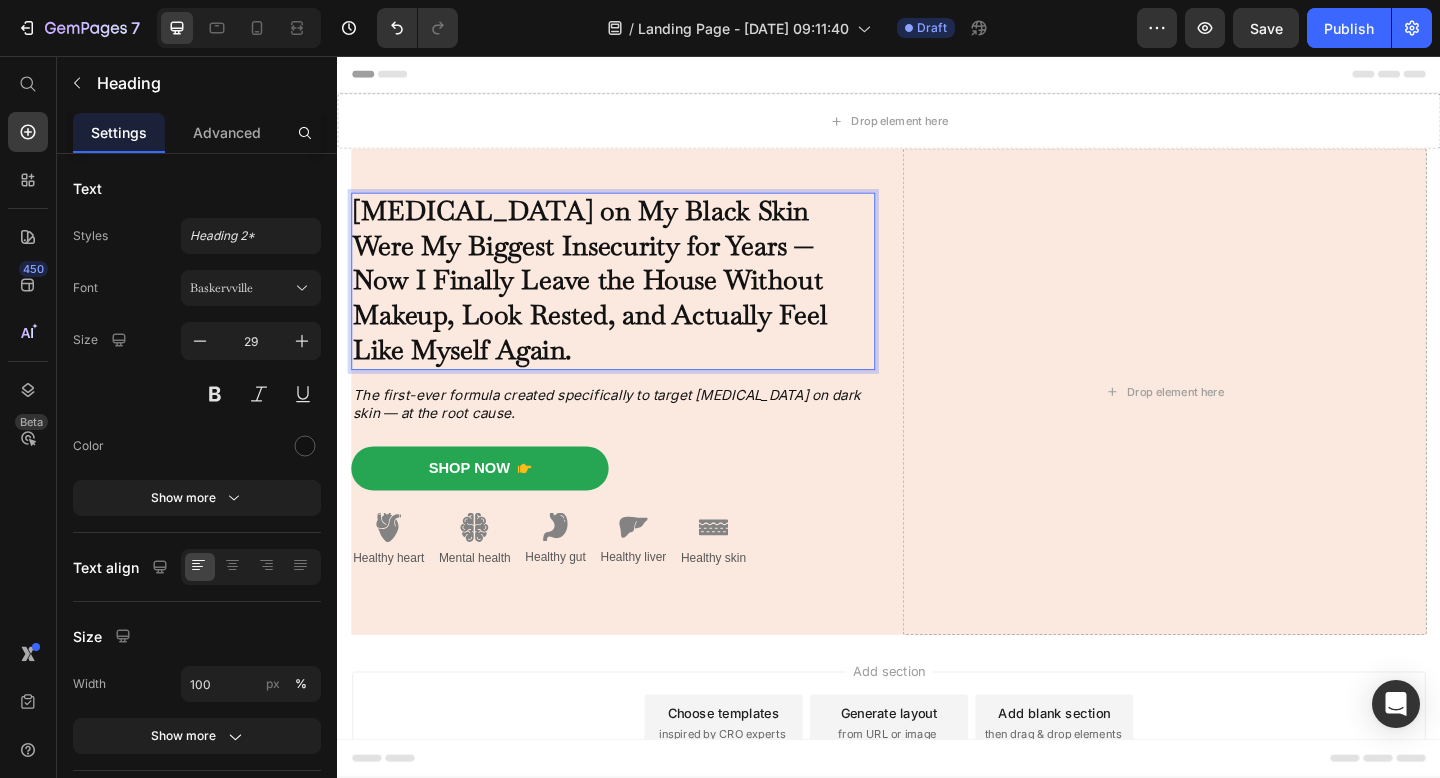 click on "[MEDICAL_DATA] on My Black Skin Were My Biggest Insecurity for Years — Now I Finally Leave the House Without Makeup, Look Rested, and Actually Feel Like Myself Again." at bounding box center [612, 300] 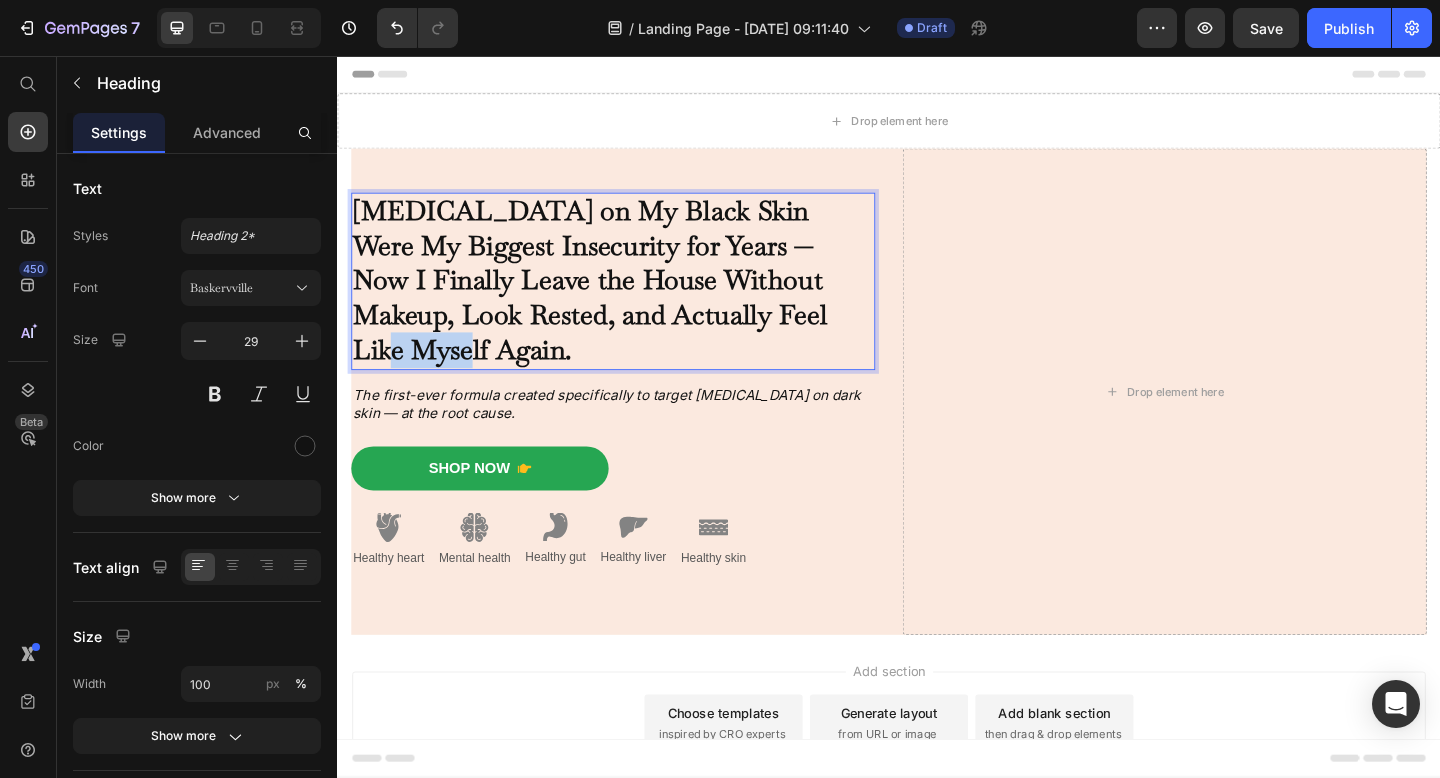 click on "[MEDICAL_DATA] on My Black Skin Were My Biggest Insecurity for Years — Now I Finally Leave the House Without Makeup, Look Rested, and Actually Feel Like Myself Again." at bounding box center [612, 300] 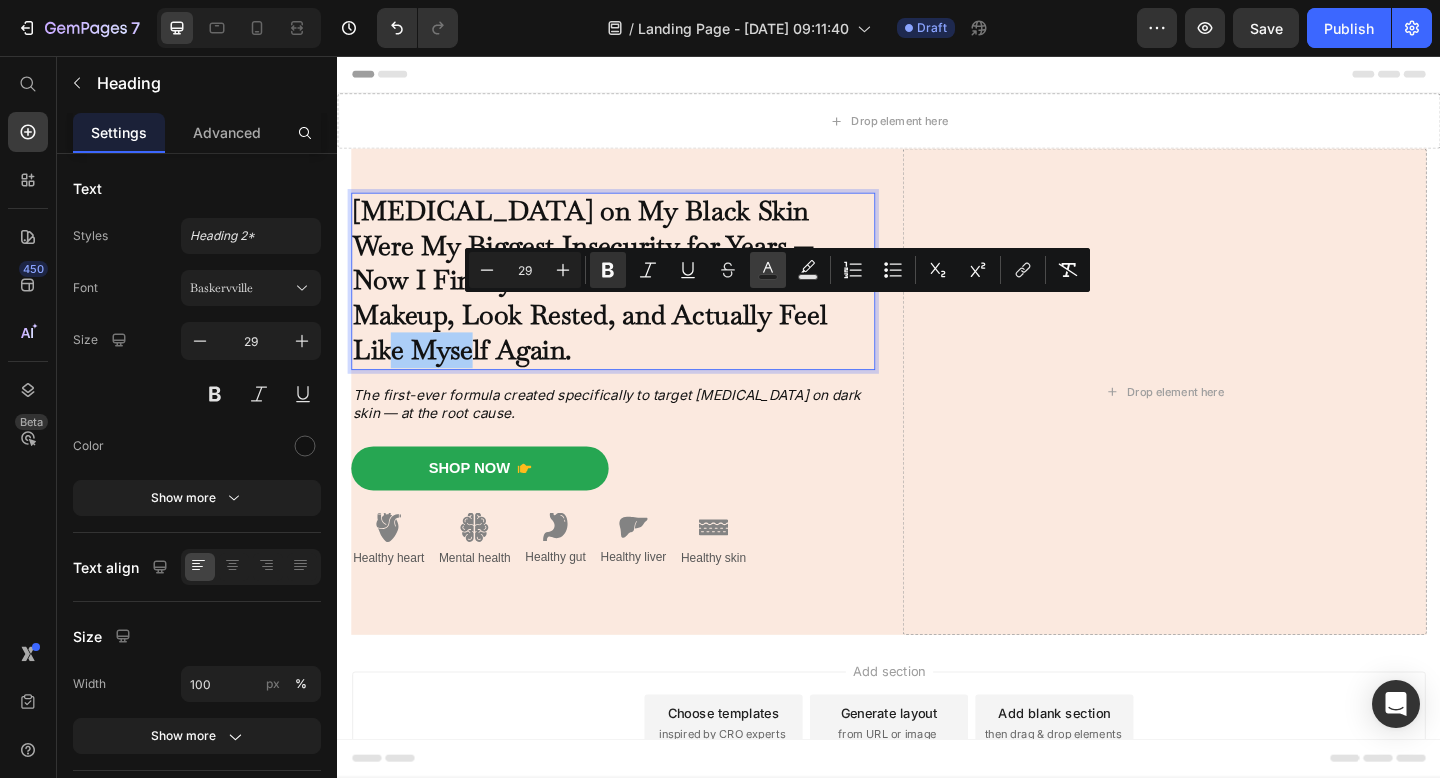 click 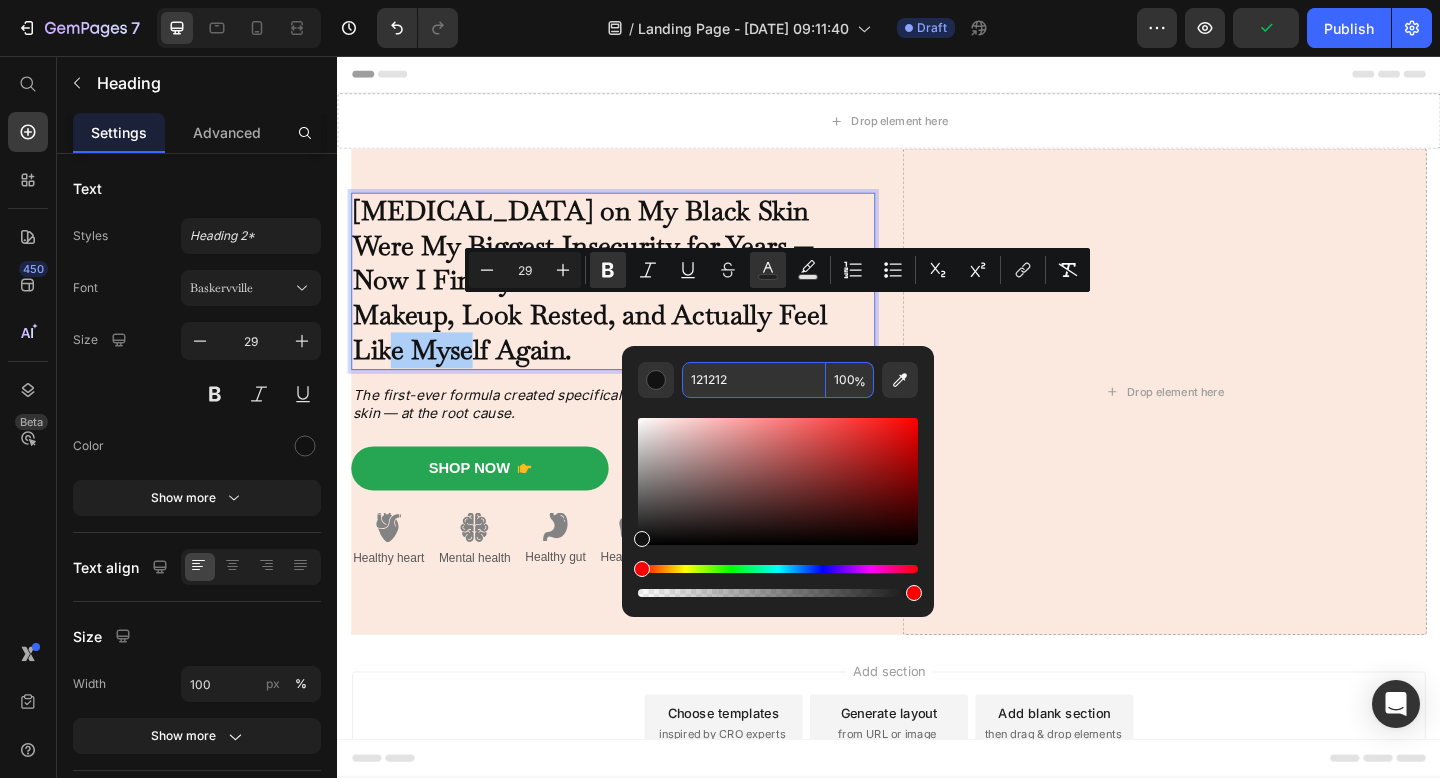 click on "121212" at bounding box center [754, 380] 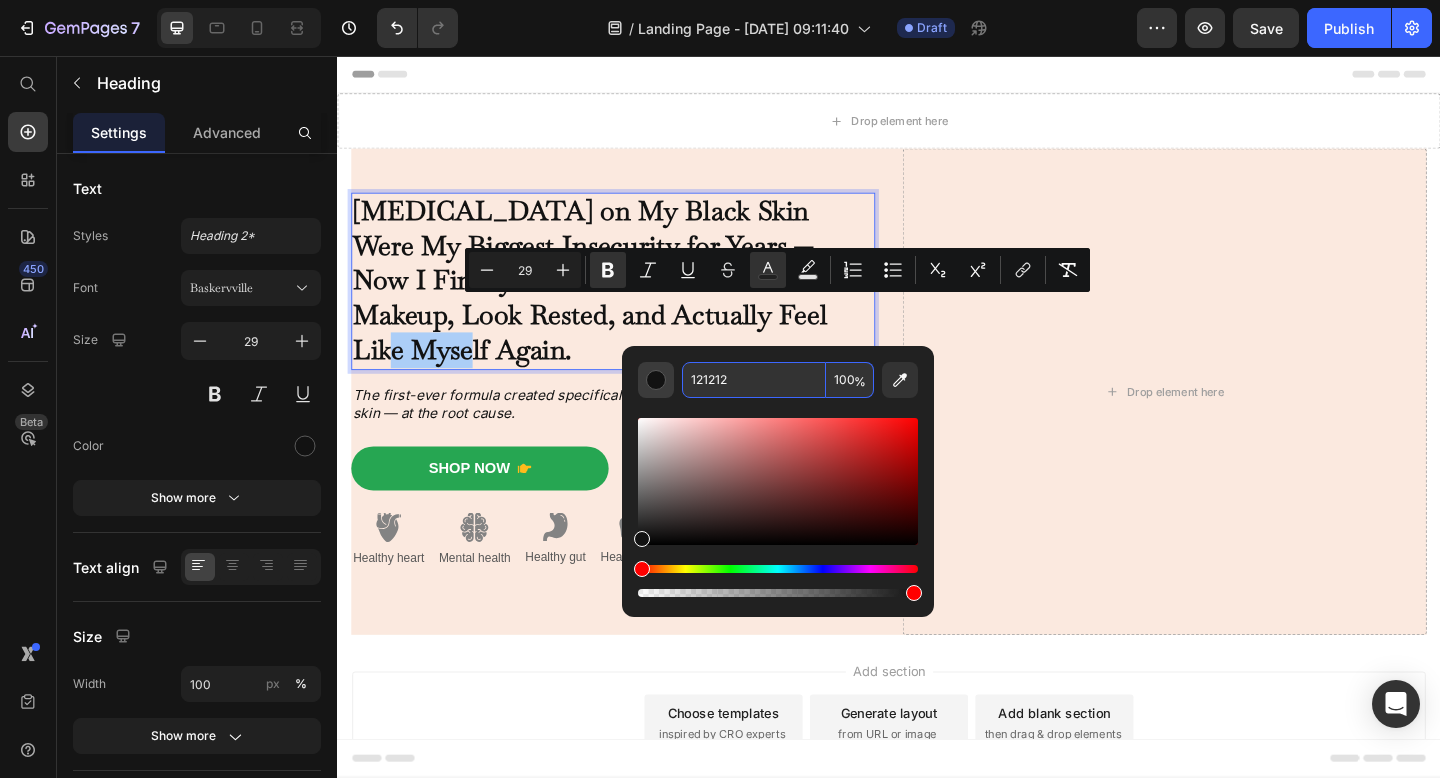 drag, startPoint x: 743, startPoint y: 379, endPoint x: 664, endPoint y: 378, distance: 79.00633 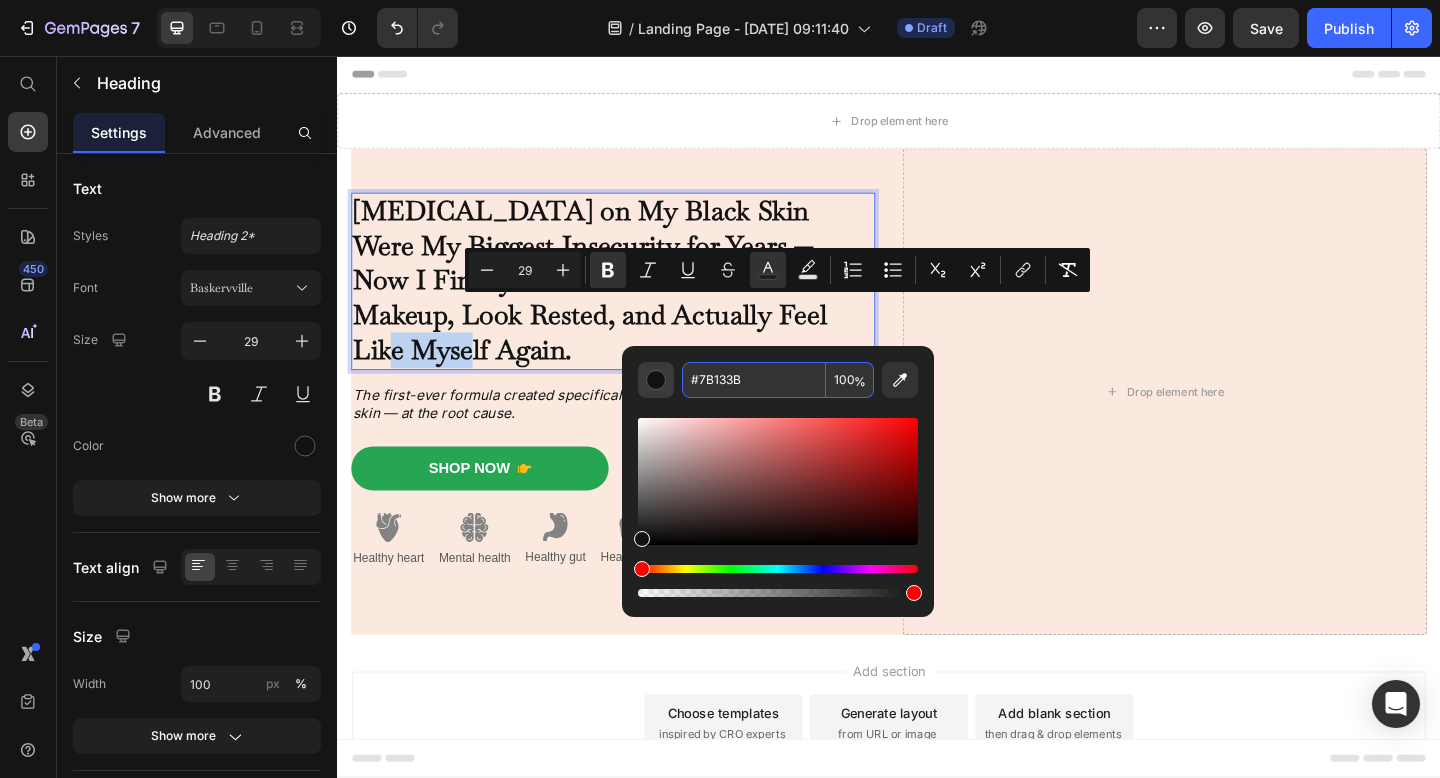 type on "7B133B" 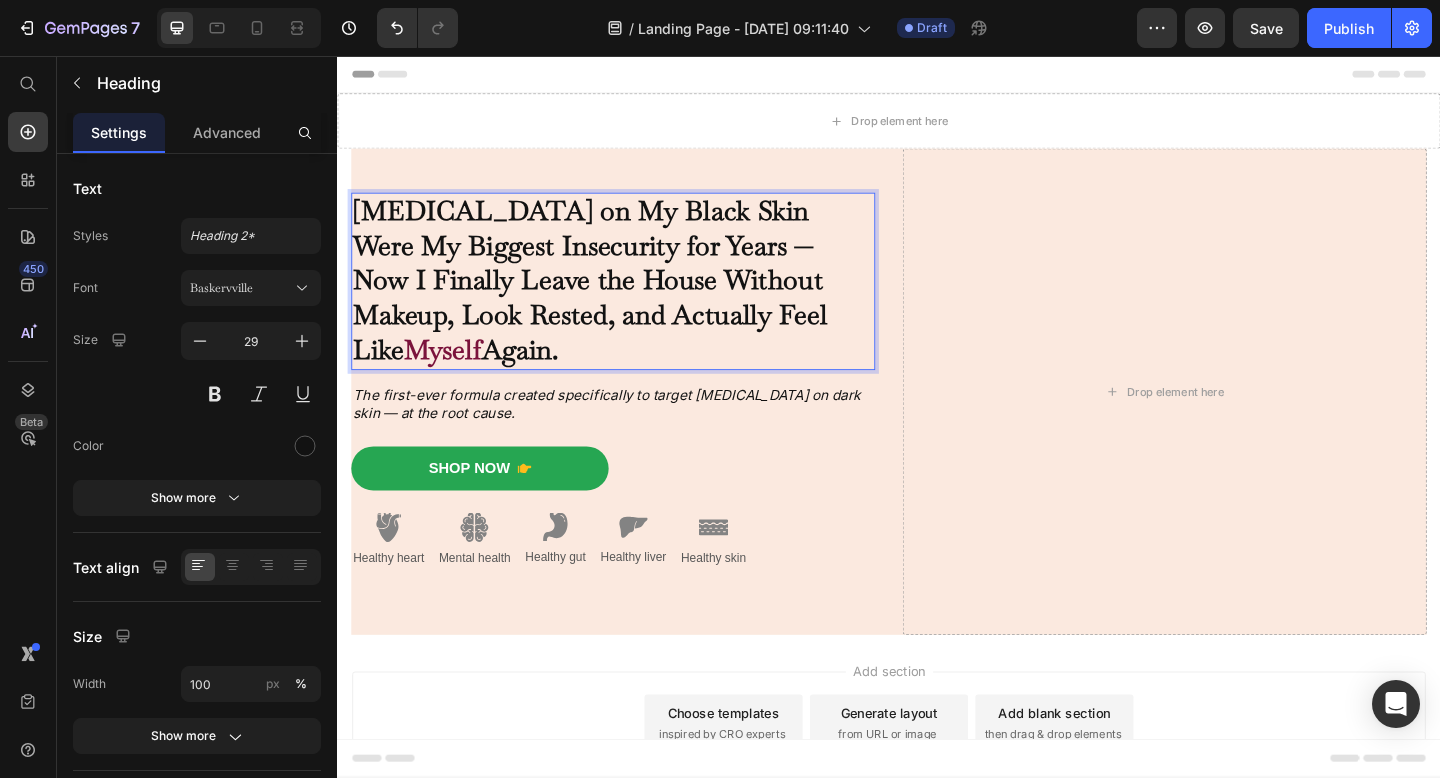 click on "[MEDICAL_DATA] on My Black Skin Were My Biggest Insecurity for Years — Now I Finally Leave the House Without Makeup, Look Rested, and Actually Feel Like" at bounding box center (612, 300) 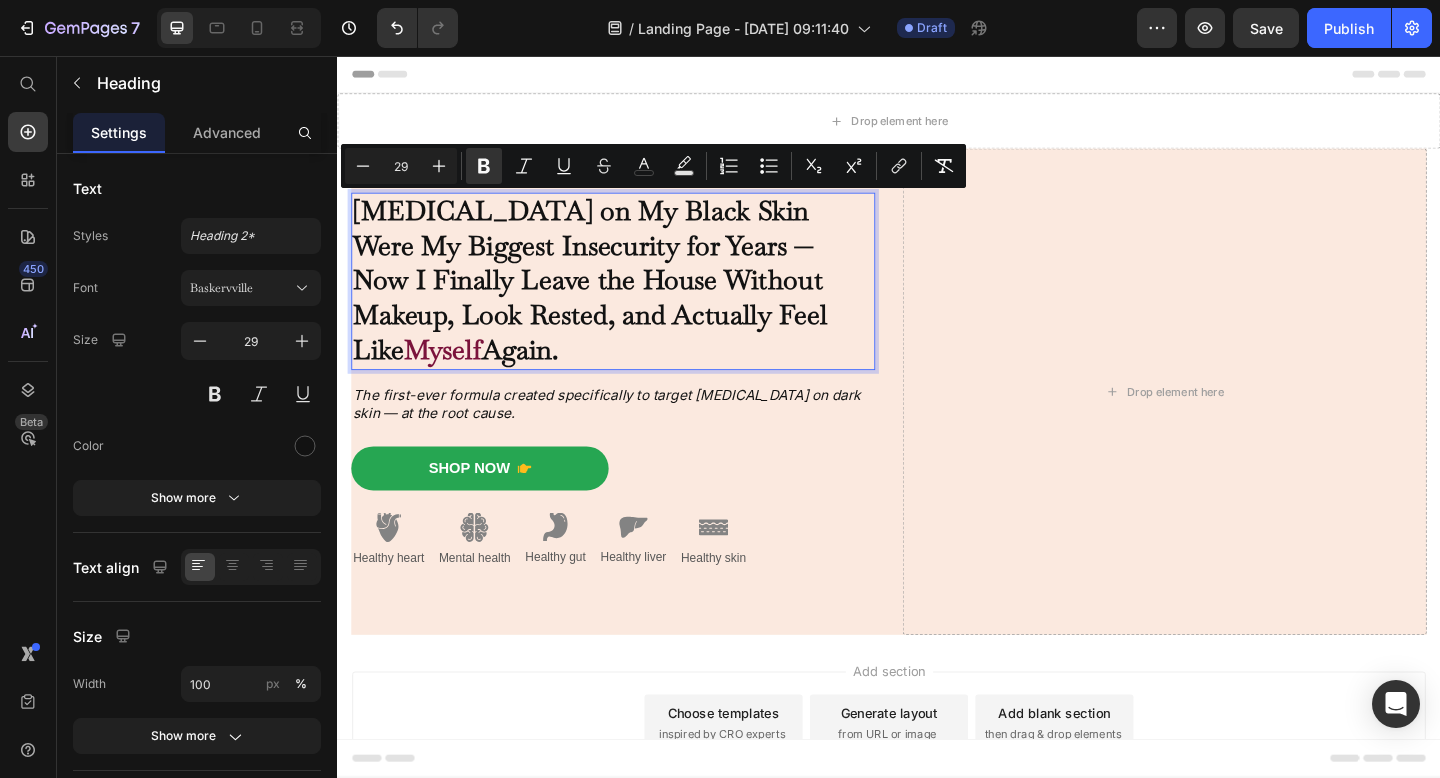 drag, startPoint x: 715, startPoint y: 372, endPoint x: 364, endPoint y: 228, distance: 379.3903 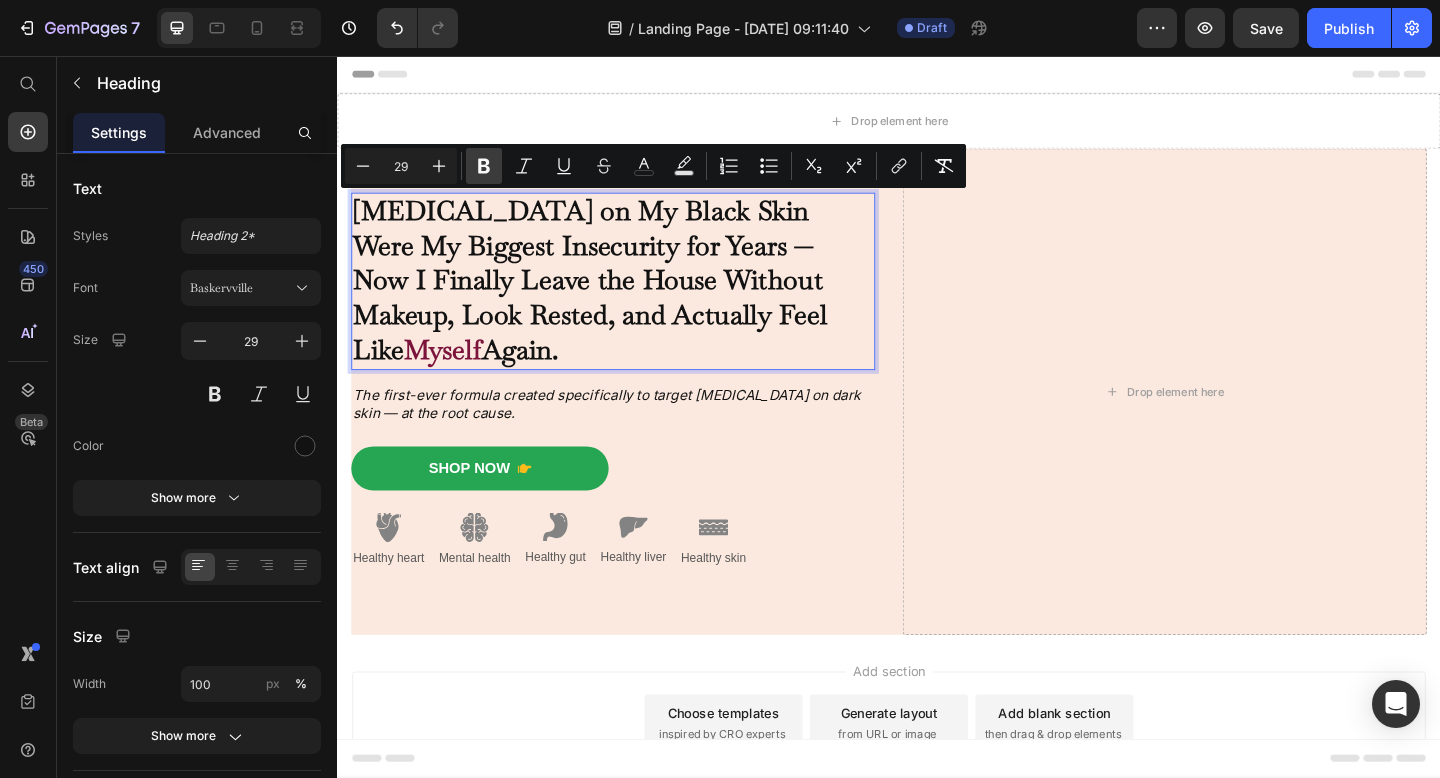 click 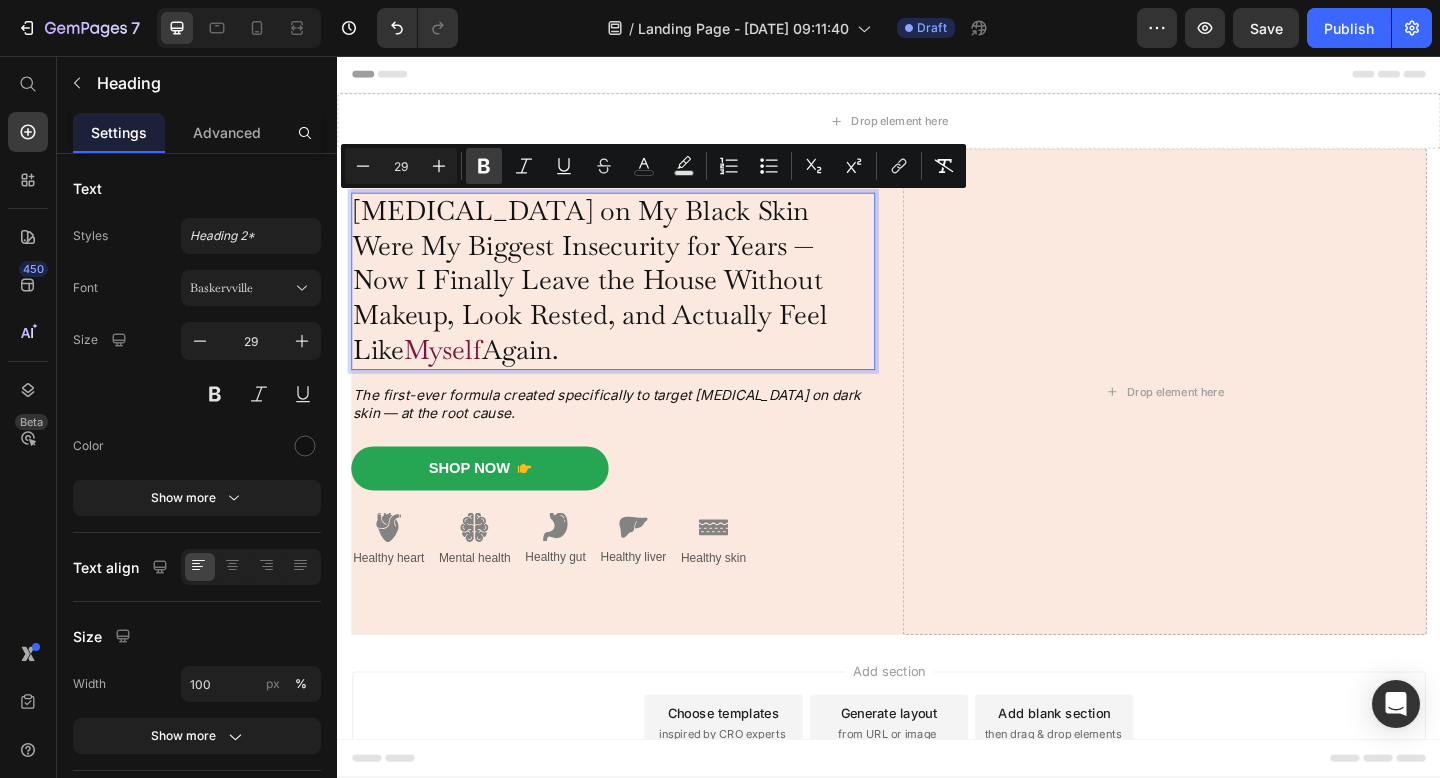 click 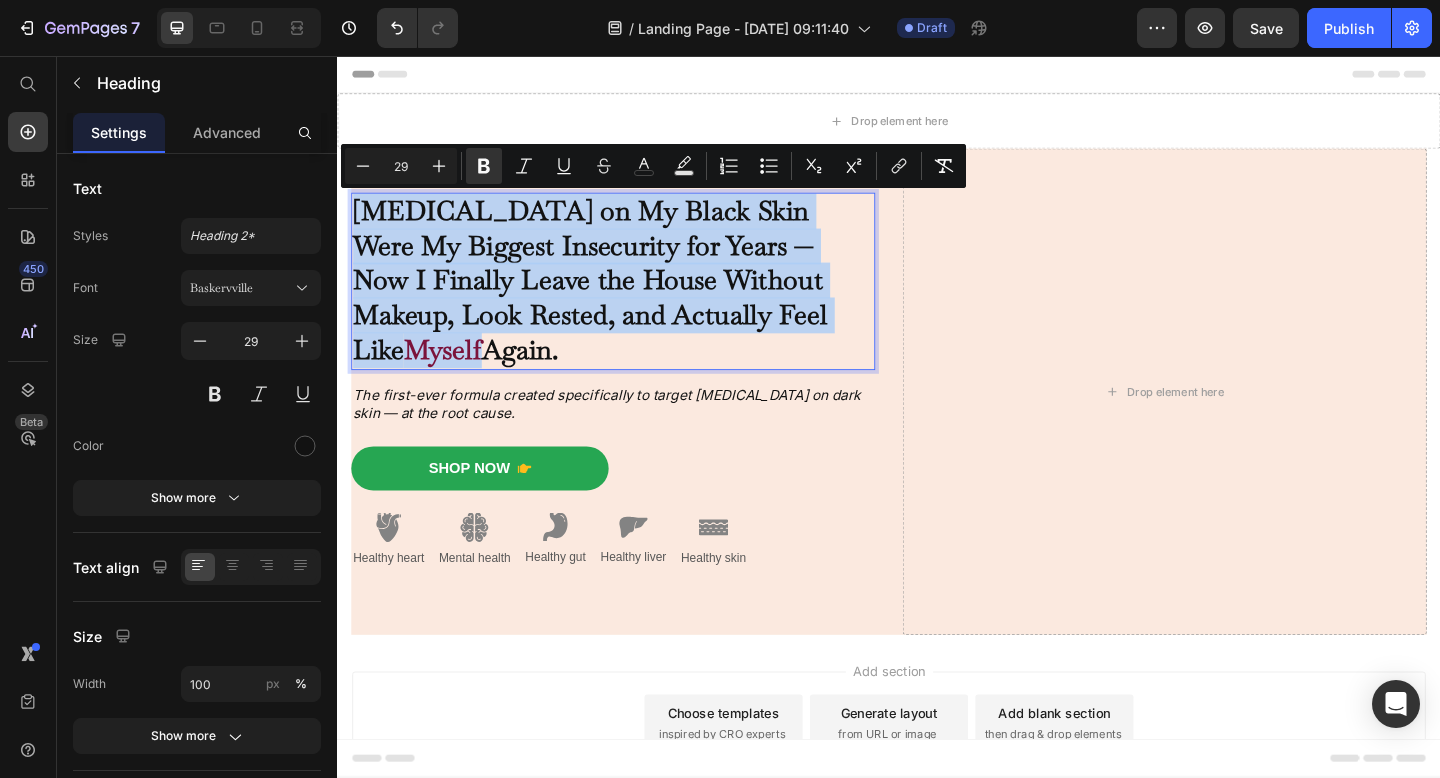 click on "[MEDICAL_DATA] on My Black Skin Were My Biggest Insecurity for Years — Now I Finally Leave the House Without Makeup, Look Rested, and Actually Feel Like  Myself  Again." at bounding box center [637, 301] 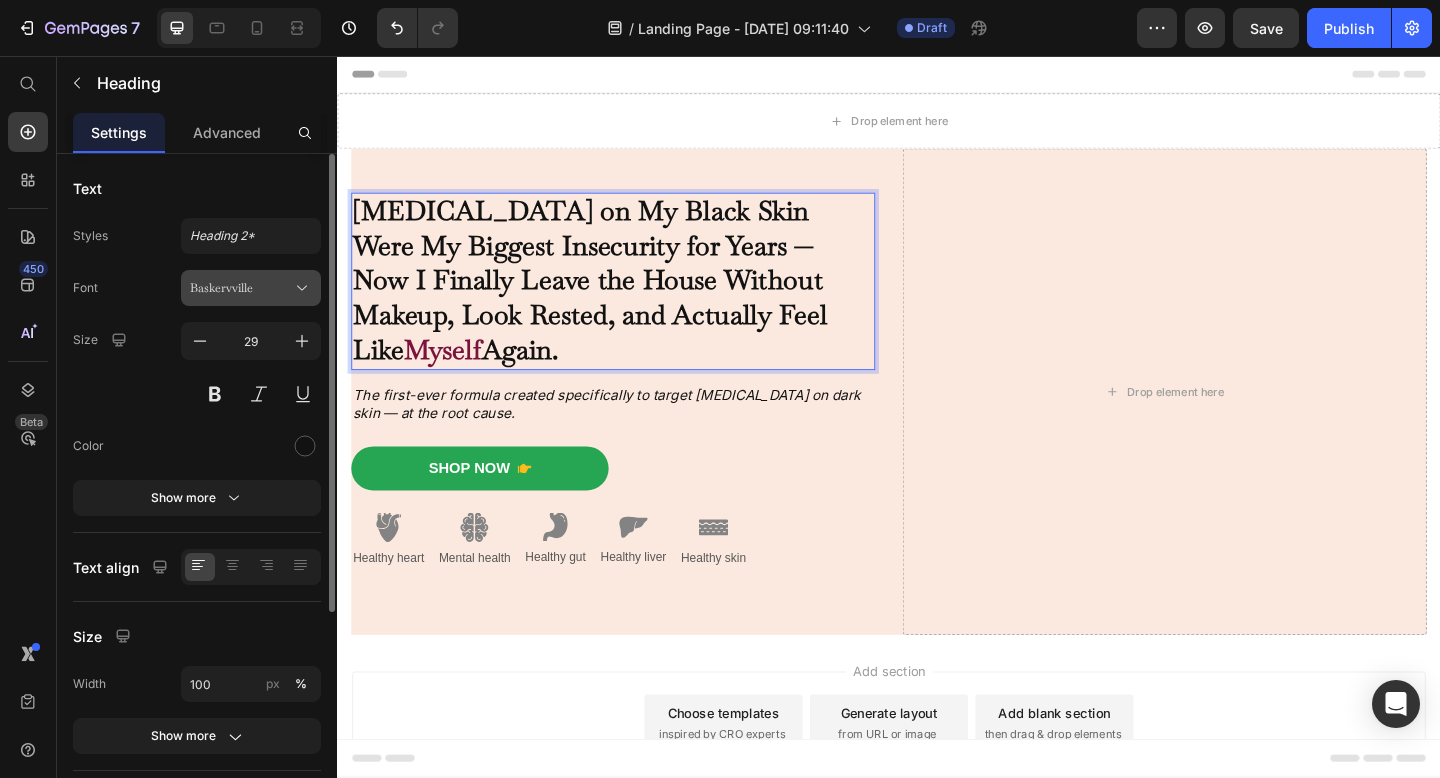 click 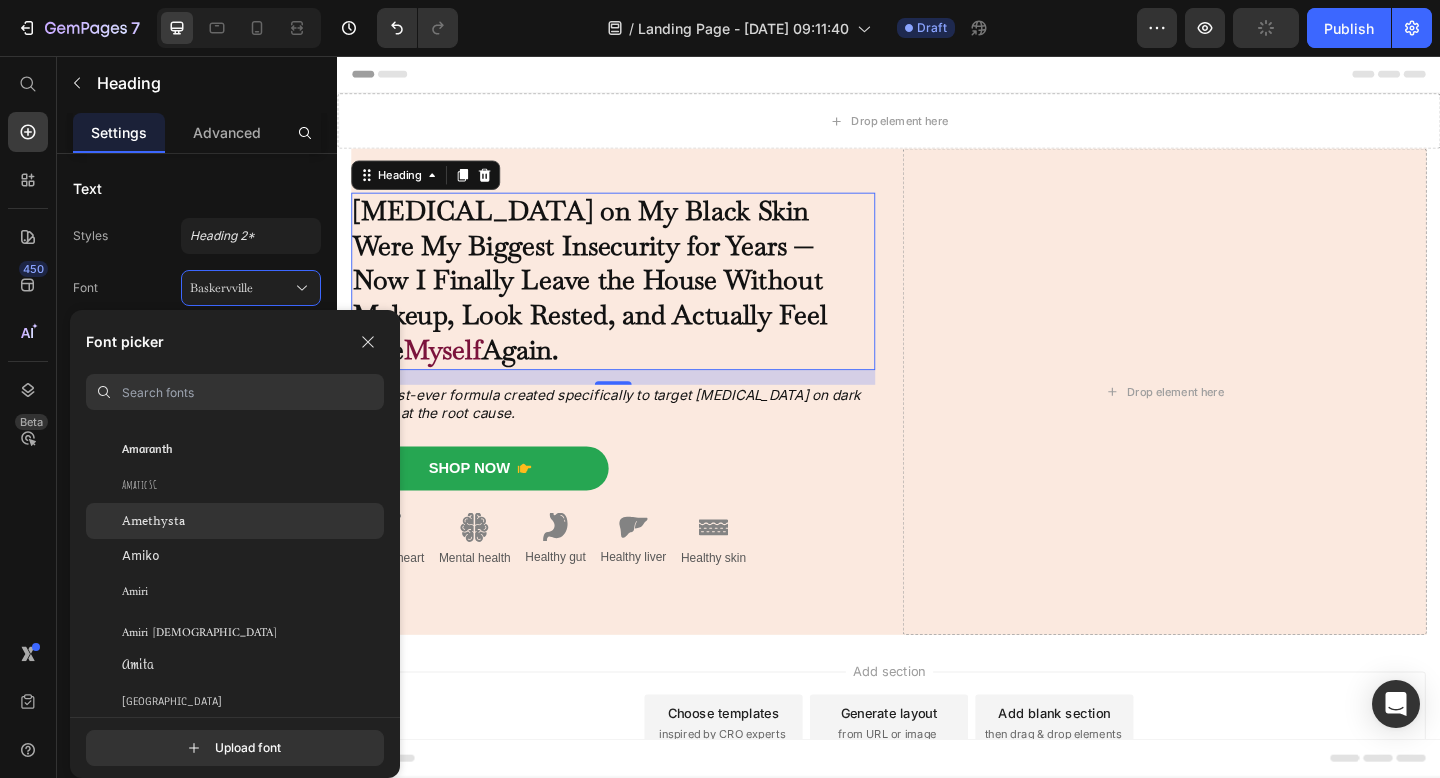 scroll, scrollTop: 2280, scrollLeft: 0, axis: vertical 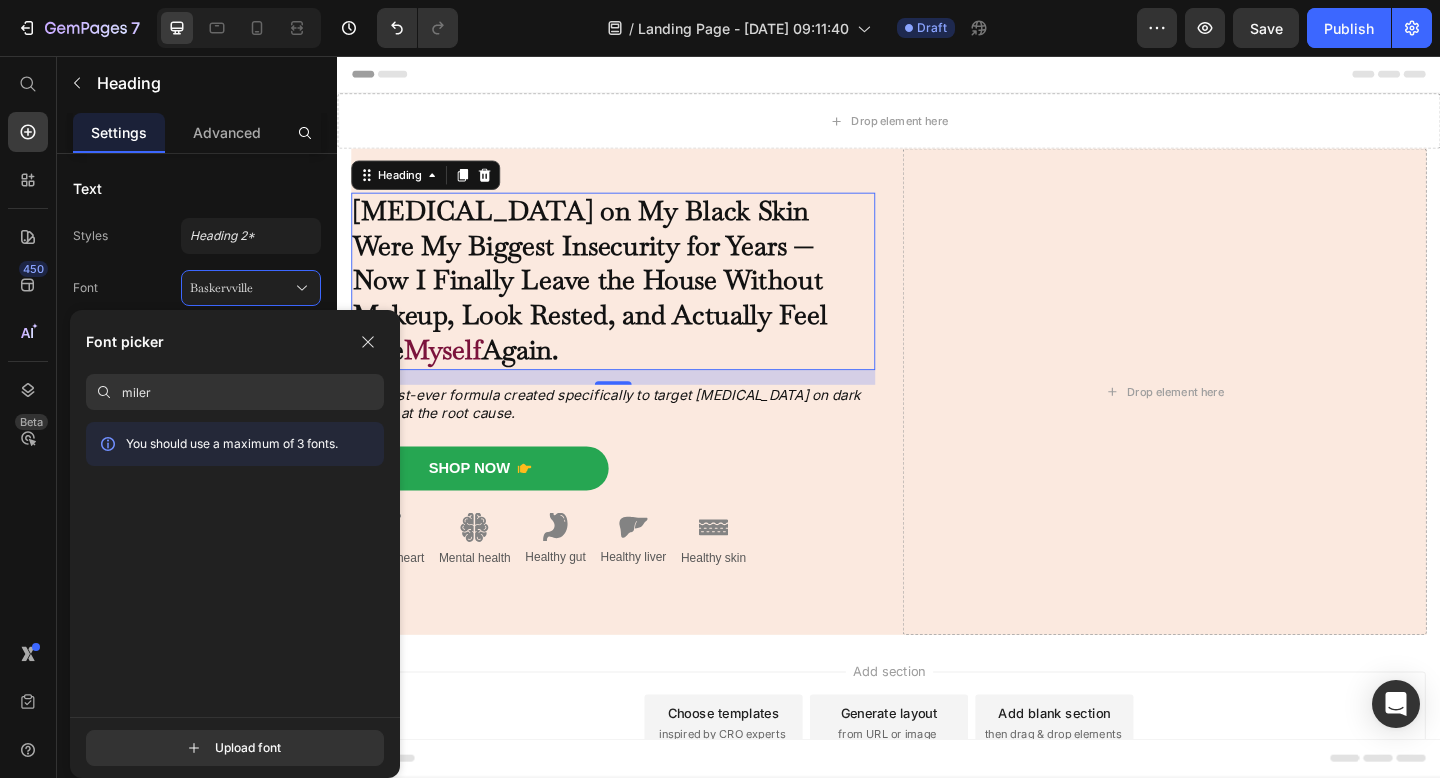 click on "miler" at bounding box center [253, 392] 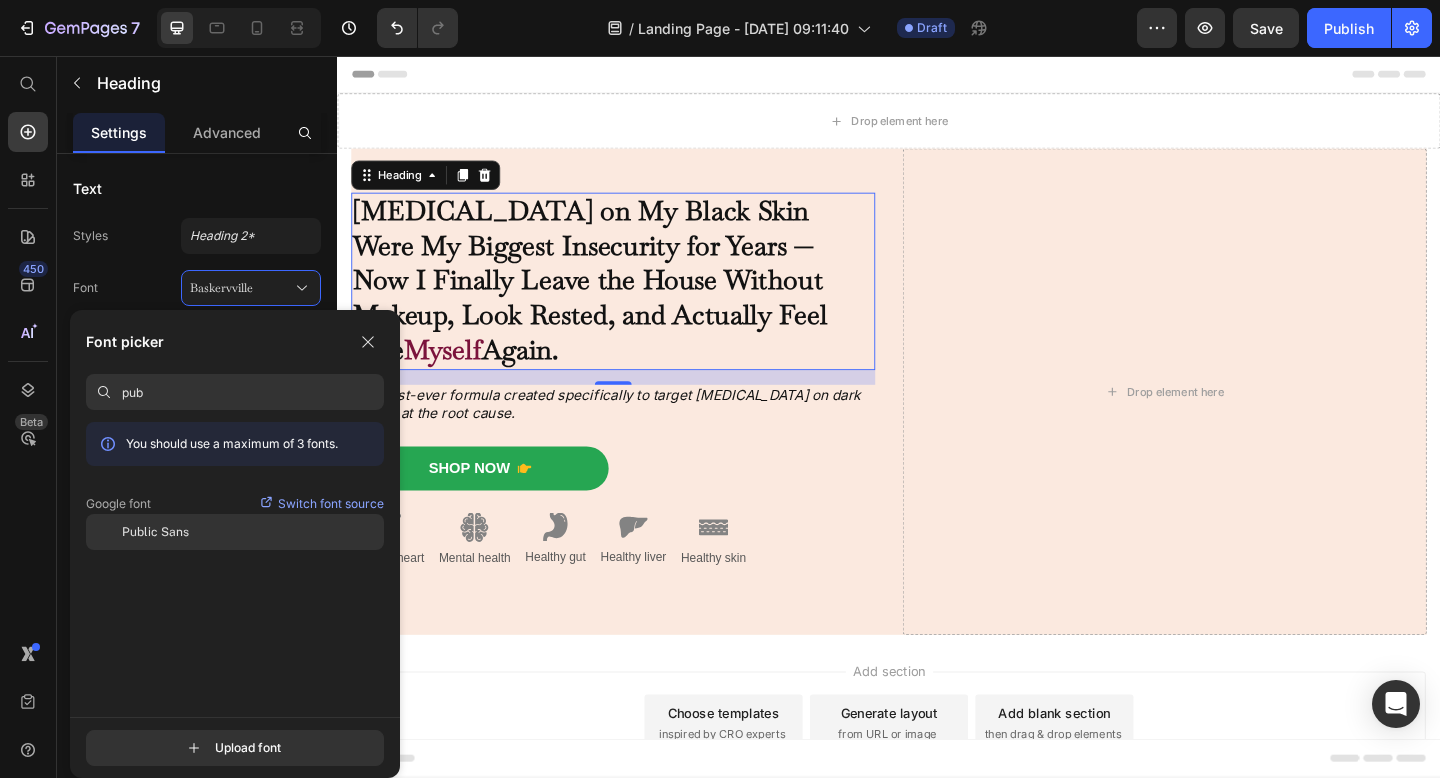 click on "Public Sans" at bounding box center (155, 532) 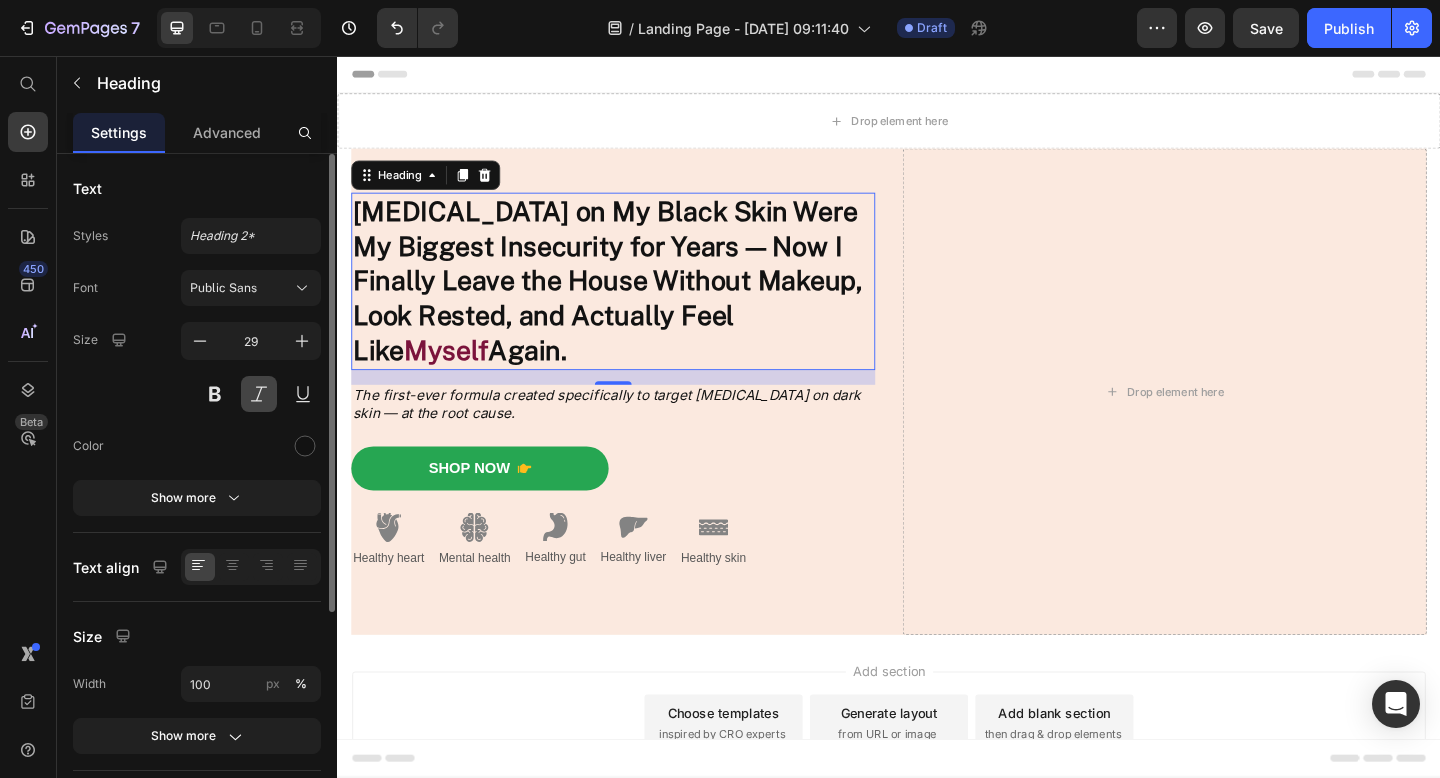 click at bounding box center (259, 394) 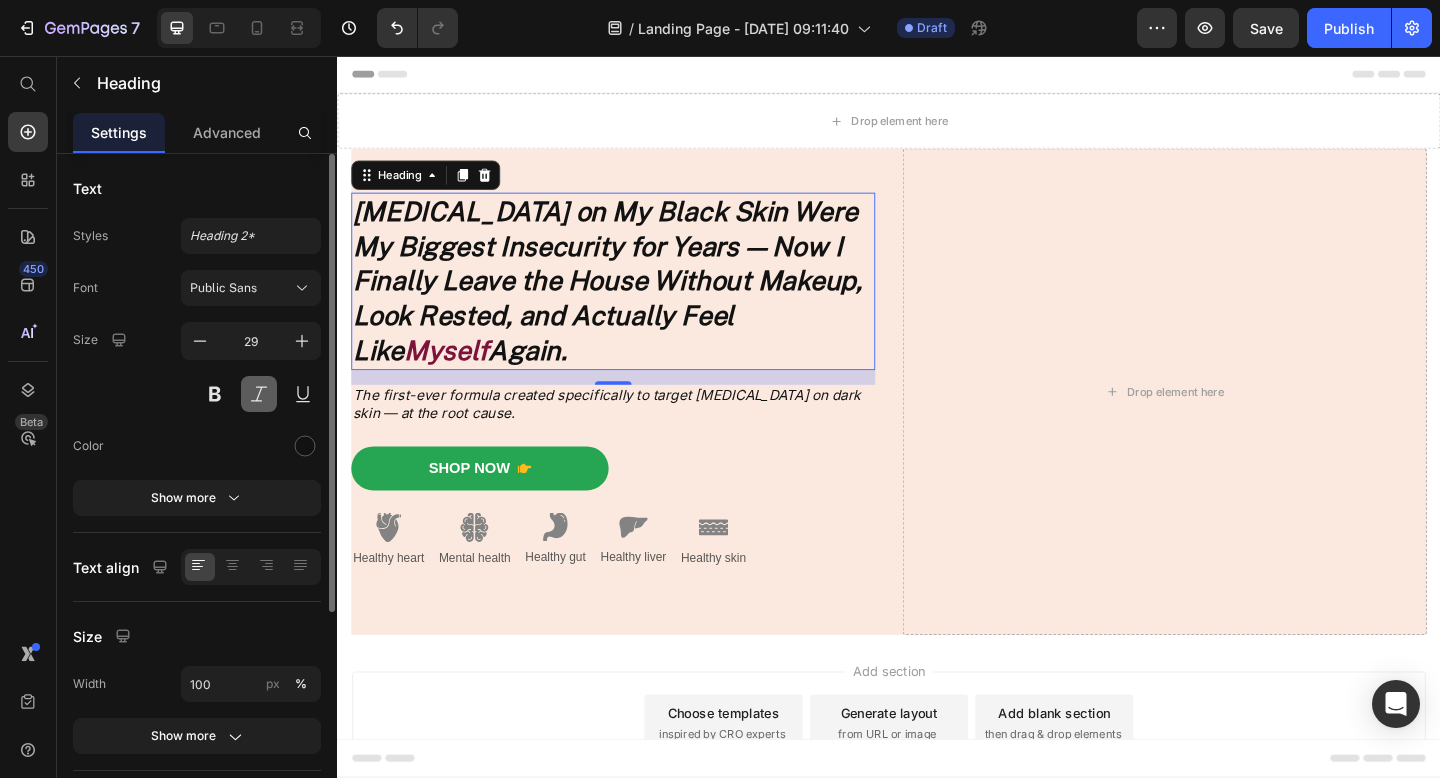 click at bounding box center (259, 394) 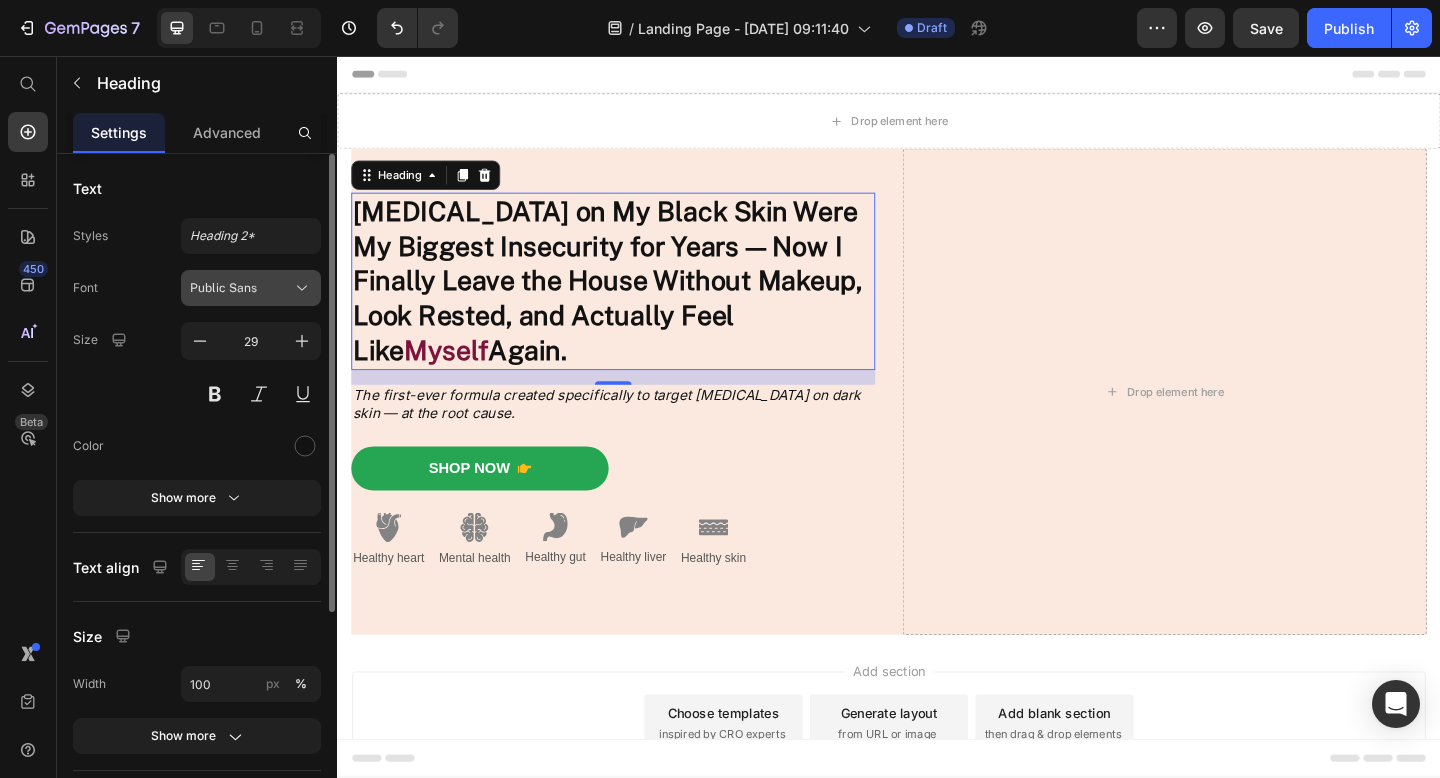click on "Public Sans" at bounding box center (241, 288) 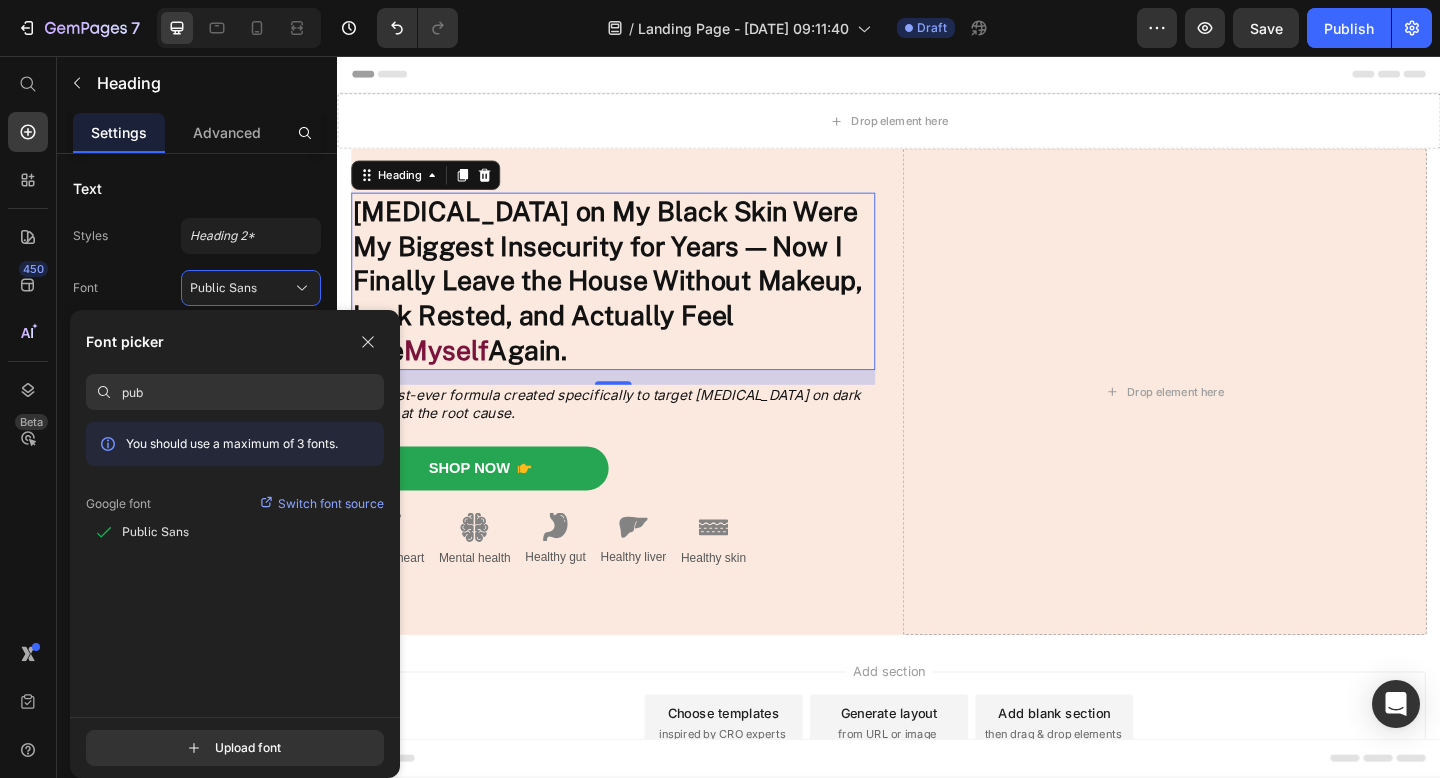 paste on "Crimson Pro Italic" 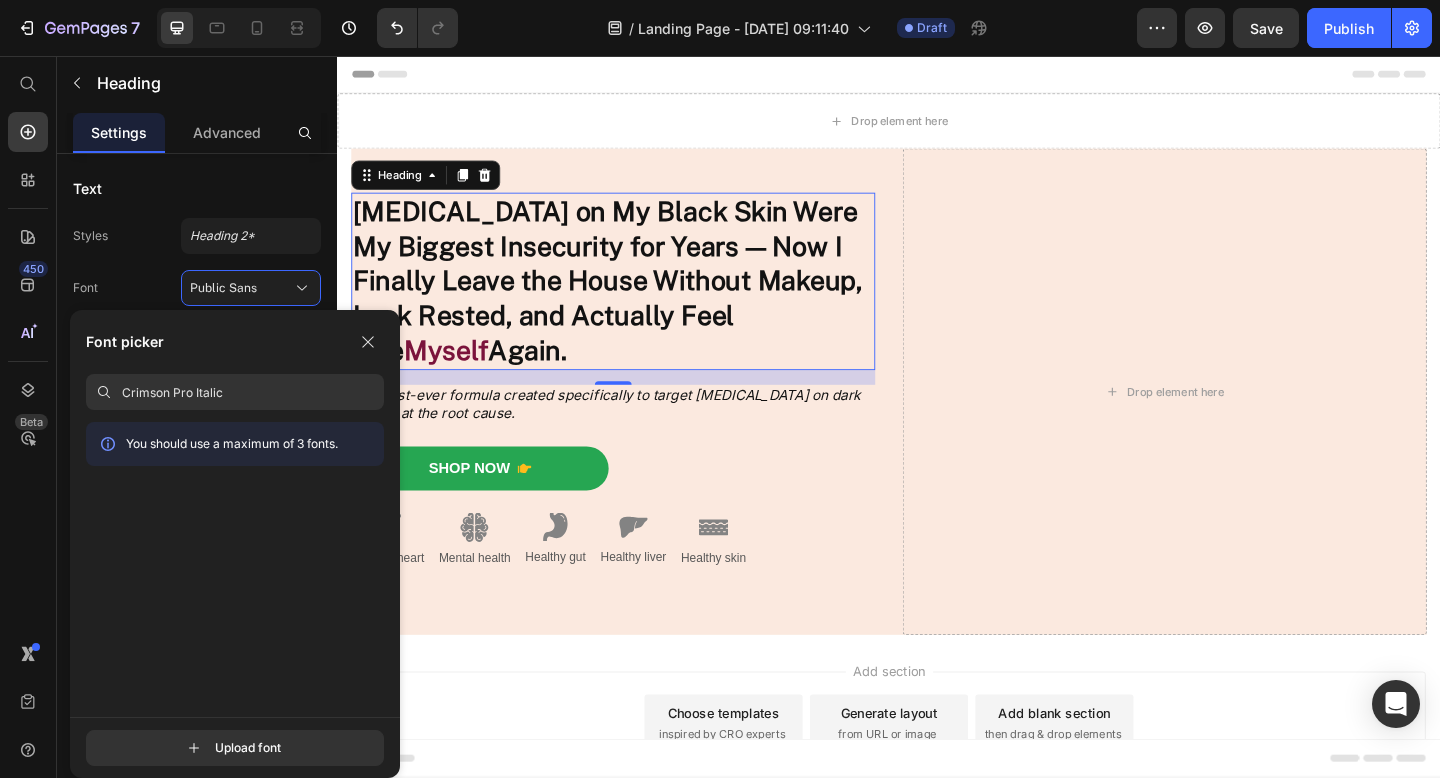 drag, startPoint x: 499, startPoint y: 446, endPoint x: 494, endPoint y: 420, distance: 26.476404 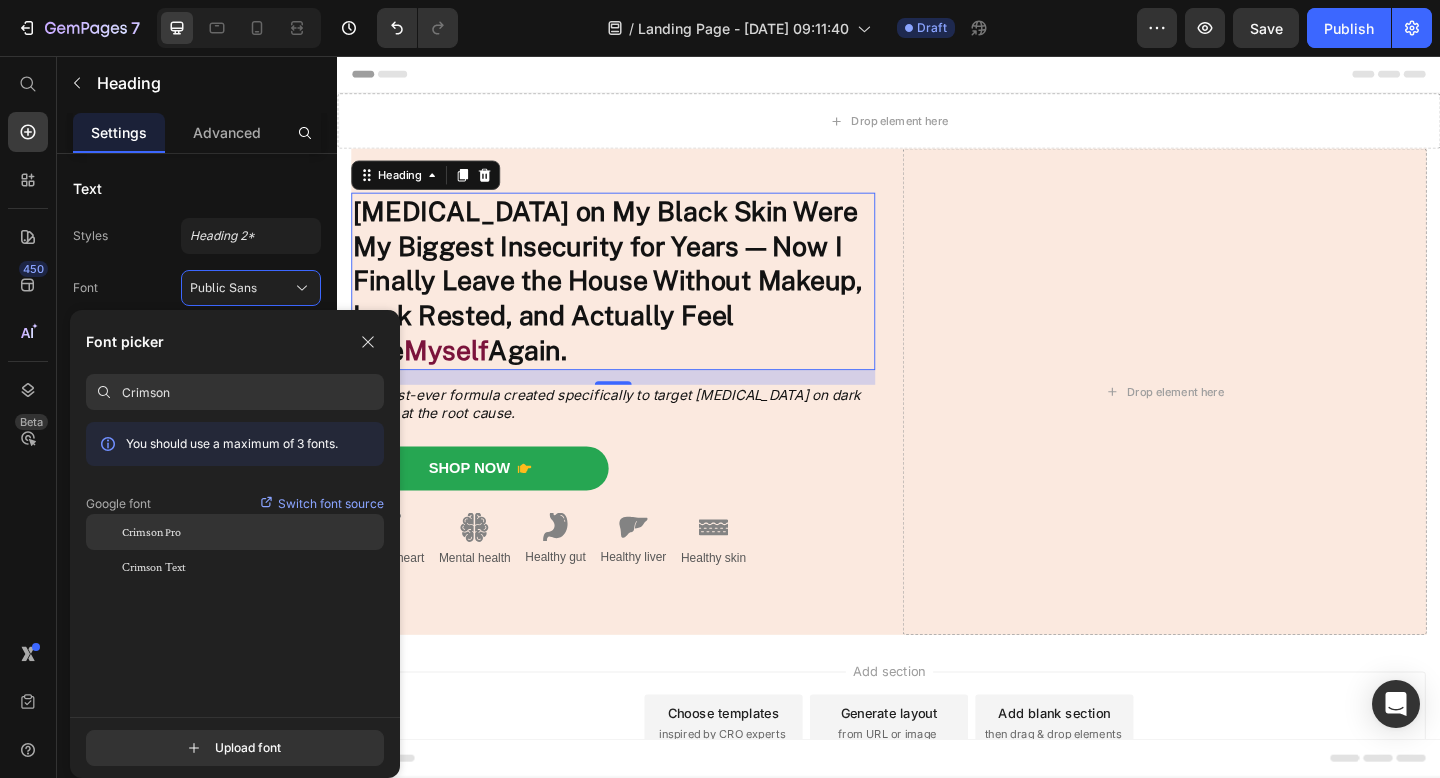 click on "Crimson Pro" 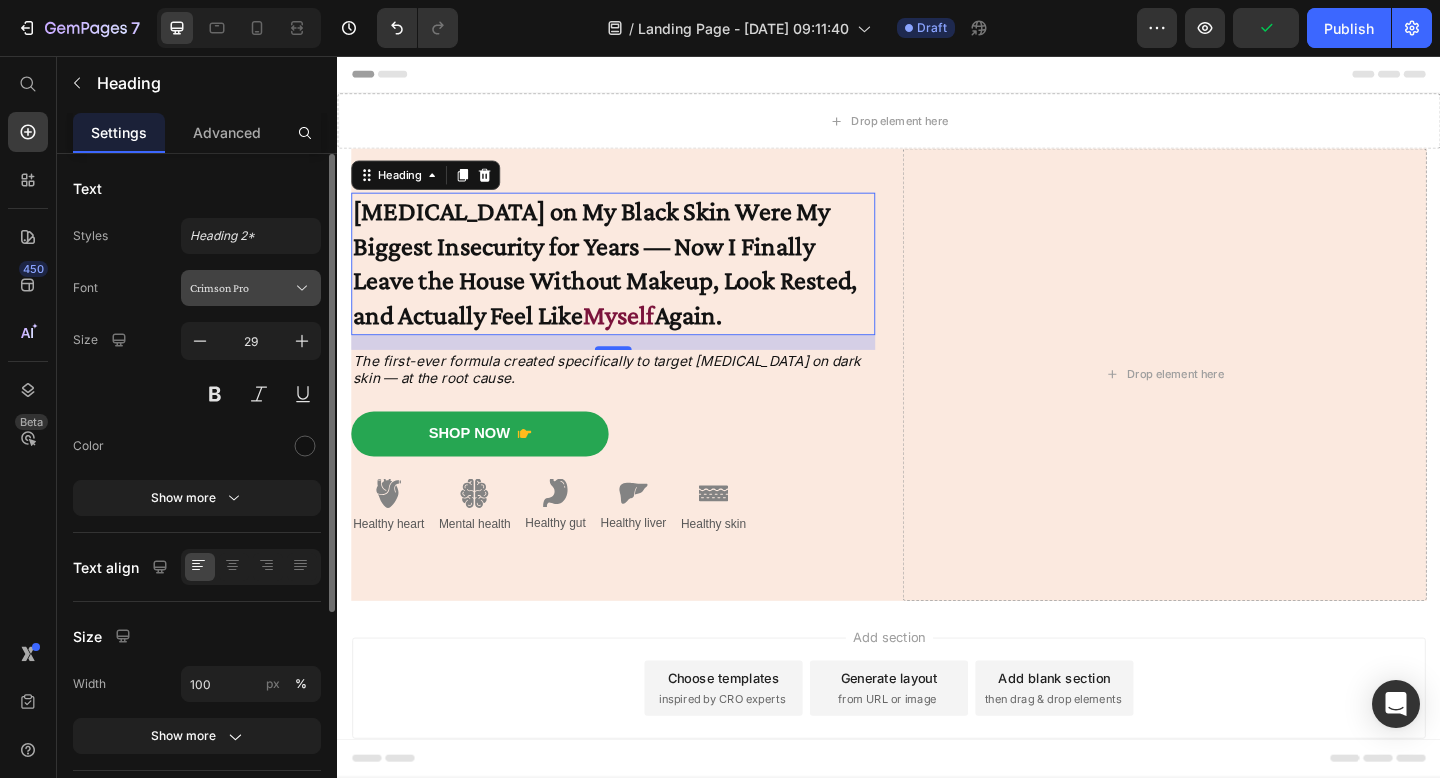 click on "Crimson Pro" at bounding box center (251, 288) 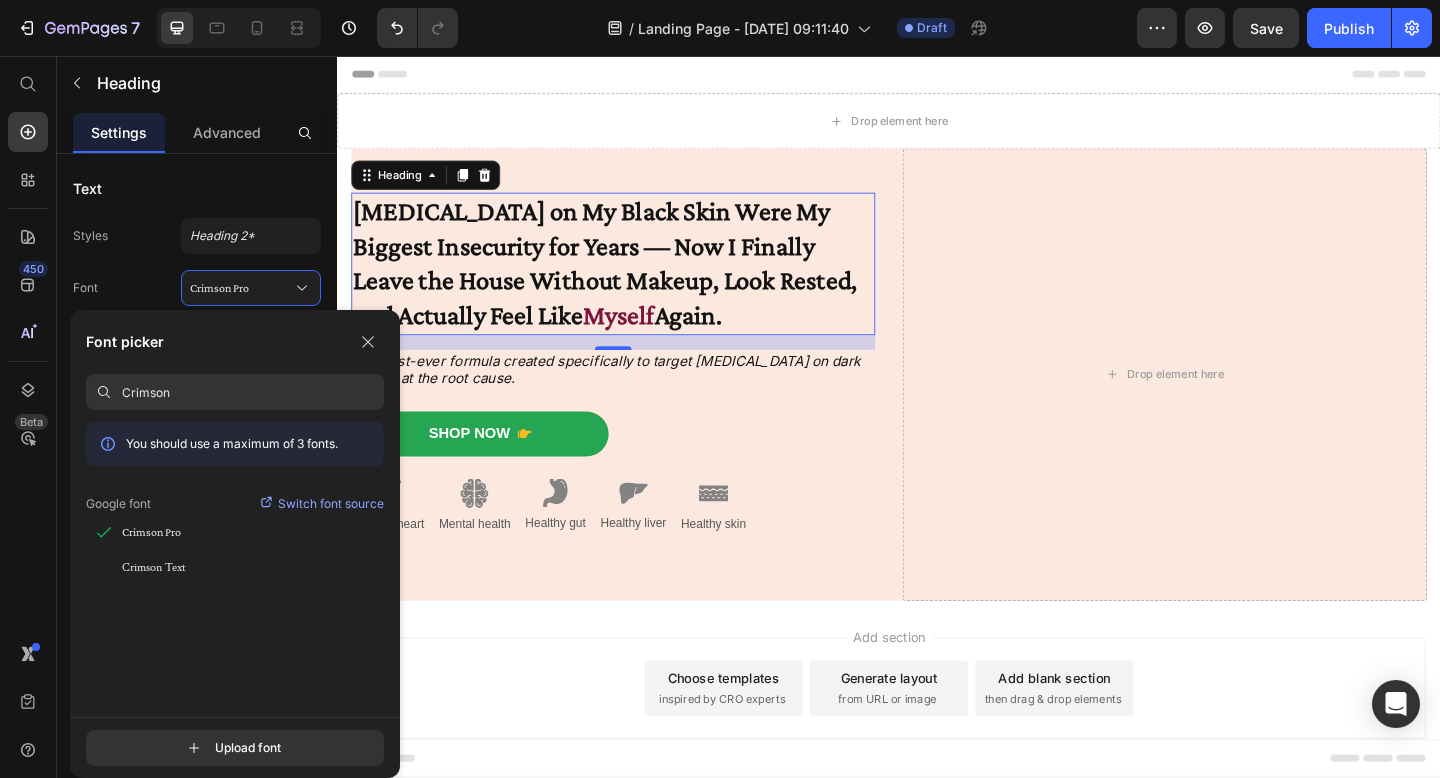 click on "Crimson" at bounding box center (253, 392) 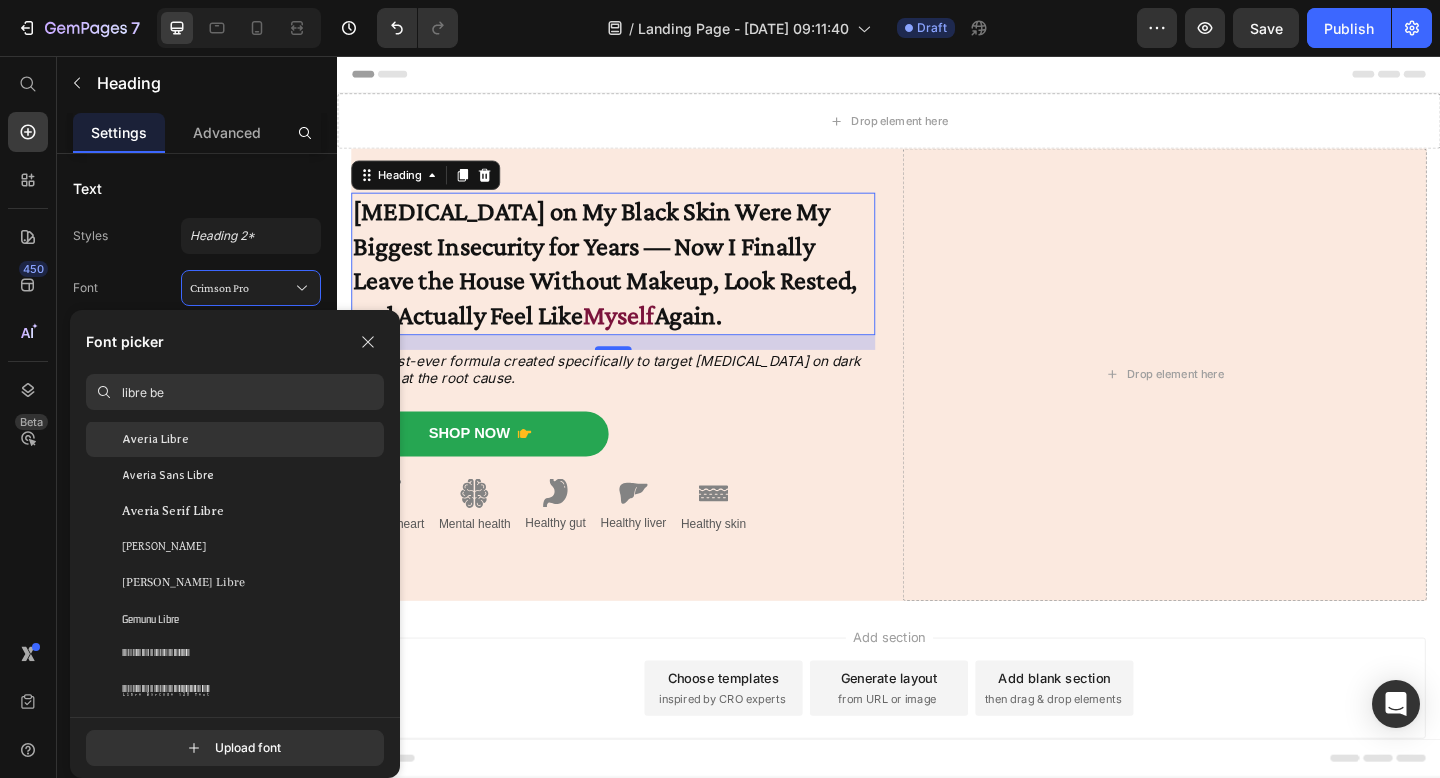 scroll, scrollTop: 0, scrollLeft: 0, axis: both 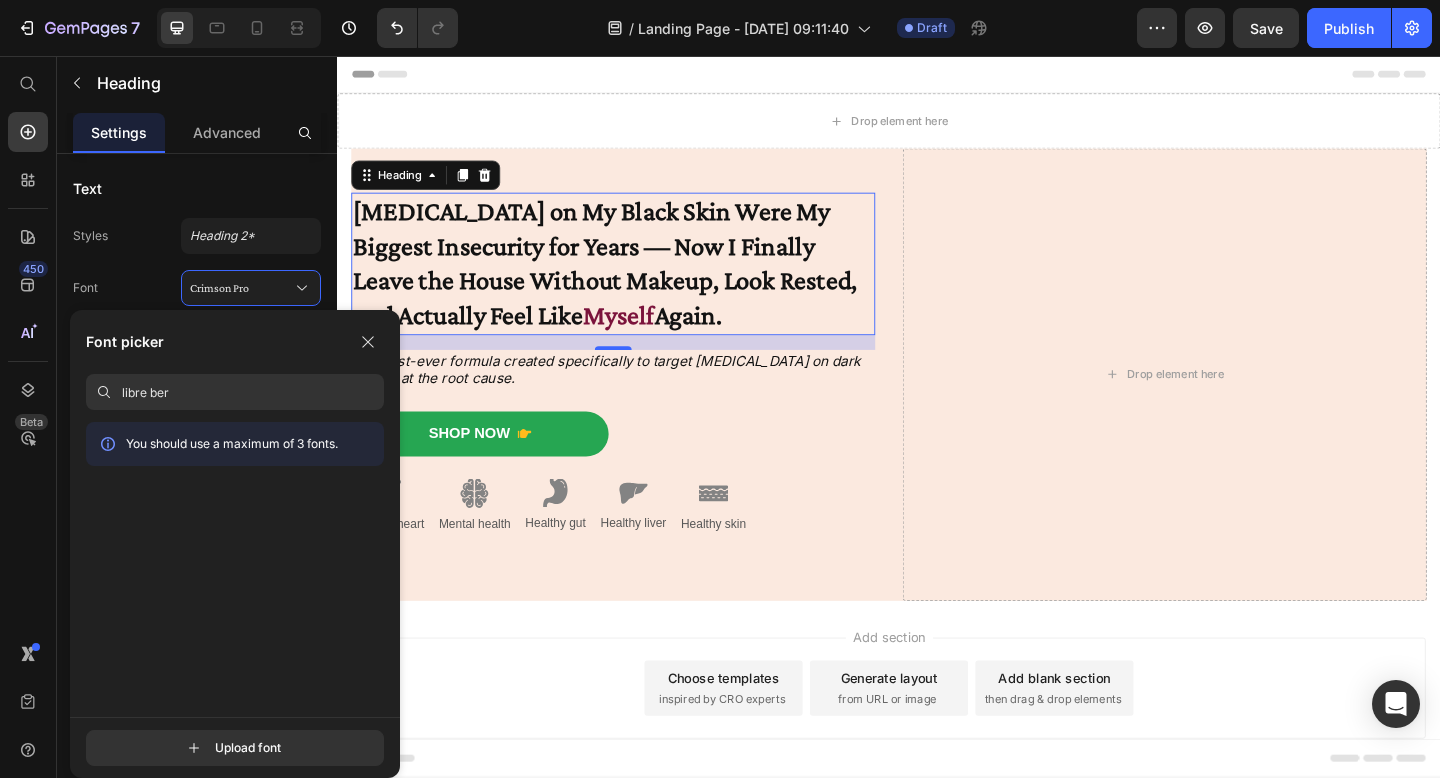 paste on "Cormorant Garamond Italic" 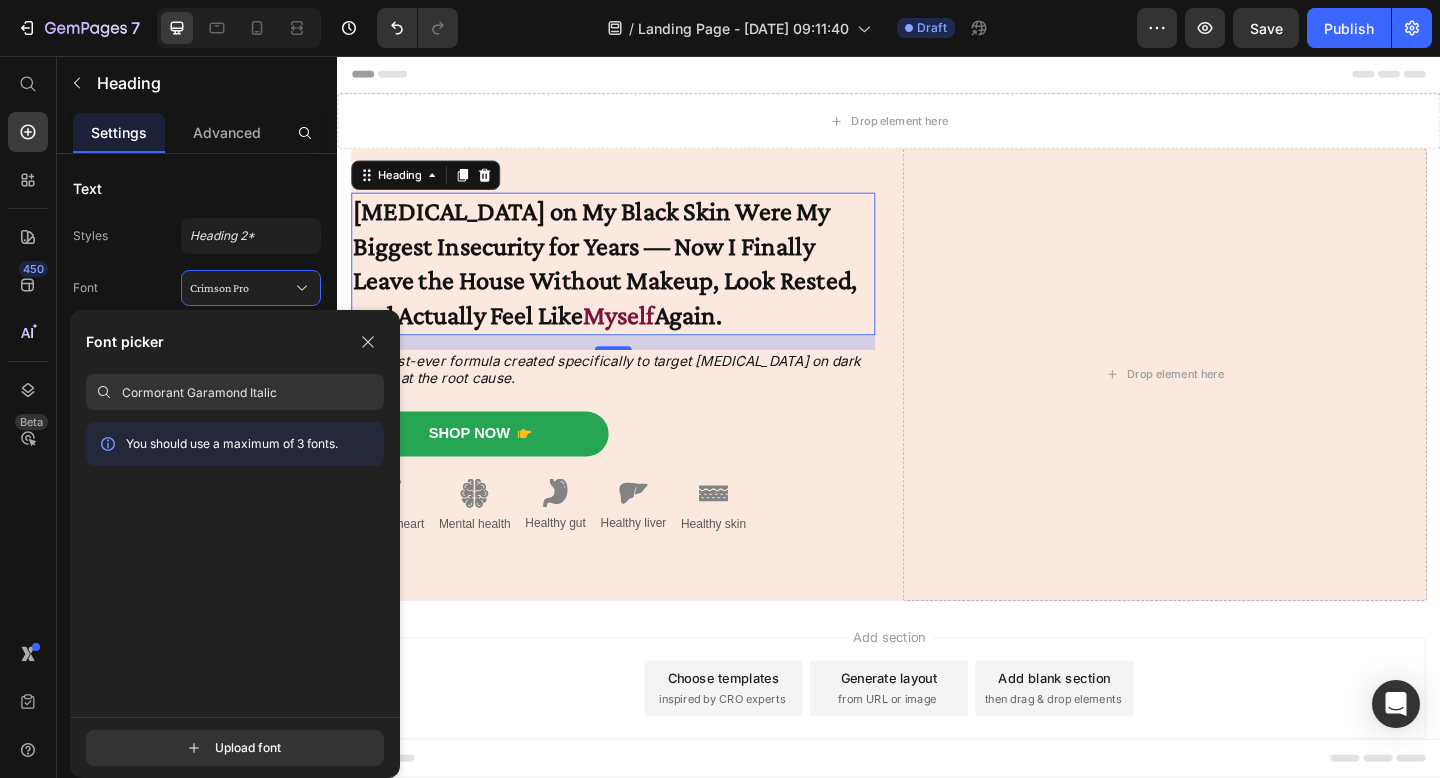 drag, startPoint x: 523, startPoint y: 451, endPoint x: 425, endPoint y: 425, distance: 101.390335 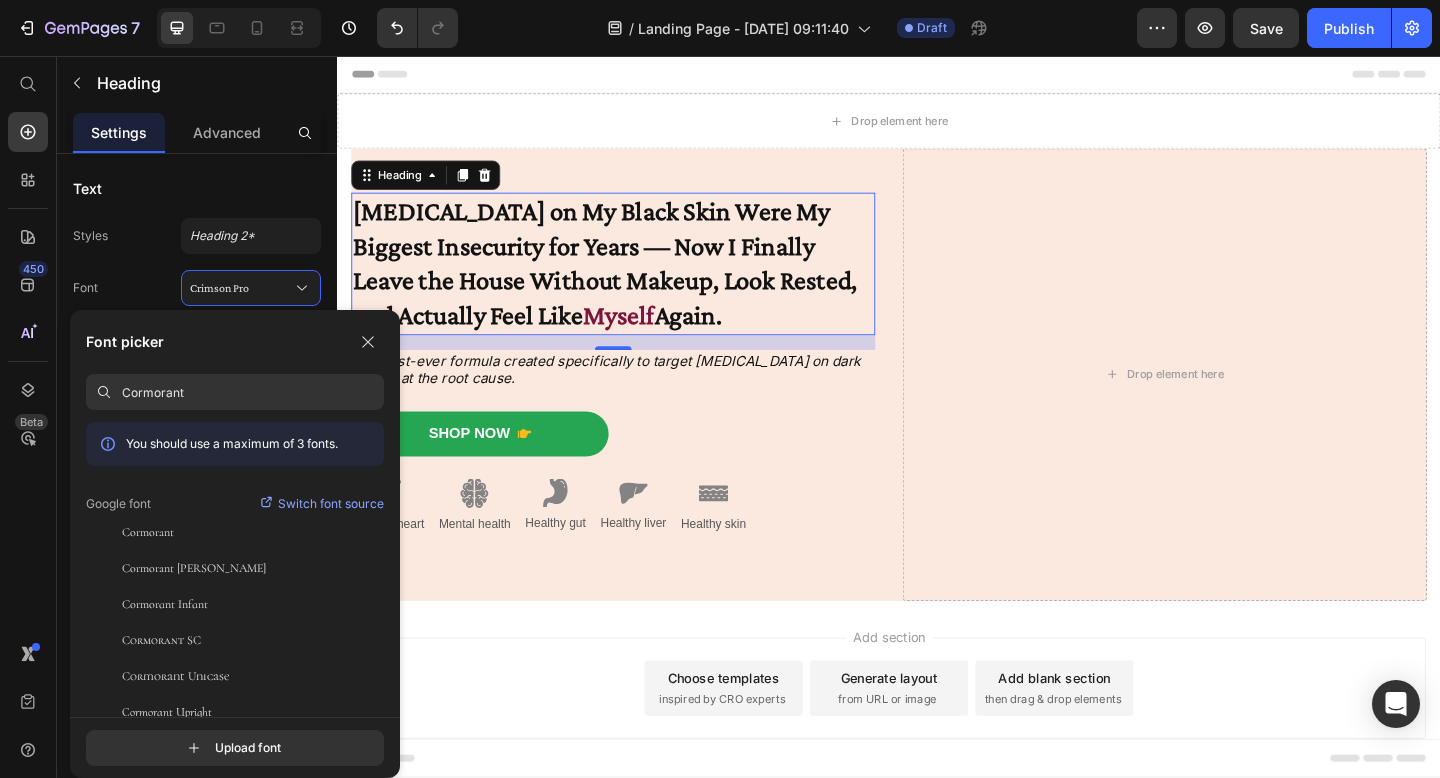 paste on "Cormorant Garamond Italic" 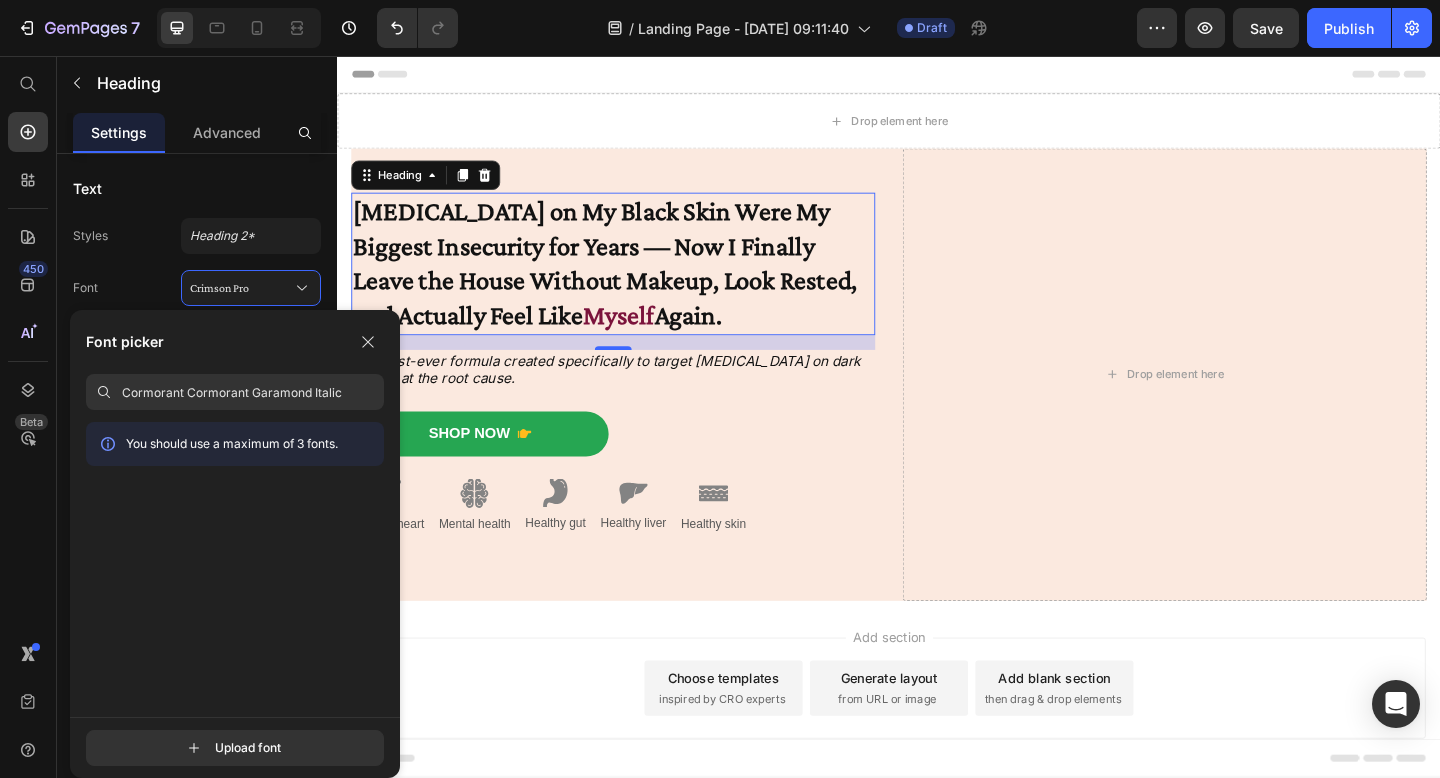 click on "Cormorant Cormorant Garamond Italic" at bounding box center (253, 392) 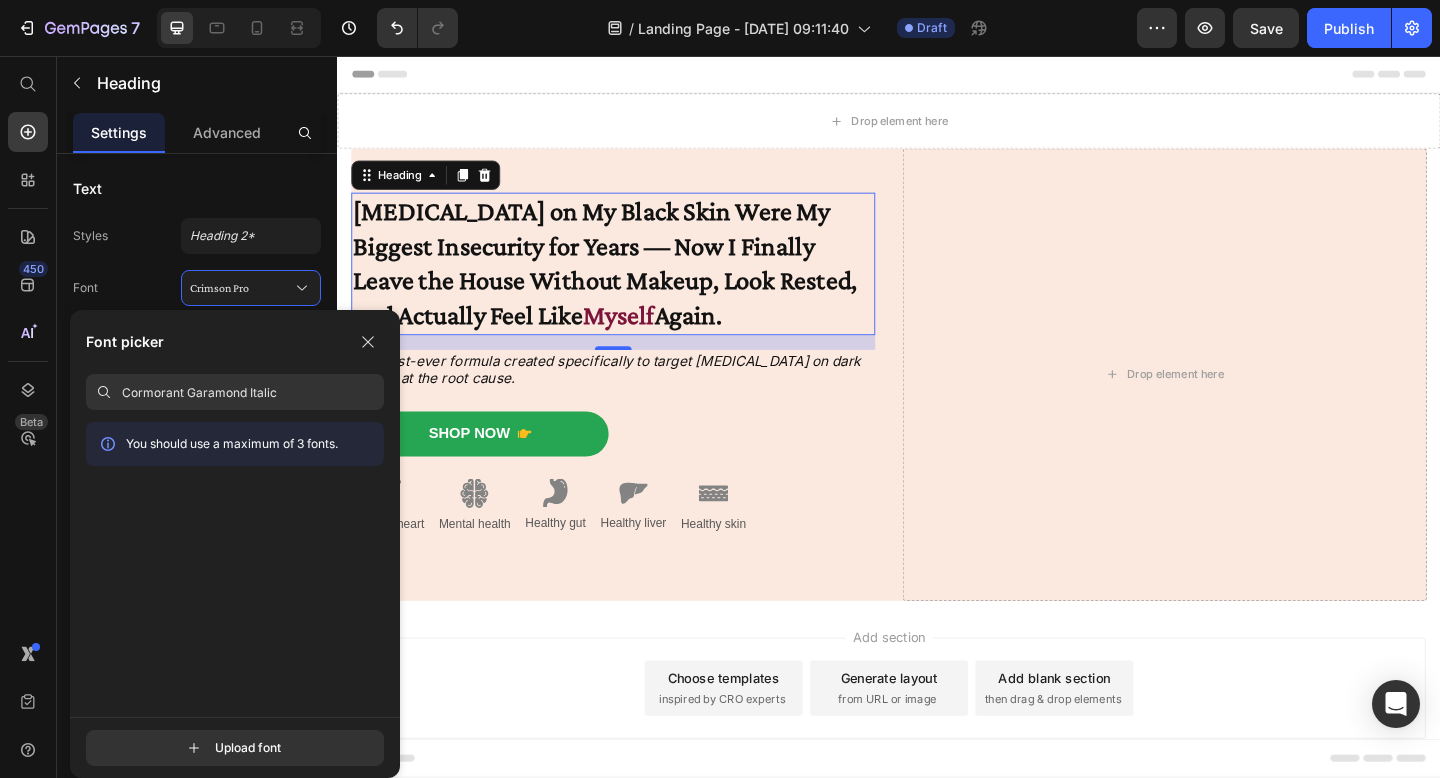 click on "Cormorant Garamond Italic" at bounding box center [253, 392] 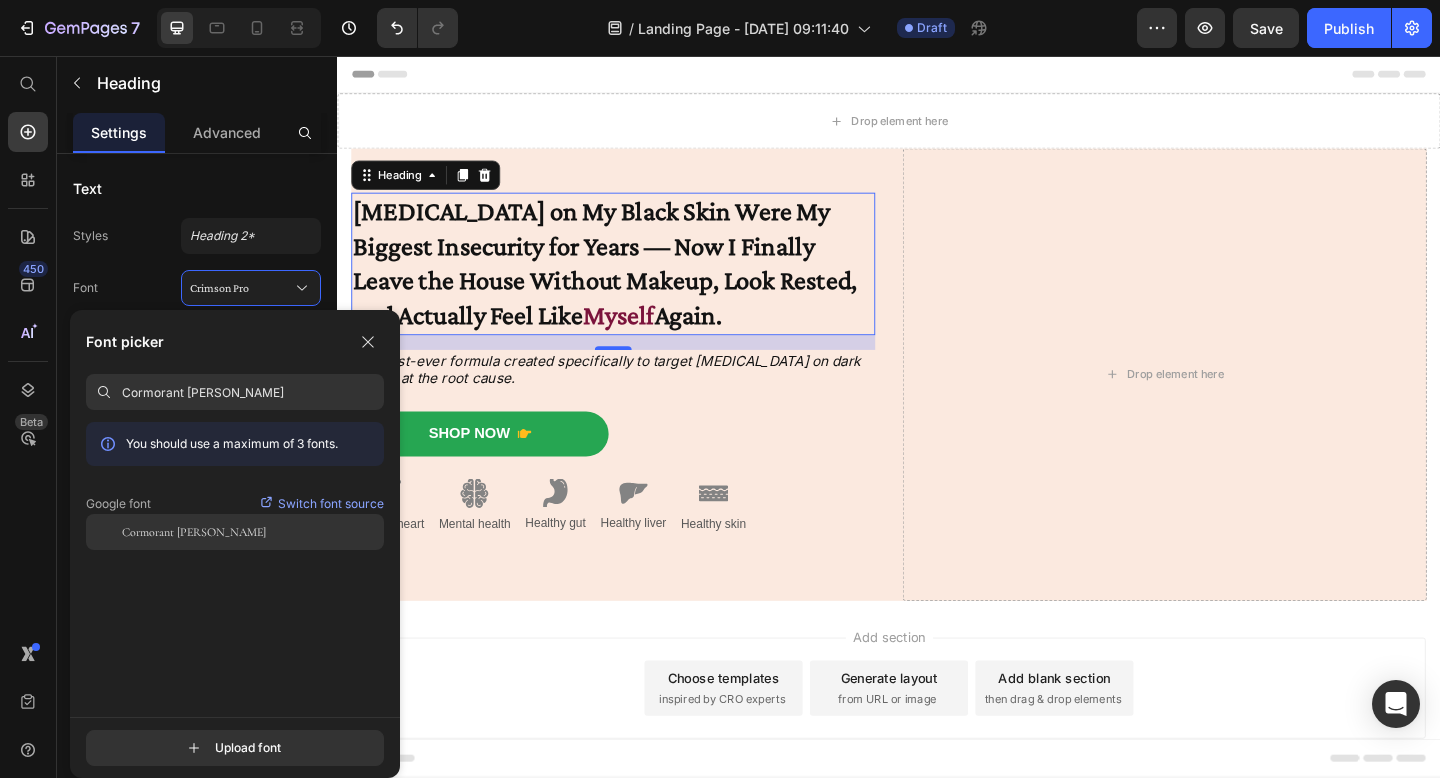 click on "Cormorant [PERSON_NAME]" 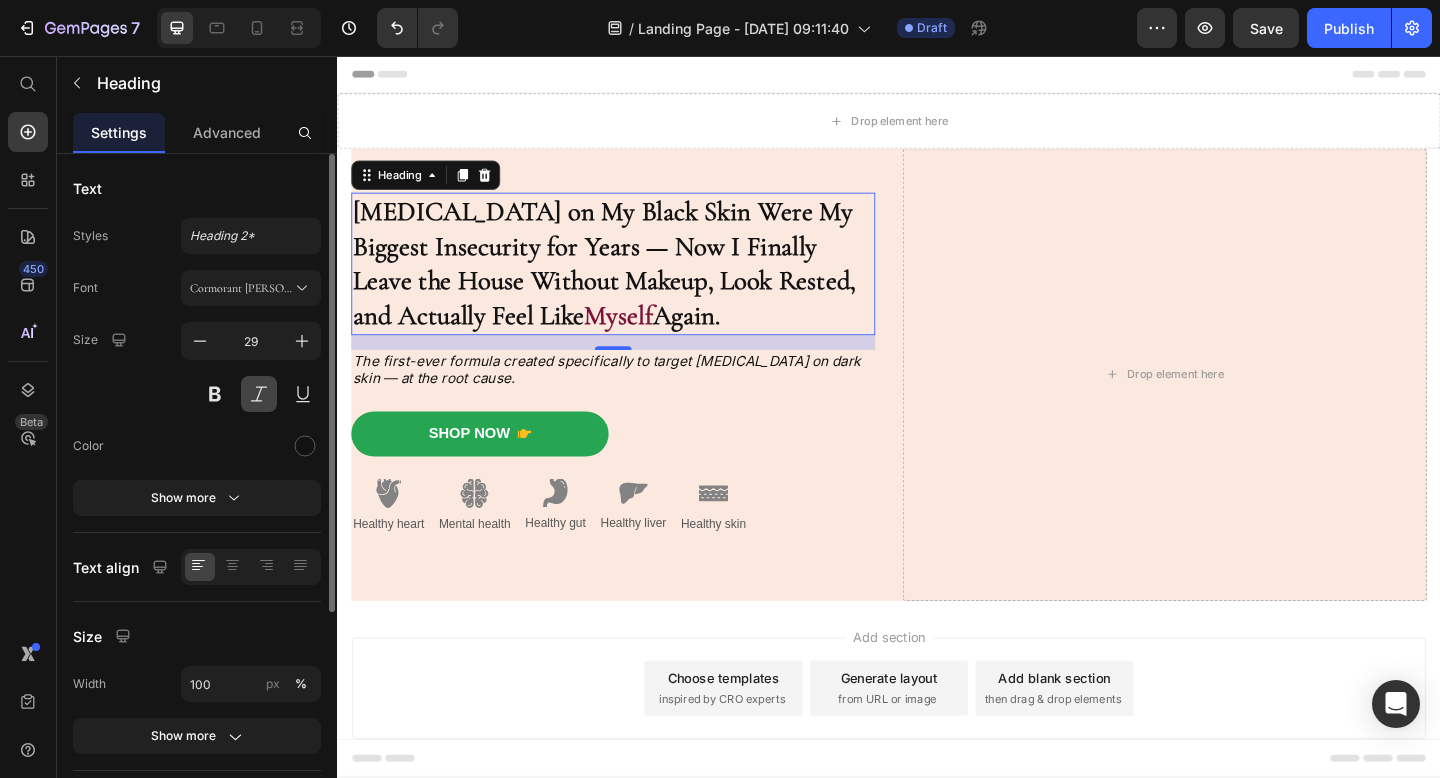 click at bounding box center (259, 394) 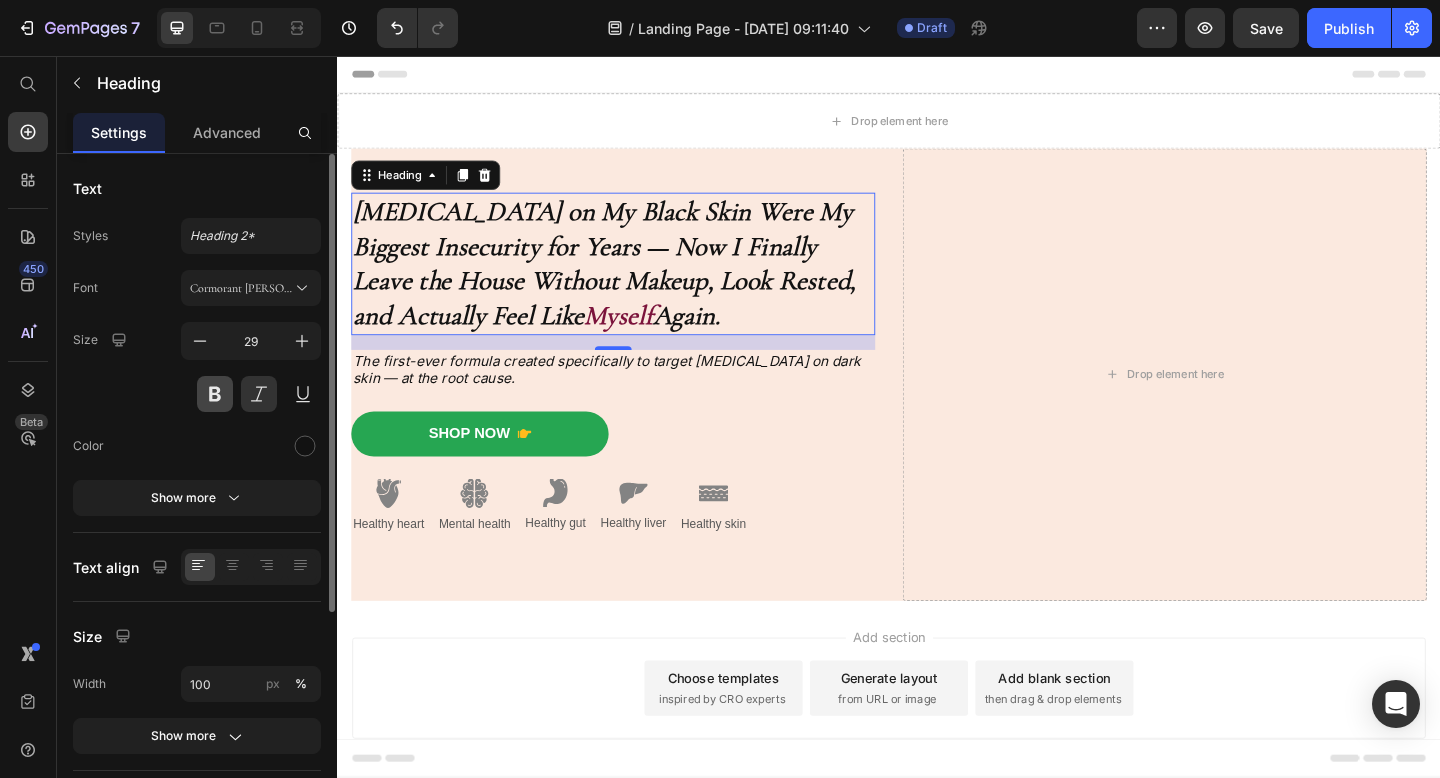 click at bounding box center (215, 394) 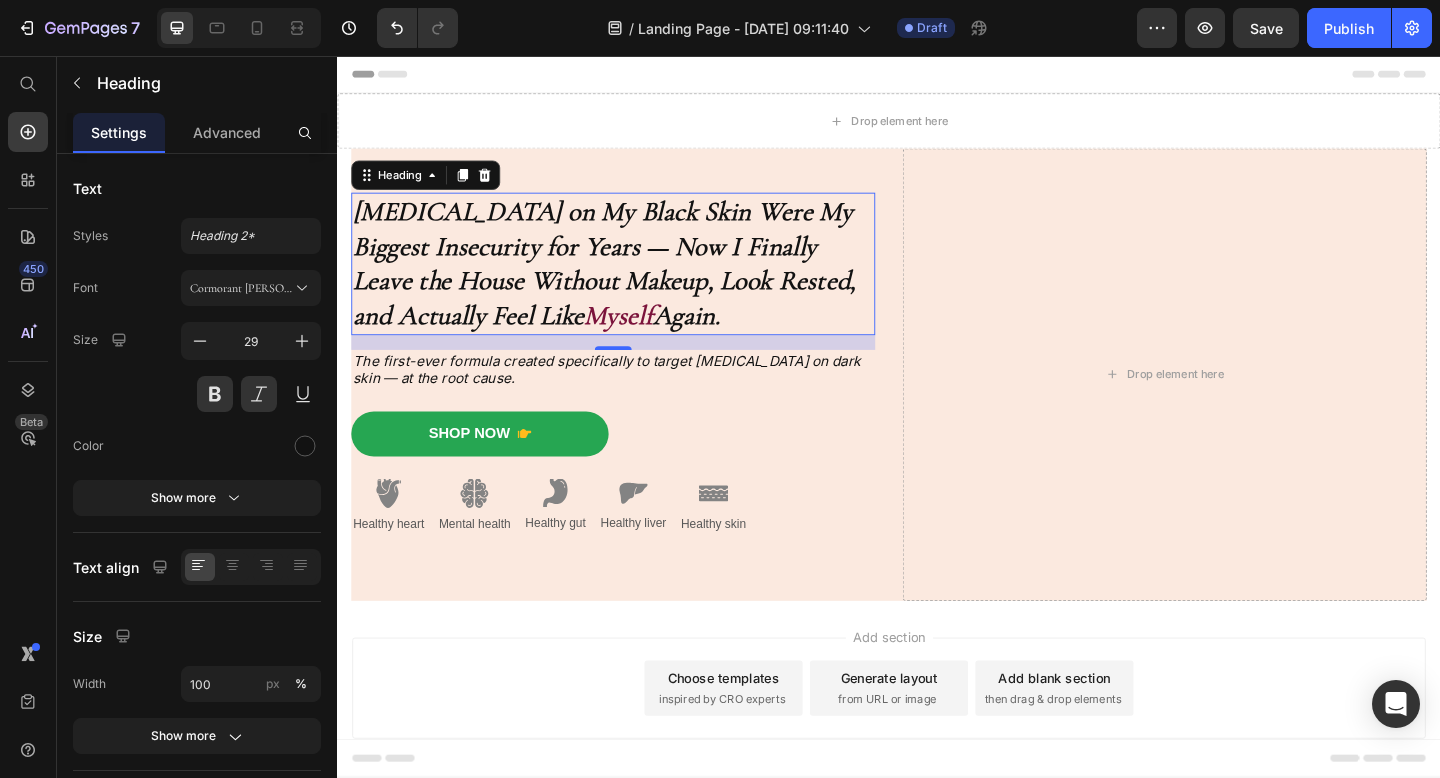 click on "[MEDICAL_DATA] on My Black Skin Were My Biggest Insecurity for Years — Now I Finally Leave the House Without Makeup, Look Rested, and Actually Feel Like" at bounding box center (627, 282) 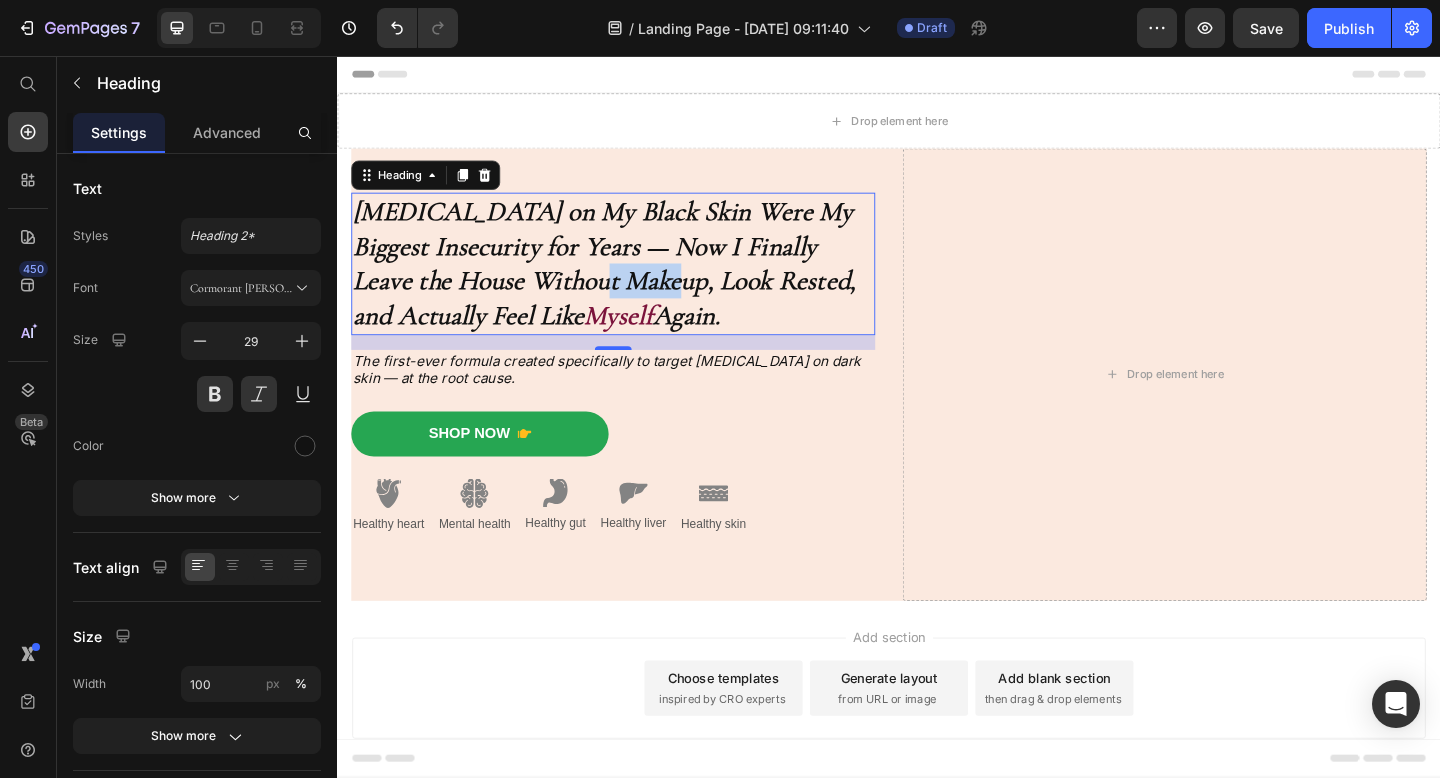 click on "[MEDICAL_DATA] on My Black Skin Were My Biggest Insecurity for Years — Now I Finally Leave the House Without Makeup, Look Rested, and Actually Feel Like" at bounding box center (627, 282) 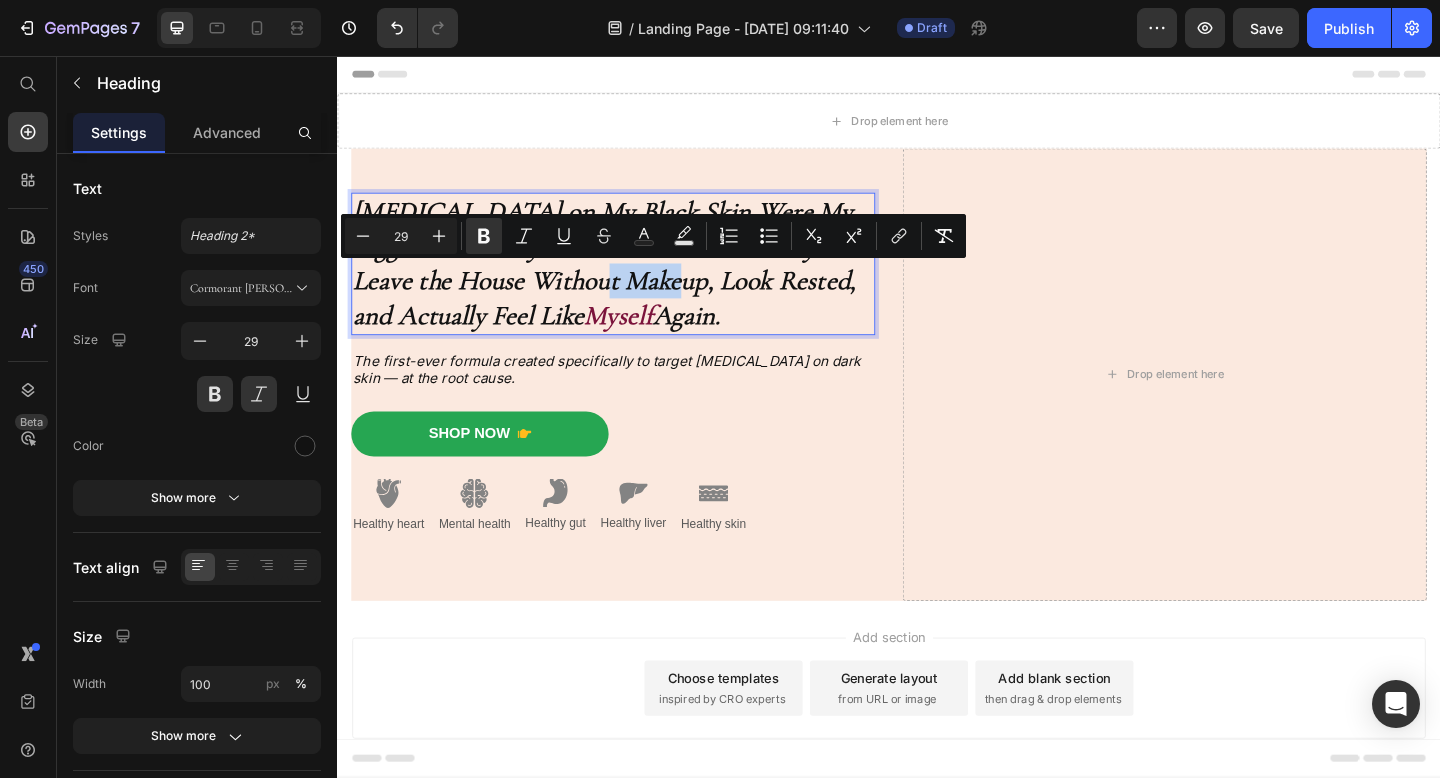 click on "[MEDICAL_DATA] on My Black Skin Were My Biggest Insecurity for Years — Now I Finally Leave the House Without Makeup, Look Rested, and Actually Feel Like" at bounding box center [627, 282] 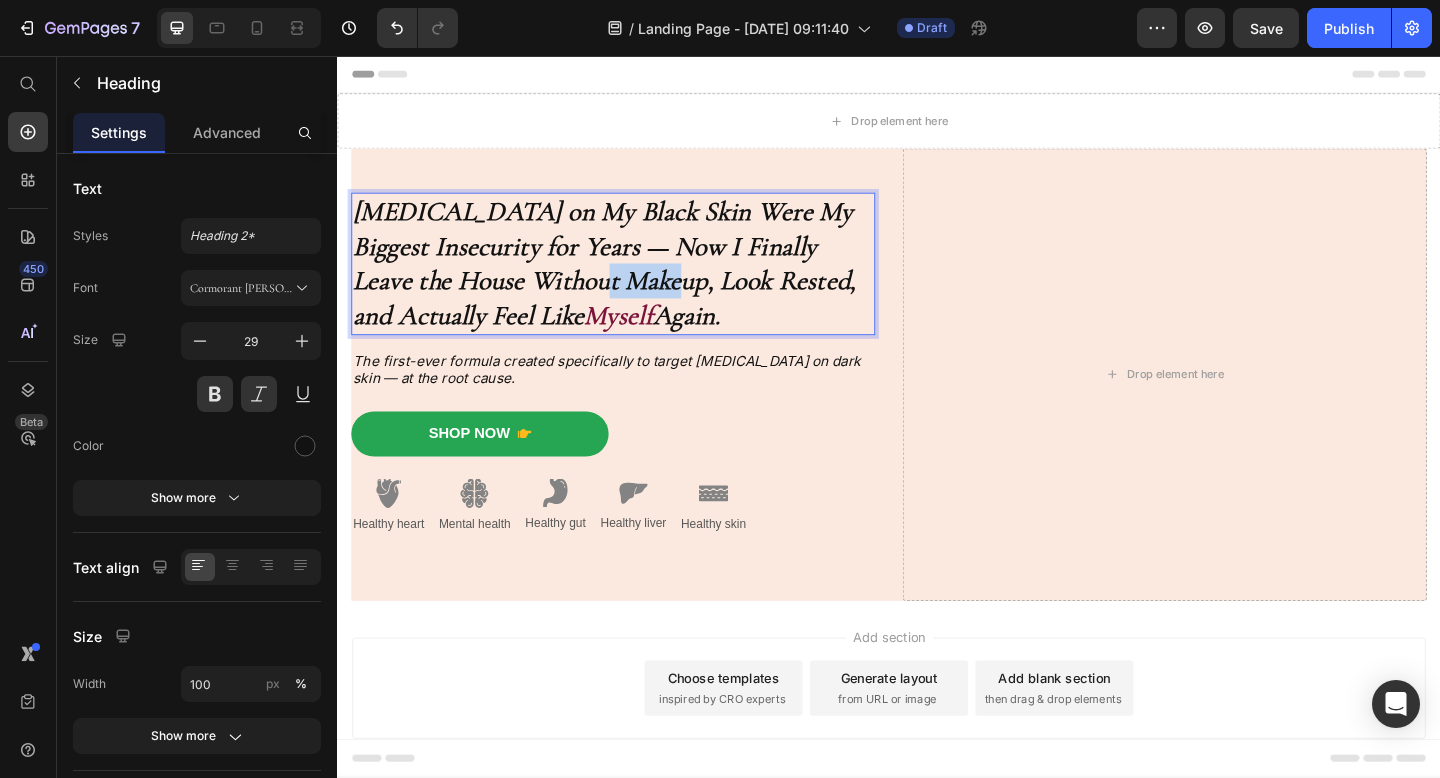 click on "[MEDICAL_DATA] on My Black Skin Were My Biggest Insecurity for Years — Now I Finally Leave the House Without Makeup, Look Rested, and Actually Feel Like" at bounding box center (627, 282) 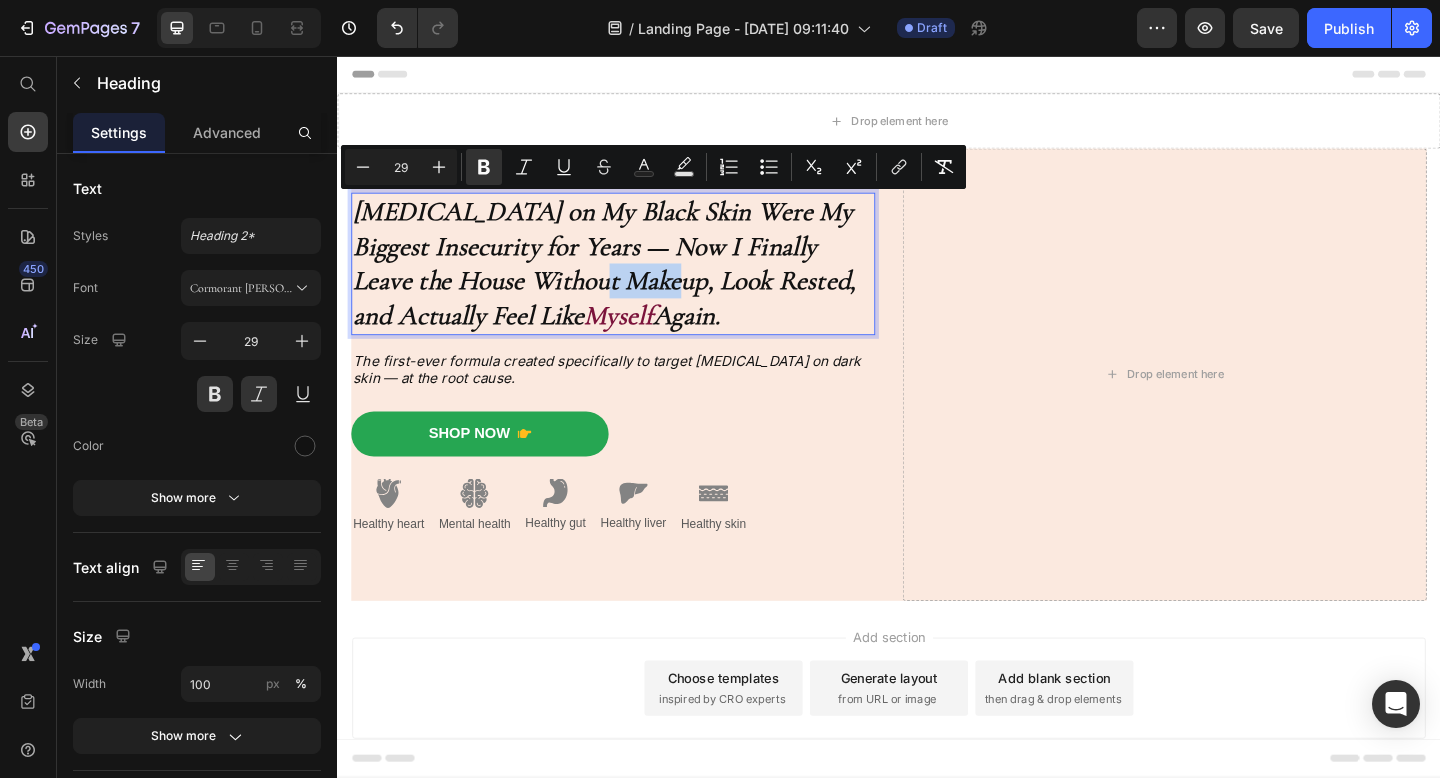 click on "[MEDICAL_DATA] on My Black Skin Were My Biggest Insecurity for Years — Now I Finally Leave the House Without Makeup, Look Rested, and Actually Feel Like" at bounding box center [627, 282] 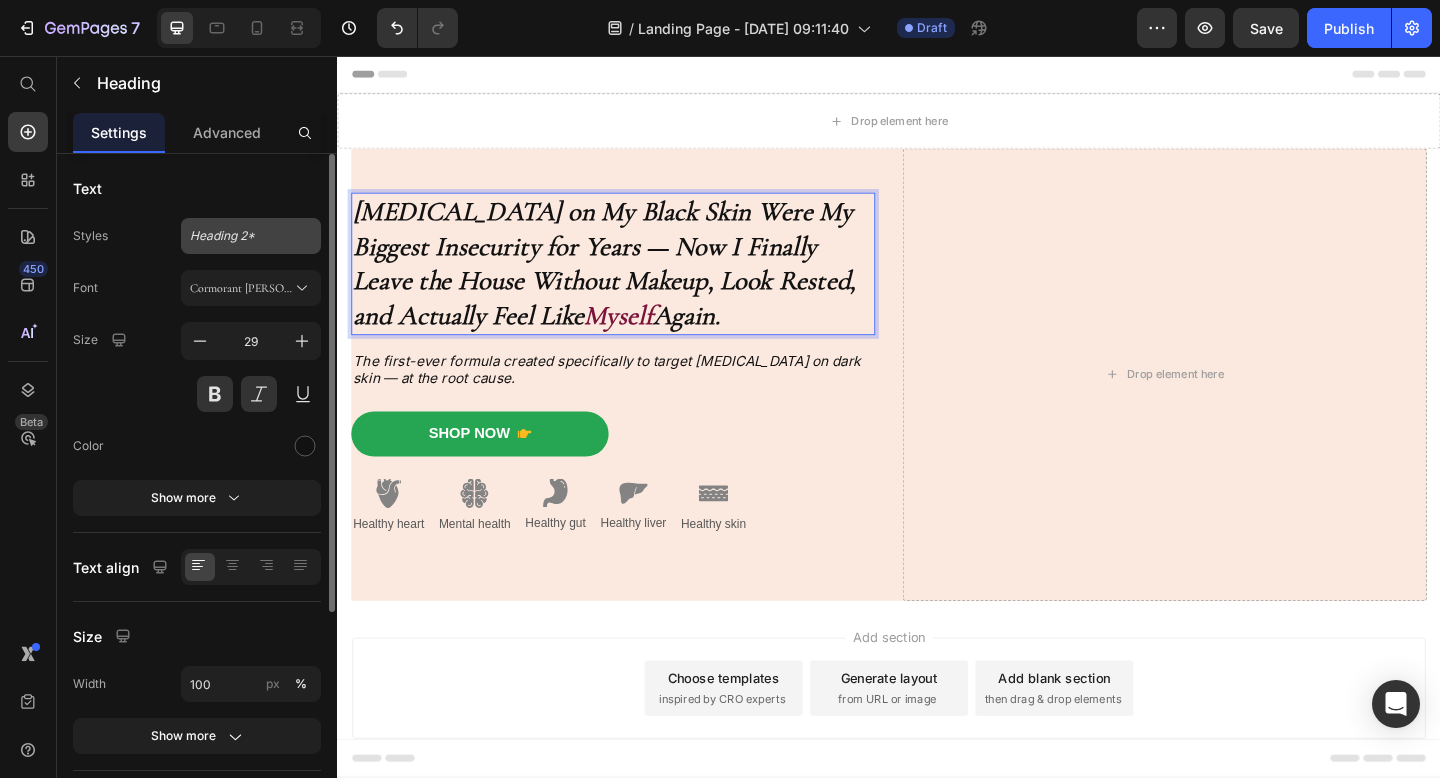 click on "Heading 2*" at bounding box center [251, 236] 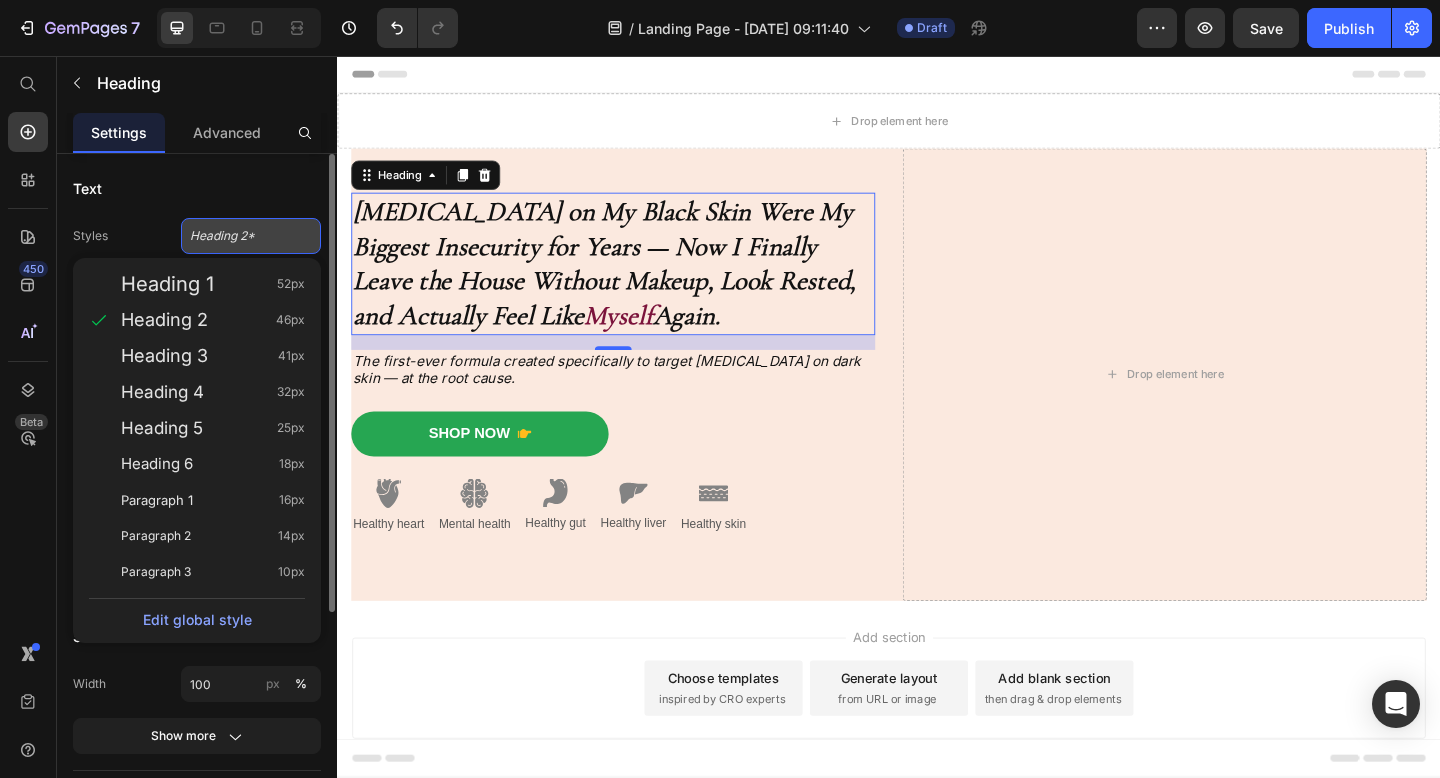click on "Heading 2*" 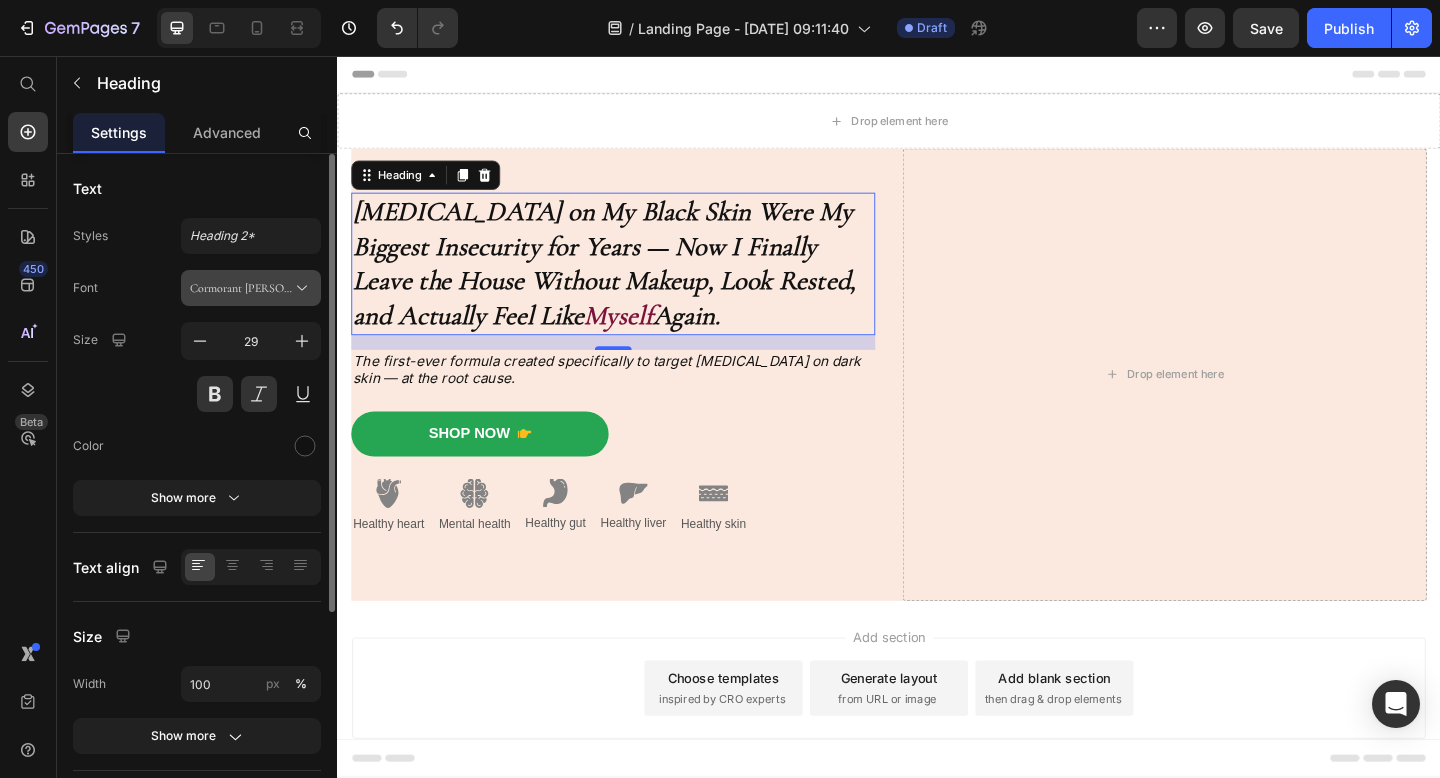 click on "Cormorant [PERSON_NAME]" at bounding box center [241, 288] 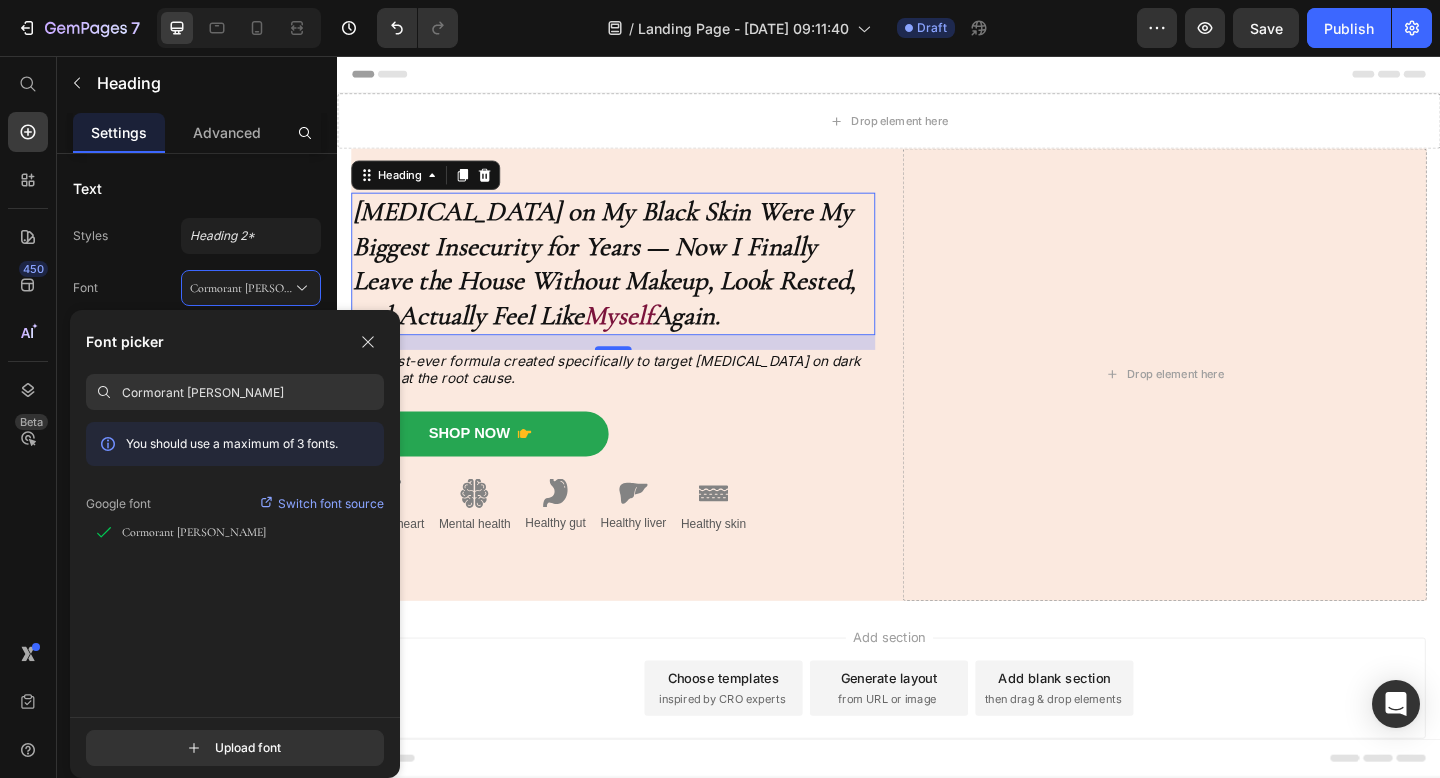 paste on "Bodoni Moda Italic" 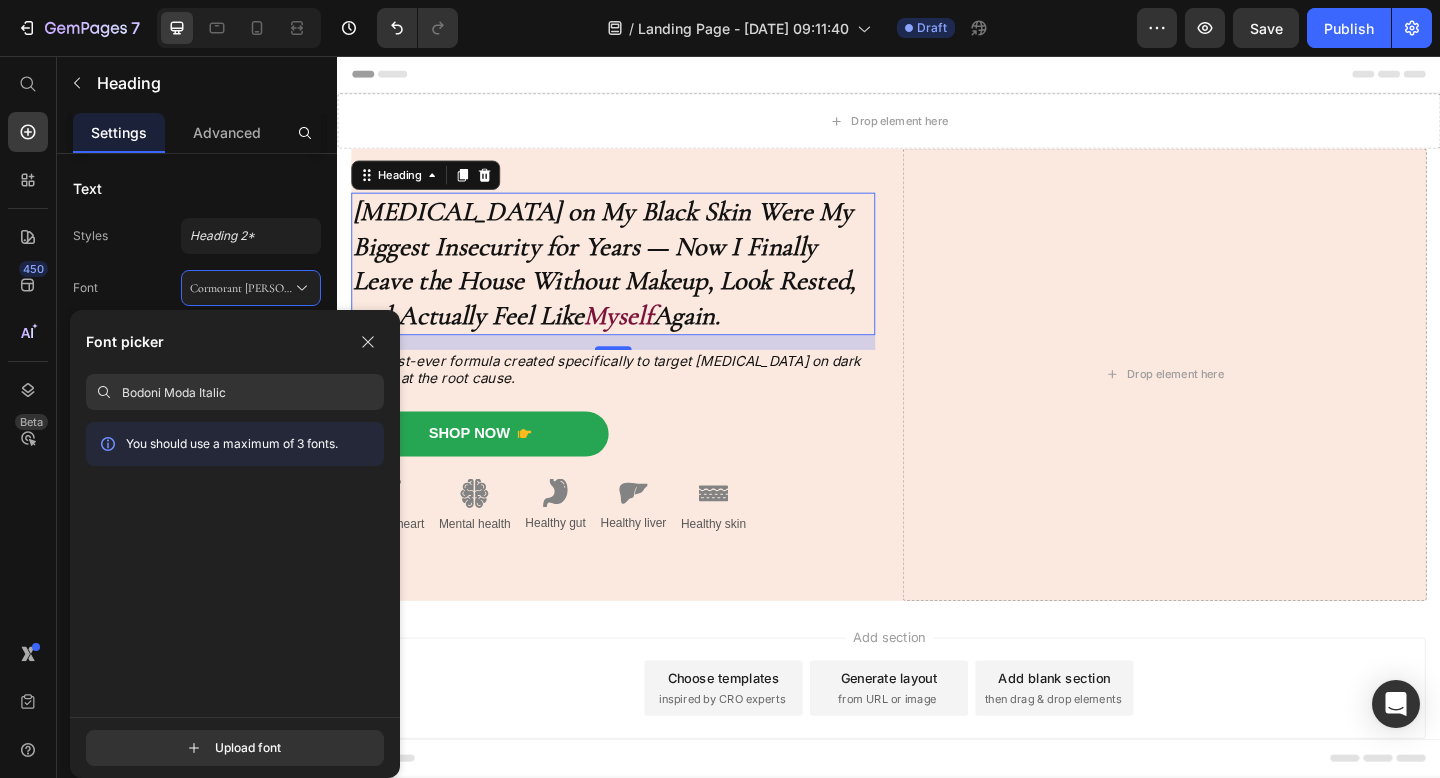 click on "Bodoni Moda Italic" at bounding box center (253, 392) 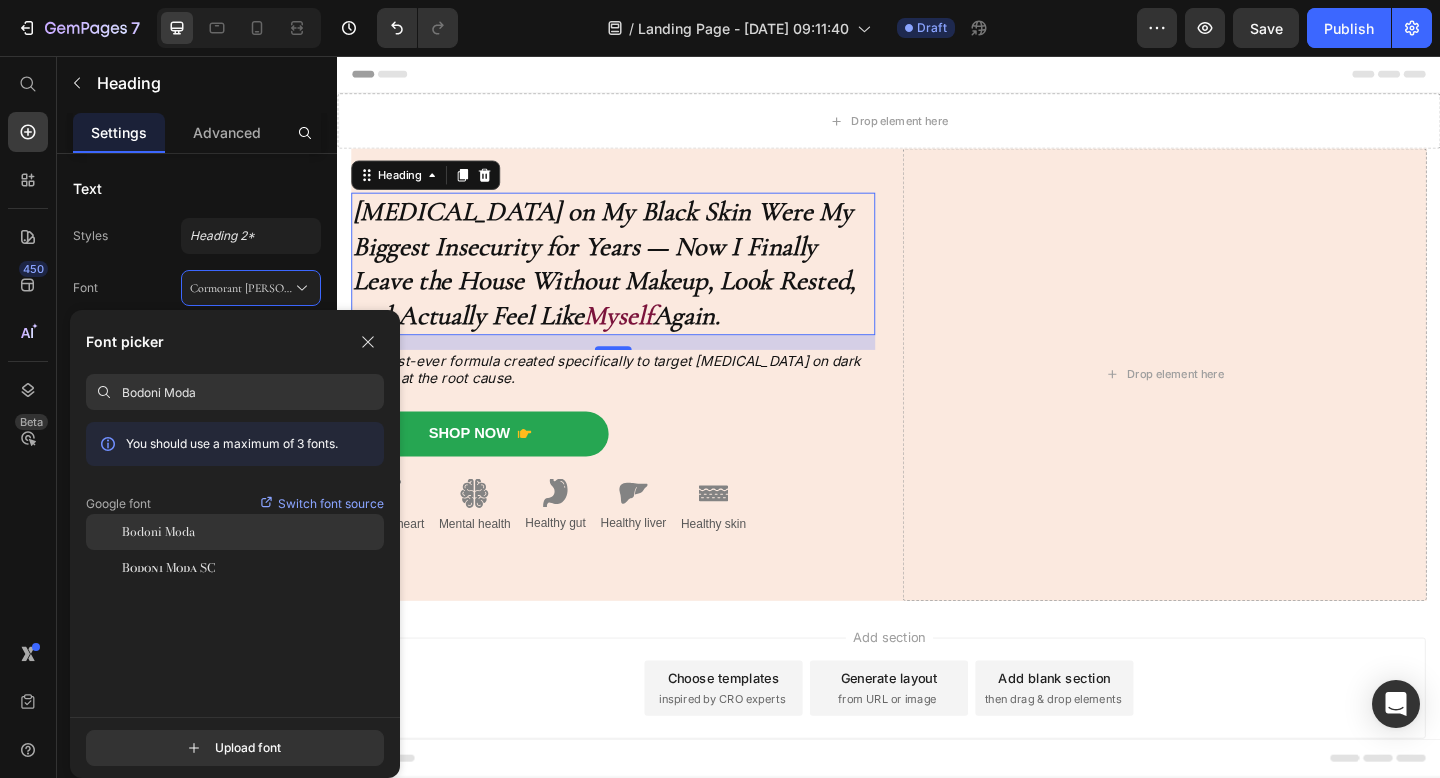 type on "Bodoni Moda" 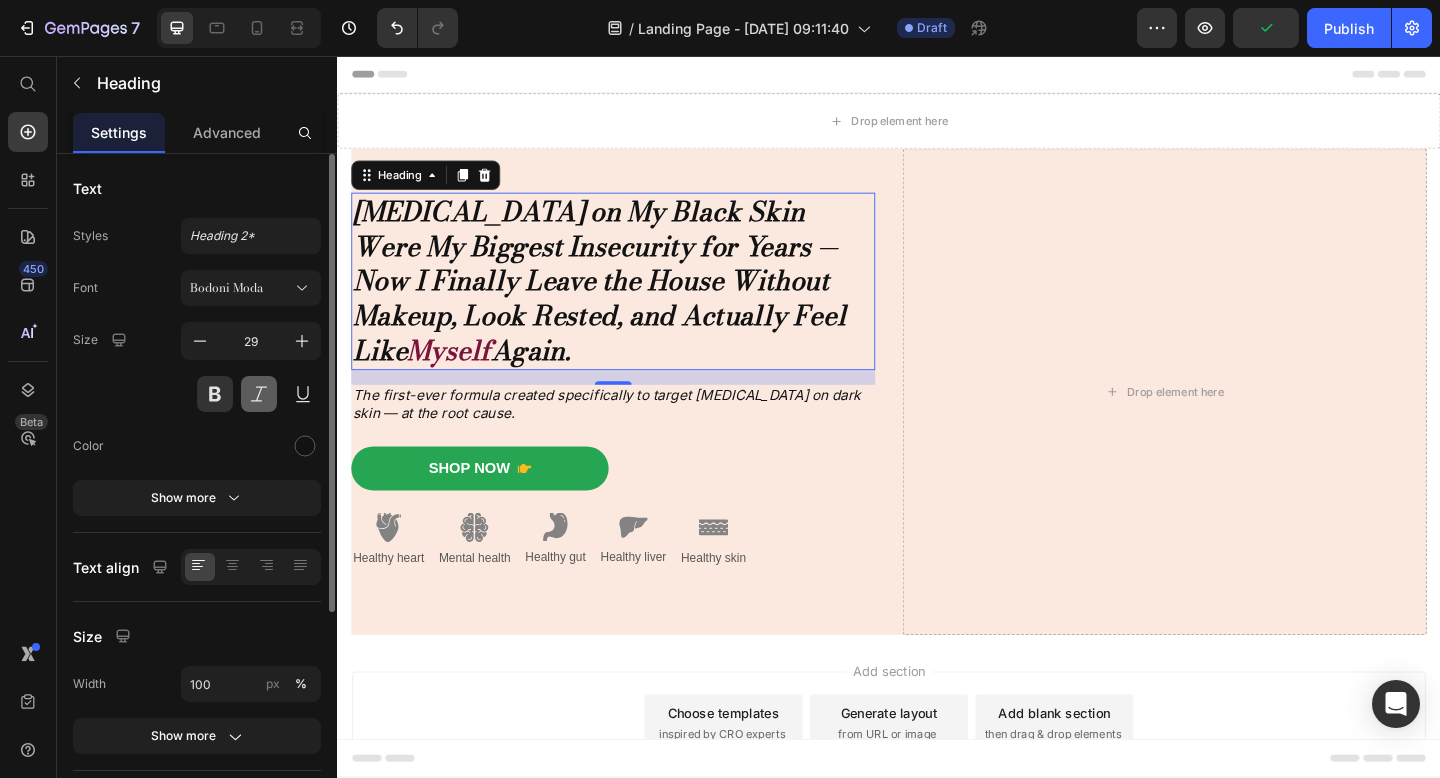 click at bounding box center [259, 394] 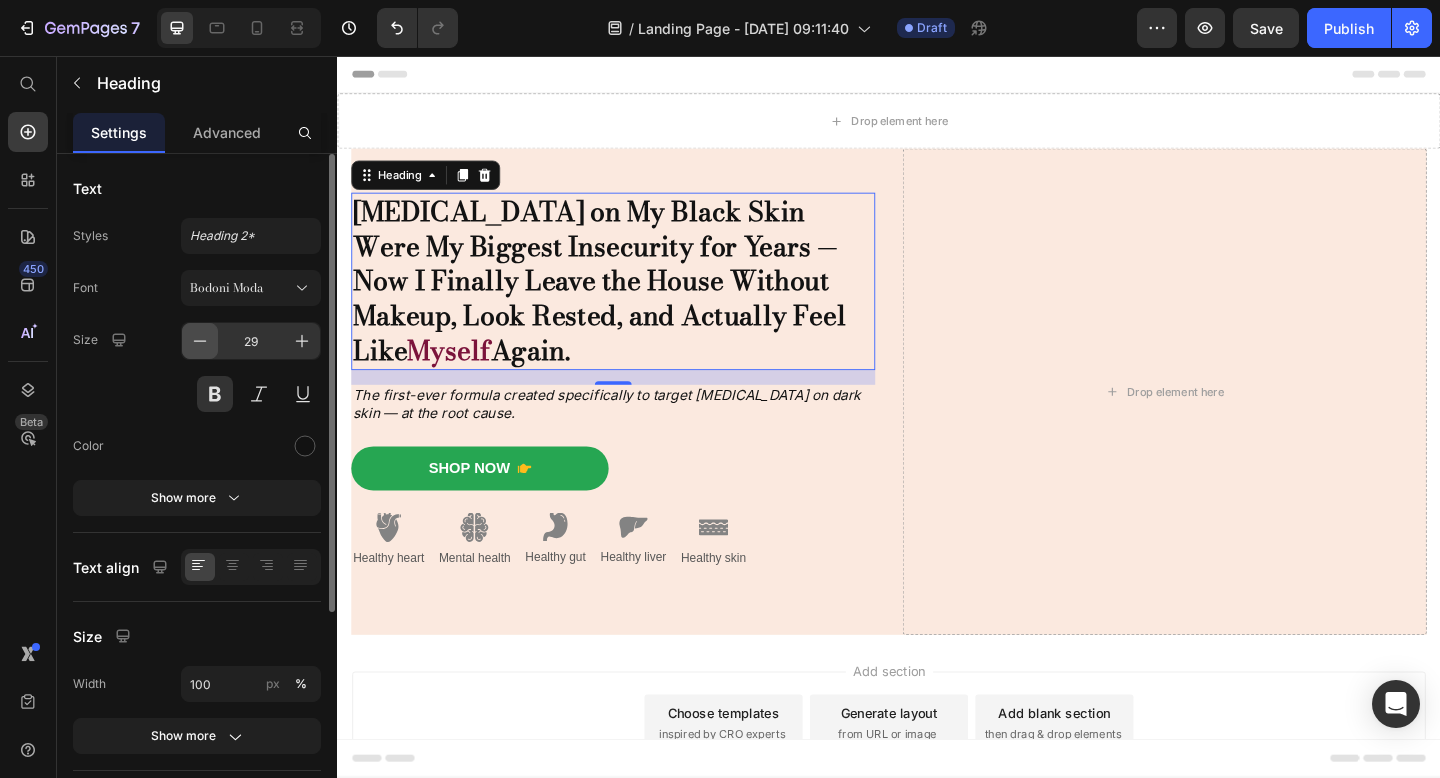 click at bounding box center [200, 341] 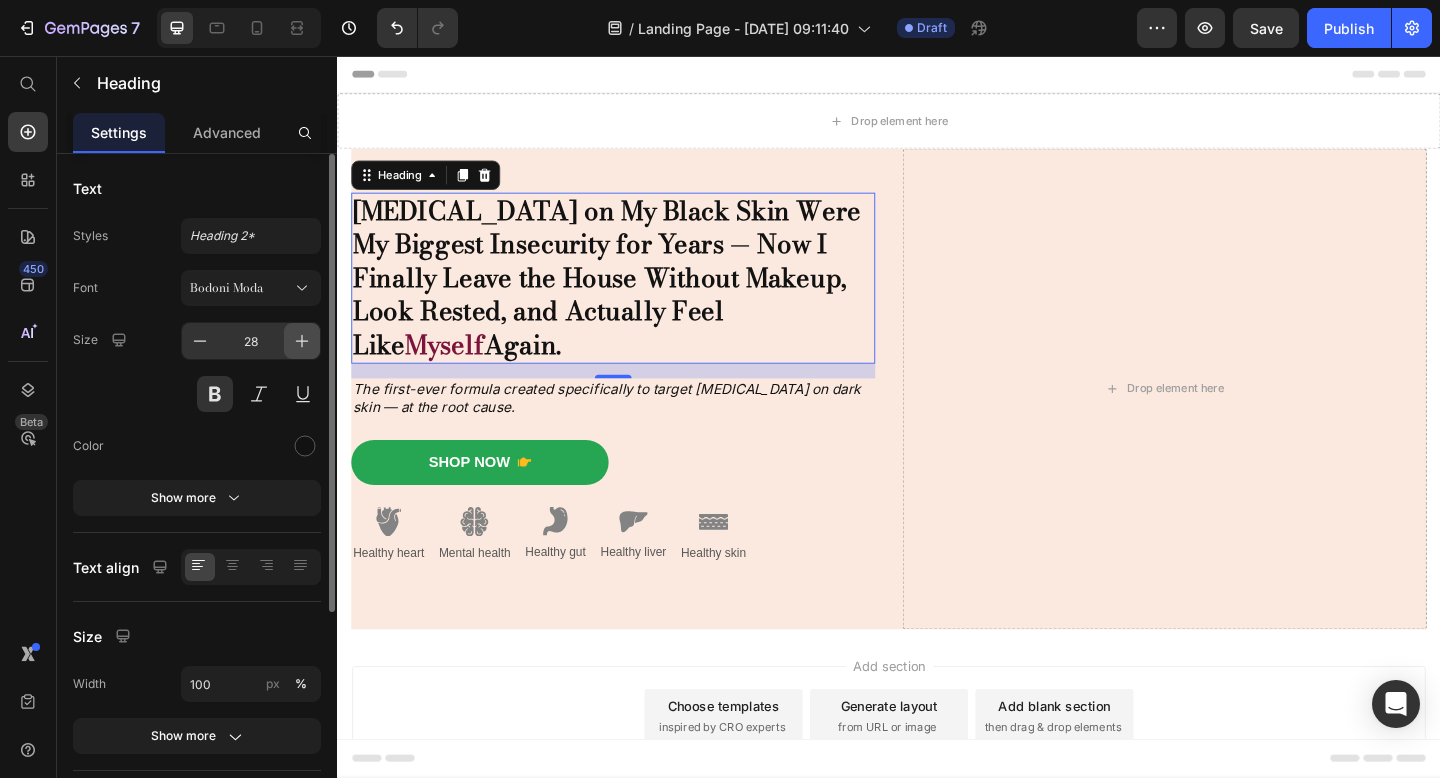 click at bounding box center (302, 341) 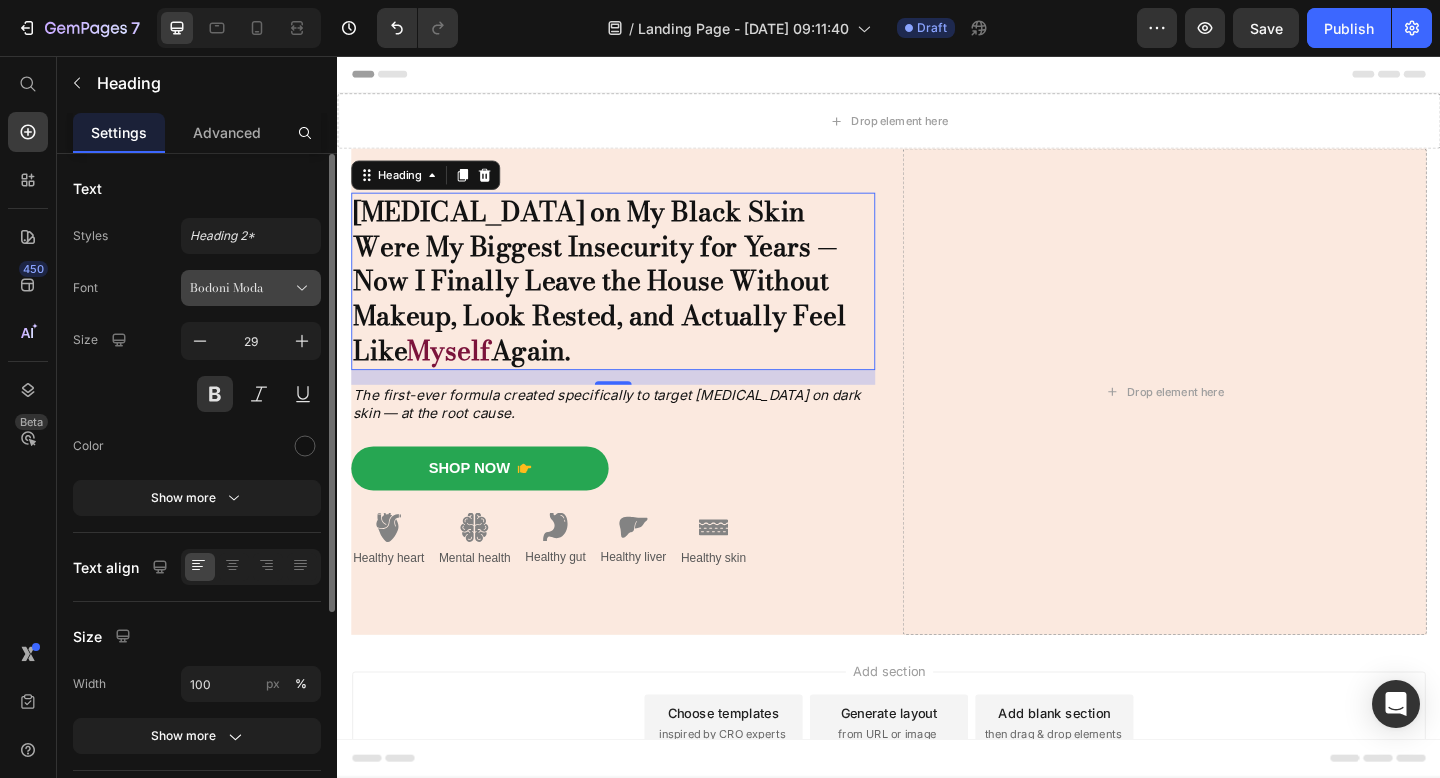 click on "Bodoni Moda" at bounding box center [251, 288] 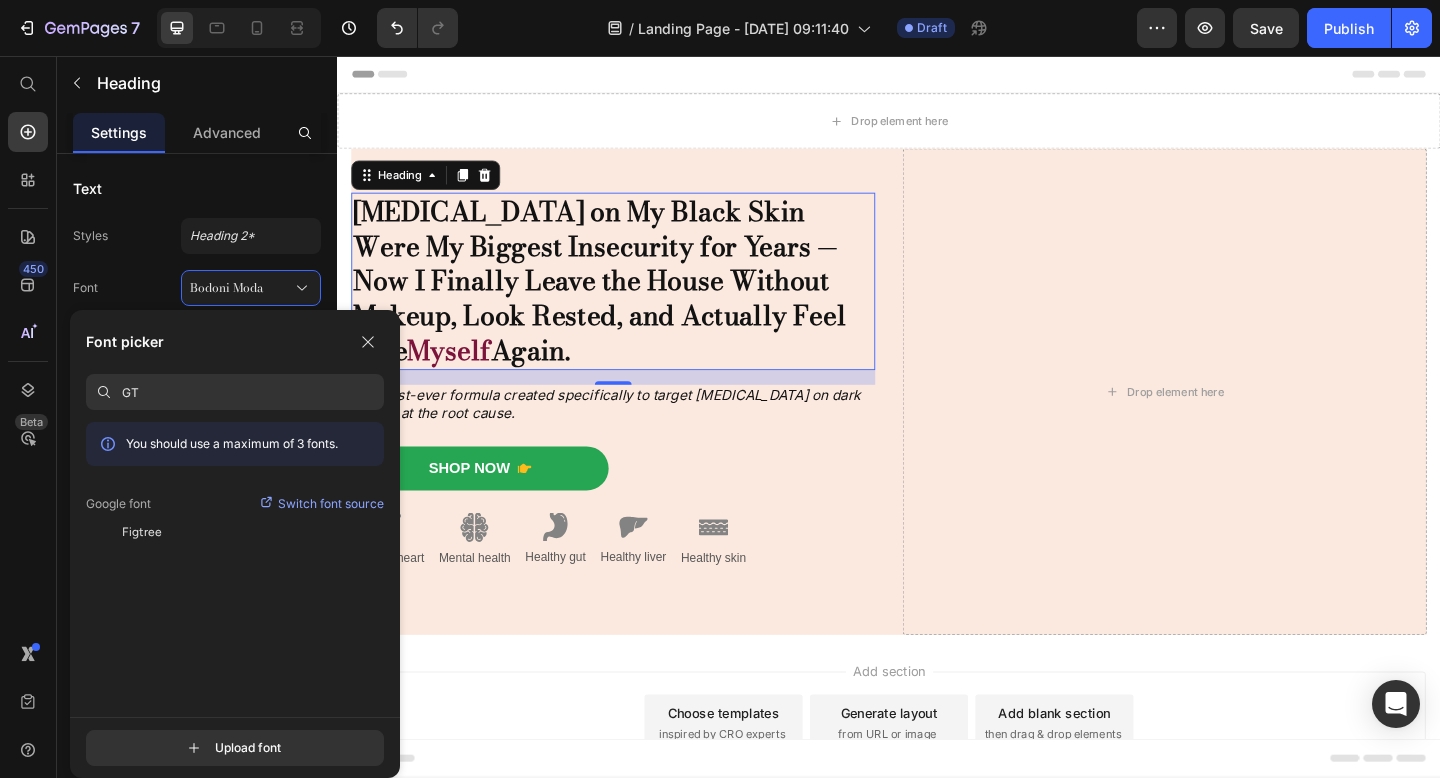 type on "G" 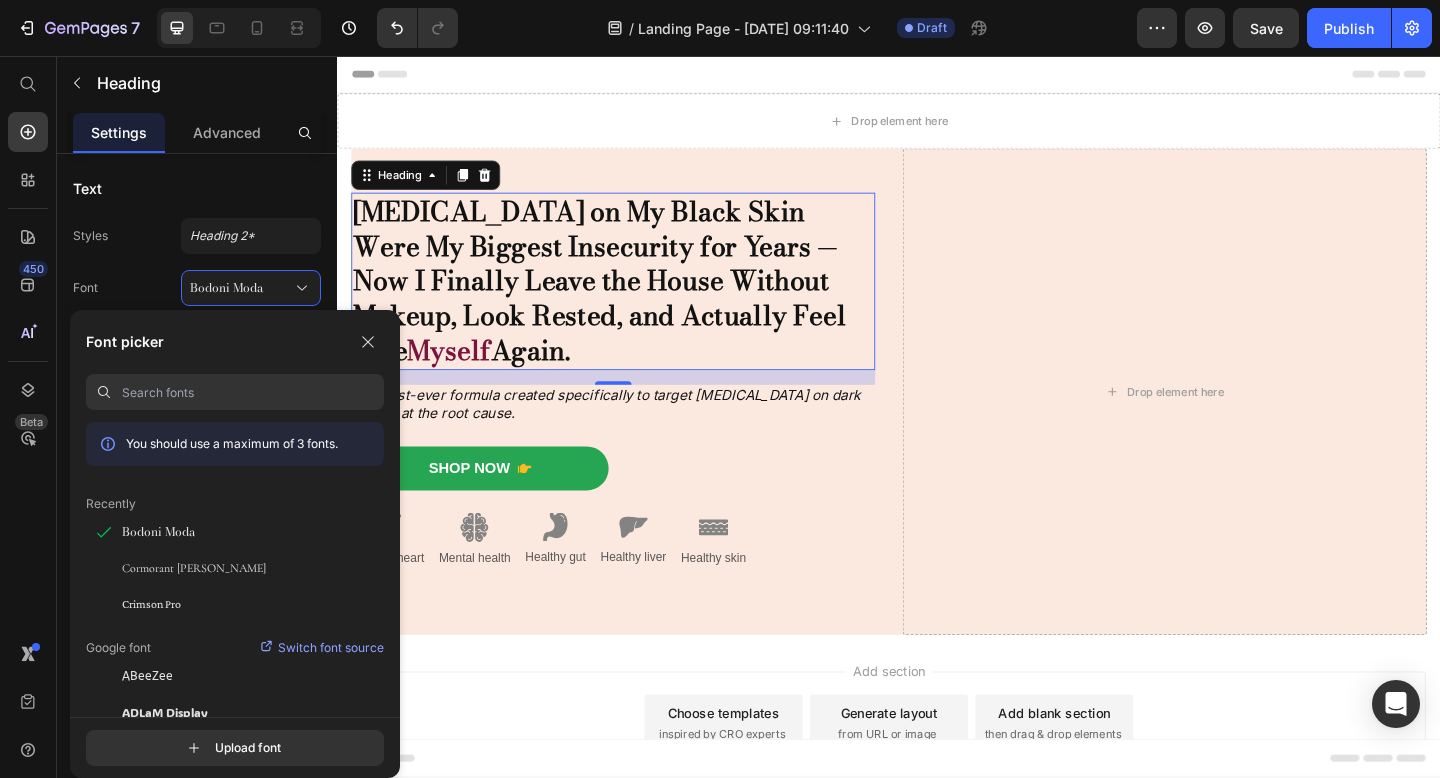click at bounding box center [253, 392] 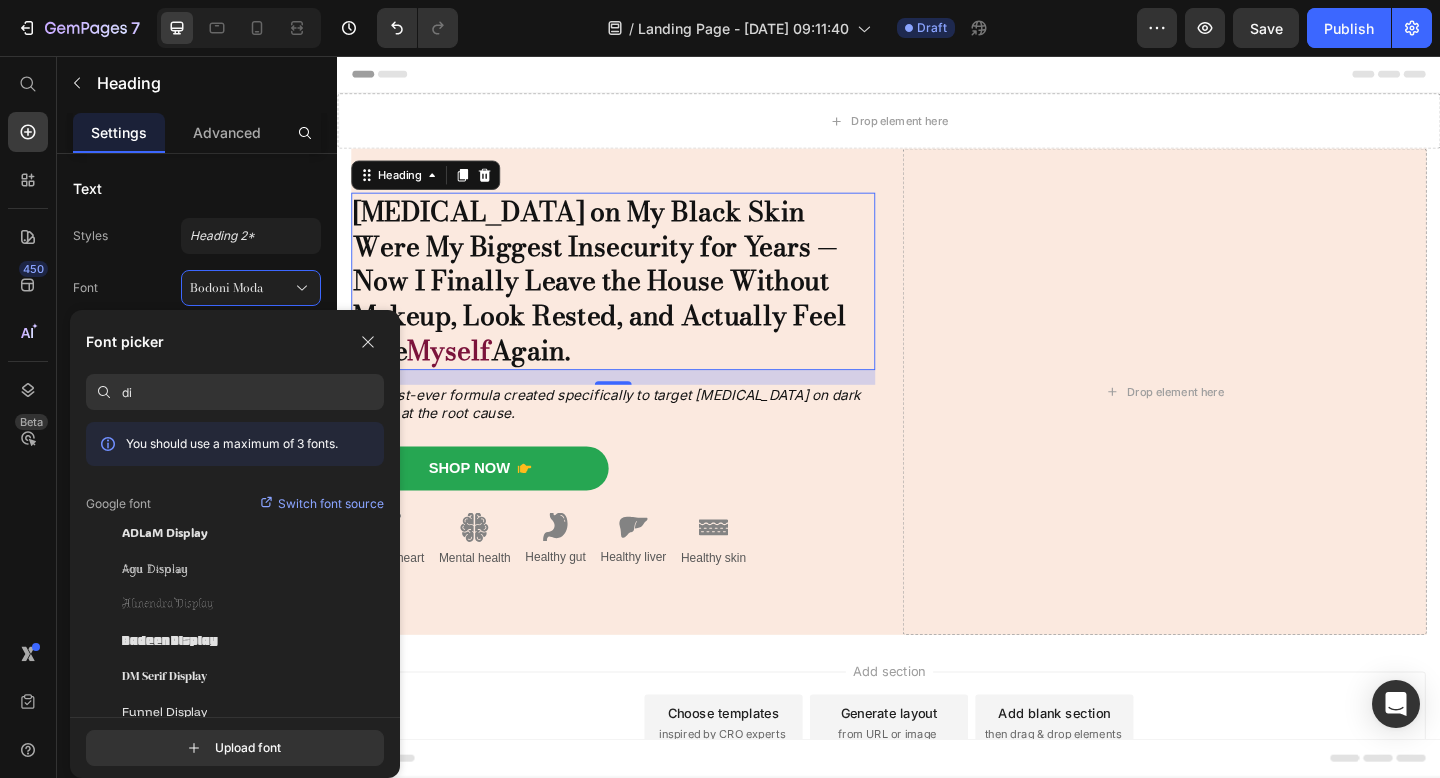 type on "d" 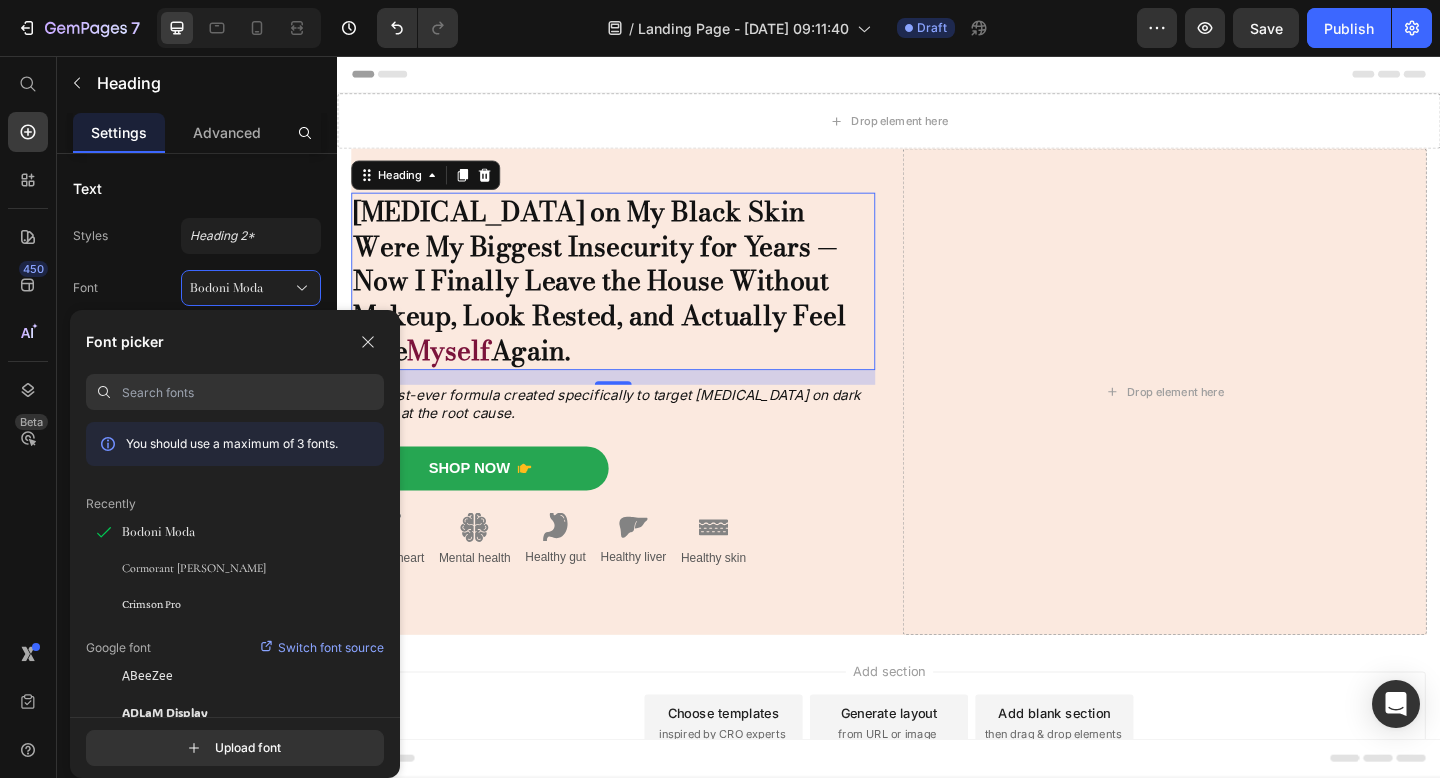paste on "Spectral ExtraBold" 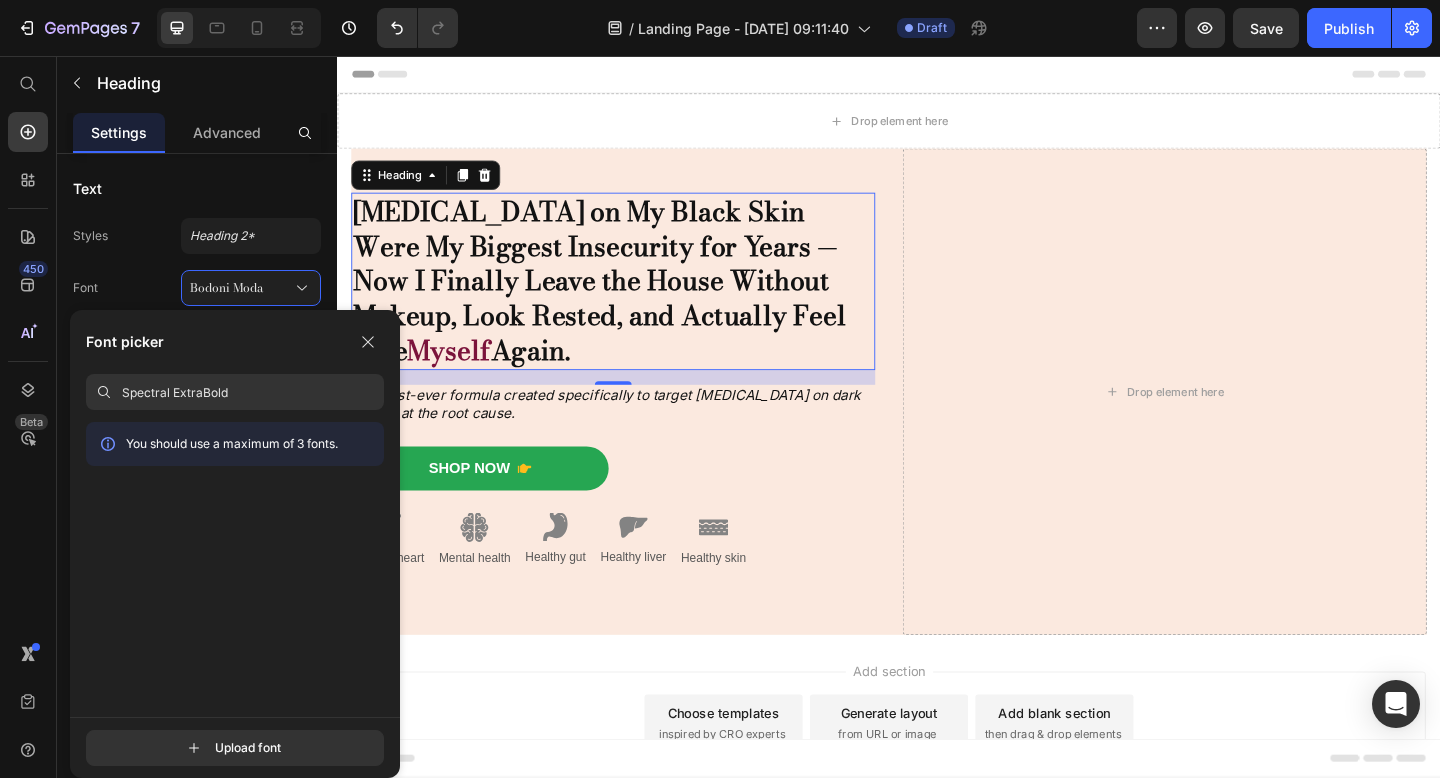 click on "Spectral ExtraBold" at bounding box center (253, 392) 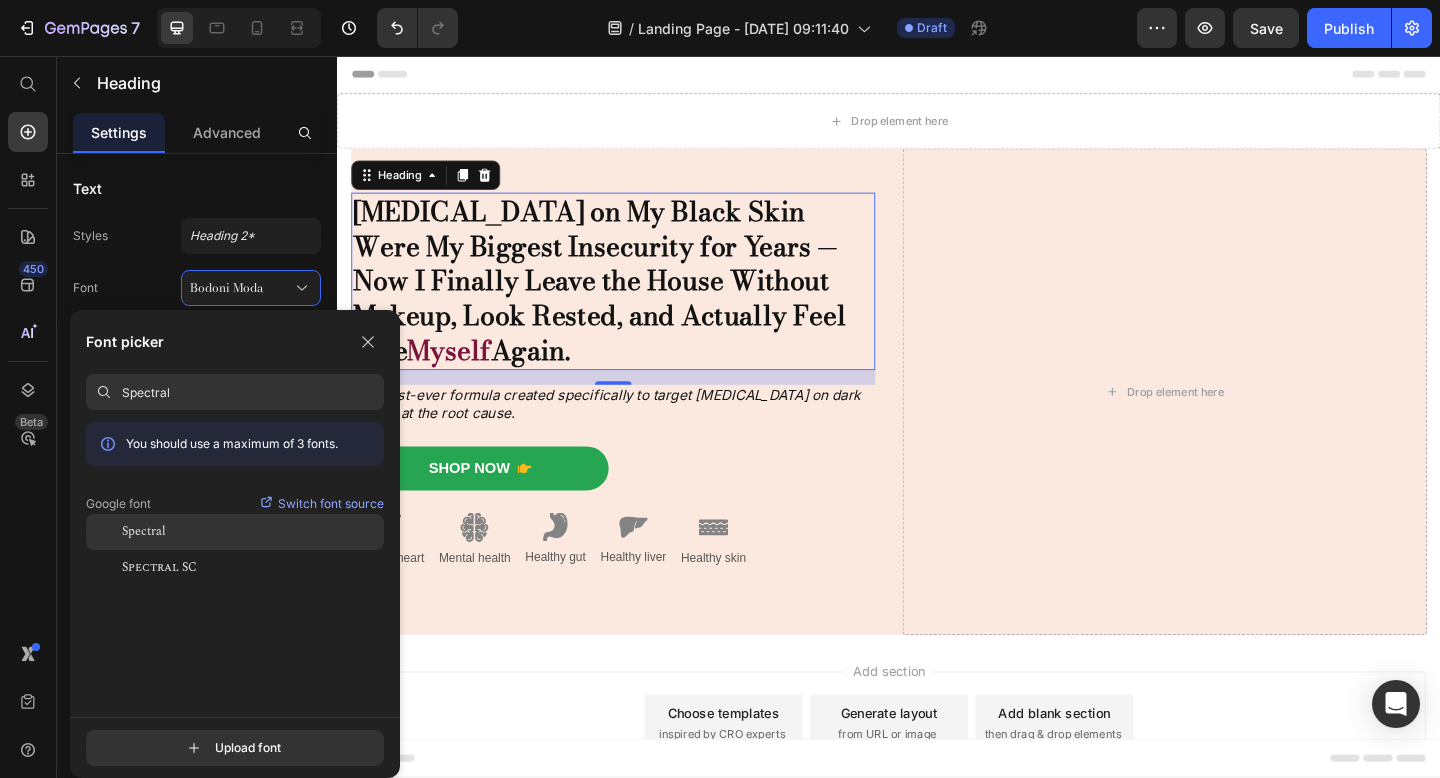 type on "Spectral" 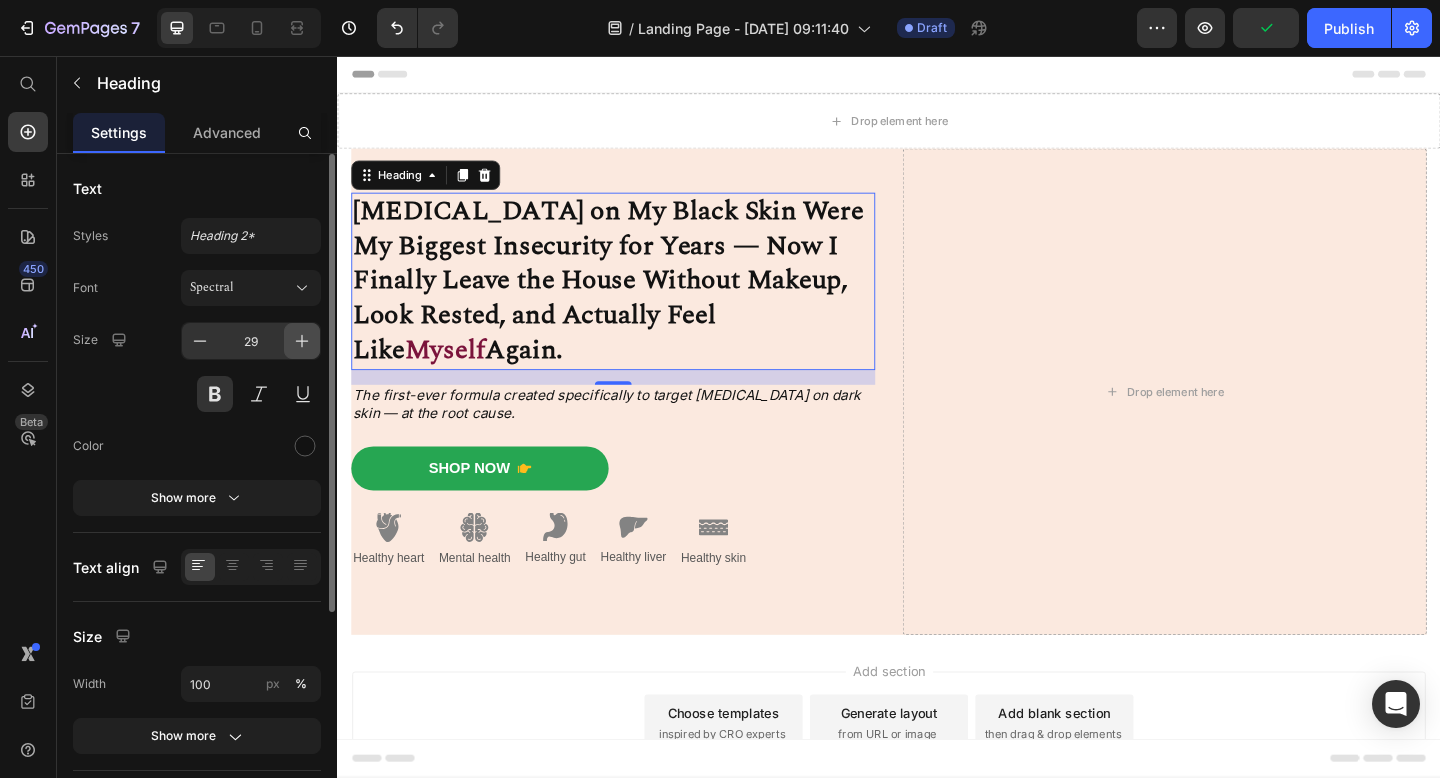 click 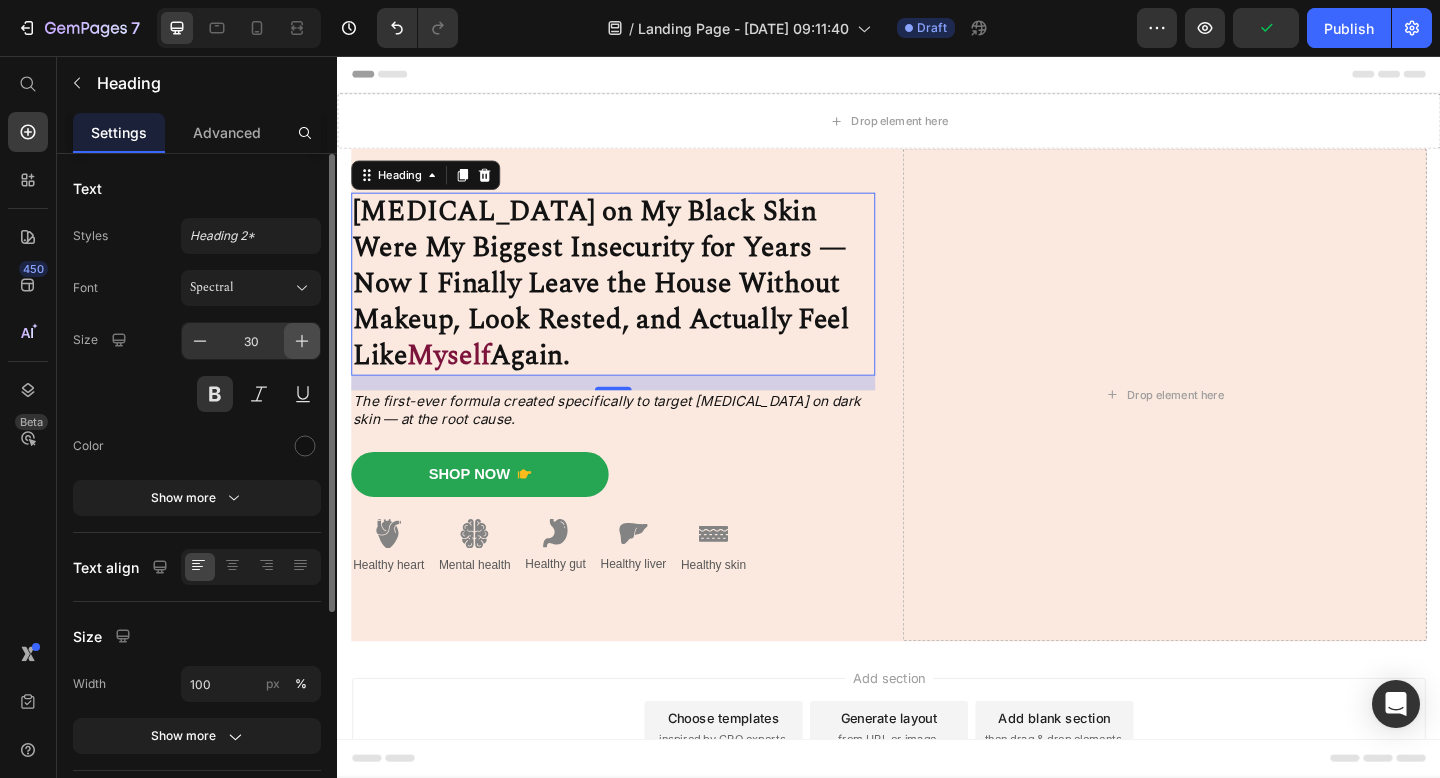 click 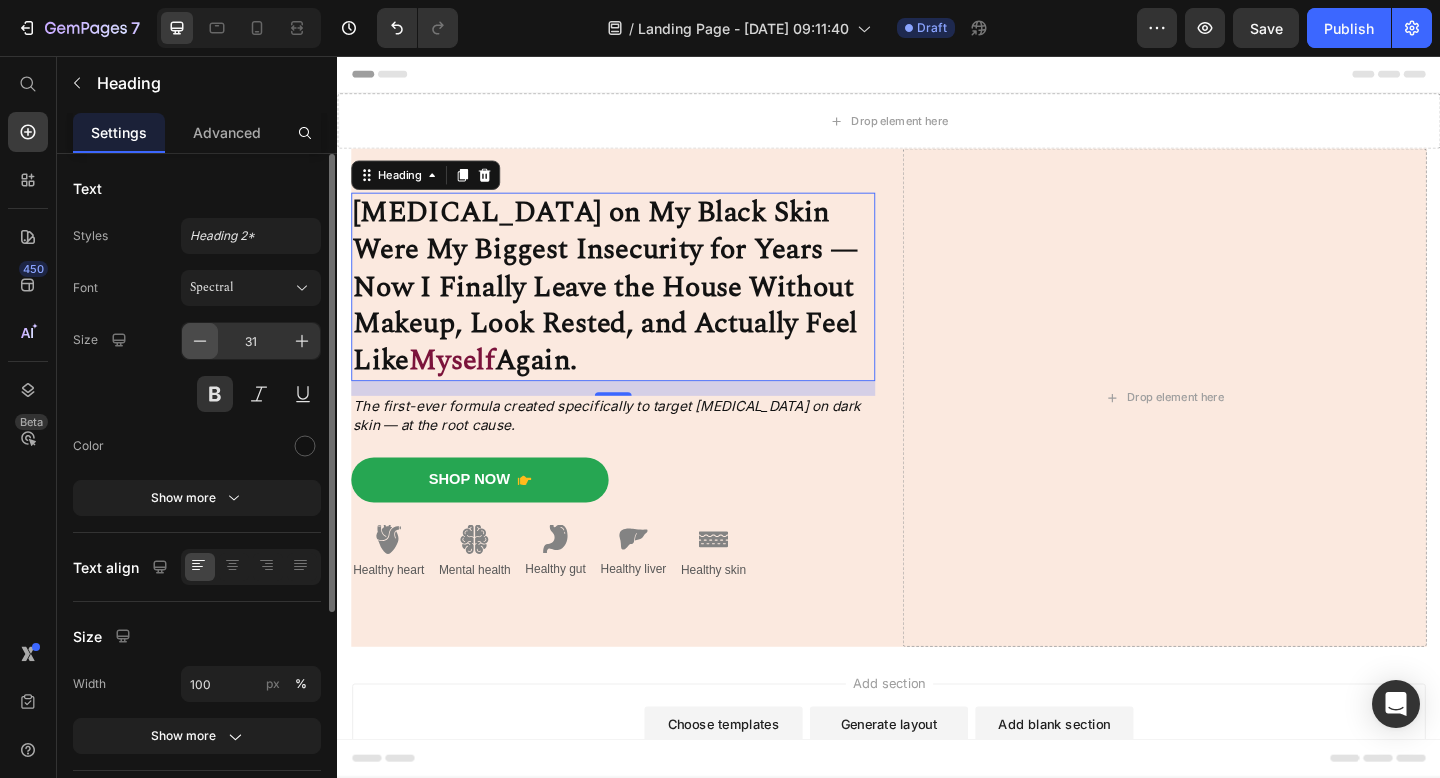click 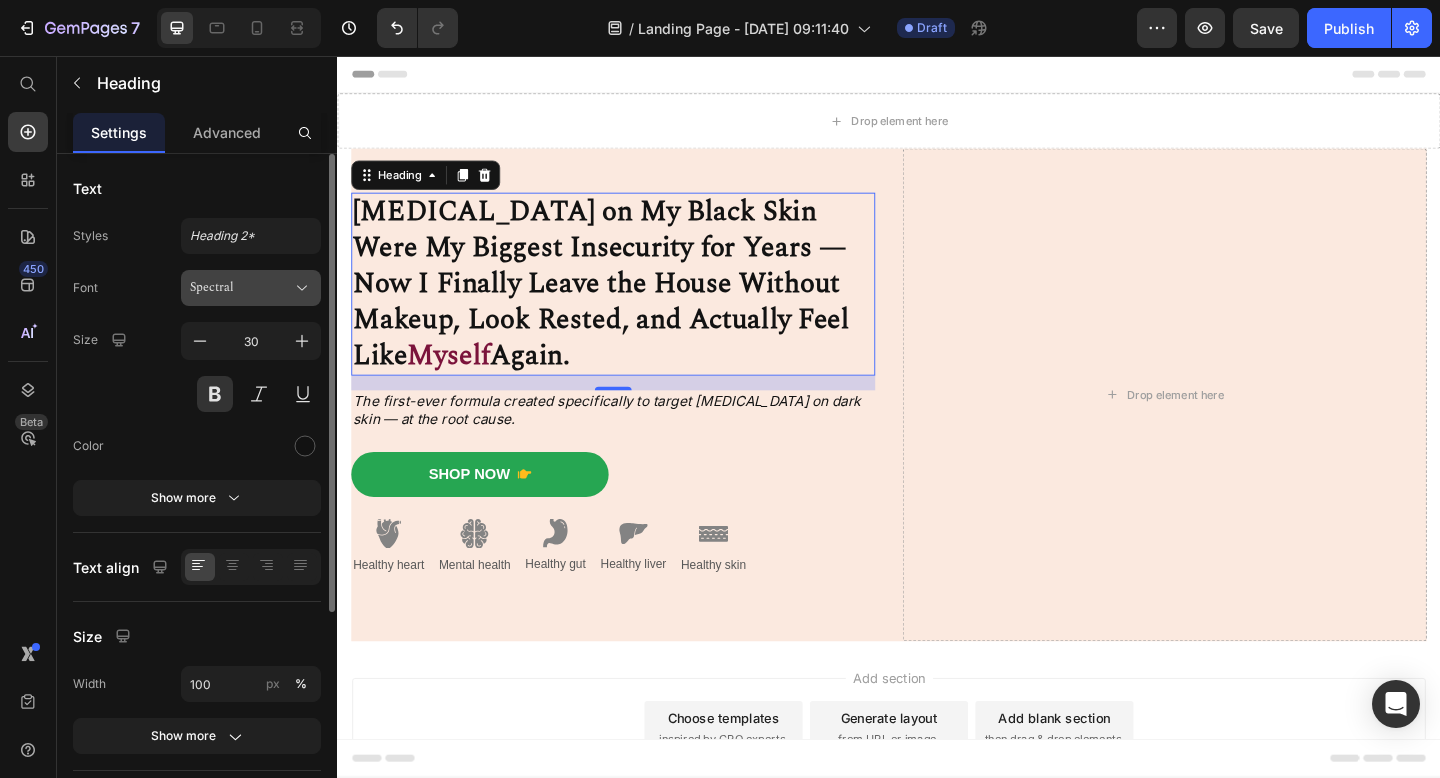 click on "Spectral" at bounding box center [241, 288] 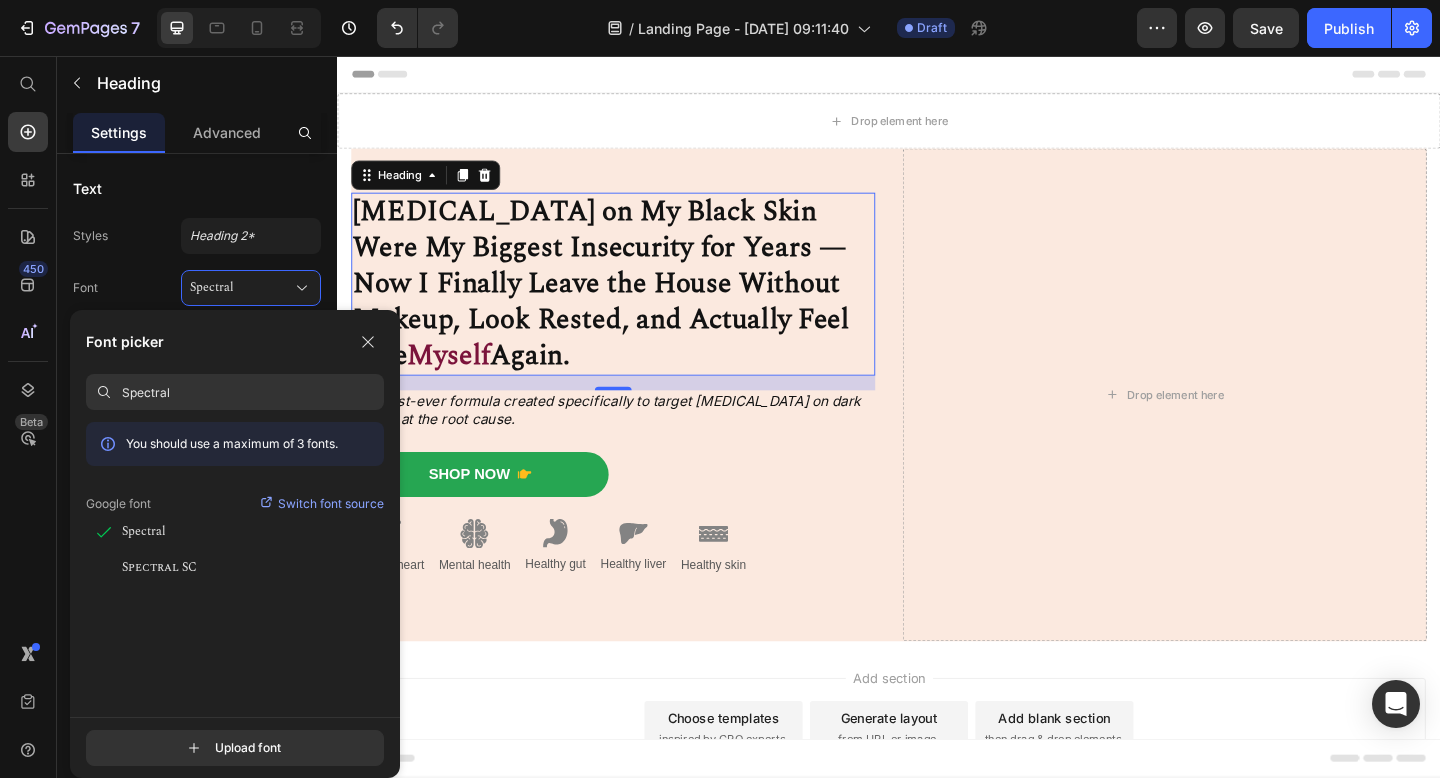 click on "Spectral" at bounding box center [253, 392] 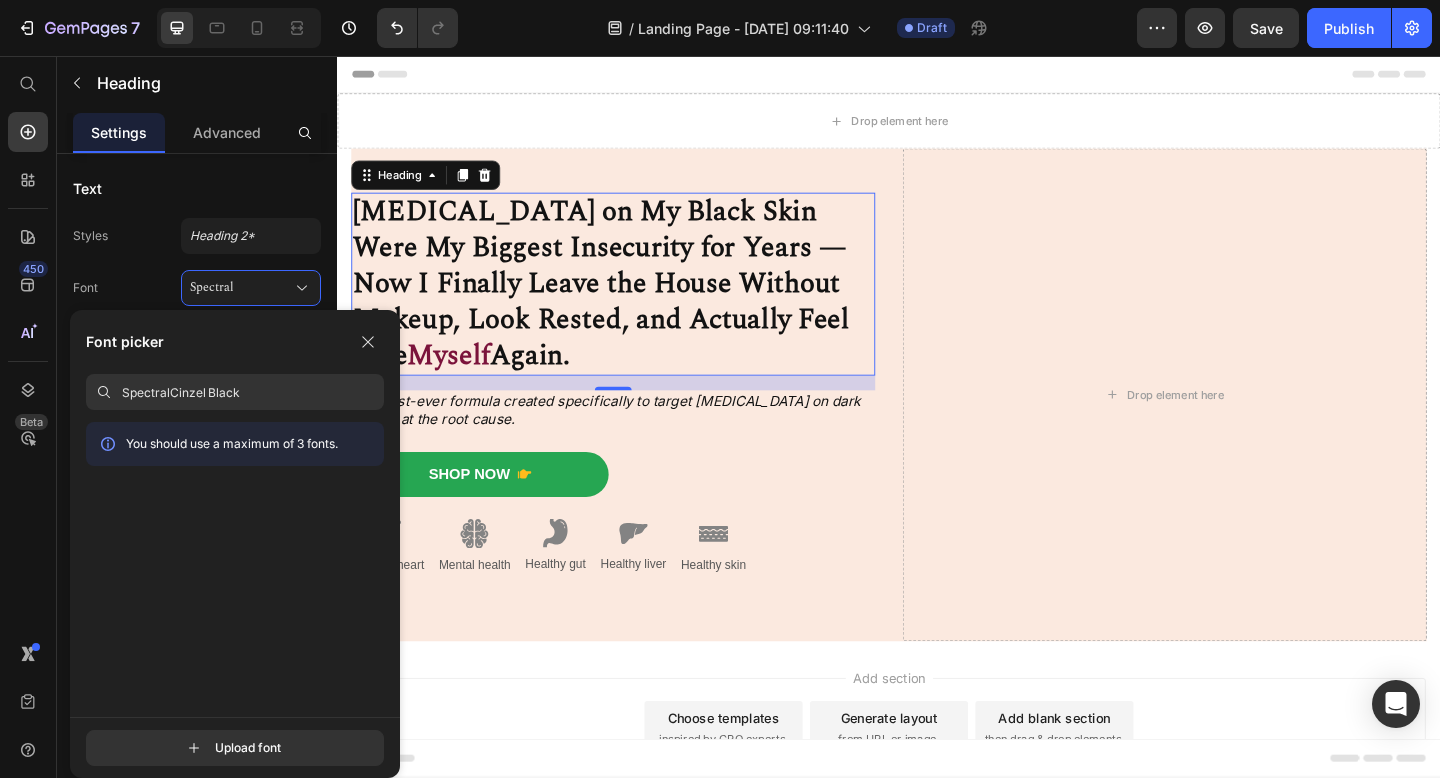 drag, startPoint x: 204, startPoint y: 391, endPoint x: 314, endPoint y: 391, distance: 110 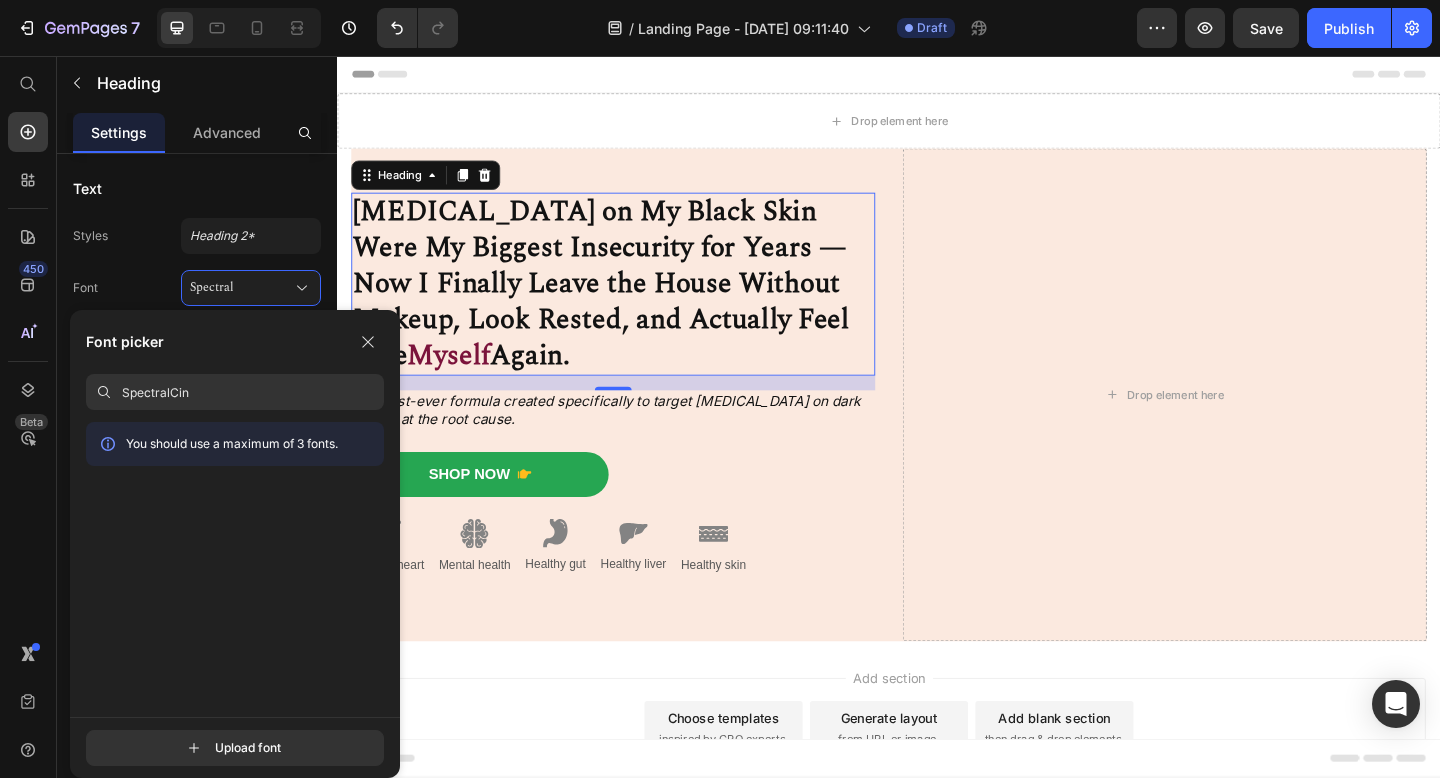 paste on "Cinzel Black" 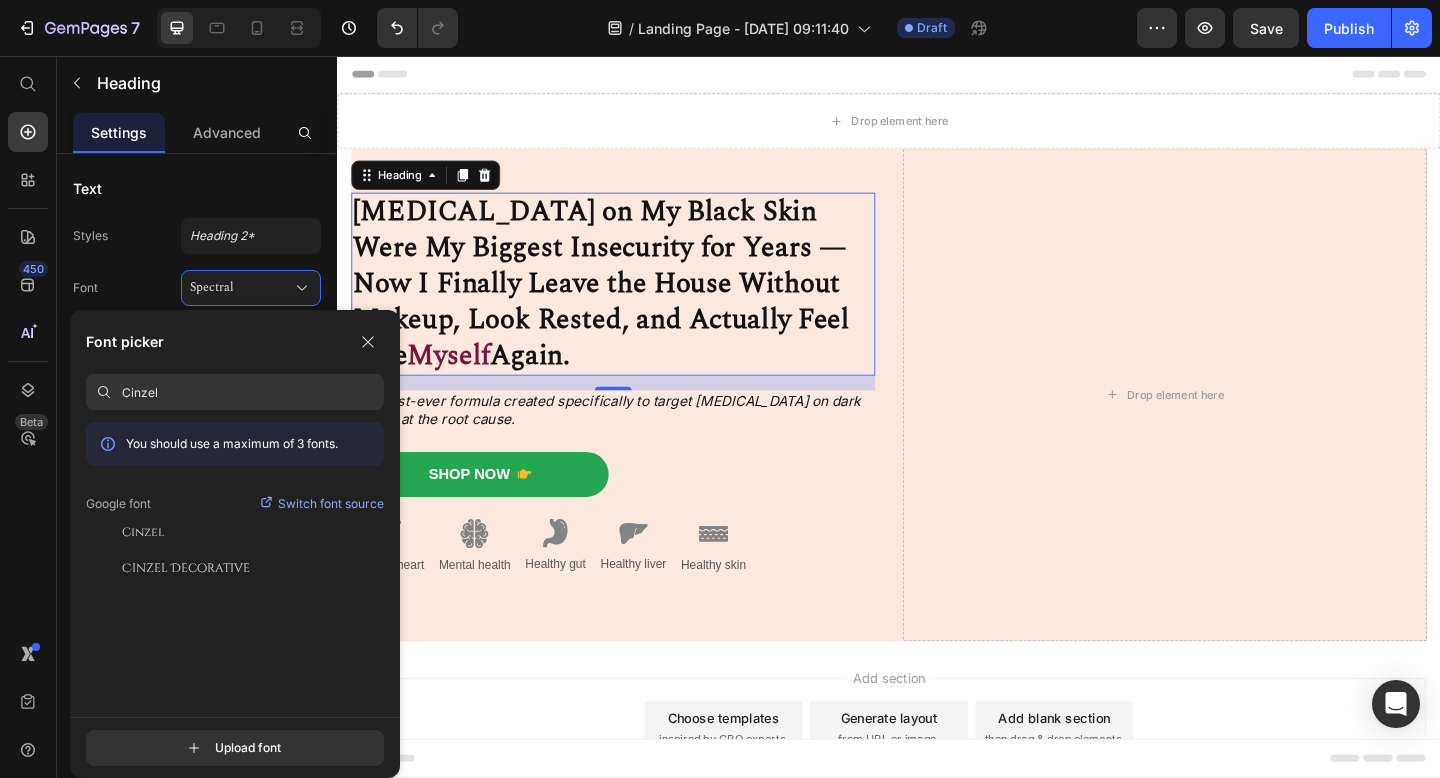 click on "Cinzel" at bounding box center [253, 392] 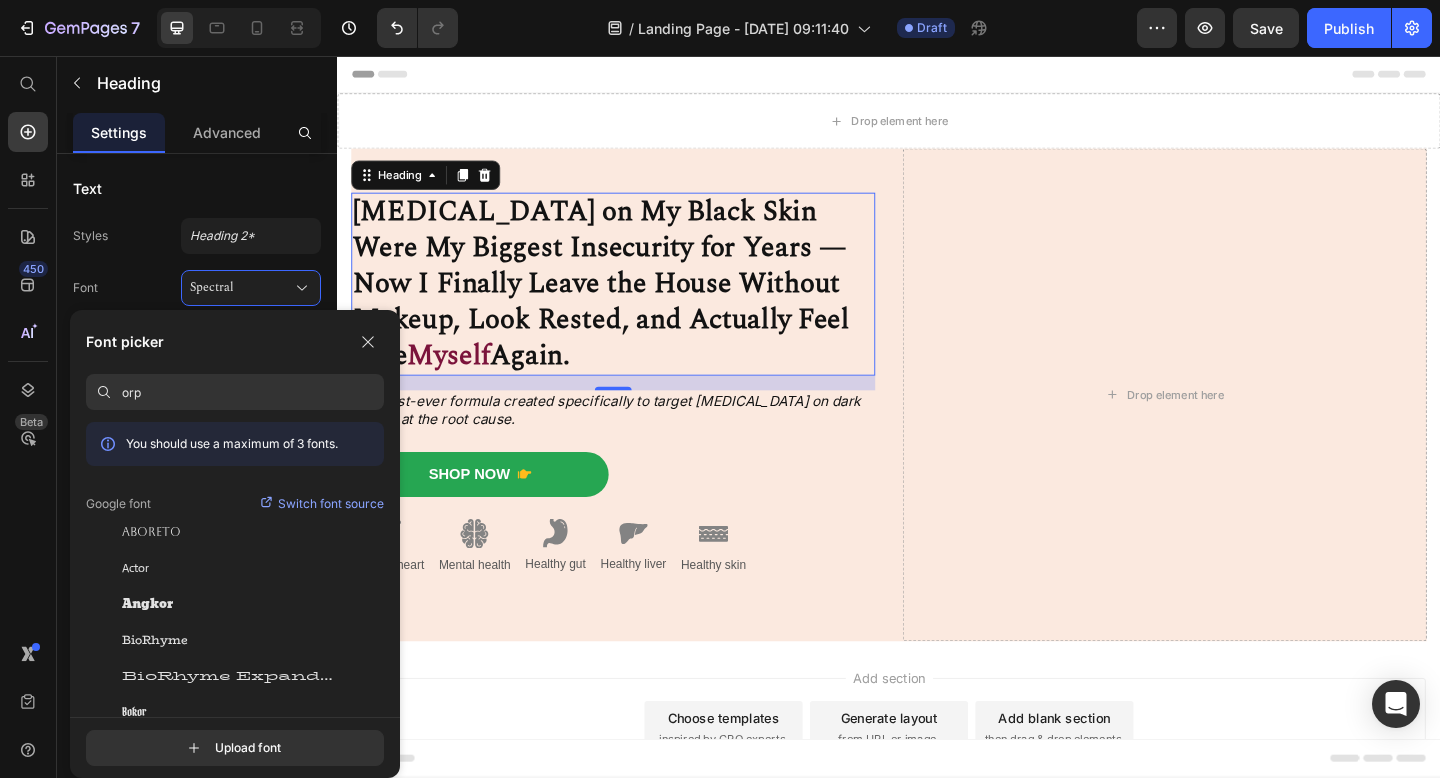 click on "orp" at bounding box center (253, 392) 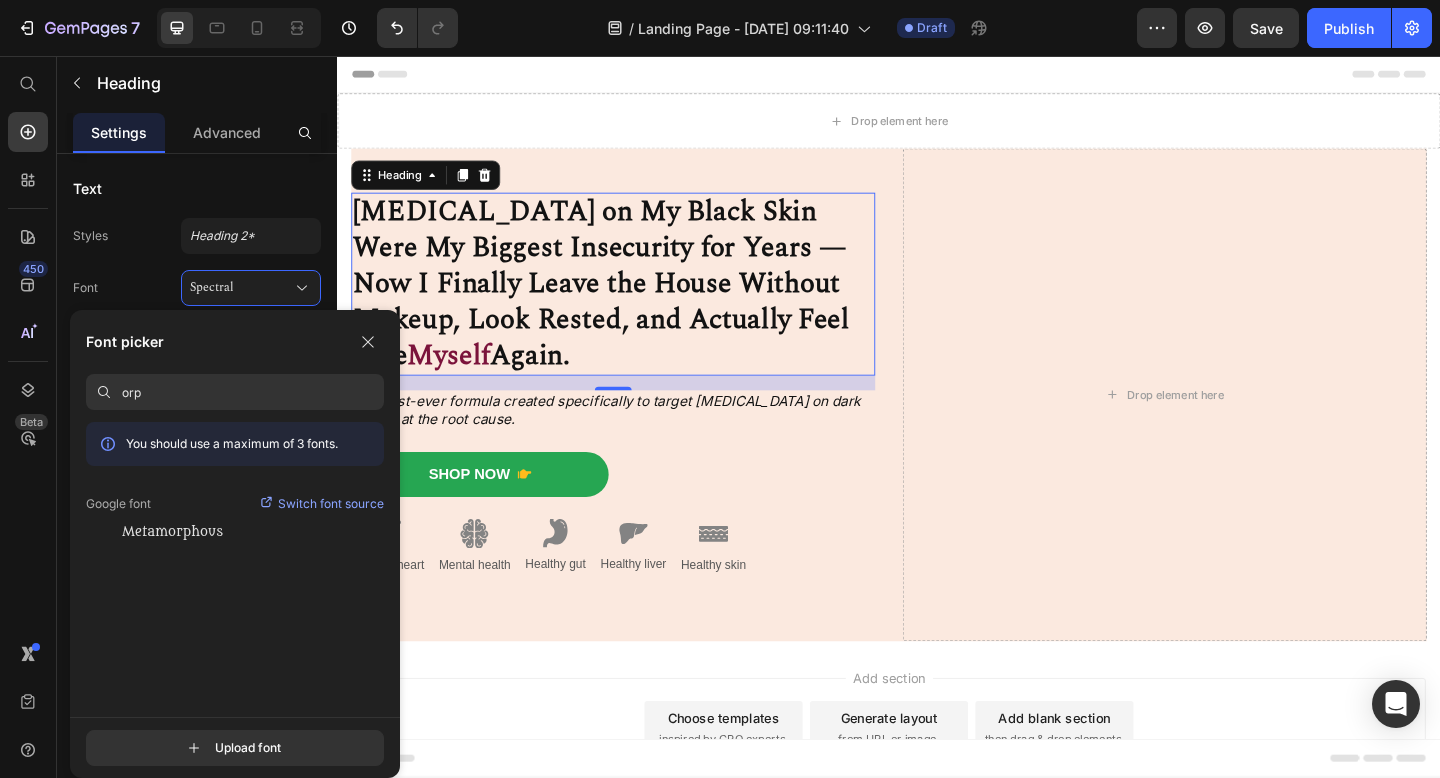 click on "orp" at bounding box center [253, 392] 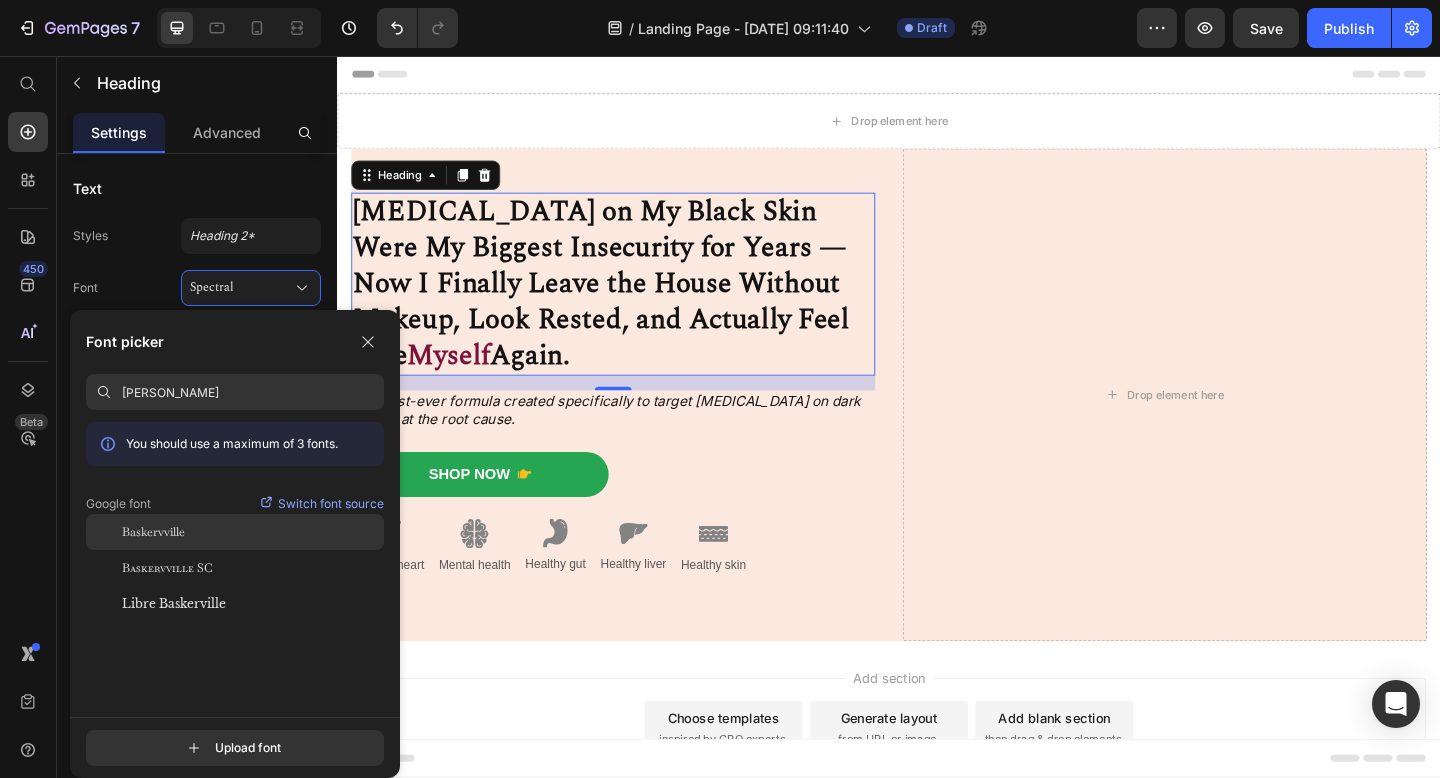 type on "[PERSON_NAME]" 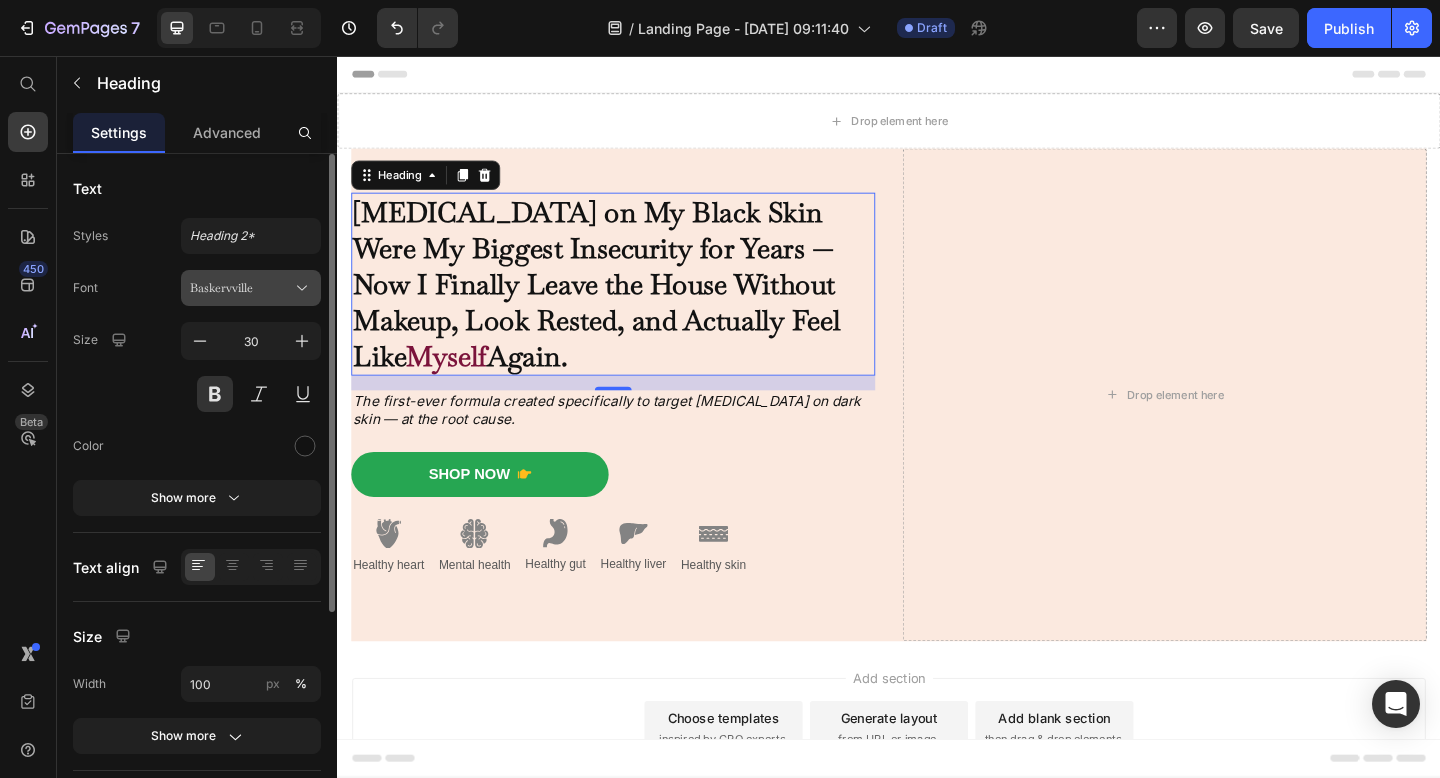 click on "Baskervville" at bounding box center (241, 288) 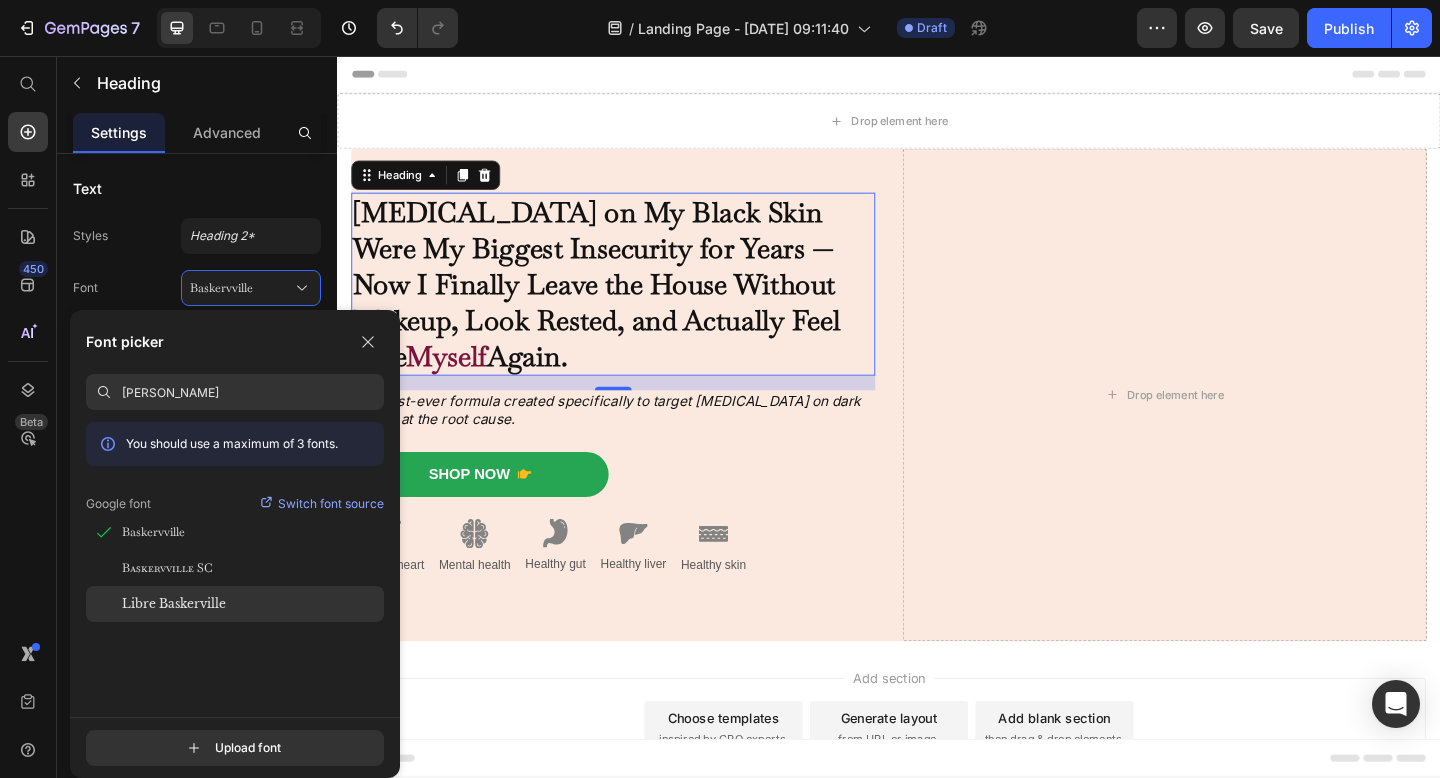 click on "Libre Baskerville" at bounding box center [174, 604] 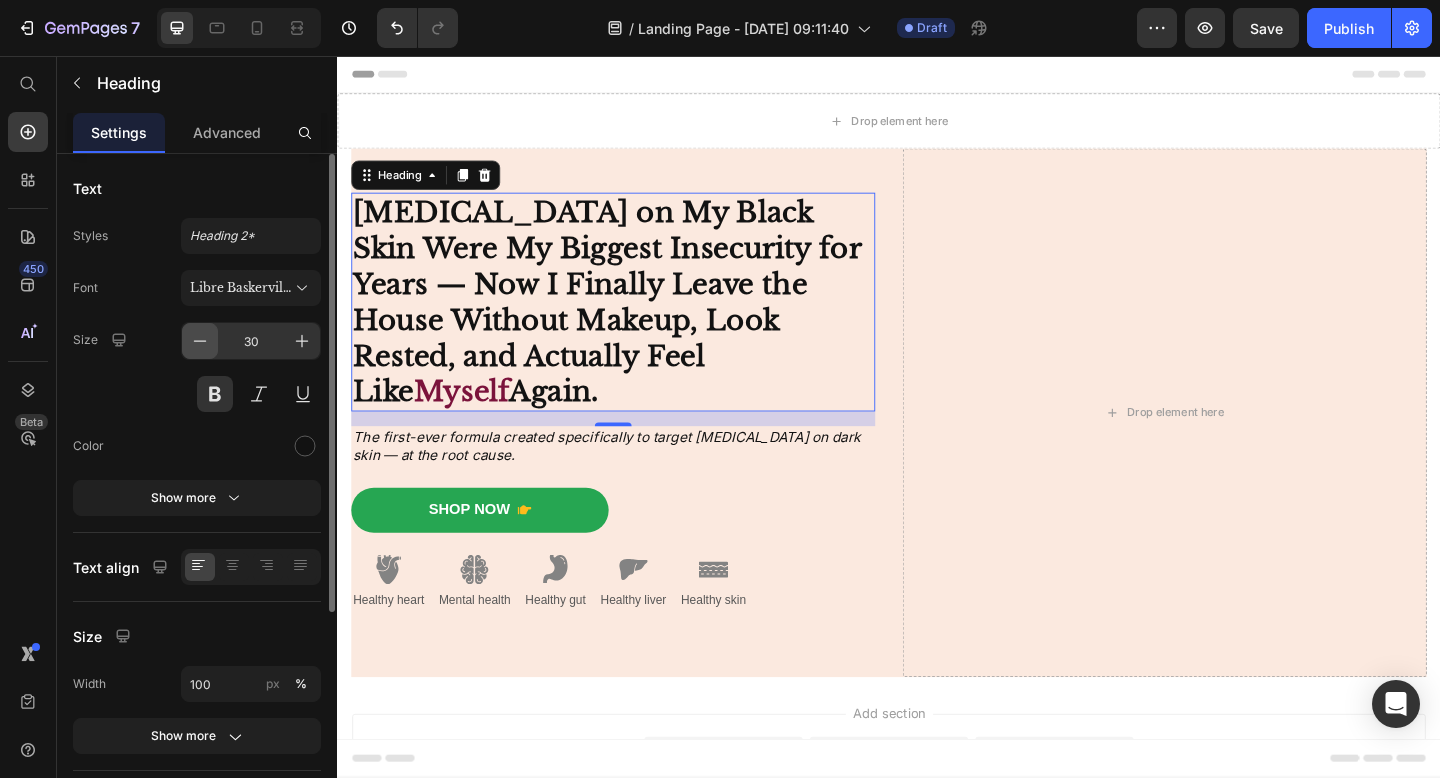 click 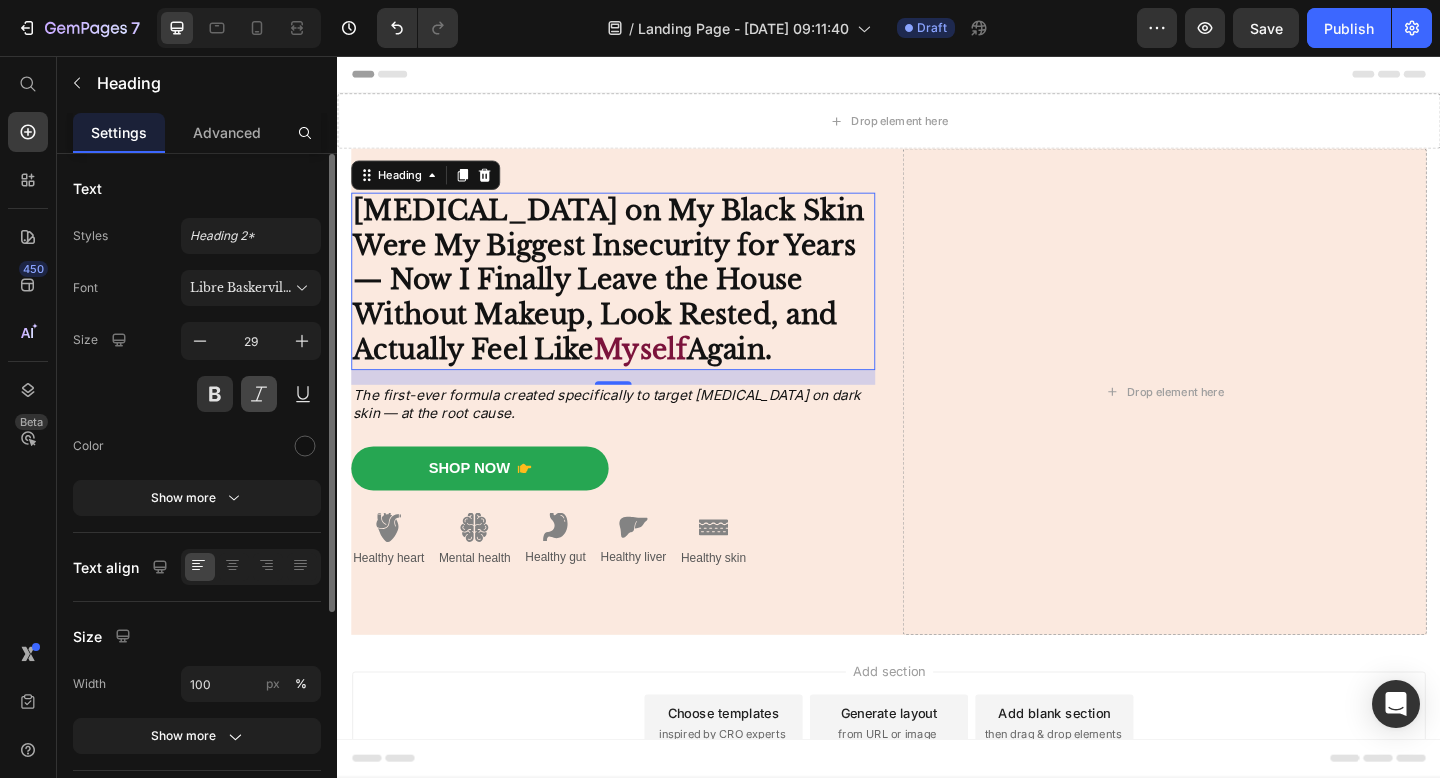 click at bounding box center (259, 394) 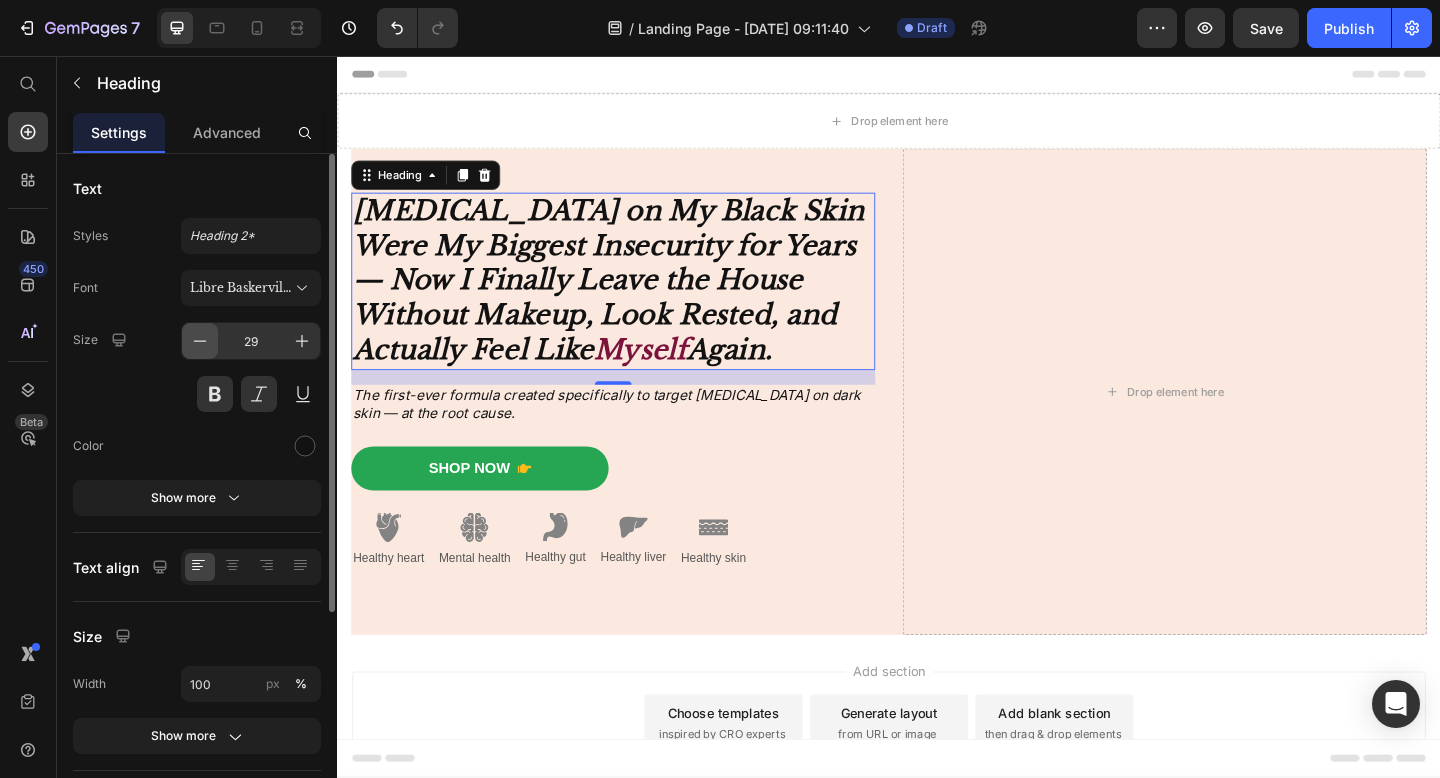 click 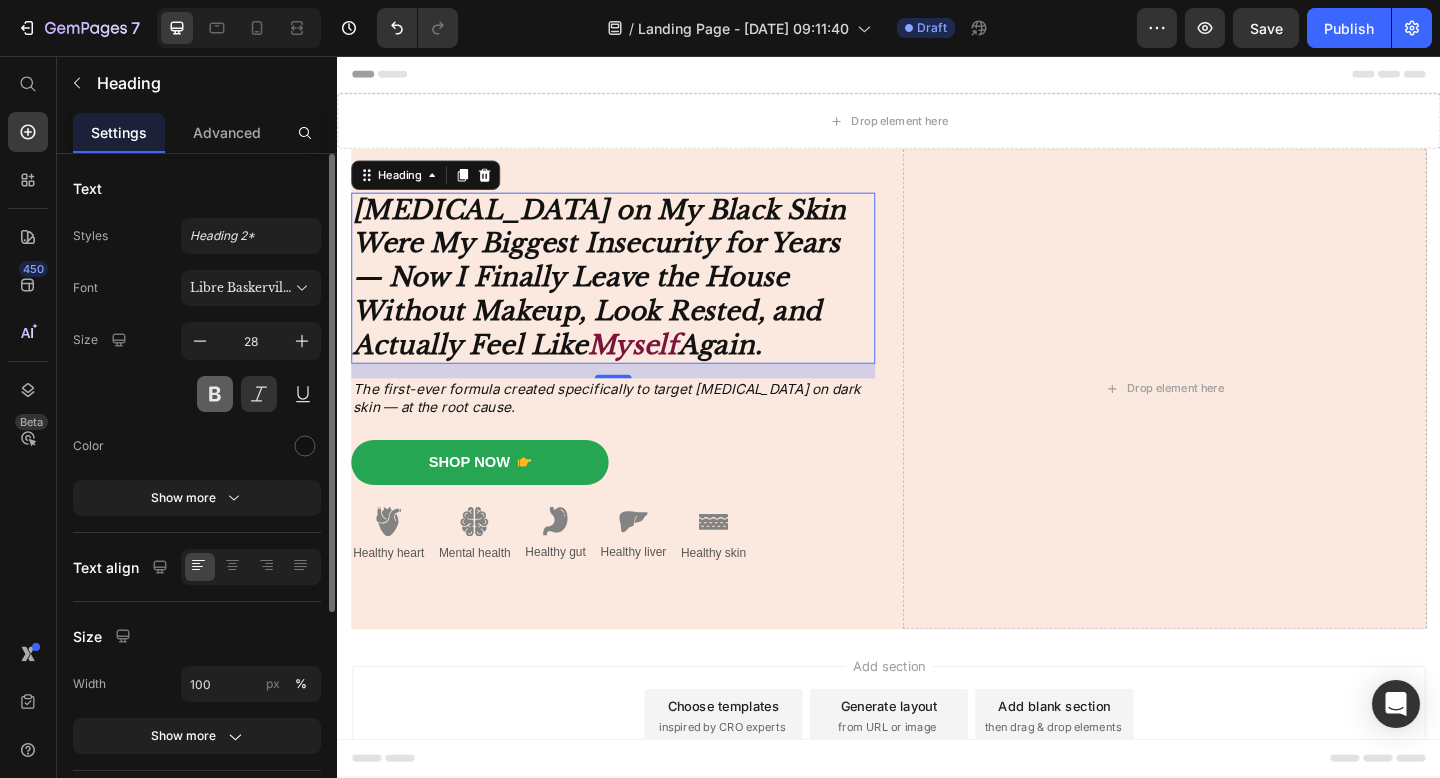 click at bounding box center [215, 394] 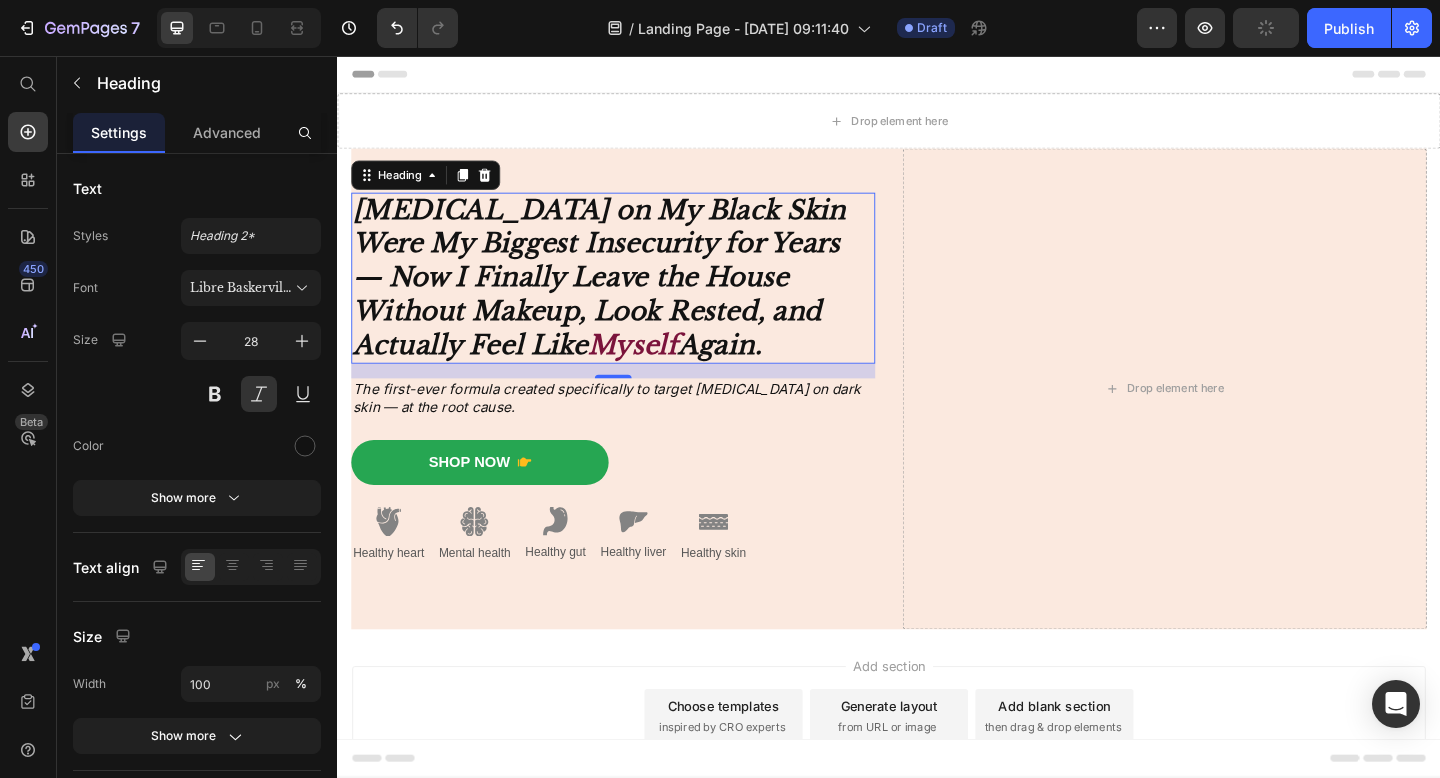 drag, startPoint x: 694, startPoint y: 363, endPoint x: 344, endPoint y: 266, distance: 363.19278 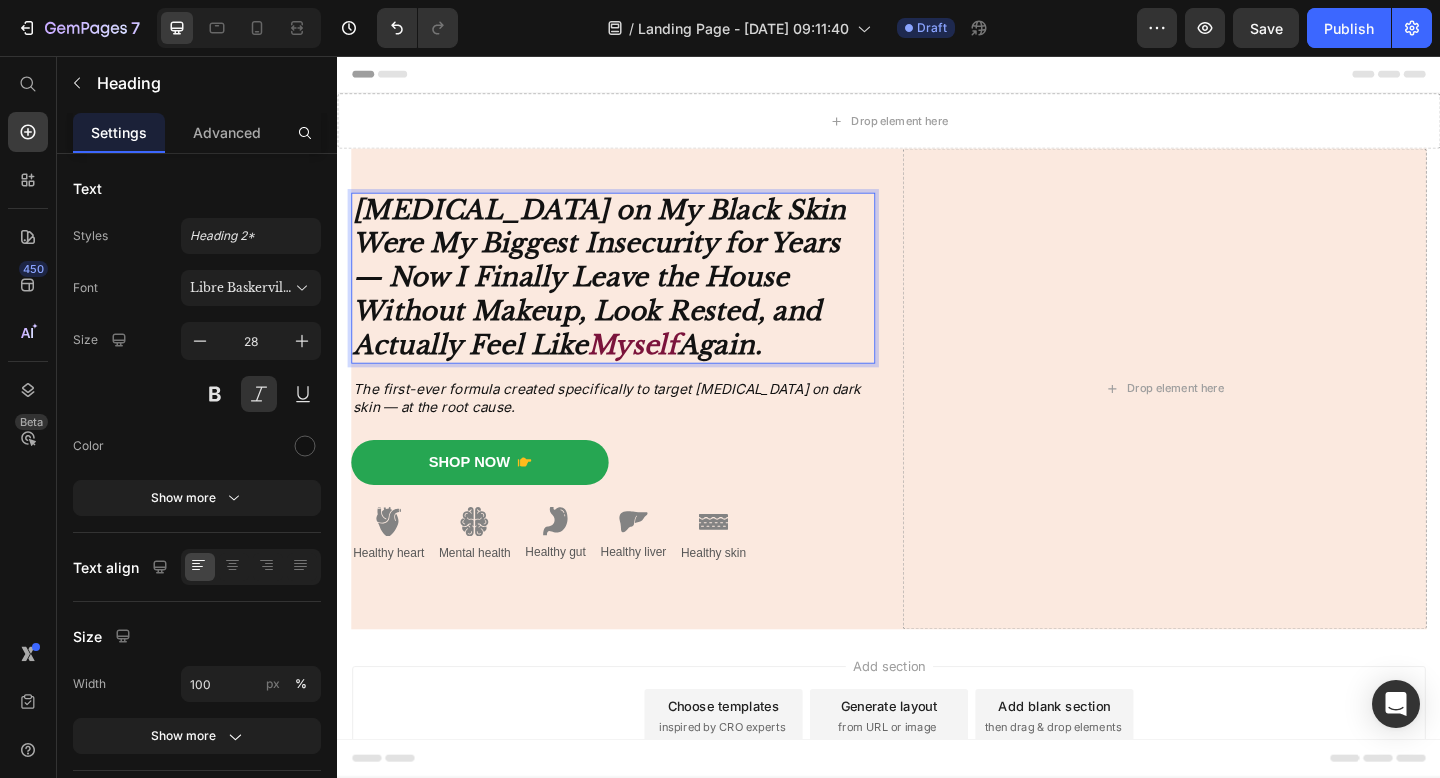 click on "Again." at bounding box center [752, 370] 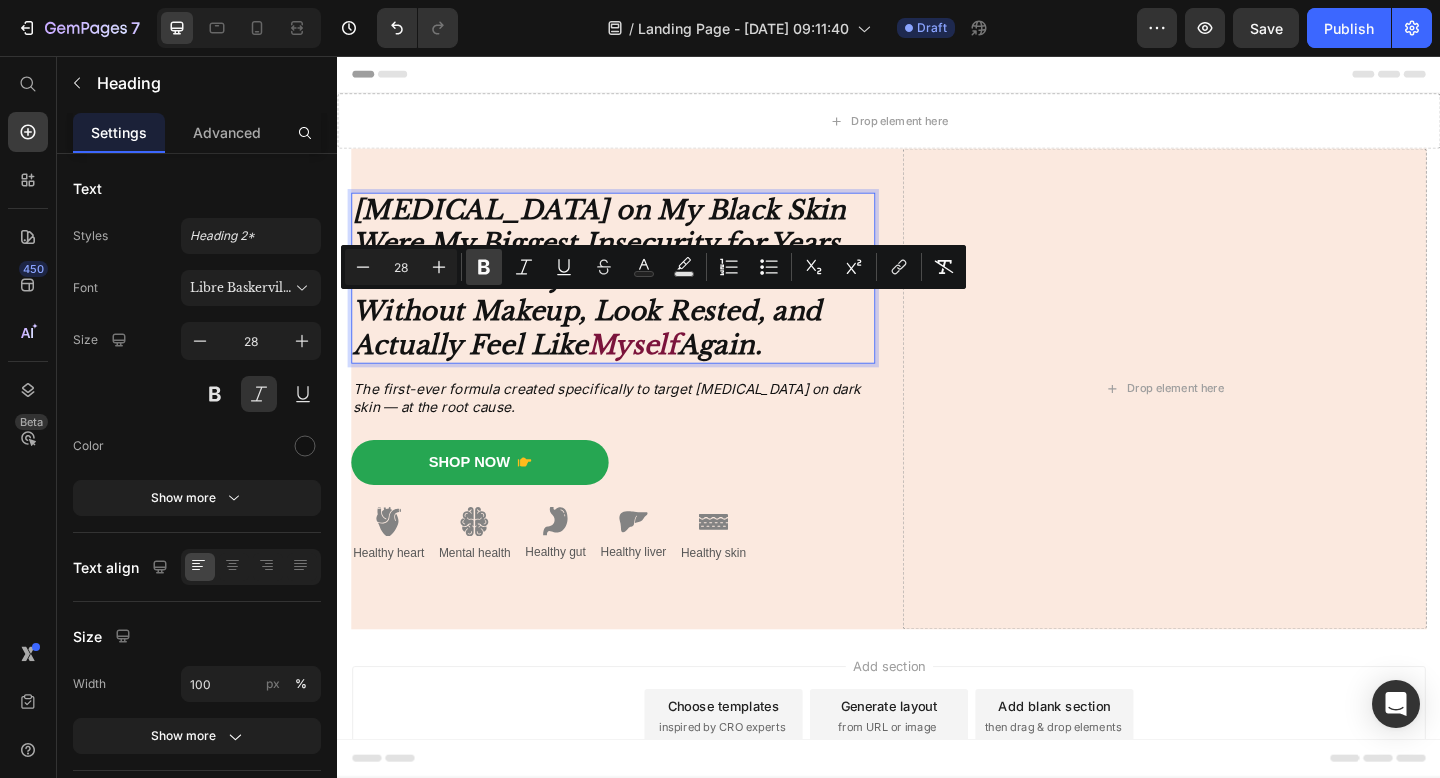 click 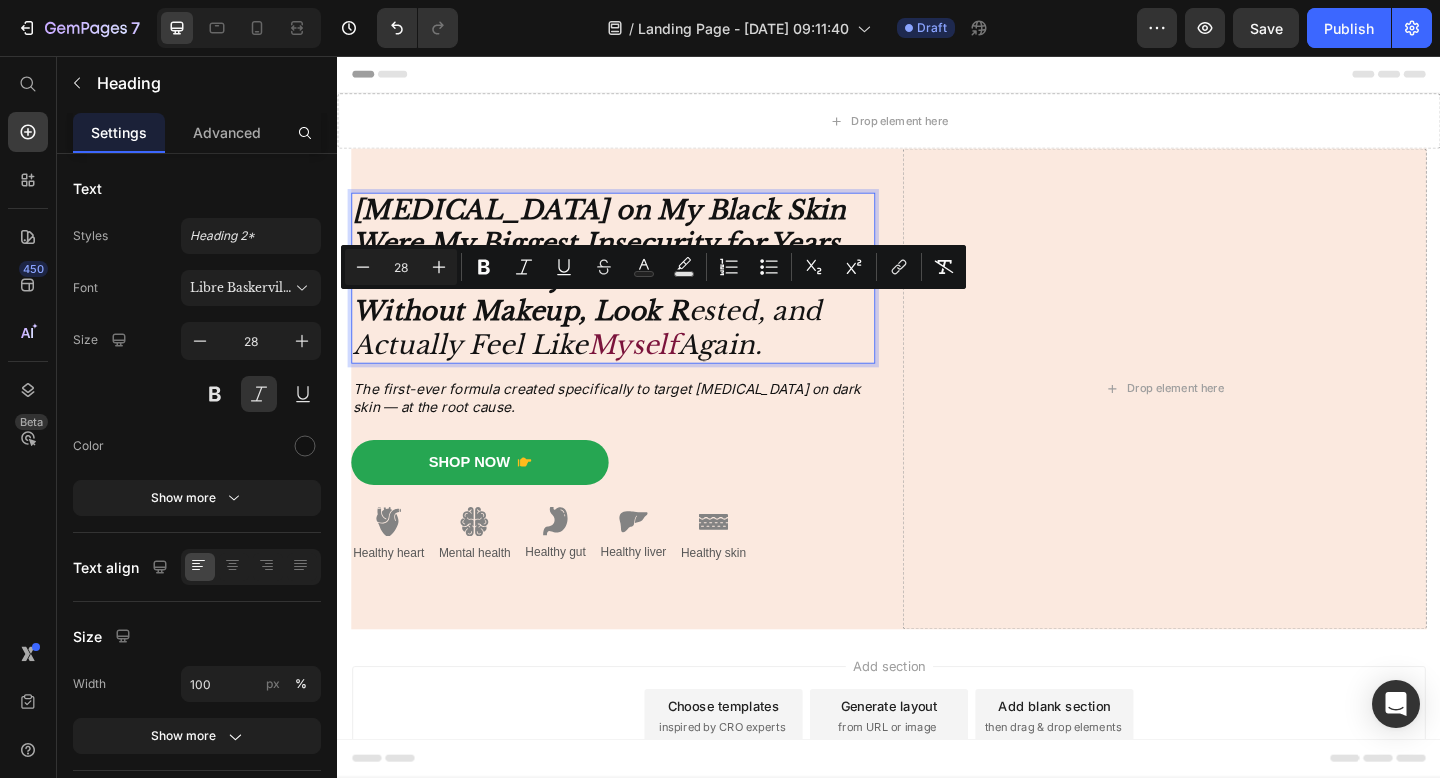 click on "[MEDICAL_DATA] on My Black Skin Were My Biggest Insecurity for Years — Now I Finally Leave the House Without Makeup, Look R ested, and Actually Feel Like  Myself  Again." at bounding box center (637, 298) 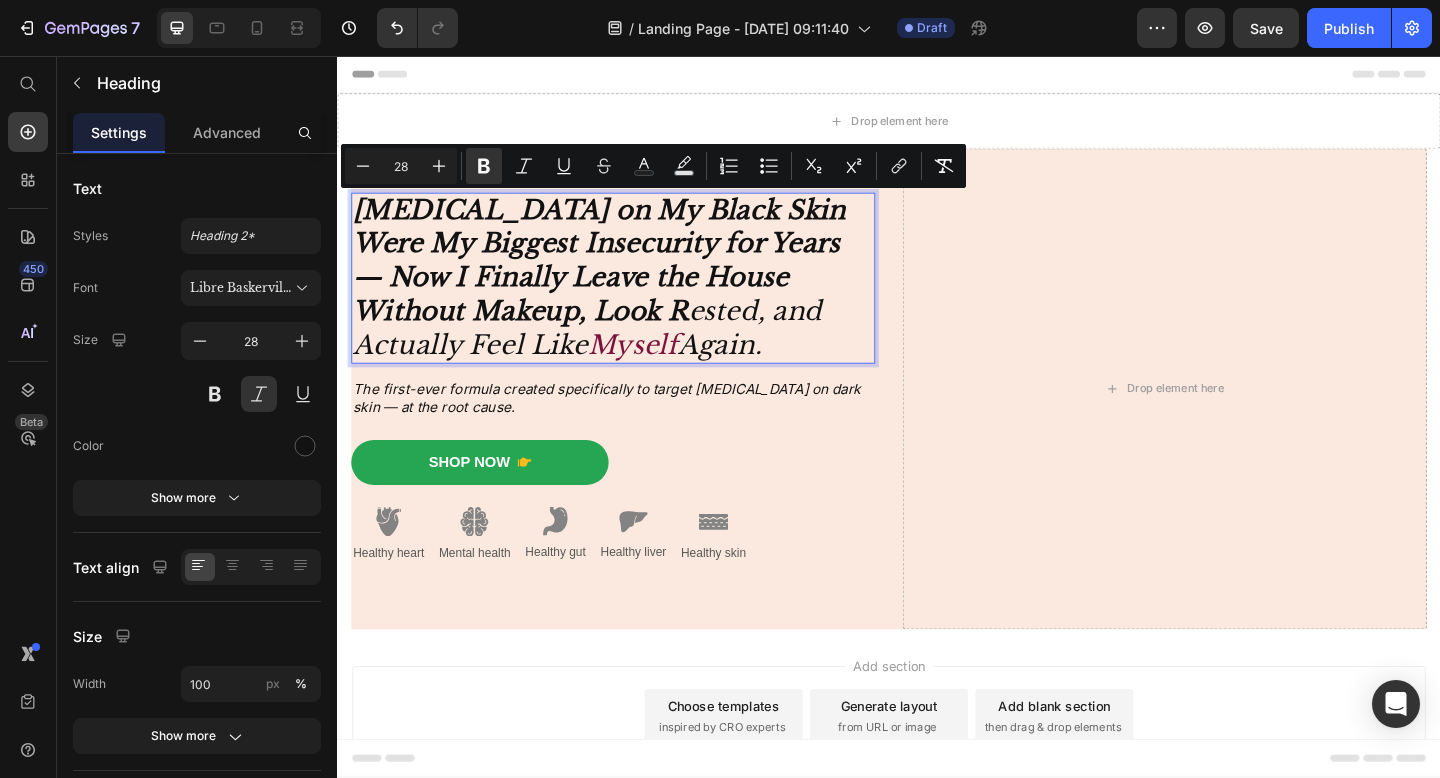 drag, startPoint x: 706, startPoint y: 376, endPoint x: 315, endPoint y: 174, distance: 440.0966 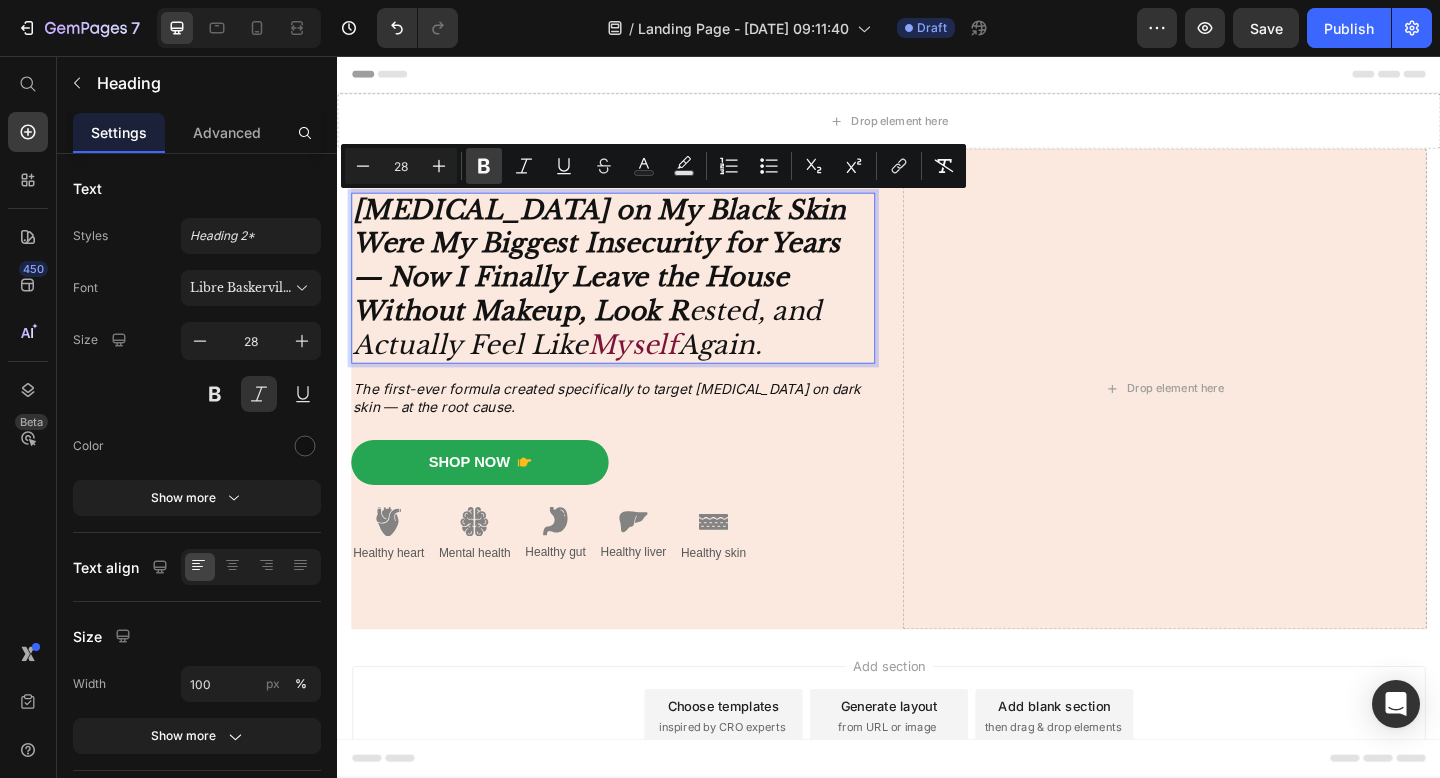 click 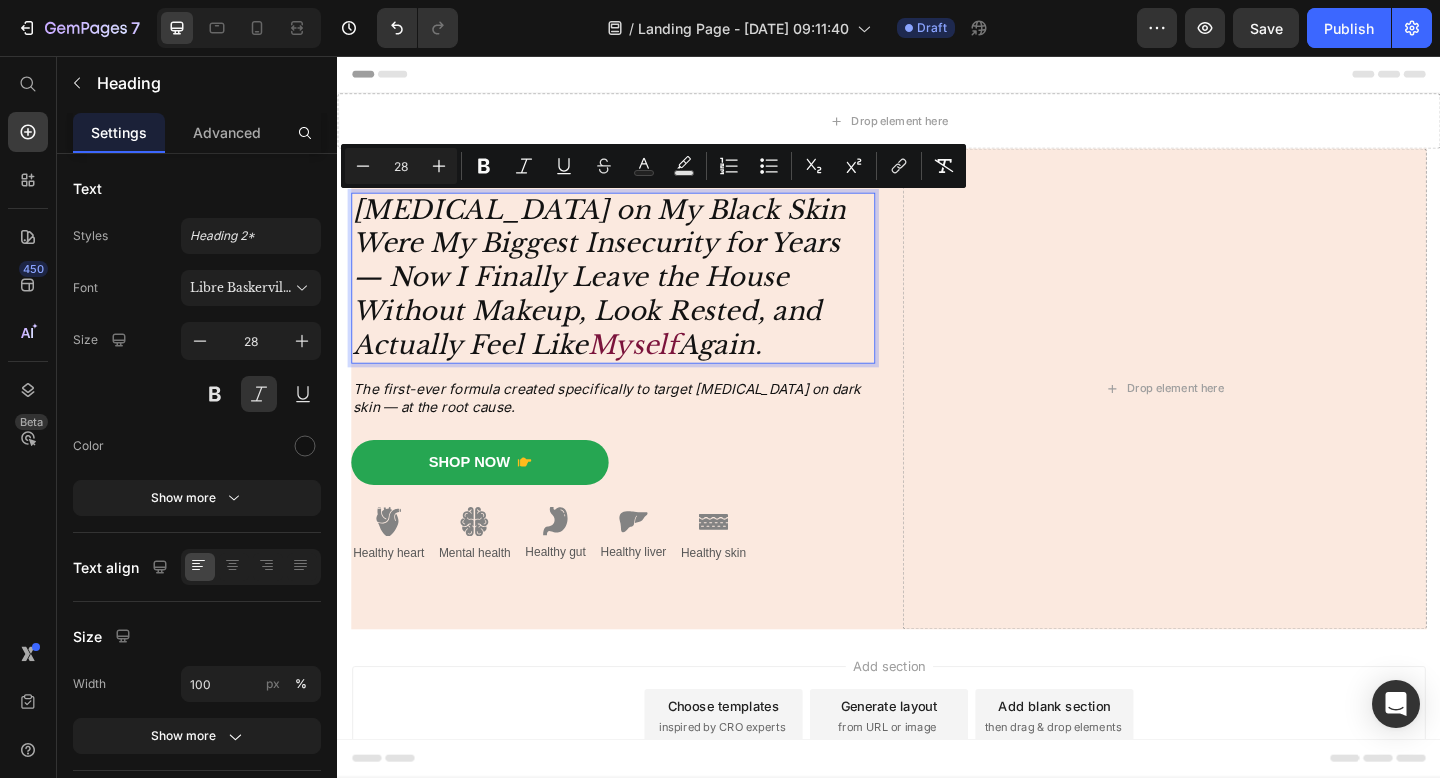 click on "[MEDICAL_DATA] on My Black Skin Were My Biggest Insecurity for Years — Now I Finally Leave the House Without Makeup, Look Rested, and Actually Feel Like  Myself  Again." at bounding box center [637, 298] 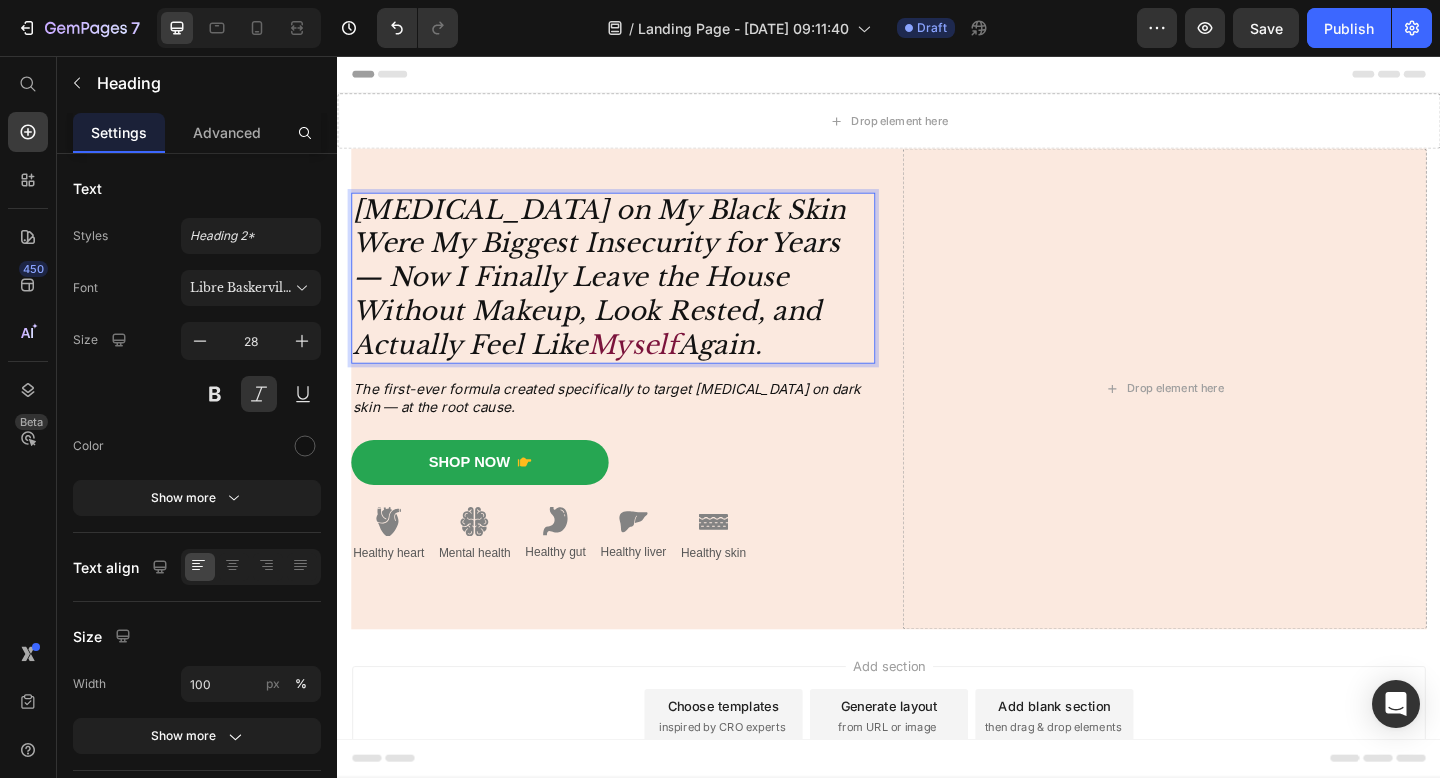 click on "[MEDICAL_DATA] on My Black Skin Were My Biggest Insecurity for Years — Now I Finally Leave the House Without Makeup, Look Rested, and Actually Feel Like  Myself  Again." at bounding box center (637, 298) 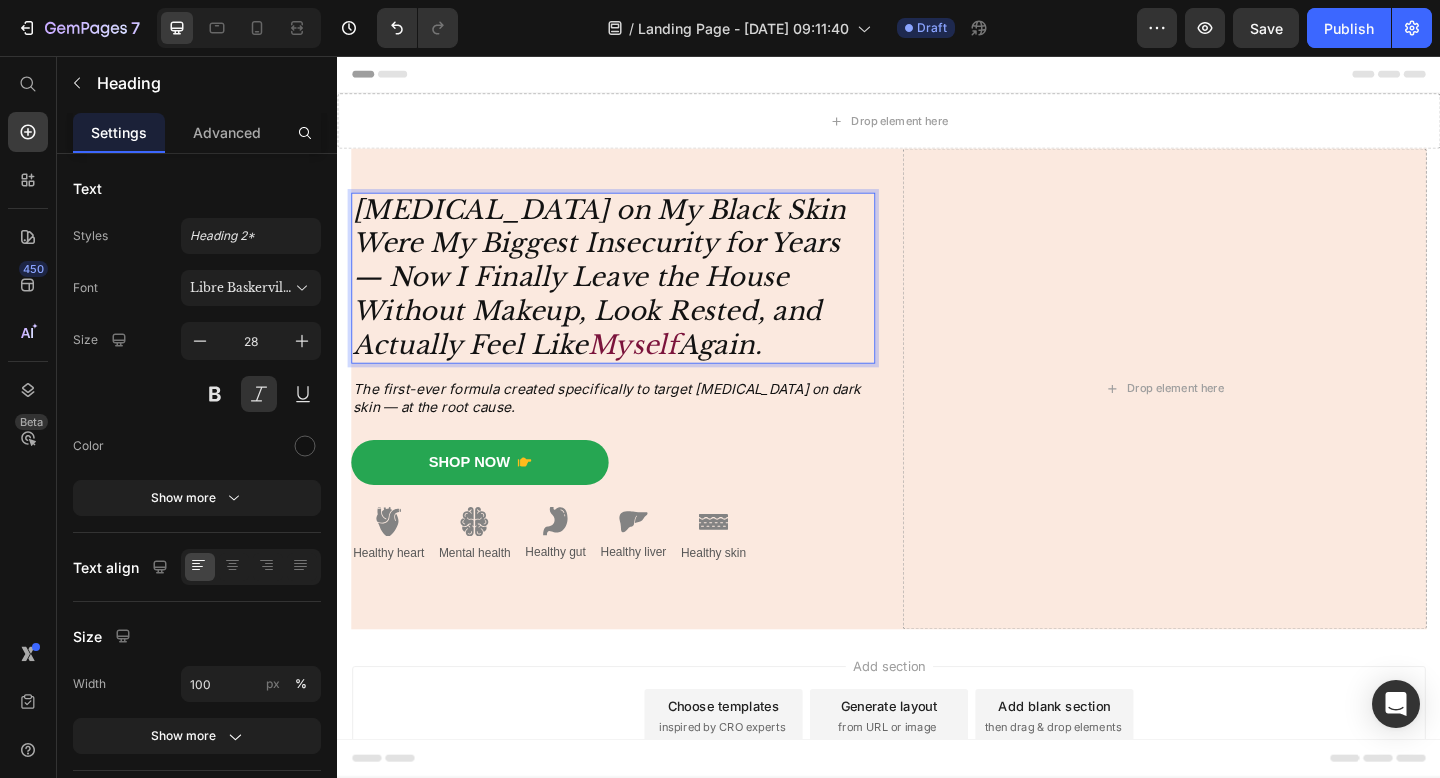 drag, startPoint x: 699, startPoint y: 367, endPoint x: 361, endPoint y: 224, distance: 367.00546 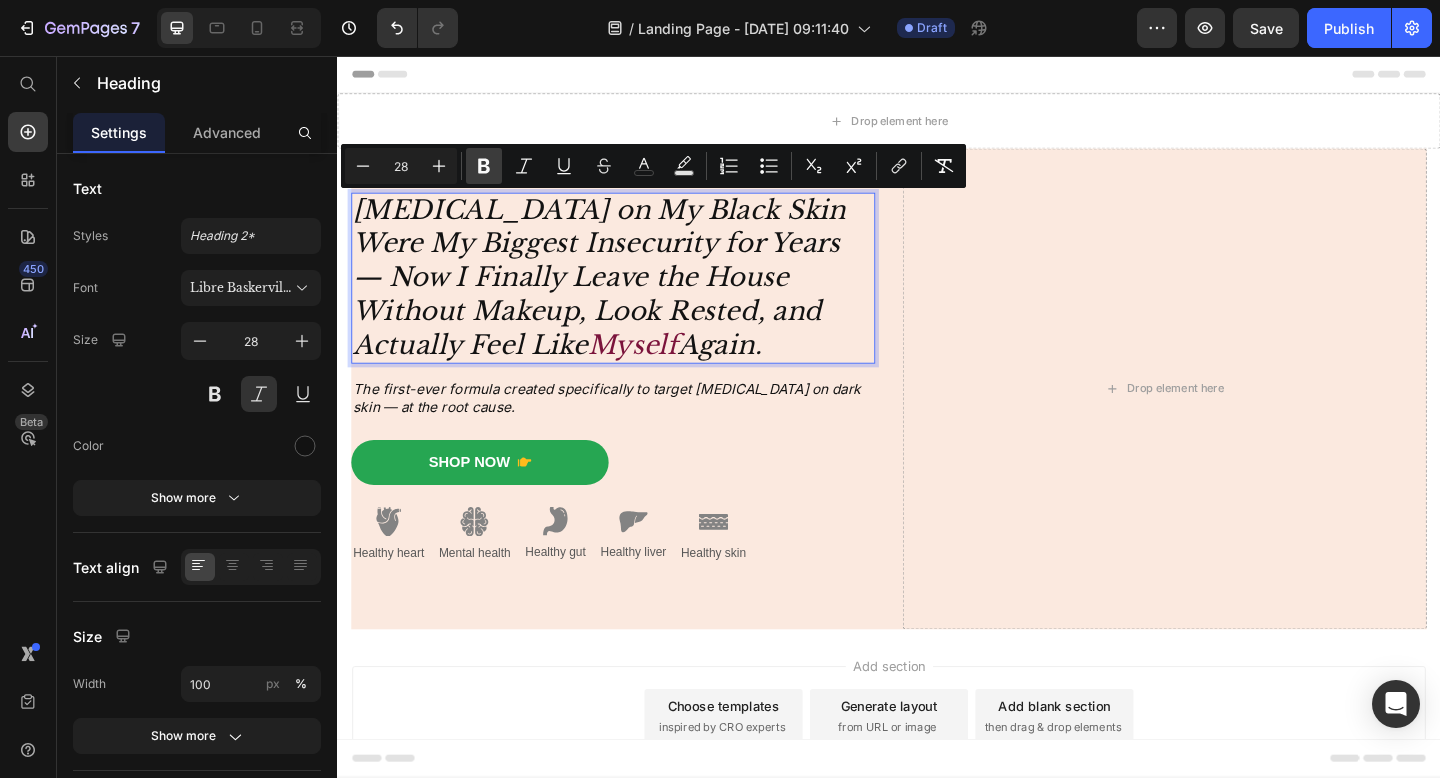click 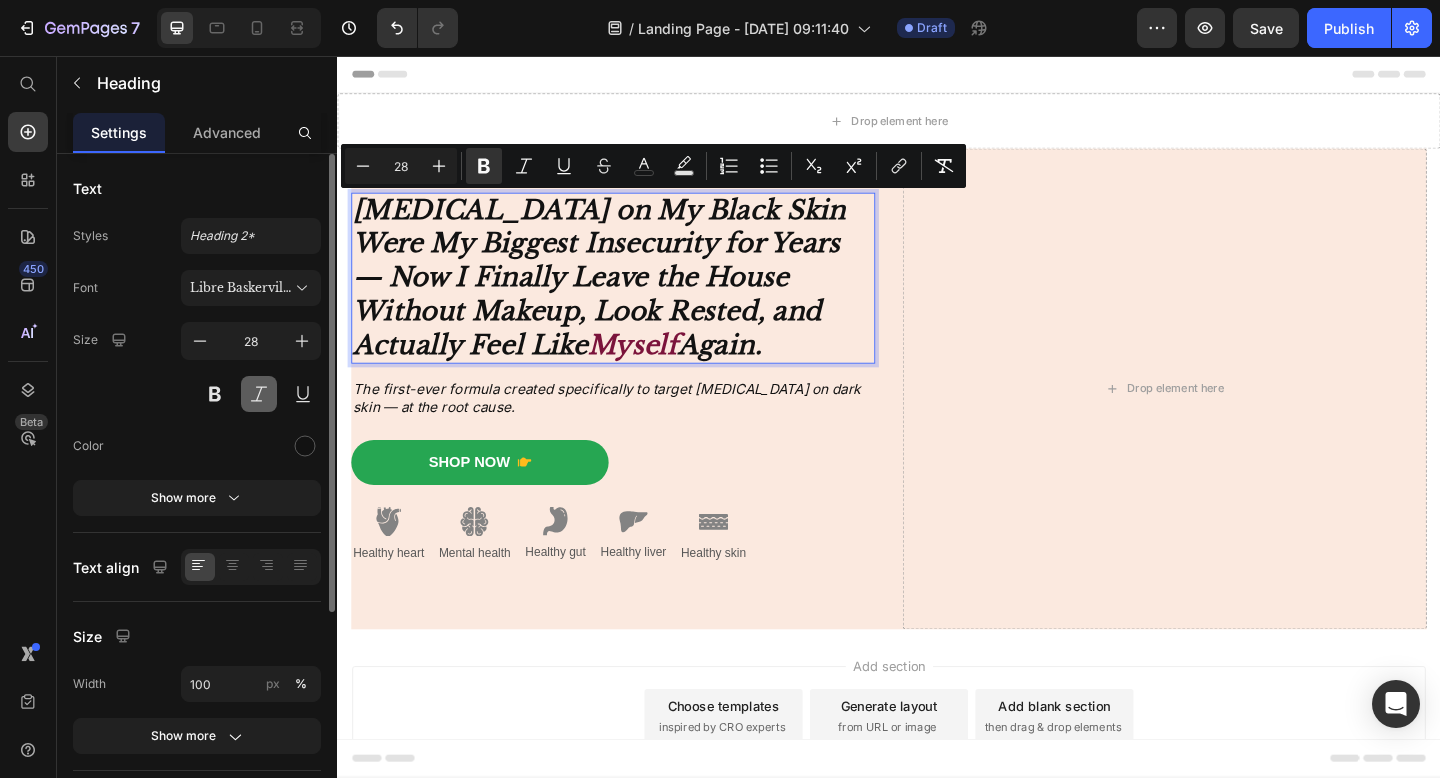 click at bounding box center [259, 394] 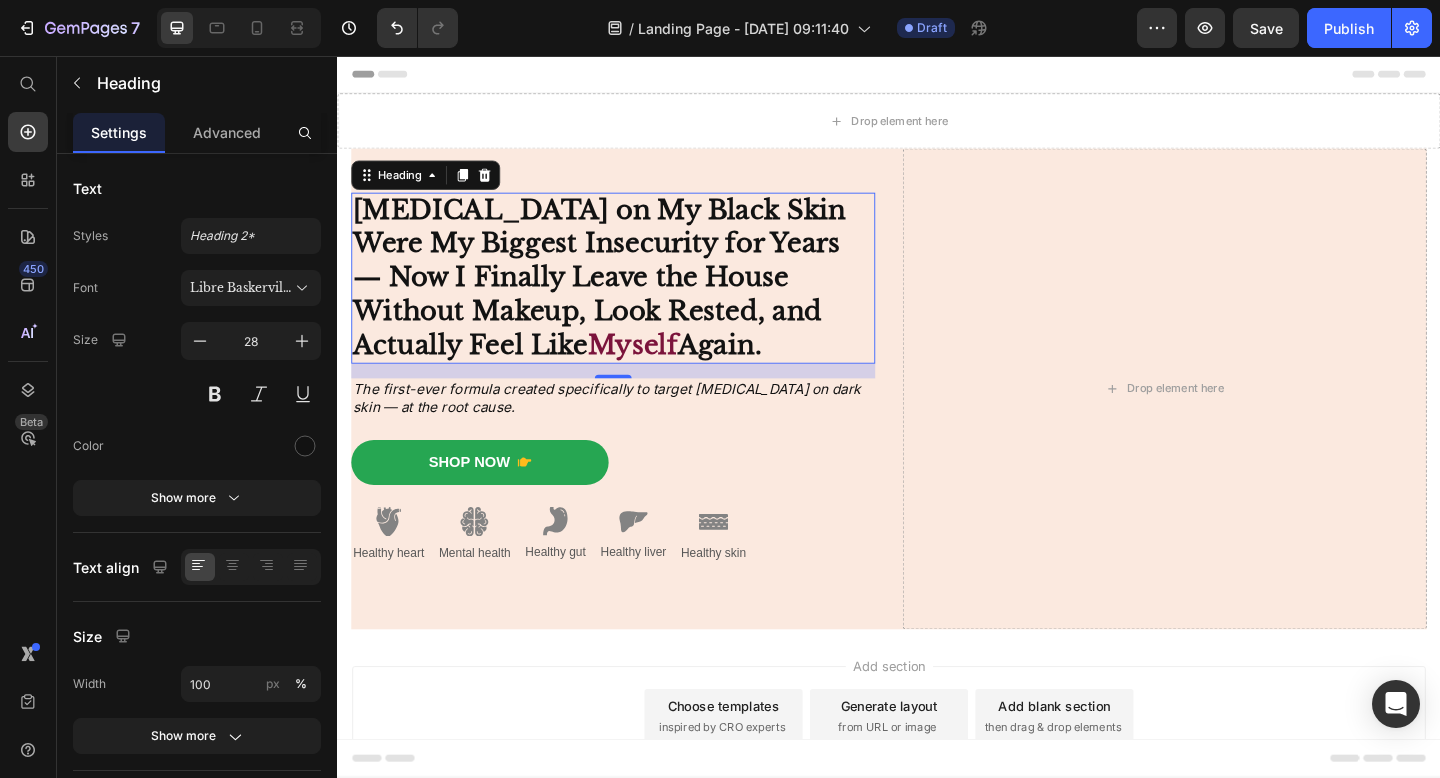 click on "[MEDICAL_DATA] on My Black Skin Were My Biggest Insecurity for Years — Now I Finally Leave the House Without Makeup, Look Rested, and Actually Feel Like" at bounding box center [622, 297] 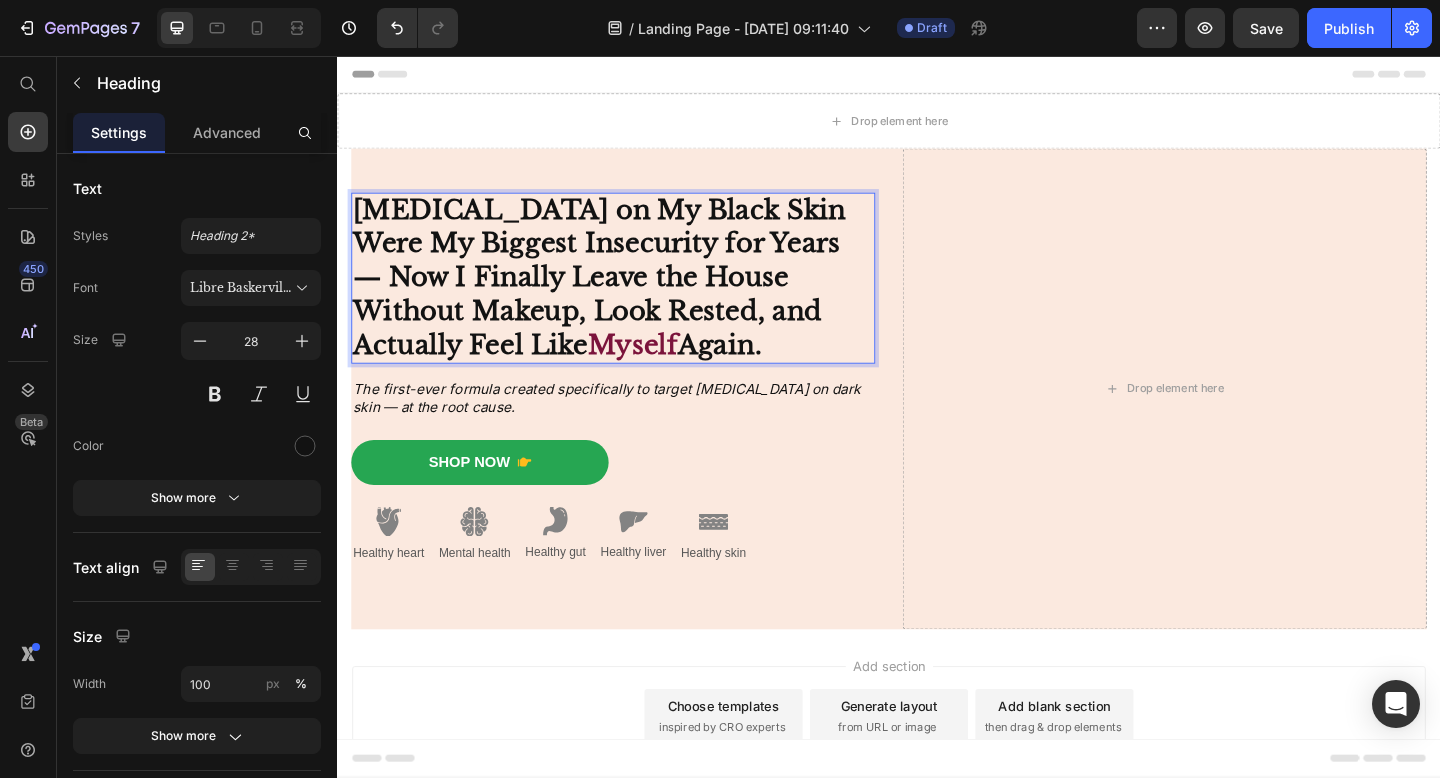 click on "[MEDICAL_DATA] on My Black Skin Were My Biggest Insecurity for Years — Now I Finally Leave the House Without Makeup, Look Rested, and Actually Feel Like  Myself  Again. Heading   16 The first-ever formula created specifically to target [MEDICAL_DATA] on dark skin — at the root cause. Text Block
Shop Now   Button Image Healthy heart Text Block Image Mental health Text Block Image Healthy gut Text Block Image Healthy liver Text Block Image Healthy skin Text Block Row Shop Now   👉    Button" at bounding box center (637, 418) 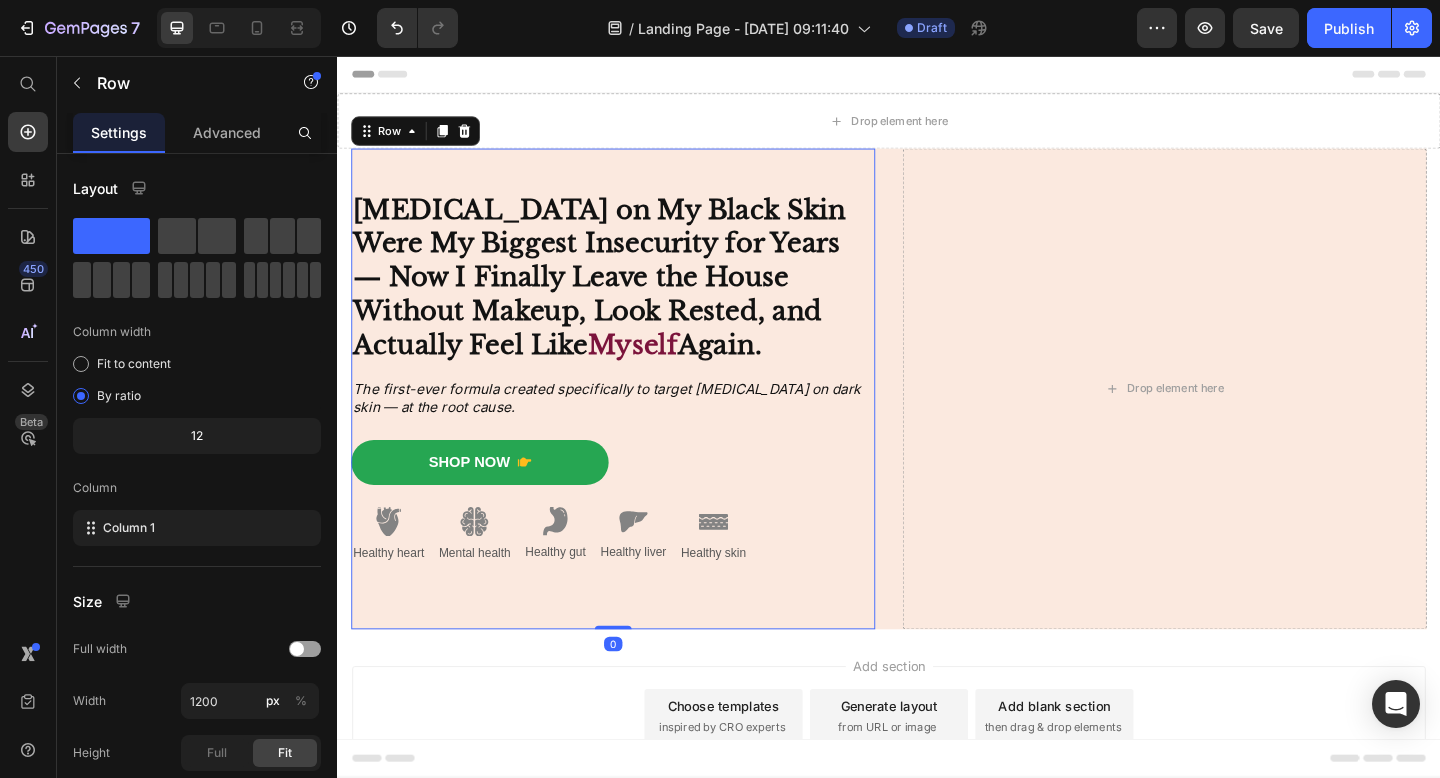 click on "[MEDICAL_DATA] on My Black Skin Were My Biggest Insecurity for Years — Now I Finally Leave the House Without Makeup, Look Rested, and Actually Feel Like" at bounding box center (622, 297) 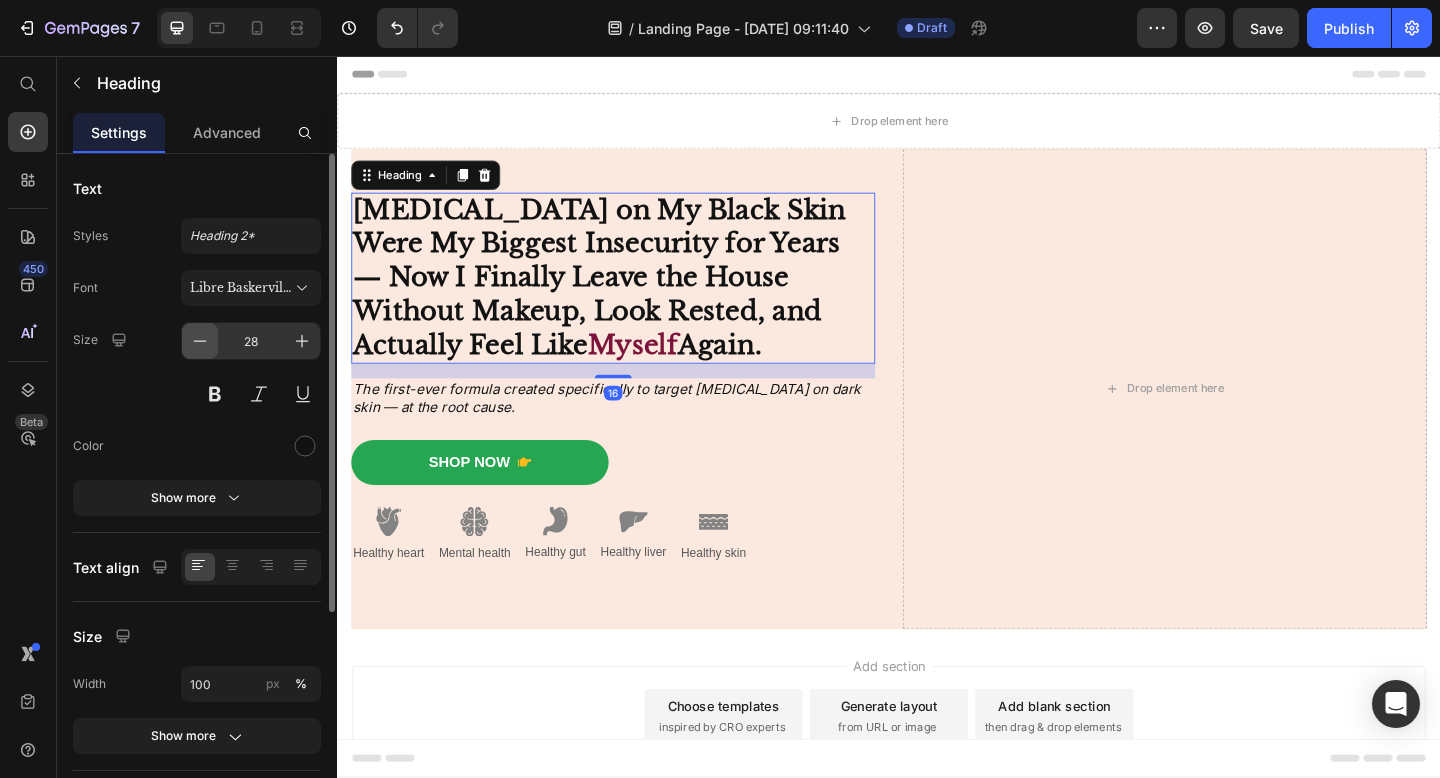click 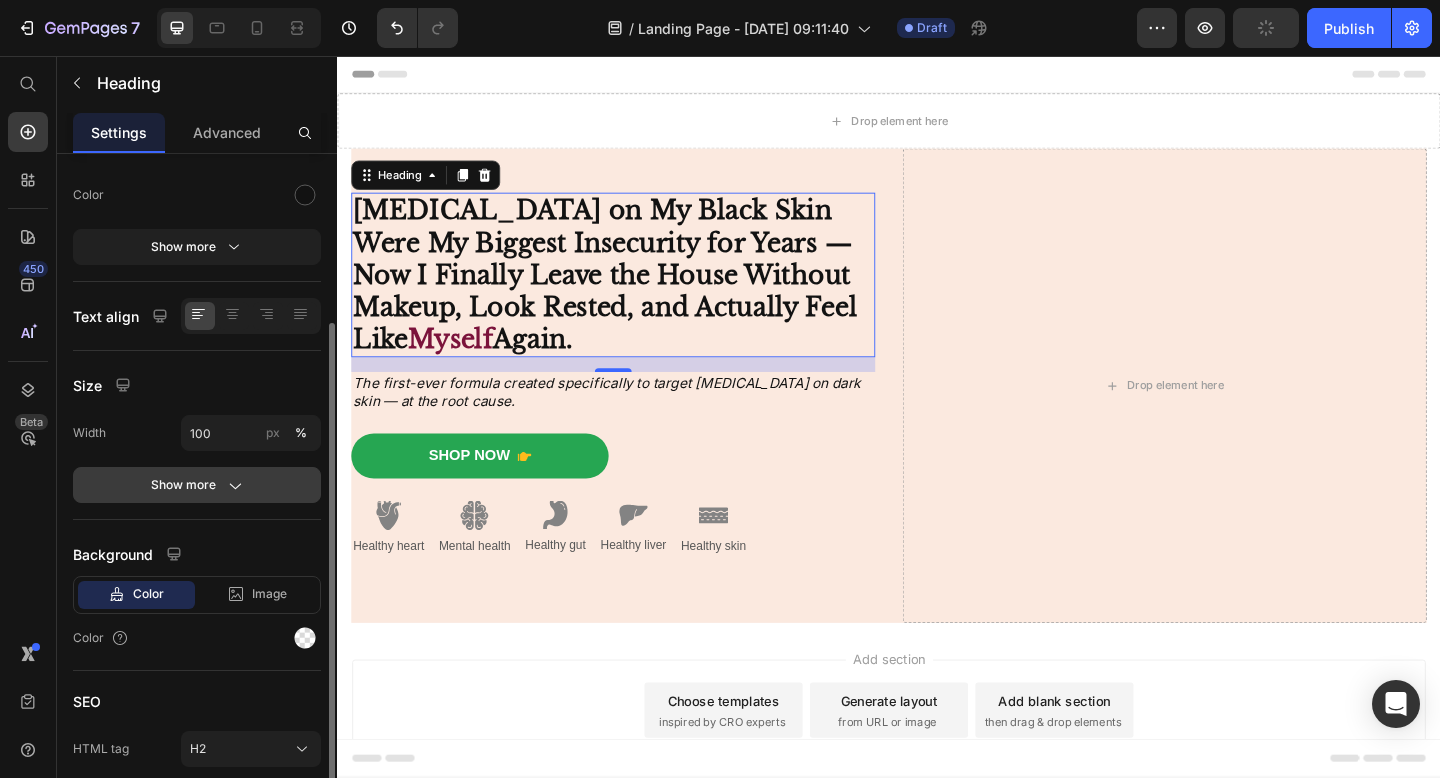scroll, scrollTop: 253, scrollLeft: 0, axis: vertical 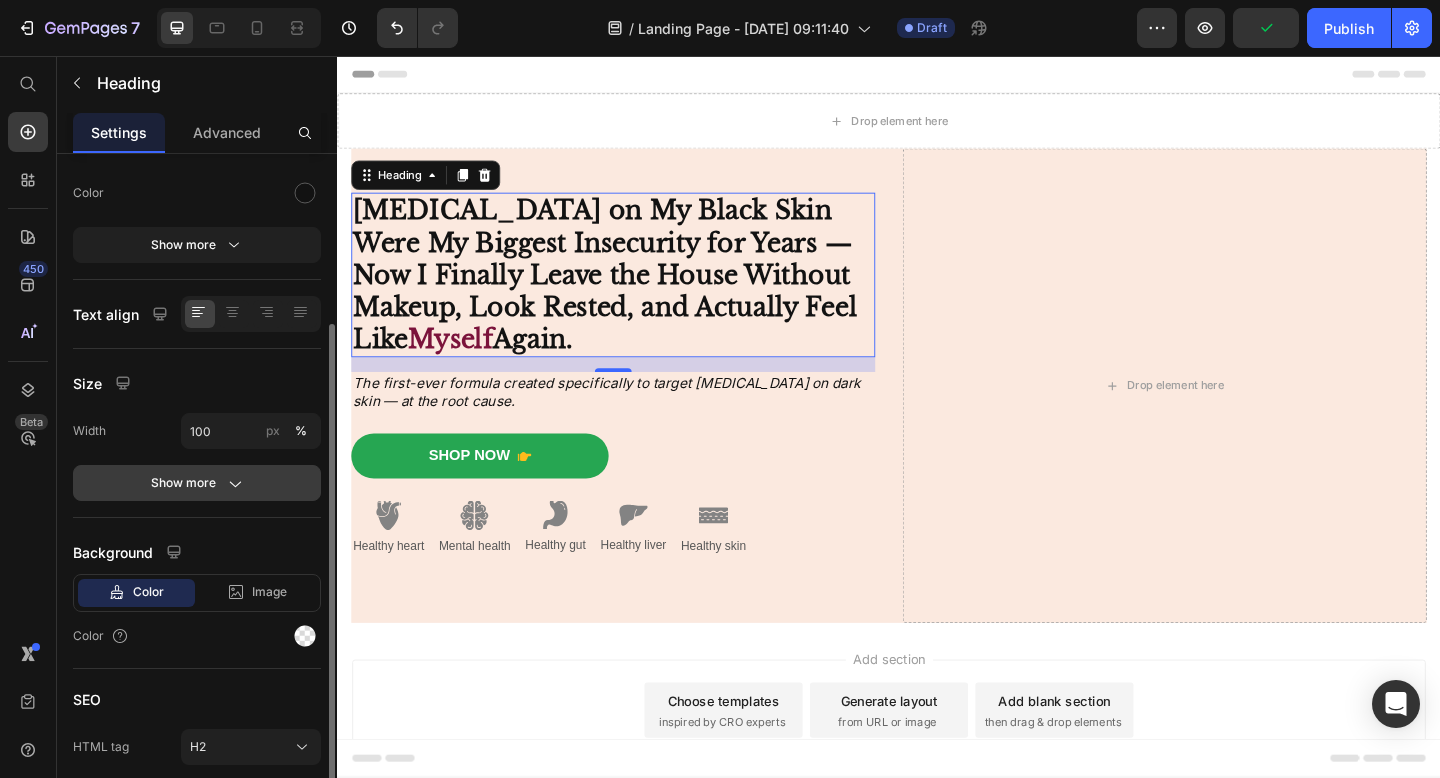 click 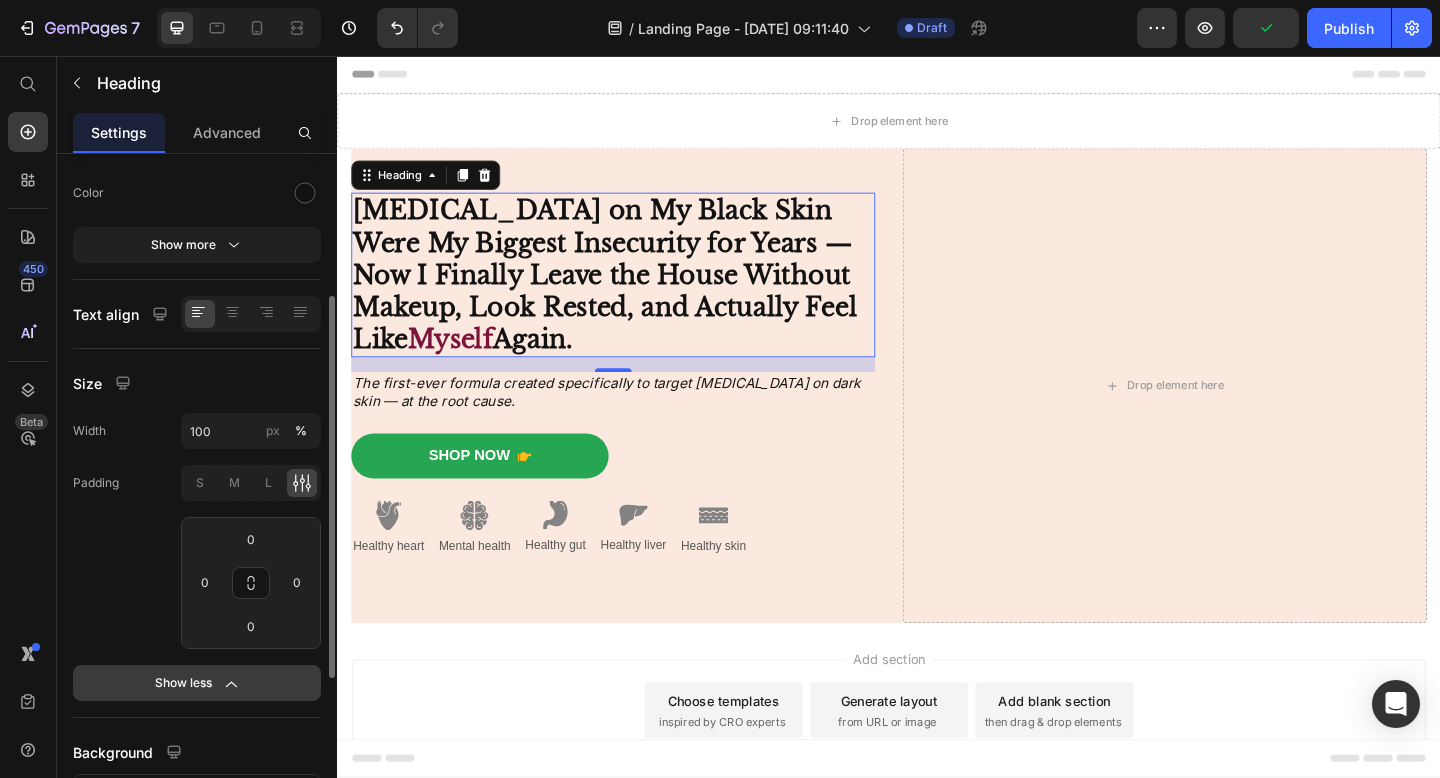 click 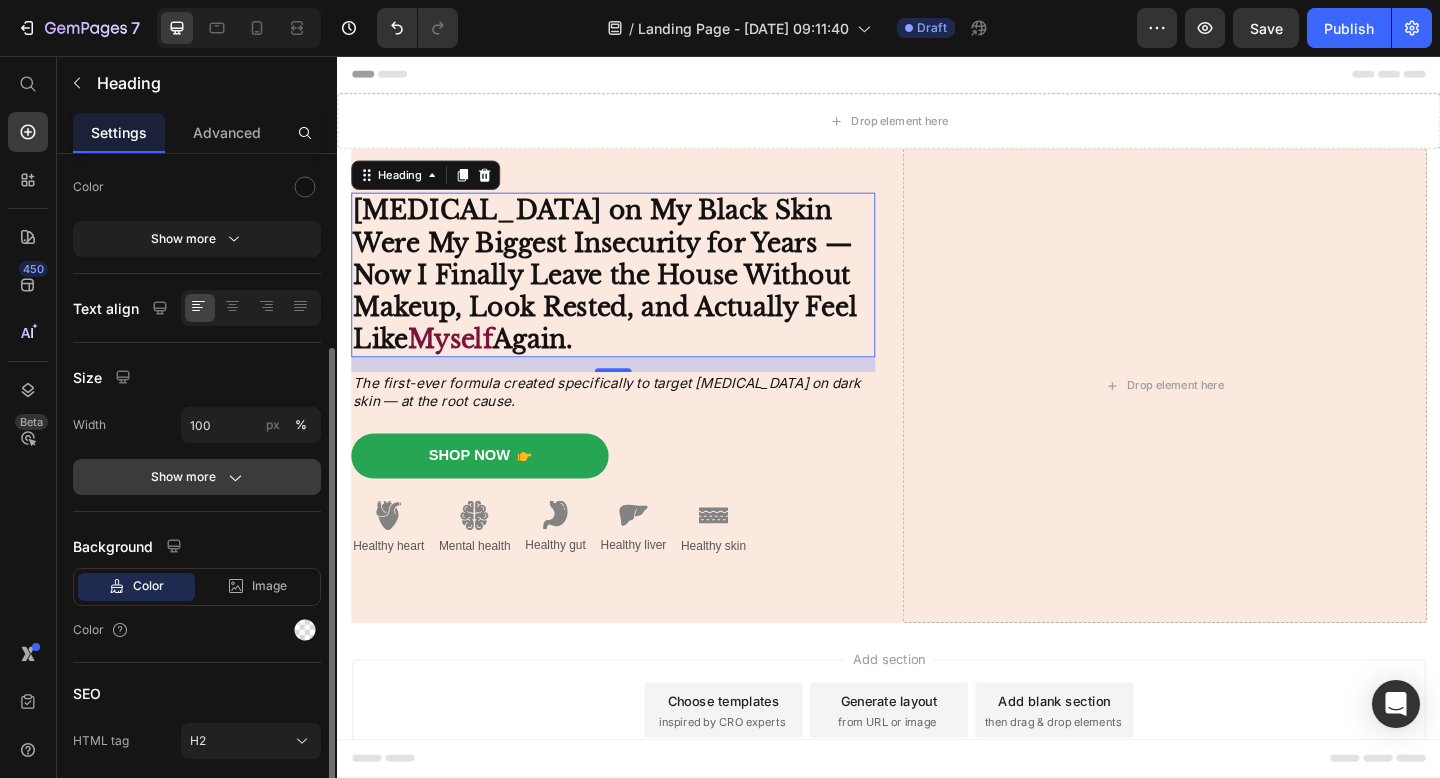 scroll, scrollTop: 0, scrollLeft: 0, axis: both 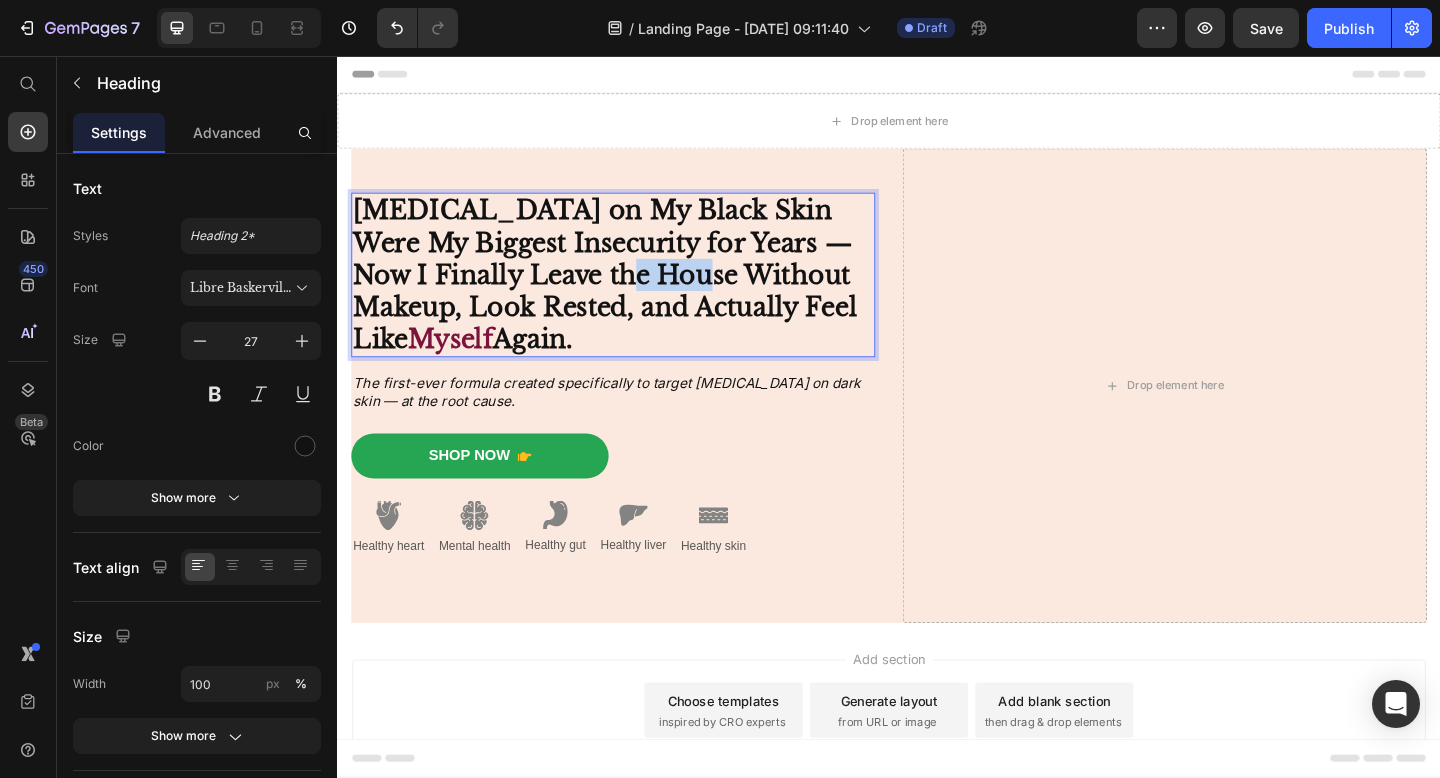 click on "[MEDICAL_DATA] on My Black Skin Were My Biggest Insecurity for Years — Now I Finally Leave the House Without Makeup, Look Rested, and Actually Feel Like" at bounding box center [628, 294] 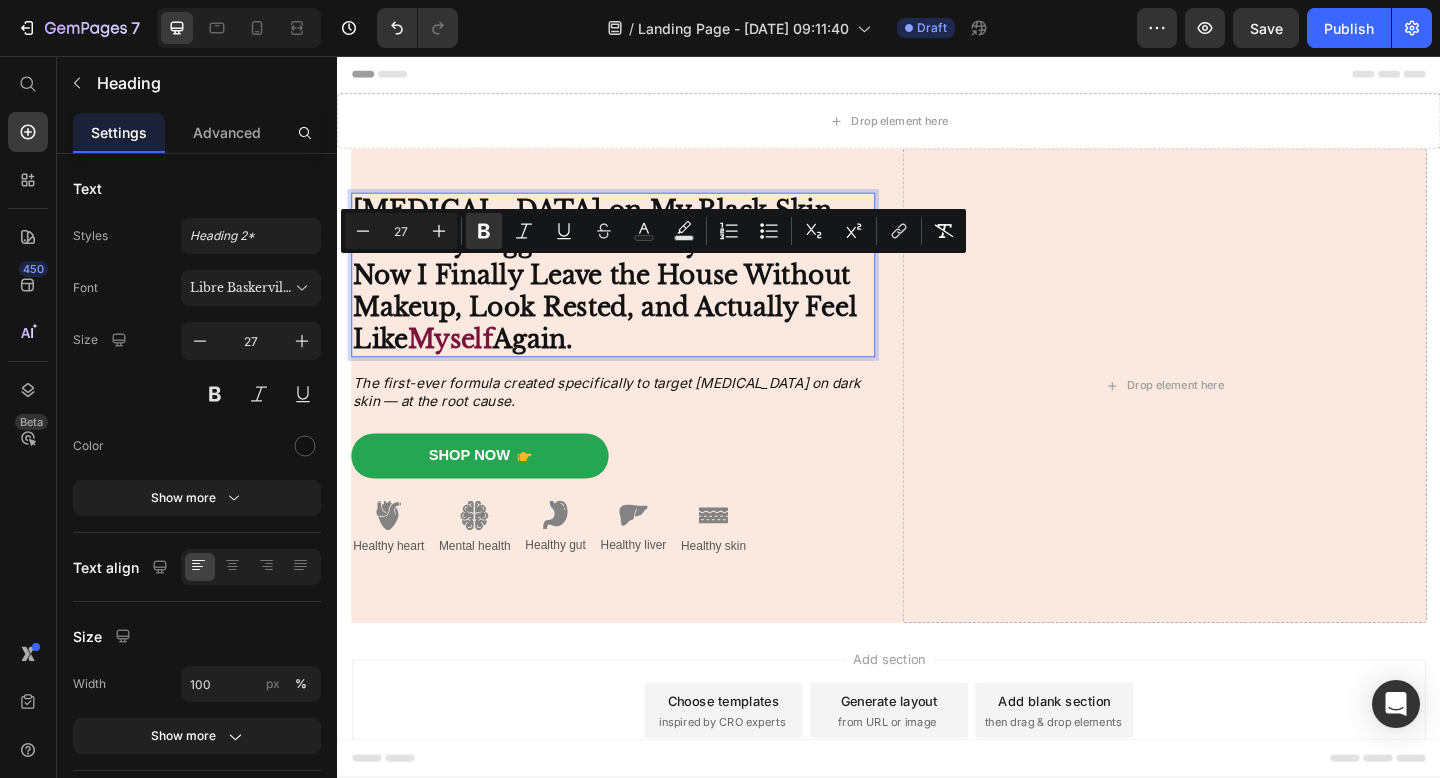 click on "[MEDICAL_DATA] on My Black Skin Were My Biggest Insecurity for Years — Now I Finally Leave the House Without Makeup, Look Rested, and Actually Feel Like" at bounding box center [628, 294] 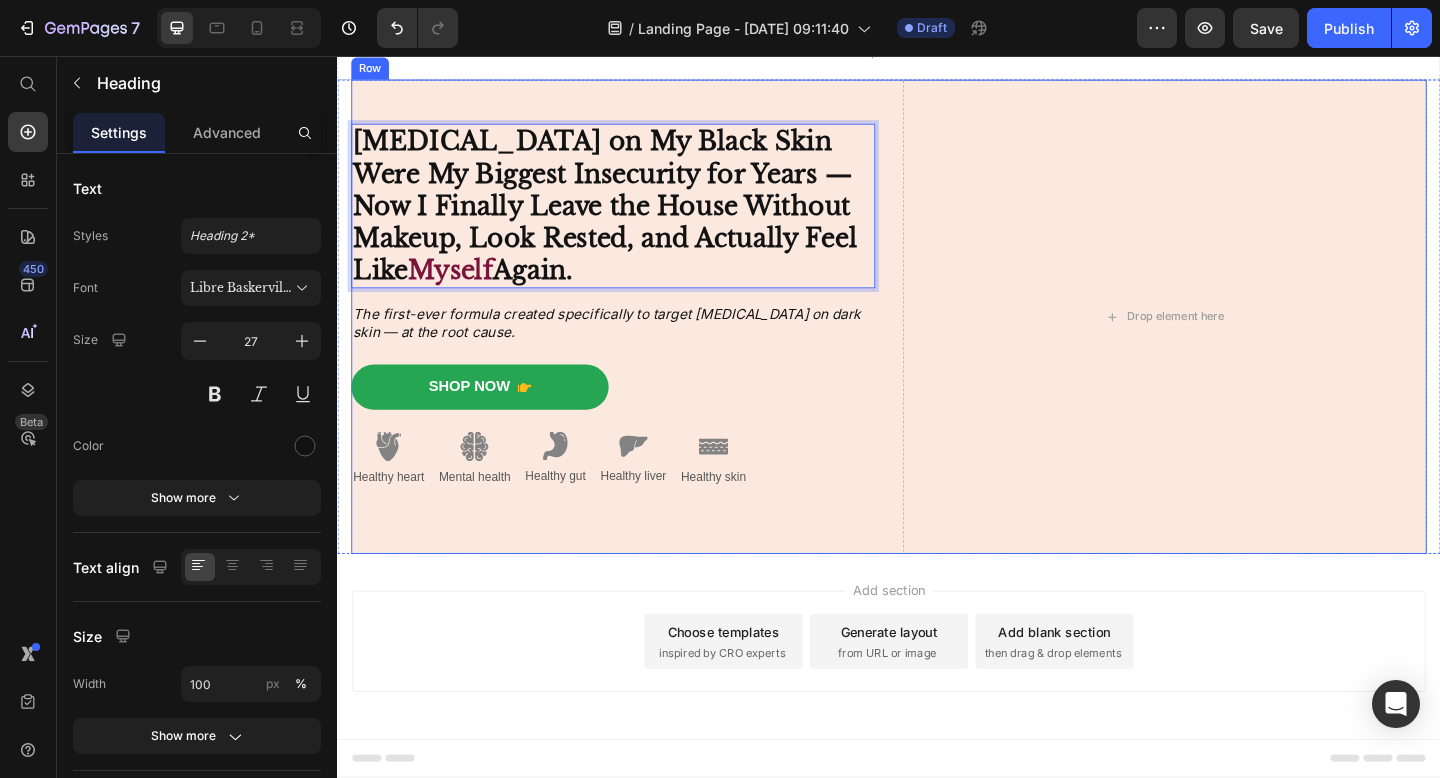 scroll, scrollTop: 76, scrollLeft: 0, axis: vertical 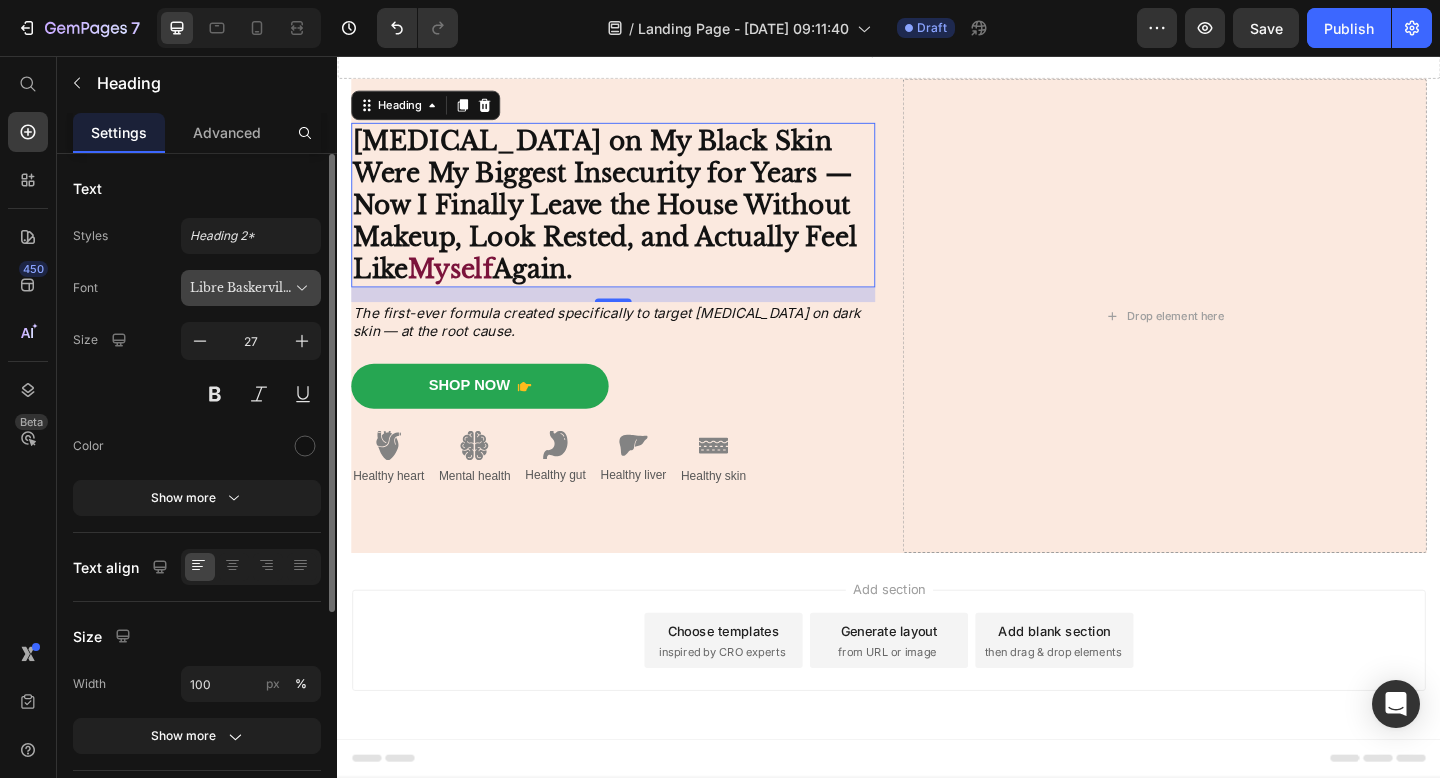 click on "Libre Baskerville" at bounding box center (241, 288) 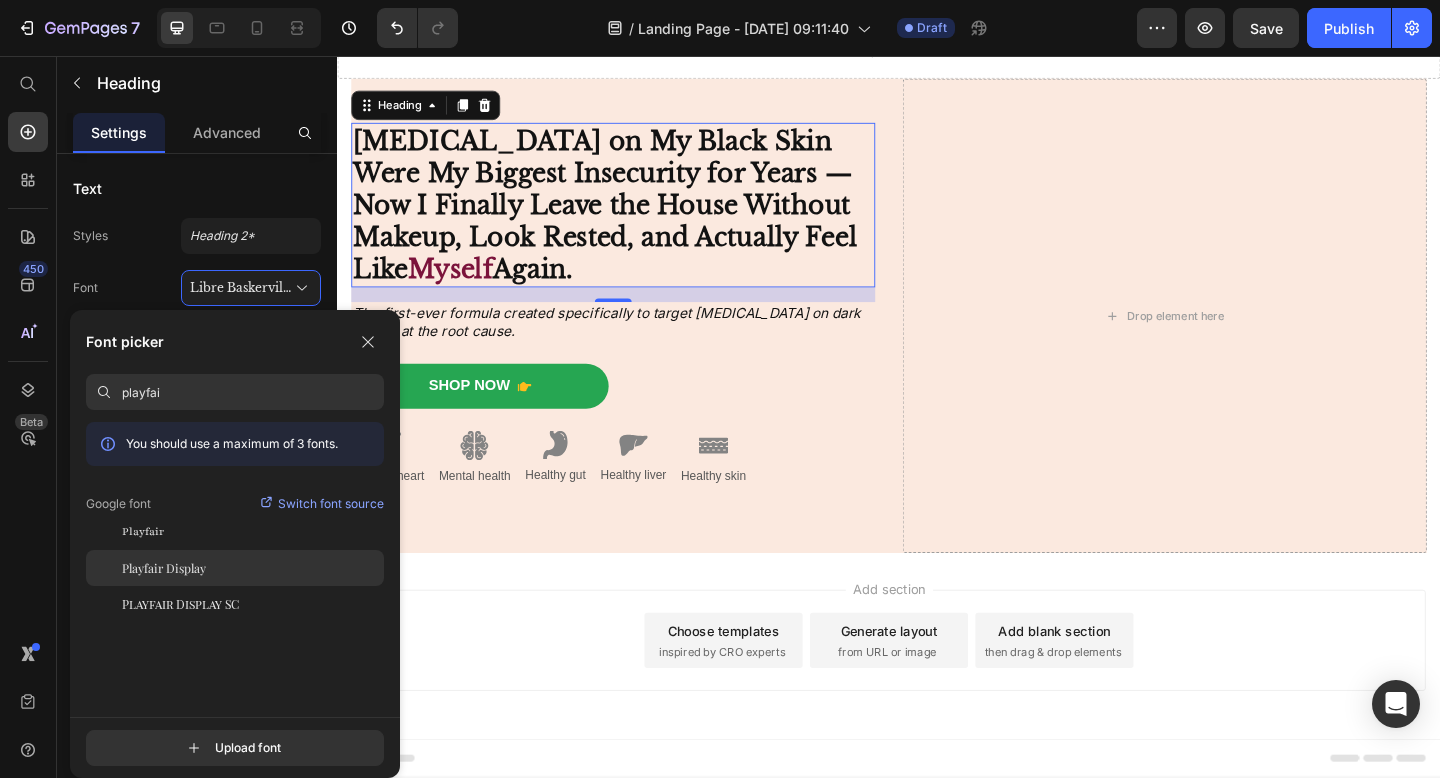 type on "playfai" 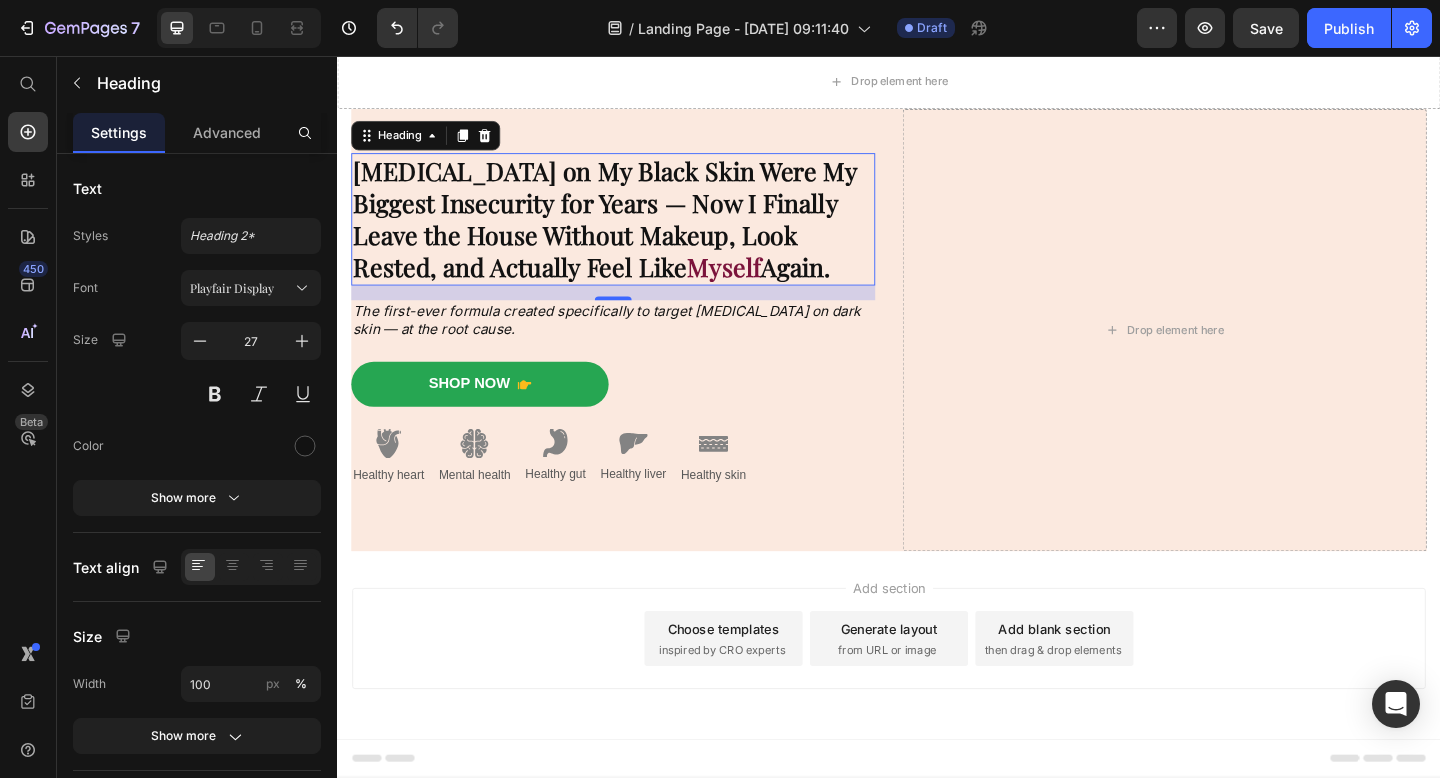 scroll, scrollTop: 42, scrollLeft: 0, axis: vertical 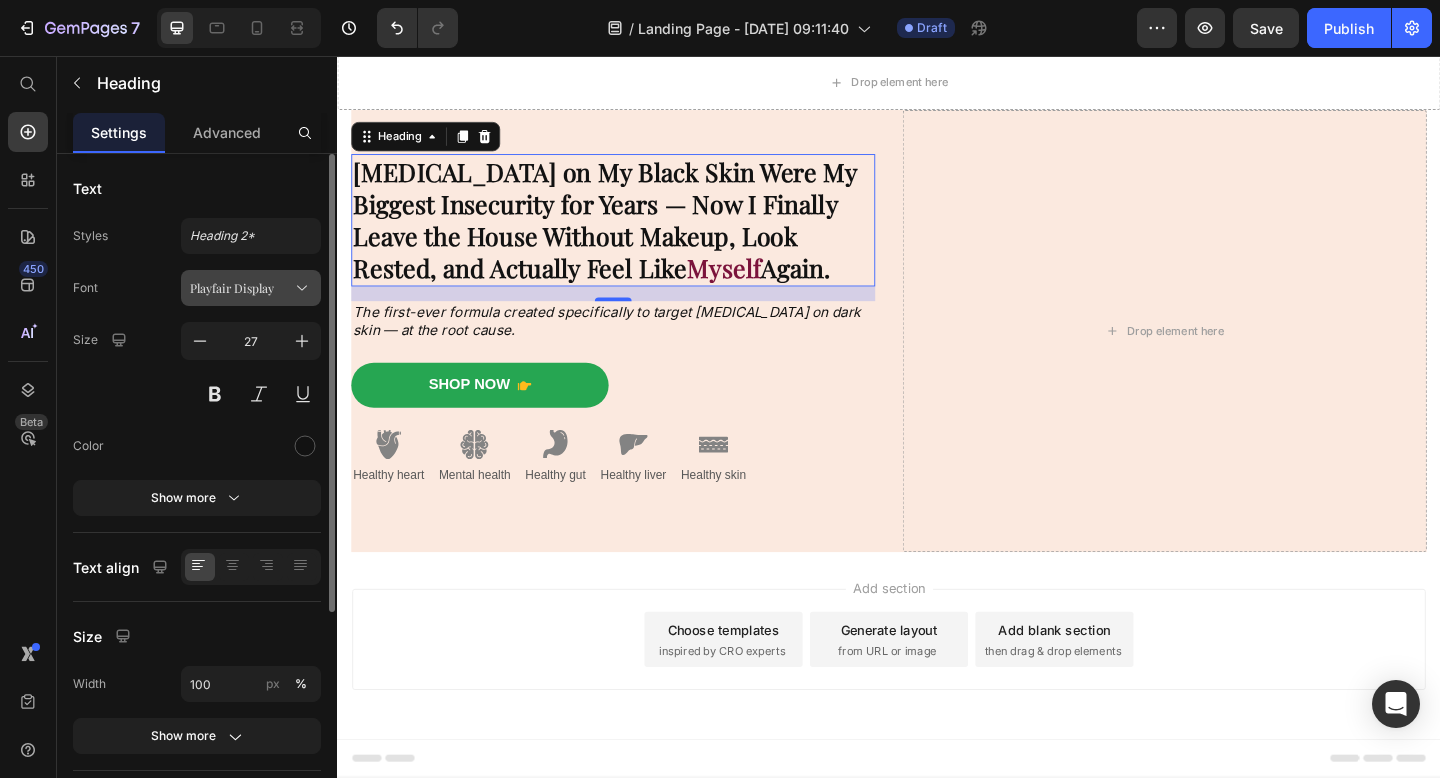click on "Playfair Display" at bounding box center [241, 288] 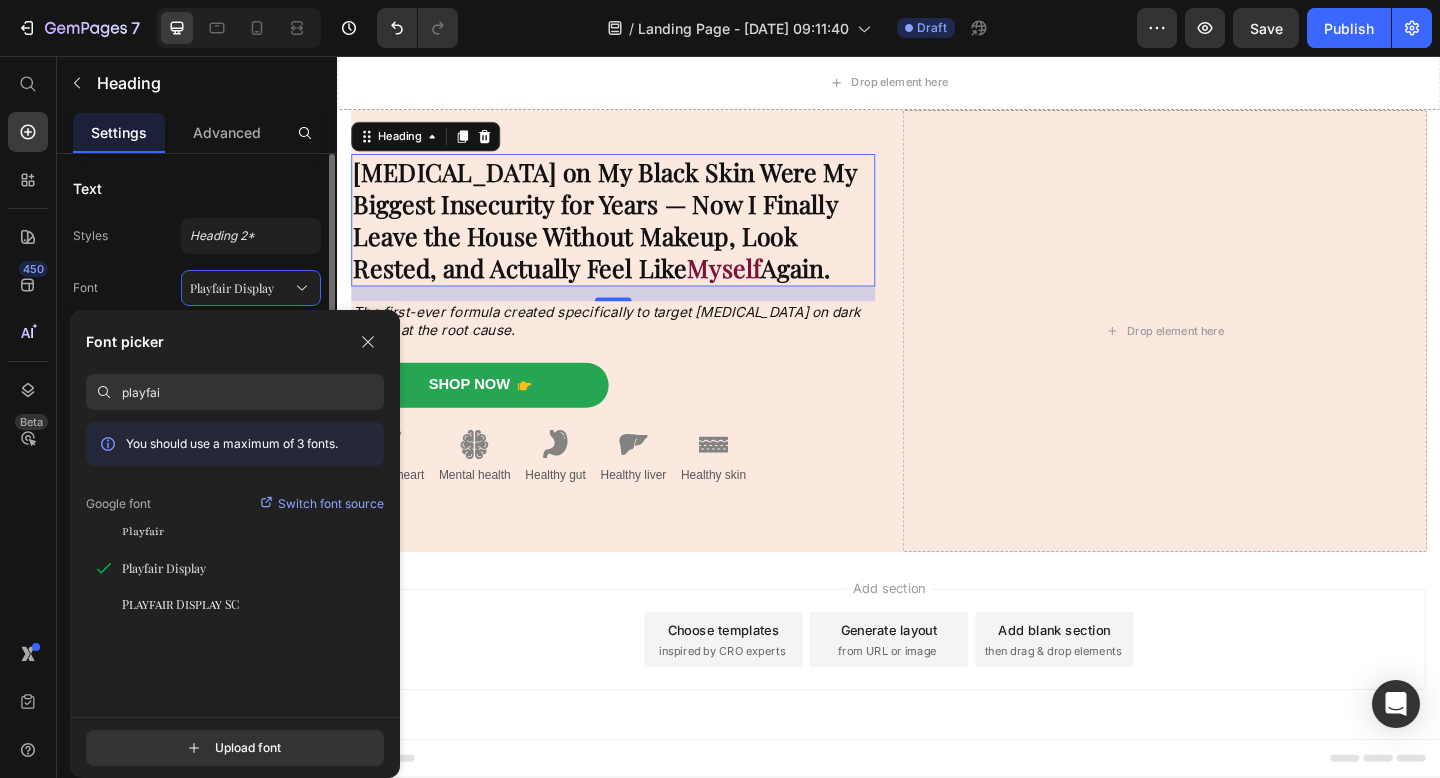 click on "Styles Heading 2* Font Playfair Display Size 27 Color Show more" 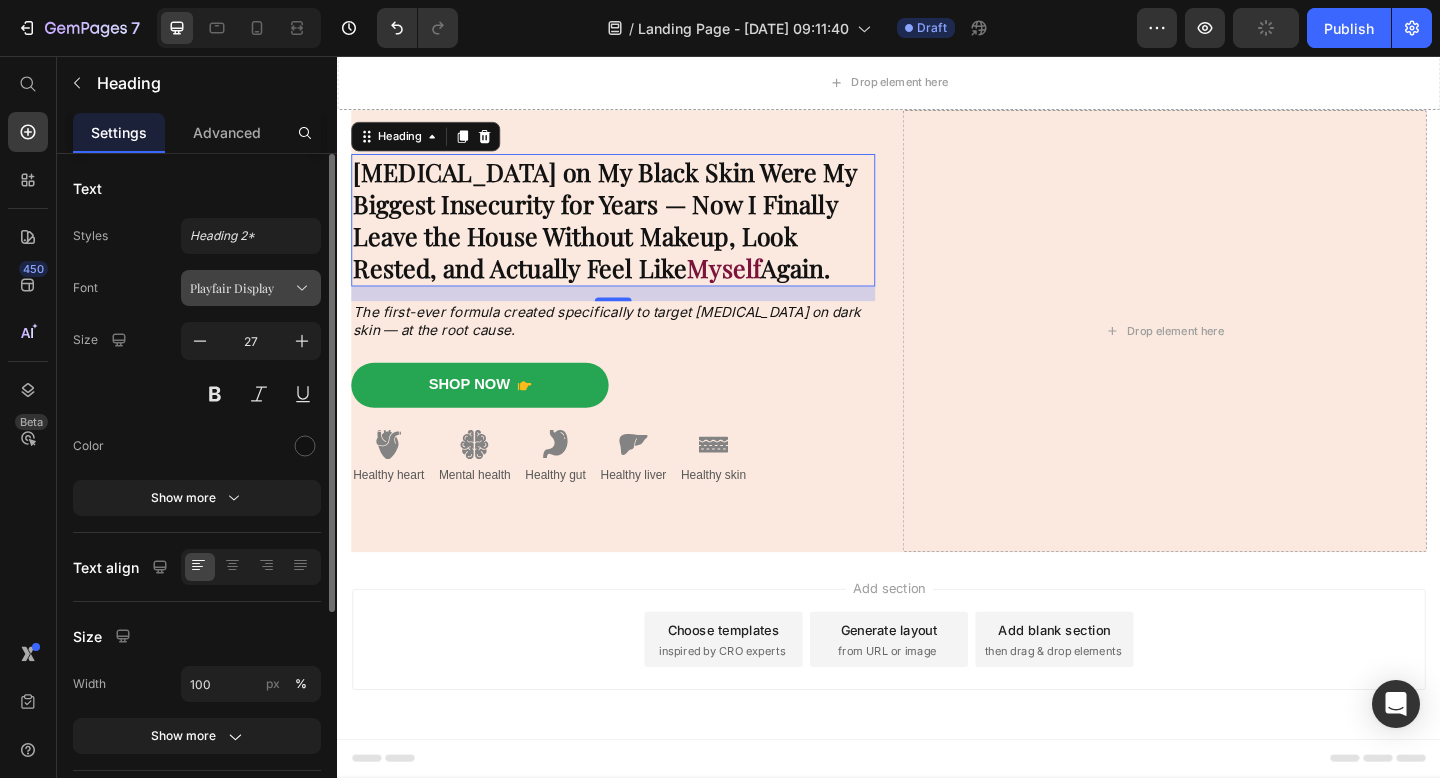 click on "Playfair Display" at bounding box center (251, 288) 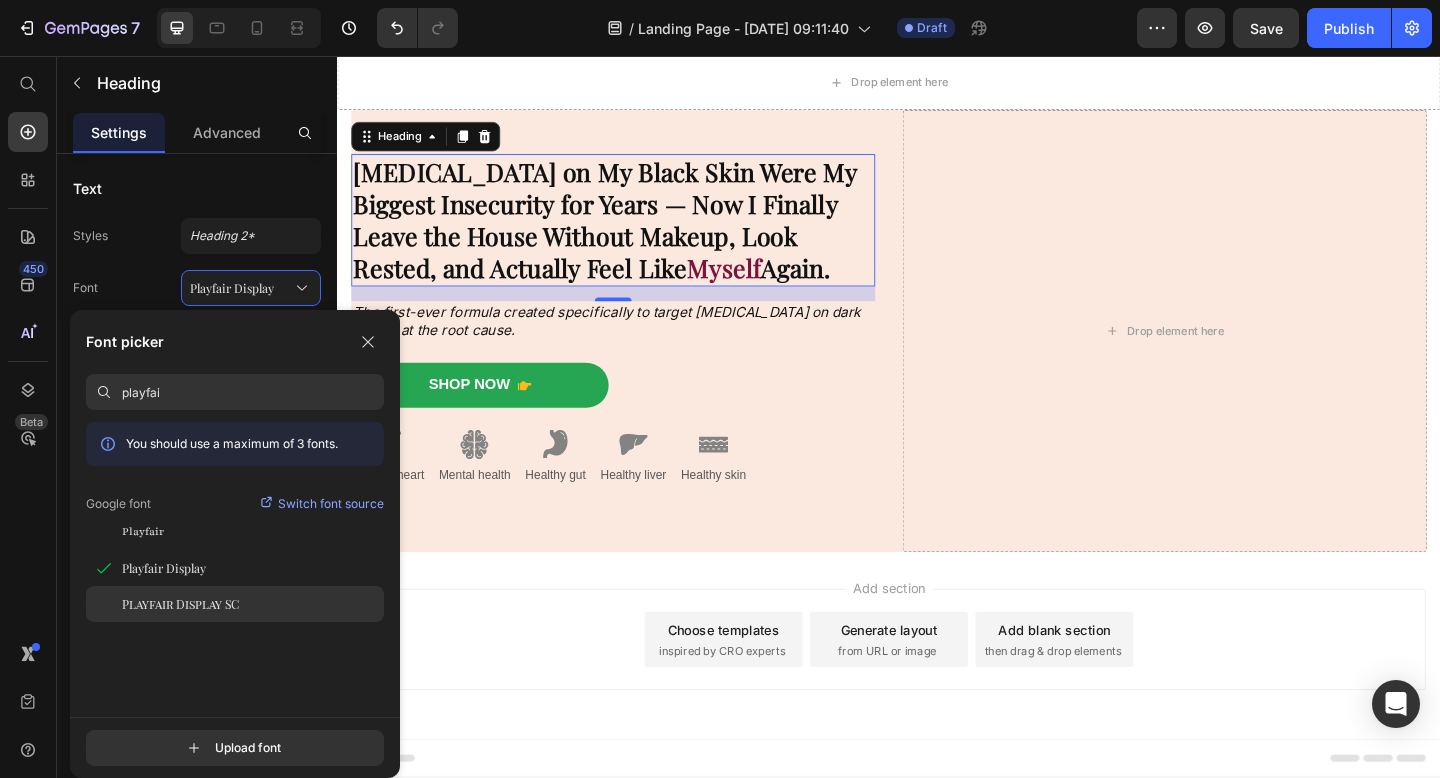 click on "Playfair Display SC" at bounding box center (180, 604) 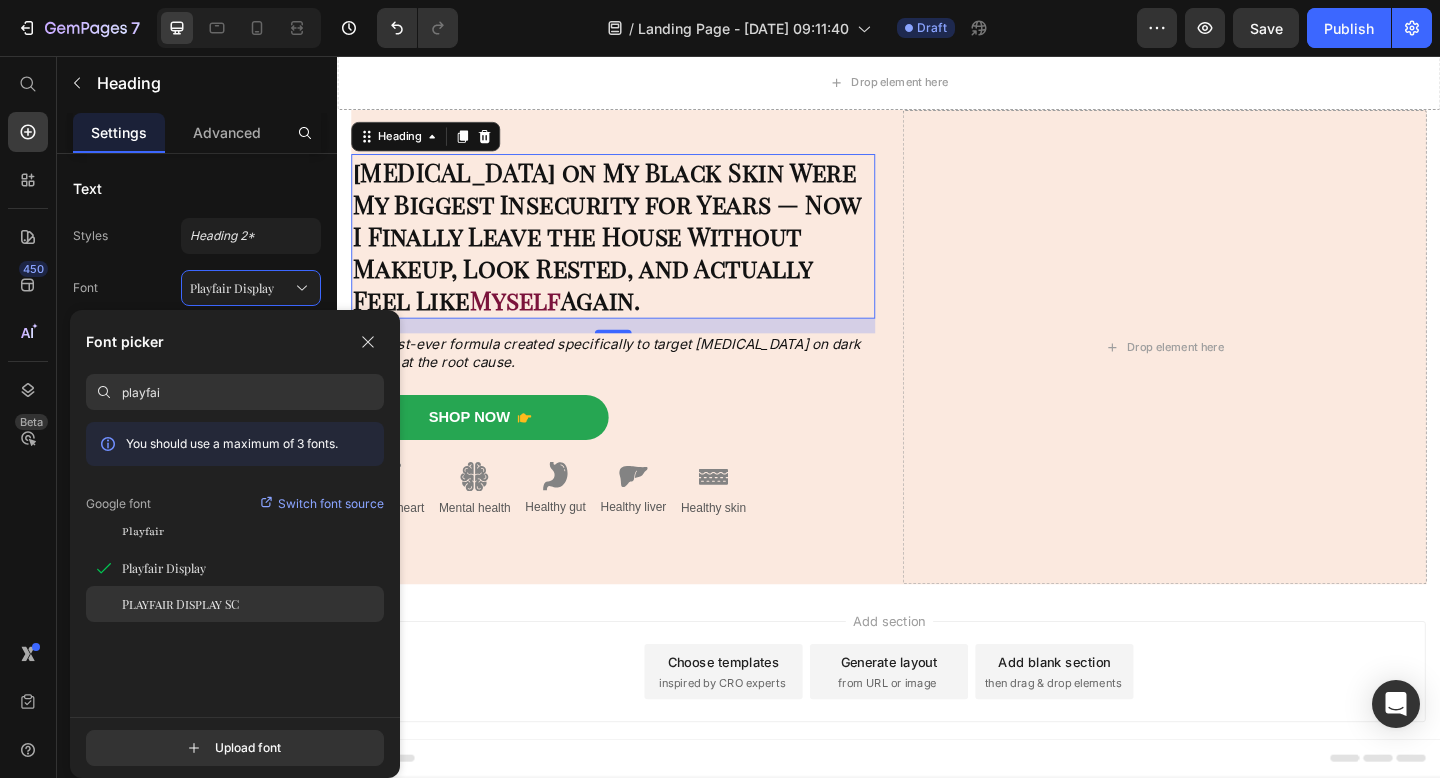 scroll, scrollTop: 76, scrollLeft: 0, axis: vertical 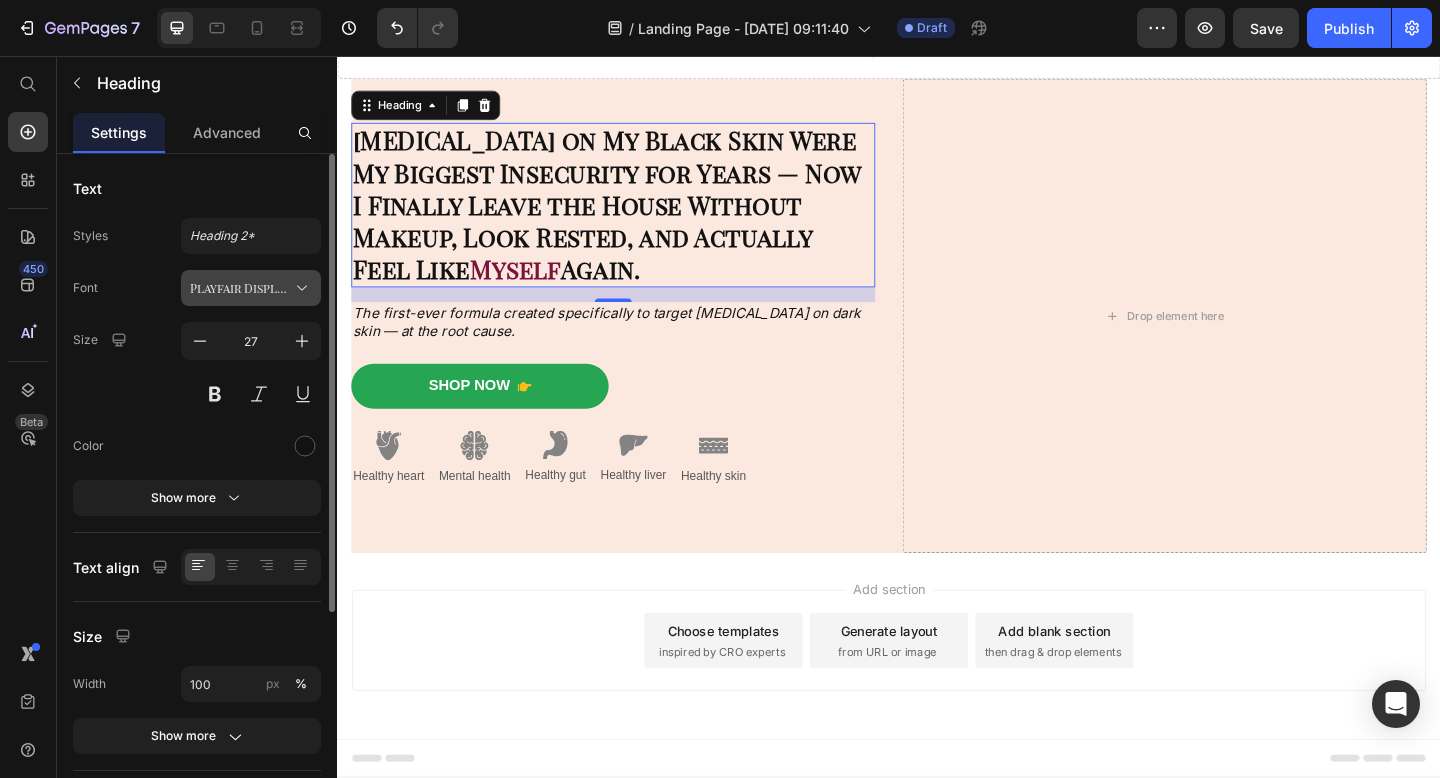 click on "Playfair Display SC" at bounding box center (251, 288) 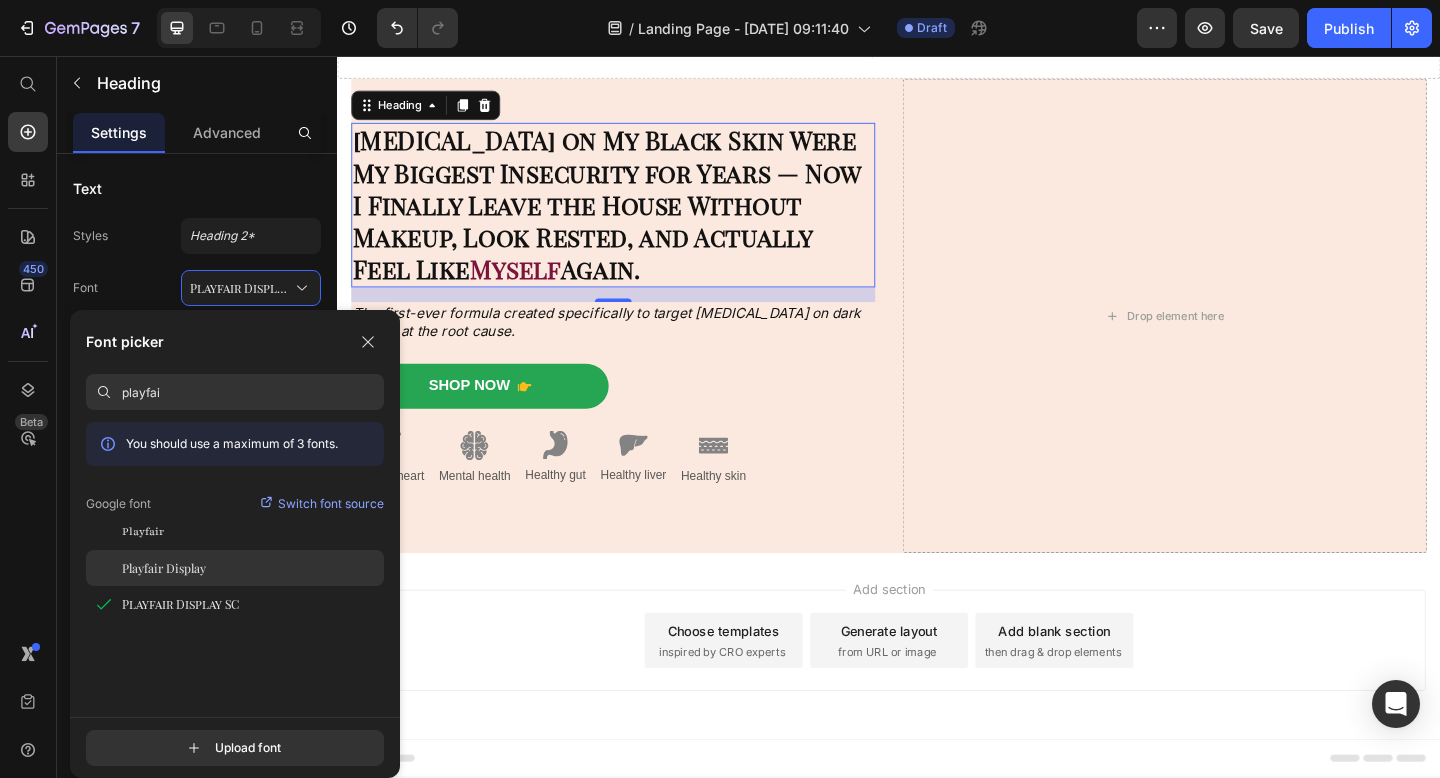 click on "Playfair Display" at bounding box center [164, 568] 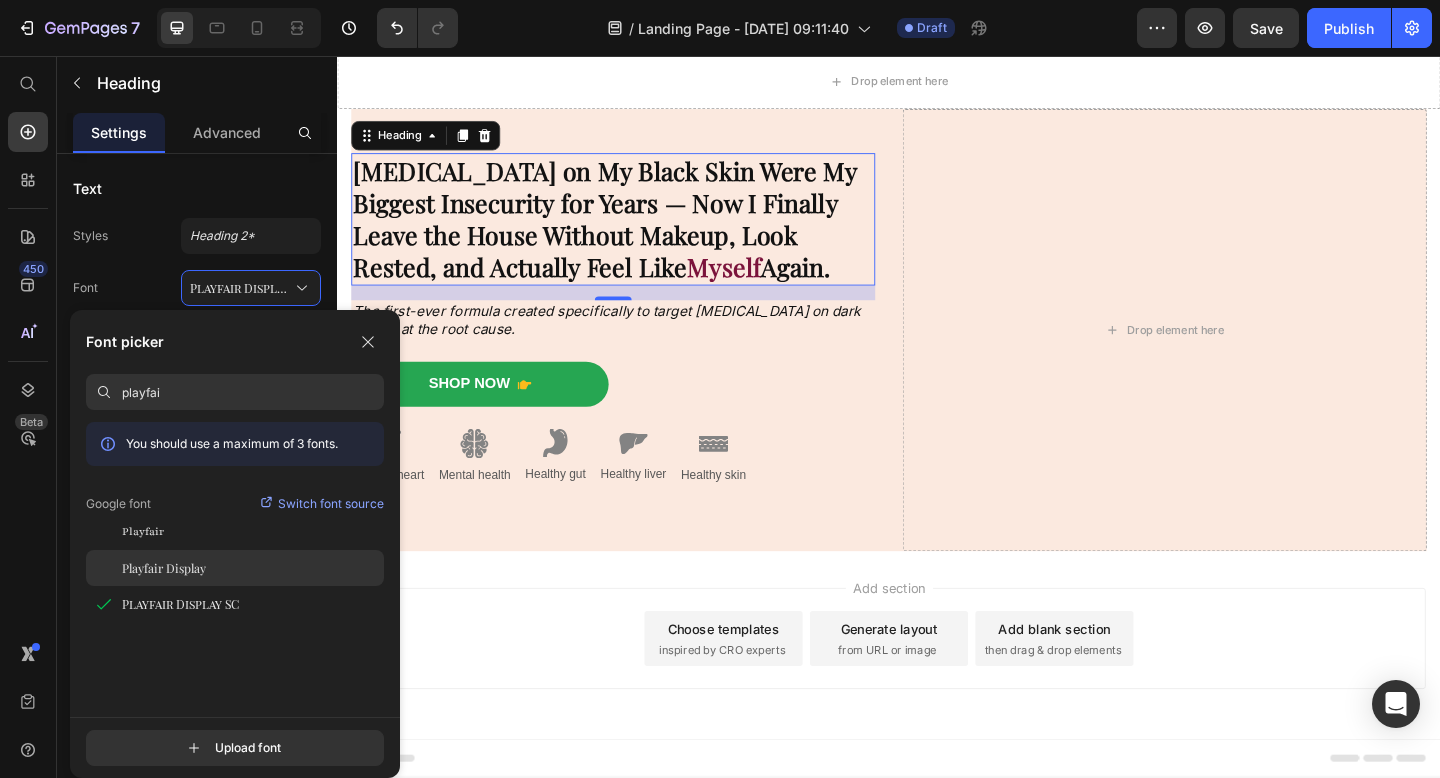 scroll, scrollTop: 42, scrollLeft: 0, axis: vertical 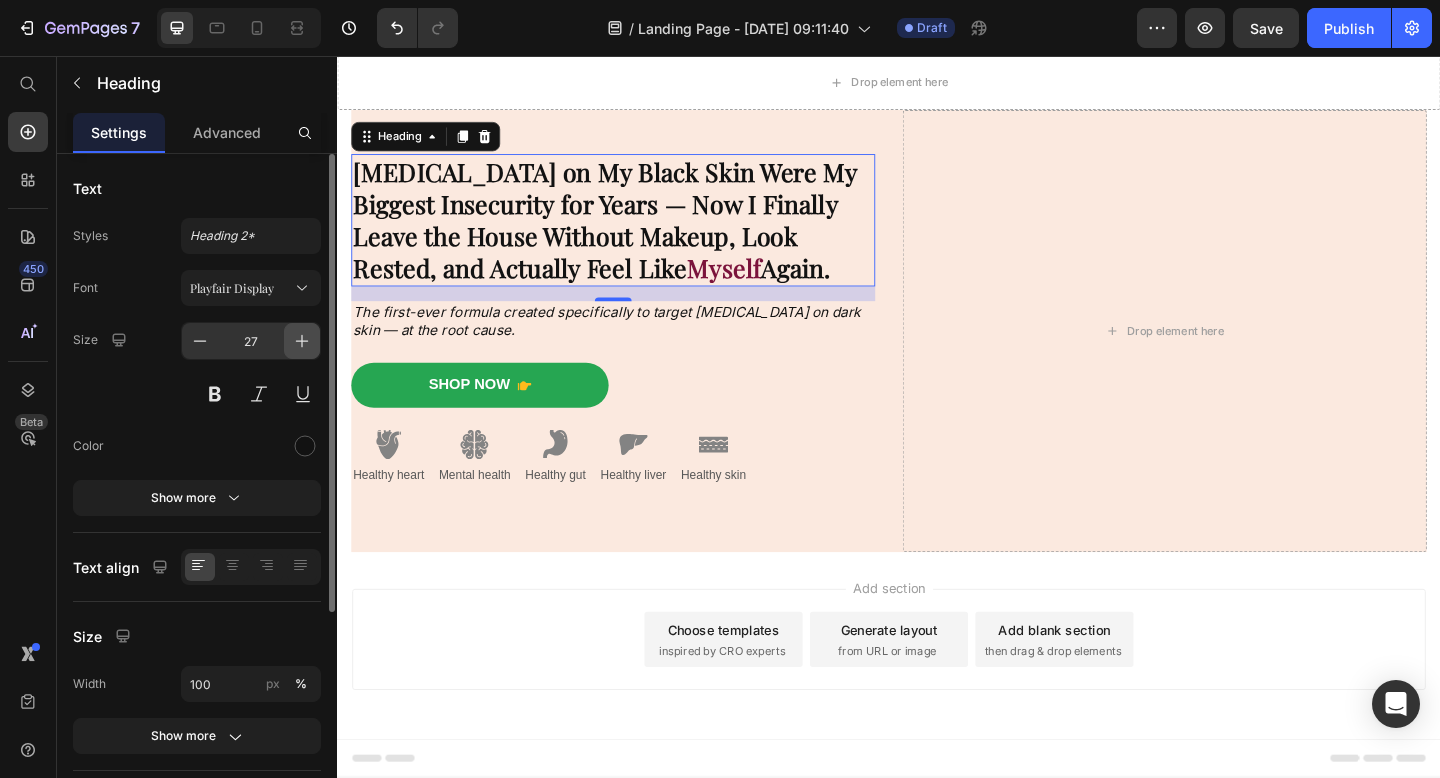 click 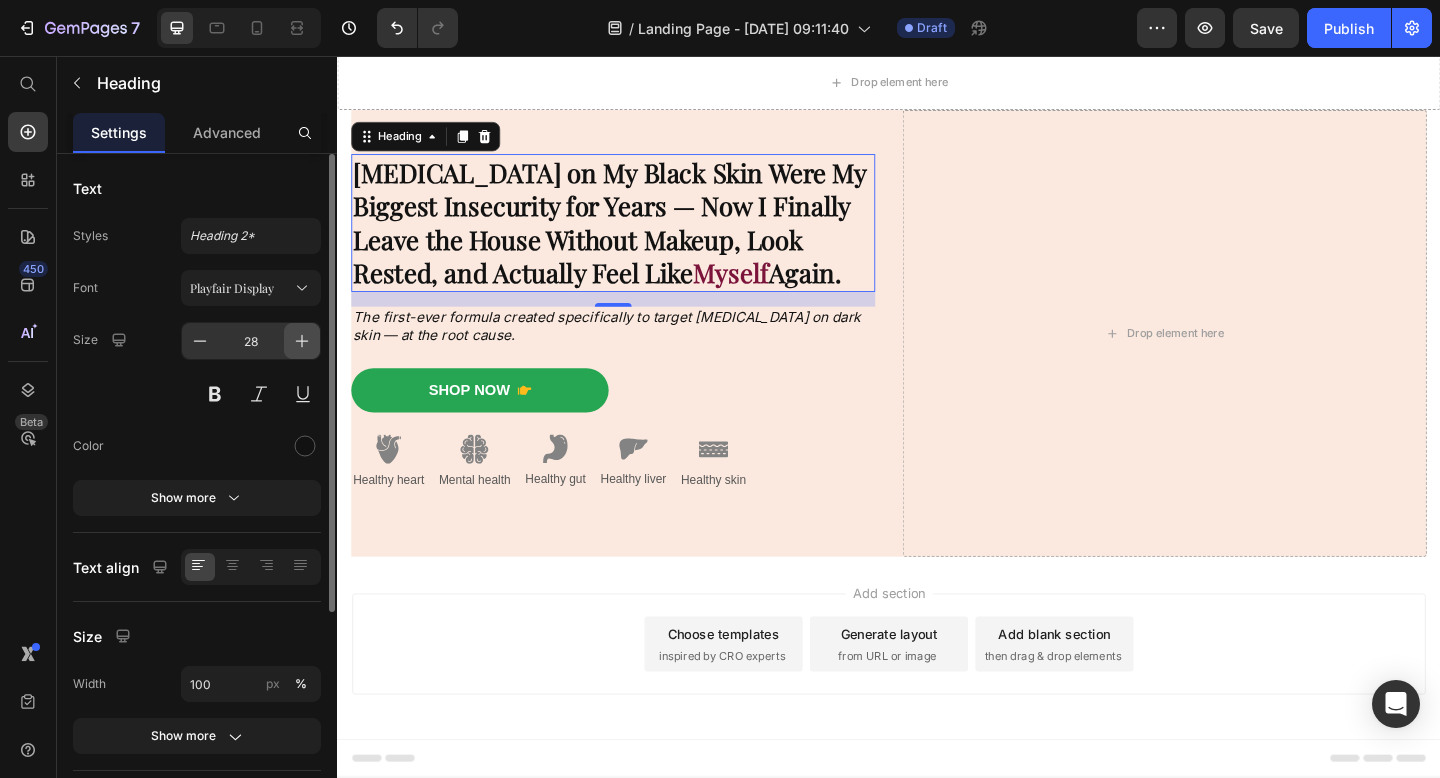 click 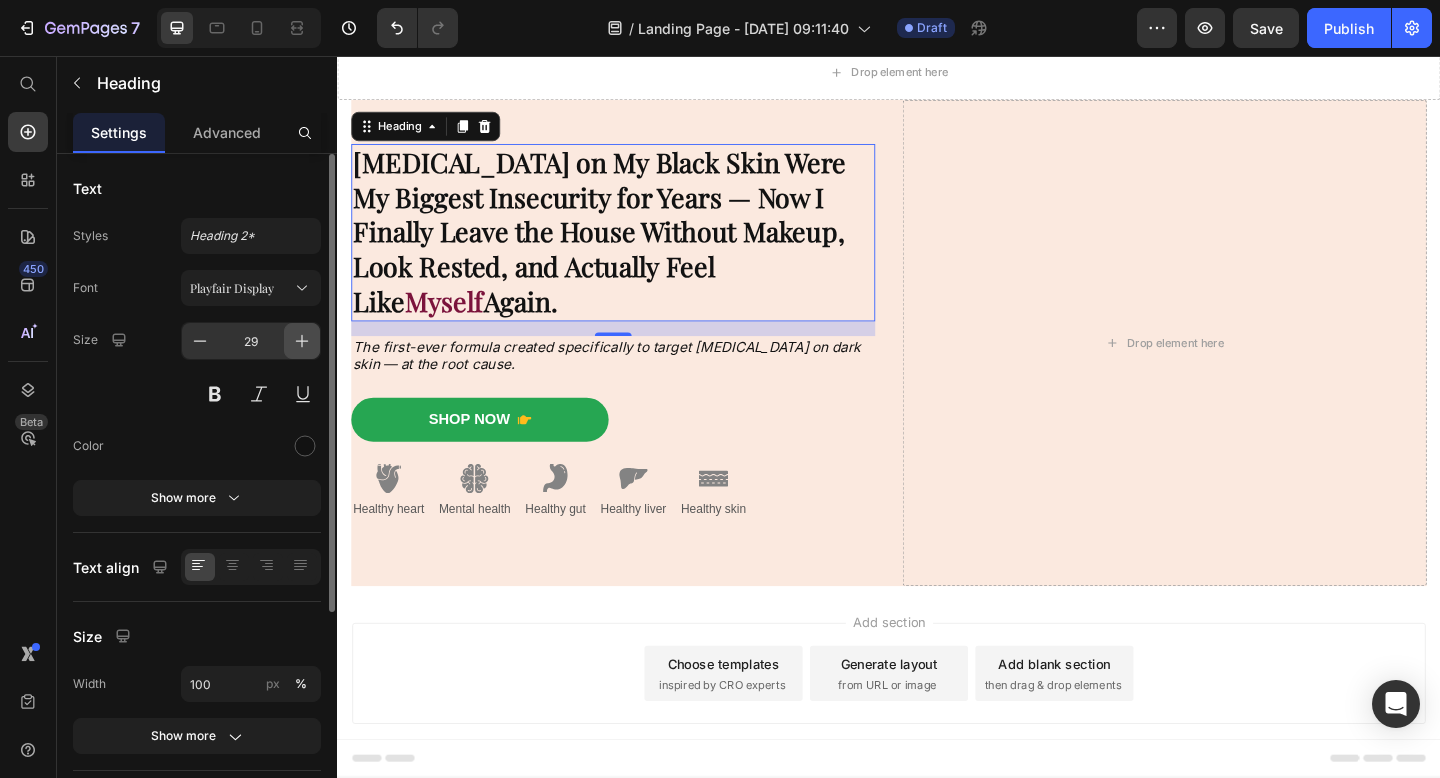 click 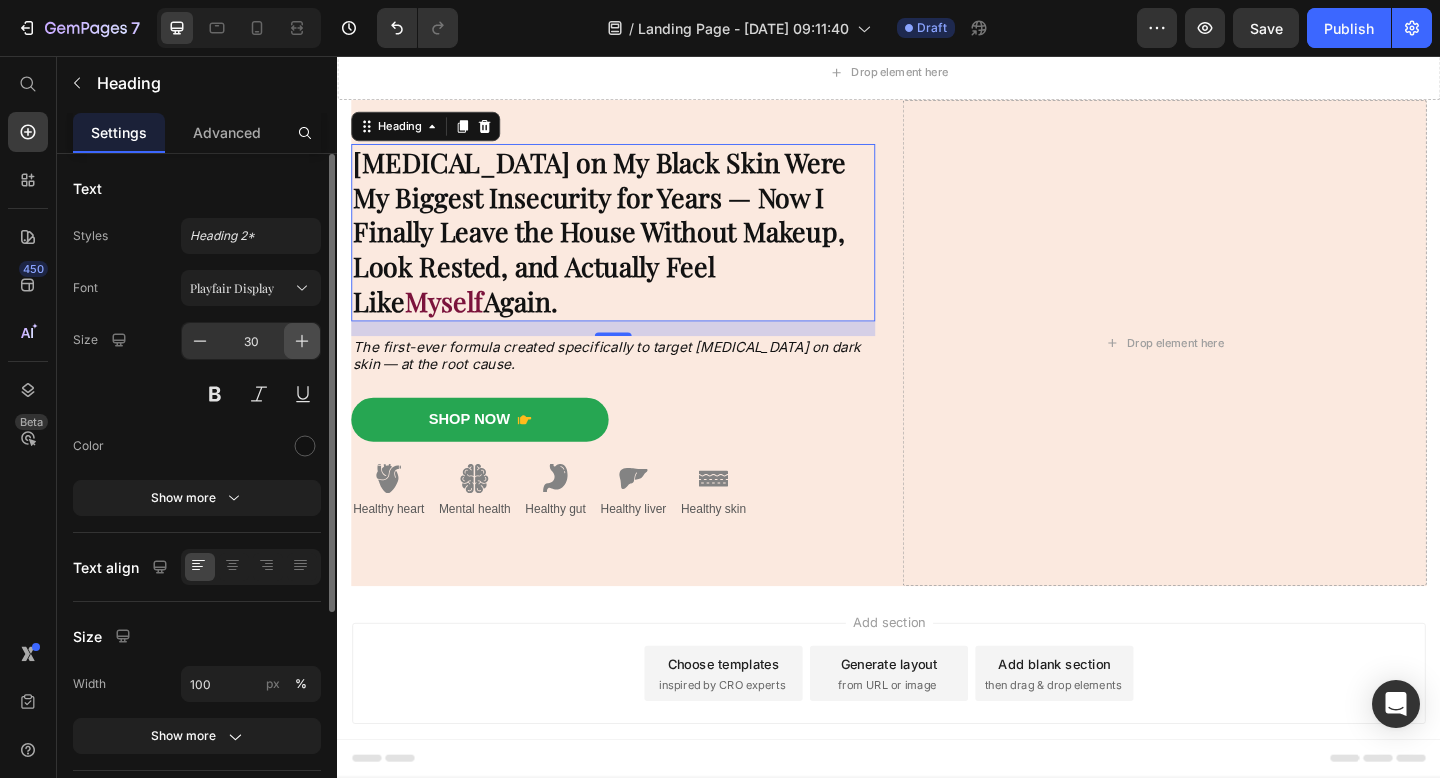 click 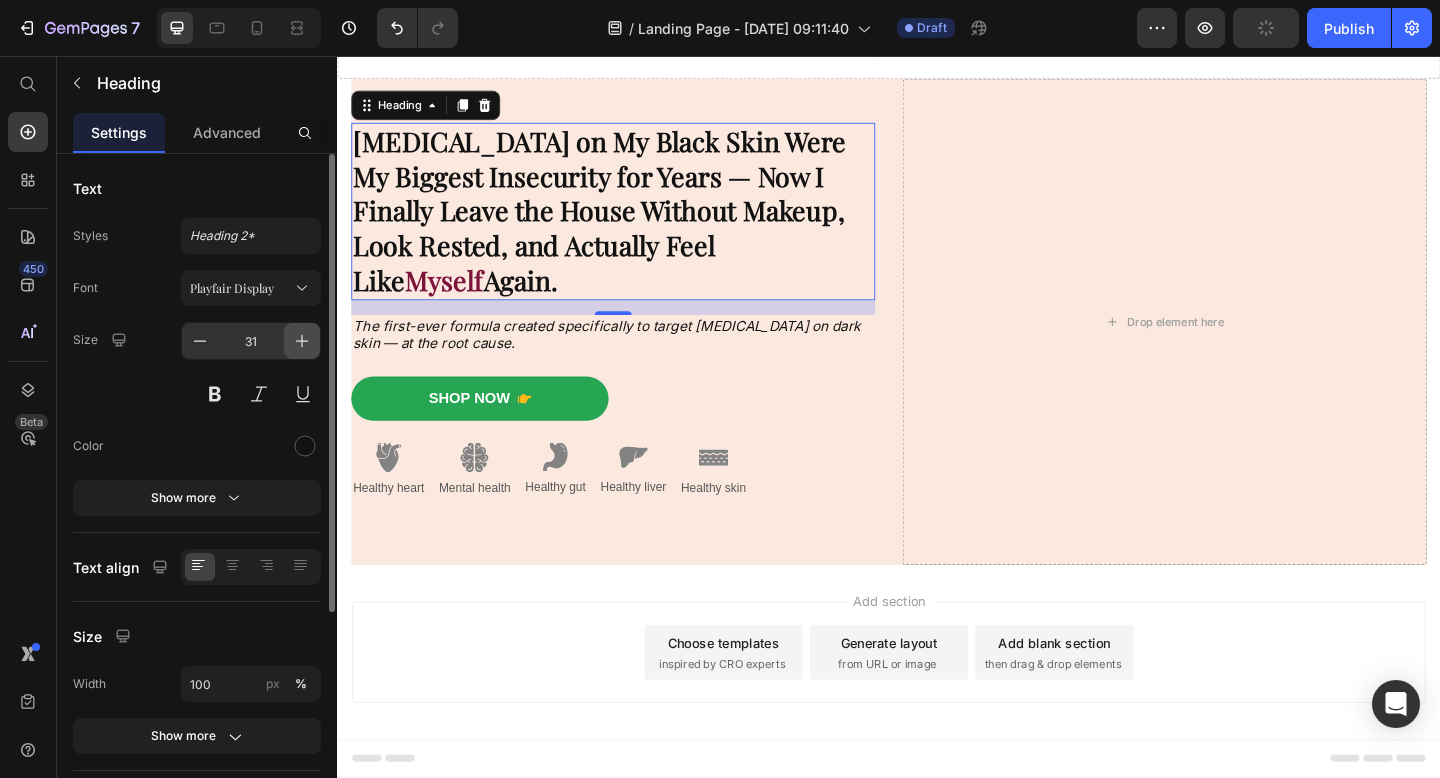 click 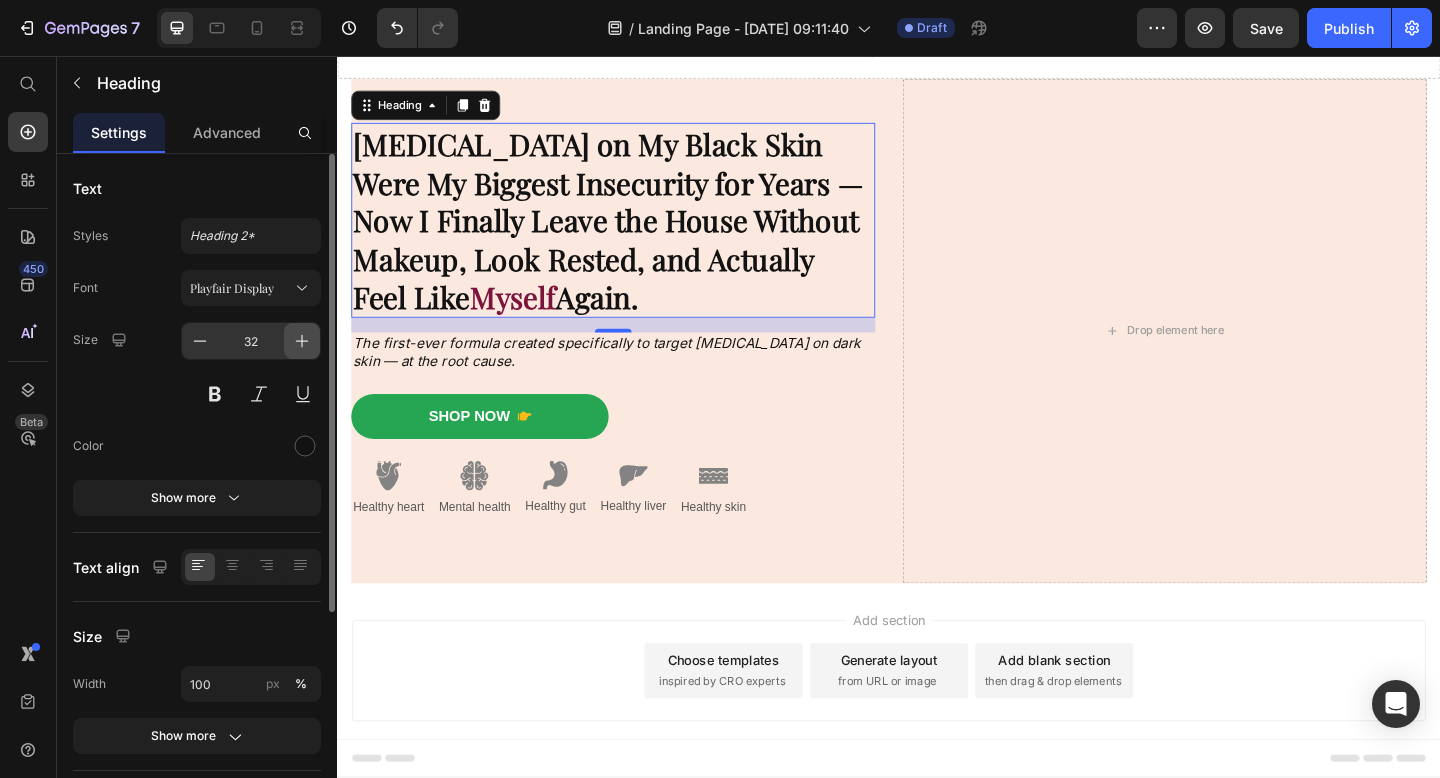 click 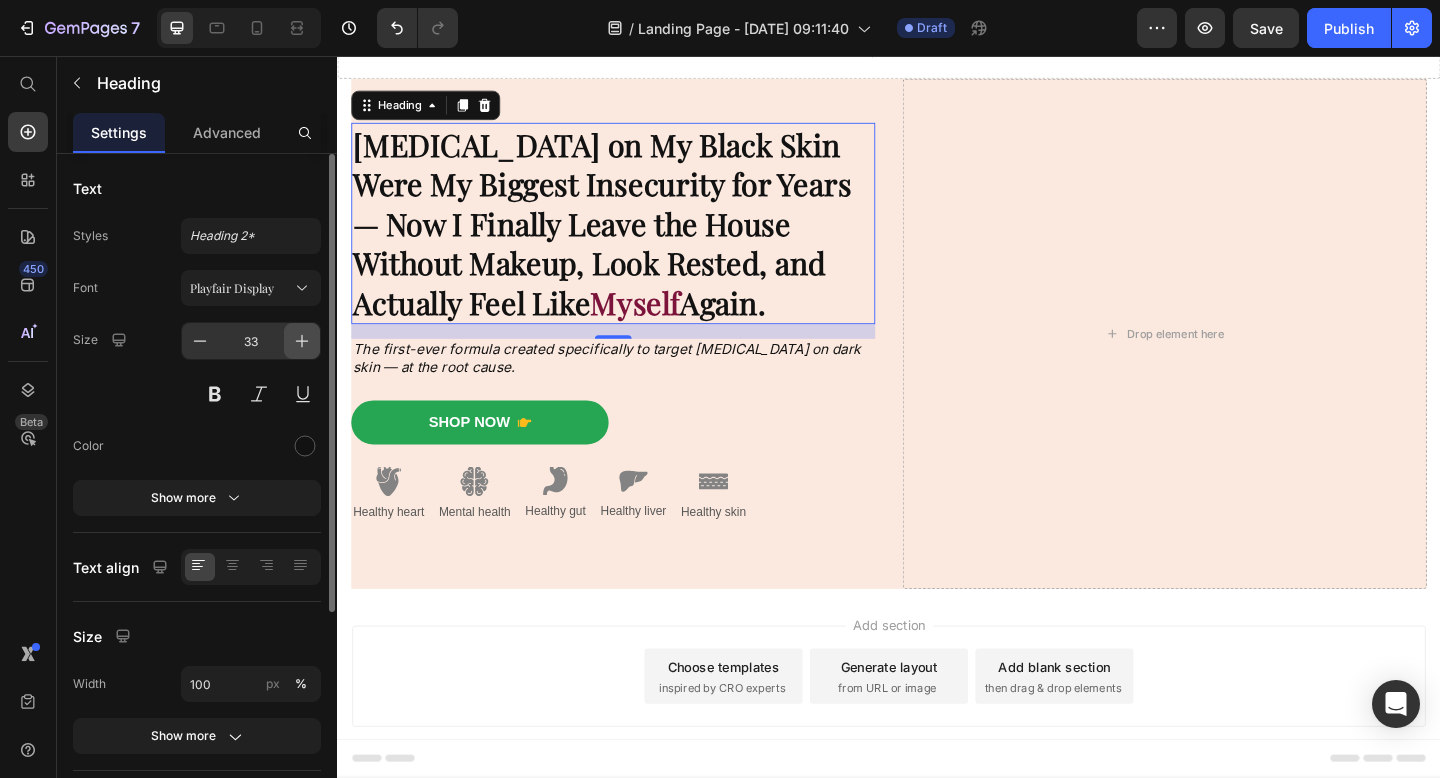 click 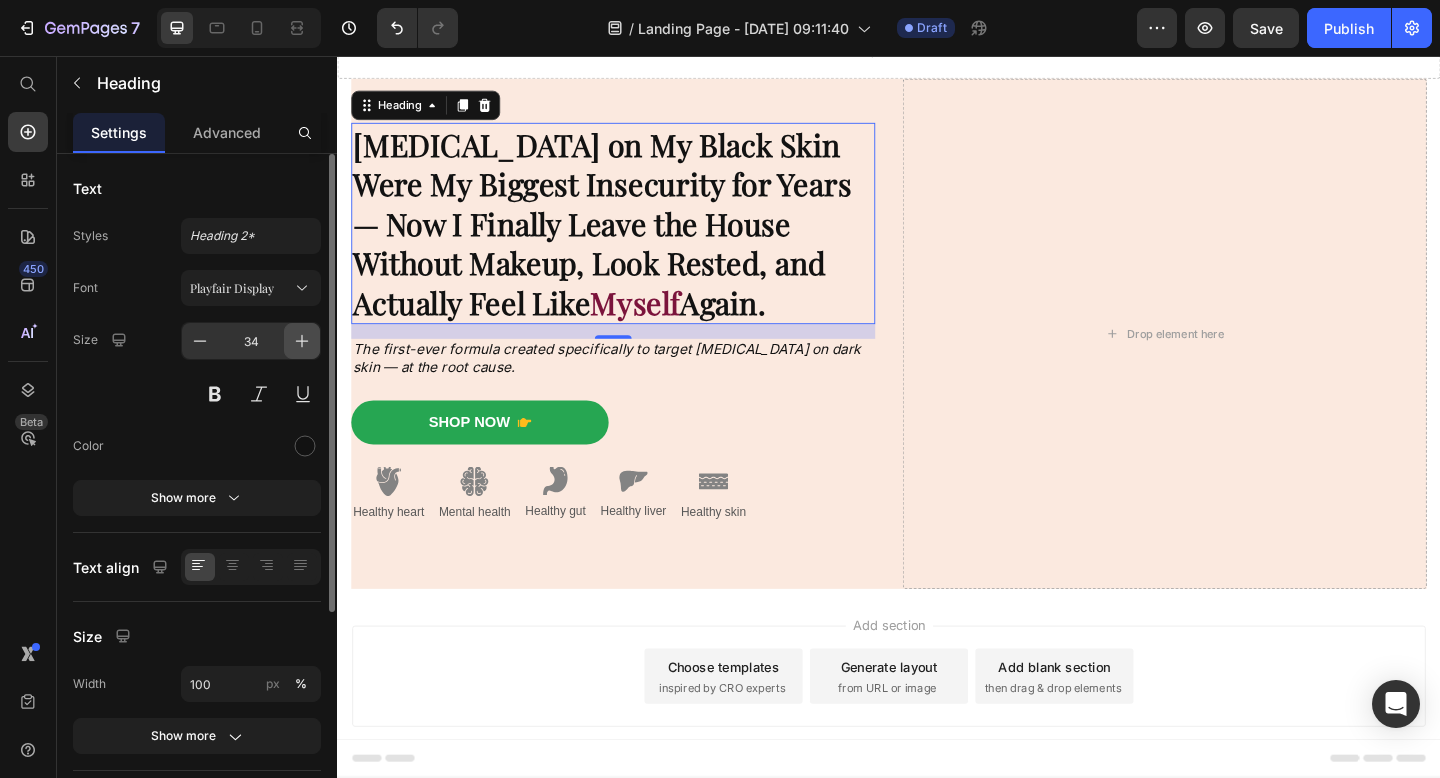 click 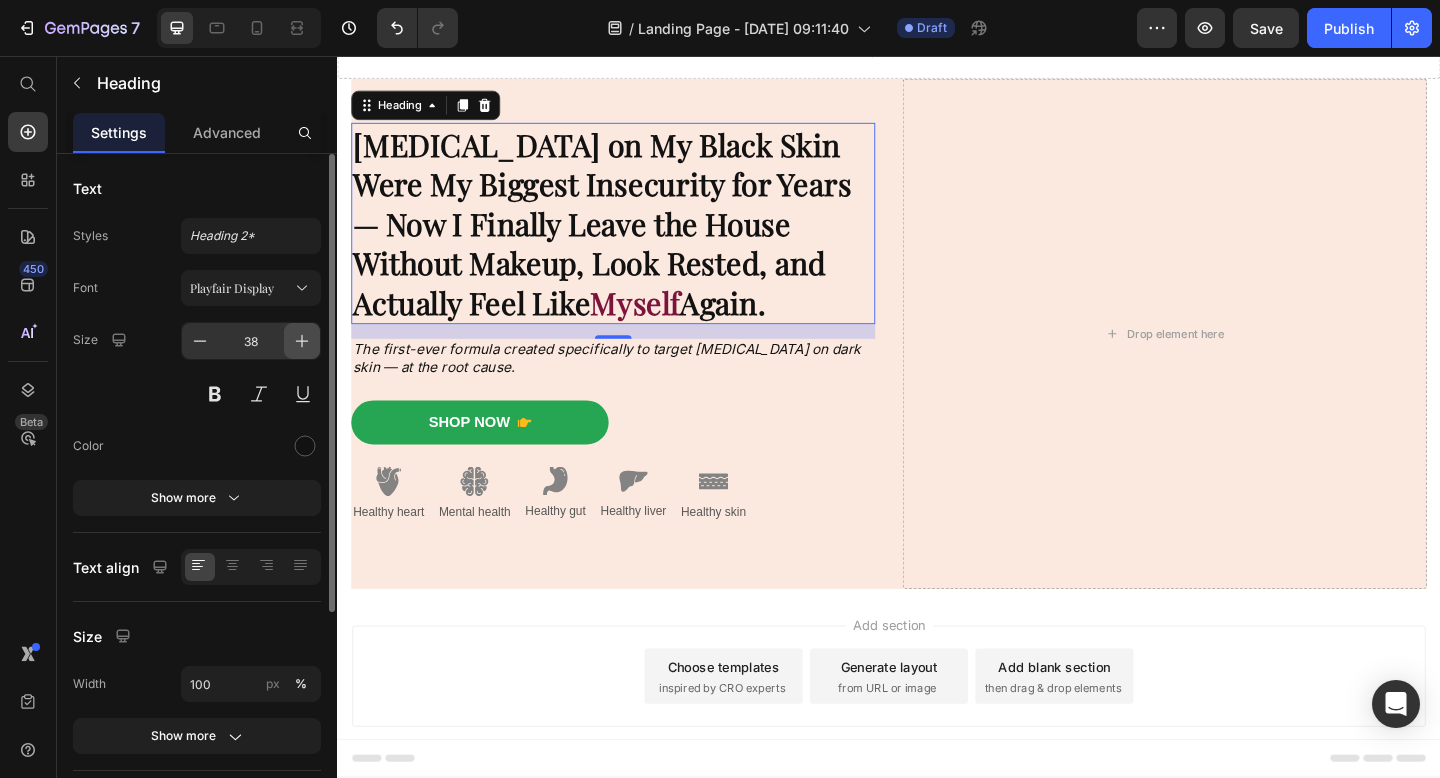 click 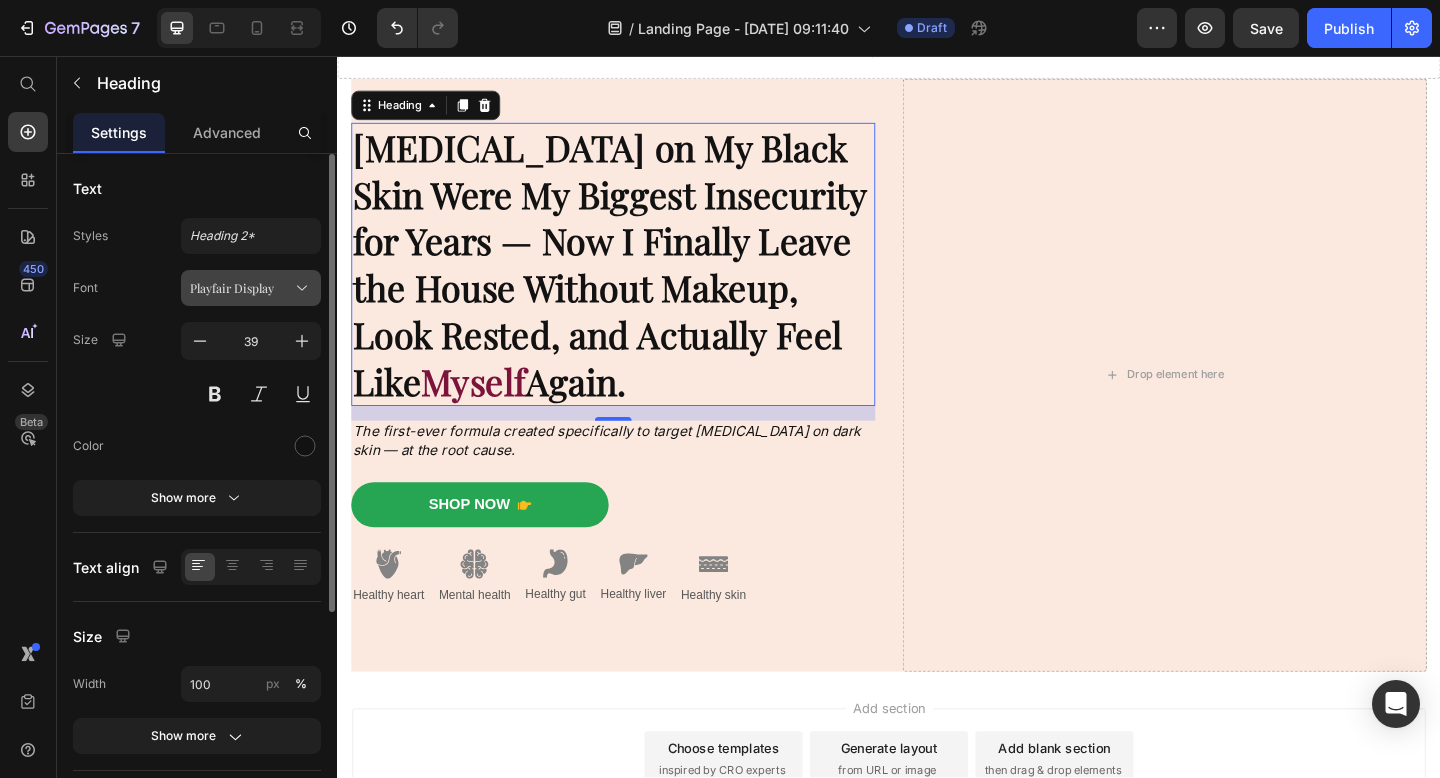 click on "Playfair Display" at bounding box center [251, 288] 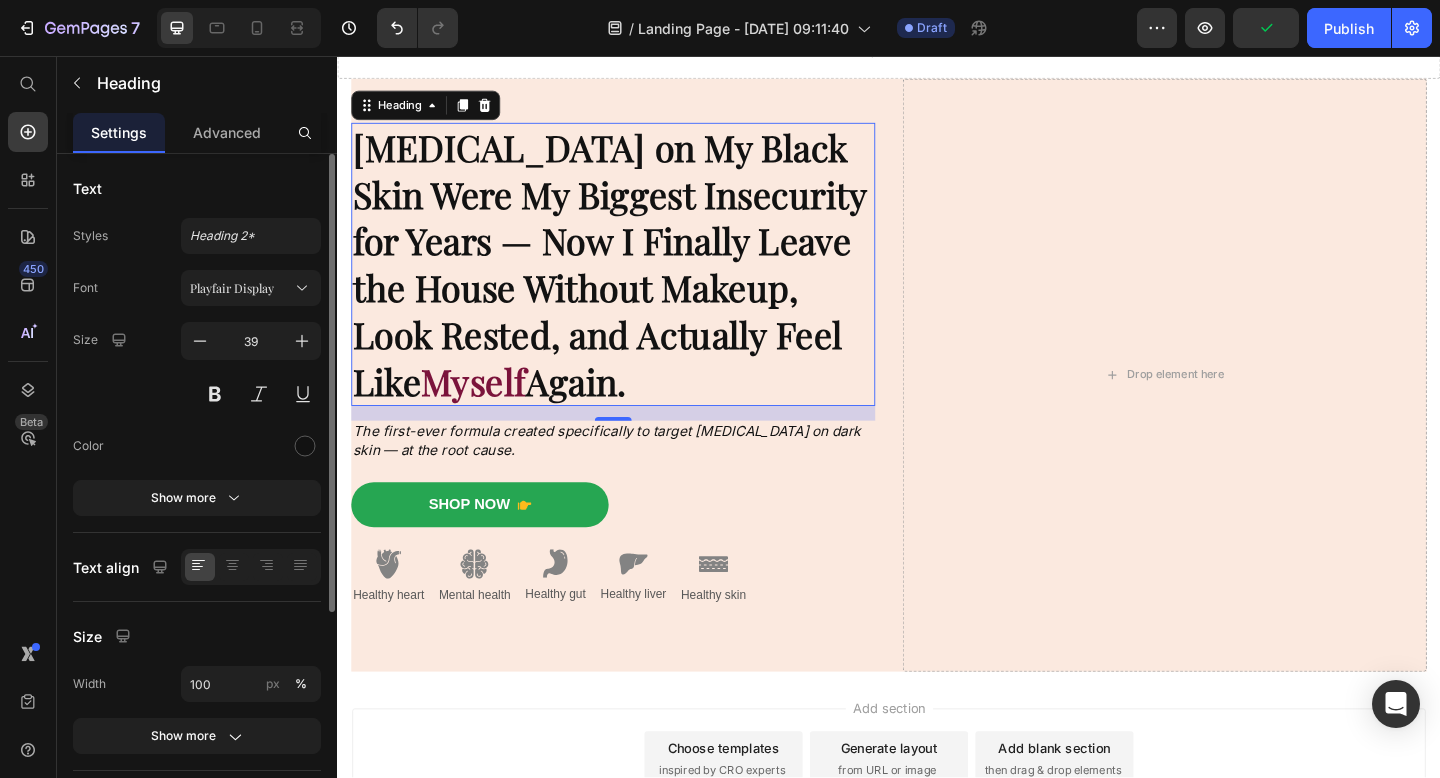 click on "Text Styles Heading 2* Font Playfair Display Size 39 Color Show more" 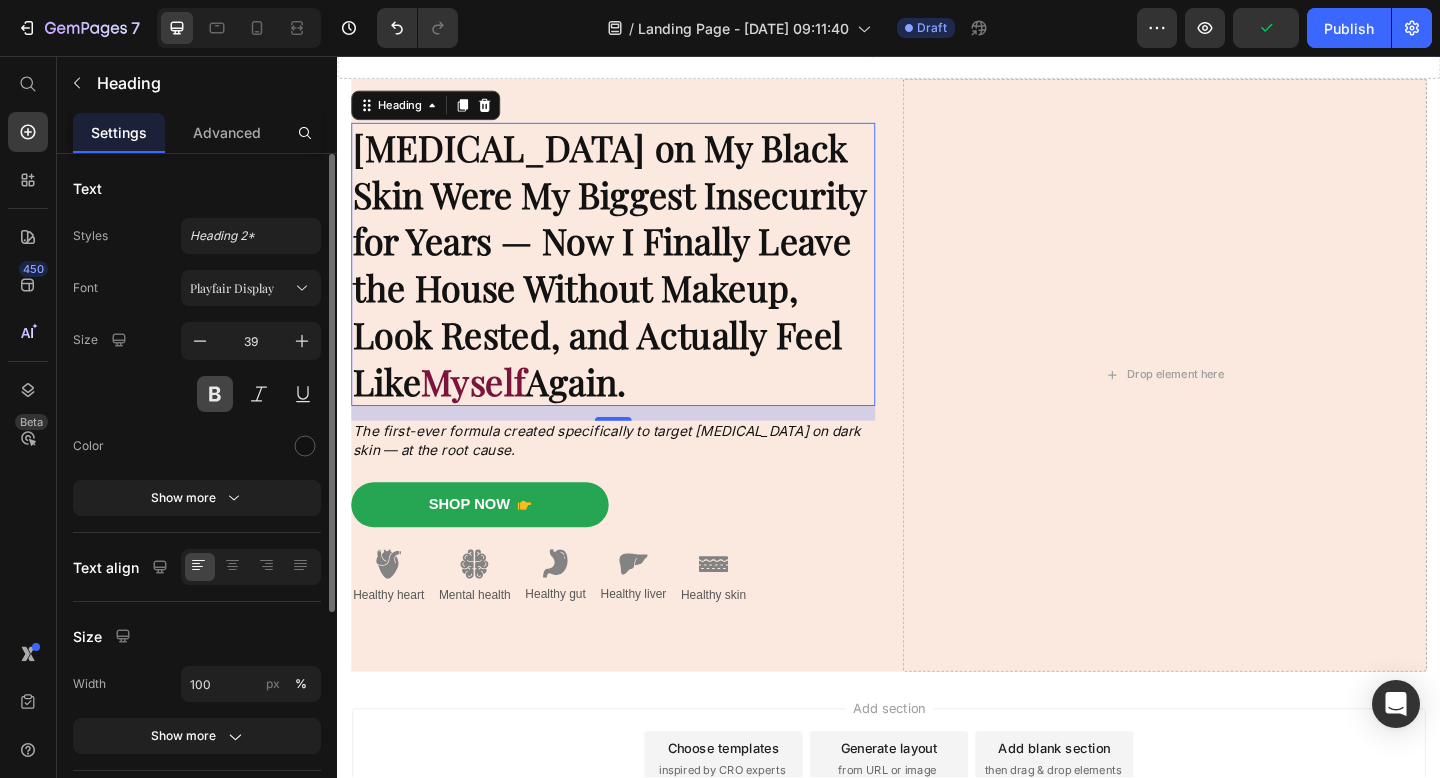 click at bounding box center [215, 394] 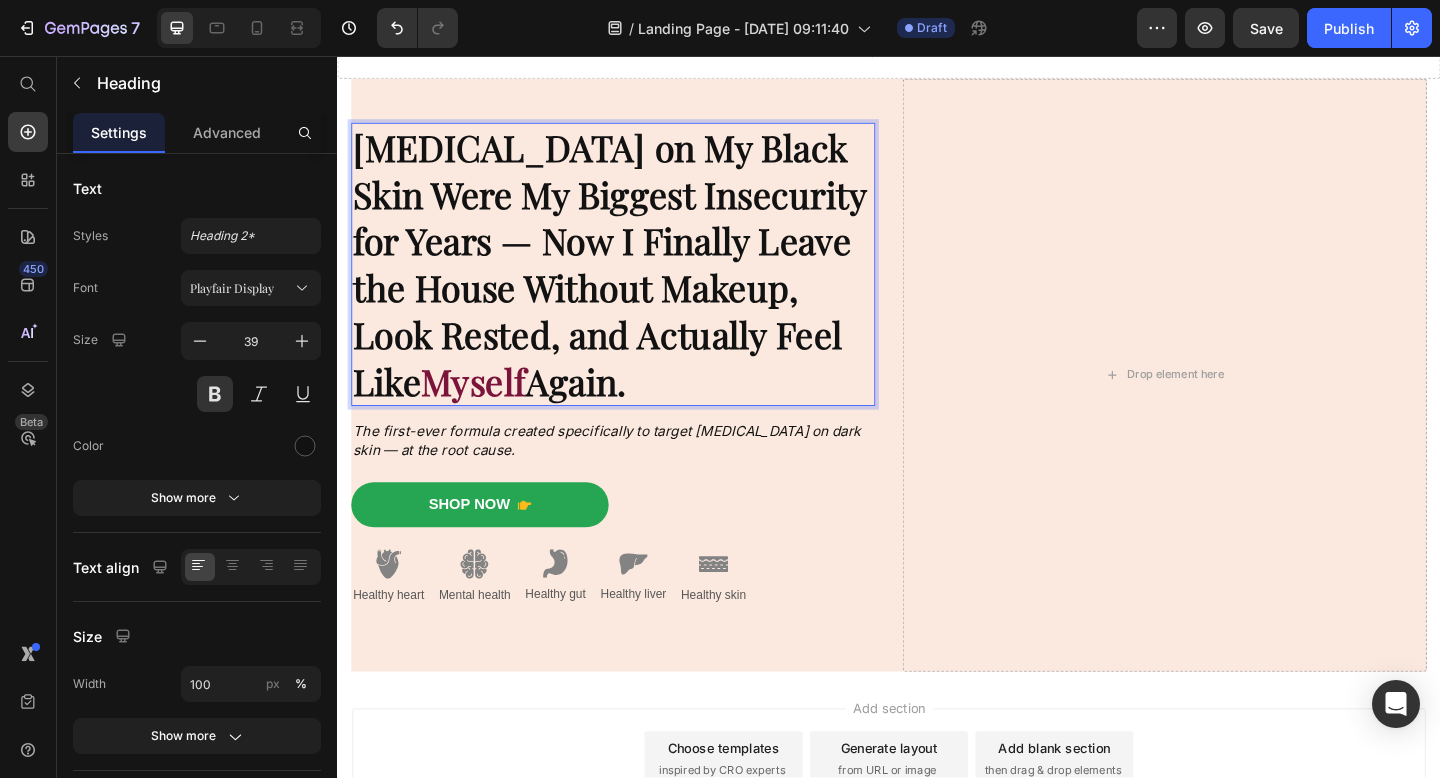 drag, startPoint x: 593, startPoint y: 406, endPoint x: 490, endPoint y: 406, distance: 103 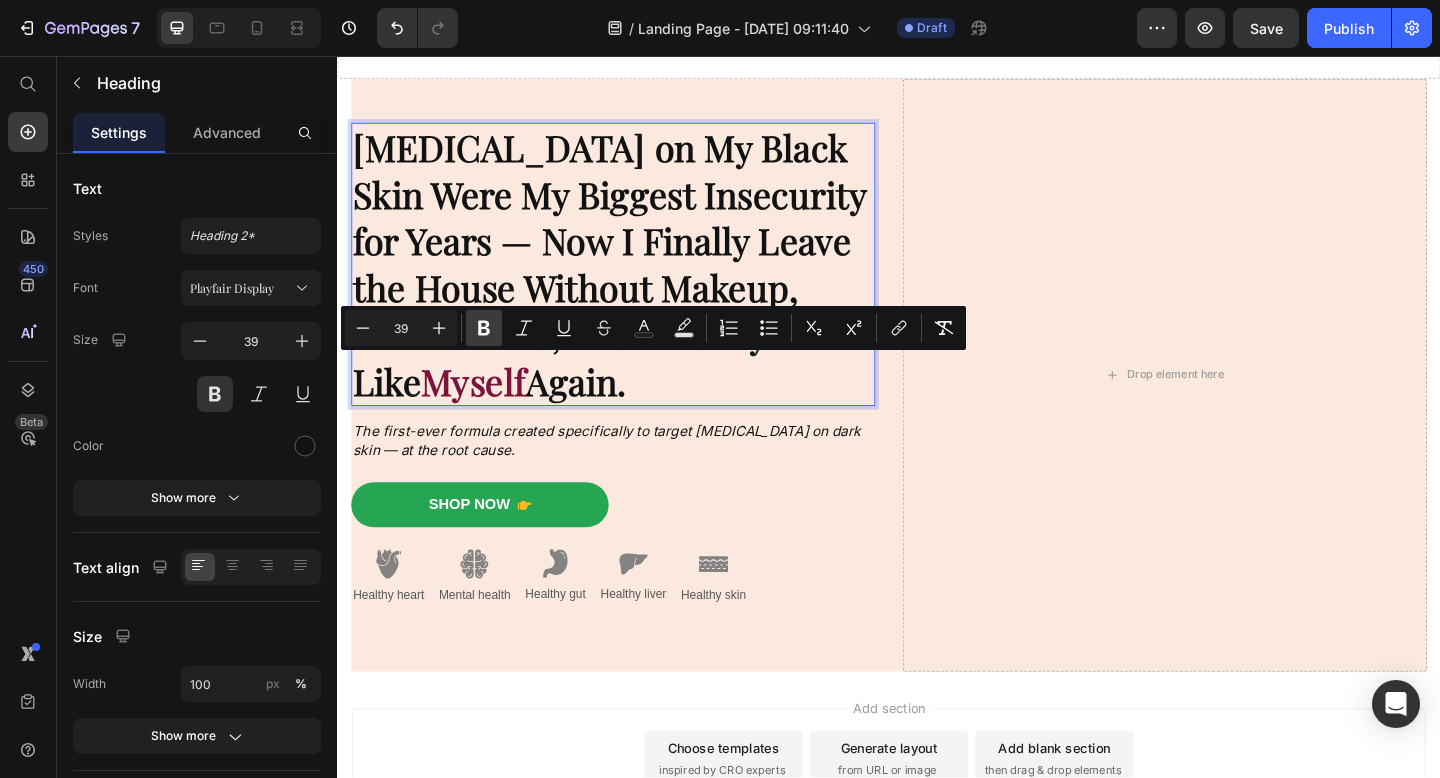 click 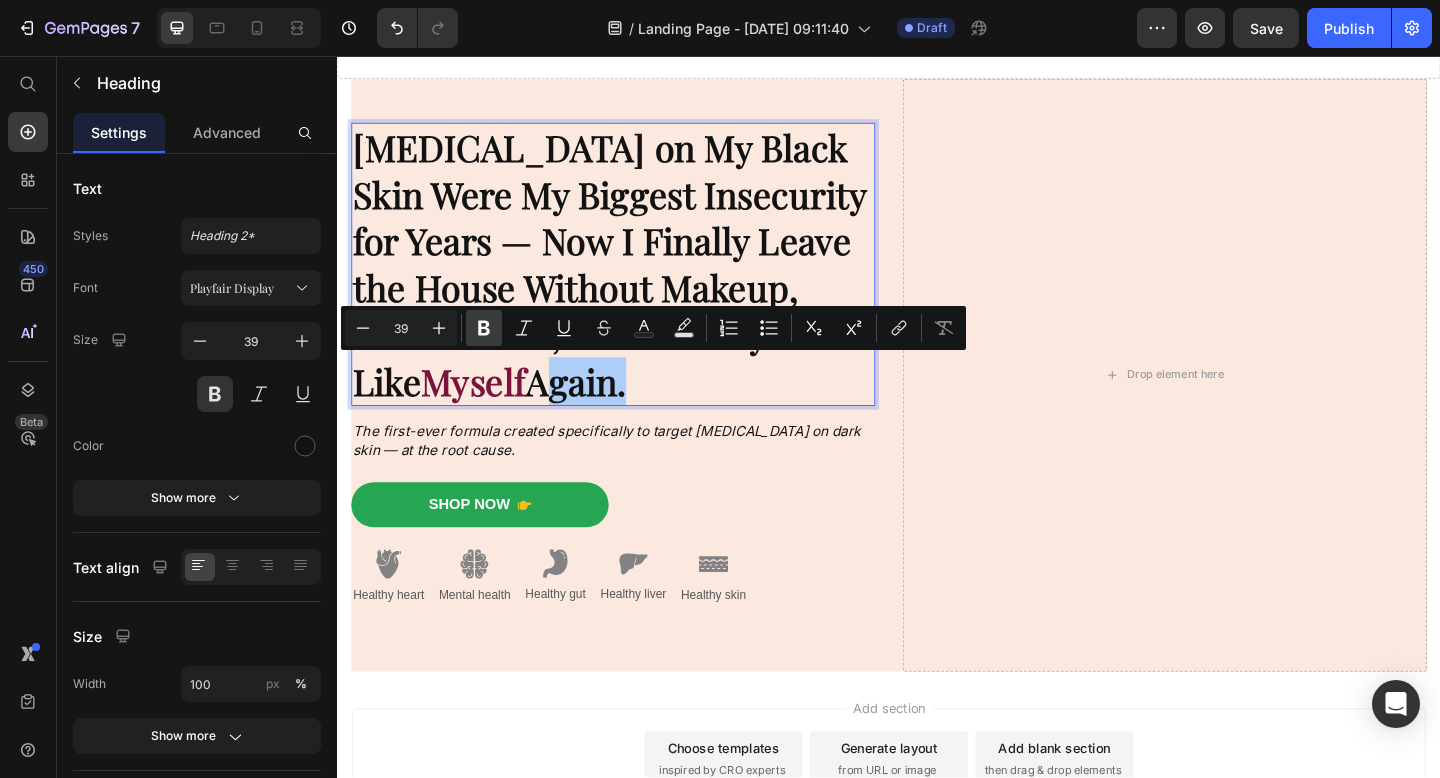click 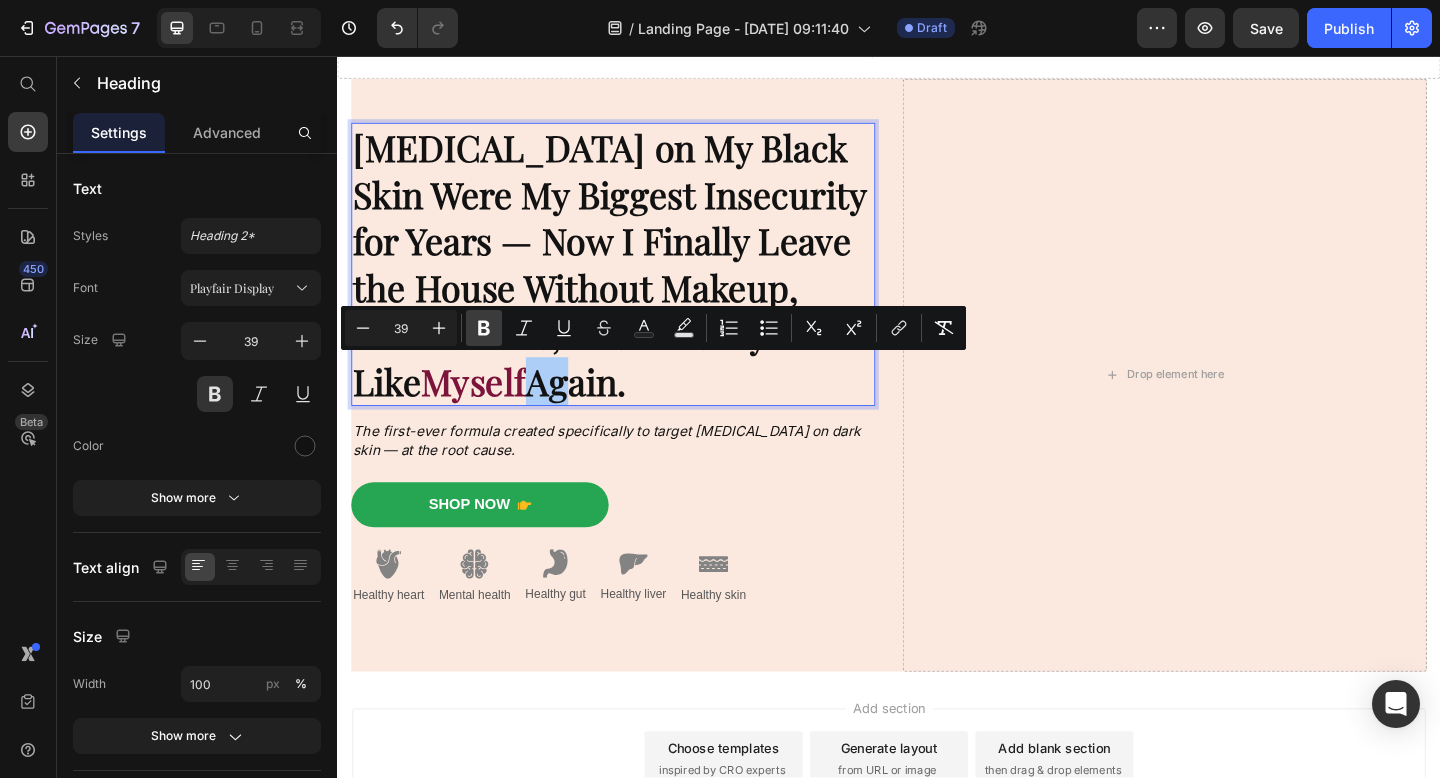 click 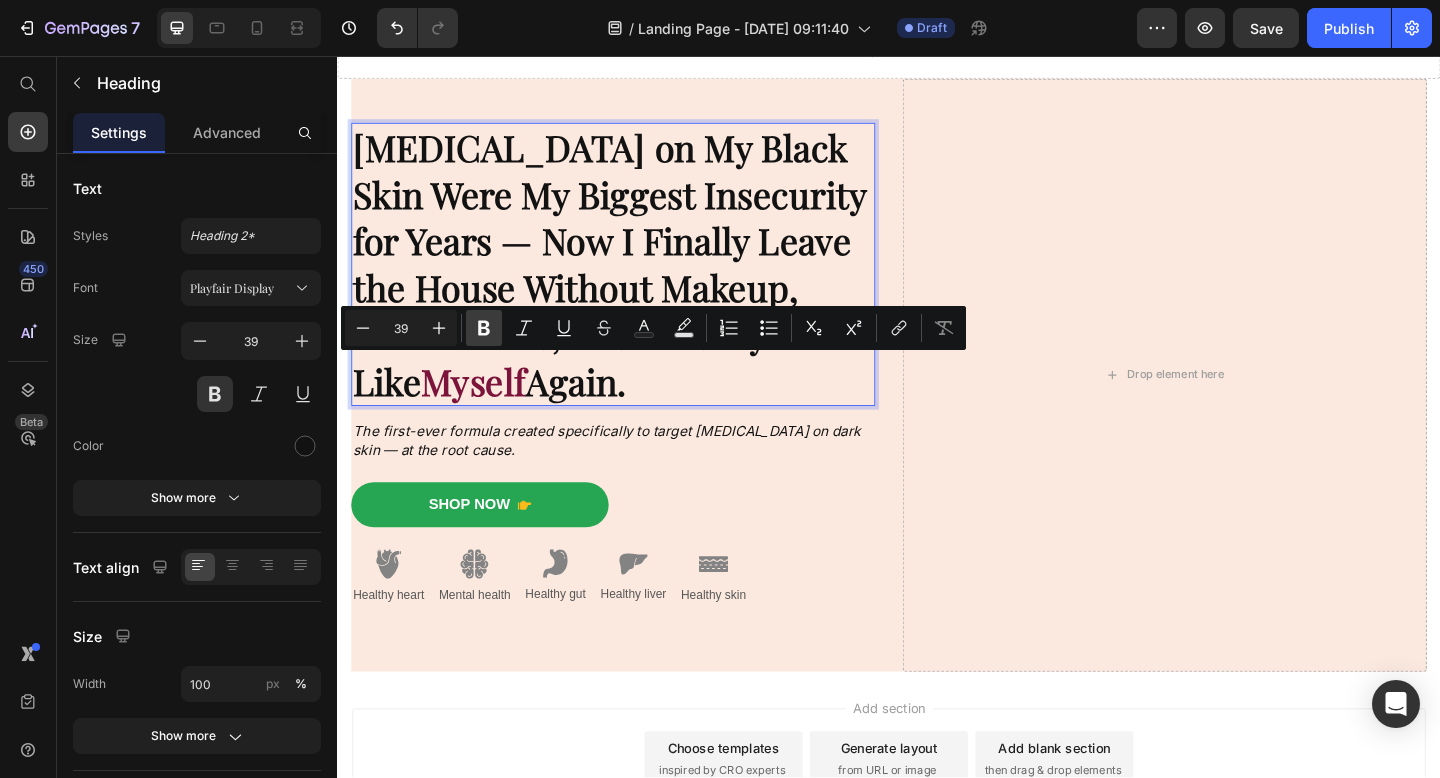 click 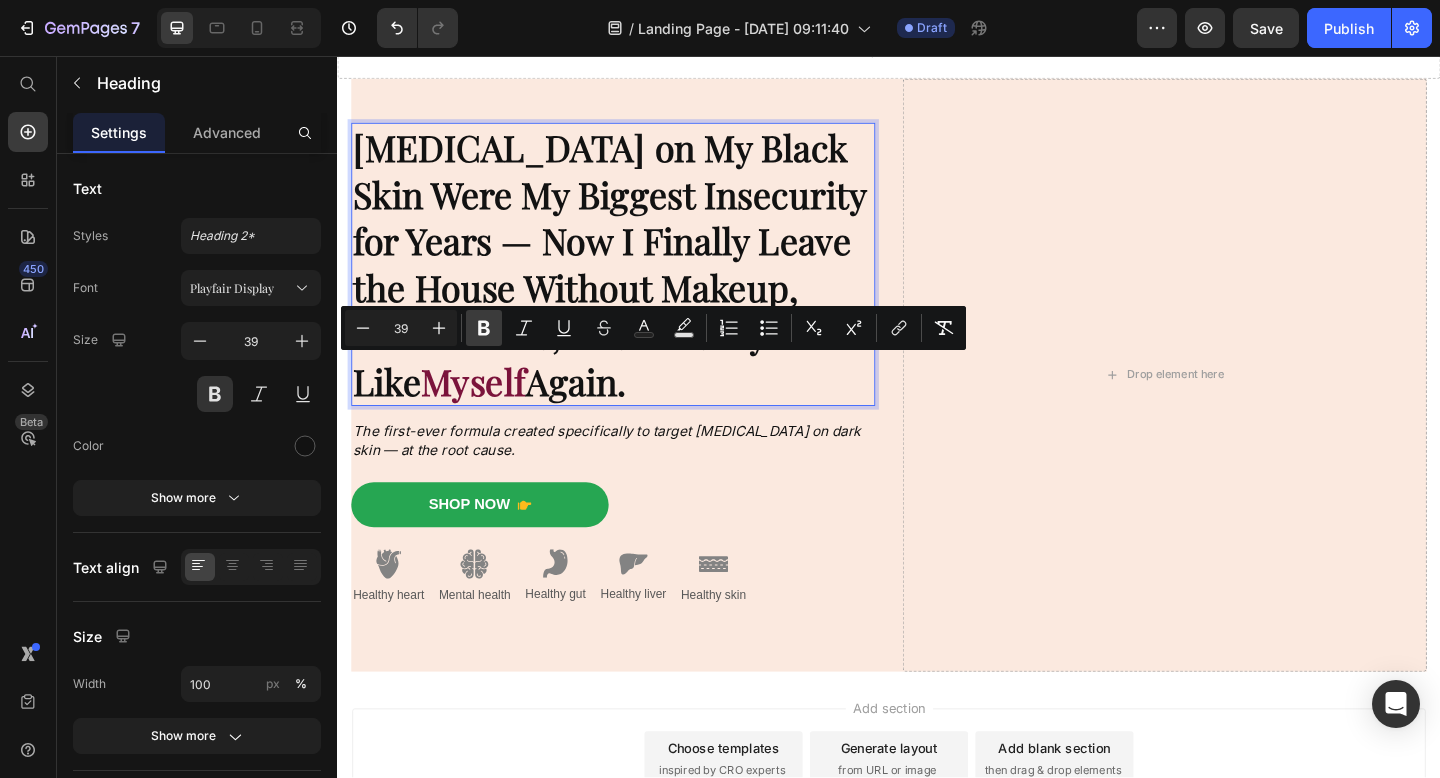 click 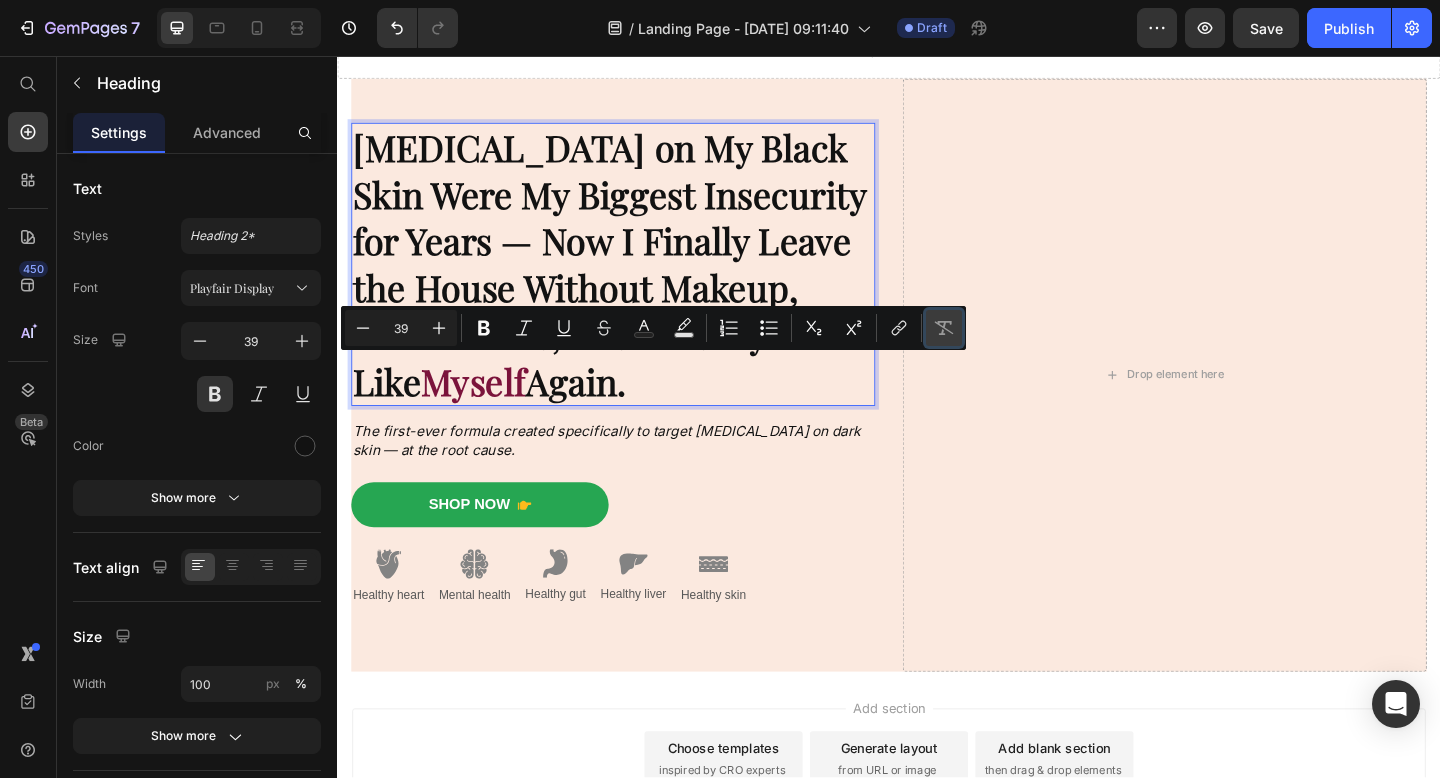 click 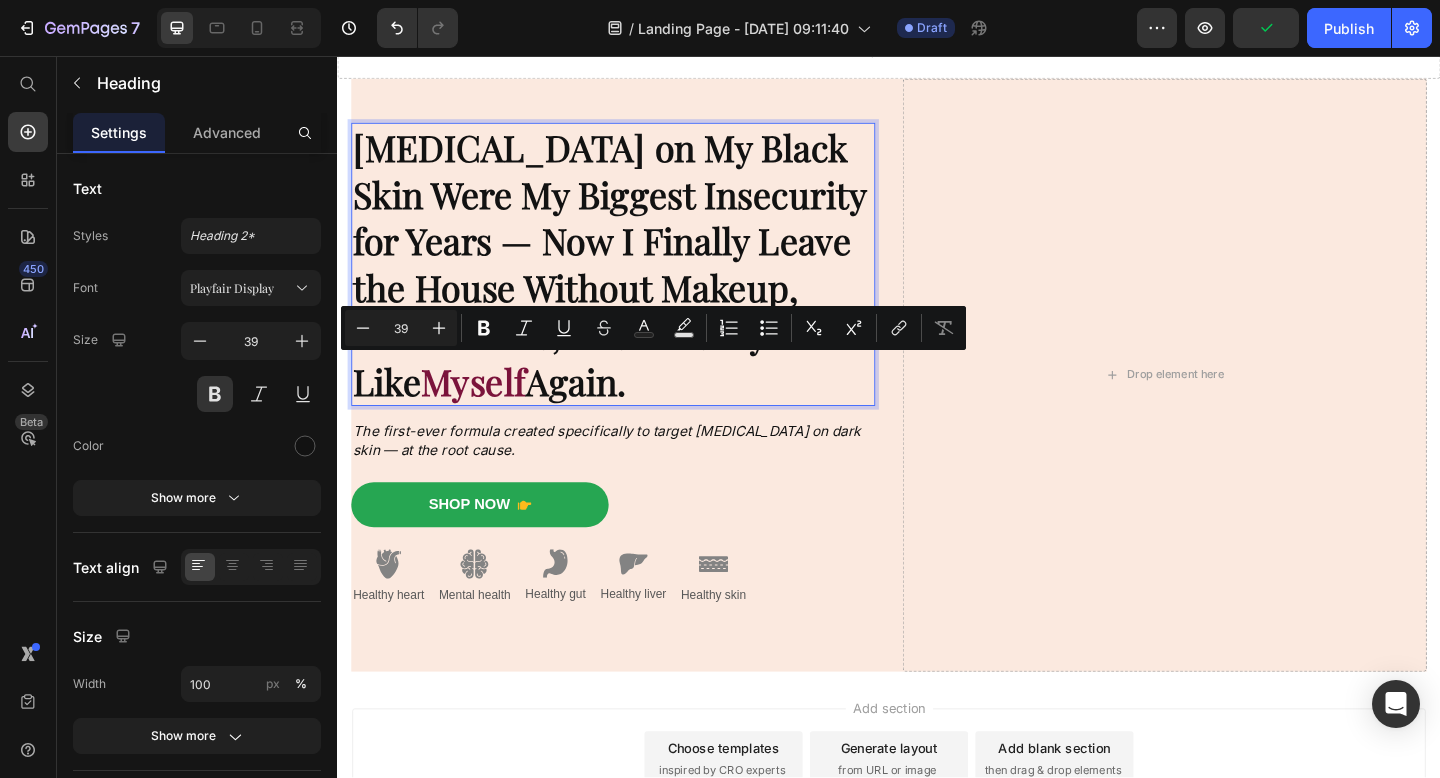 click on "[MEDICAL_DATA] on My Black Skin Were My Biggest Insecurity for Years — Now I Finally Leave the House Without Makeup, Look Rested, and Actually Feel Like  Myself  A gain." at bounding box center (637, 283) 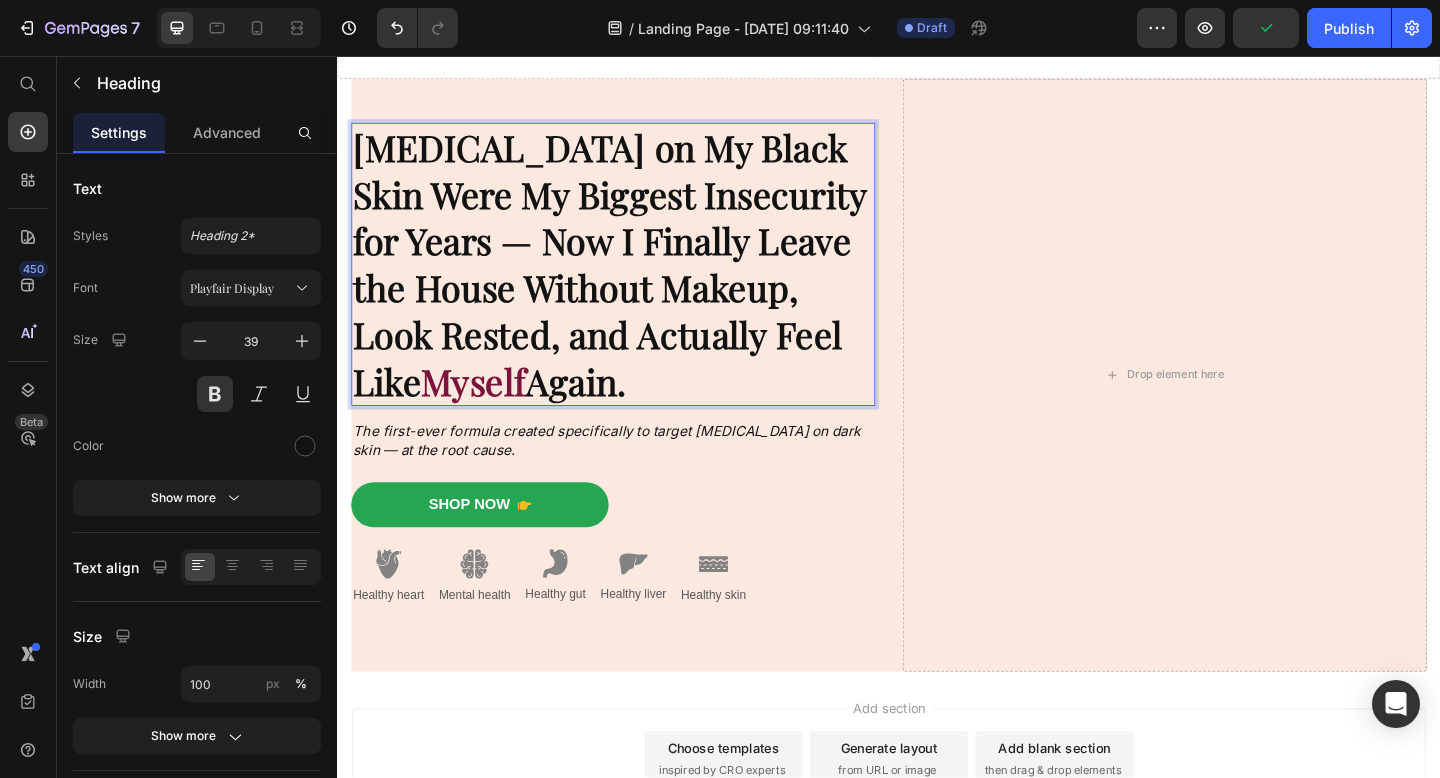 click on "[MEDICAL_DATA] on My Black Skin Were My Biggest Insecurity for Years — Now I Finally Leave the House Without Makeup, Look Rested, and Actually Feel Like  Myself  A gain." at bounding box center [637, 283] 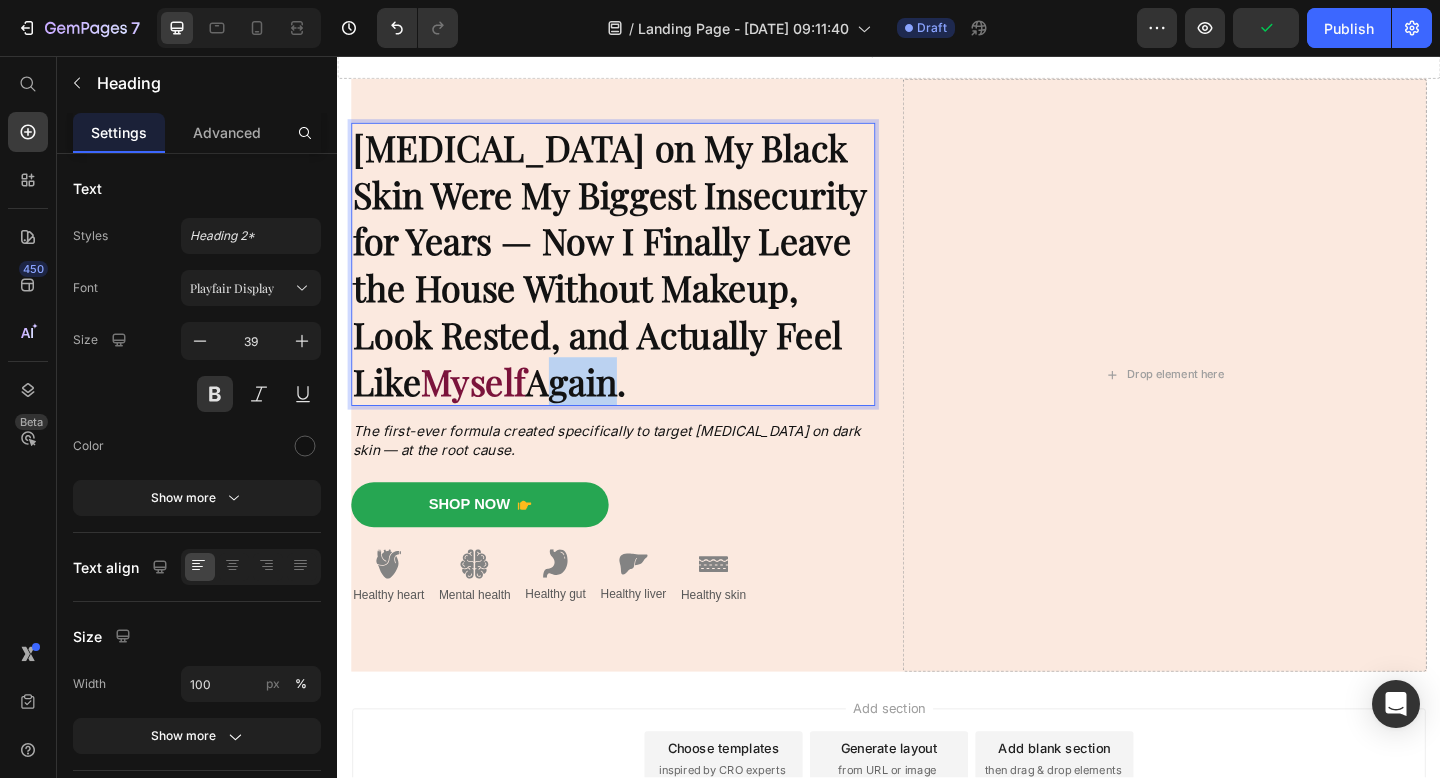 click on "[MEDICAL_DATA] on My Black Skin Were My Biggest Insecurity for Years — Now I Finally Leave the House Without Makeup, Look Rested, and Actually Feel Like  Myself  A gain." at bounding box center [637, 283] 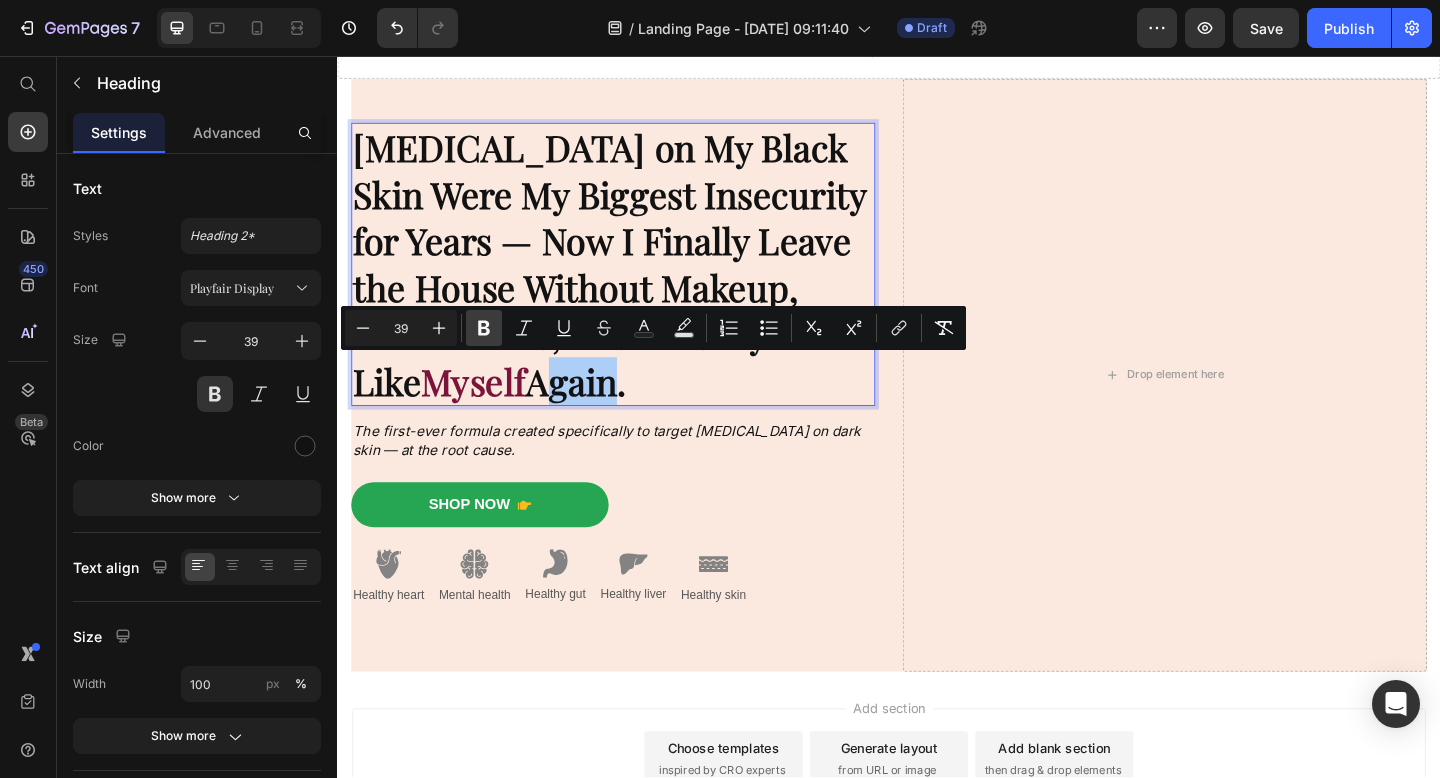 click 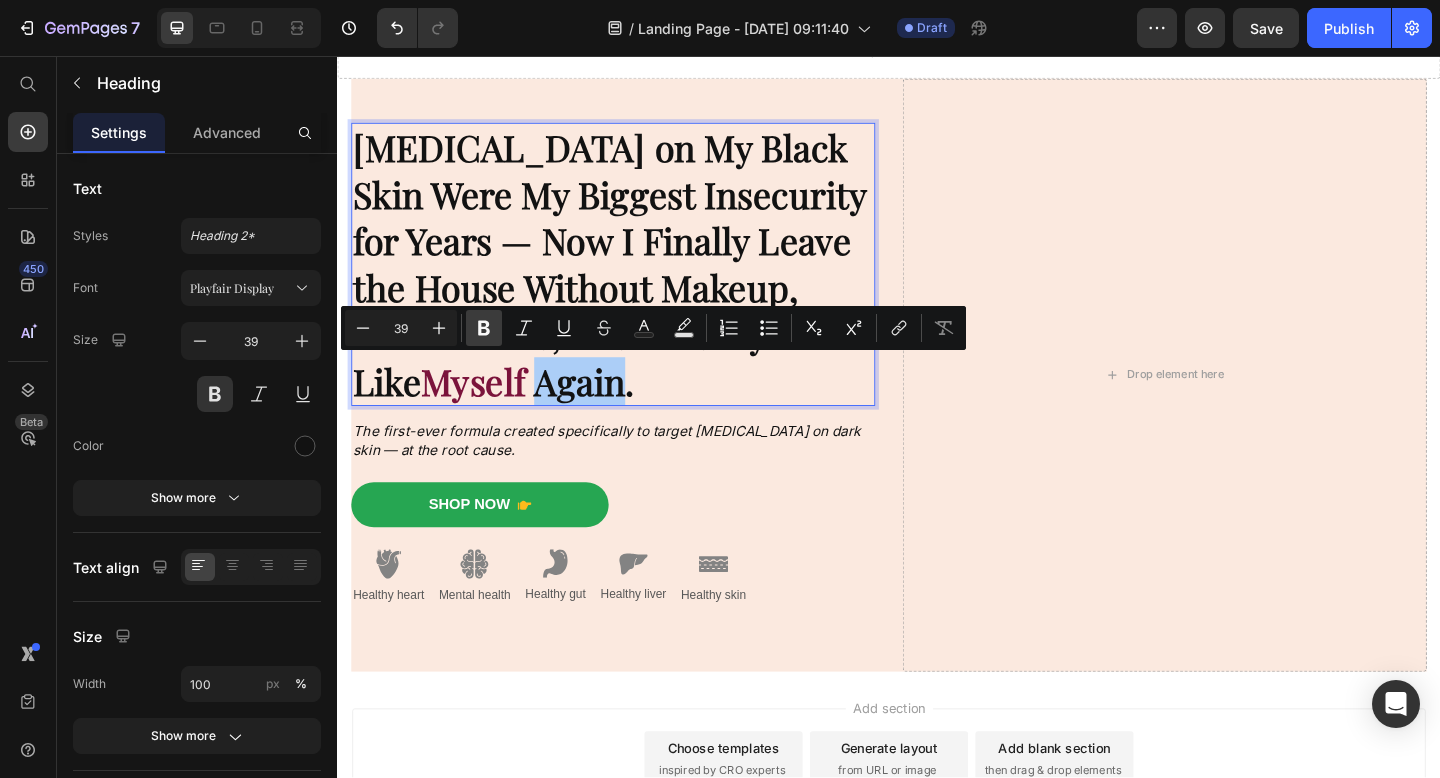 click 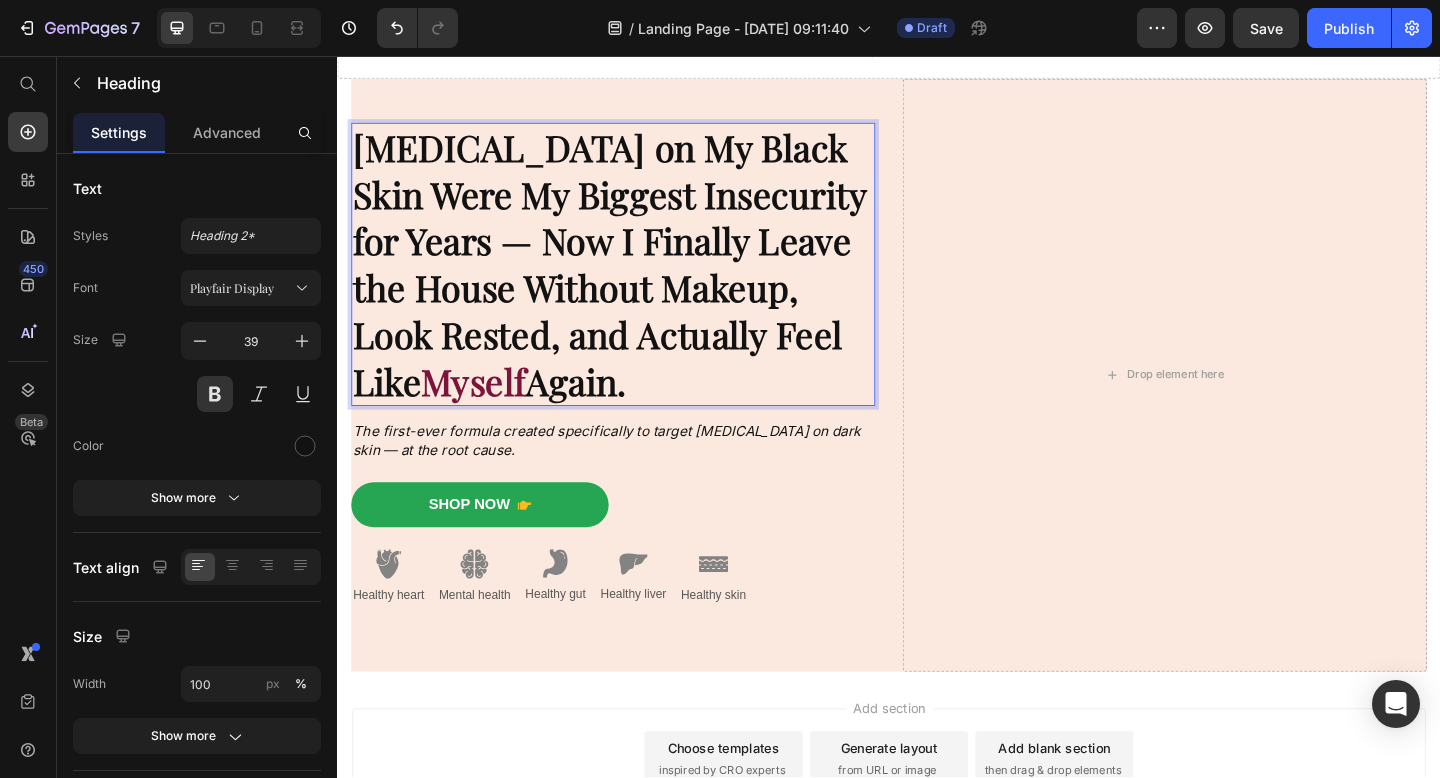click on "[MEDICAL_DATA] on My Black Skin Were My Biggest Insecurity for Years — Now I Finally Leave the House Without Makeup, Look Rested, and Actually Feel Like  Myself  Again ." at bounding box center [637, 283] 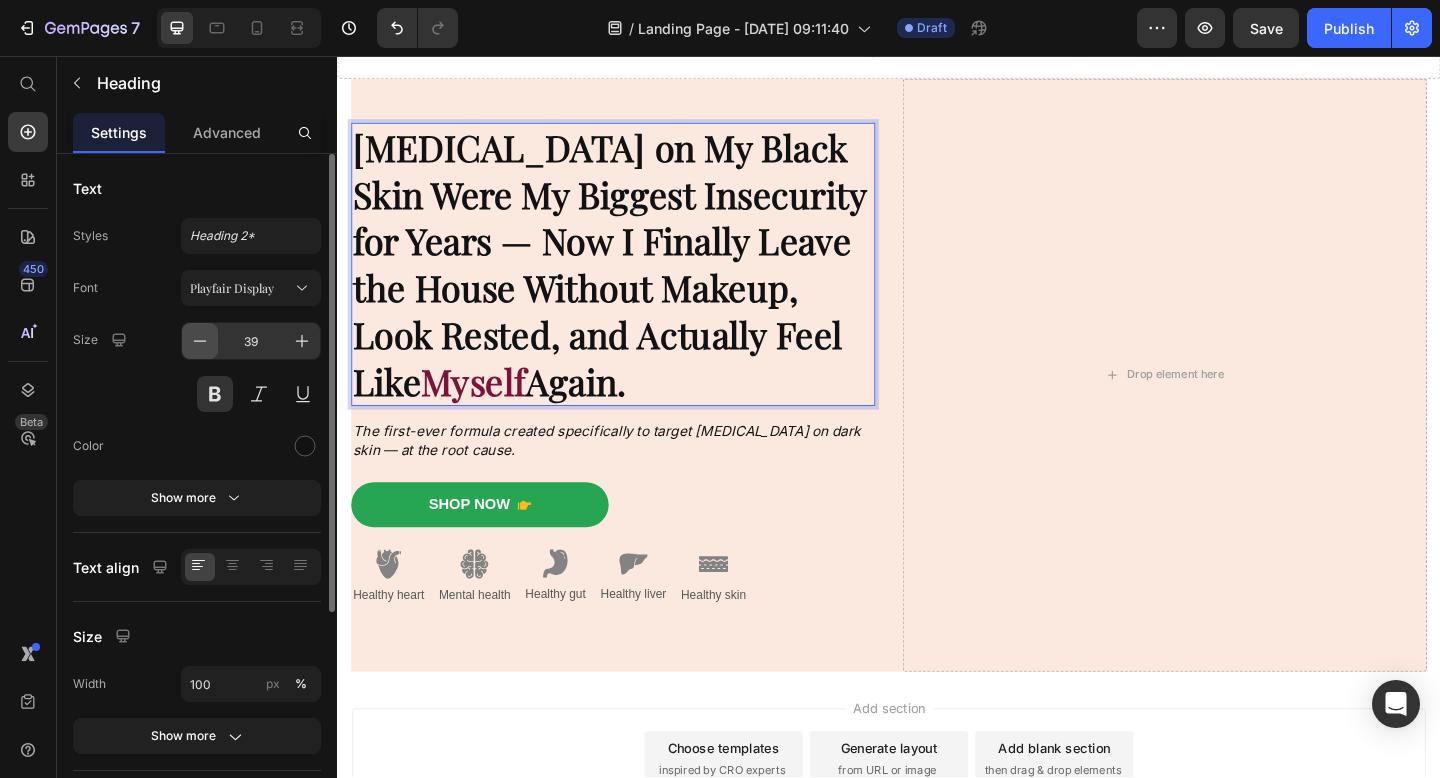 click 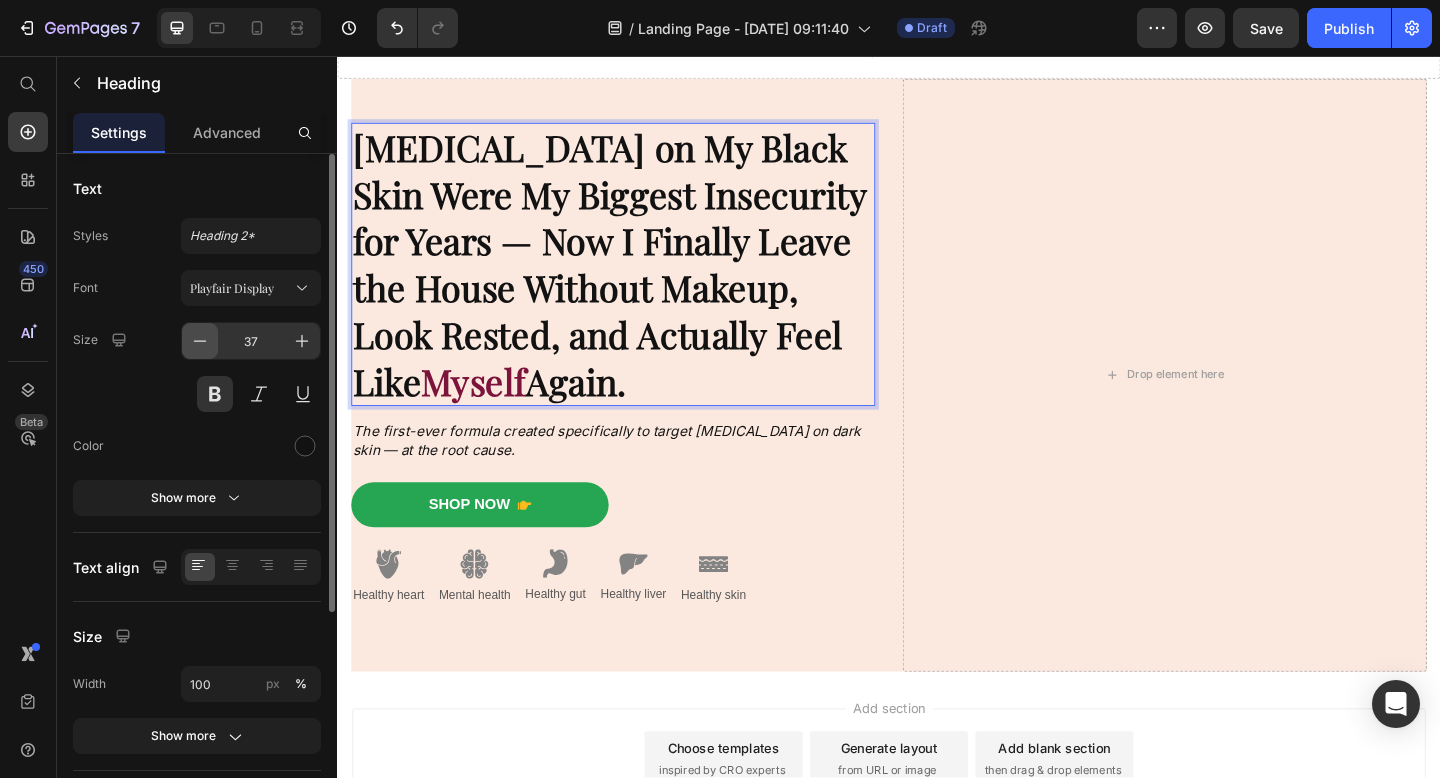 click 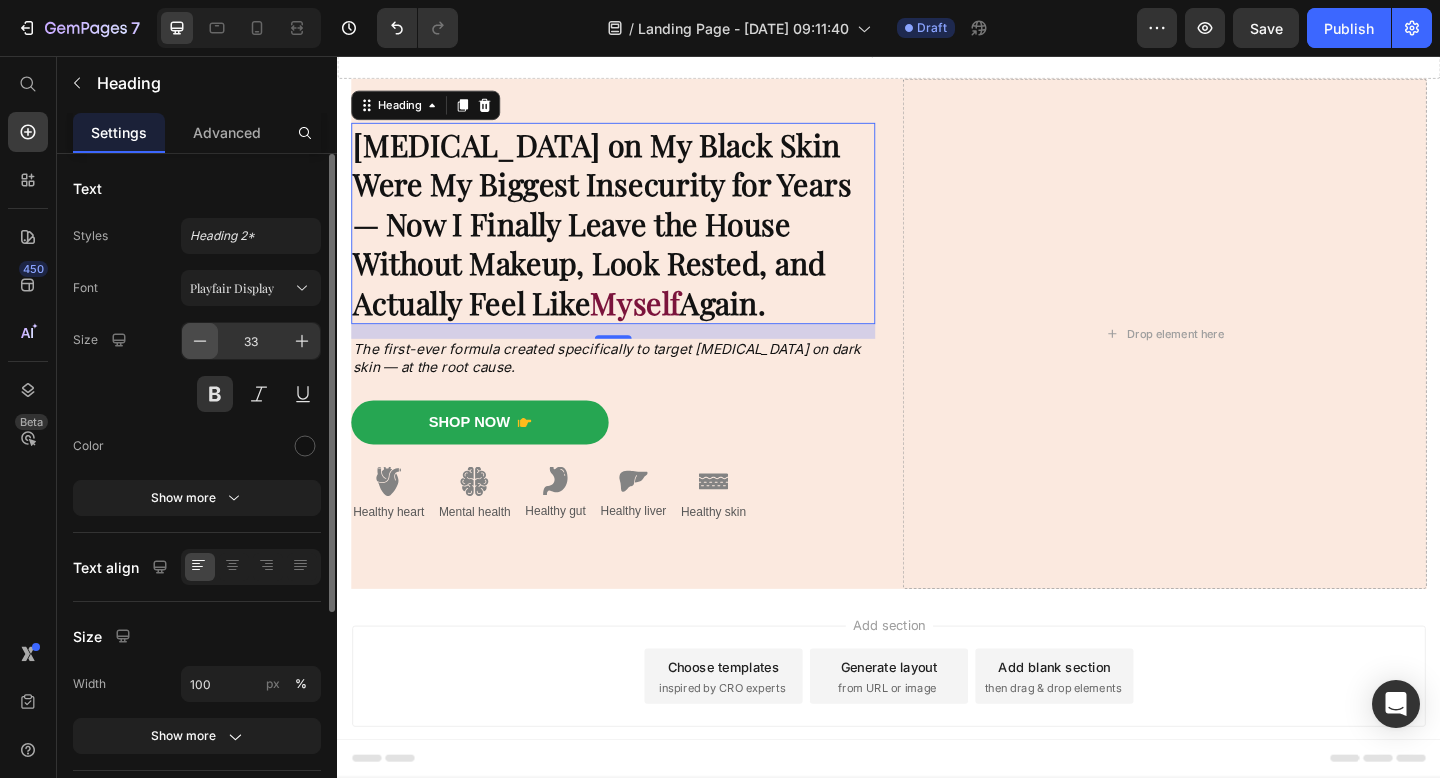 click 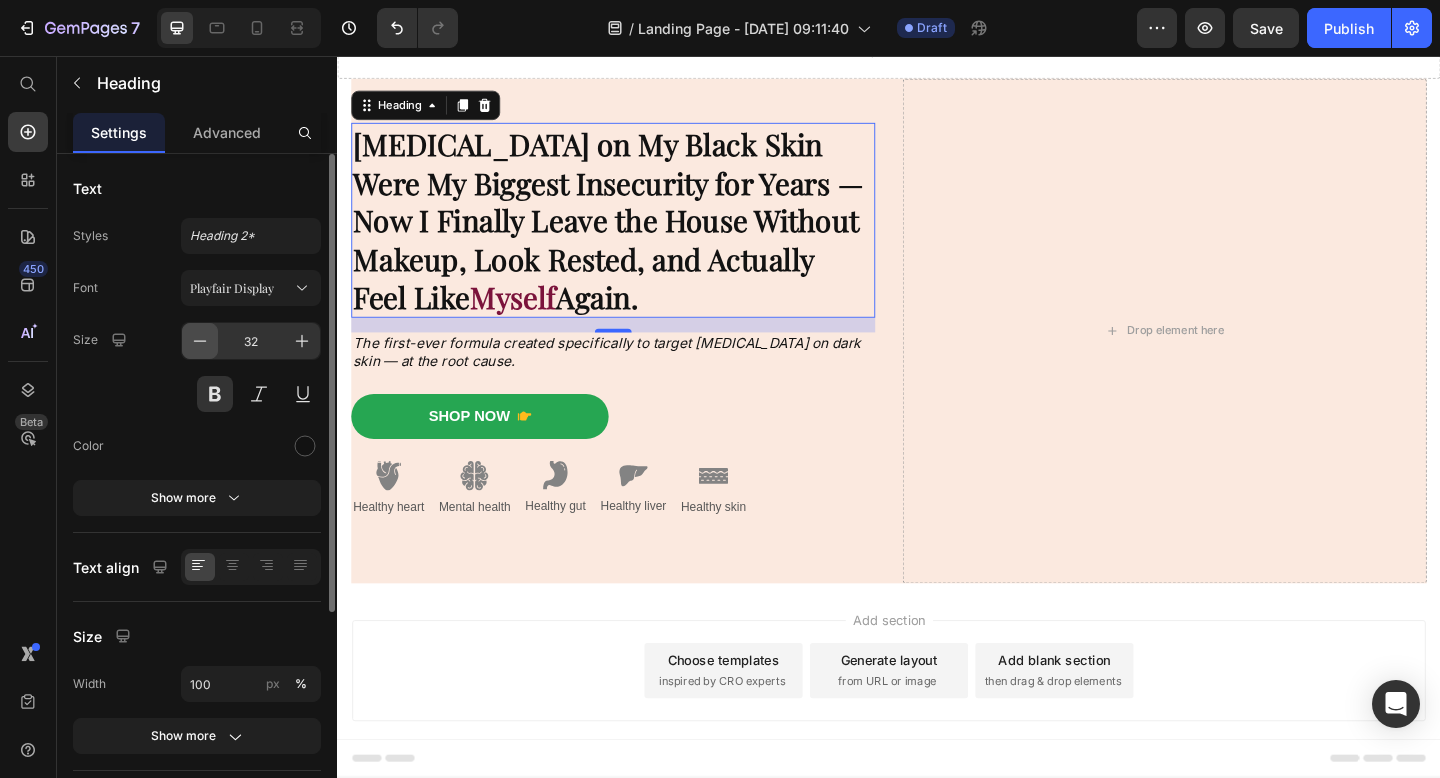 click 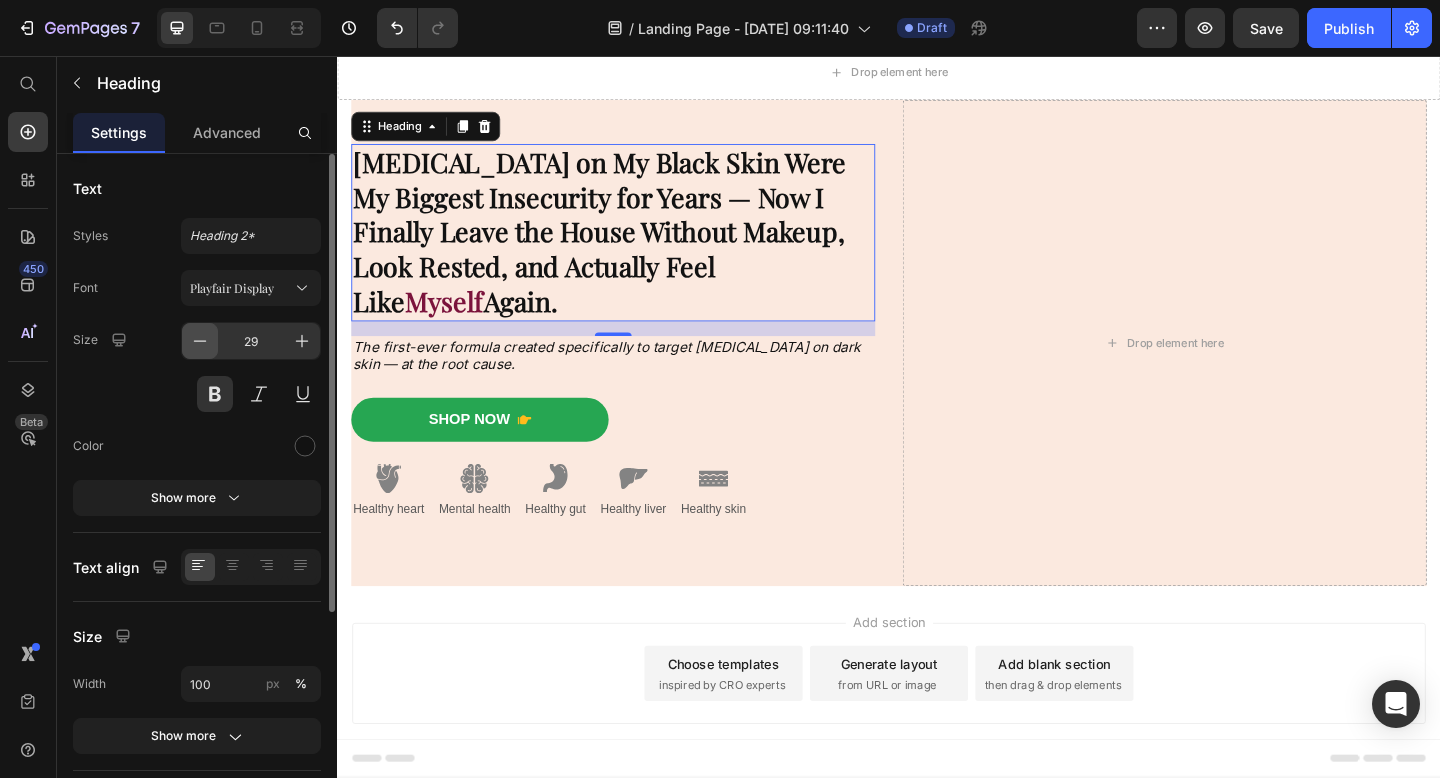 click 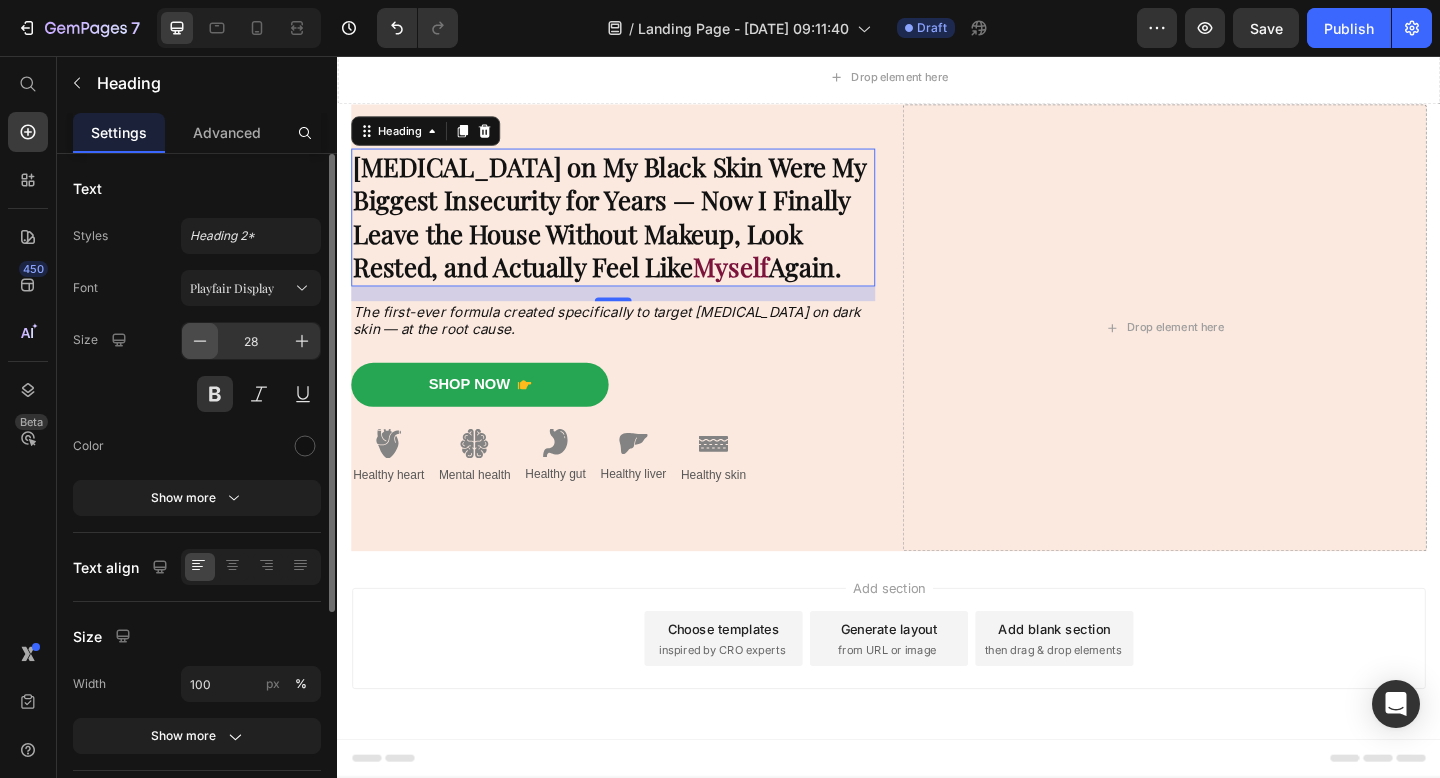 scroll, scrollTop: 48, scrollLeft: 0, axis: vertical 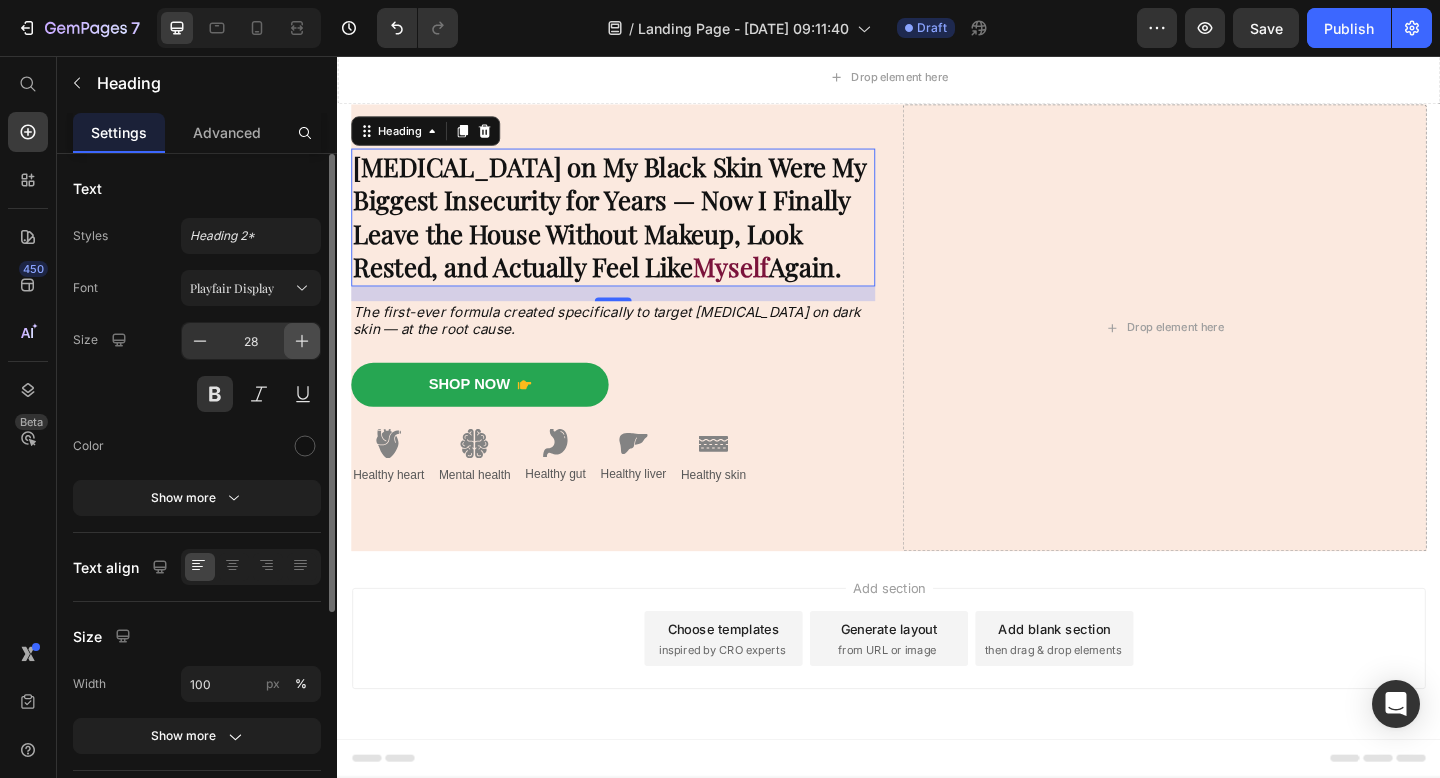 click 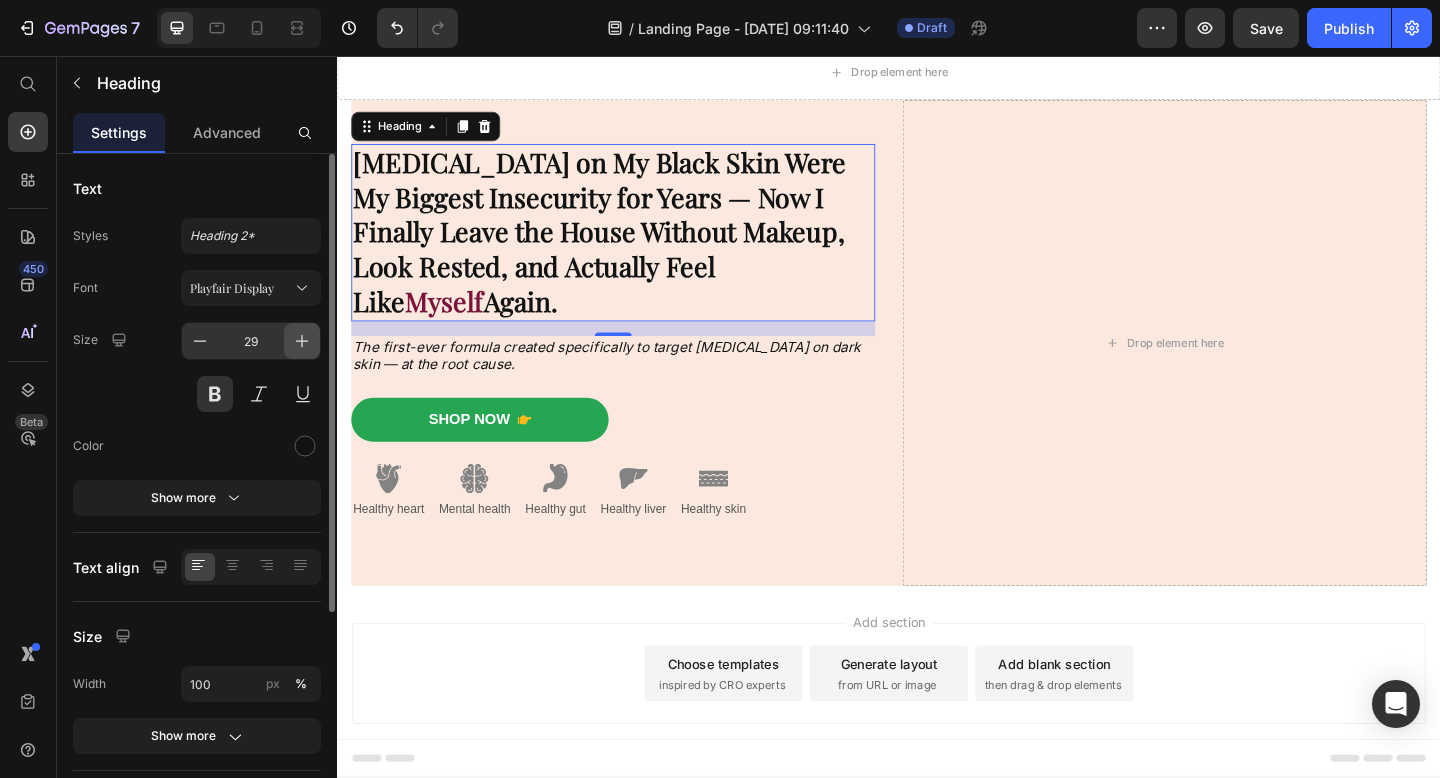 click 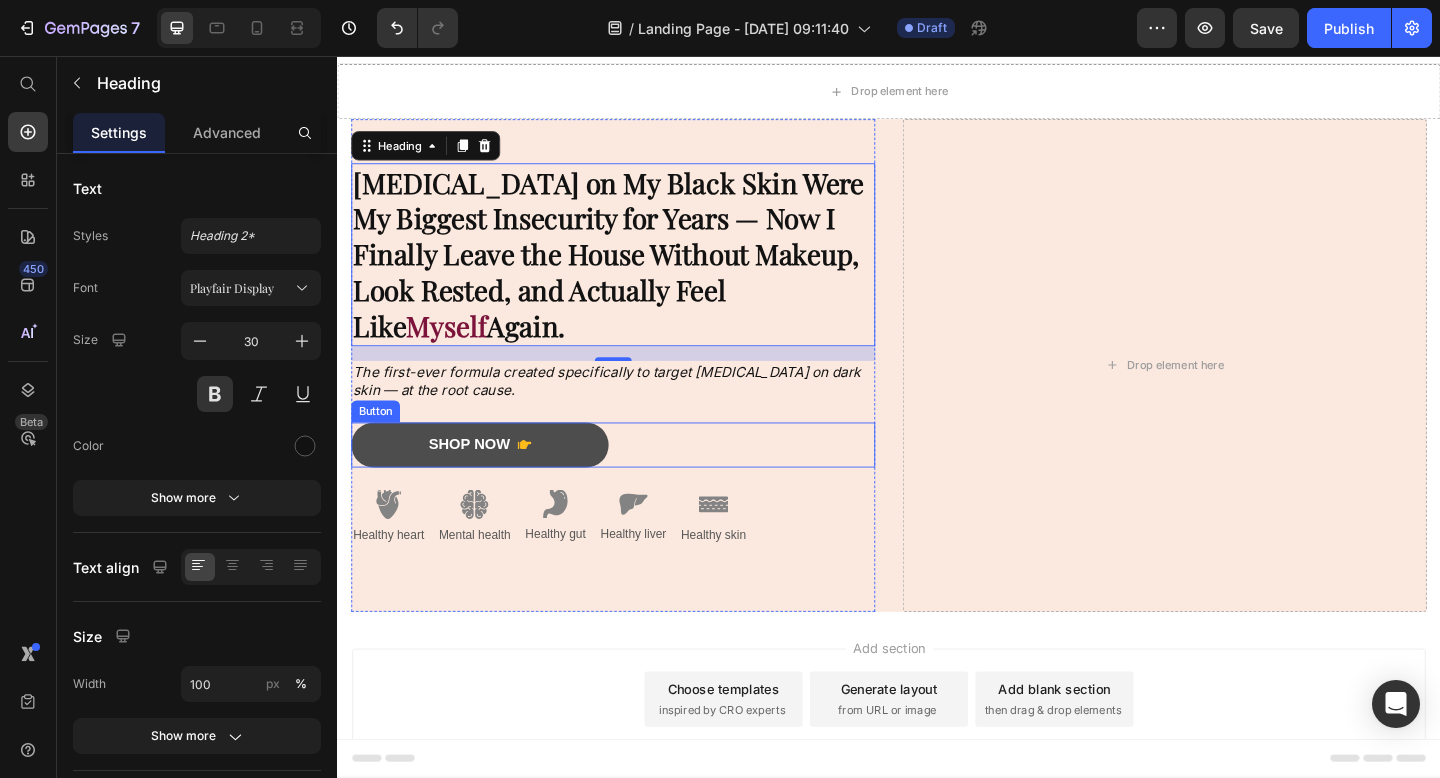scroll, scrollTop: 0, scrollLeft: 0, axis: both 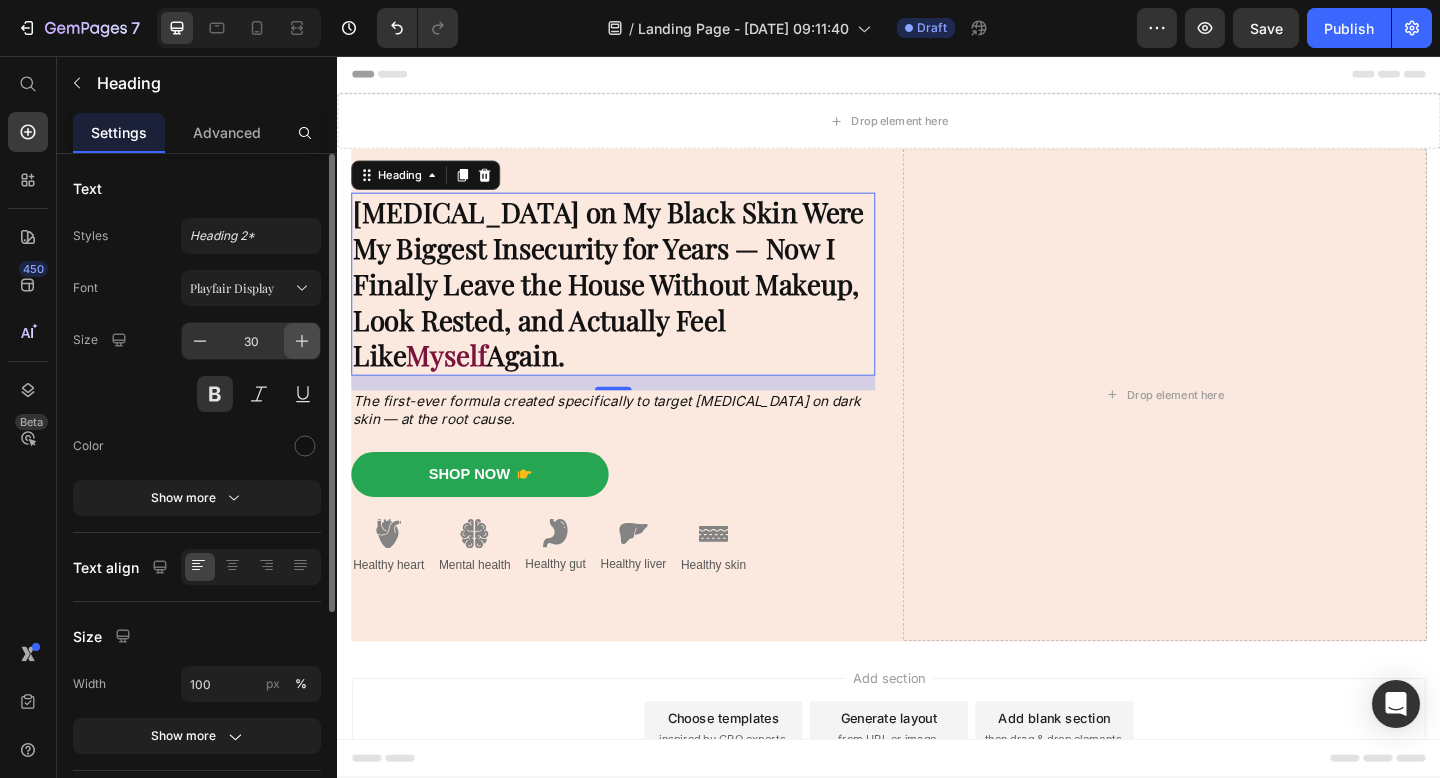 click 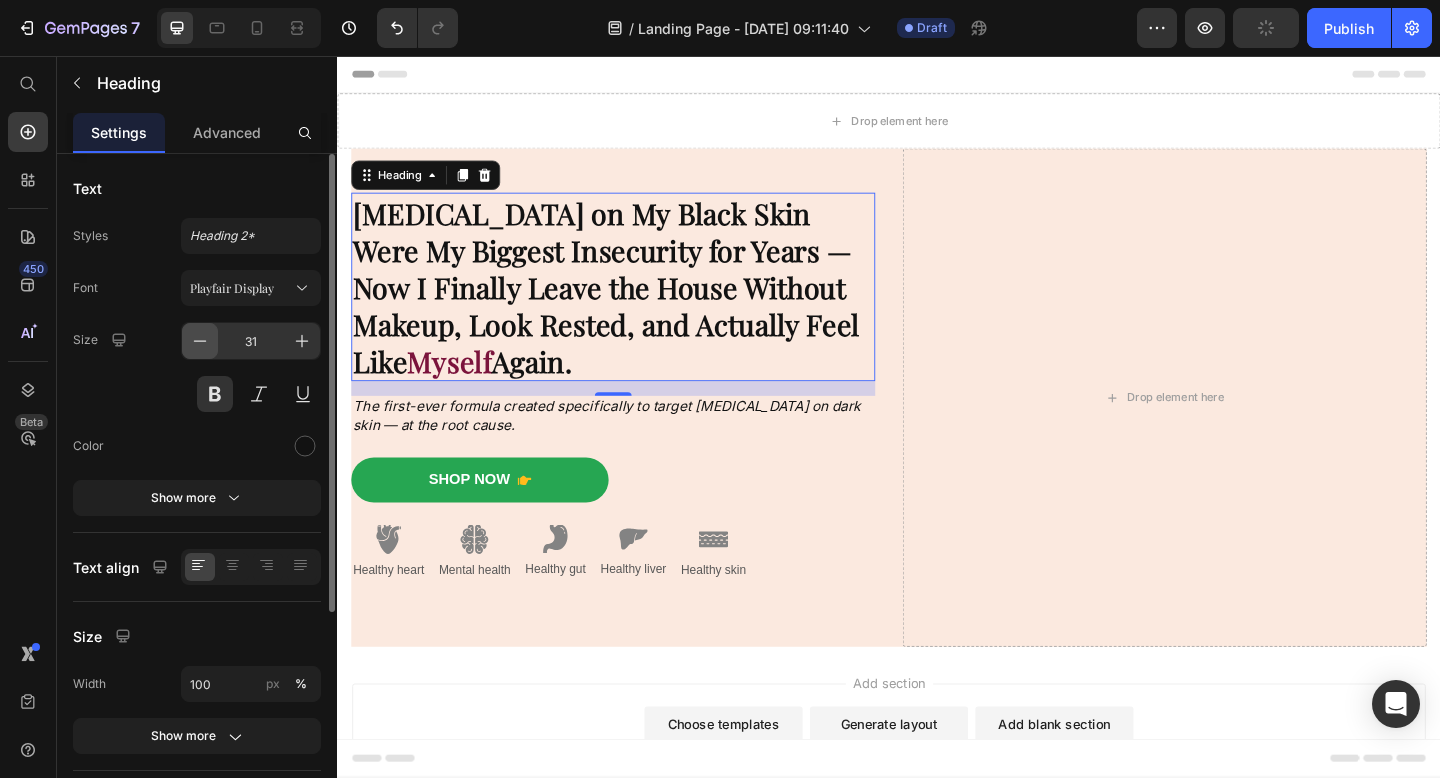 click at bounding box center [200, 341] 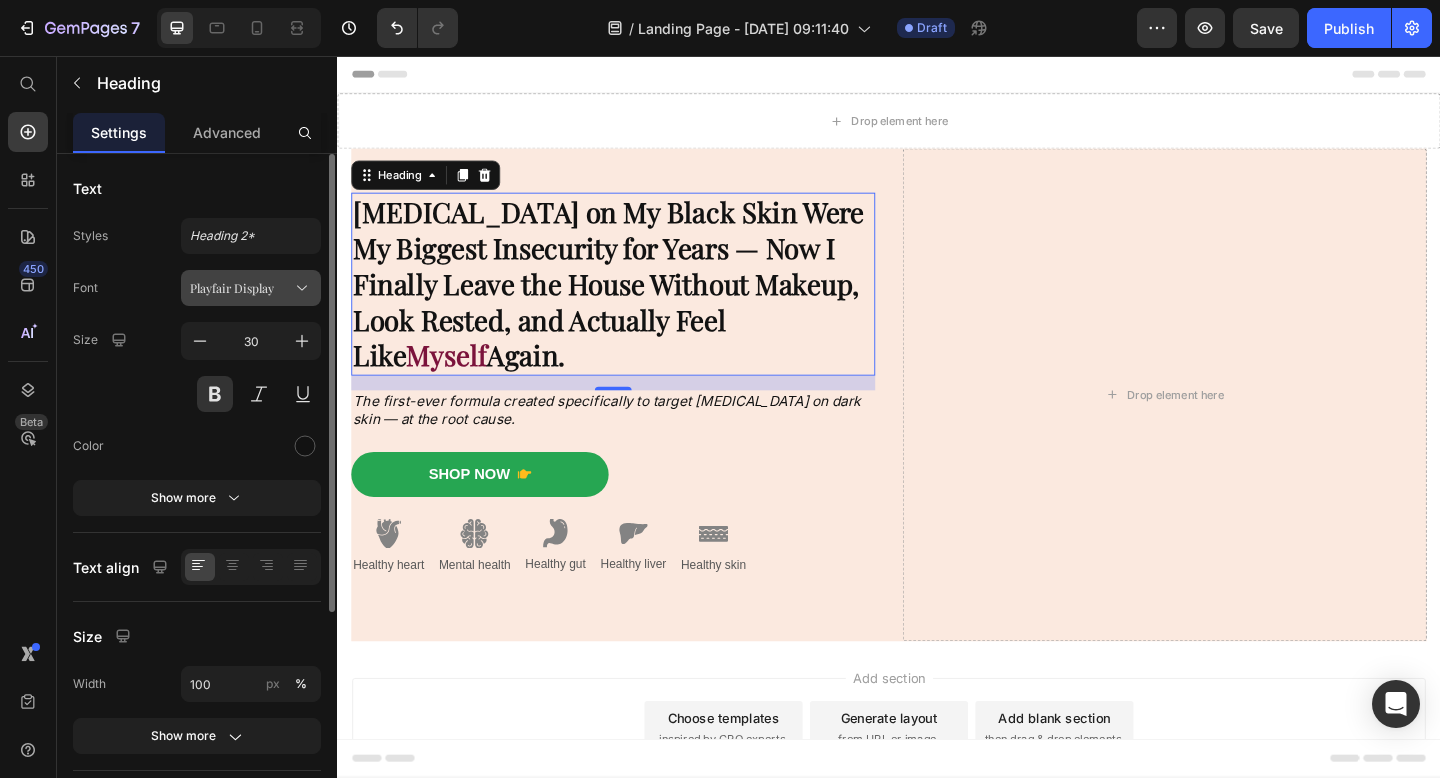click on "Playfair Display" at bounding box center [241, 288] 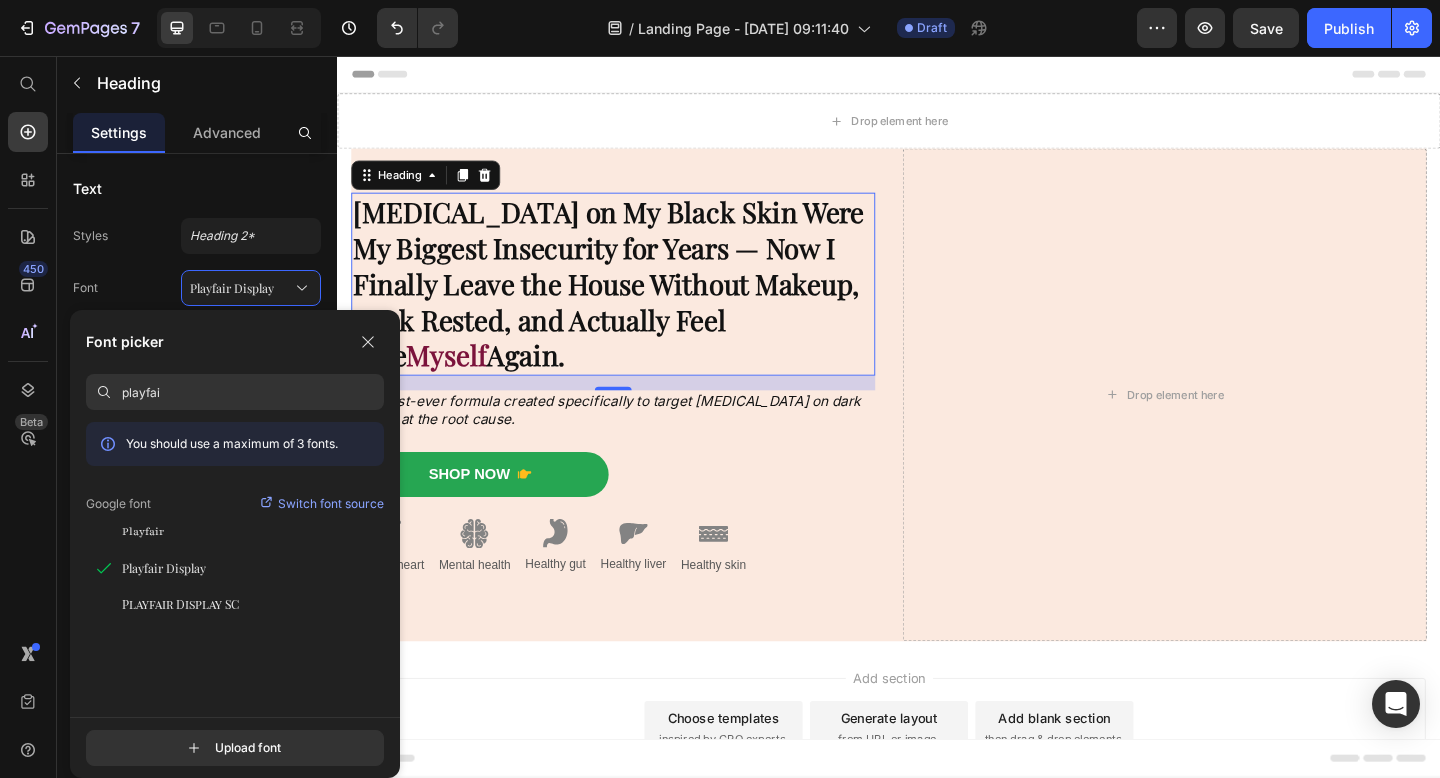 click on "Font picker playfai You should use a maximum of 3 fonts. Google font Switch font source Playfair Playfair Display Playfair Display SC" at bounding box center [235, 513] 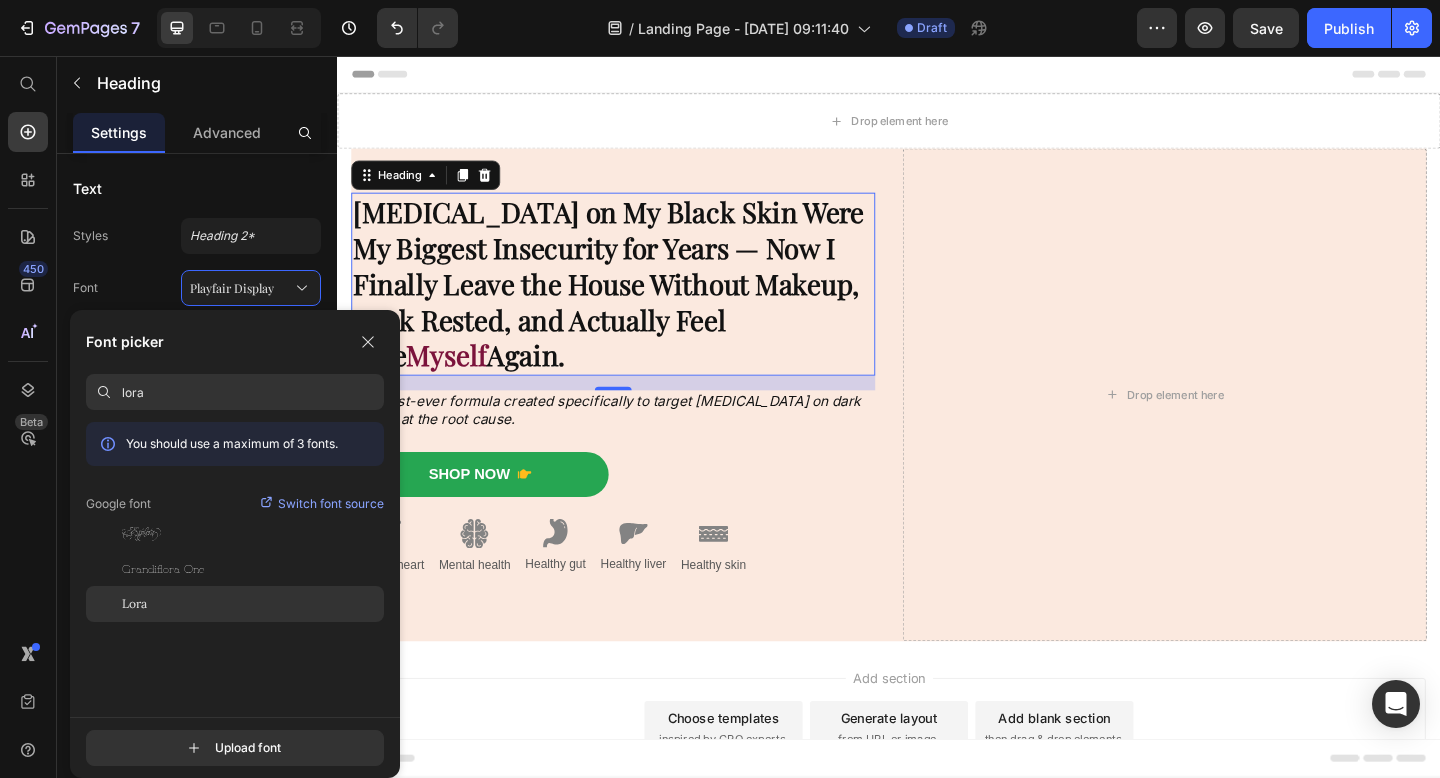 type on "lora" 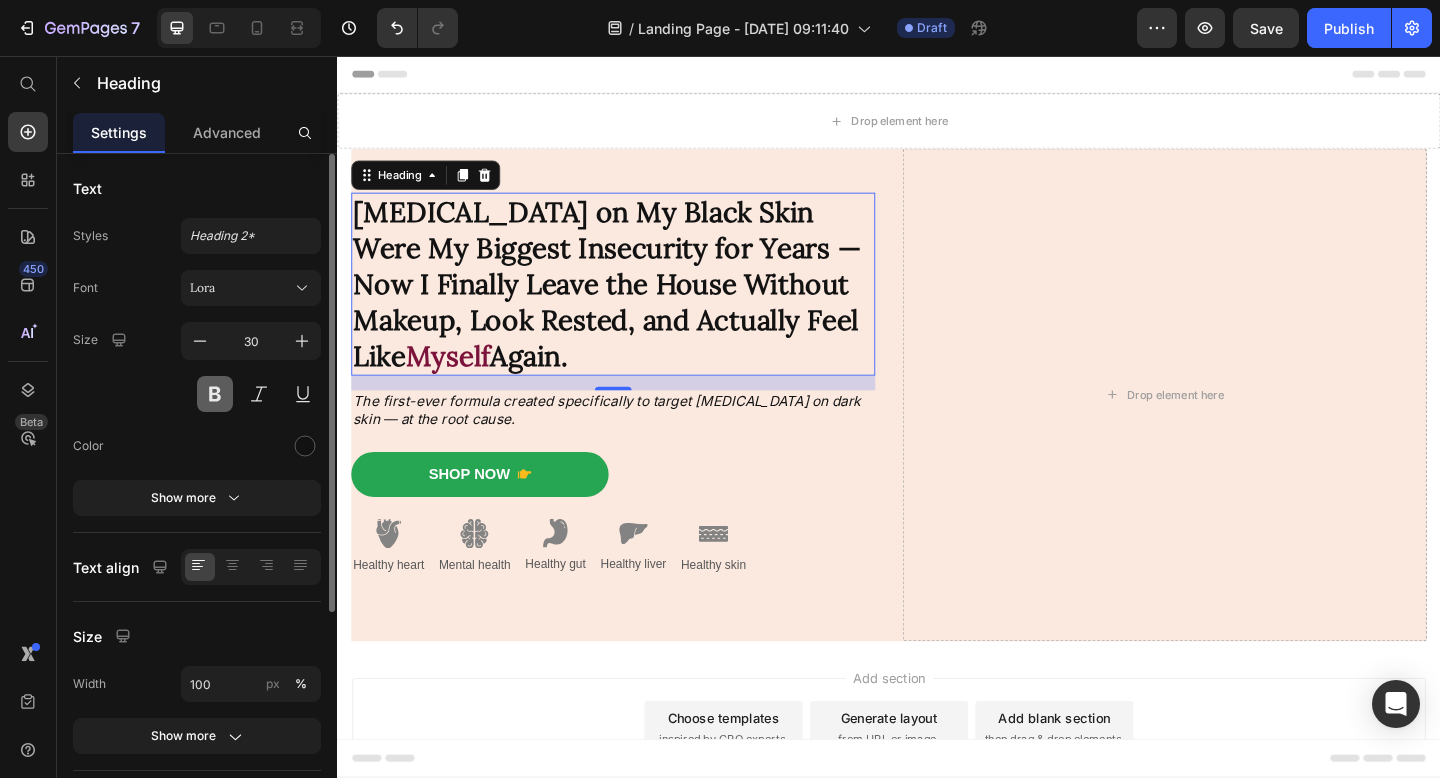 click at bounding box center (215, 394) 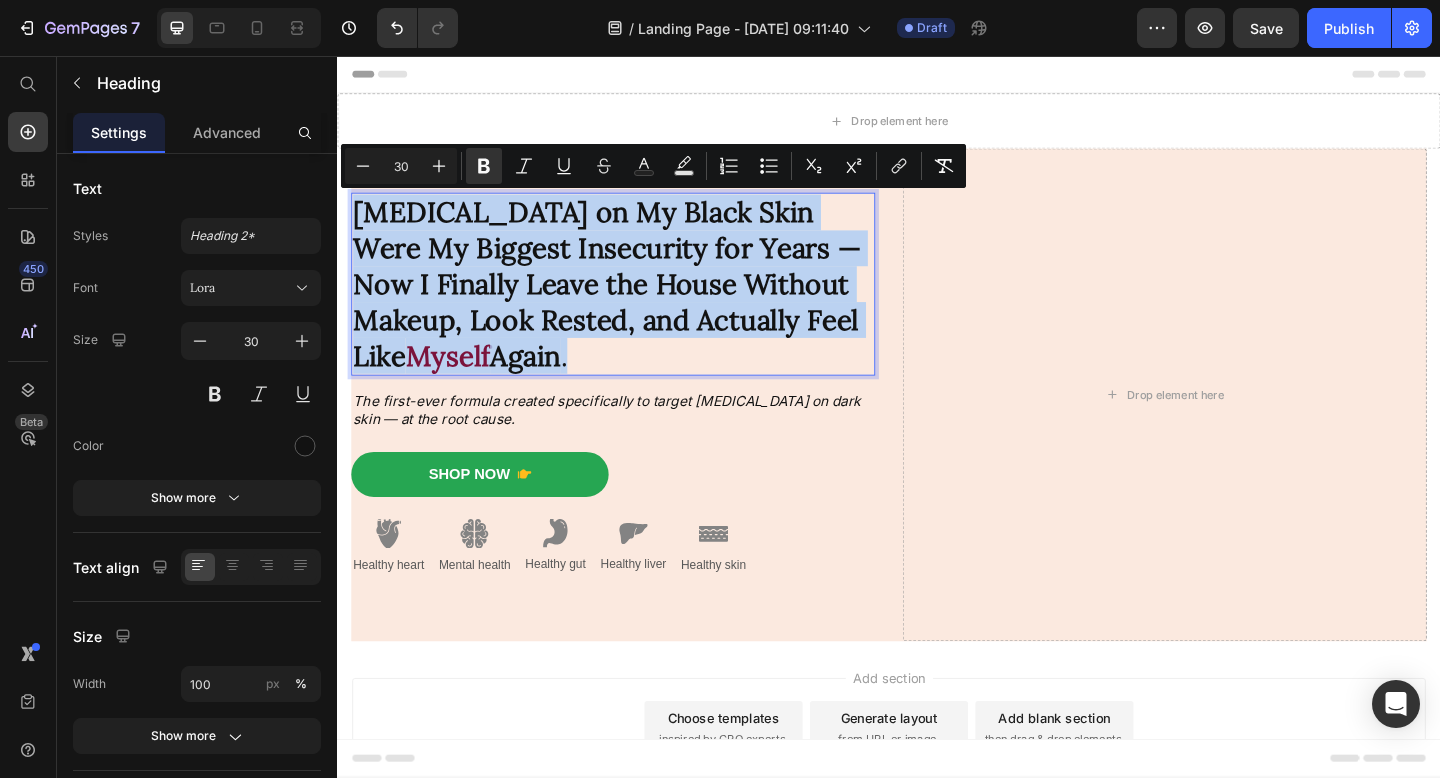 drag, startPoint x: 634, startPoint y: 373, endPoint x: 469, endPoint y: 330, distance: 170.511 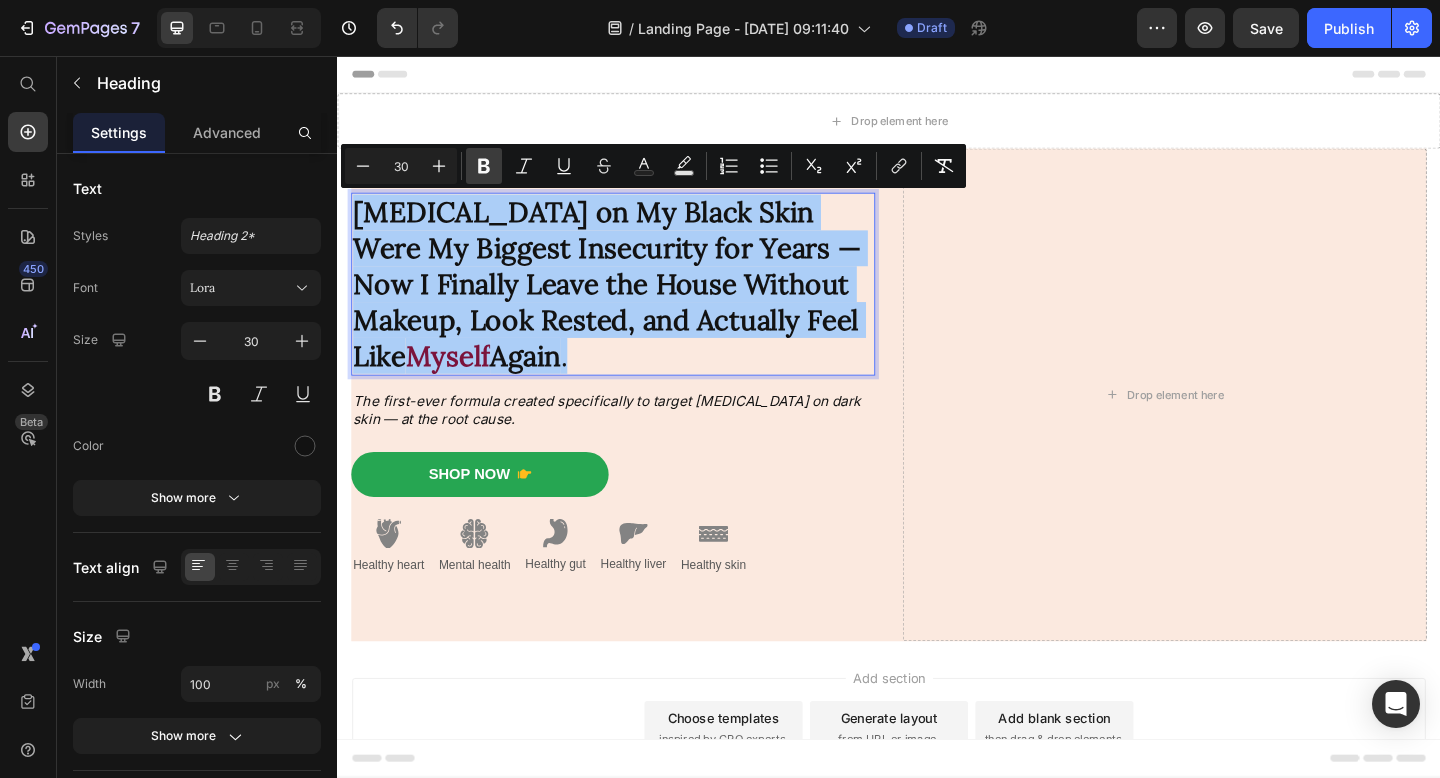 click 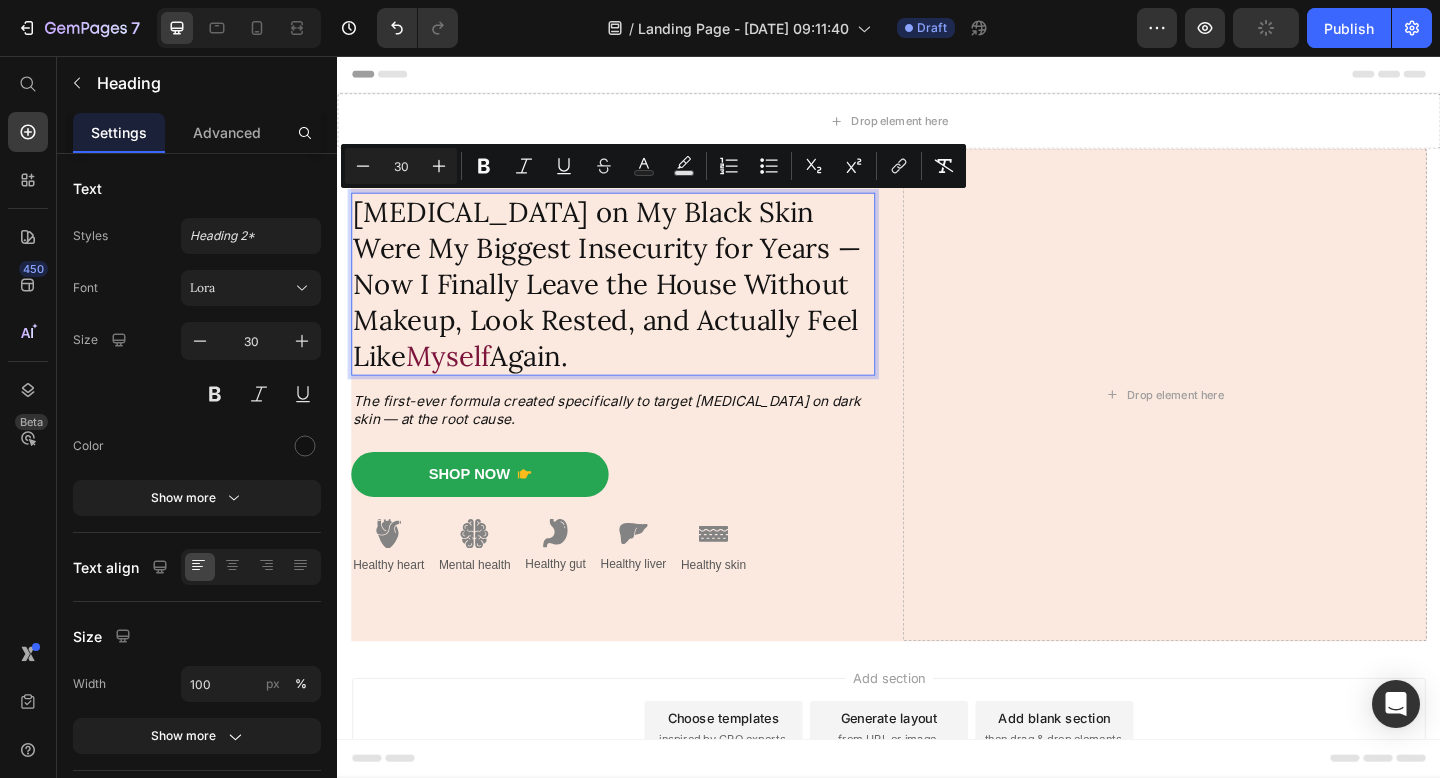 click on "[MEDICAL_DATA] on My Black Skin Were My Biggest Insecurity for Years — Now I Finally Leave the House Without Makeup, Look Rested, and Actually Feel Like  Myself  Again." at bounding box center [637, 304] 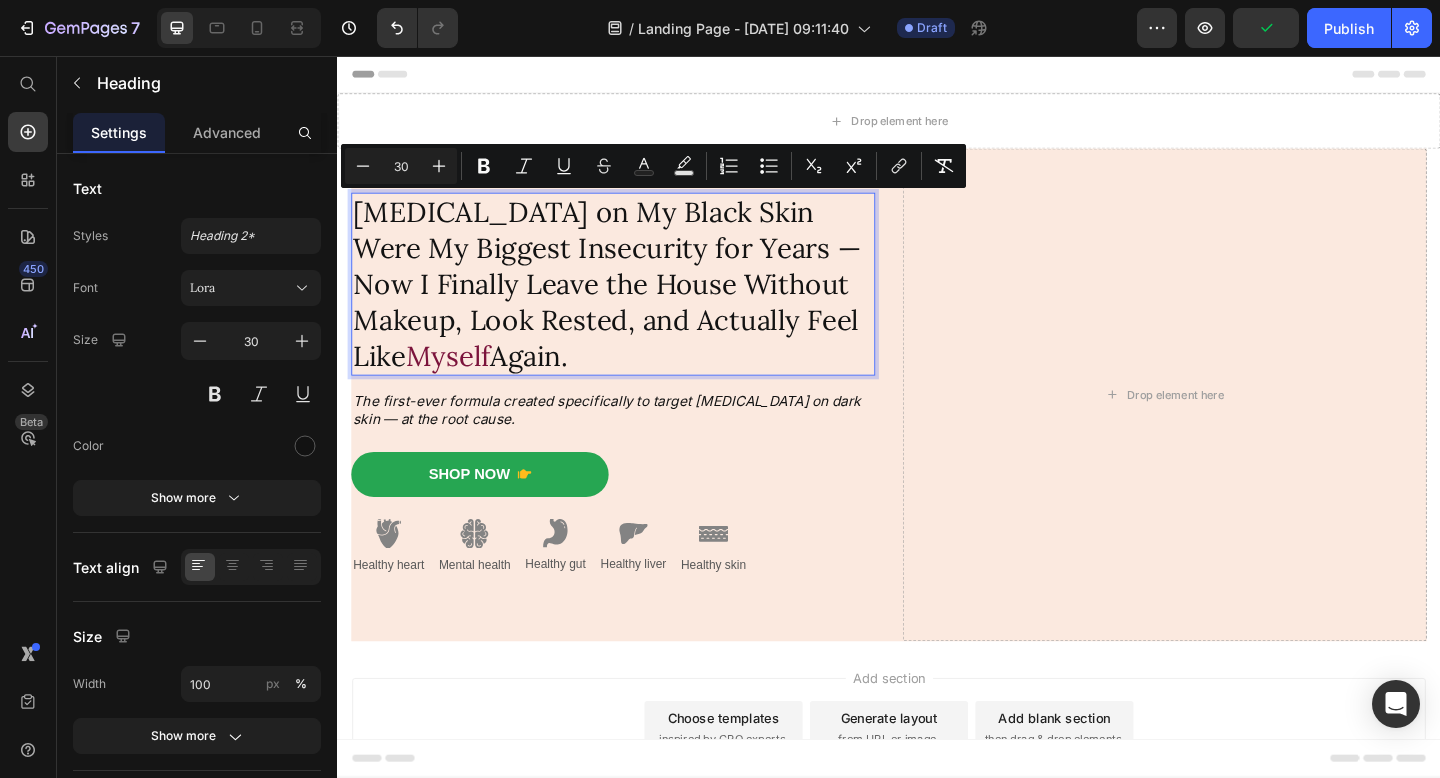 click on "[MEDICAL_DATA] on My Black Skin Were My Biggest Insecurity for Years — Now I Finally Leave the House Without Makeup, Look Rested, and Actually Feel Like  Myself  Again." at bounding box center (637, 304) 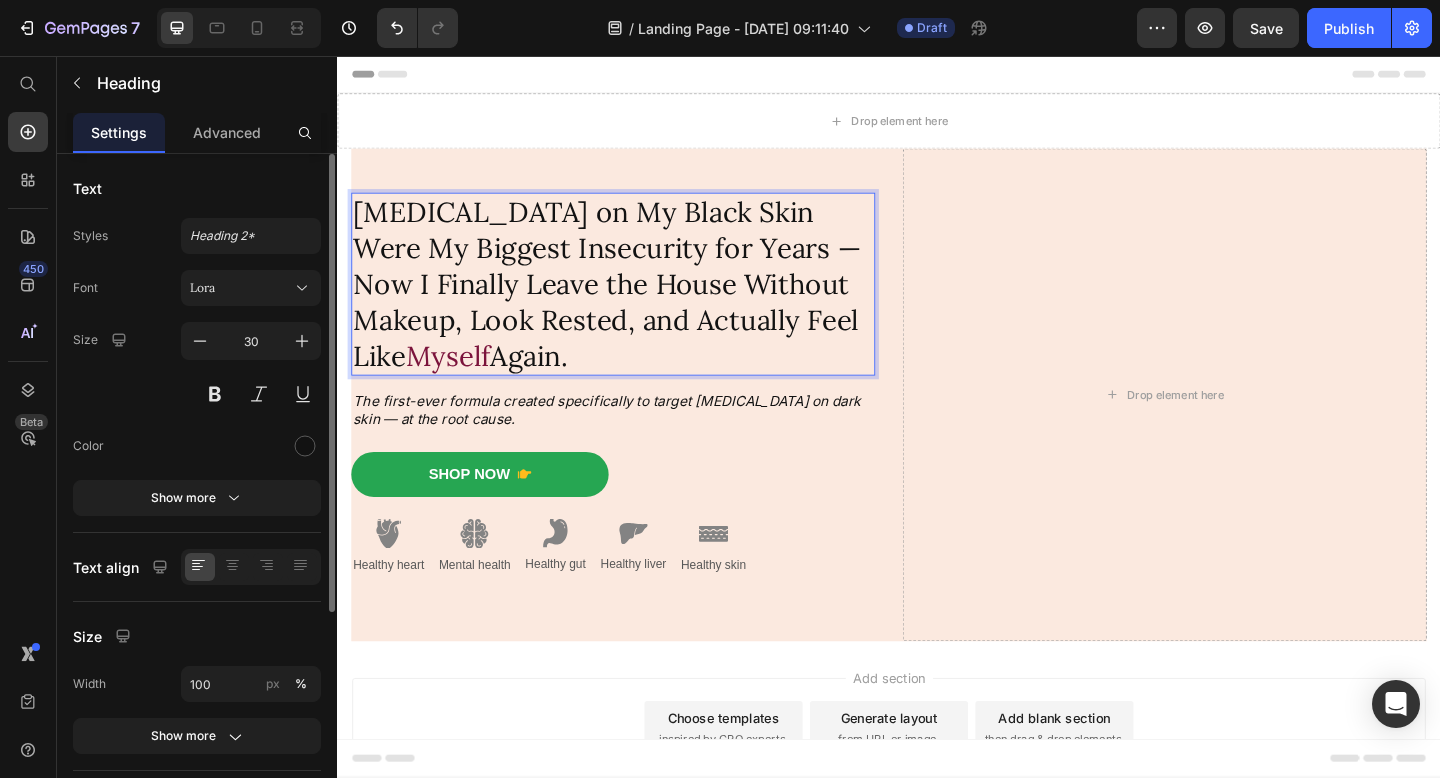 click on "Show more" 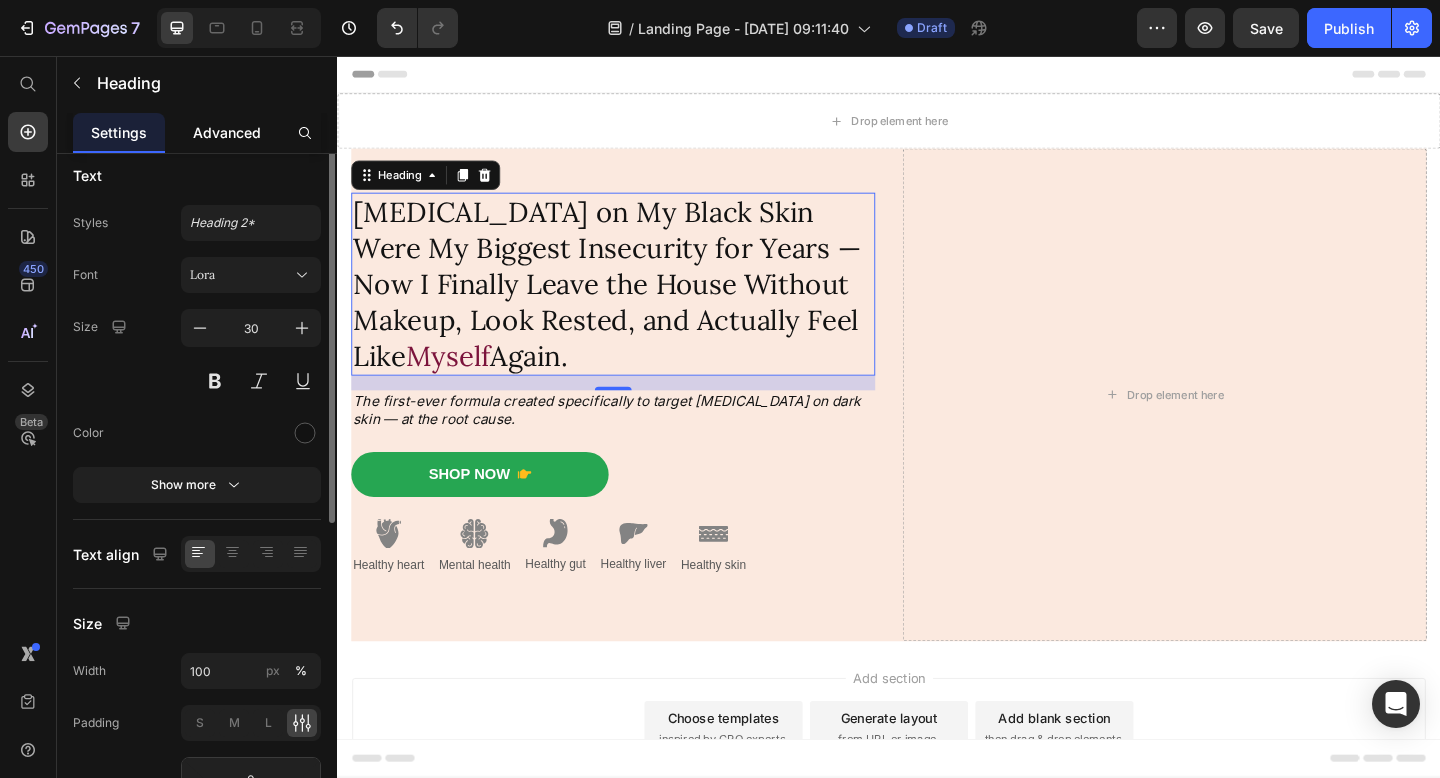 scroll, scrollTop: 0, scrollLeft: 0, axis: both 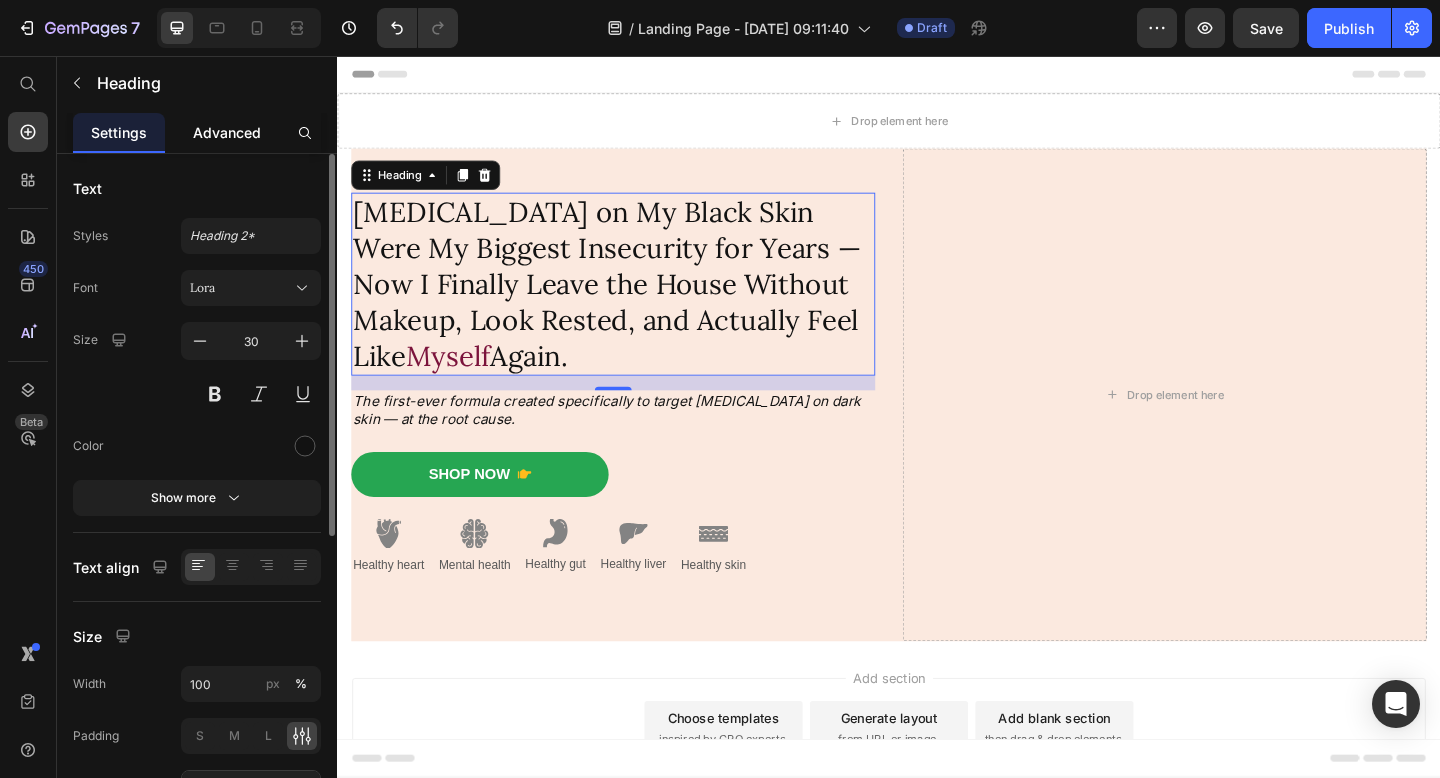 click on "Advanced" at bounding box center (227, 132) 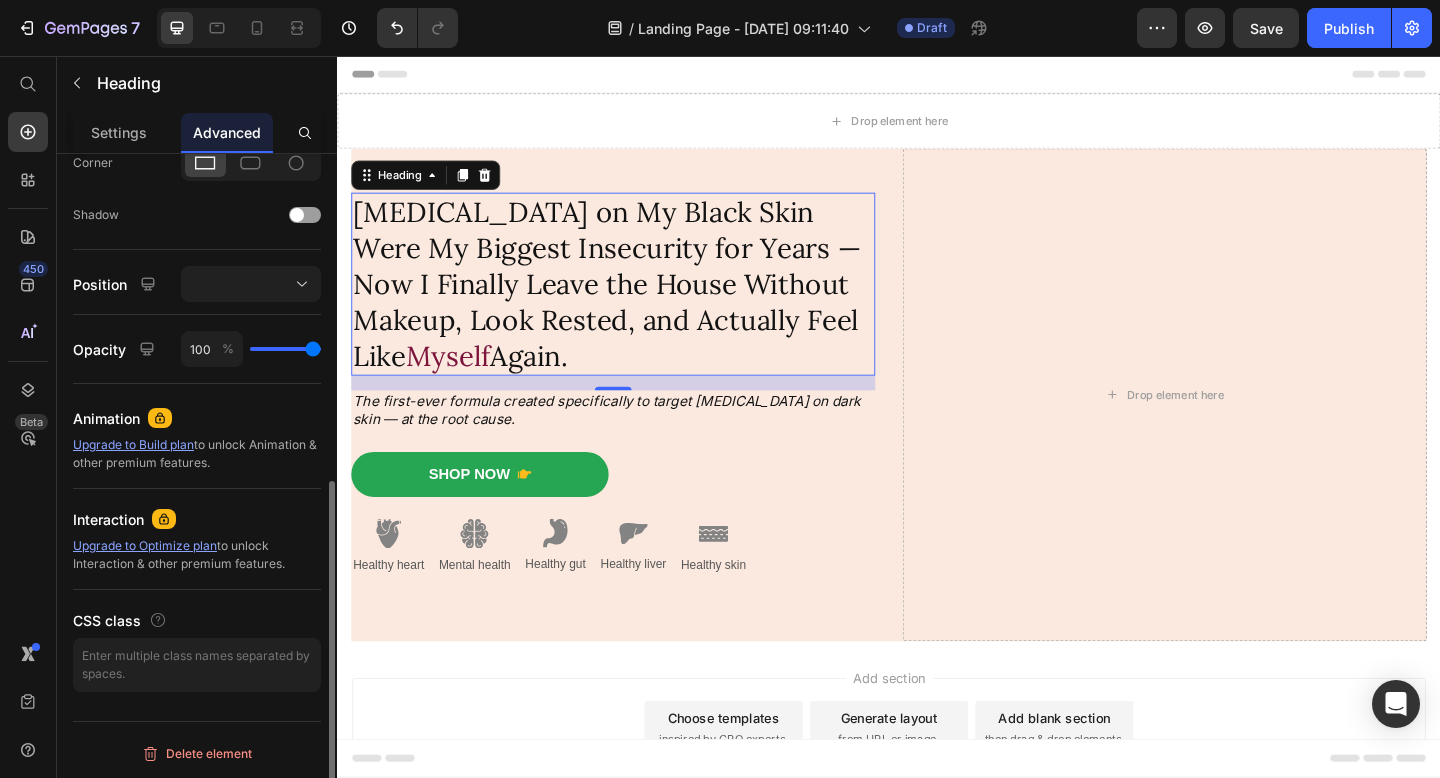 scroll, scrollTop: 624, scrollLeft: 0, axis: vertical 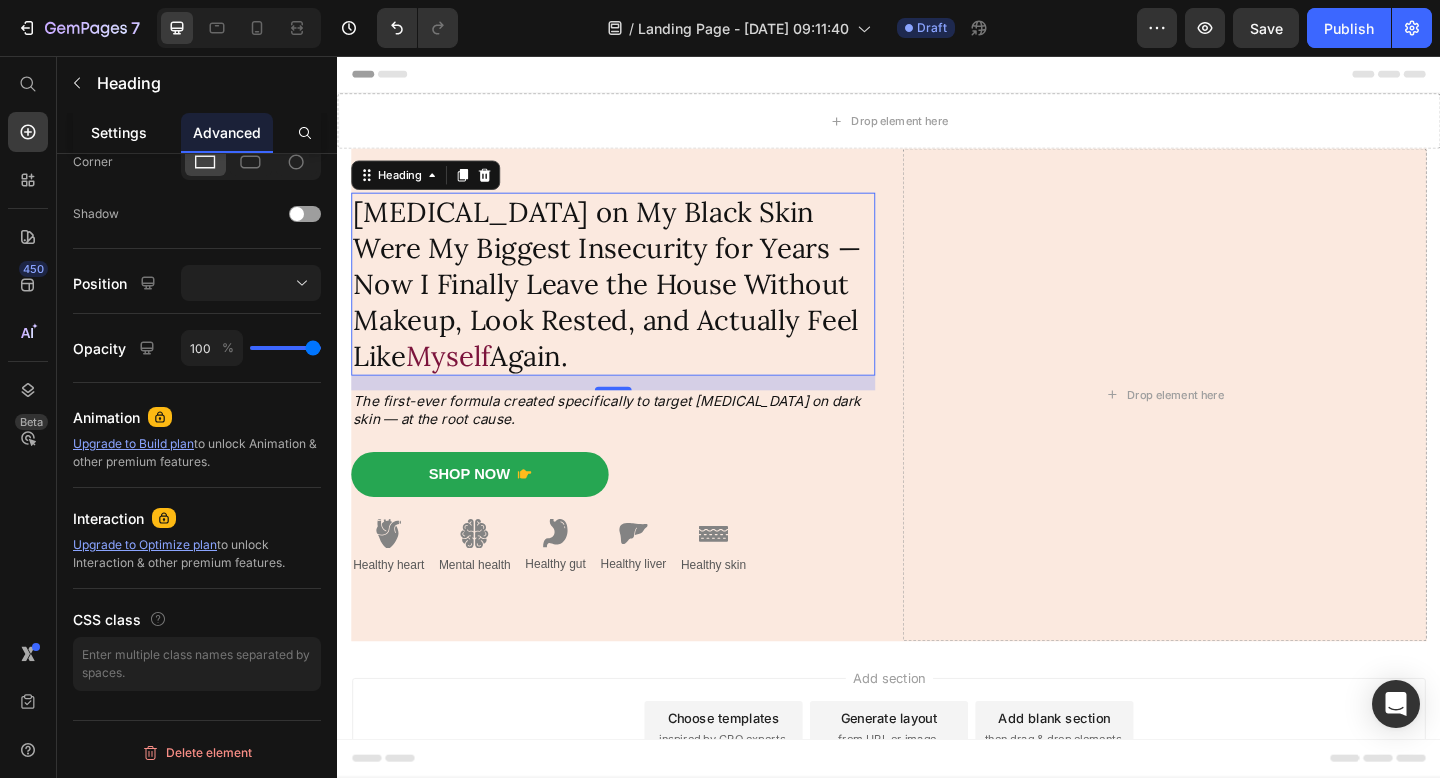 click on "Settings" at bounding box center [119, 132] 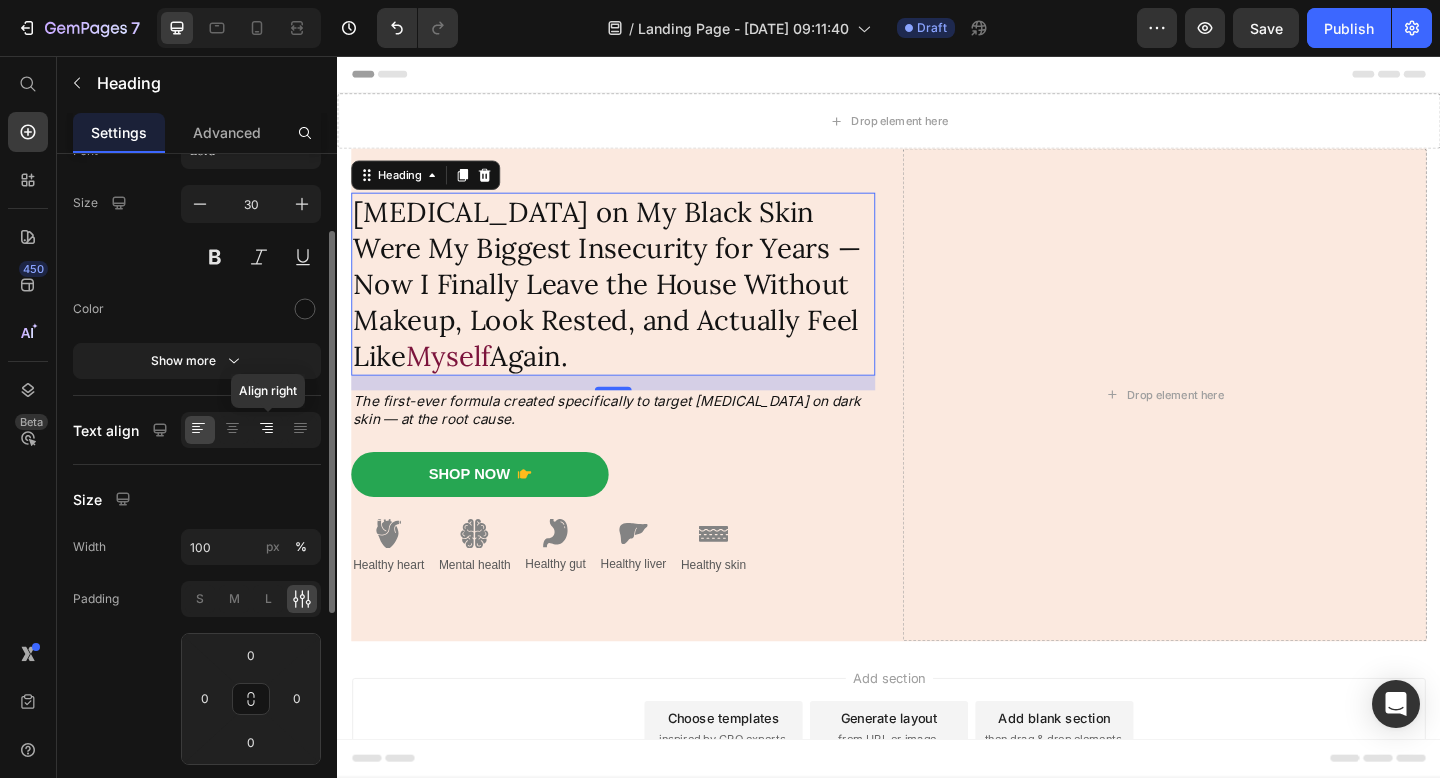 scroll, scrollTop: 0, scrollLeft: 0, axis: both 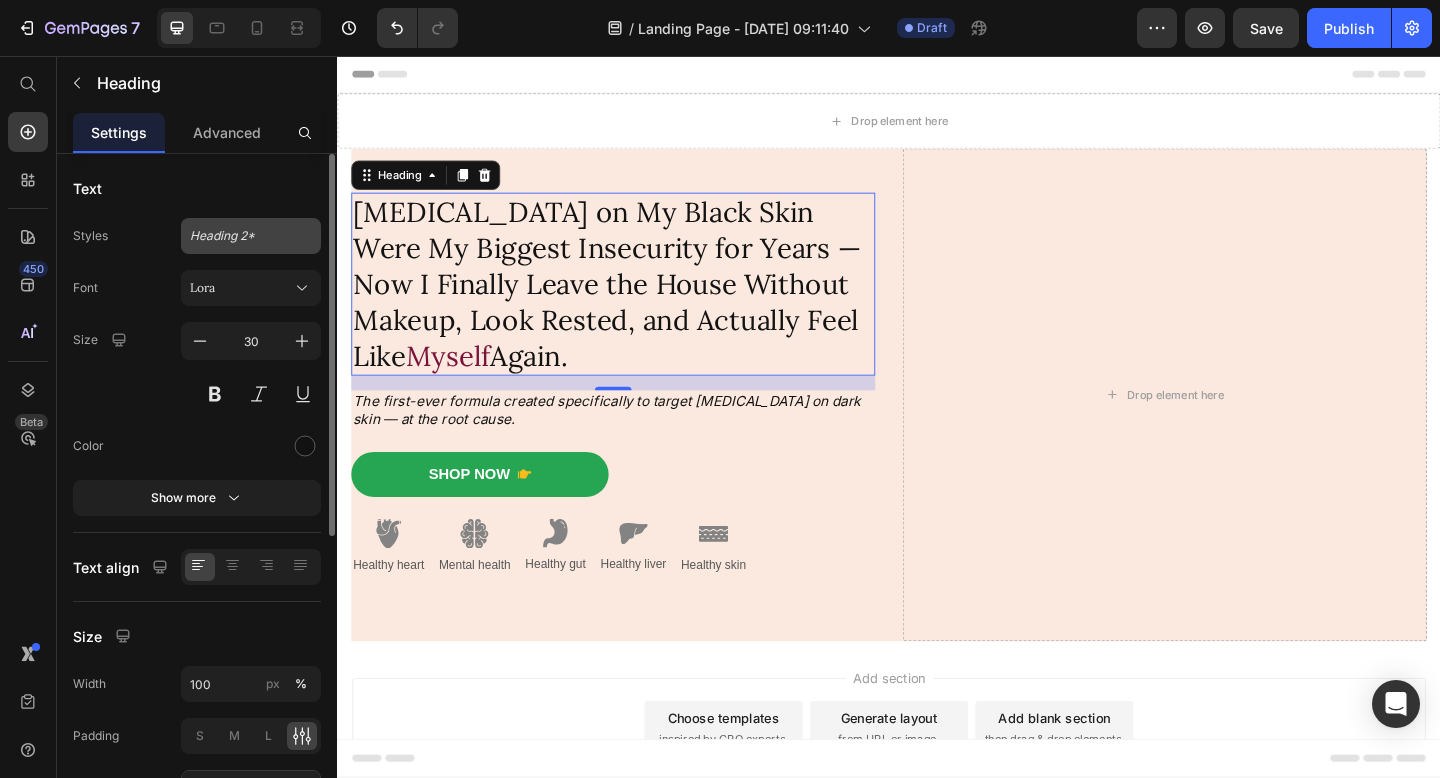 click on "Heading 2*" at bounding box center [251, 236] 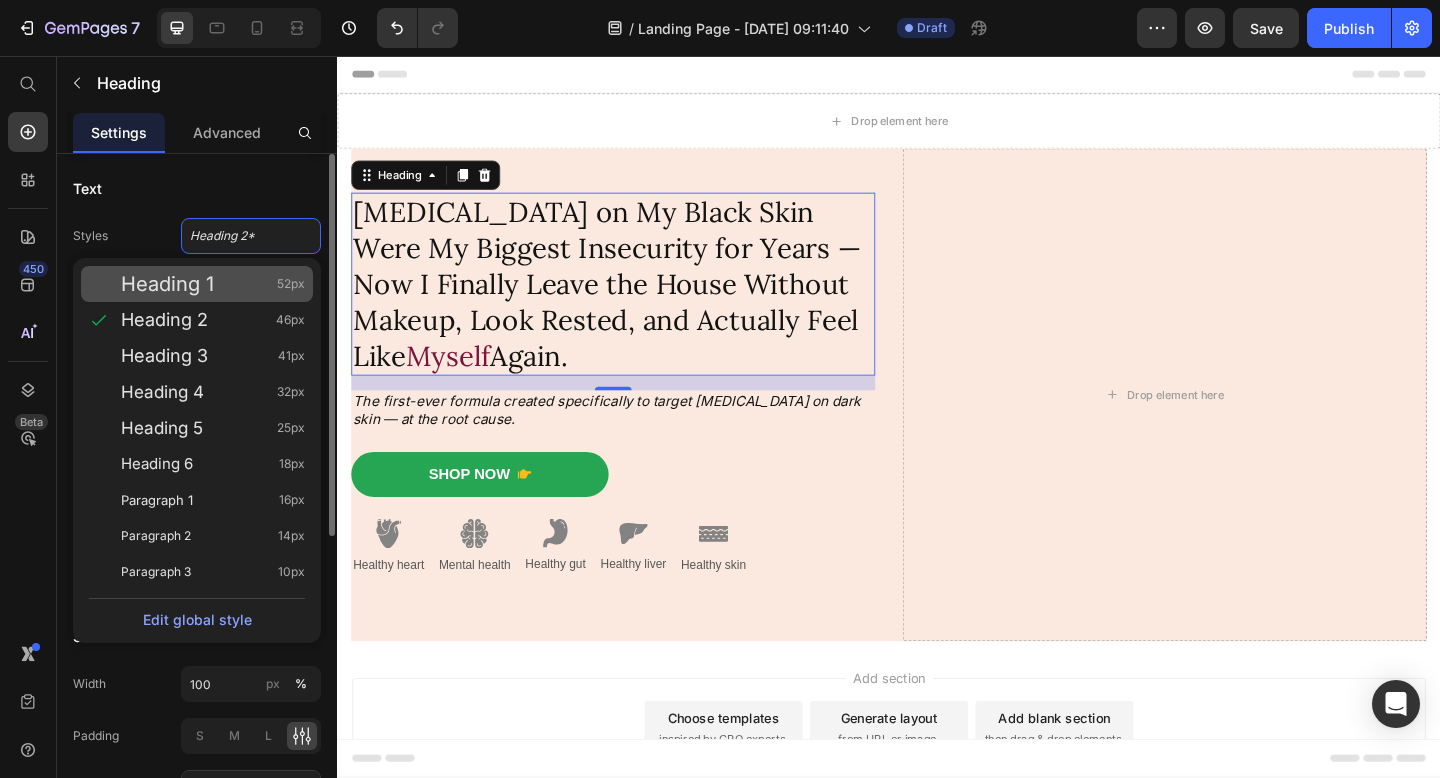 click on "Heading 1" at bounding box center (167, 284) 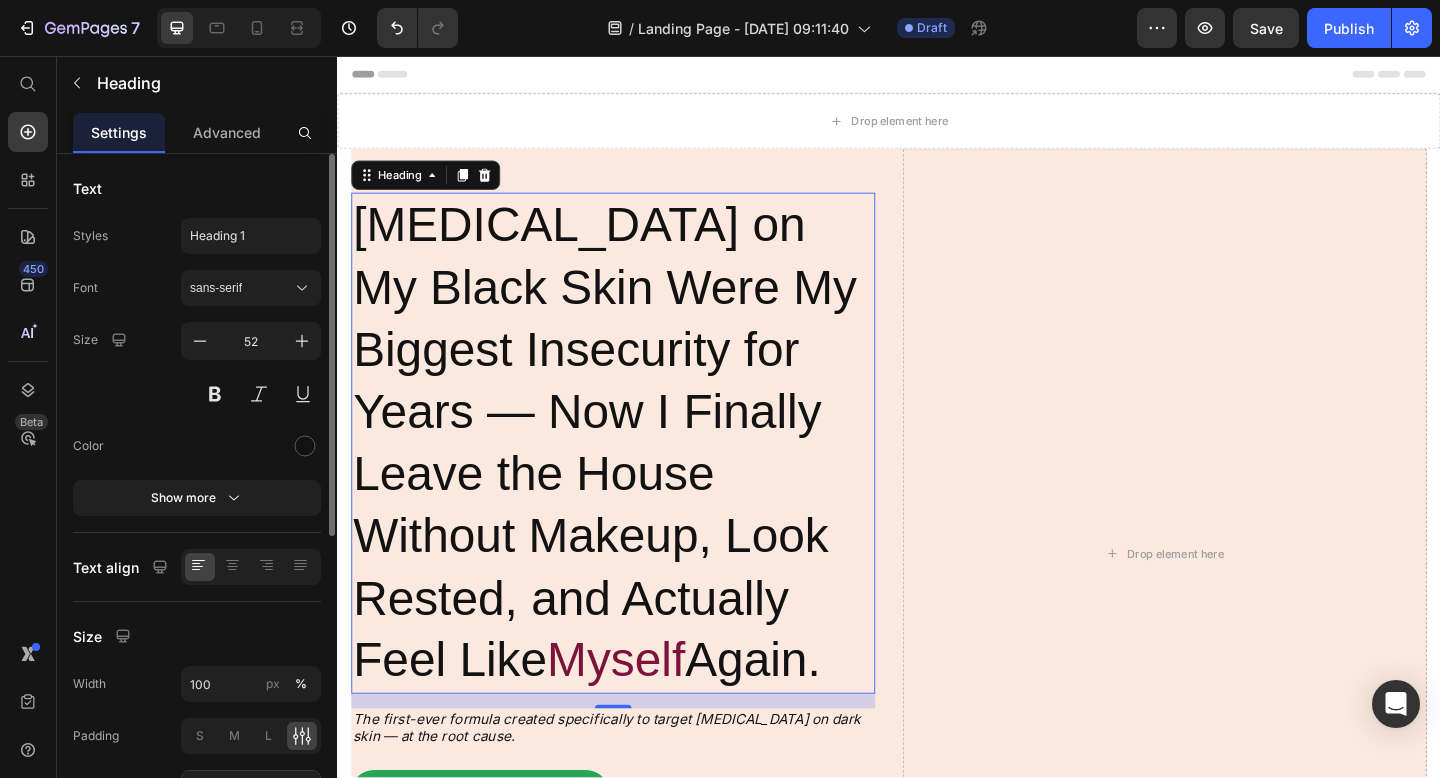 click on "sans-serif" at bounding box center [241, 288] 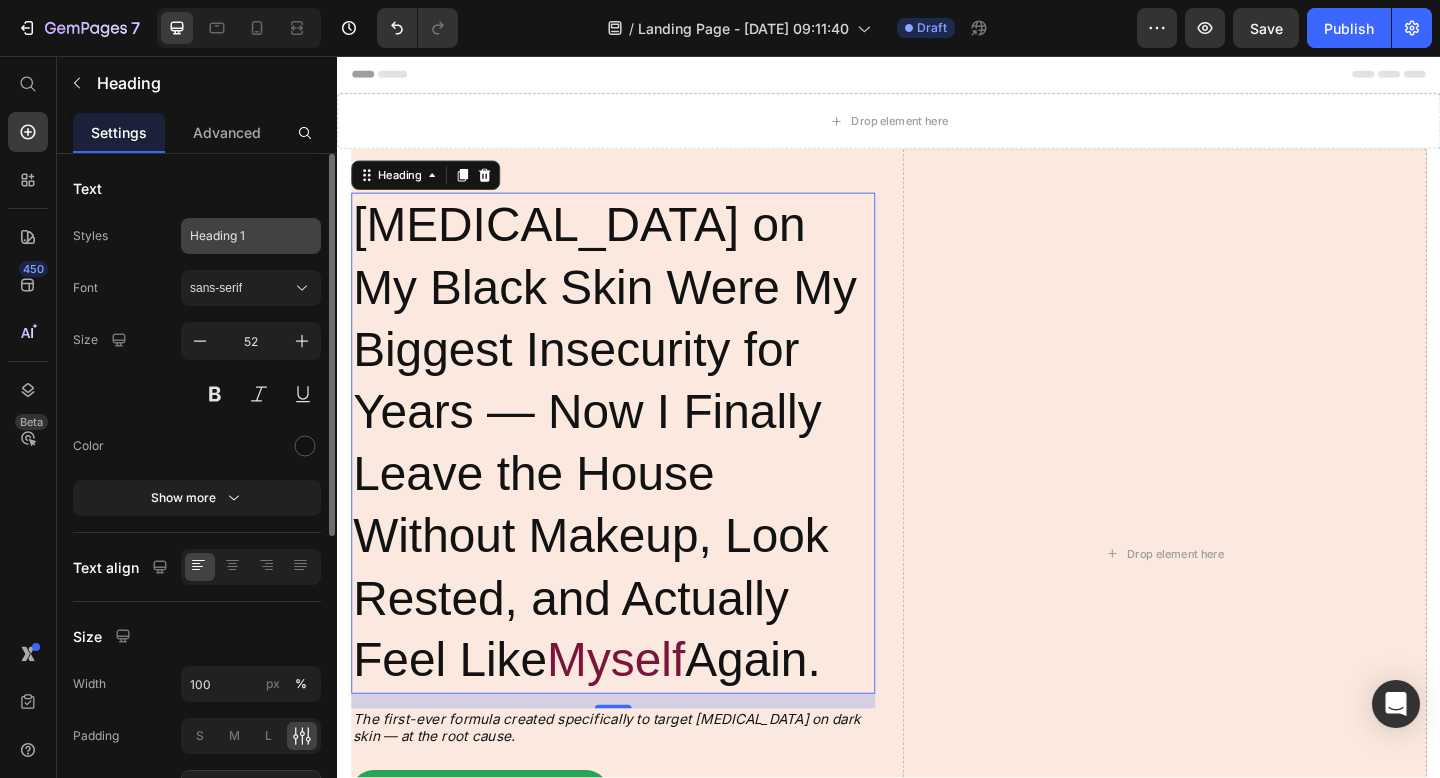 click on "Heading 1" 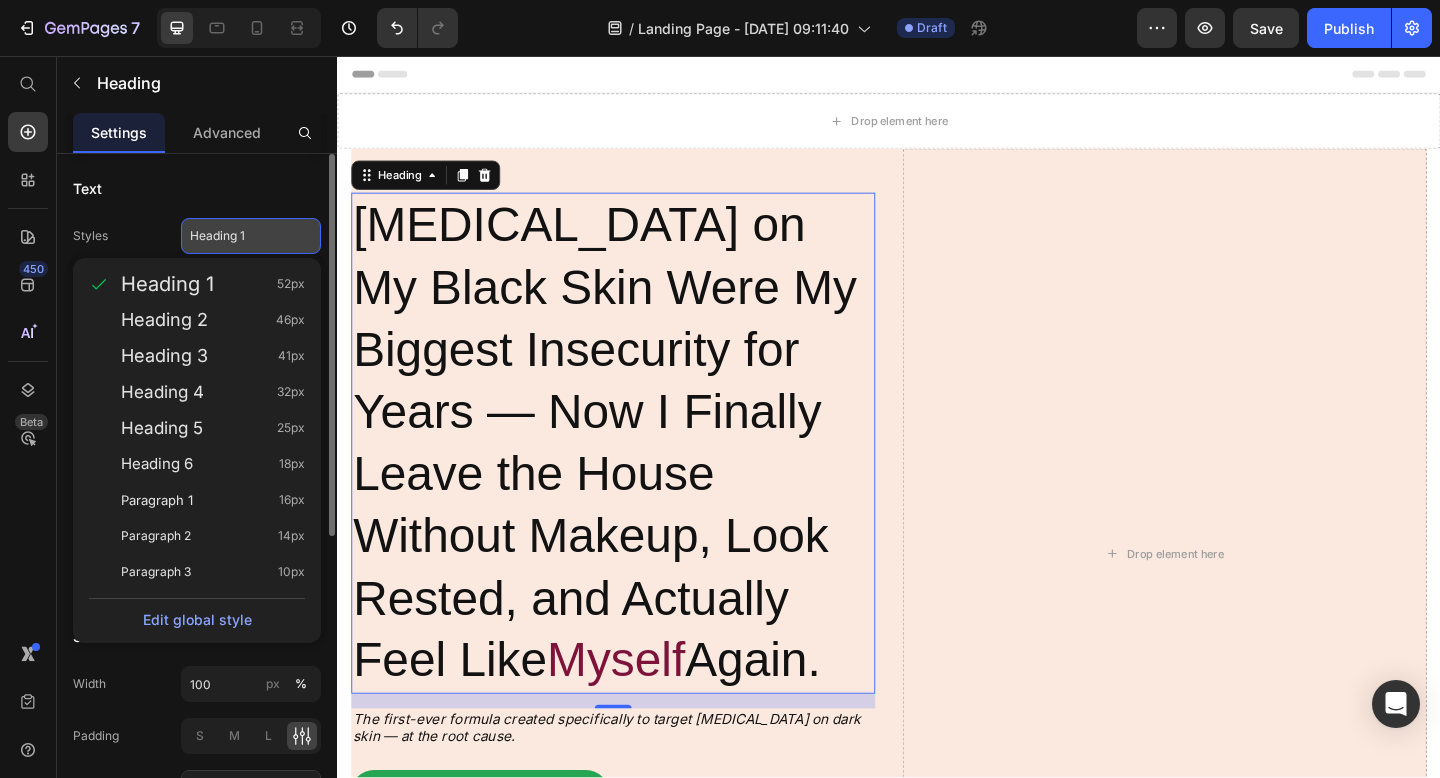 click on "Heading 1" 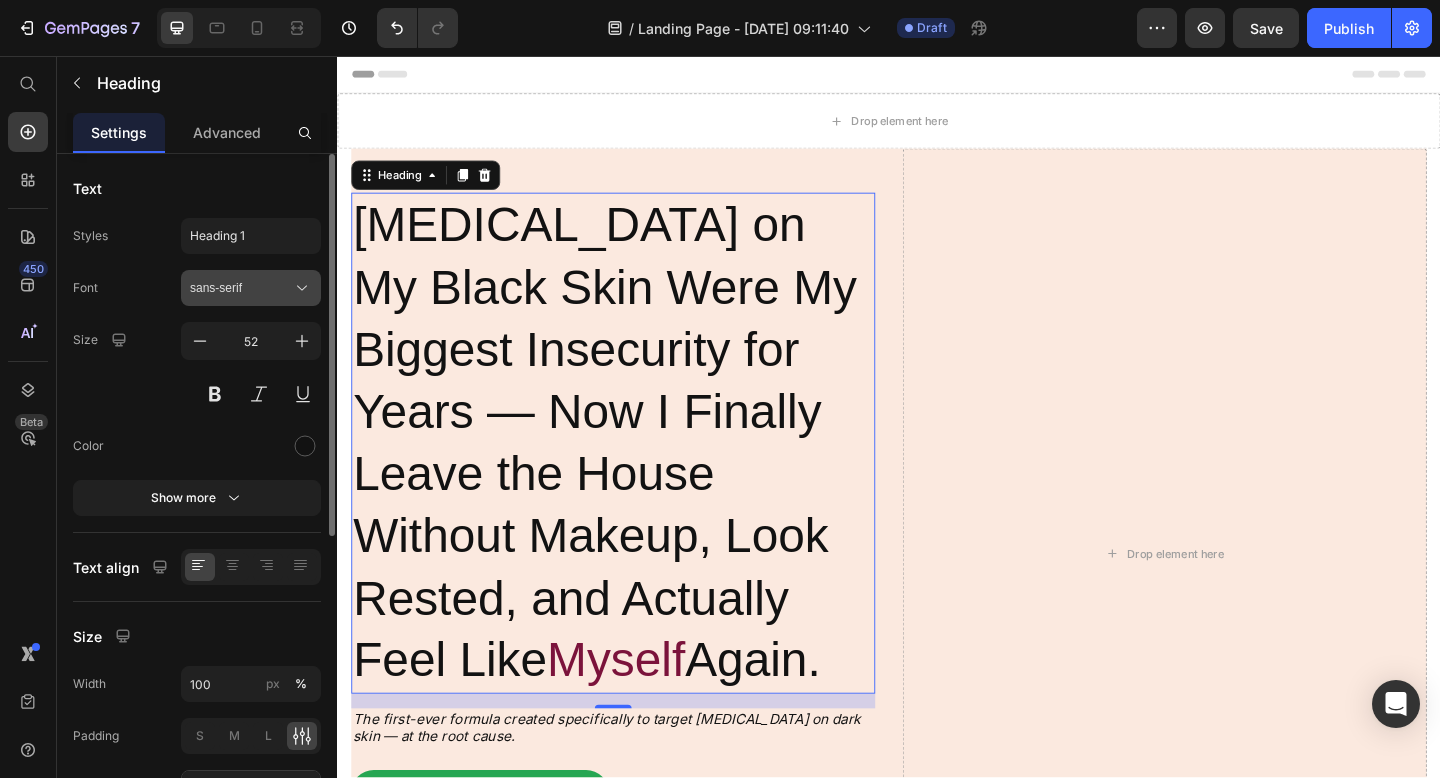click on "sans-serif" at bounding box center [241, 288] 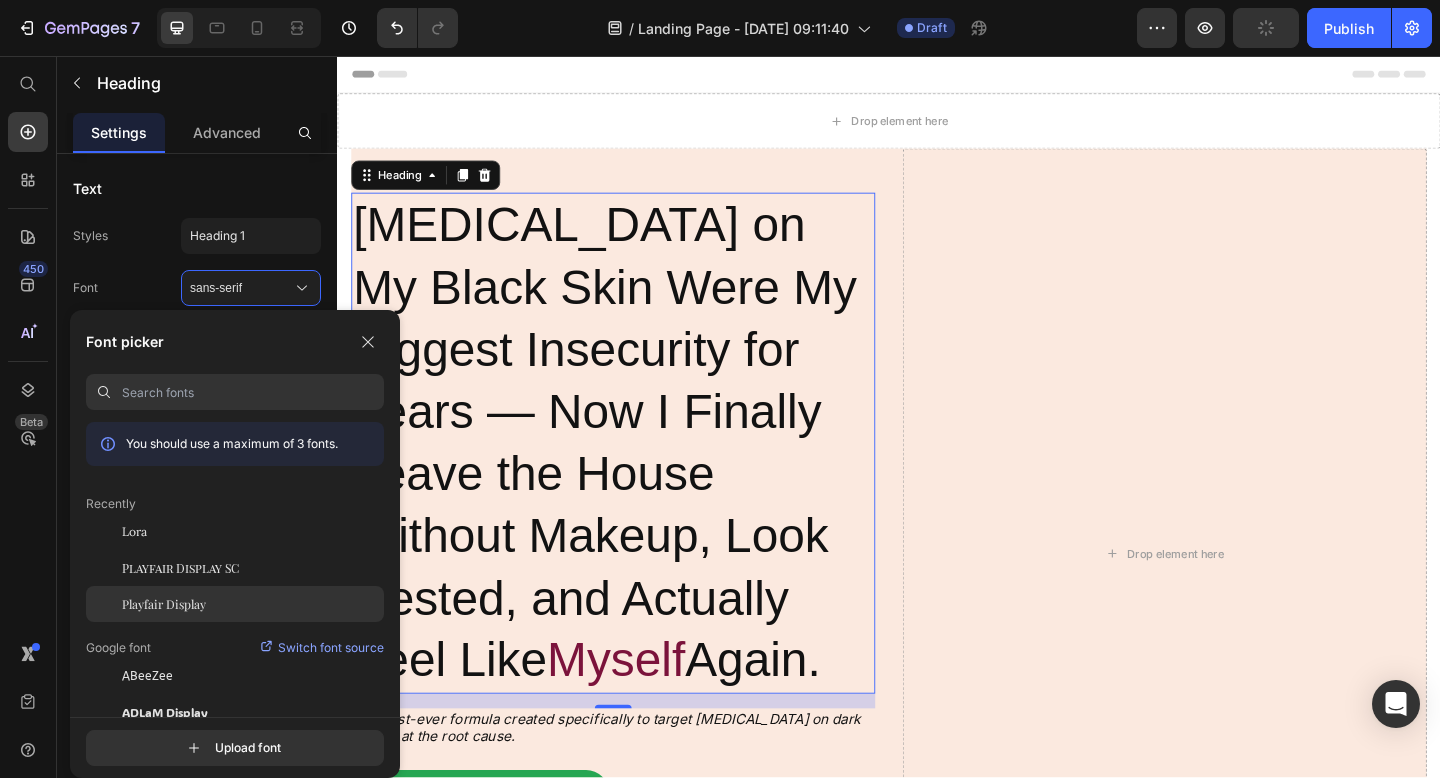 click on "Playfair Display" 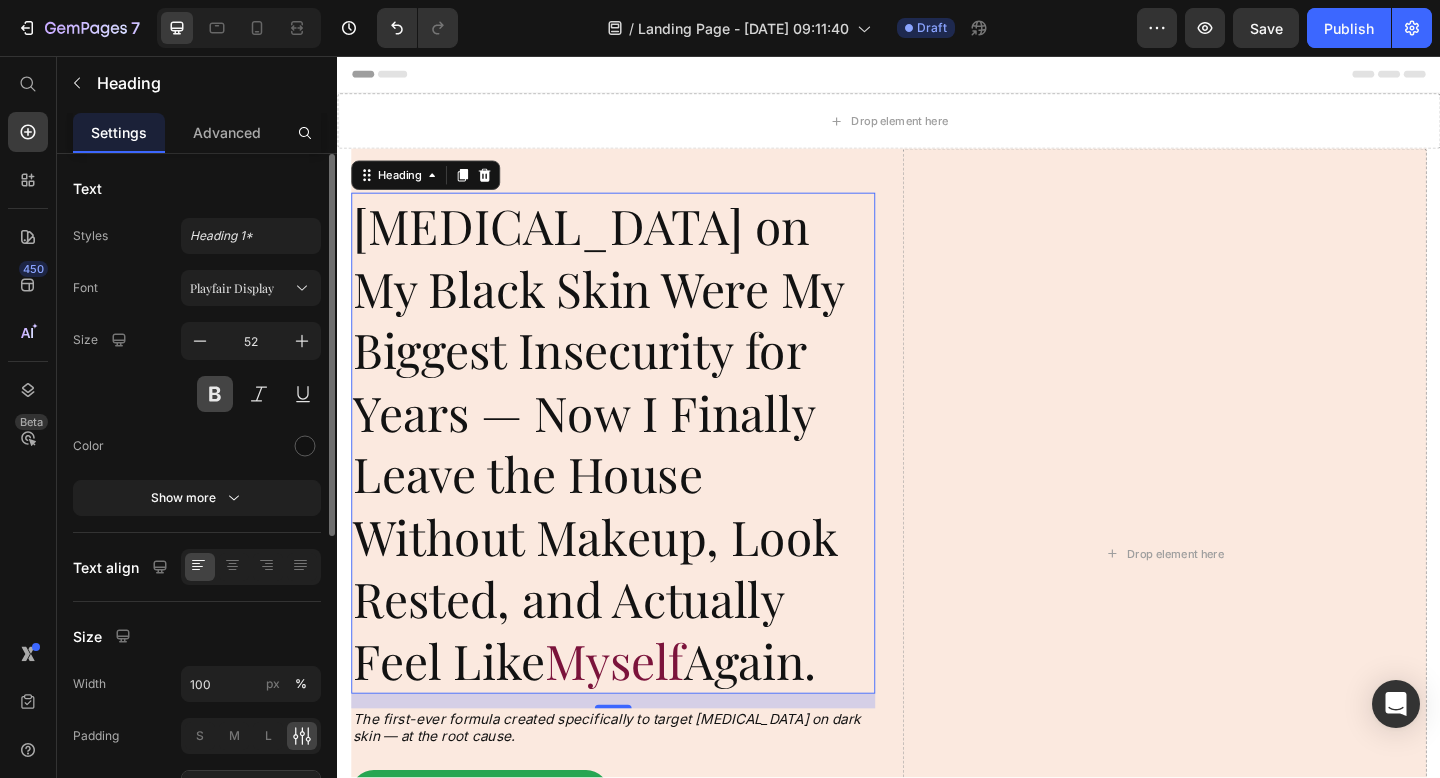 click at bounding box center [215, 394] 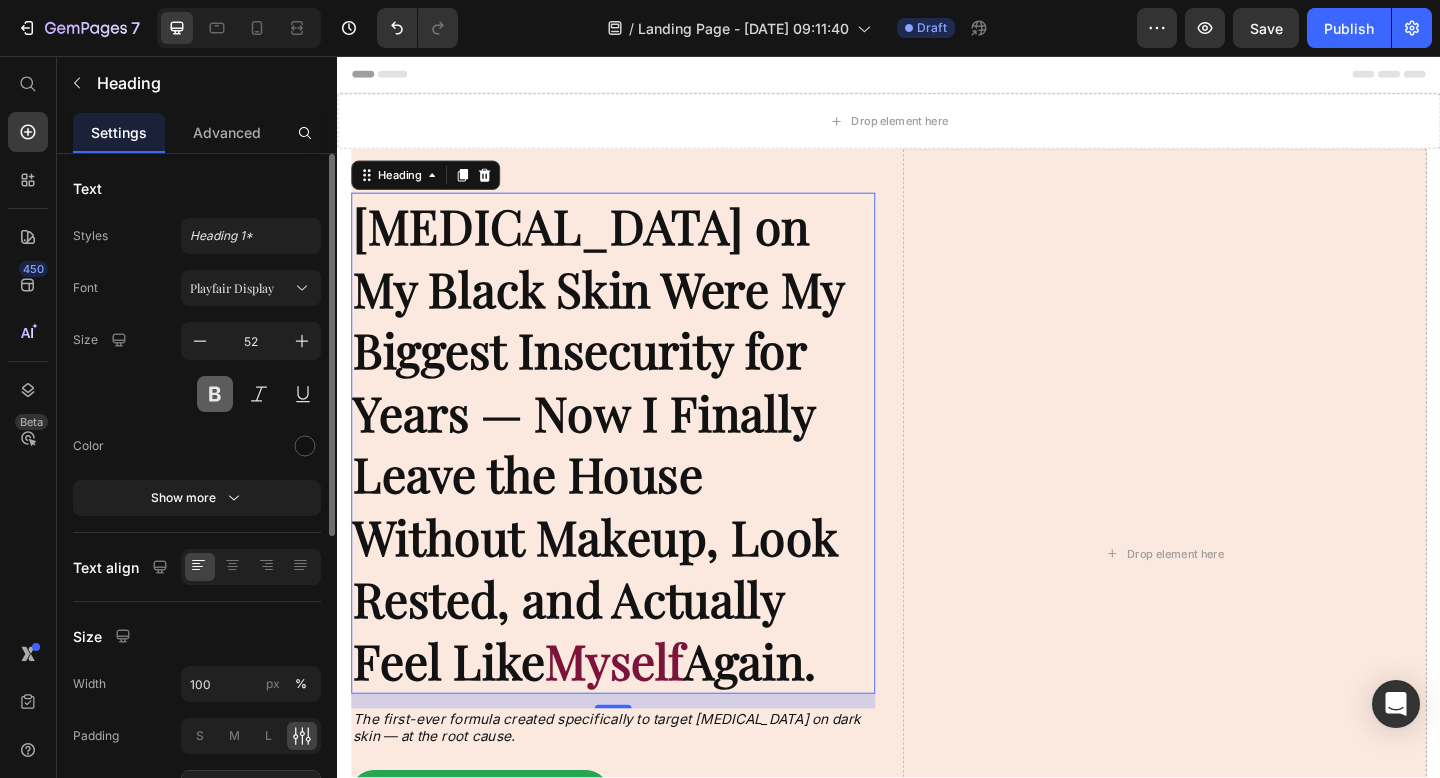 click at bounding box center [215, 394] 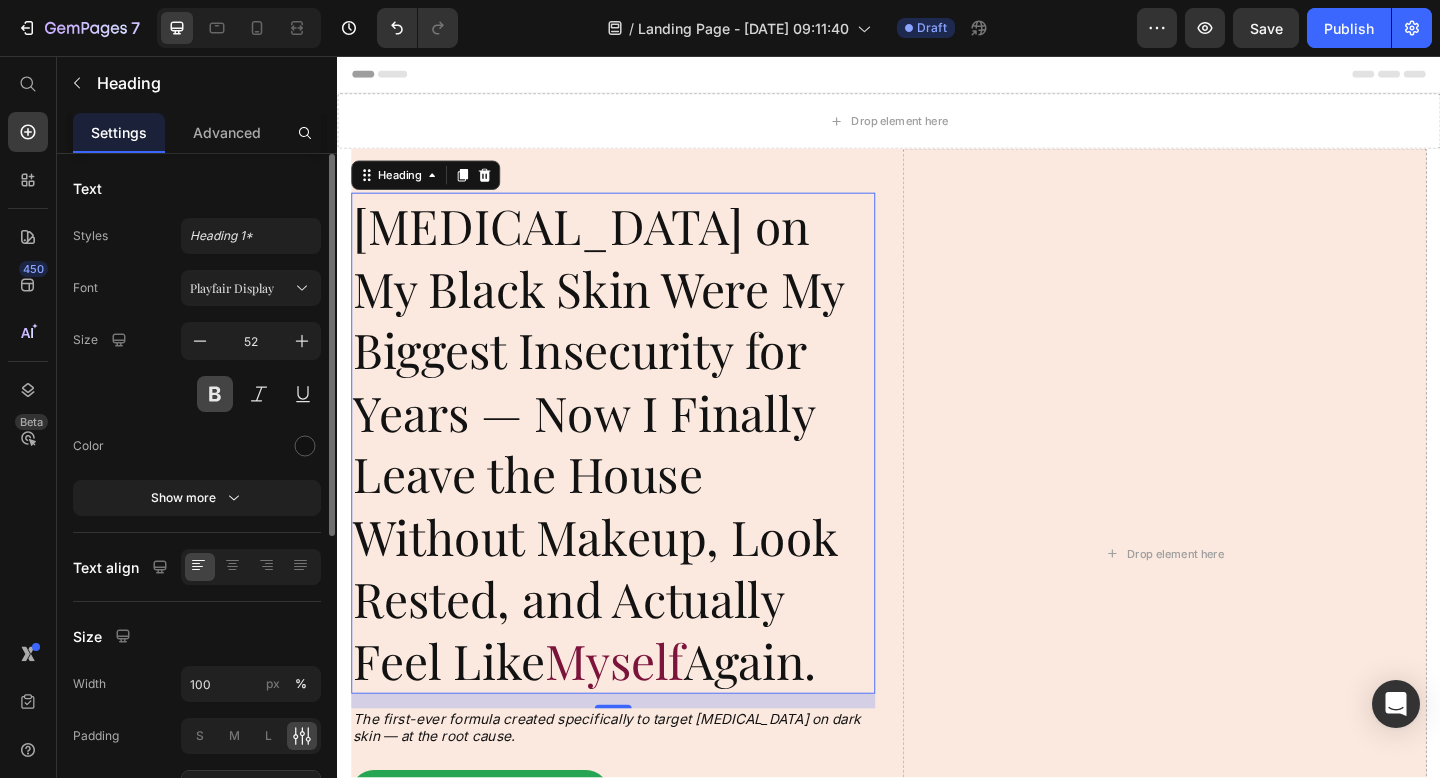 click at bounding box center (215, 394) 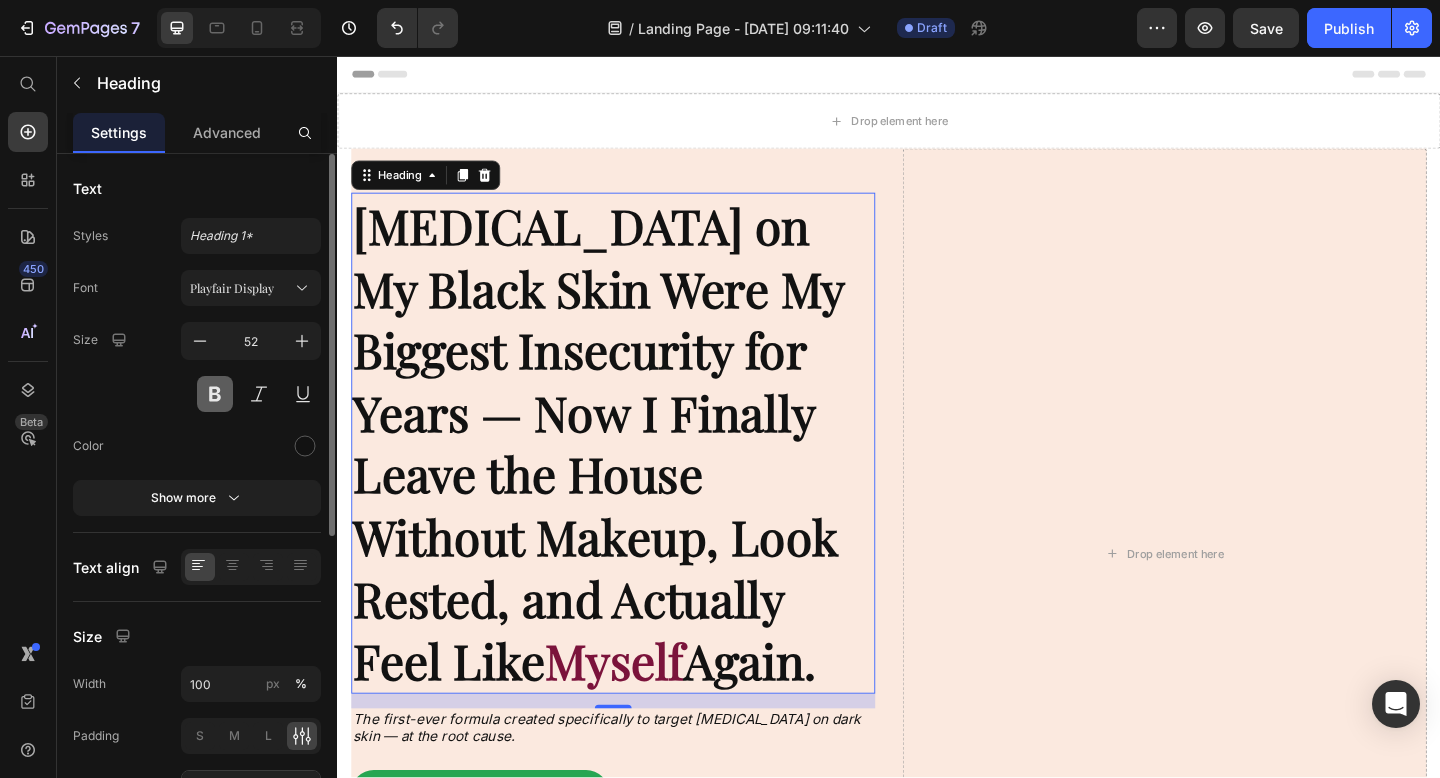 click at bounding box center [215, 394] 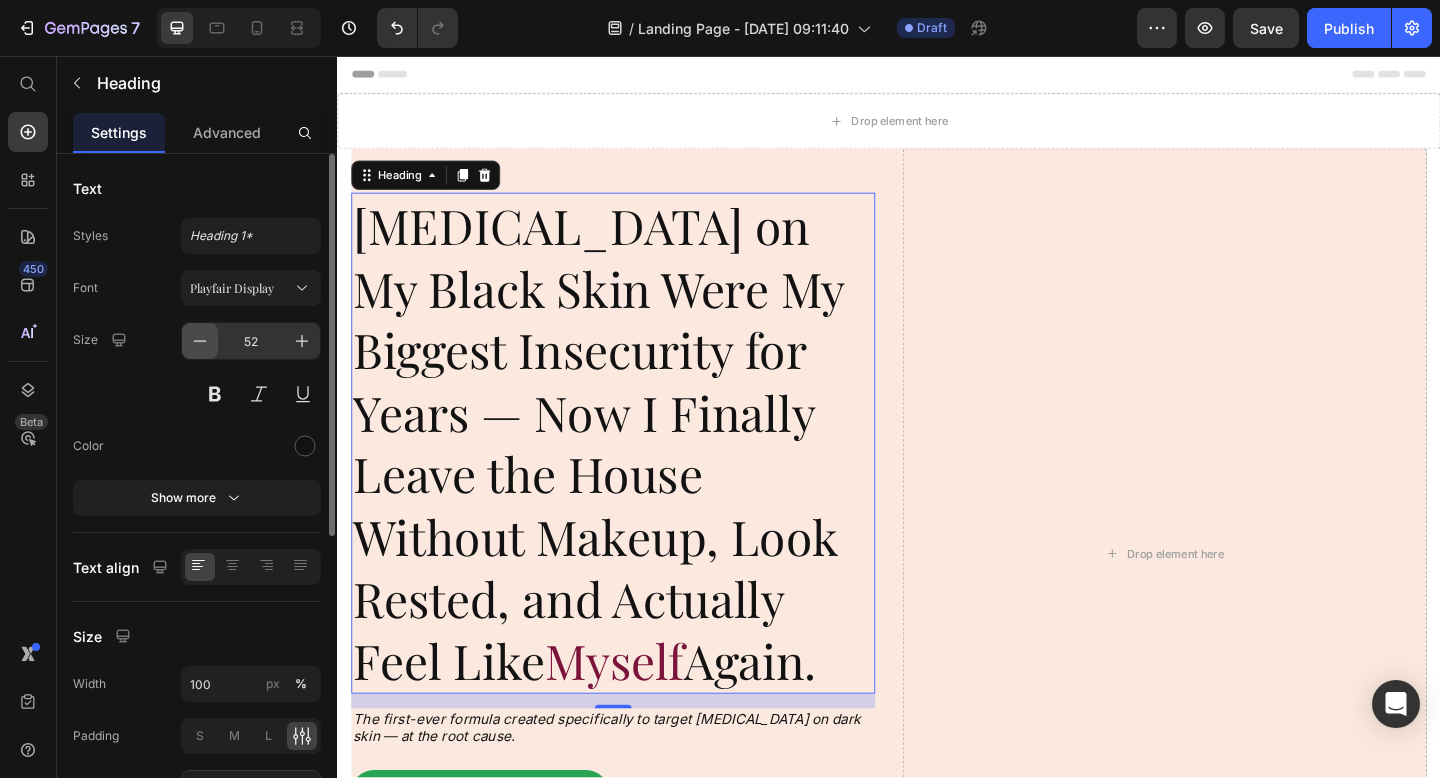 click 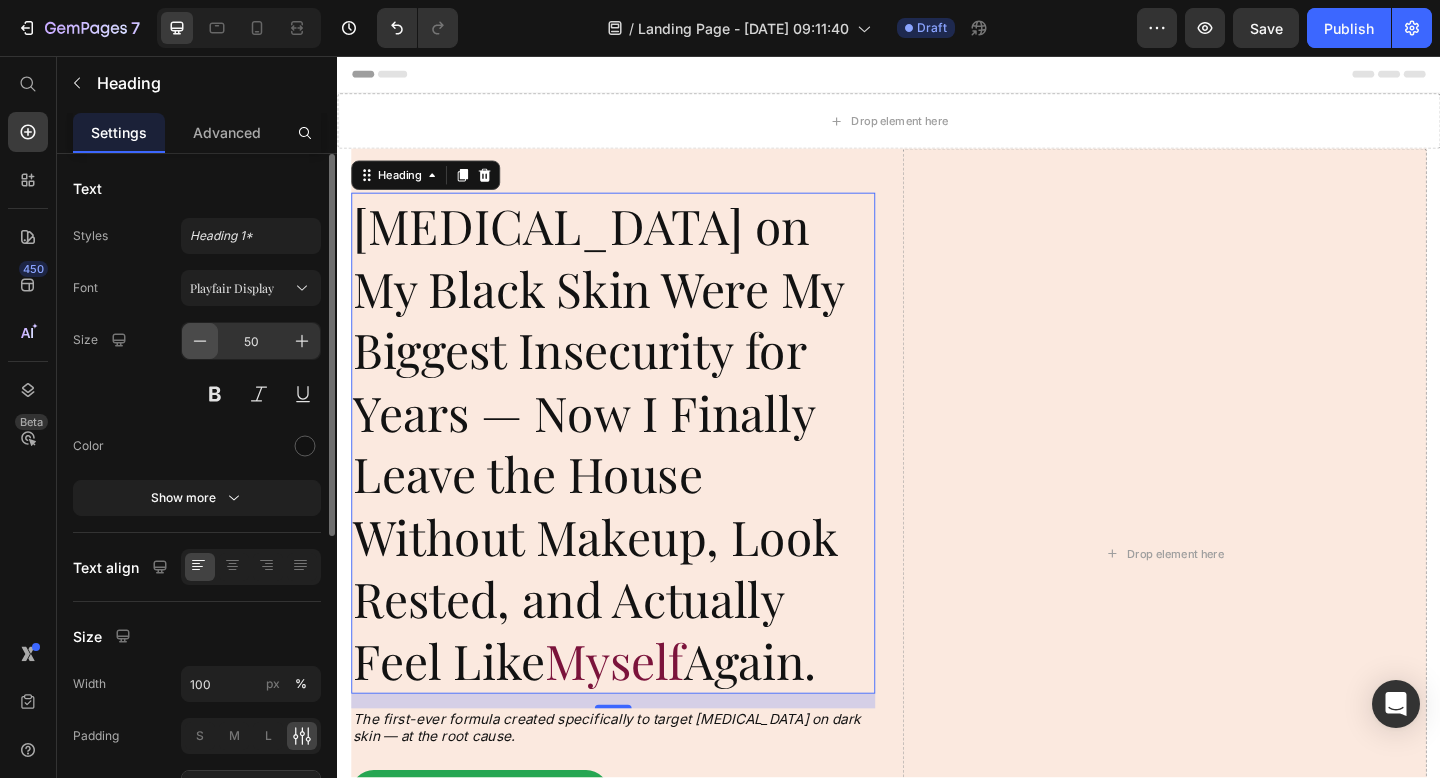 click 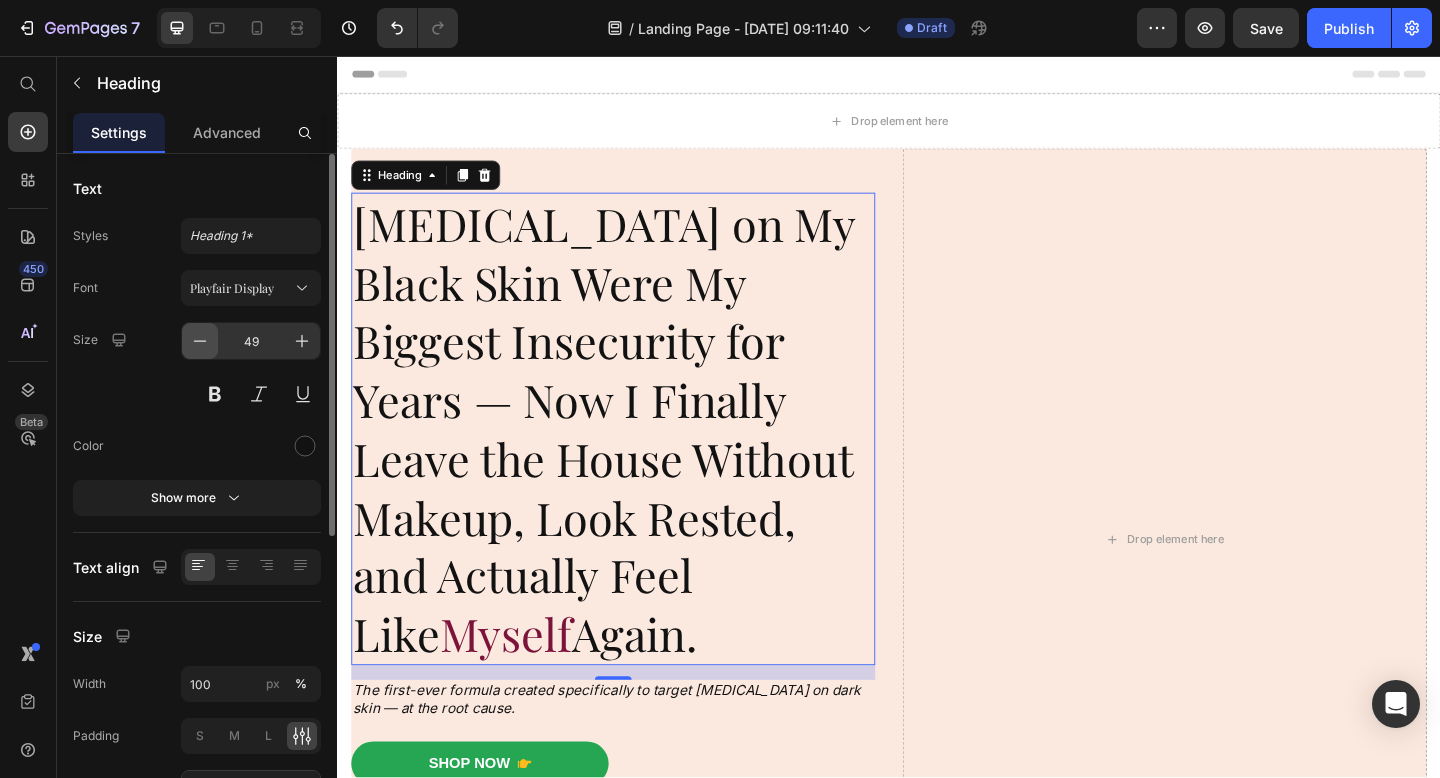 click 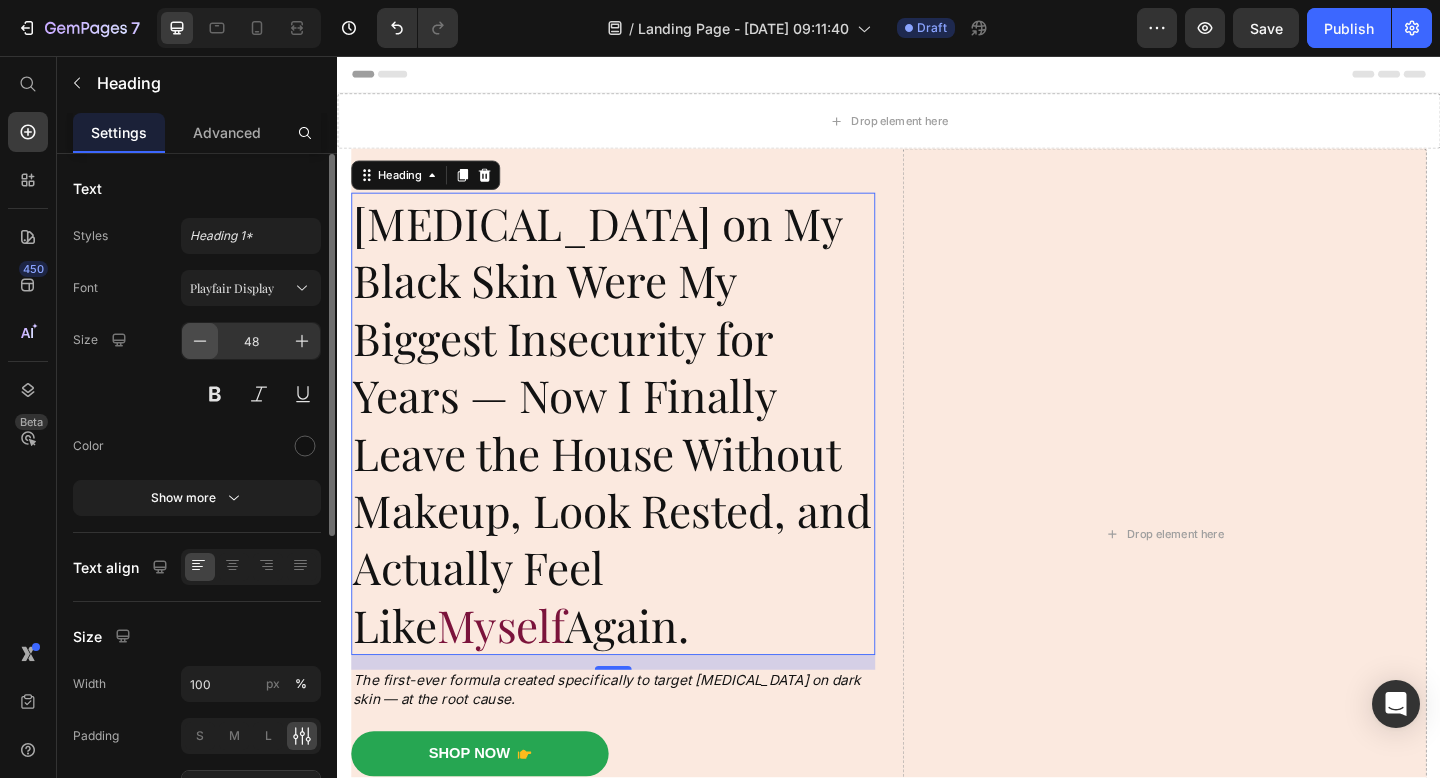 click 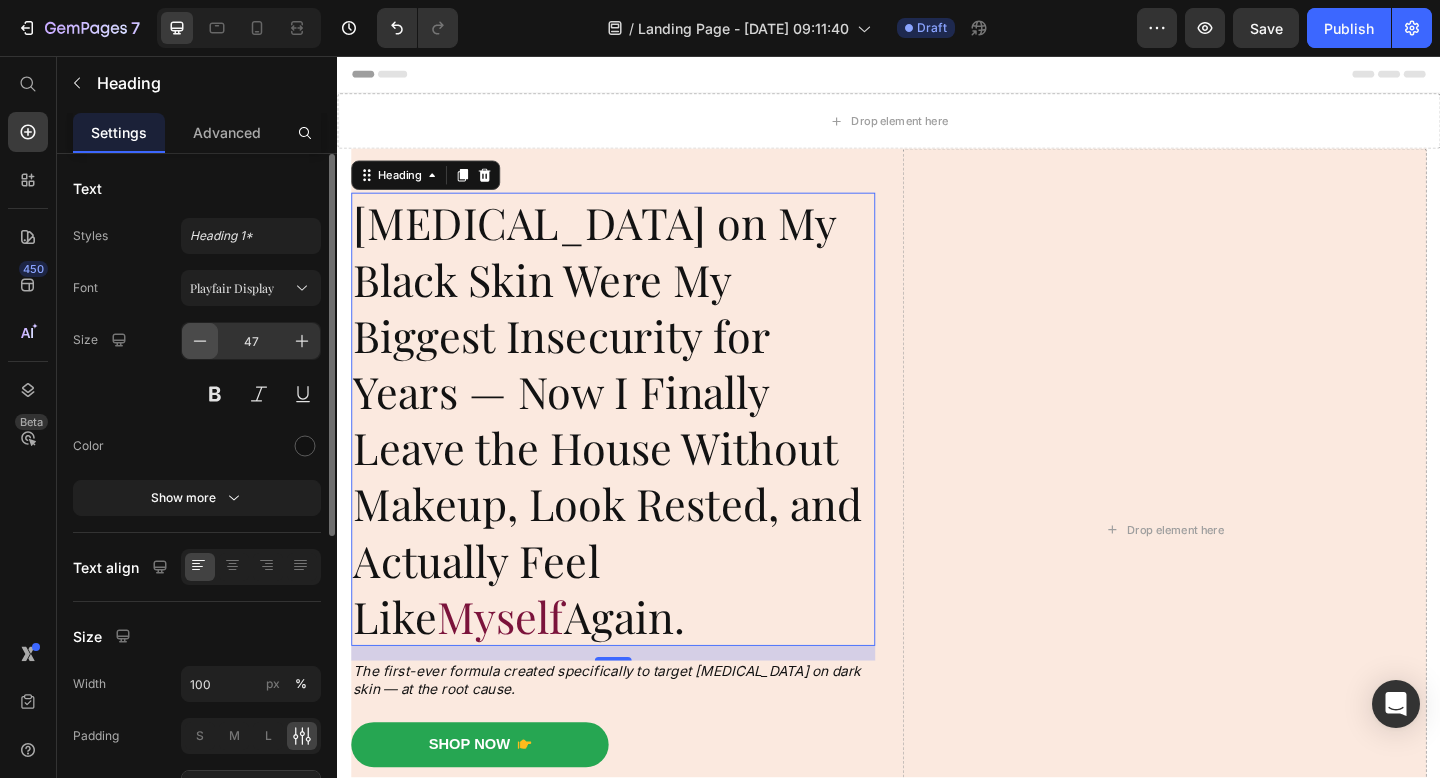 click 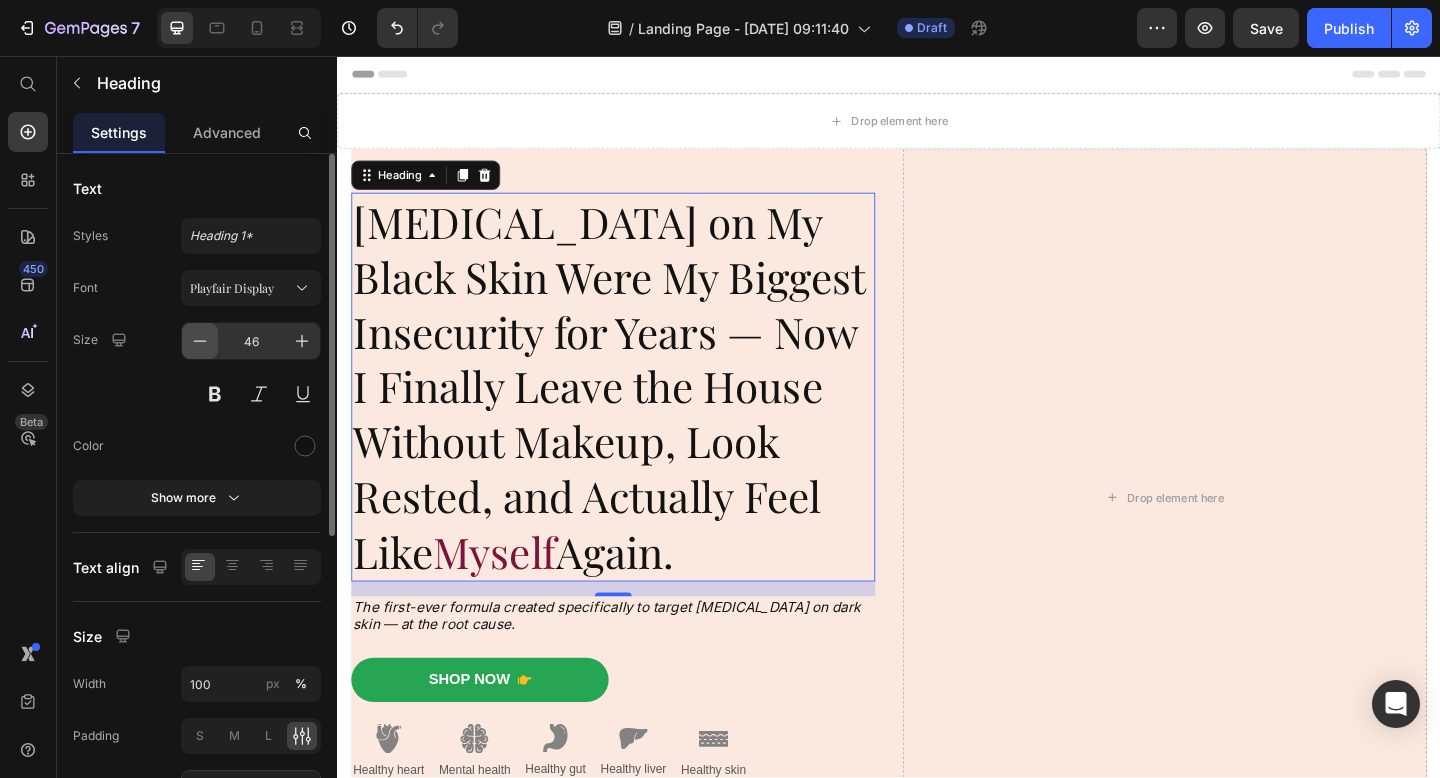 click 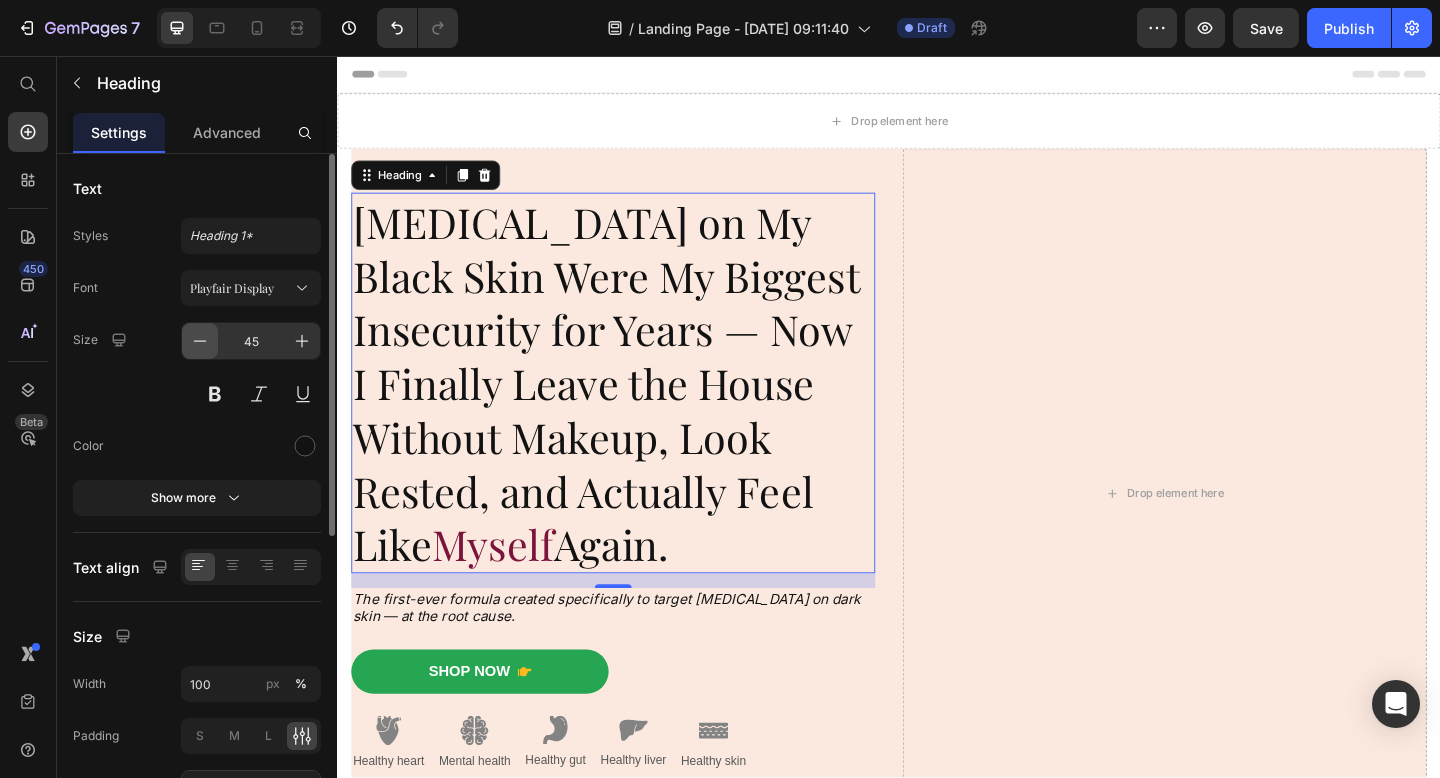 click 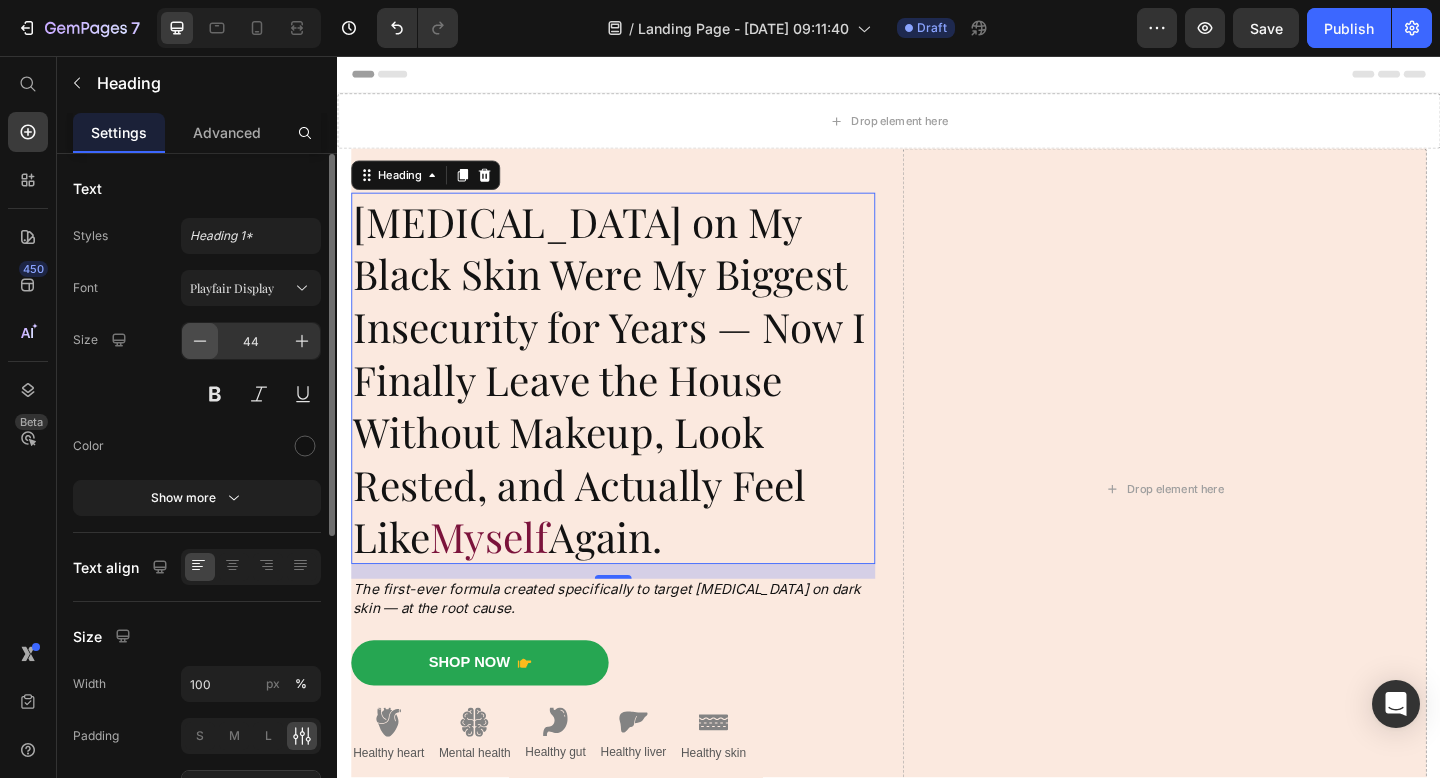 click 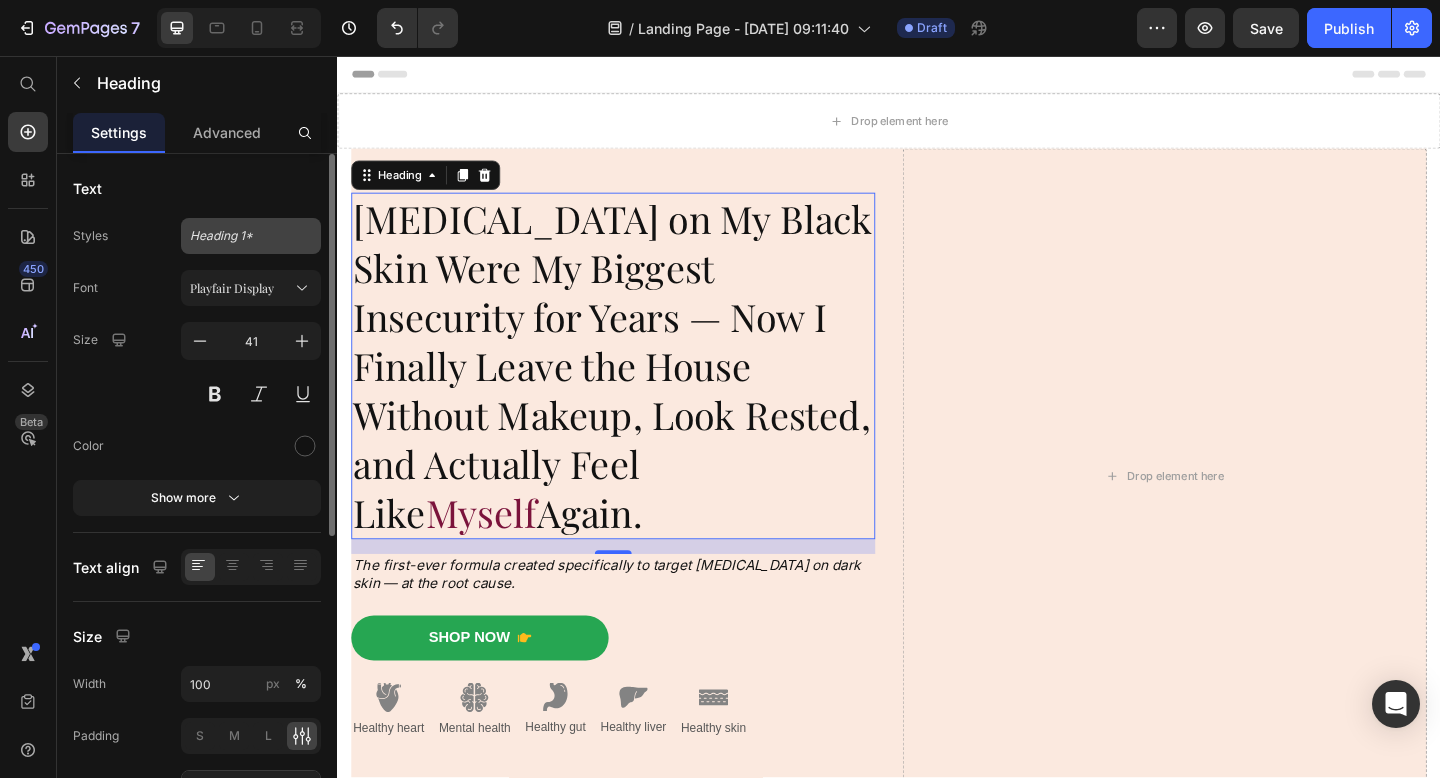click on "Heading 1*" 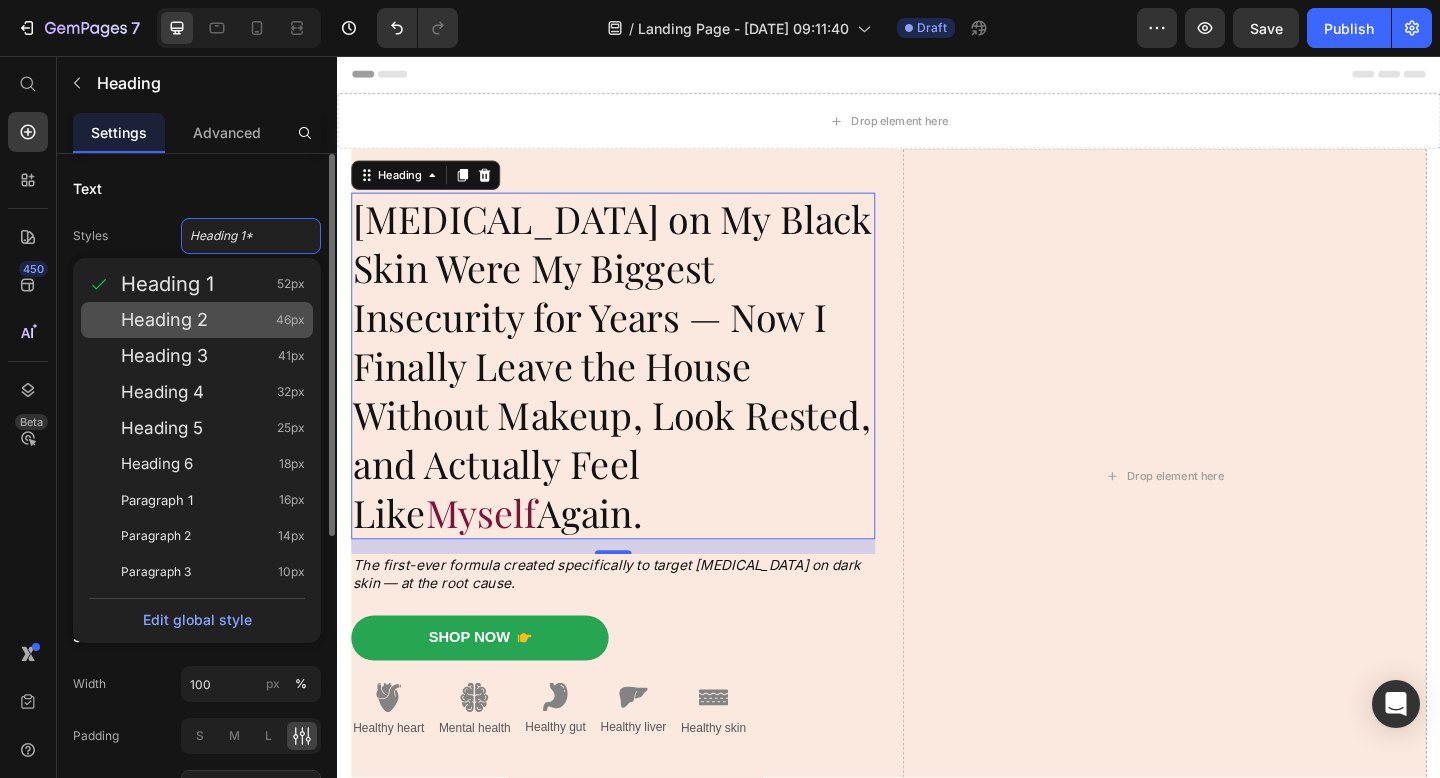 click on "Heading 2 46px" at bounding box center [213, 320] 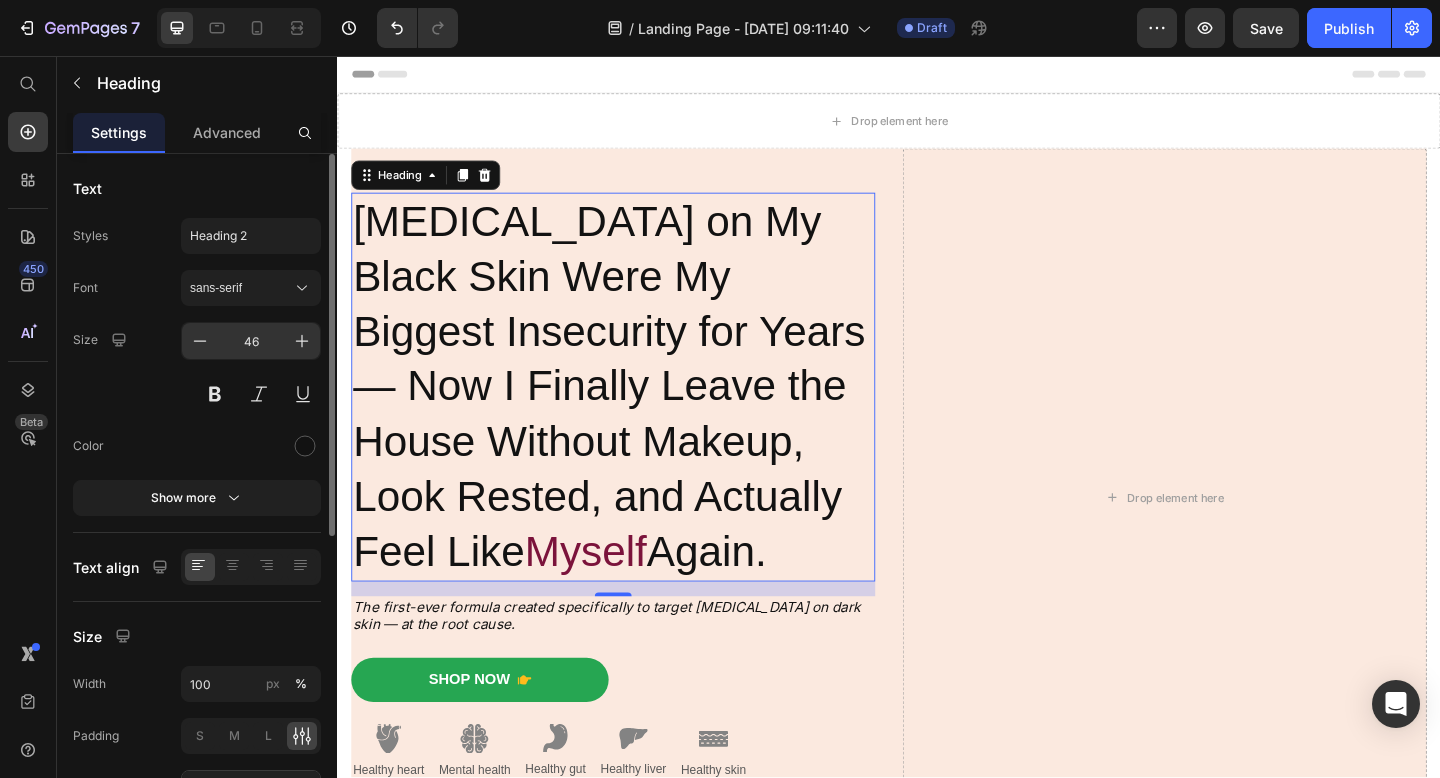 click on "46" at bounding box center [251, 341] 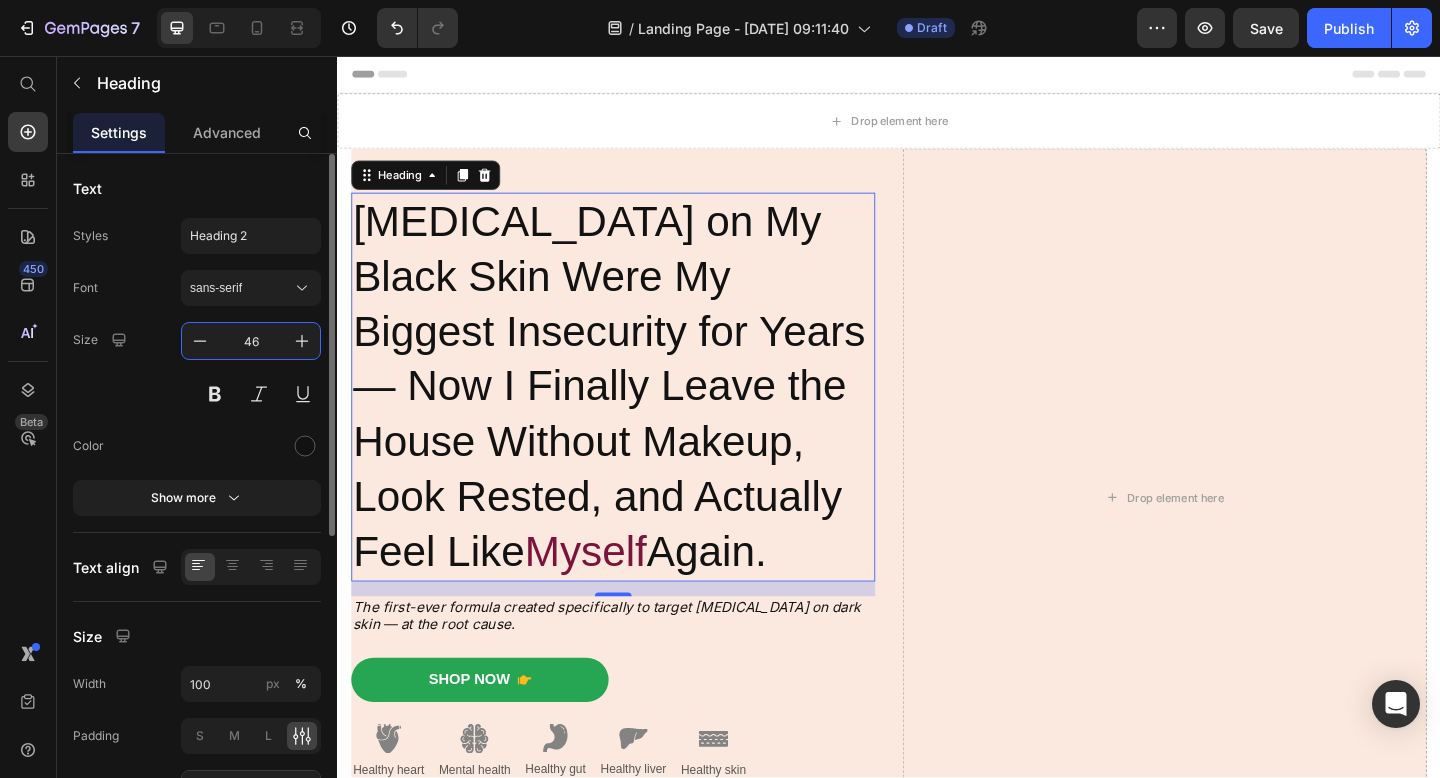 click on "46" at bounding box center [251, 341] 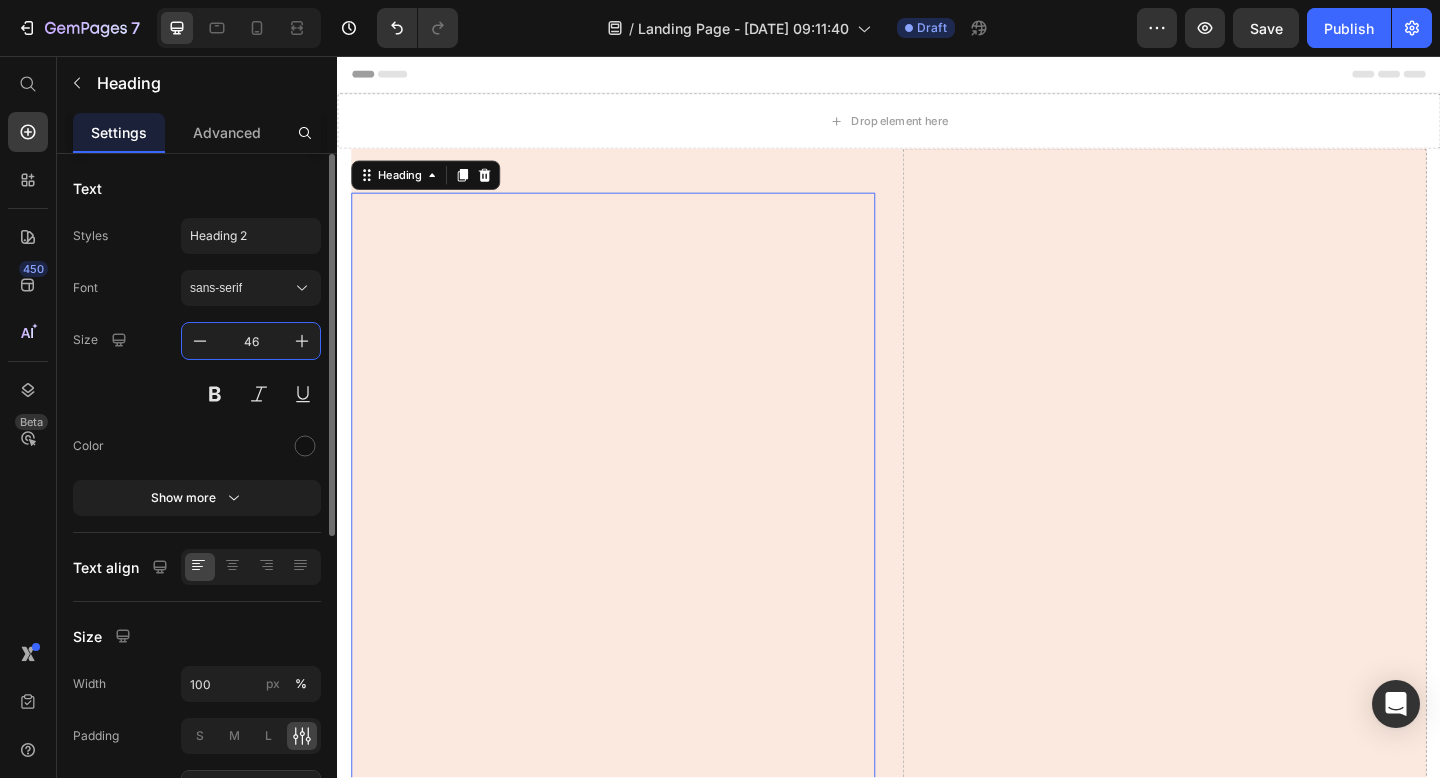 type on "4" 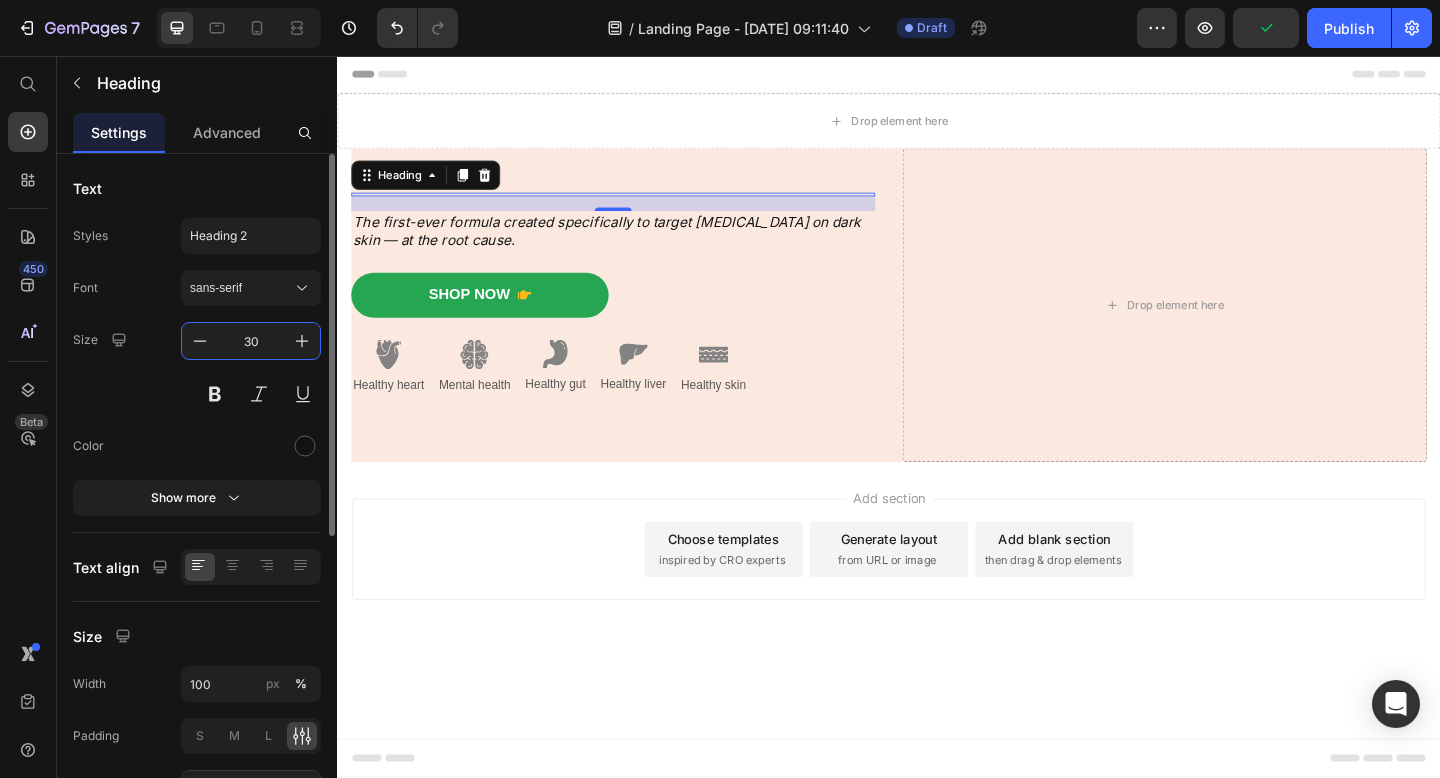 type on "30" 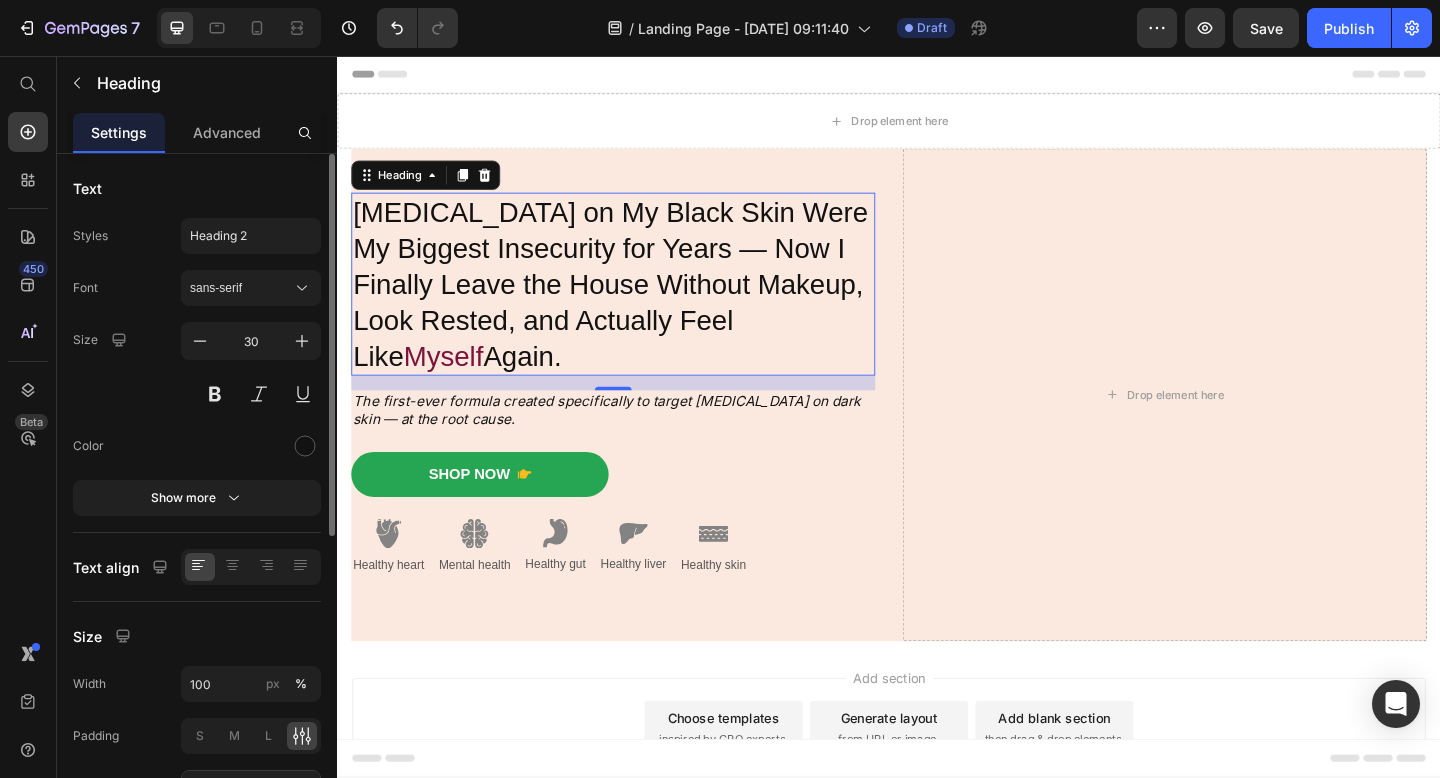 click on "Font sans-serif" at bounding box center (197, 288) 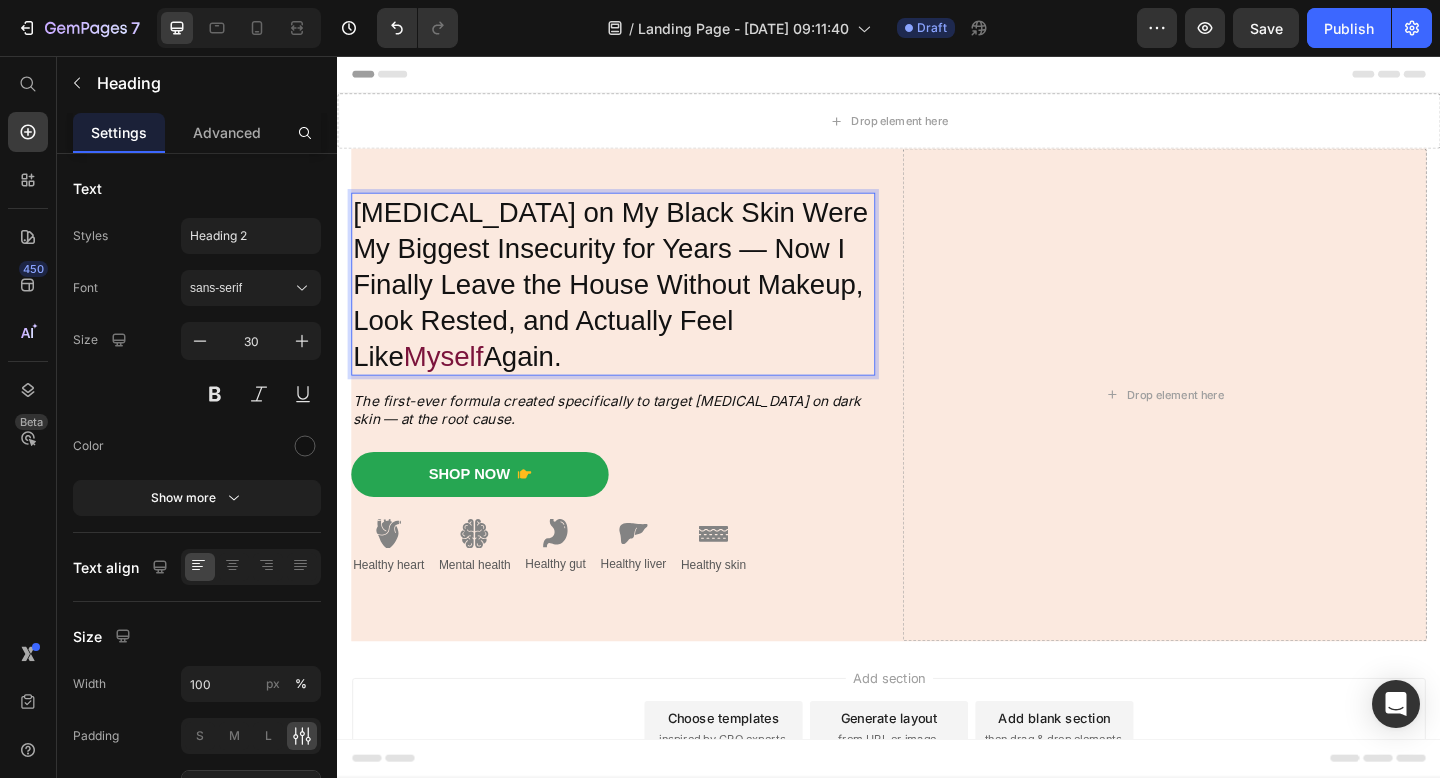 click on "[MEDICAL_DATA] on My Black Skin Were My Biggest Insecurity for Years — Now I Finally Leave the House Without Makeup, Look Rested, and Actually Feel Like  Myself  Again." at bounding box center (637, 304) 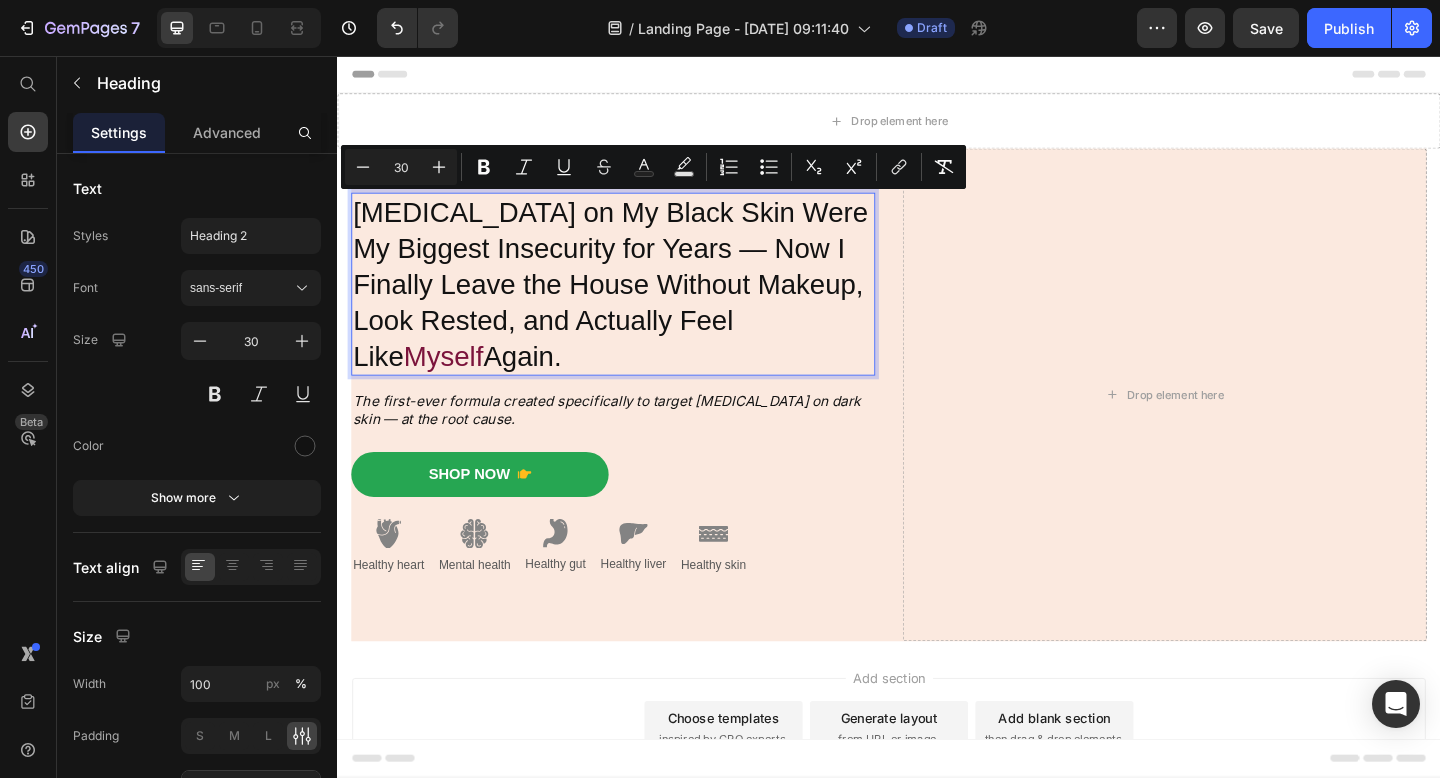 drag, startPoint x: 536, startPoint y: 382, endPoint x: 361, endPoint y: 227, distance: 233.77339 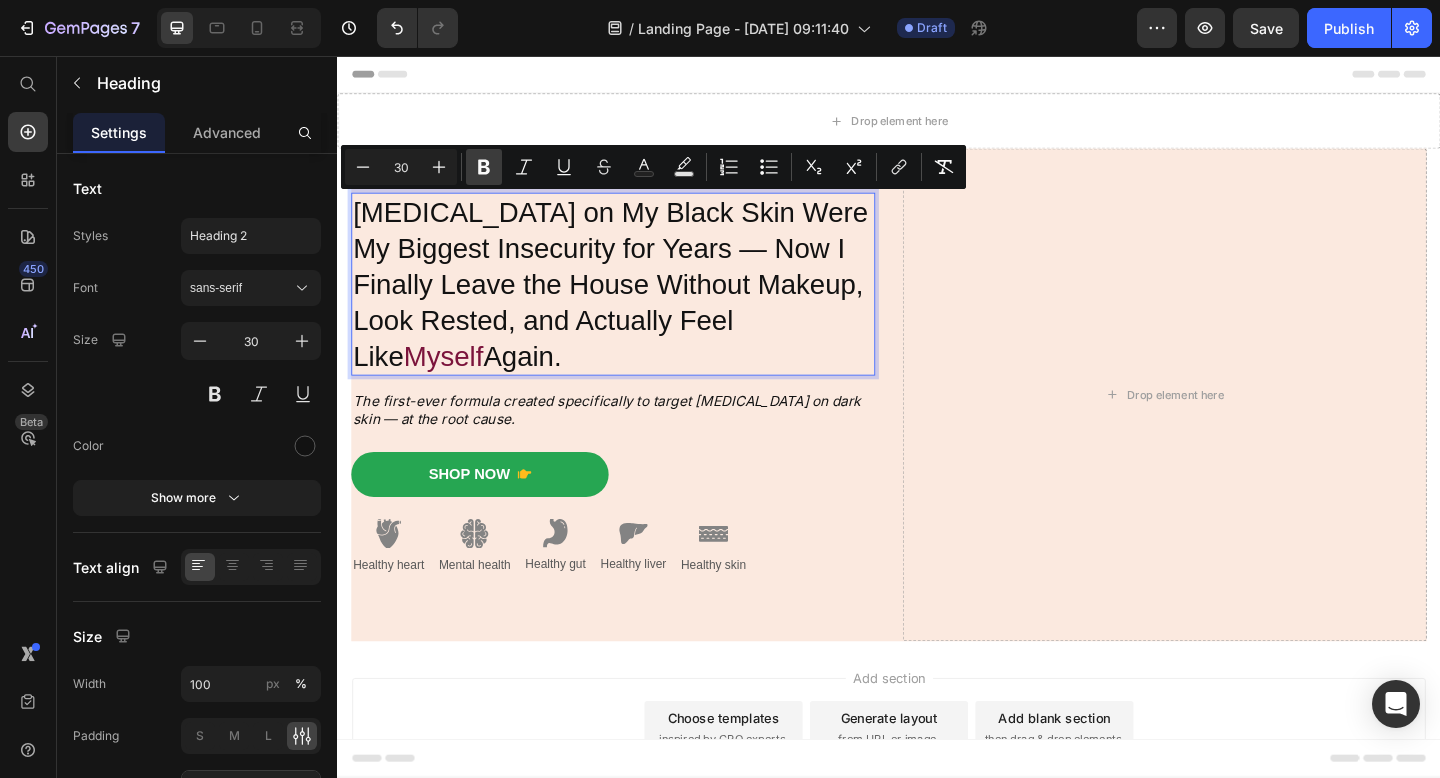 click 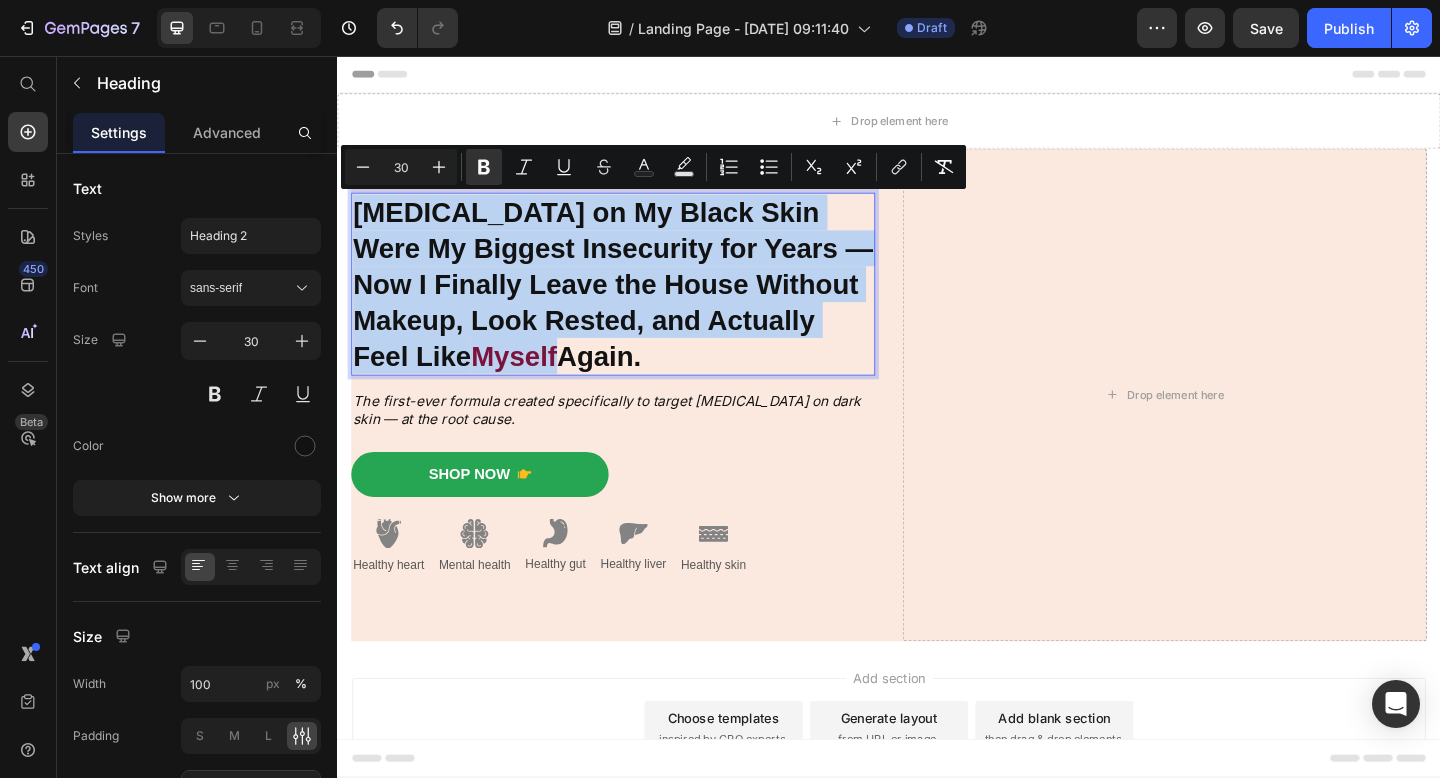 click on "[MEDICAL_DATA] on My Black Skin Were My Biggest Insecurity for Years — Now I Finally Leave the House Without Makeup, Look Rested, and Actually Feel Like" at bounding box center [637, 304] 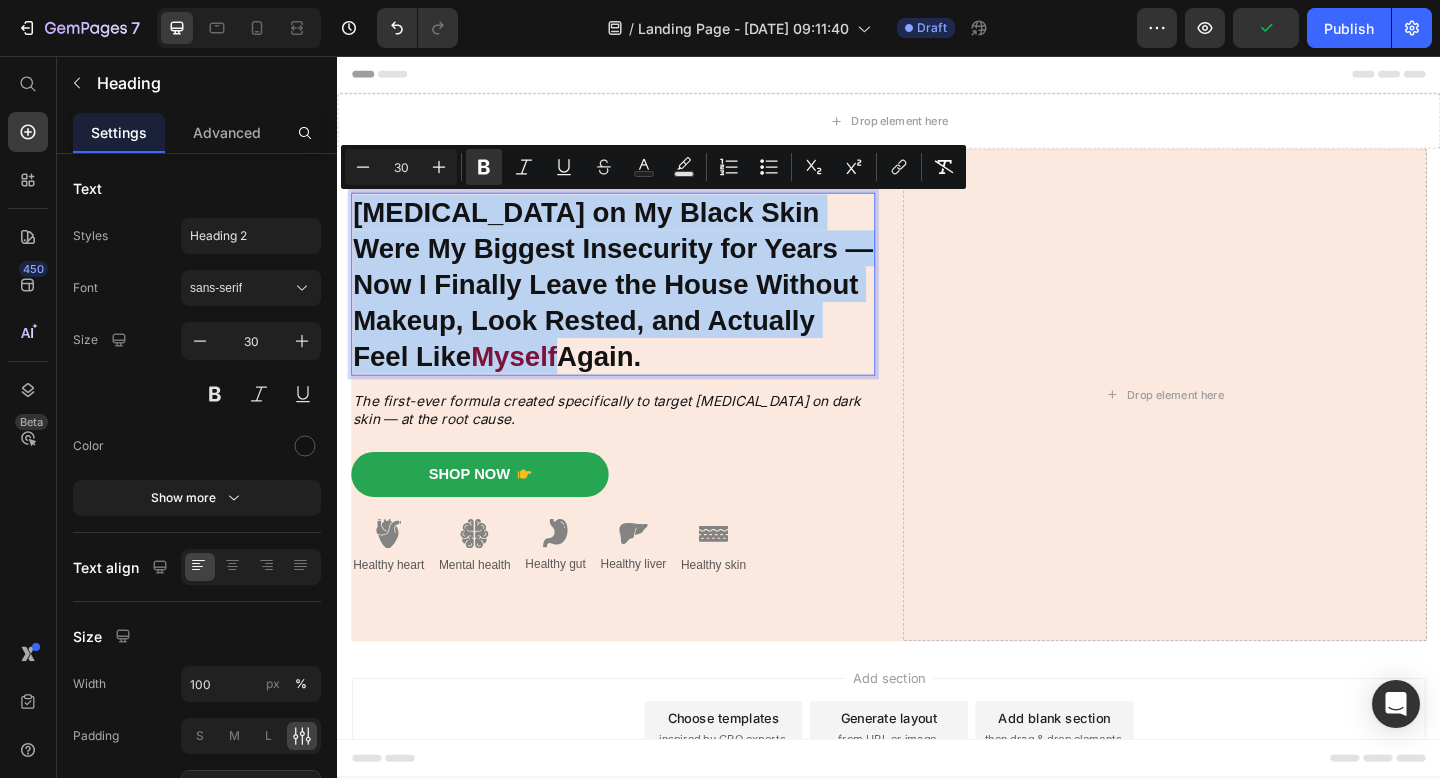 click on "[MEDICAL_DATA] on My Black Skin Were My Biggest Insecurity for Years — Now I Finally Leave the House Without Makeup, Look Rested, and Actually Feel Like  Myself  Again." at bounding box center [637, 304] 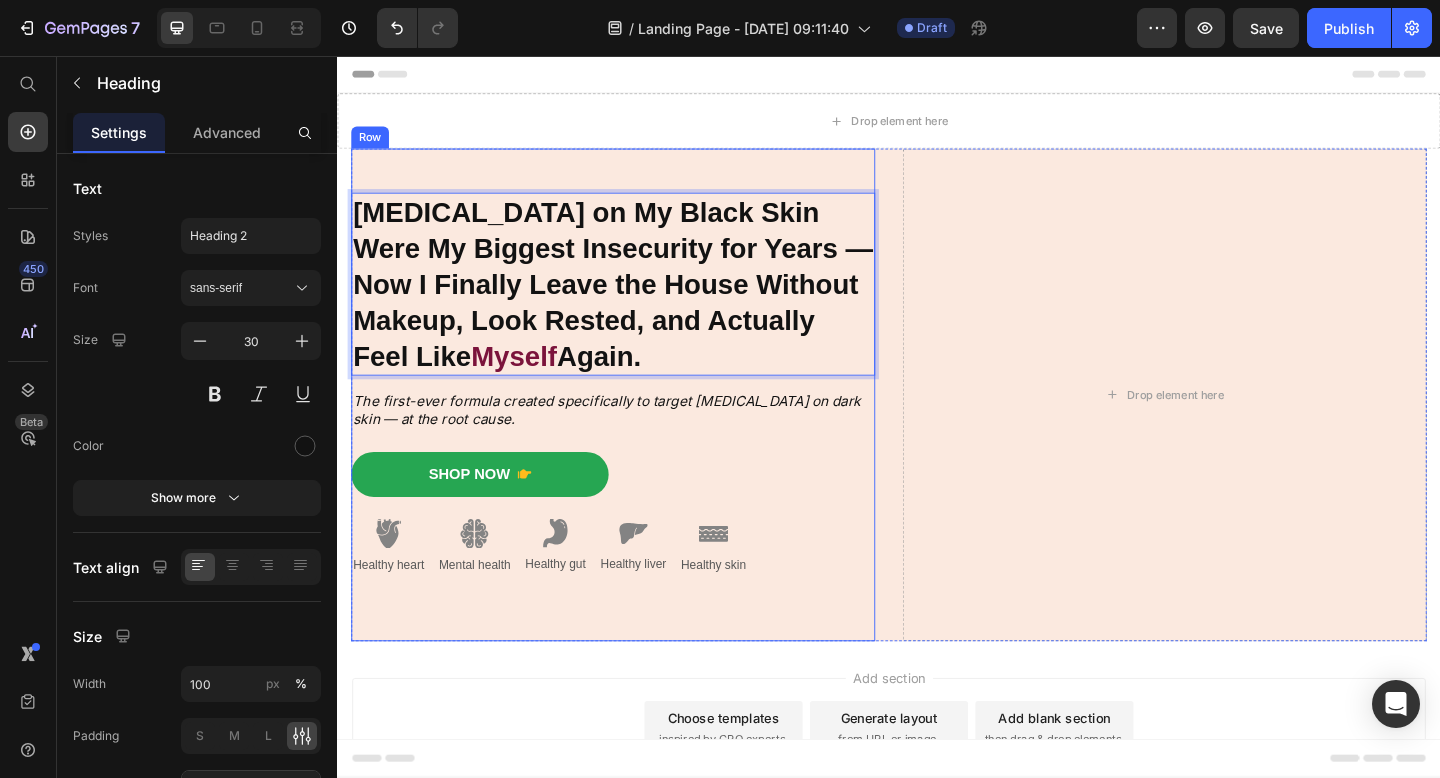 click on "The first-ever formula created specifically to target [MEDICAL_DATA] on dark skin — at the root cause." at bounding box center [637, 441] 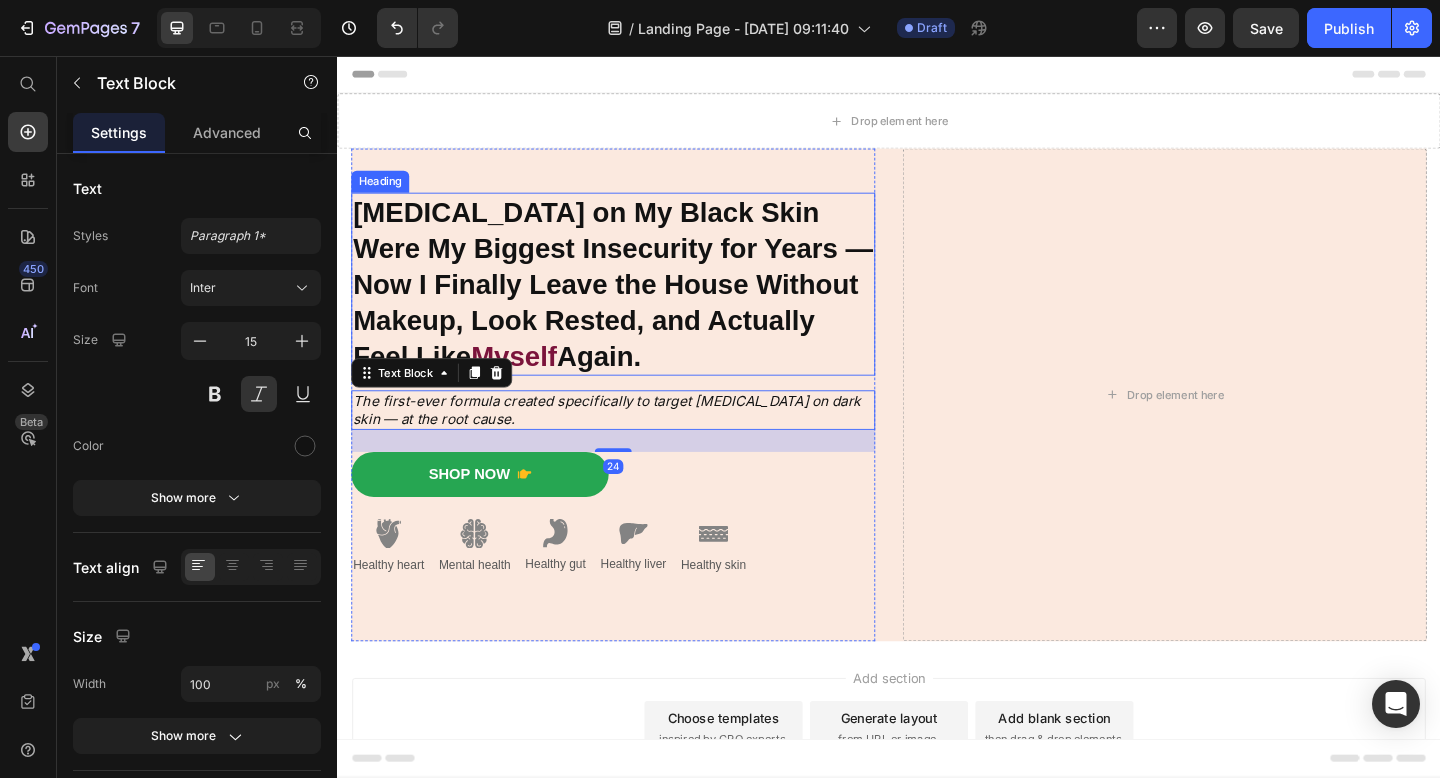 click on "⁠⁠⁠⁠⁠⁠⁠ [MEDICAL_DATA] on My Black Skin Were My Biggest Insecurity for Years — Now I Finally Leave the House Without Makeup, Look Rested, and Actually Feel Like  Myself  Again." at bounding box center [637, 304] 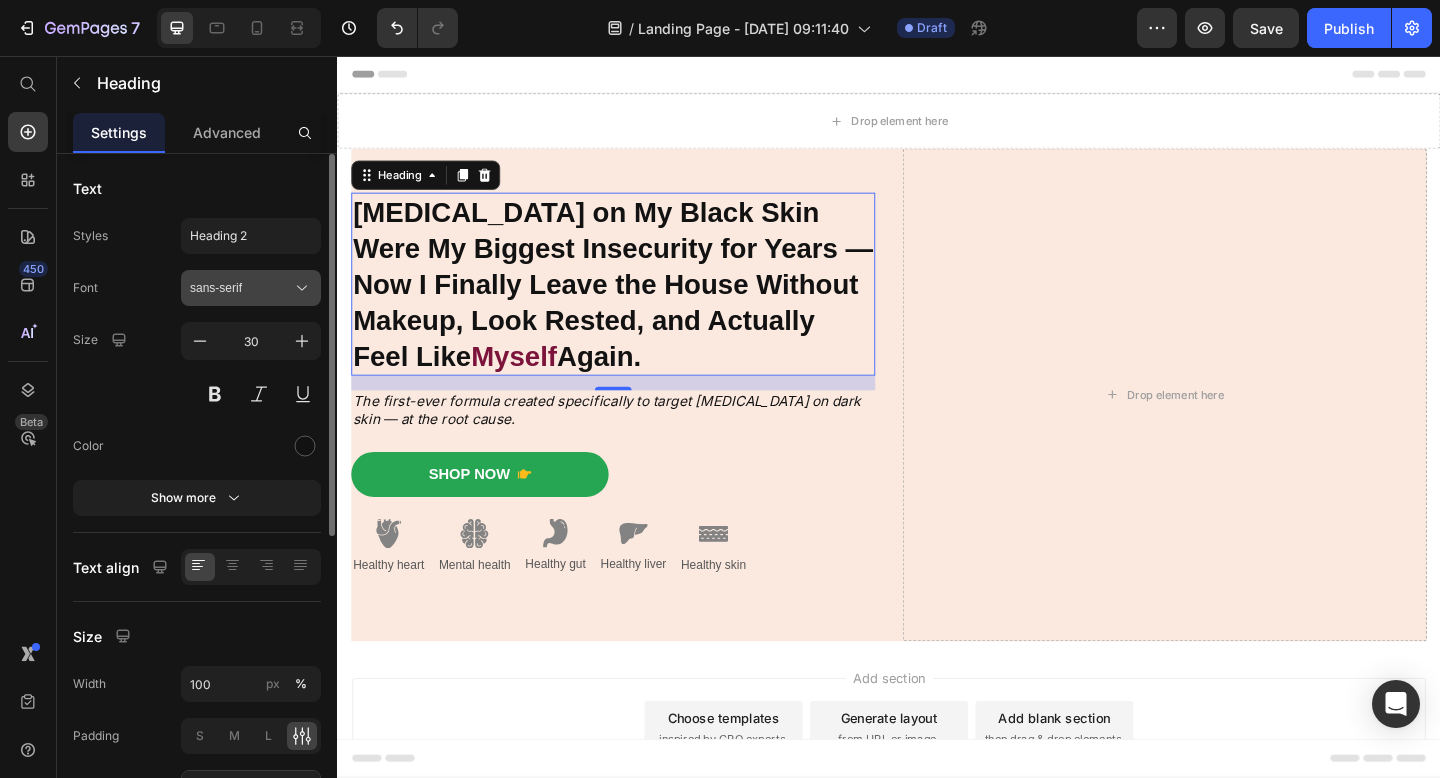 click 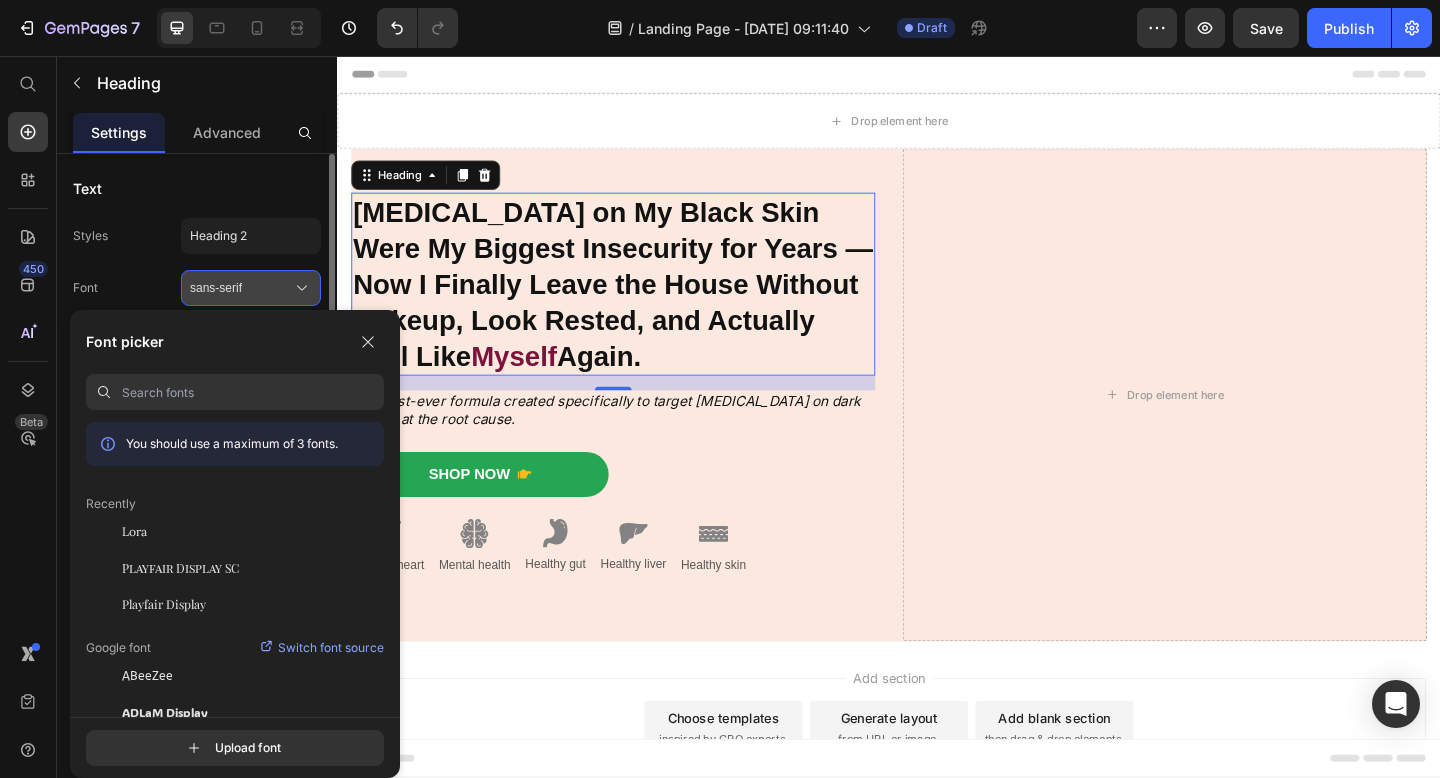 click 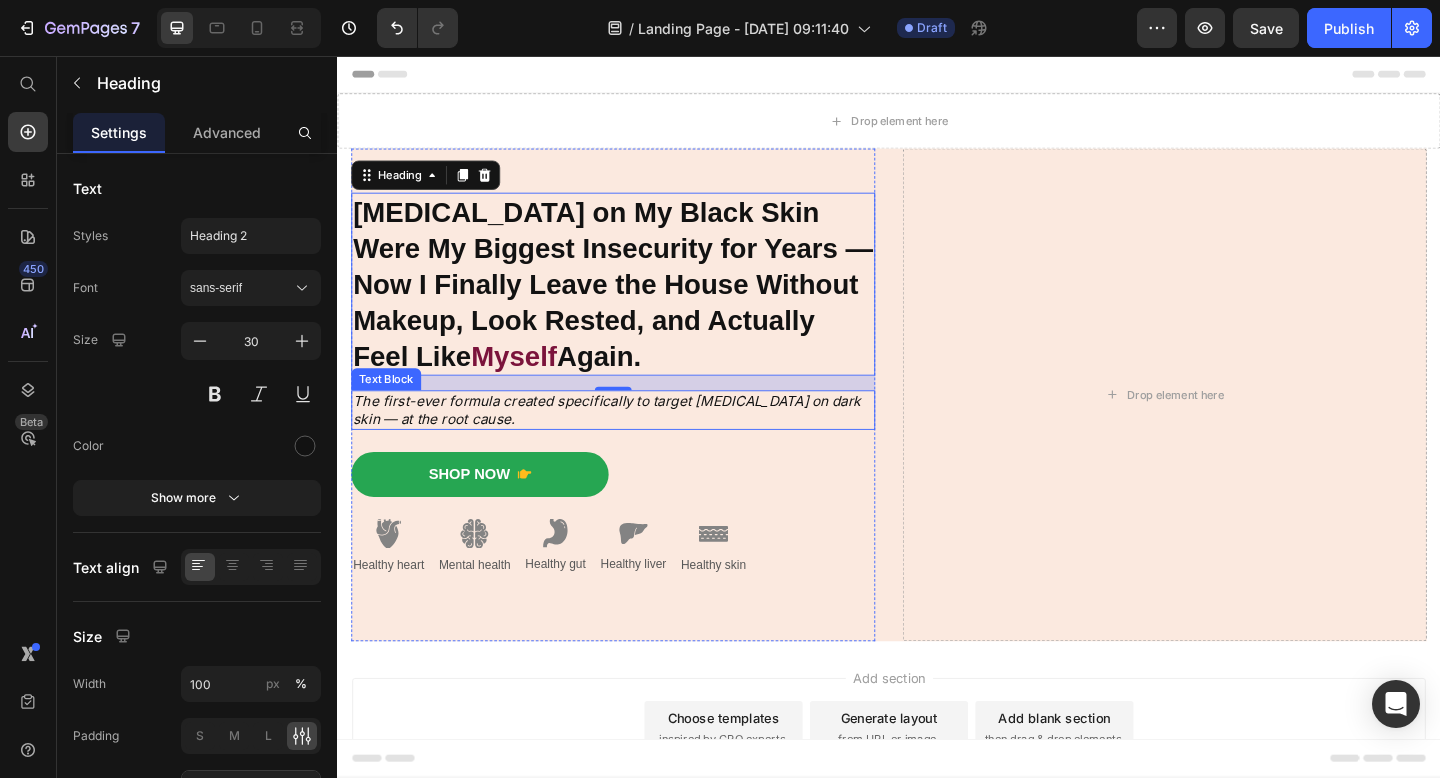 click on "The first-ever formula created specifically to target [MEDICAL_DATA] on dark skin — at the root cause." at bounding box center [637, 441] 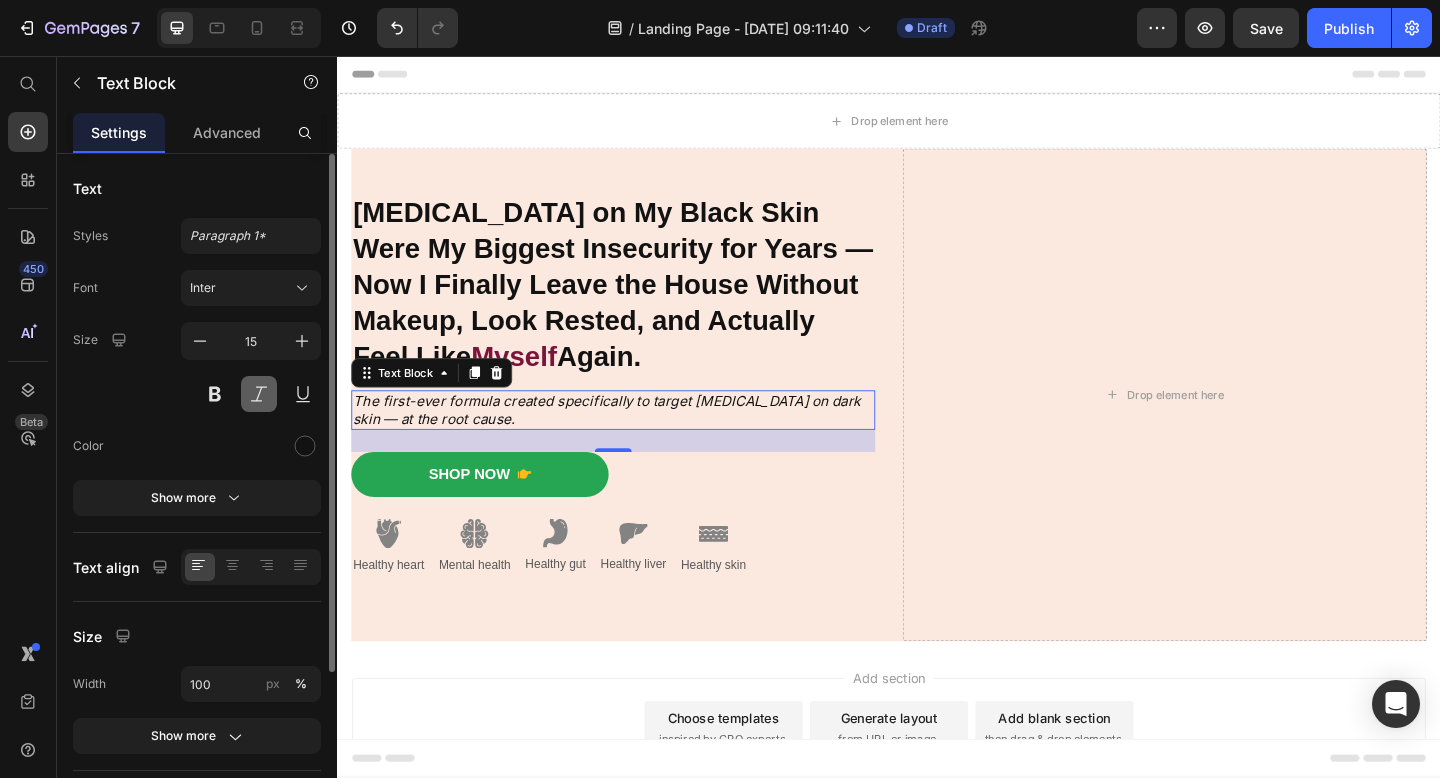 click at bounding box center [259, 394] 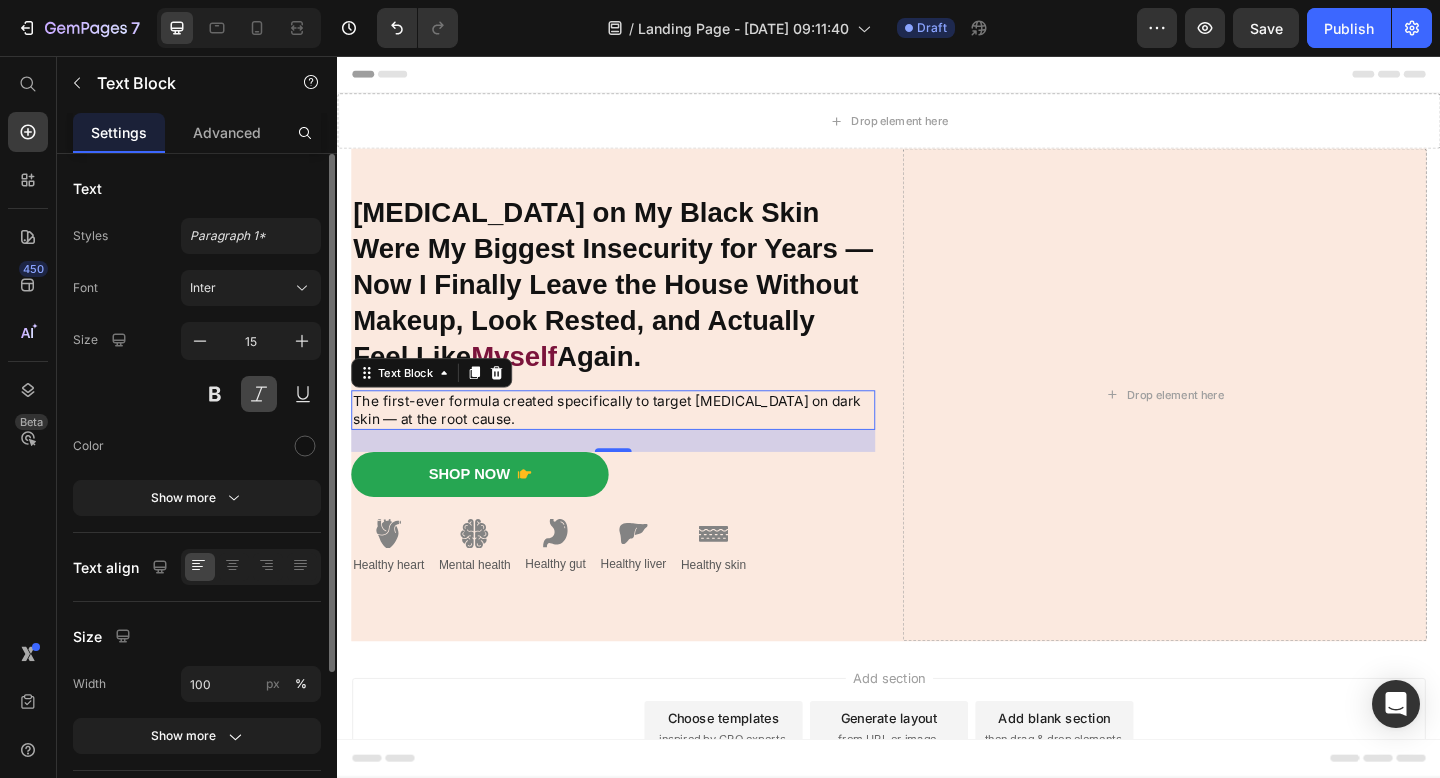click at bounding box center (259, 394) 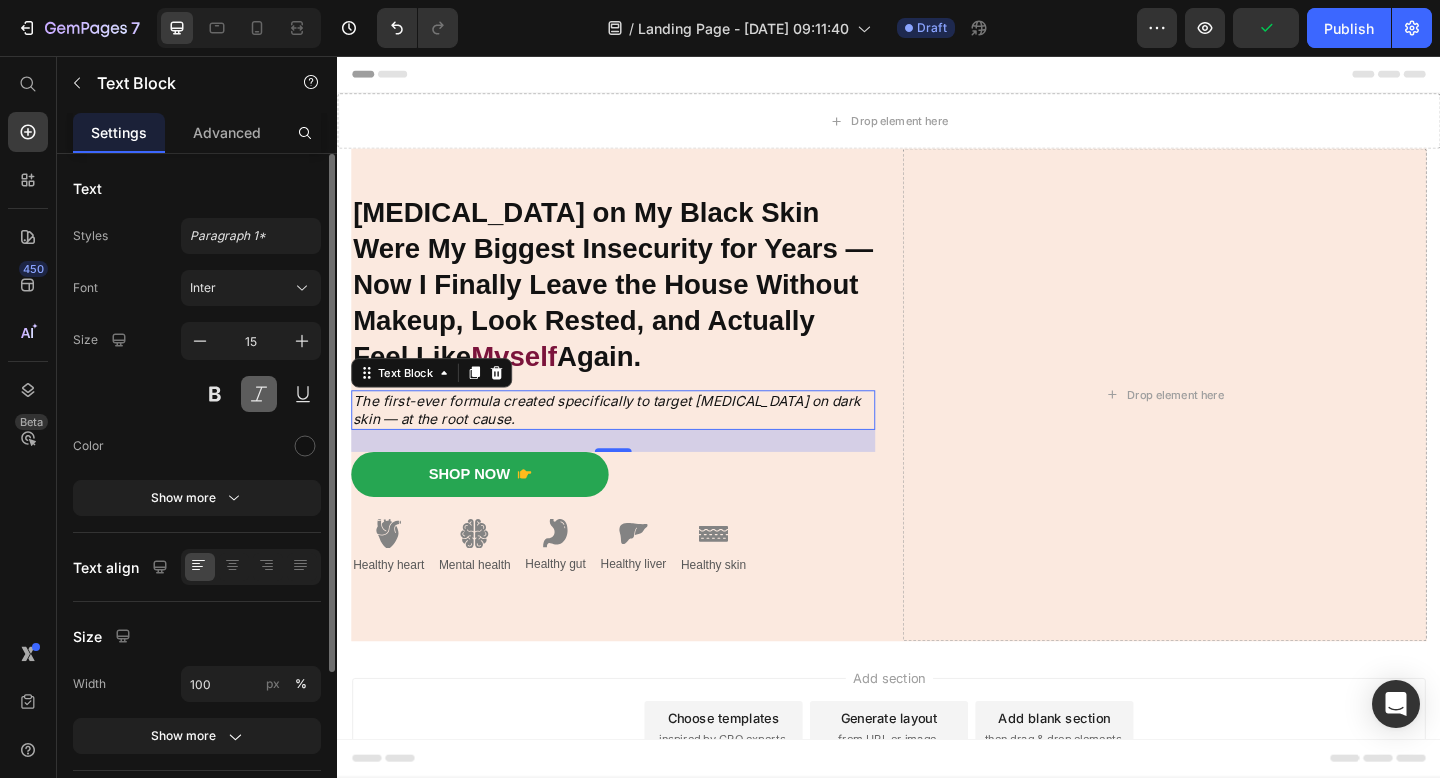 click at bounding box center [259, 394] 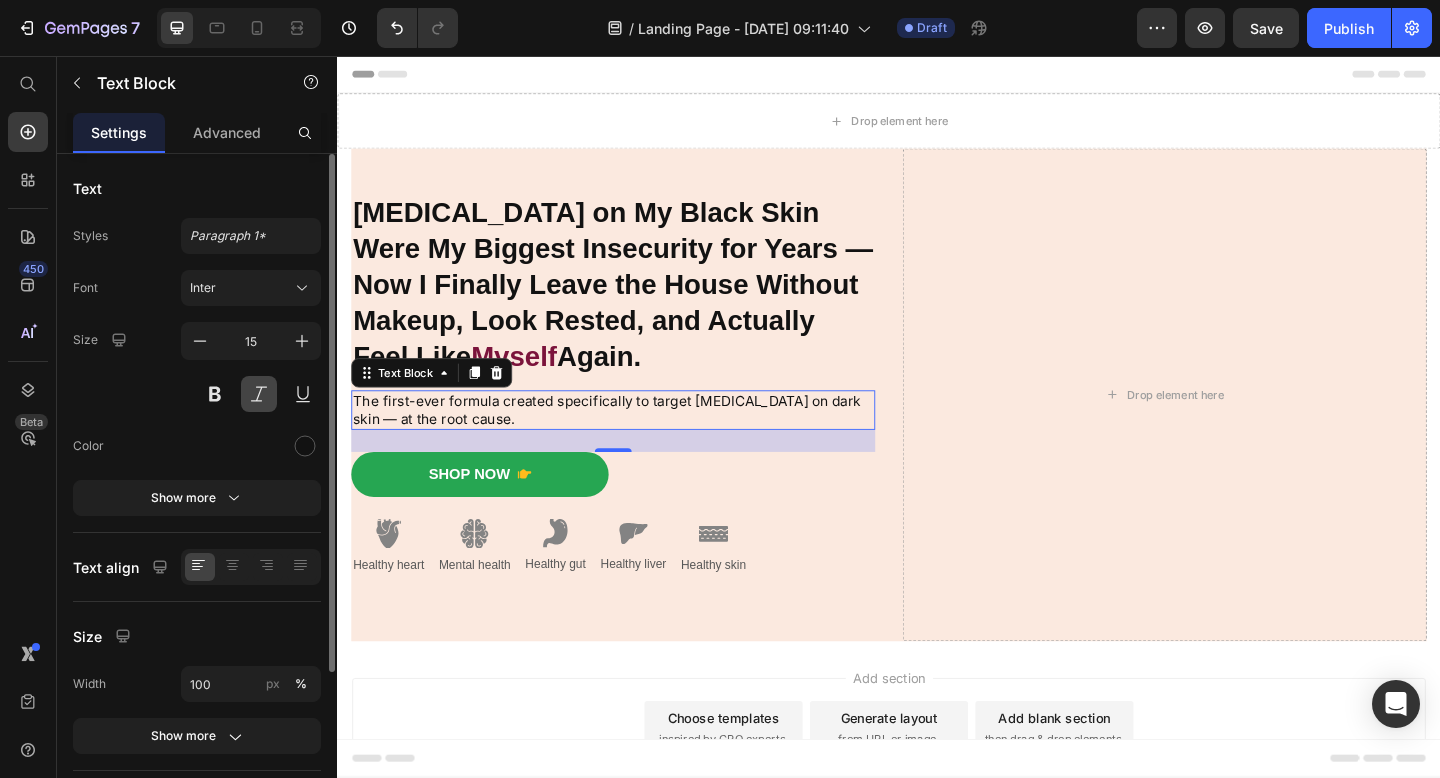click at bounding box center [259, 394] 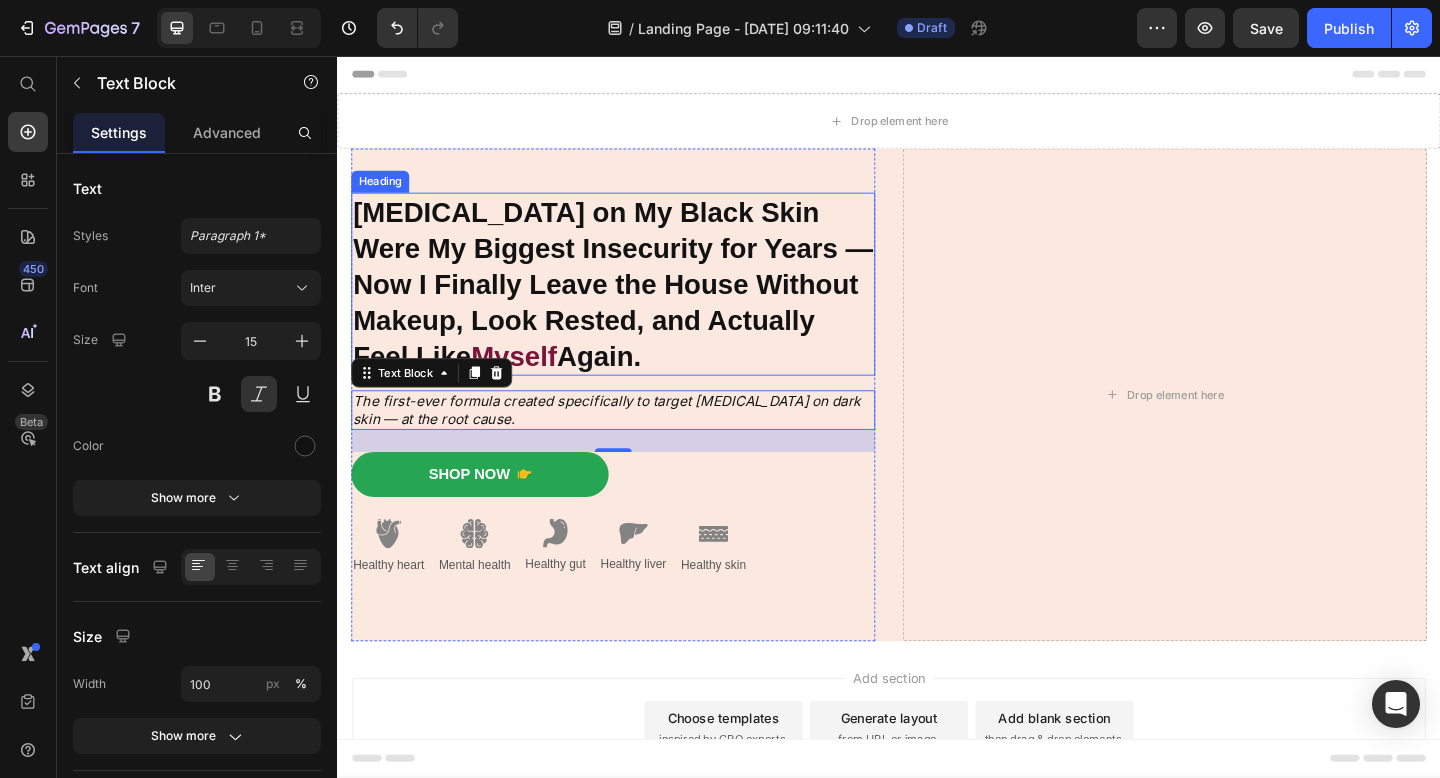 click on "[MEDICAL_DATA] on My Black Skin Were My Biggest Insecurity for Years — Now I Finally Leave the House Without Makeup, Look Rested, and Actually Feel Like" at bounding box center (637, 304) 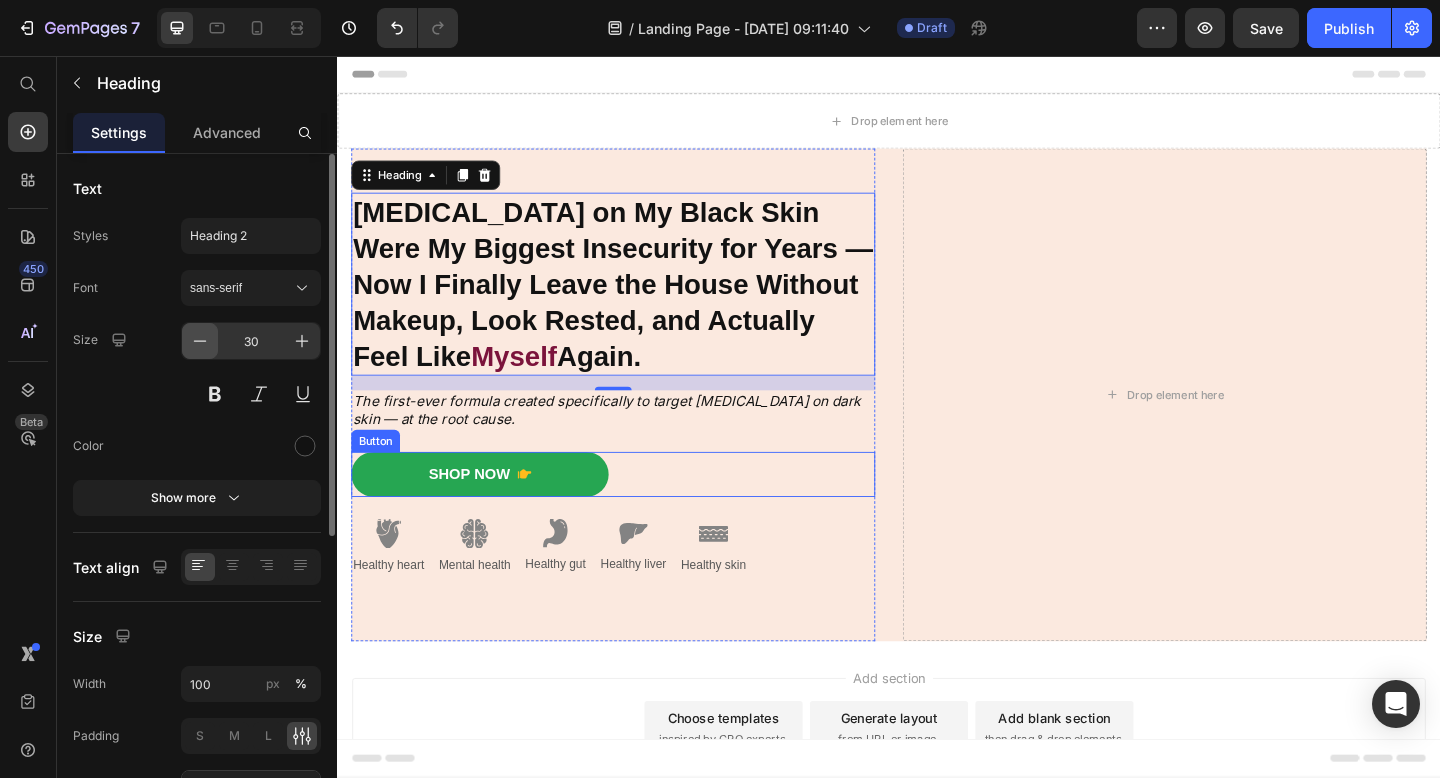 drag, startPoint x: 198, startPoint y: 345, endPoint x: 413, endPoint y: 437, distance: 233.8568 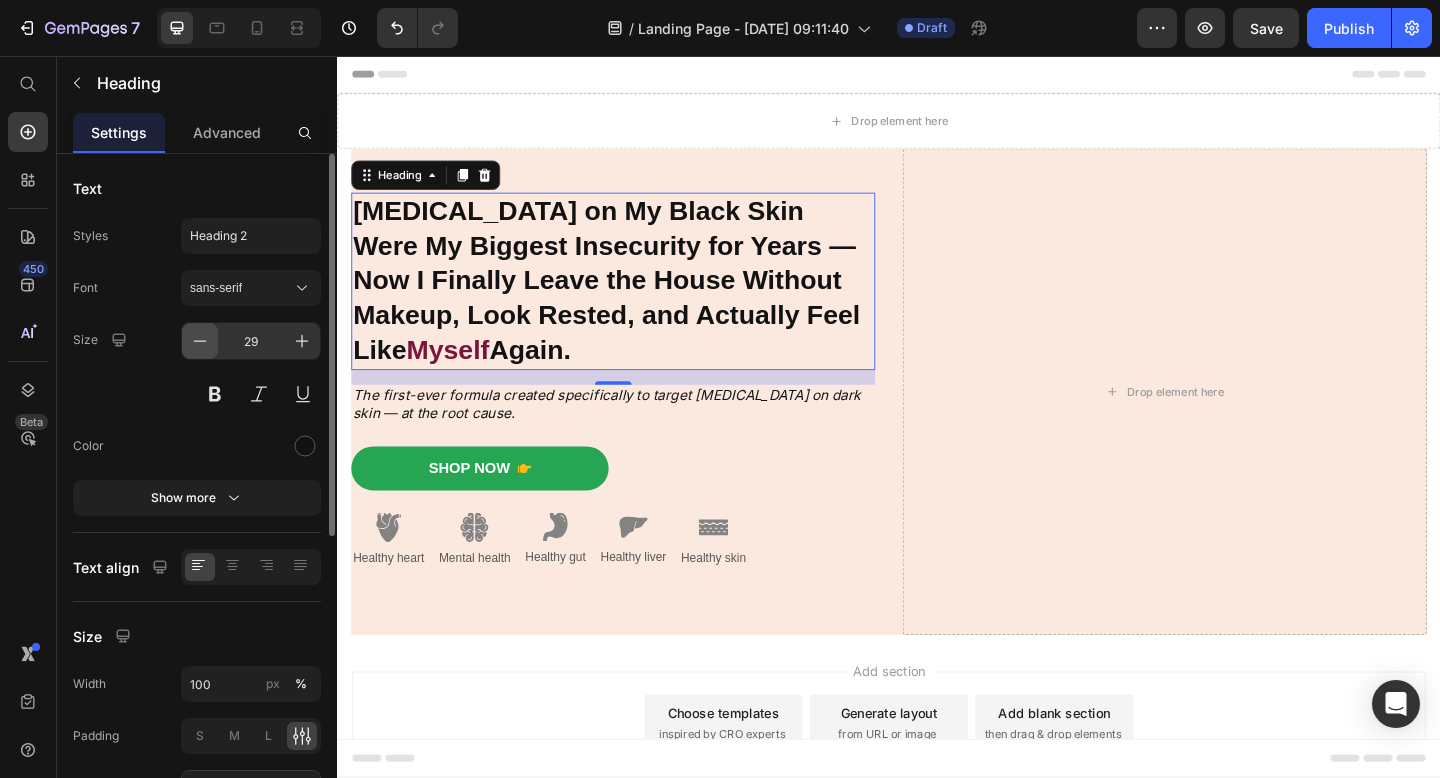 click 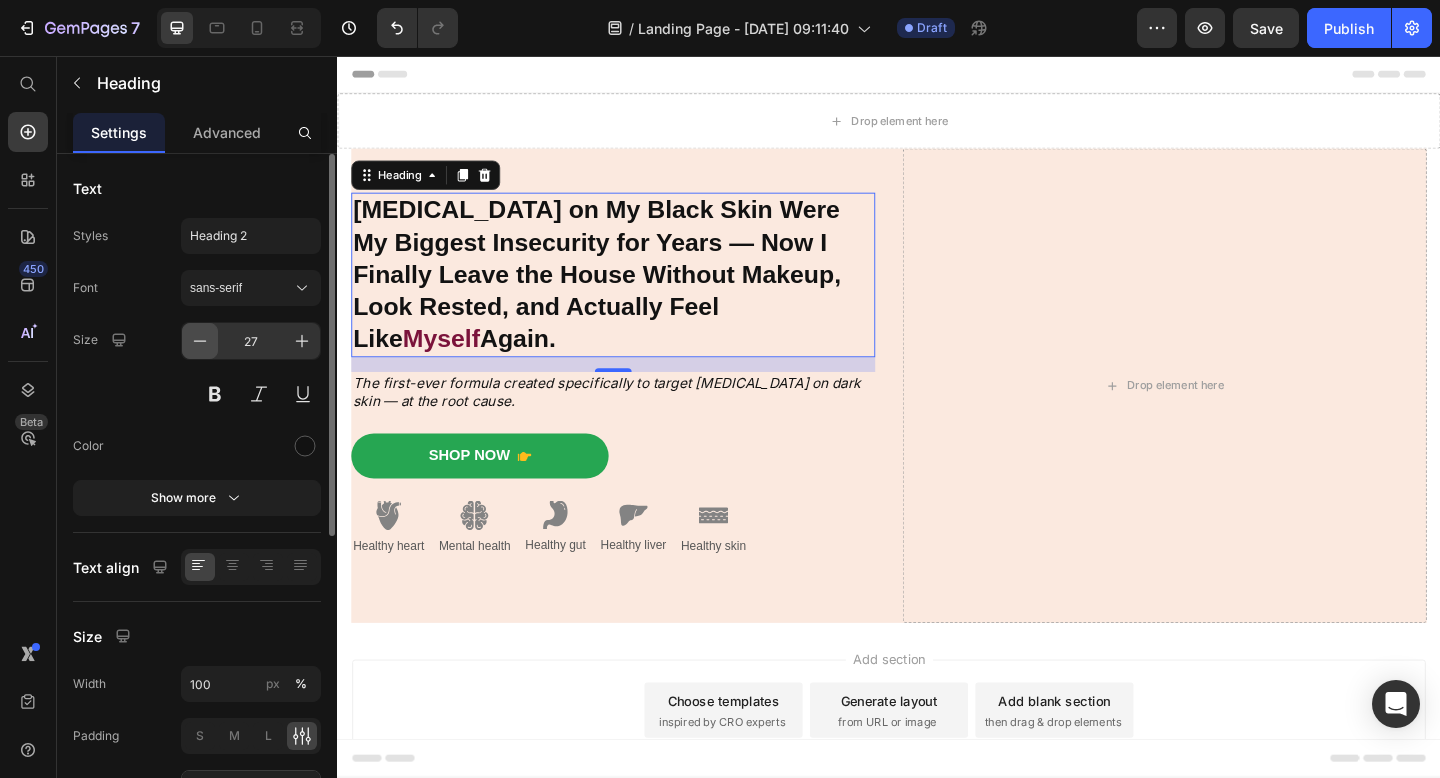 click 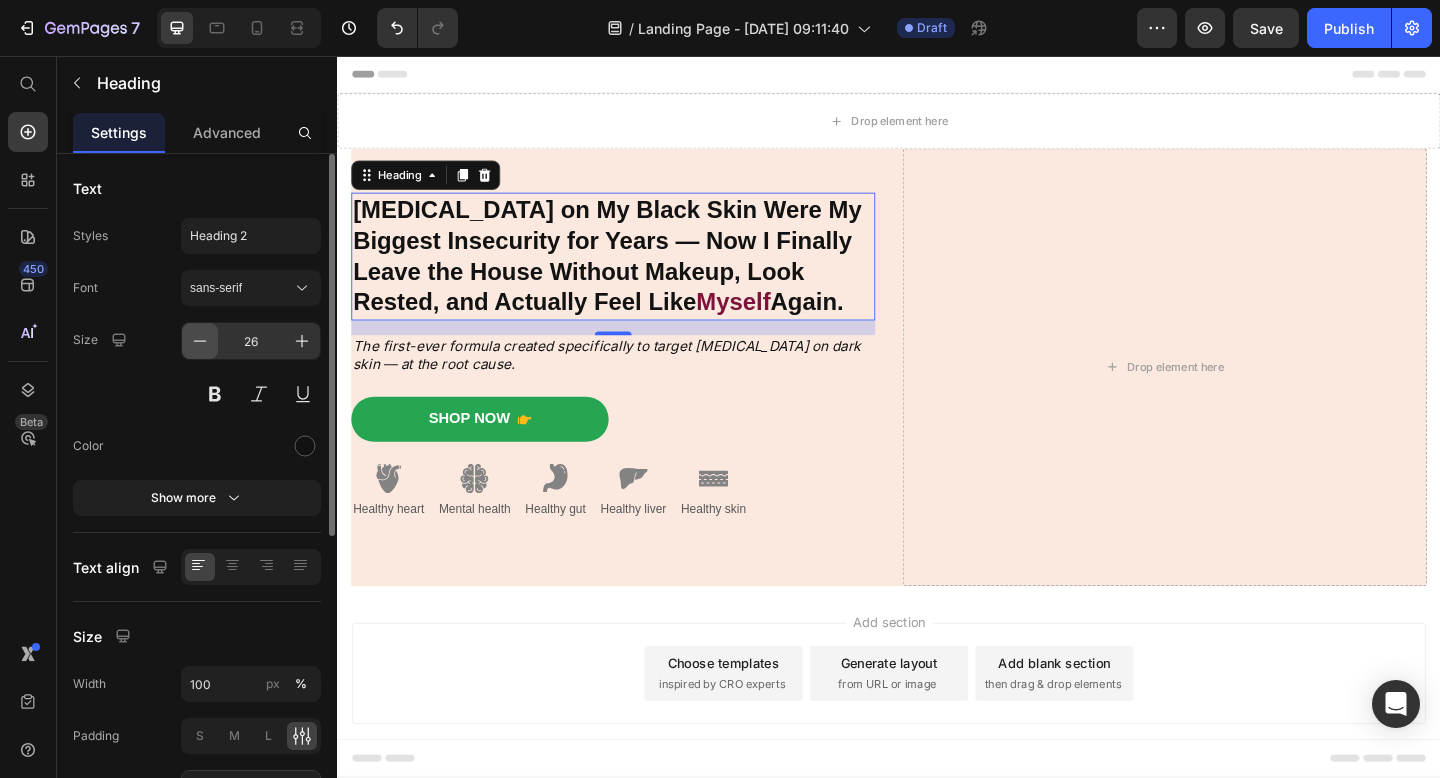 click 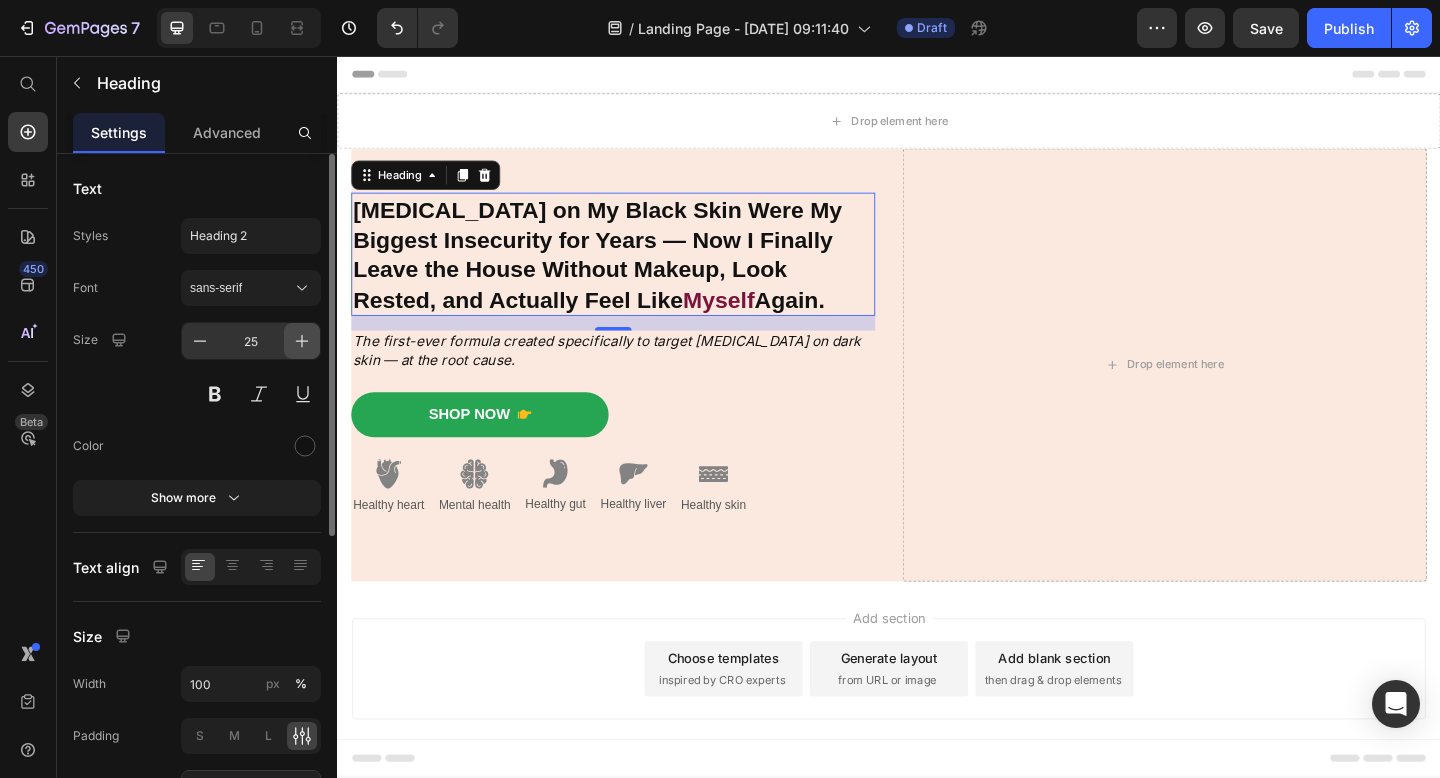 click 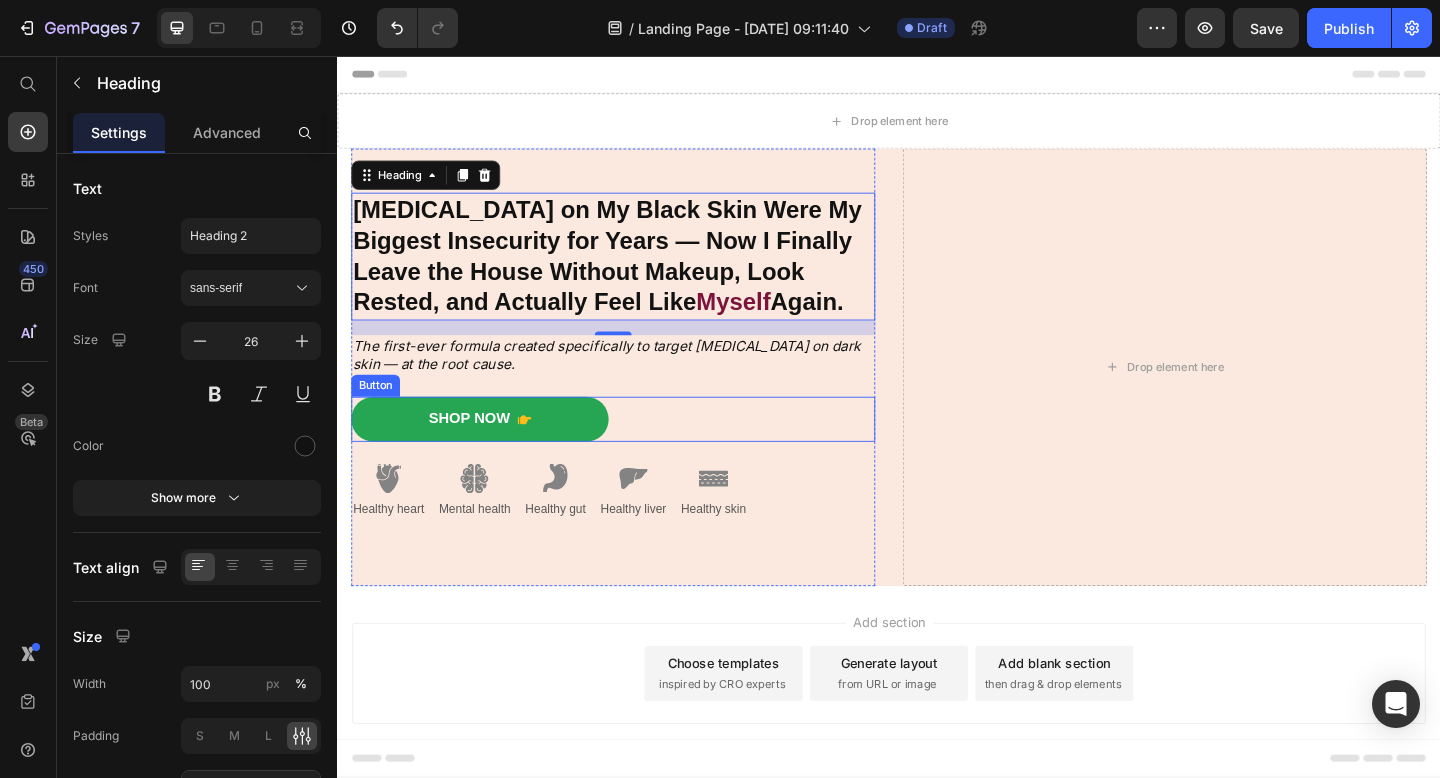 click on "⁠⁠⁠⁠⁠⁠⁠ [MEDICAL_DATA] on My Black Skin Were My Biggest Insecurity for Years — Now I Finally Leave the House Without Makeup, Look Rested, and Actually Feel Like  Myself  Again. Heading   16 The first-ever formula created specifically to target [MEDICAL_DATA] on dark skin — at the root cause. Text Block
Shop Now   Button Image Healthy heart Text Block Image Mental health Text Block Image Healthy gut Text Block Image Healthy liver Text Block Image Healthy skin Text Block Row Shop Now   👉    Button" at bounding box center (637, 395) 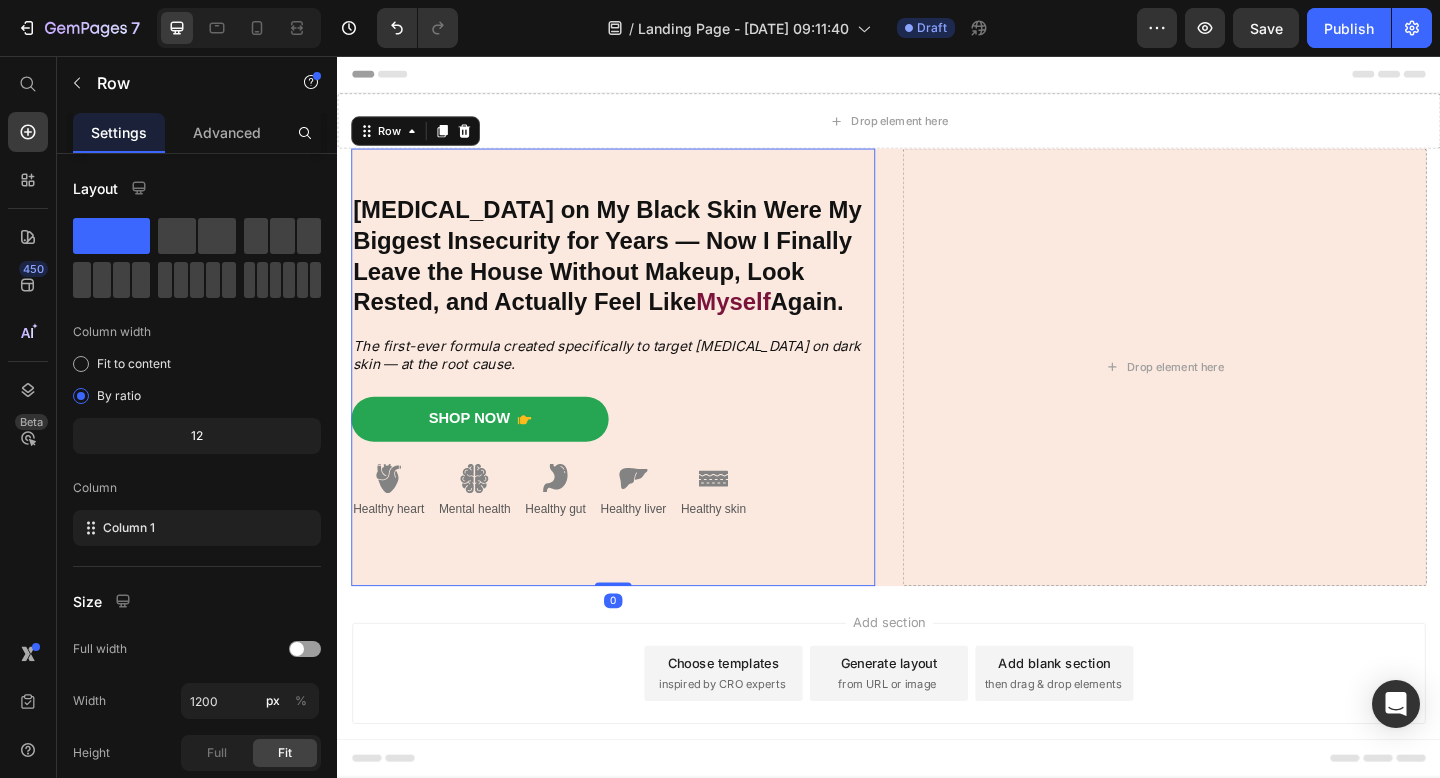 click on "⁠⁠⁠⁠⁠⁠⁠ [MEDICAL_DATA] on My Black Skin Were My Biggest Insecurity for Years — Now I Finally Leave the House Without Makeup, Look Rested, and Actually Feel Like  Myself  Again. Heading The first-ever formula created specifically to target [MEDICAL_DATA] on dark skin — at the root cause. Text Block
Shop Now   Button Image Healthy heart Text Block Image Mental health Text Block Image Healthy gut Text Block Image Healthy liver Text Block Image Healthy skin Text Block Row Shop Now   👉    Button" at bounding box center [637, 395] 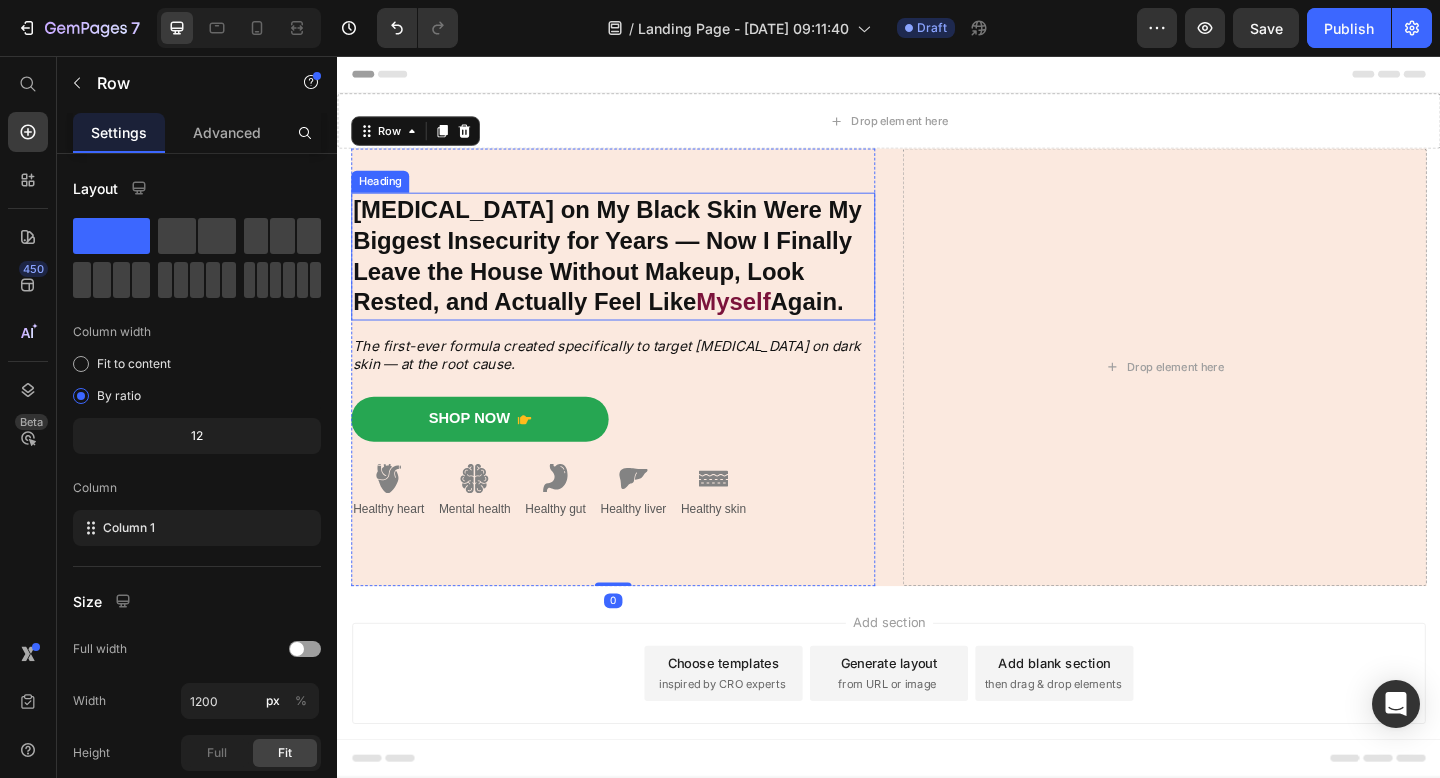 click on "[MEDICAL_DATA] on My Black Skin Were My Biggest Insecurity for Years — Now I Finally Leave the House Without Makeup, Look Rested, and Actually Feel Like" at bounding box center [630, 273] 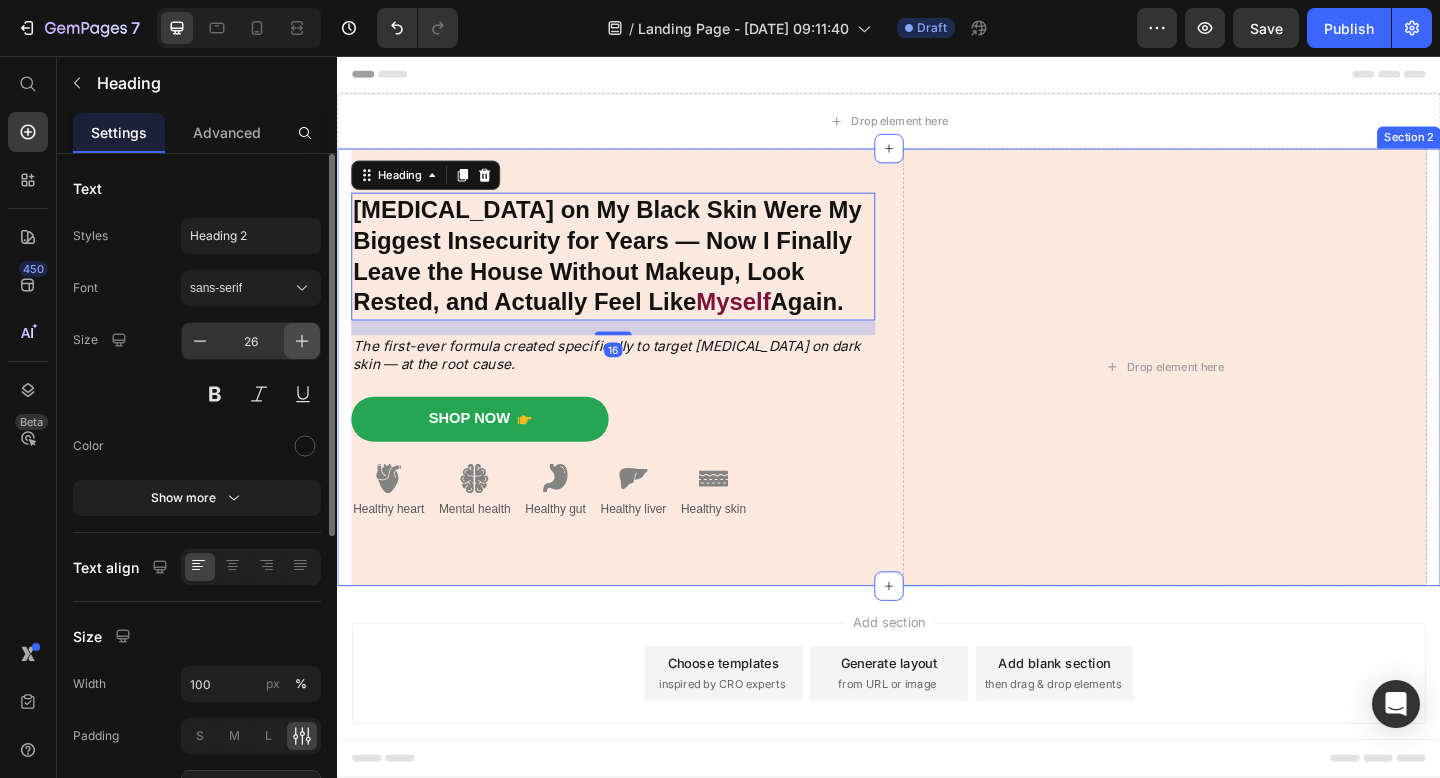 click 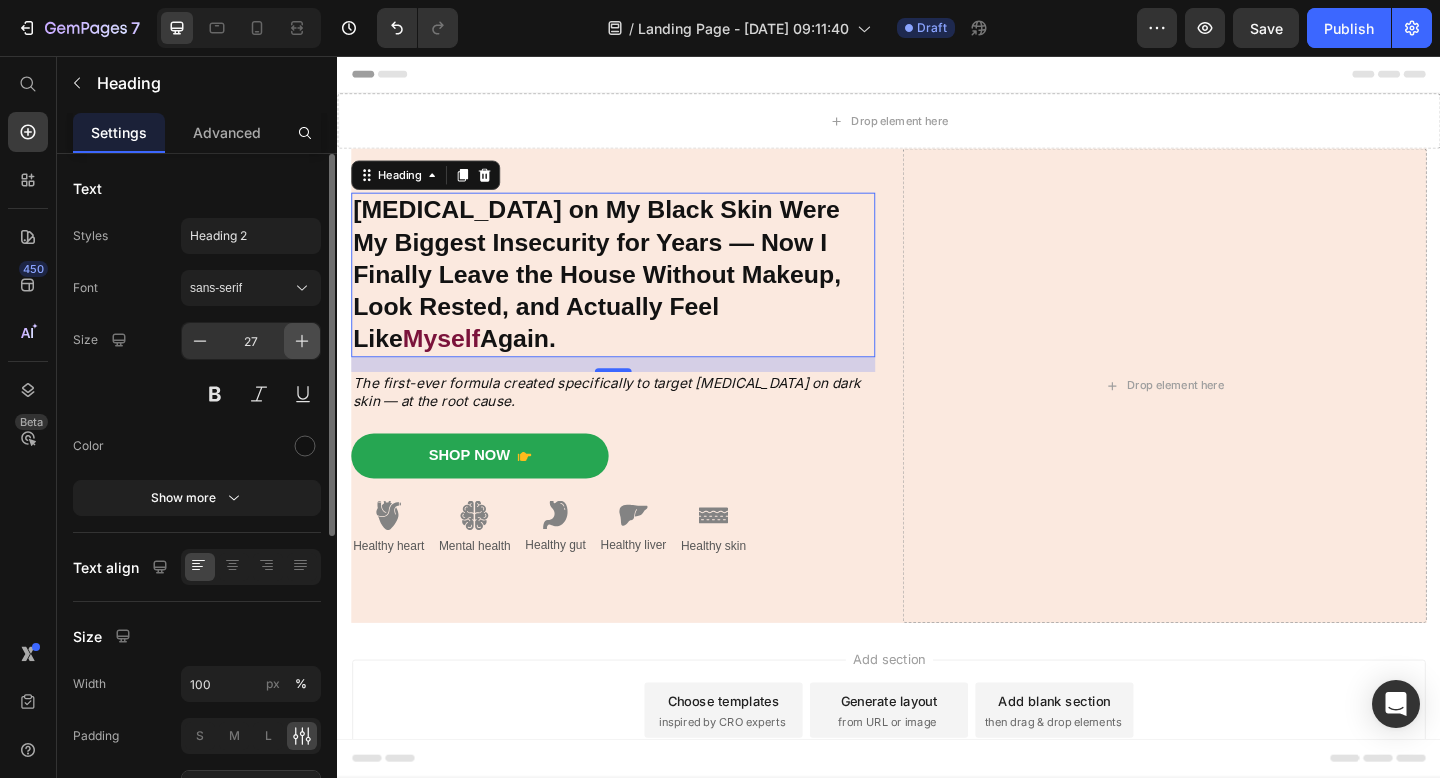 click 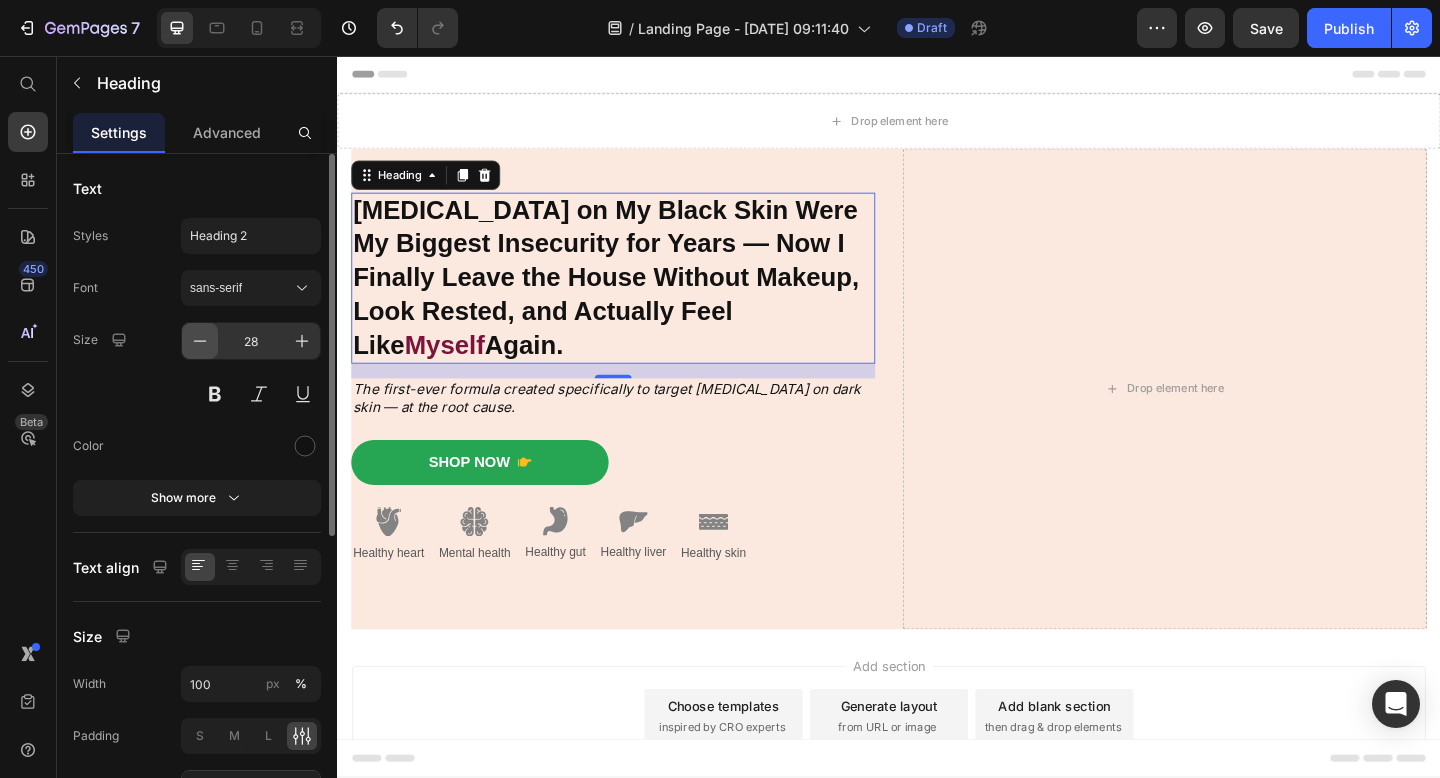 click 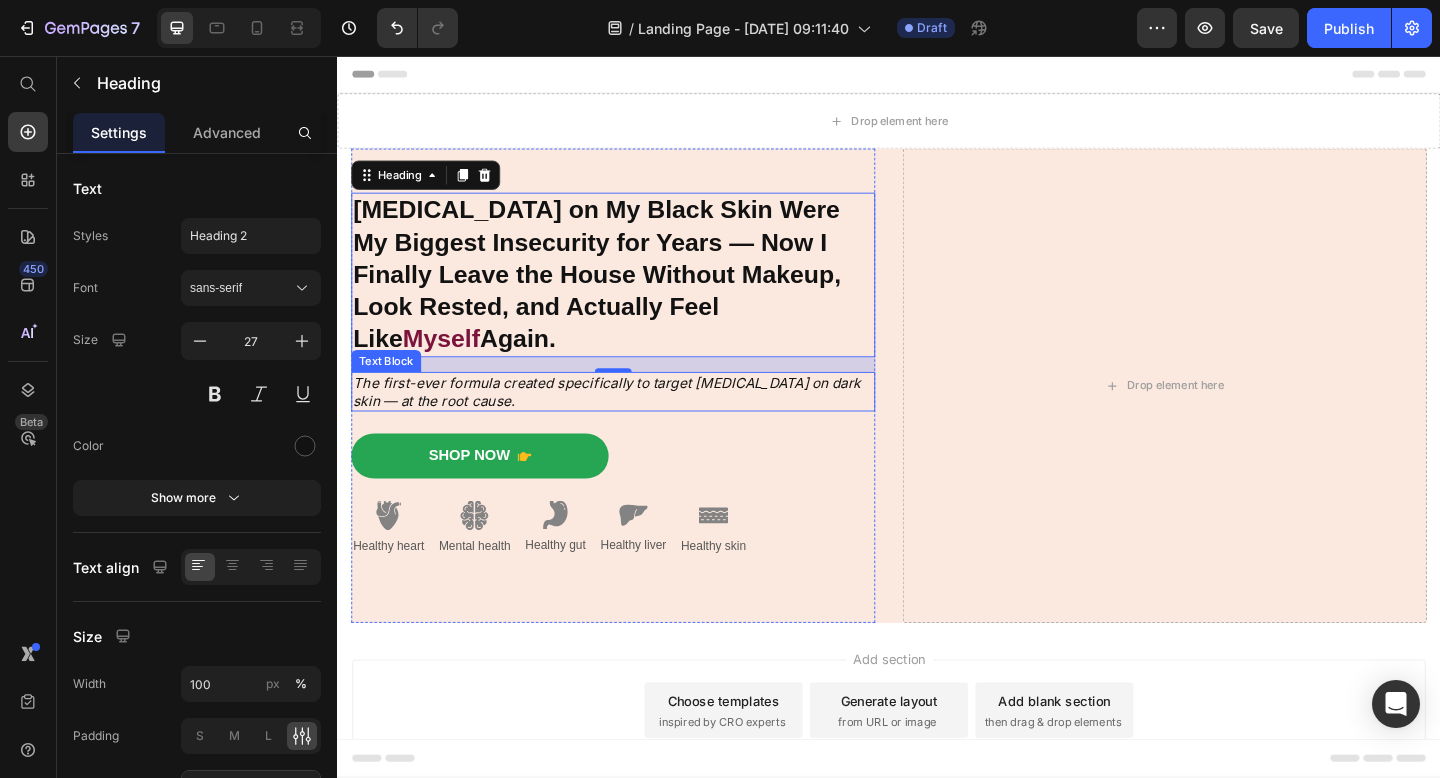 click on "The first-ever formula created specifically to target [MEDICAL_DATA] on dark skin — at the root cause." at bounding box center (637, 421) 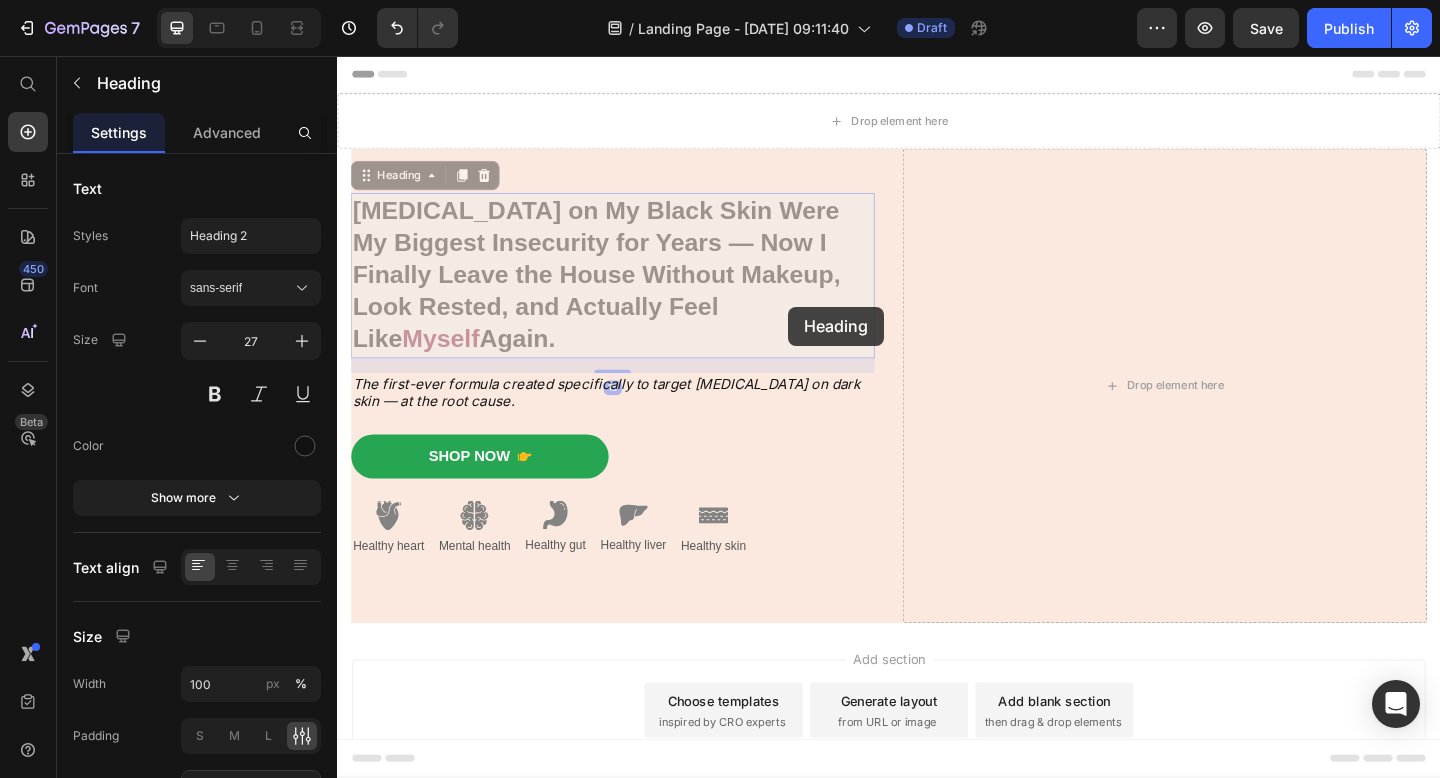 drag, startPoint x: 828, startPoint y: 329, endPoint x: 831, endPoint y: 303, distance: 26.172504 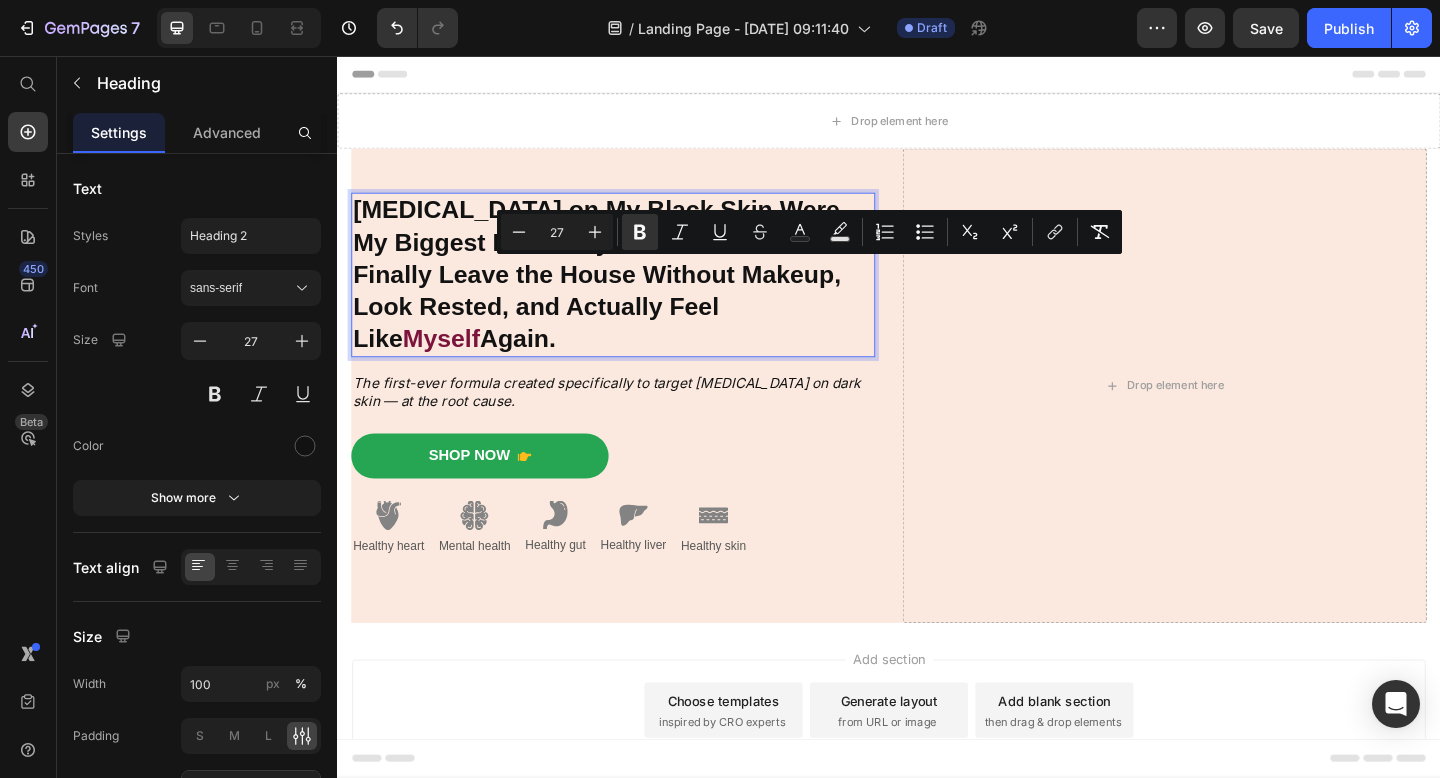 drag, startPoint x: 831, startPoint y: 303, endPoint x: 820, endPoint y: 285, distance: 21.095022 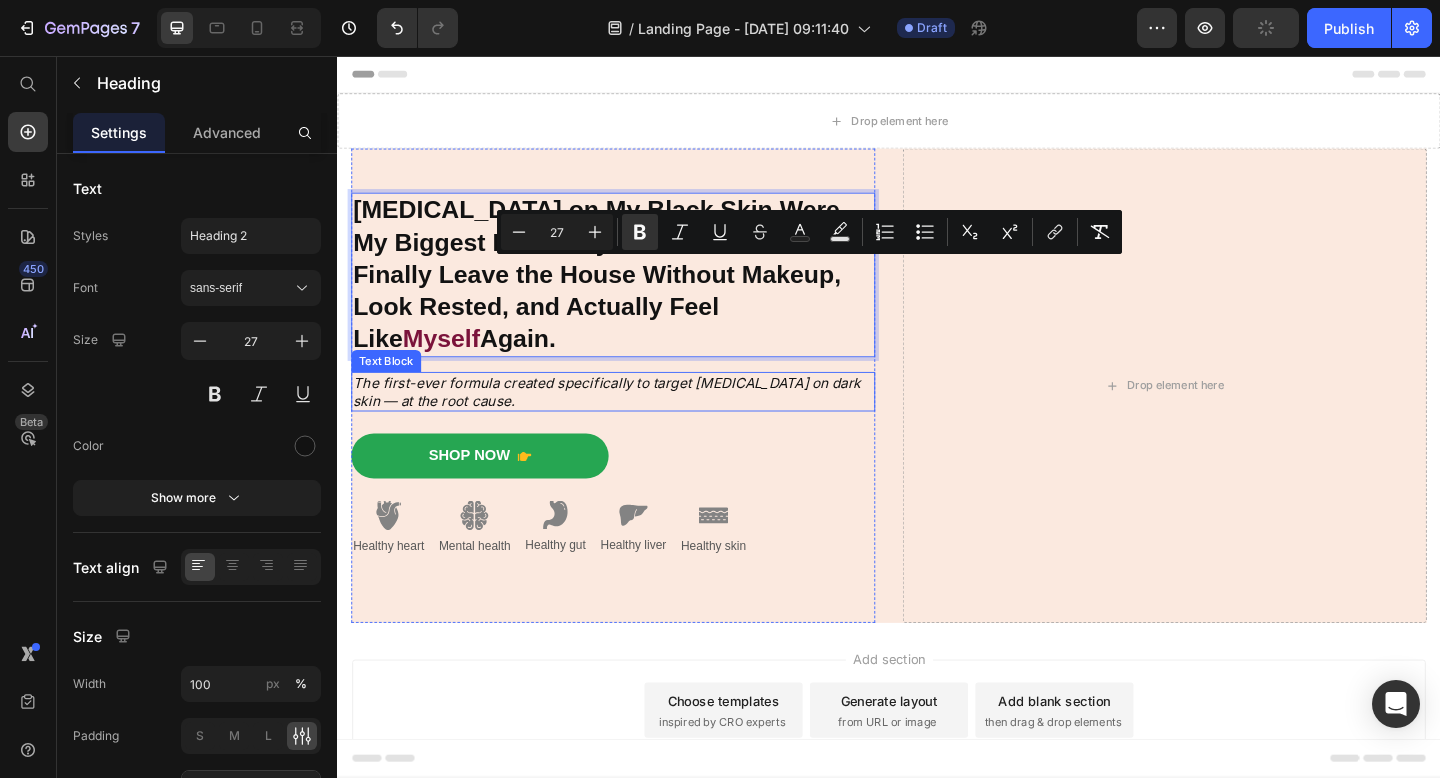click on "The first-ever formula created specifically to target [MEDICAL_DATA] on dark skin — at the root cause." at bounding box center [637, 421] 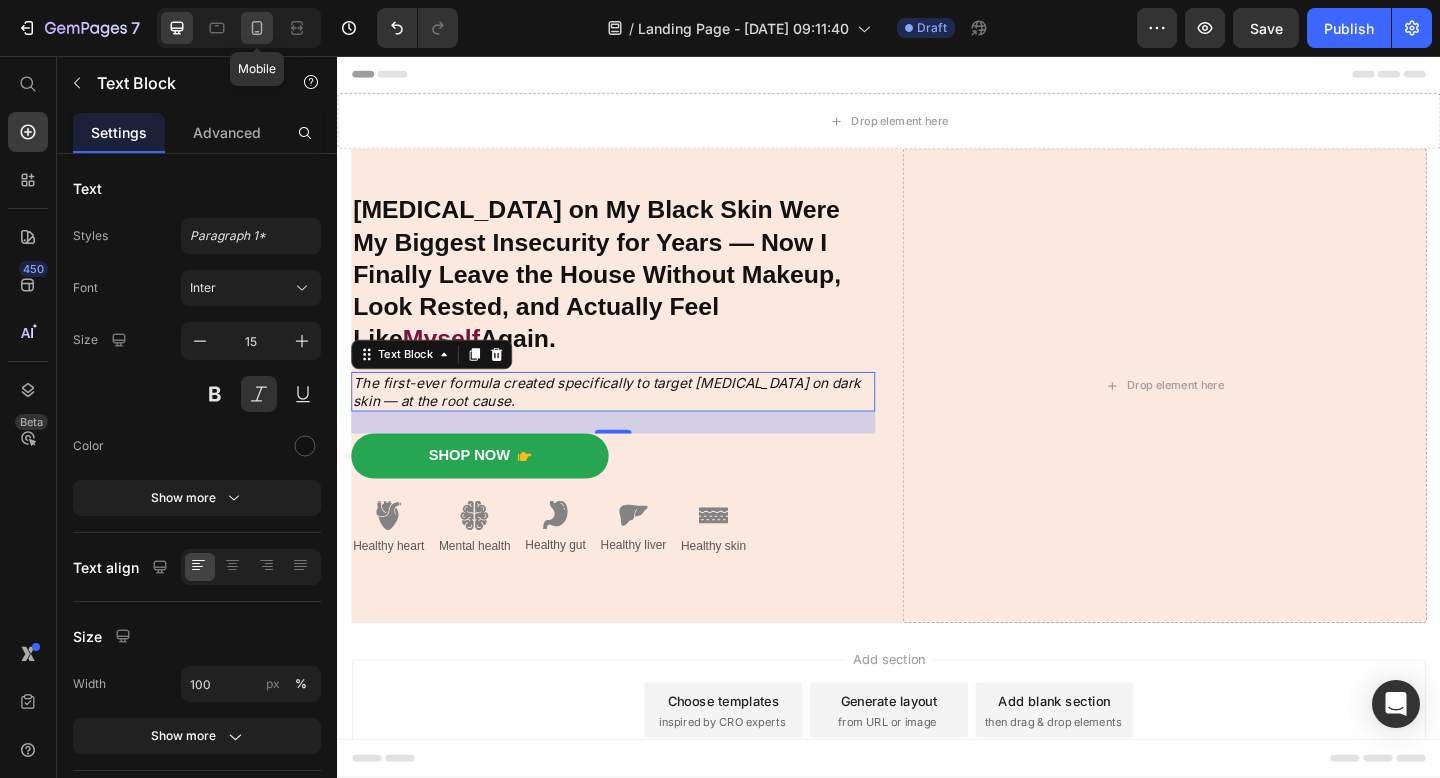 click 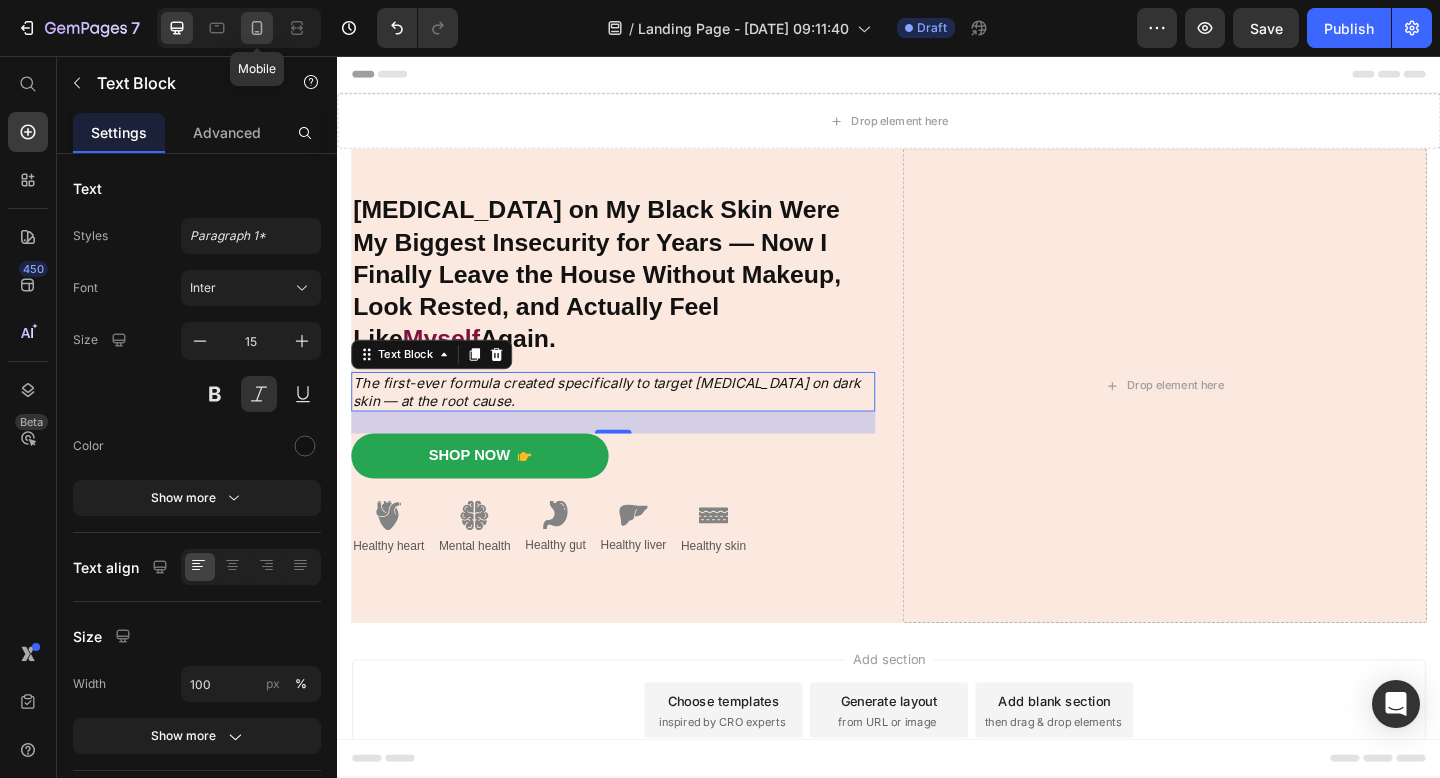 type on "14" 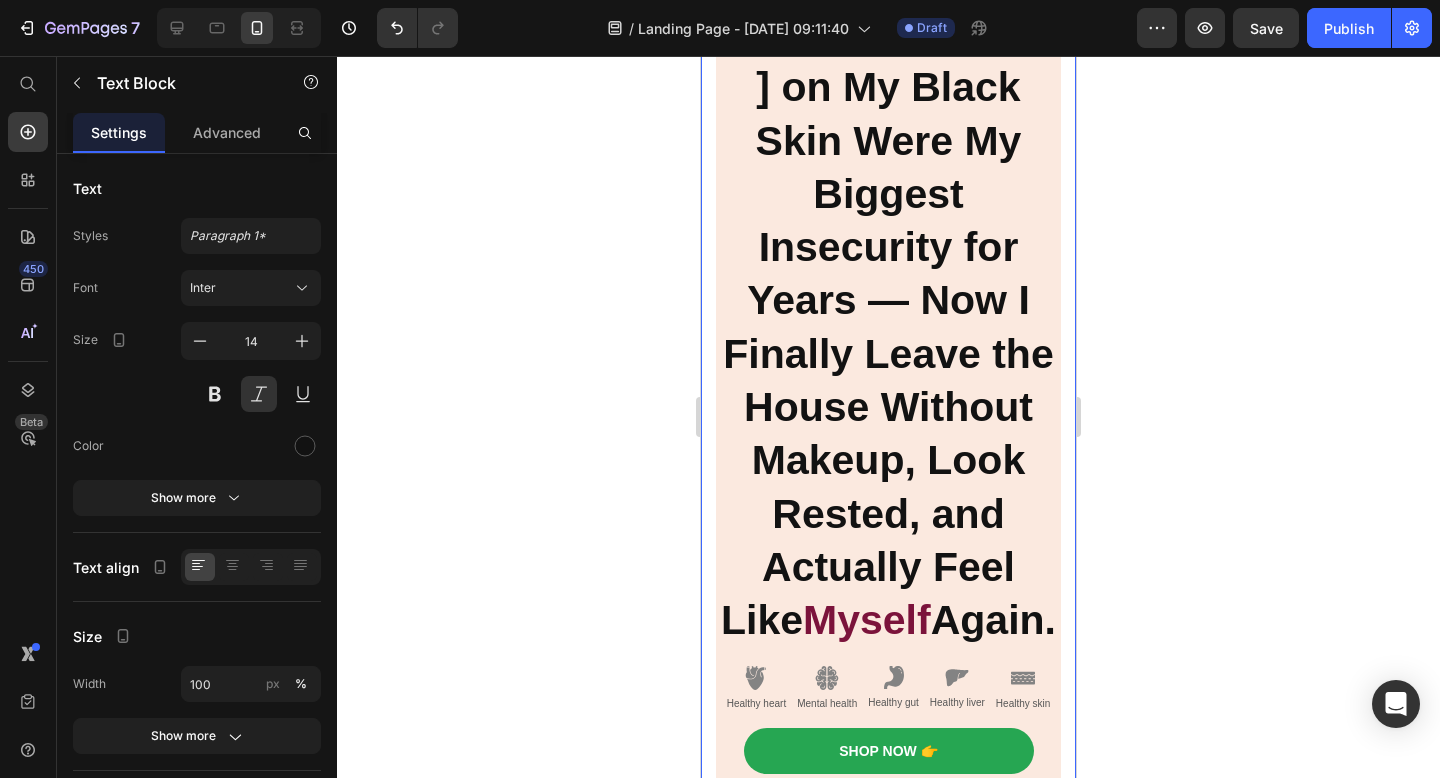 scroll, scrollTop: 209, scrollLeft: 0, axis: vertical 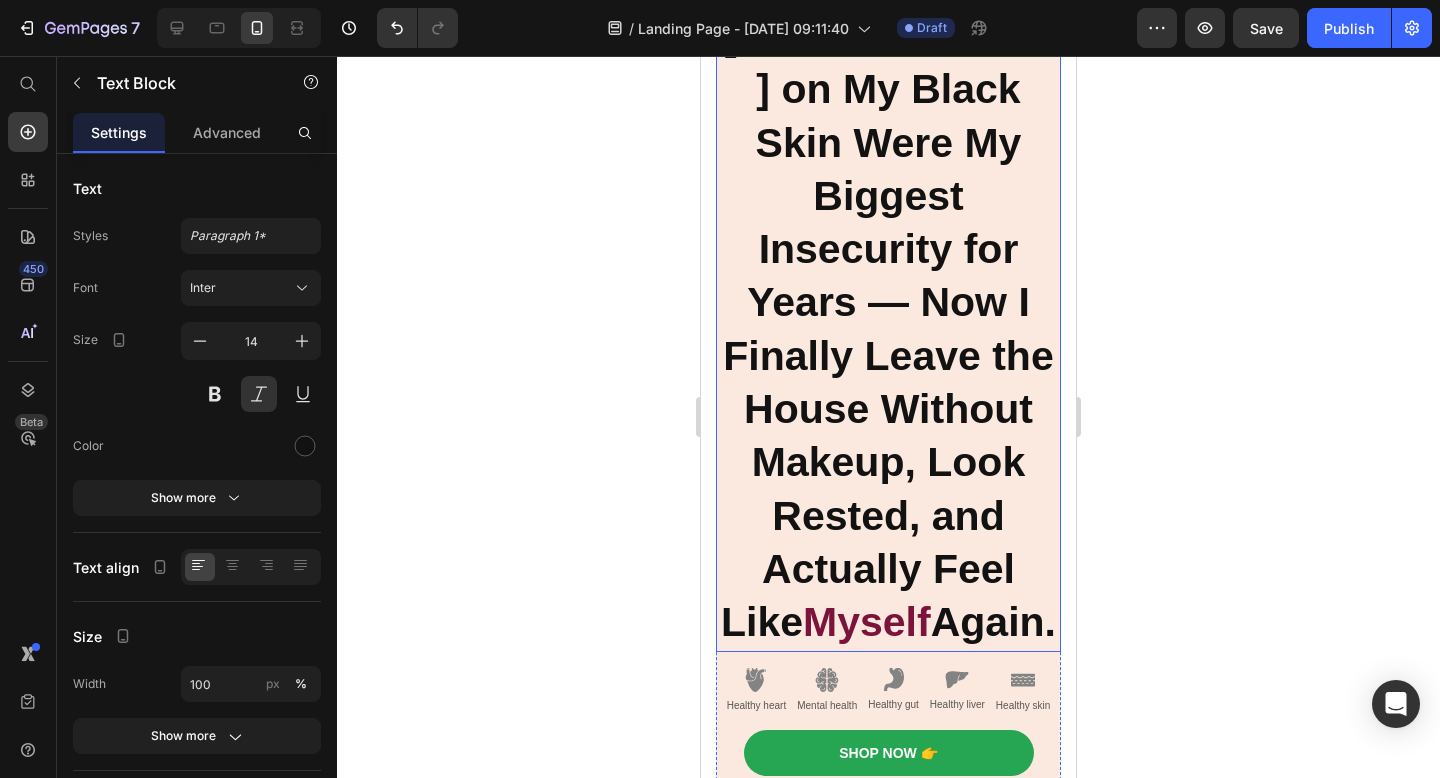click on "Myself" at bounding box center [867, 622] 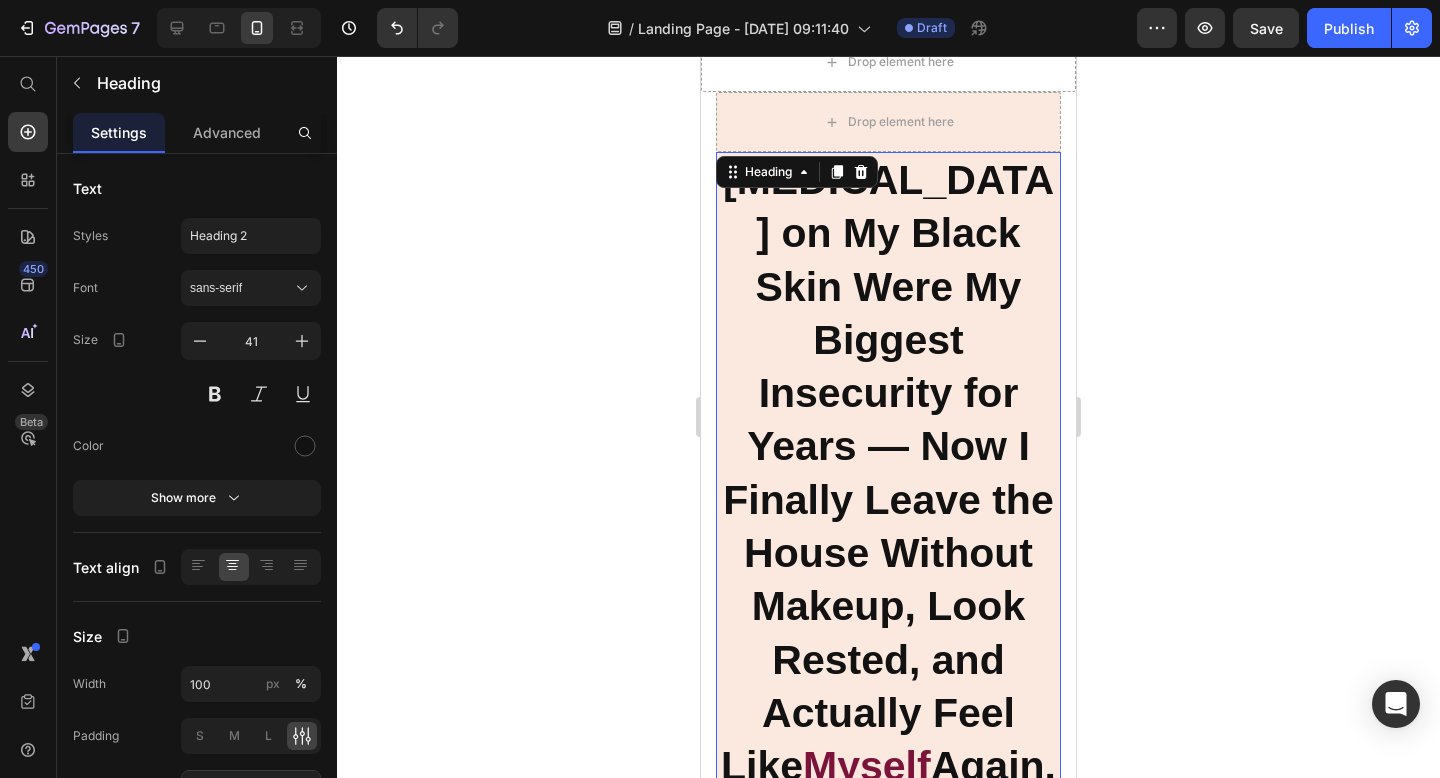 scroll, scrollTop: 0, scrollLeft: 0, axis: both 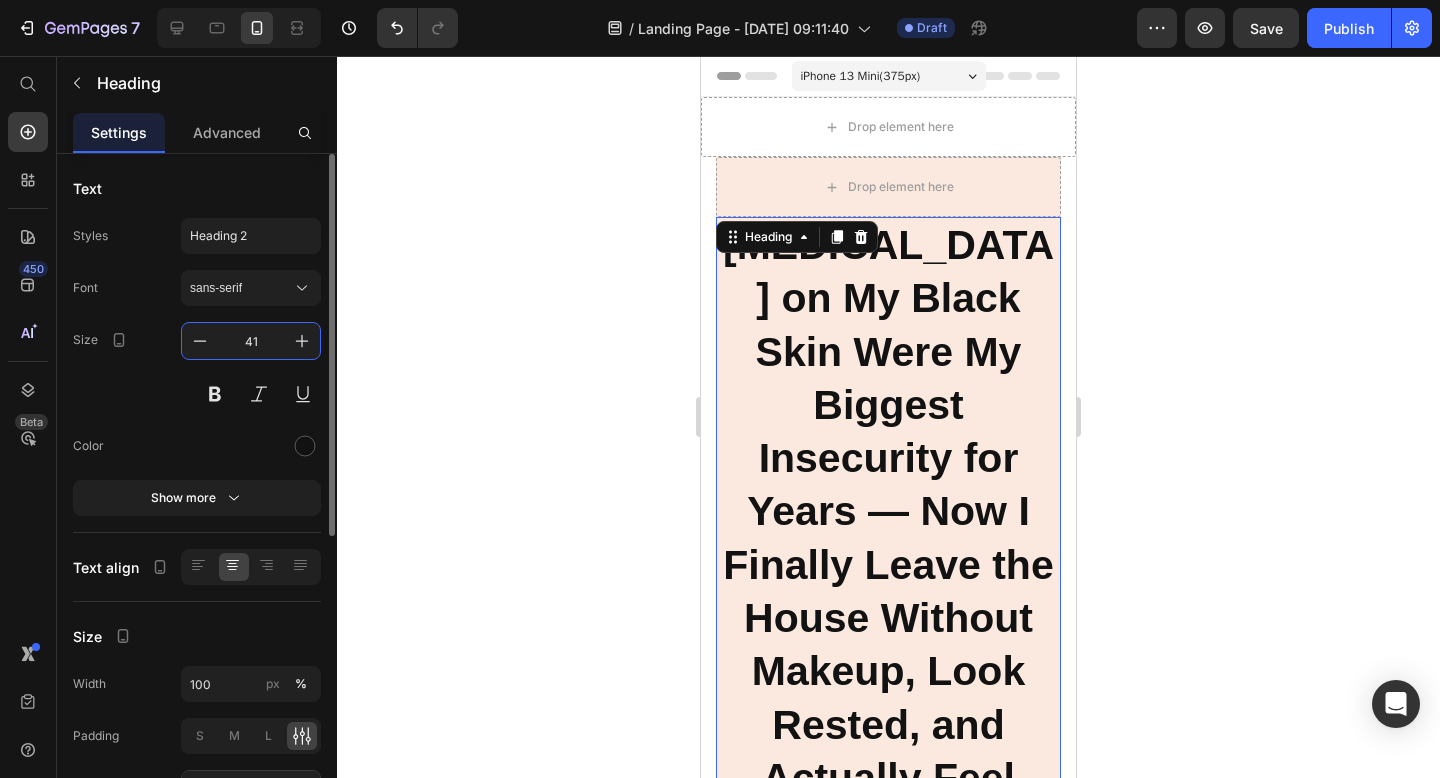 click on "41" at bounding box center (251, 341) 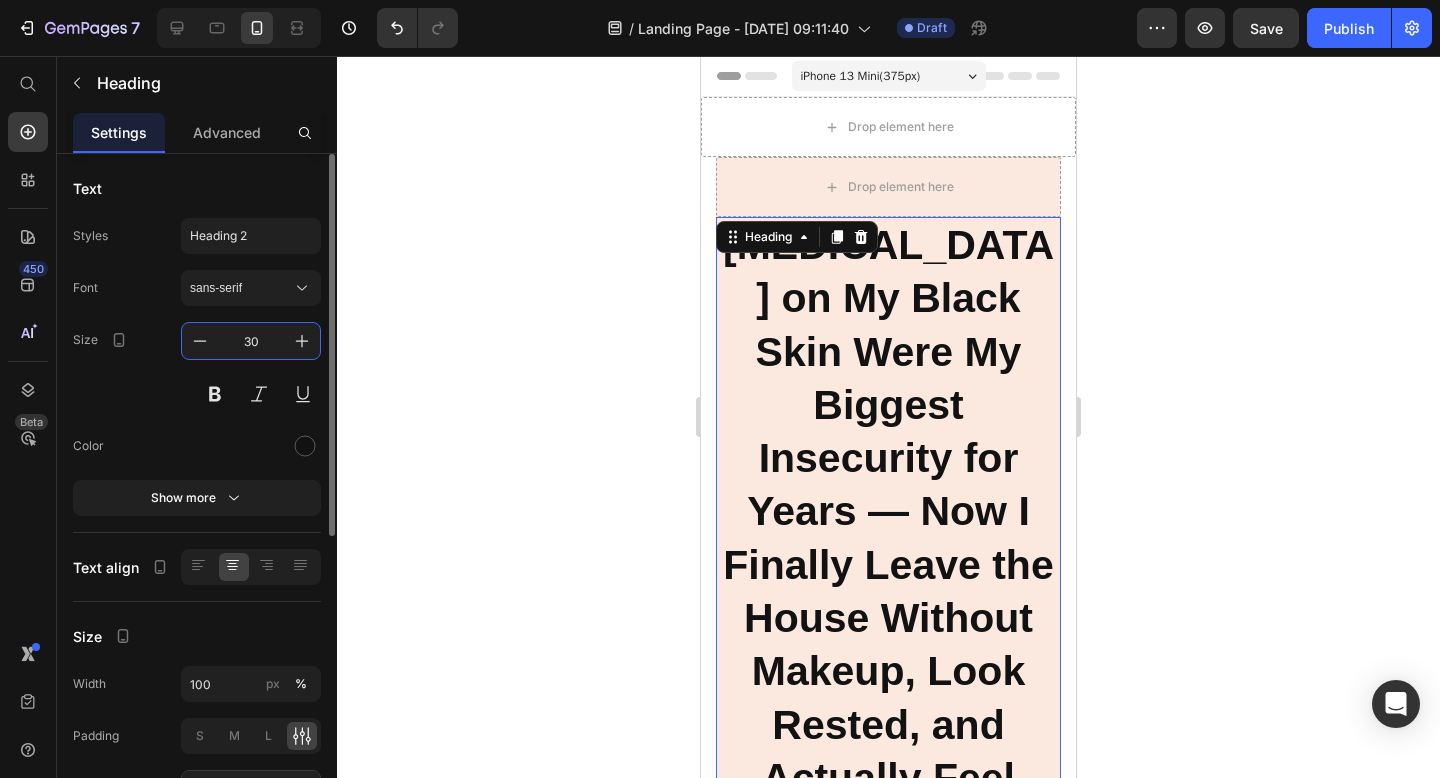 type on "30" 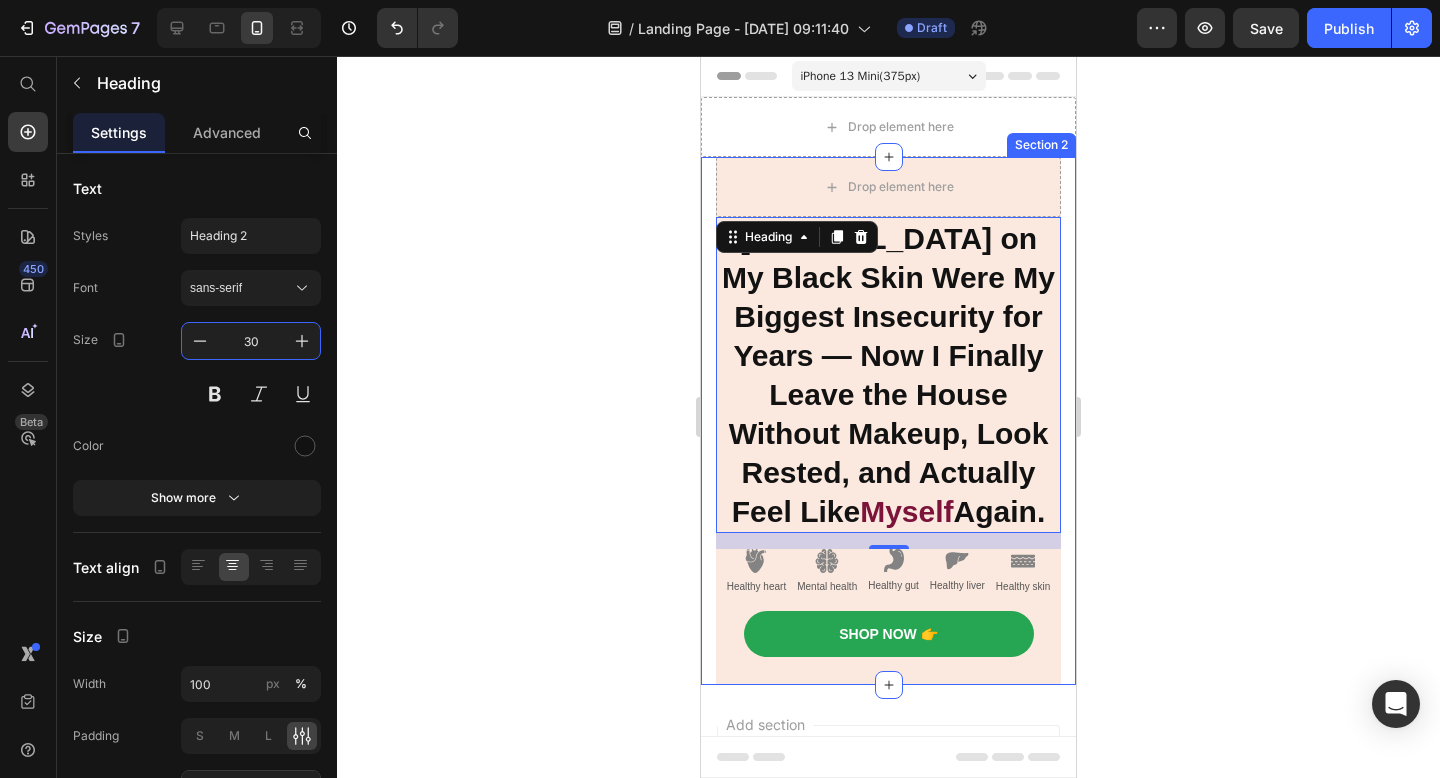 click 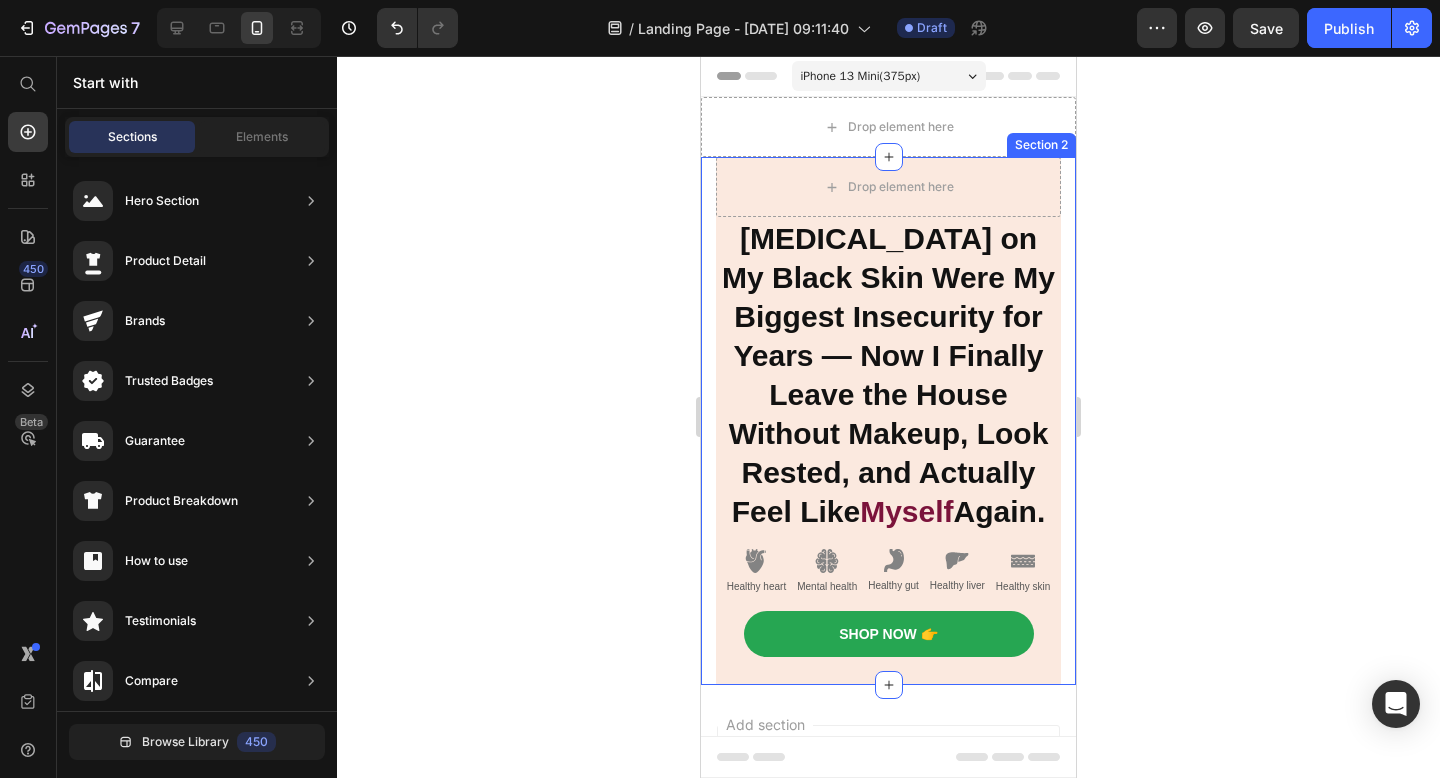click on "[MEDICAL_DATA] on My Black Skin Were My Biggest Insecurity for Years — Now I Finally Leave the House Without Makeup, Look Rested, and Actually Feel Like" at bounding box center [888, 375] 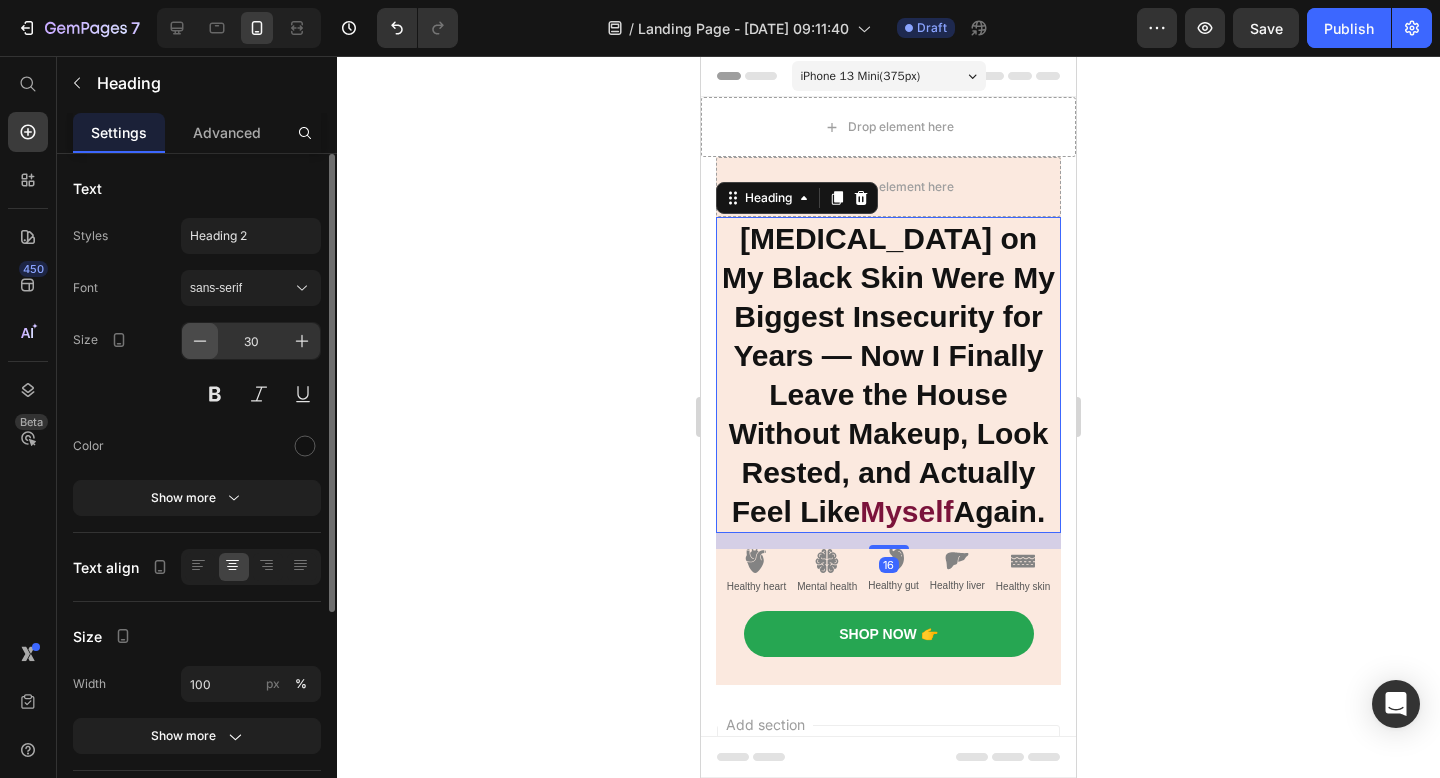 click 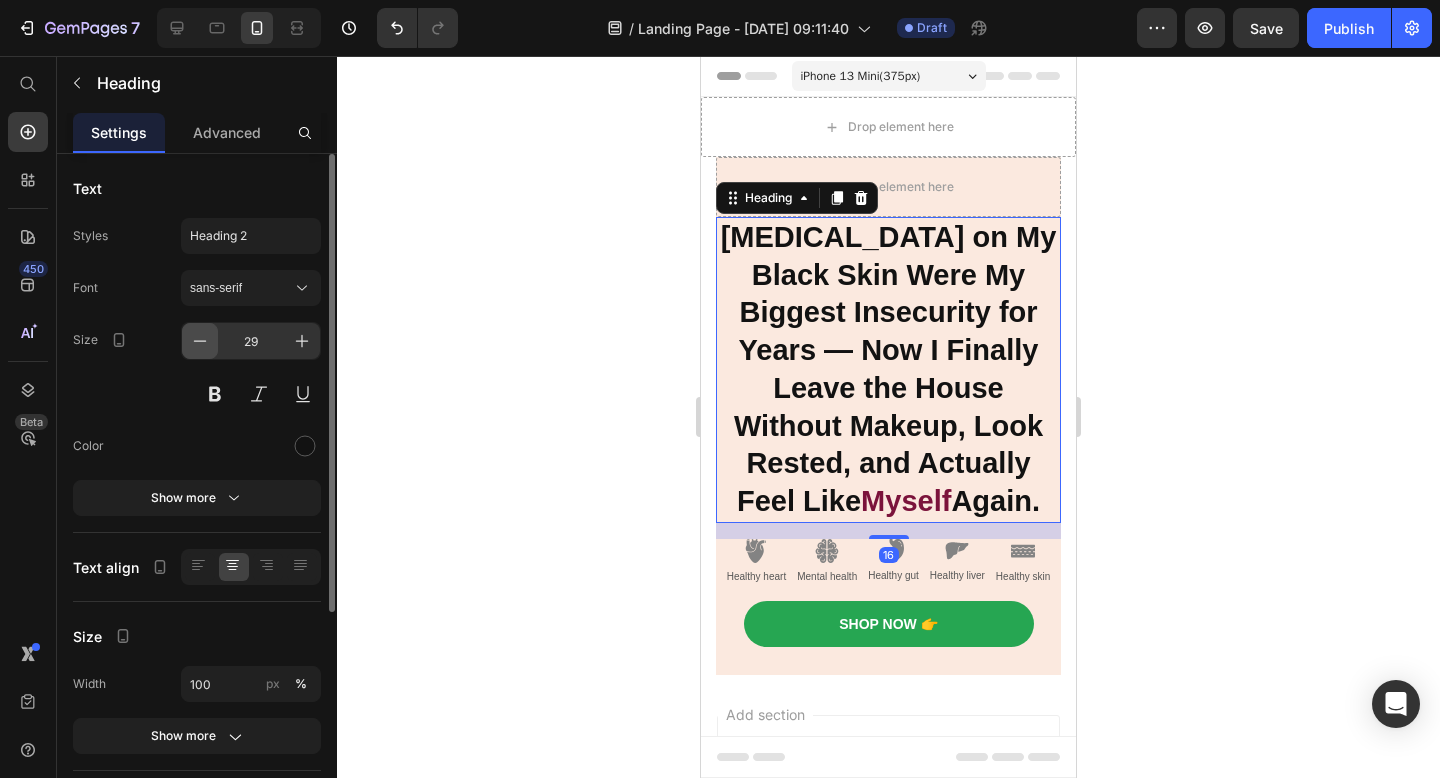 click 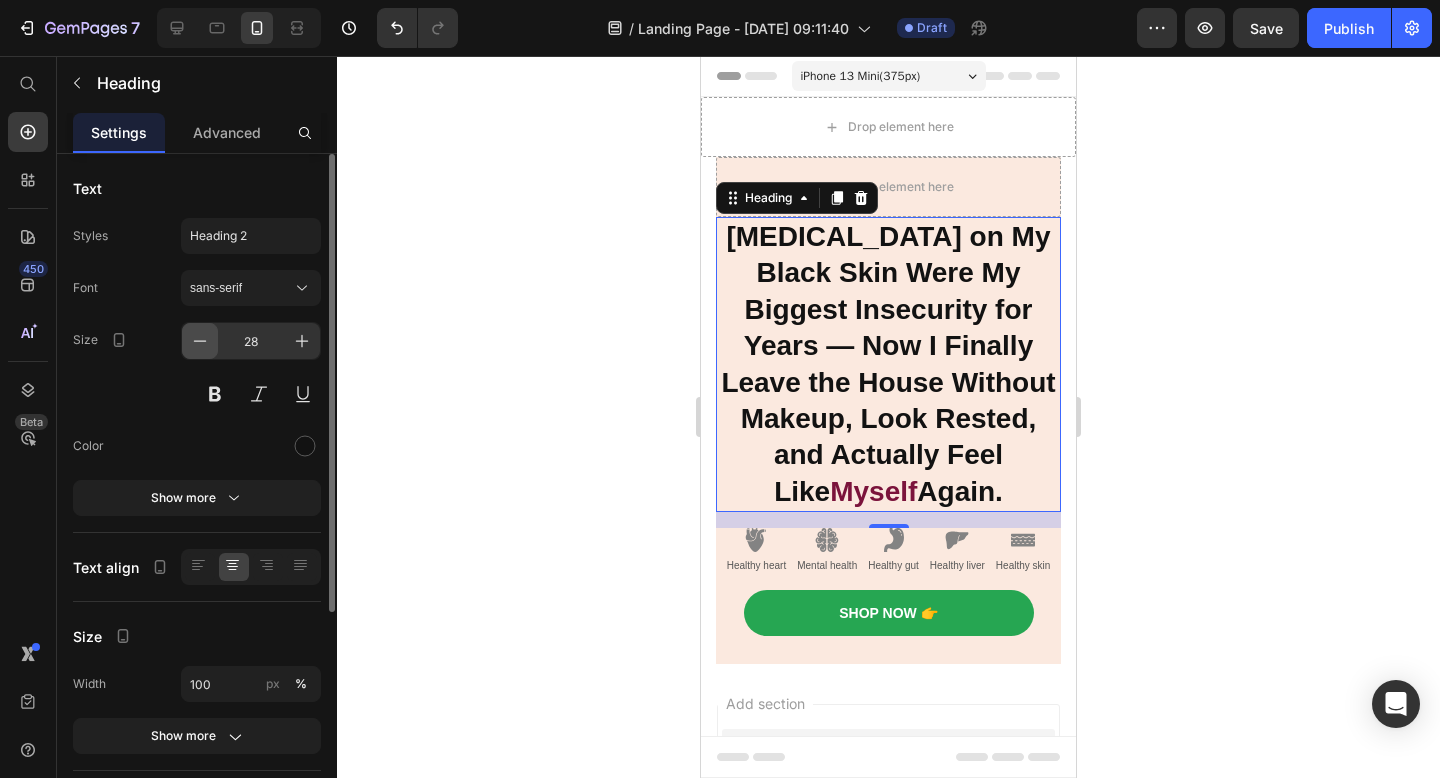 click 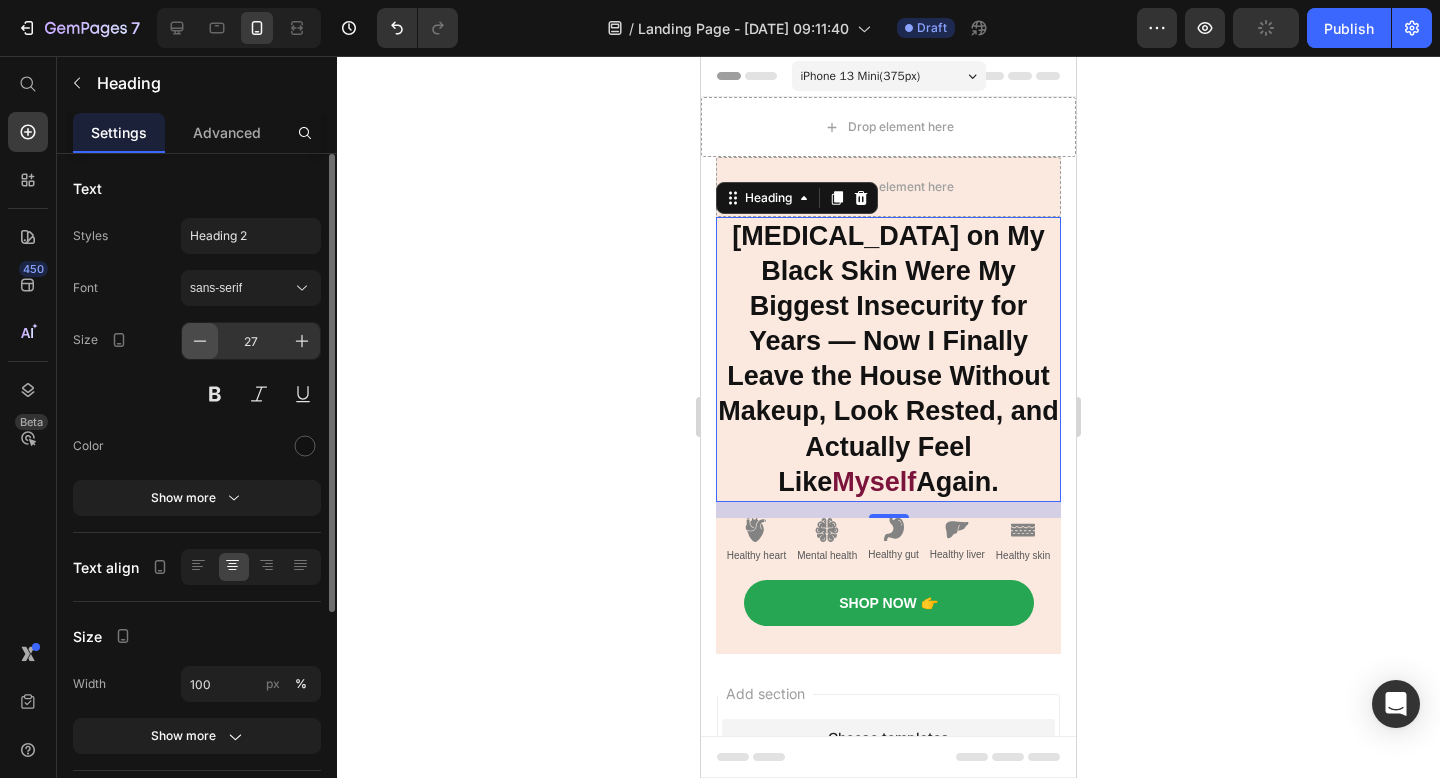 click 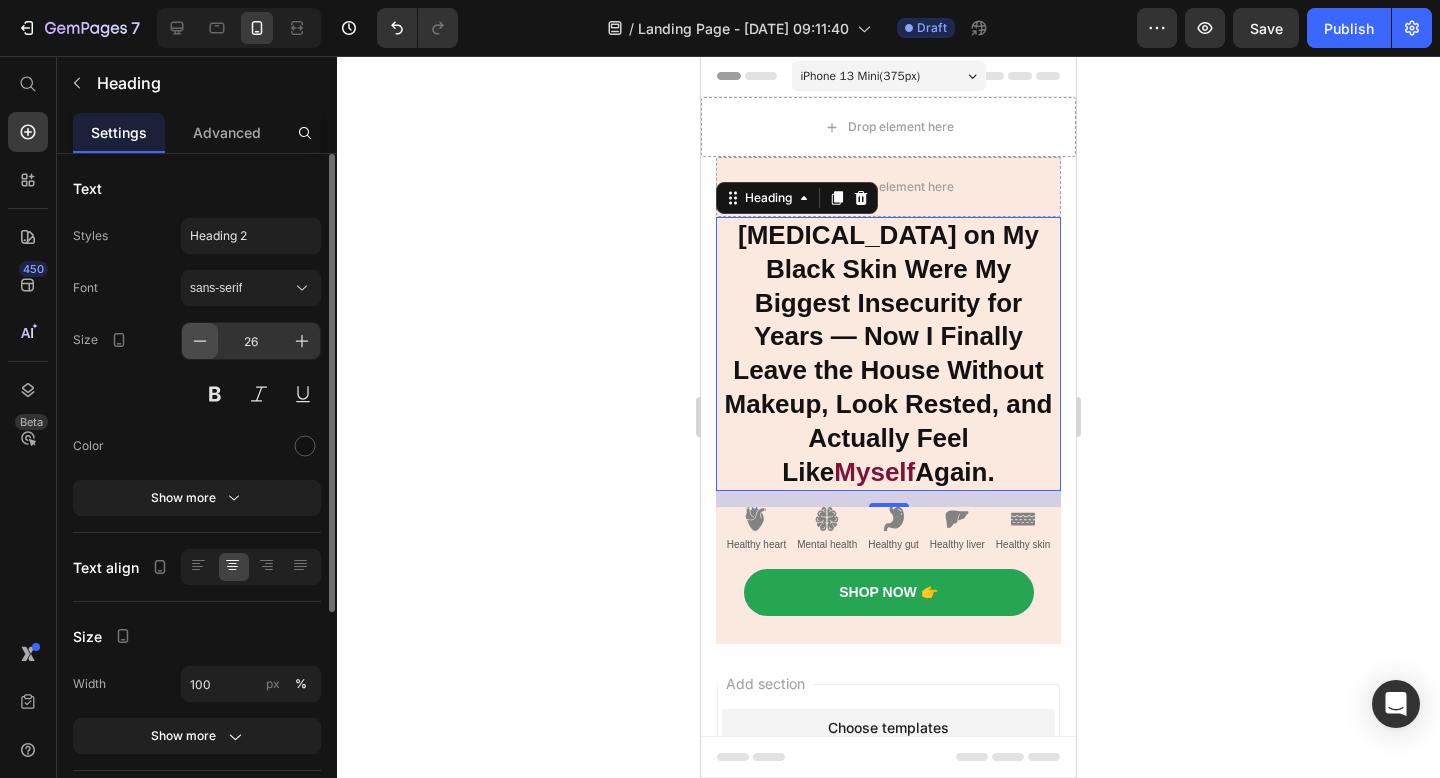 click 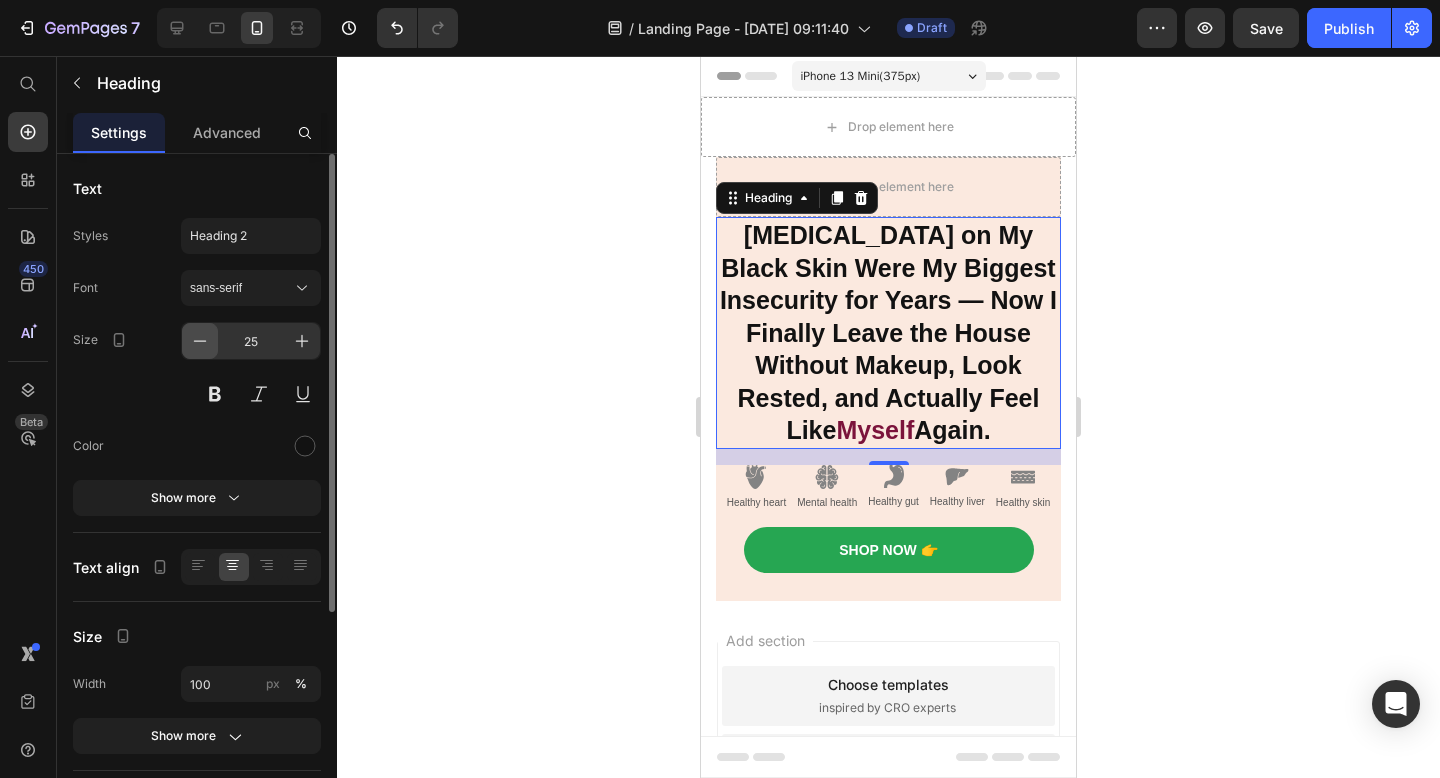 click 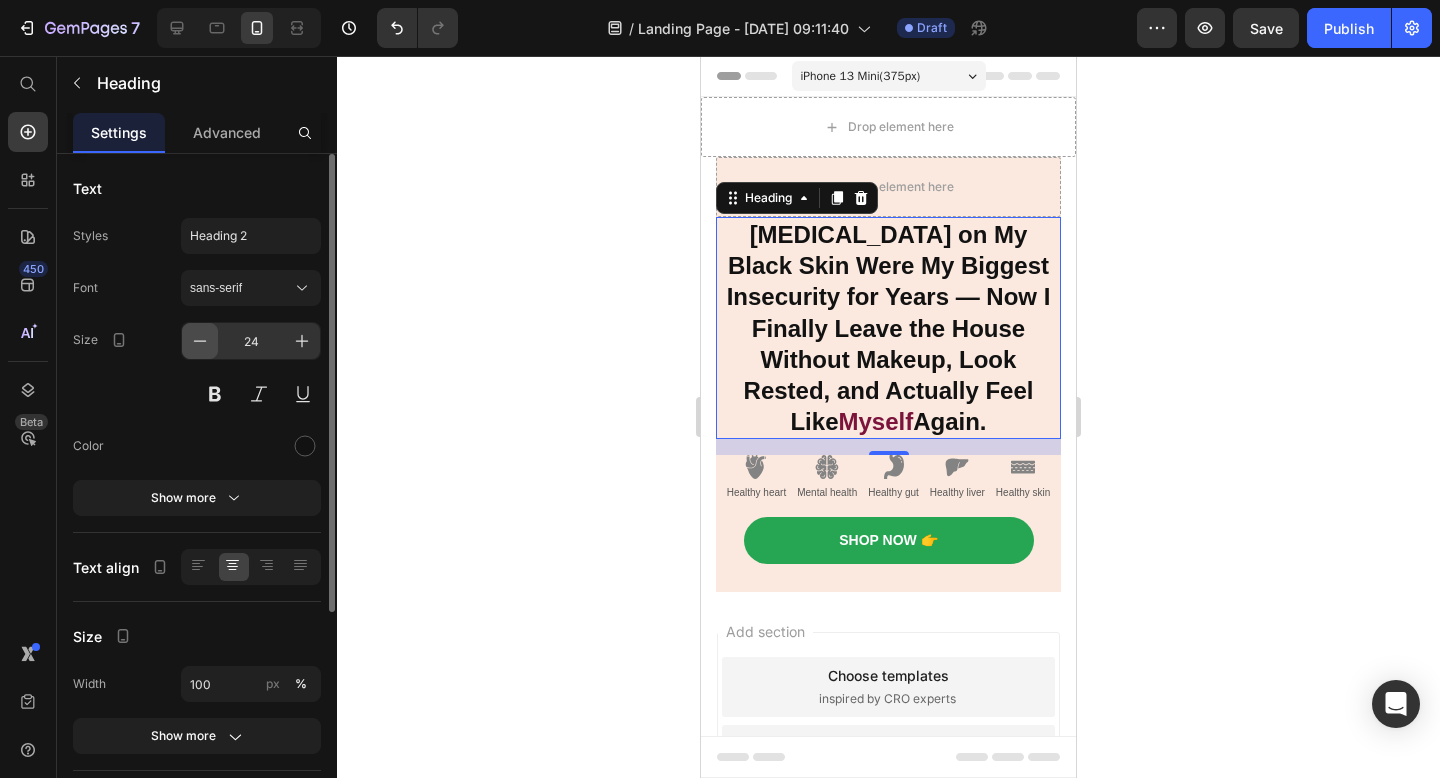 click 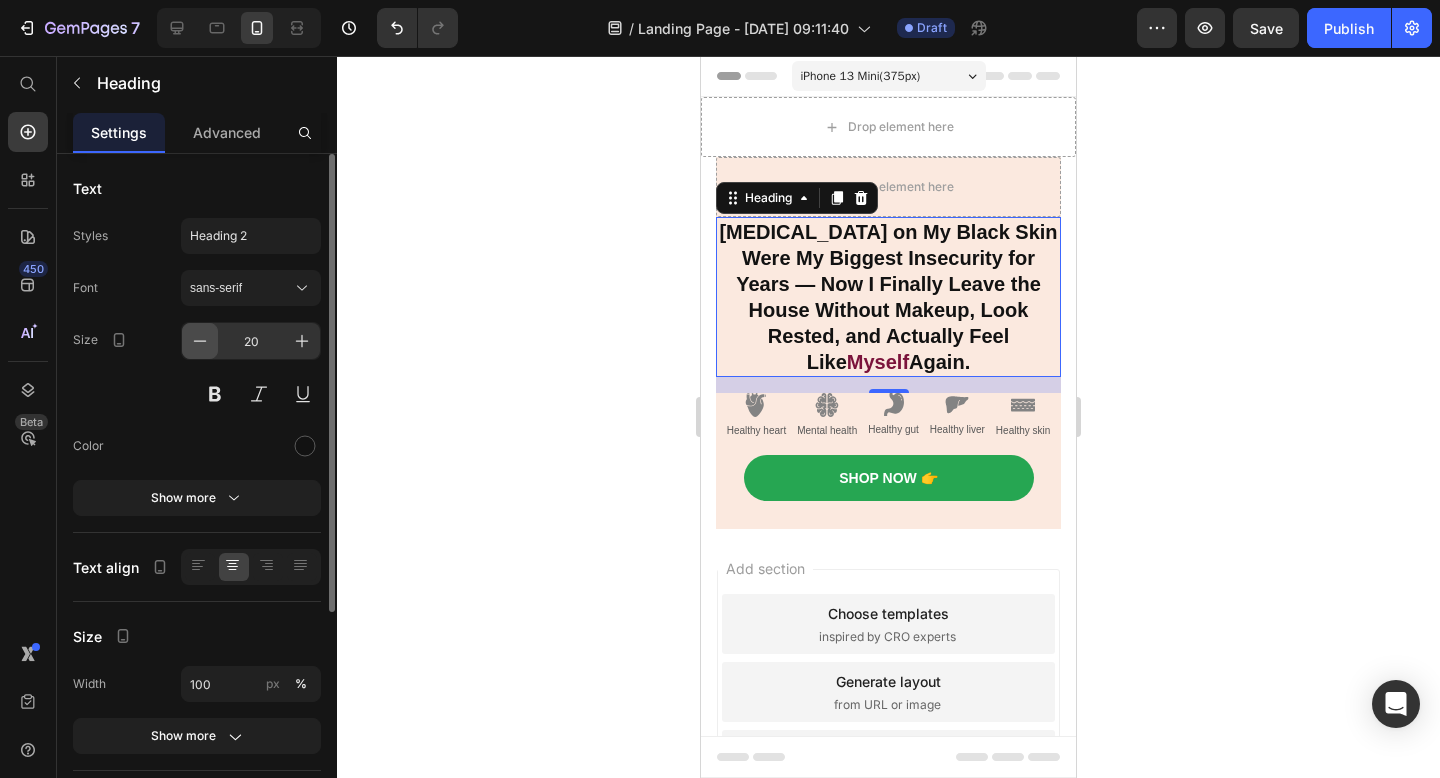 click 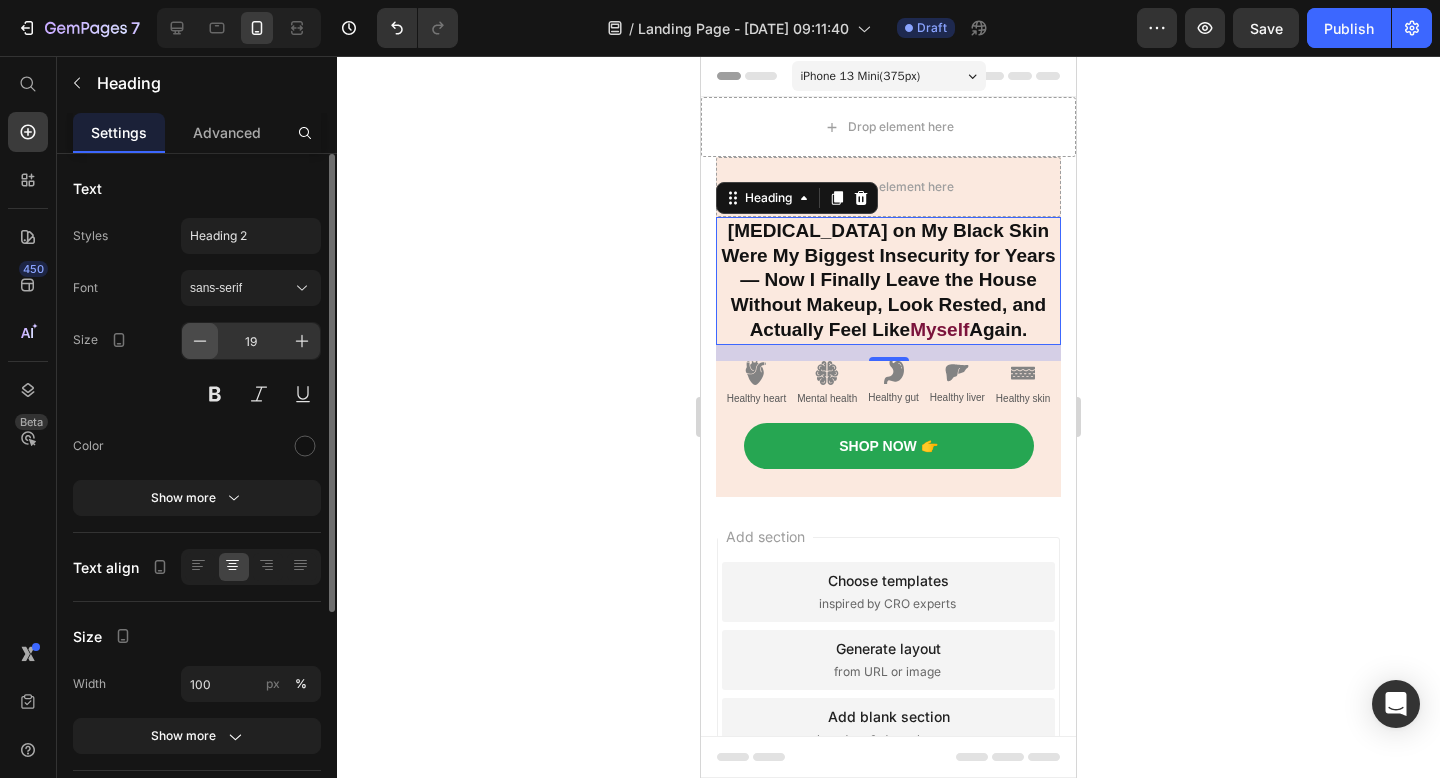 click 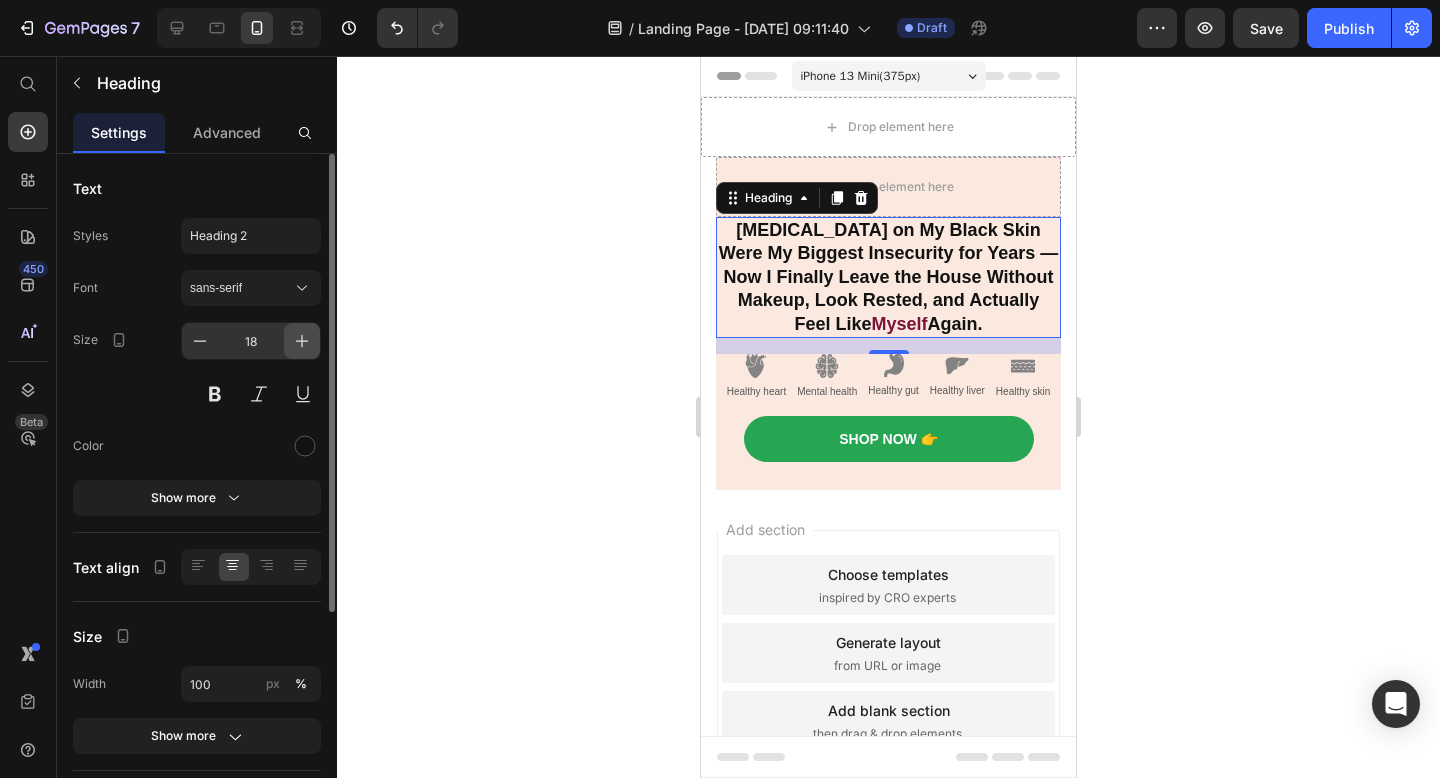 click at bounding box center (302, 341) 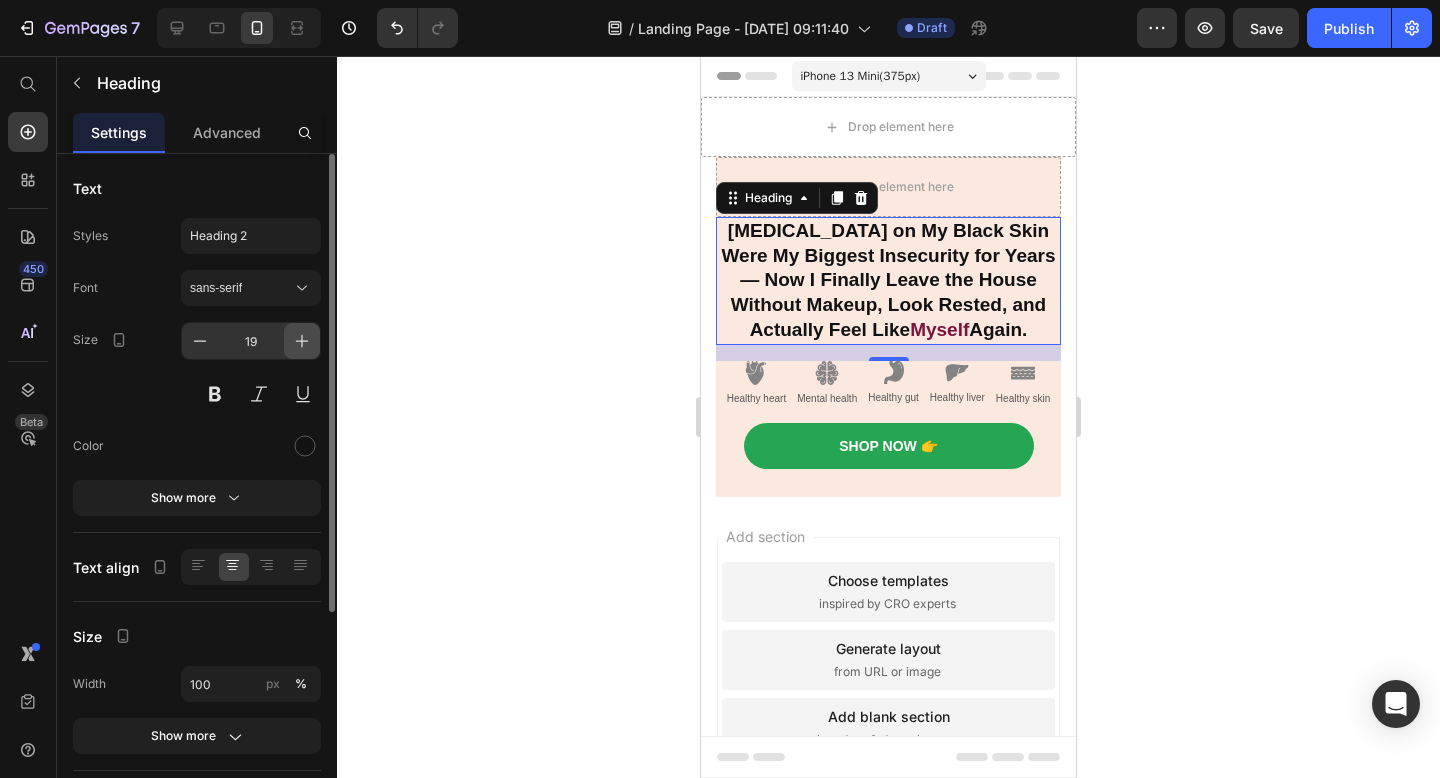 click at bounding box center (302, 341) 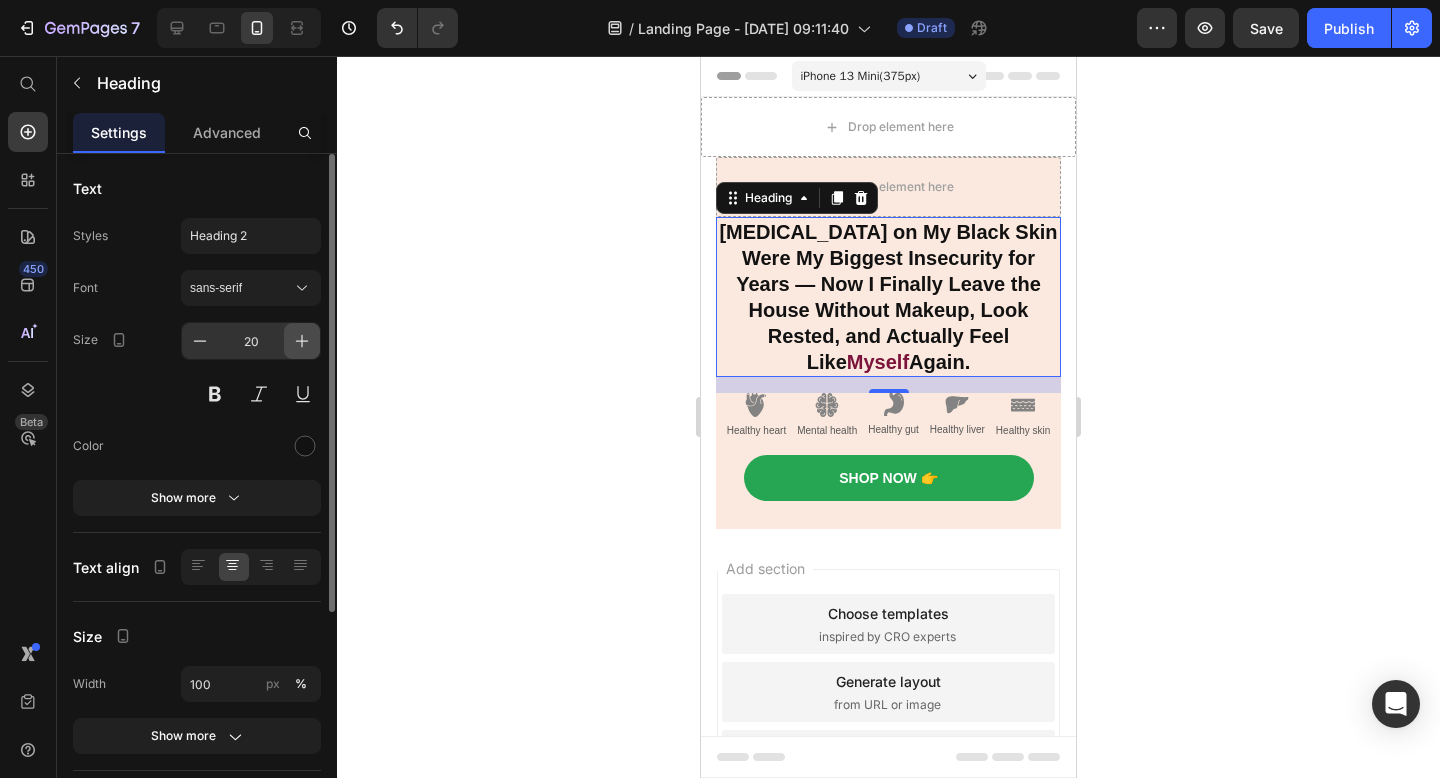 click at bounding box center (302, 341) 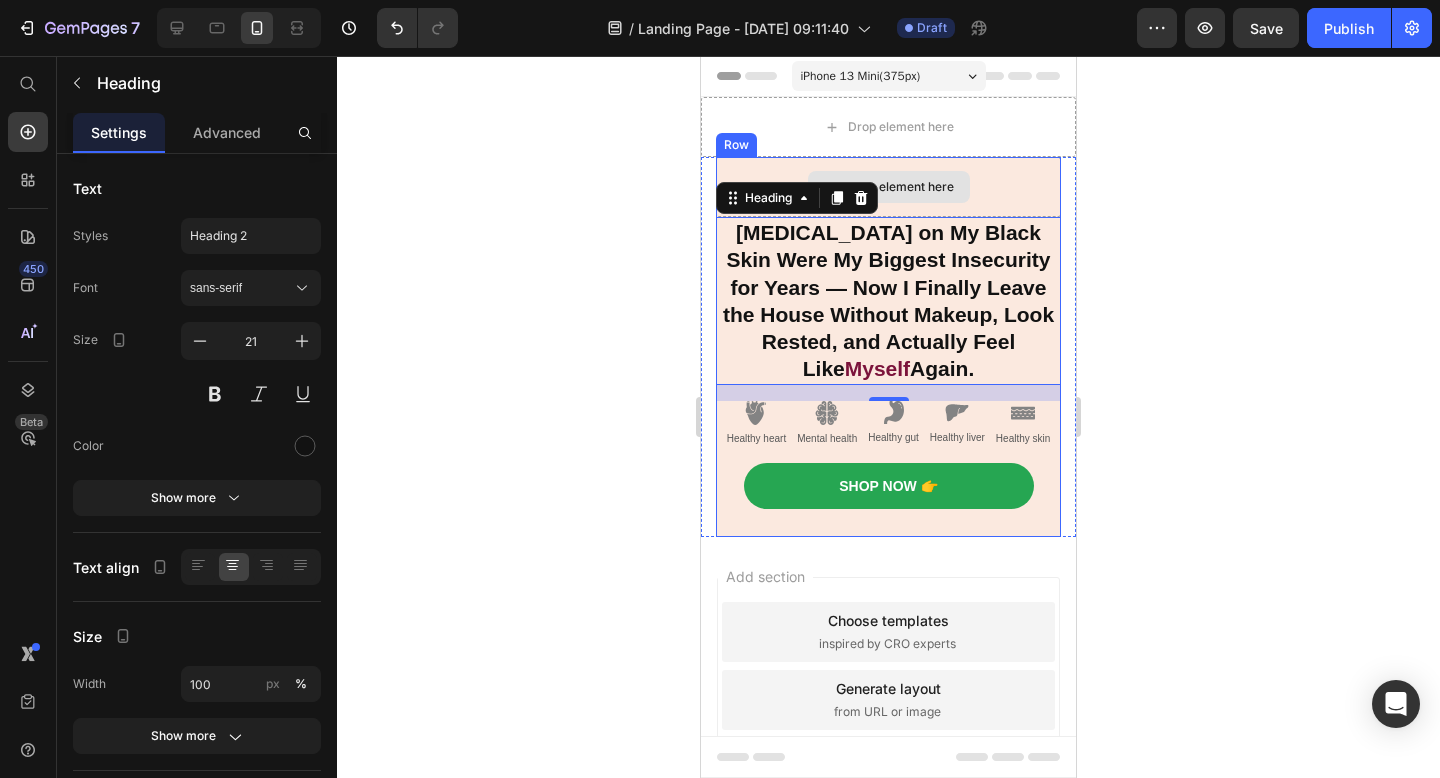 click on "Drop element here" at bounding box center (889, 187) 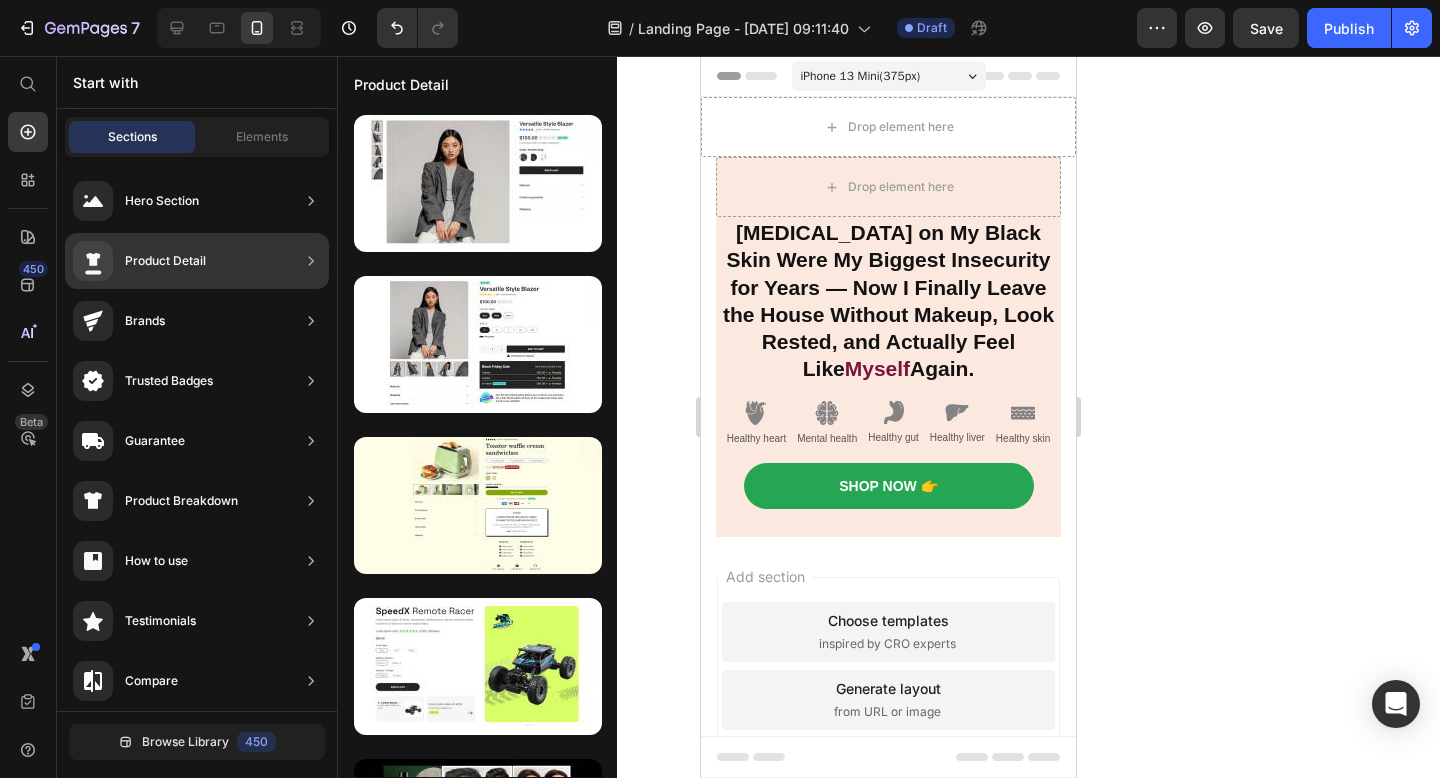 scroll, scrollTop: 930, scrollLeft: 0, axis: vertical 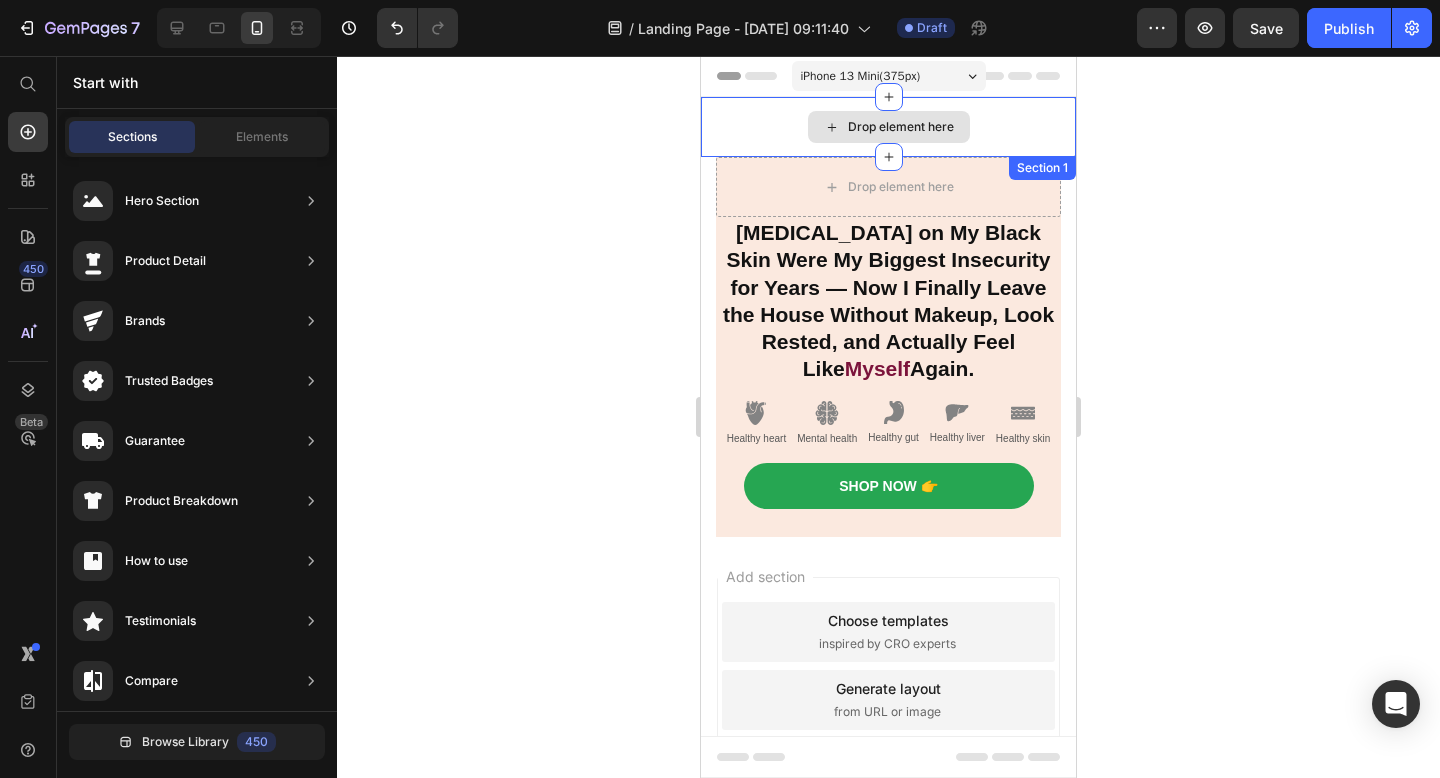 click on "Drop element here" at bounding box center (901, 127) 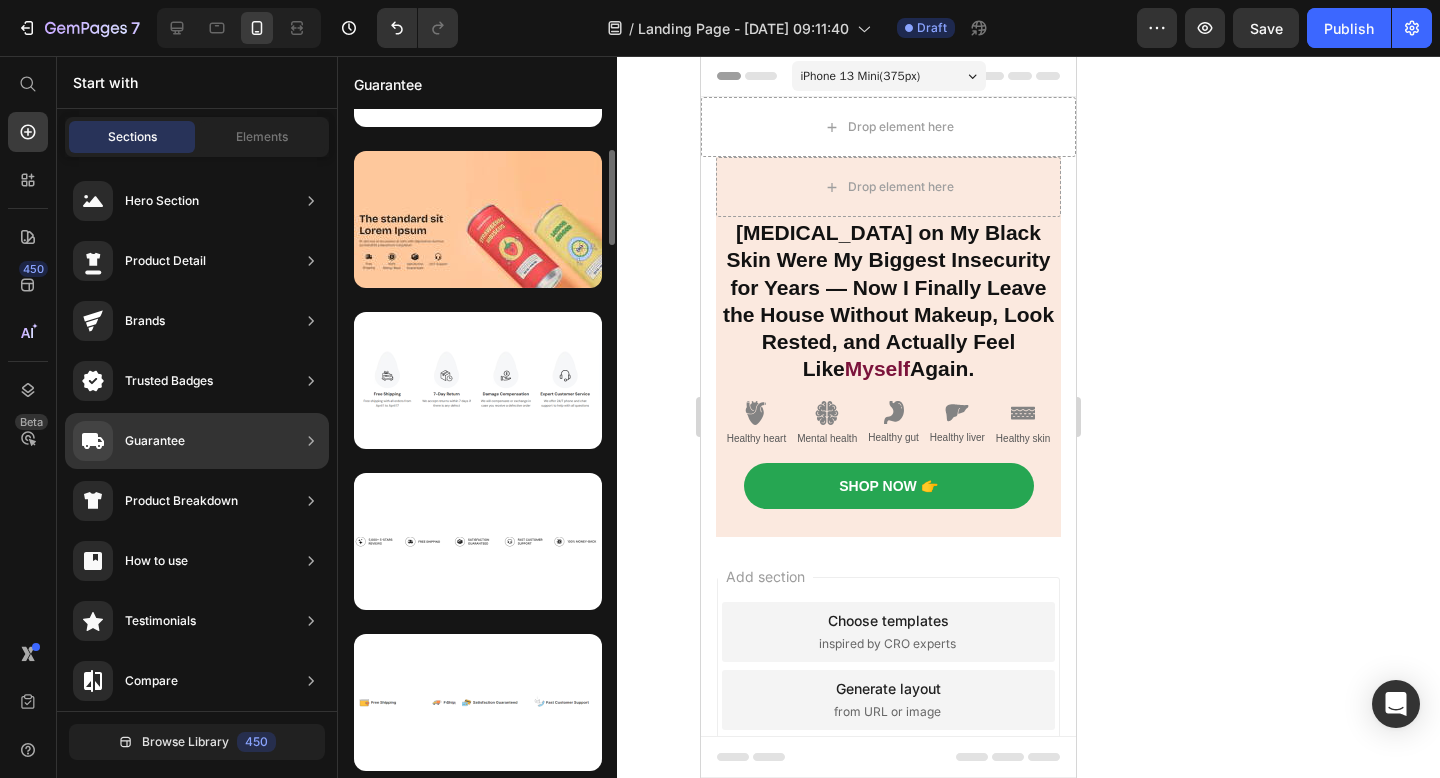 scroll, scrollTop: 125, scrollLeft: 0, axis: vertical 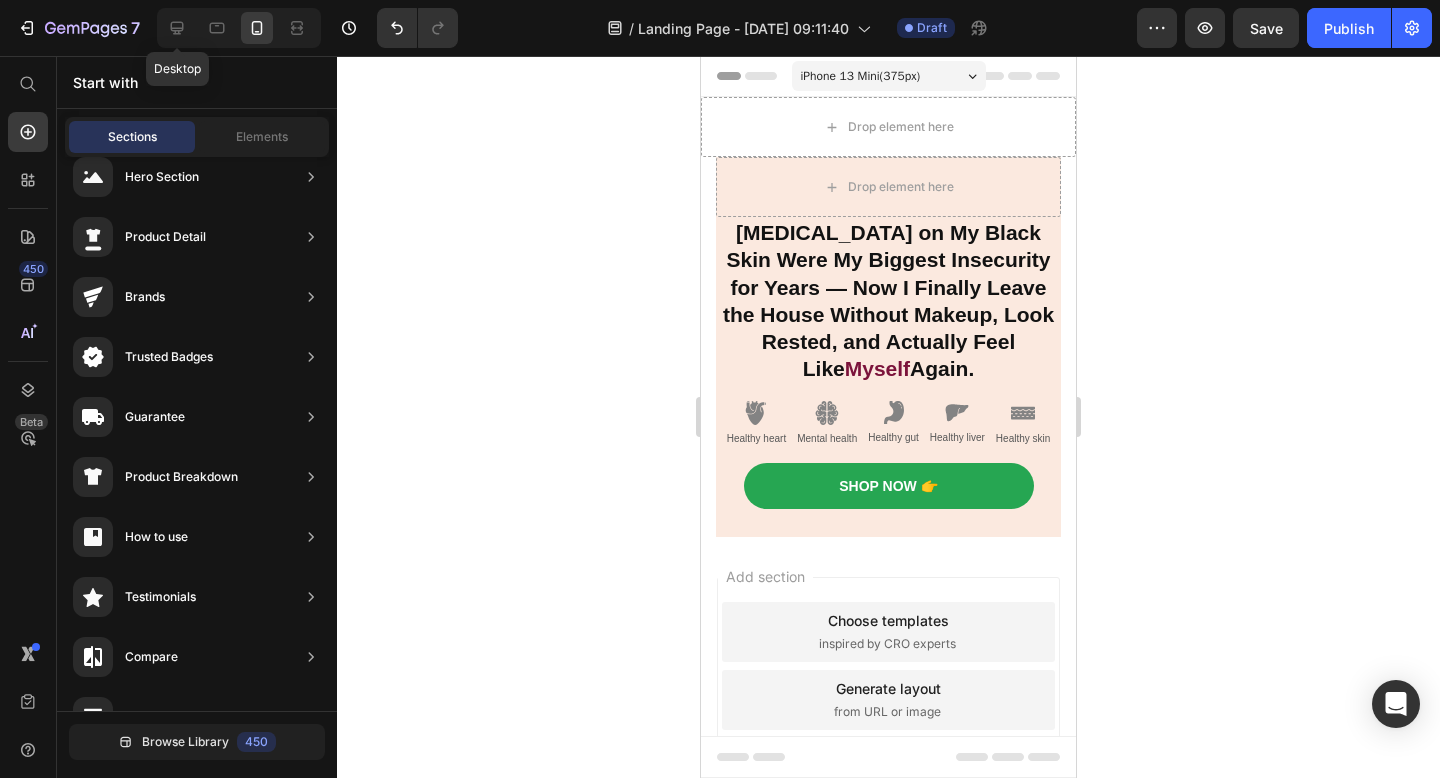 click on "Desktop" at bounding box center [239, 28] 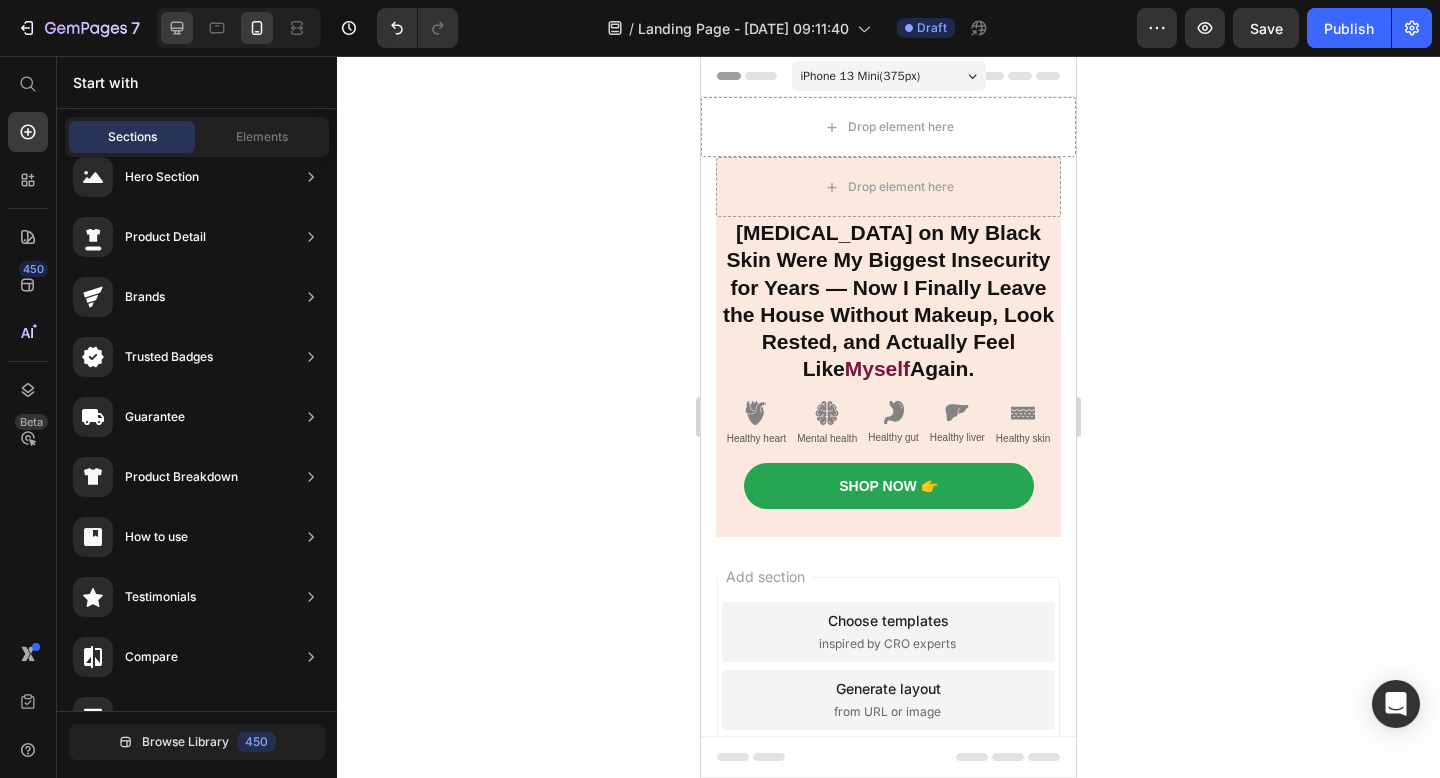 click 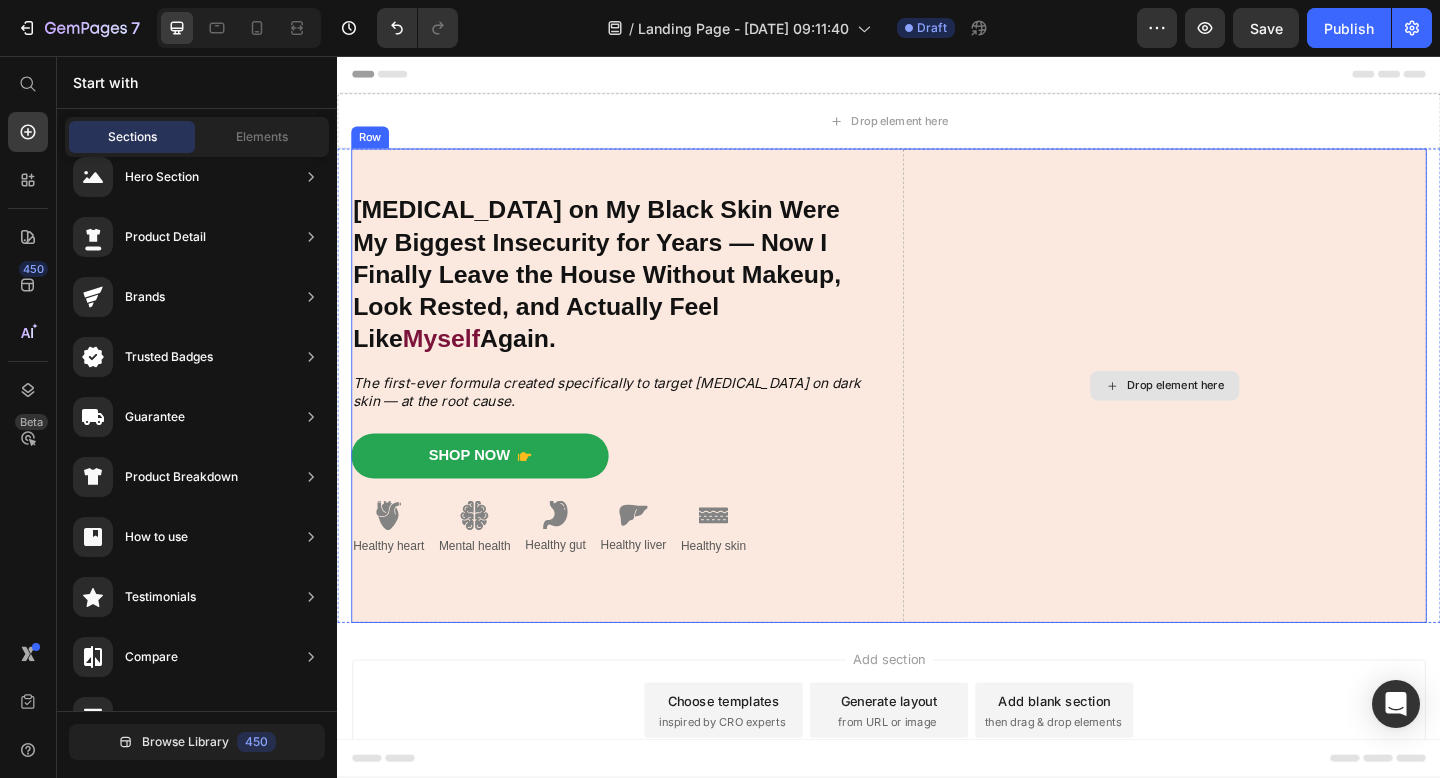 click on "Drop element here" at bounding box center [1237, 415] 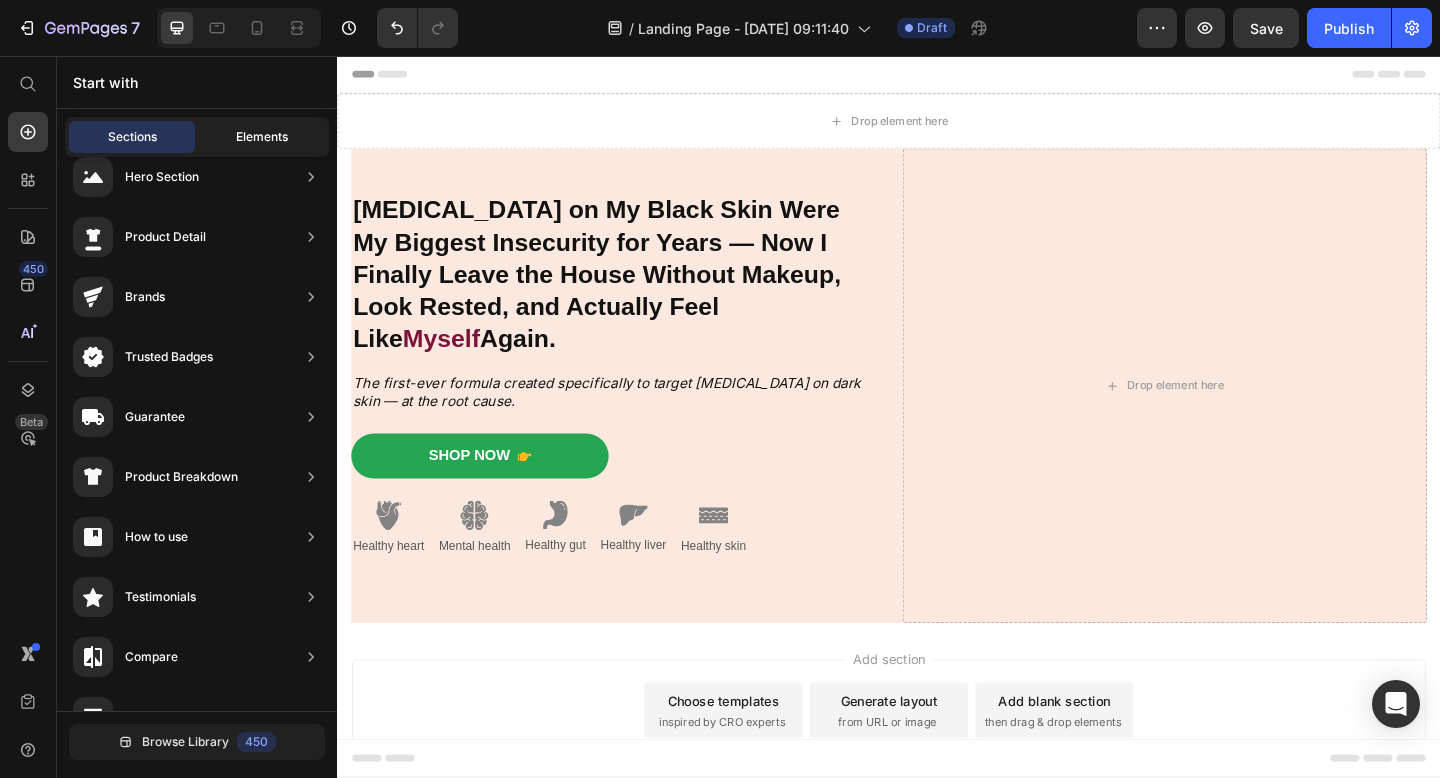 click on "Elements" 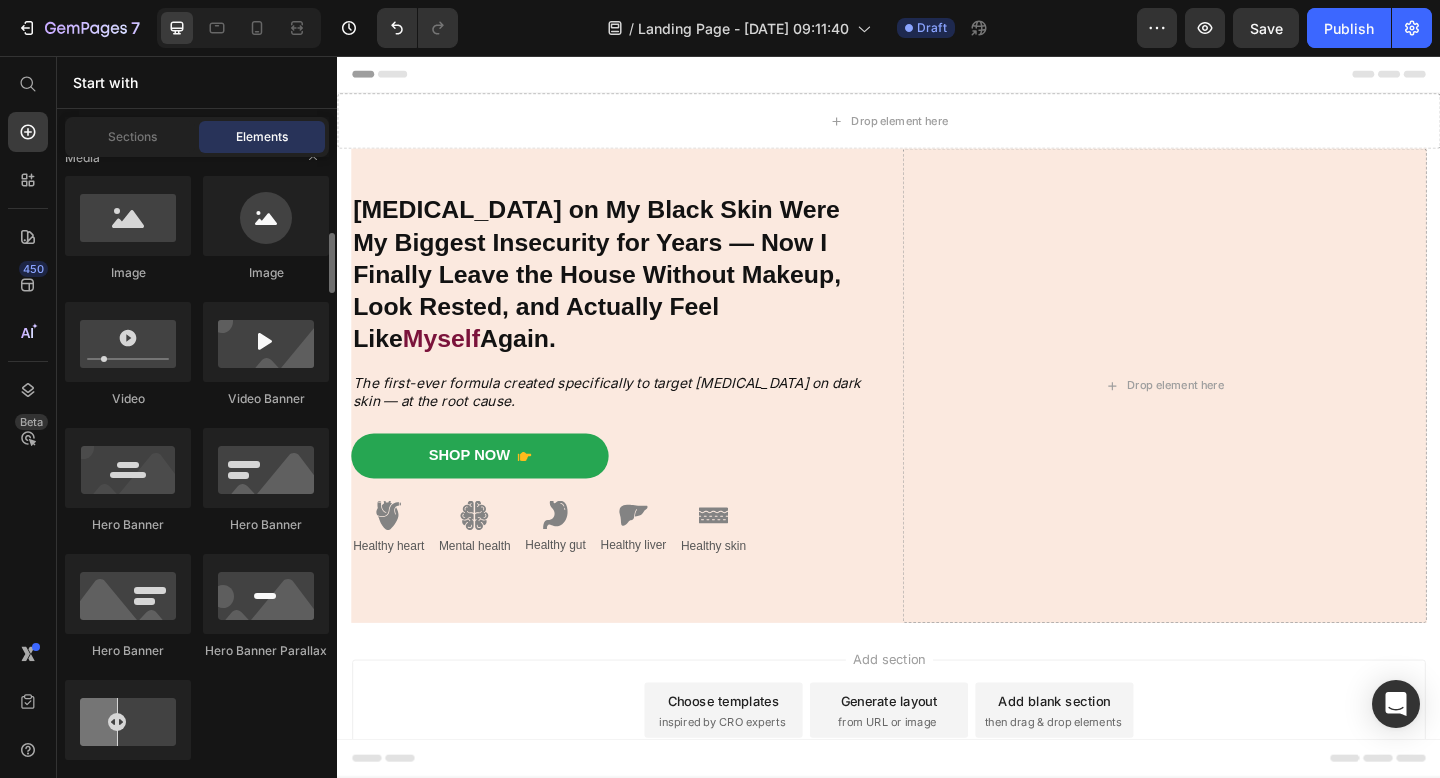 scroll, scrollTop: 760, scrollLeft: 0, axis: vertical 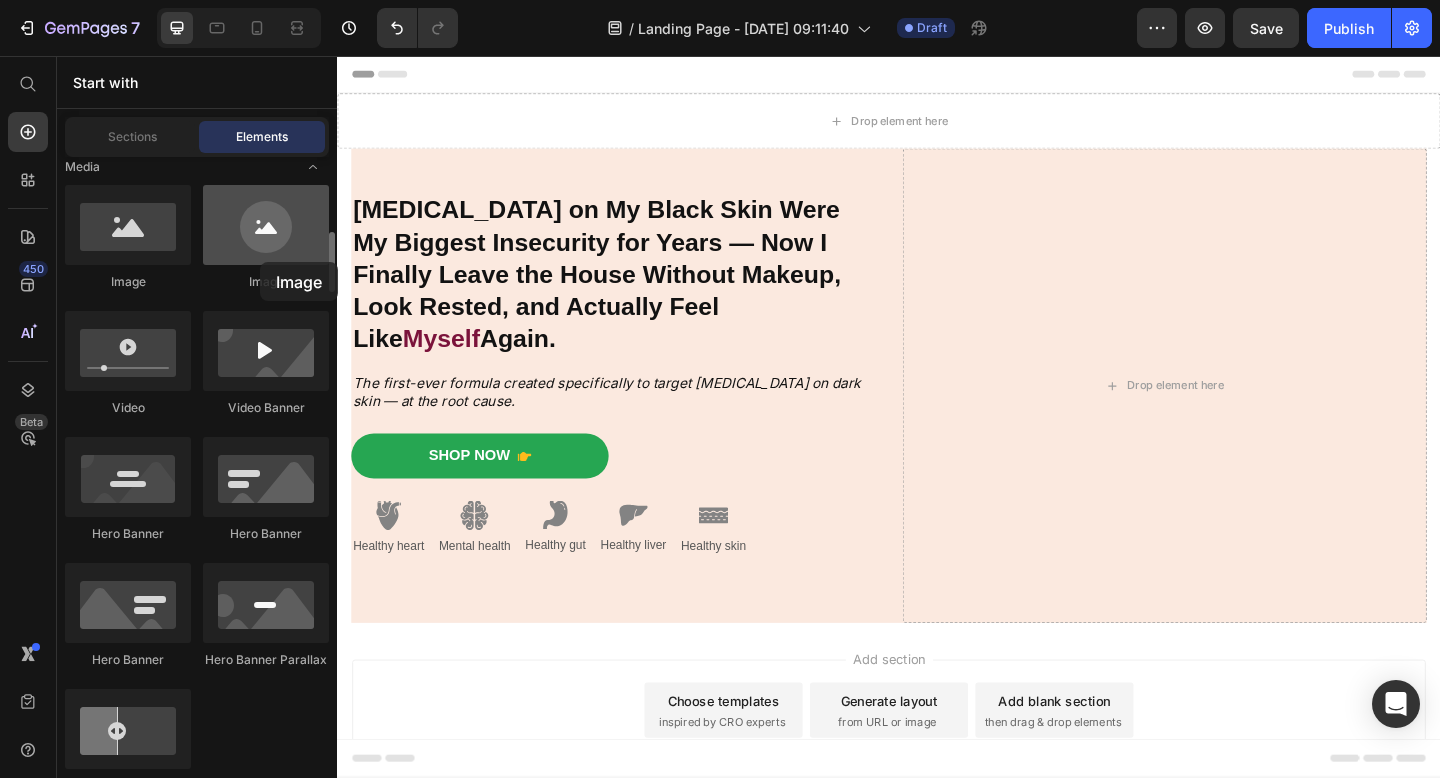 drag, startPoint x: 253, startPoint y: 248, endPoint x: 267, endPoint y: 258, distance: 17.20465 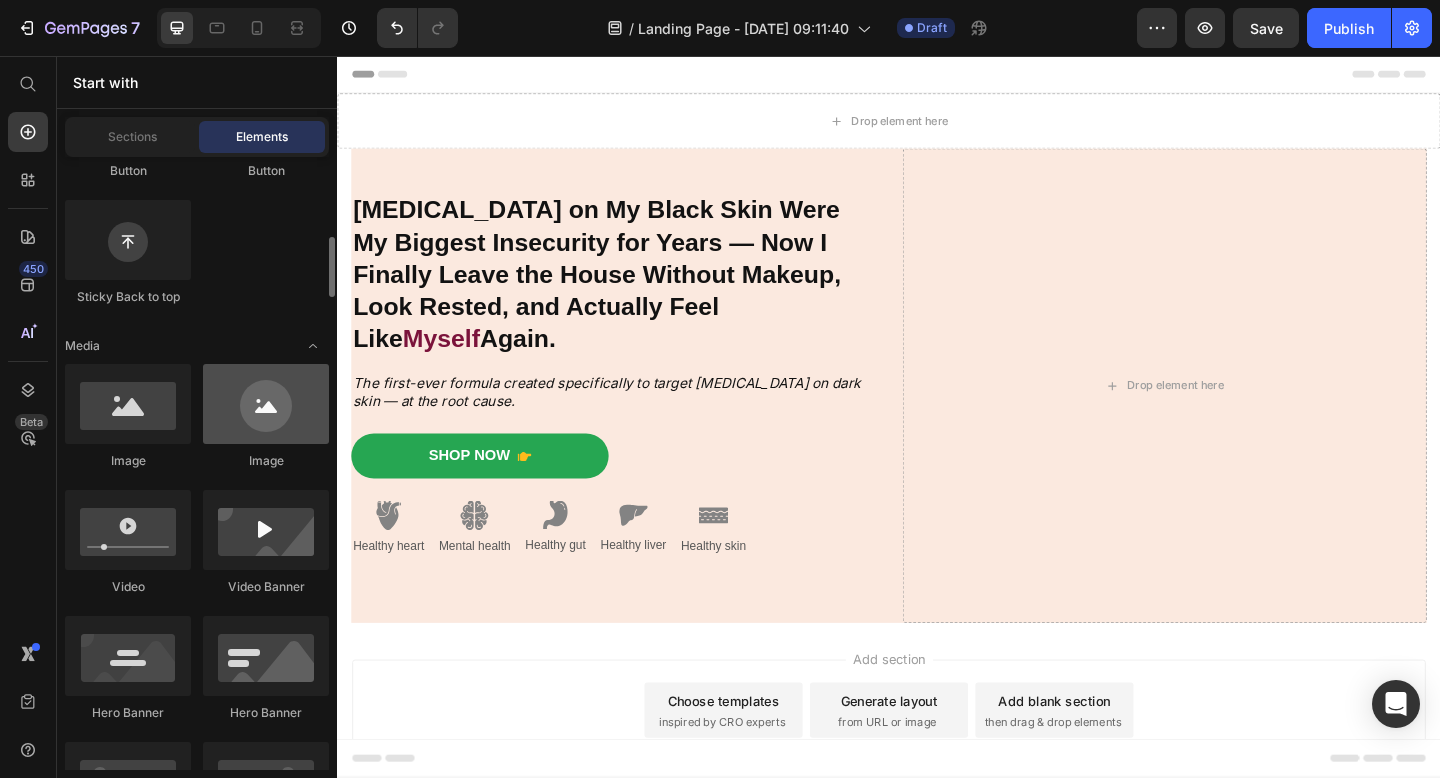 scroll, scrollTop: 575, scrollLeft: 0, axis: vertical 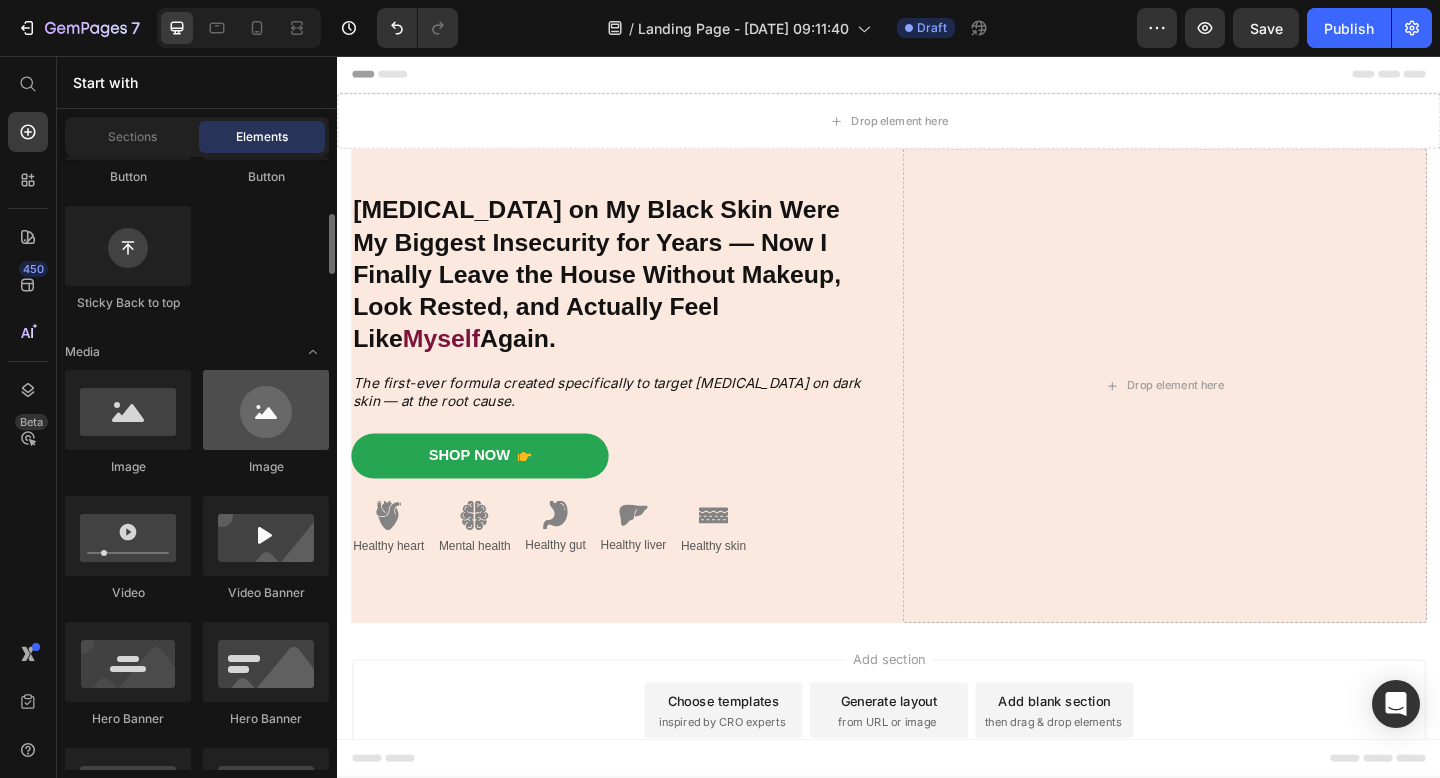 click at bounding box center [266, 410] 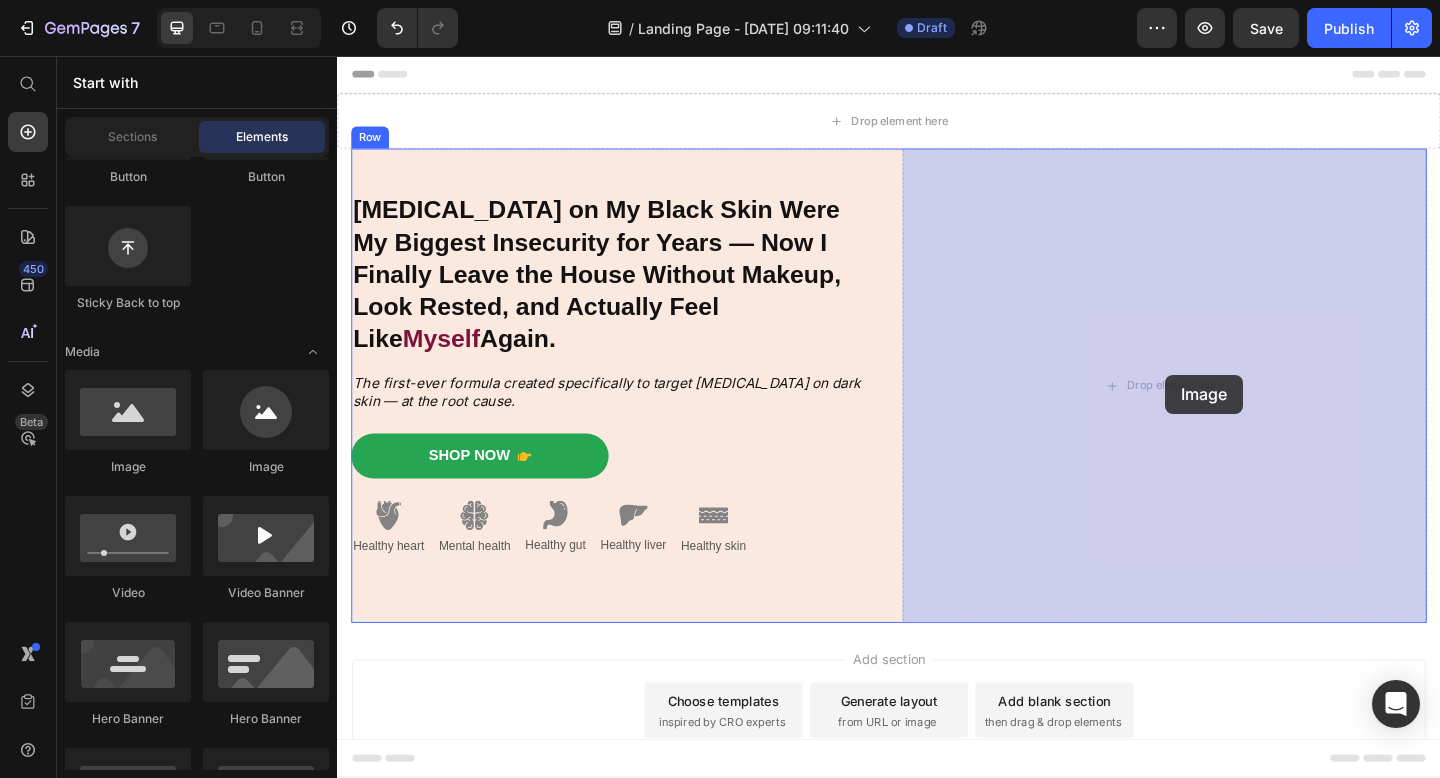 drag, startPoint x: 464, startPoint y: 495, endPoint x: 1238, endPoint y: 403, distance: 779.44855 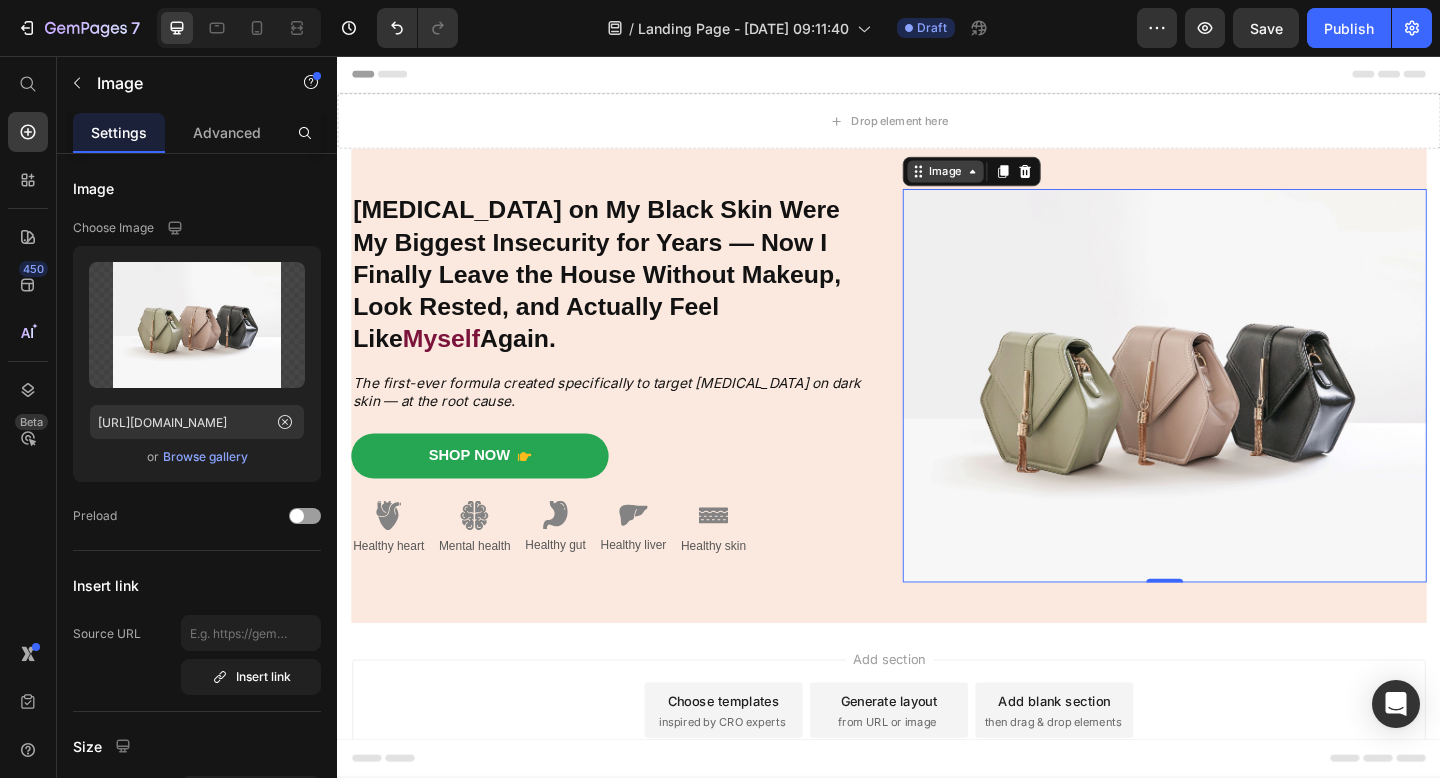 click 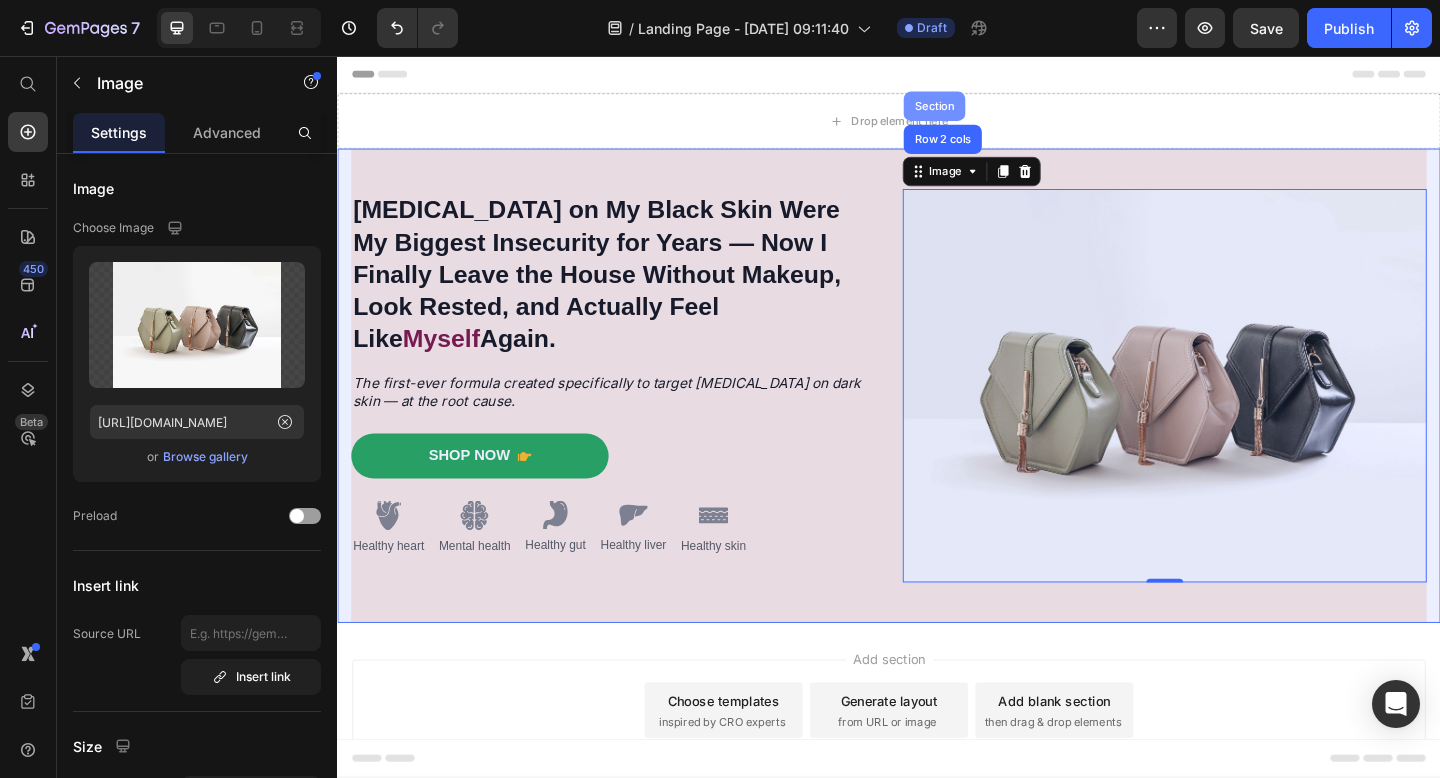 click on "Section" at bounding box center [986, 111] 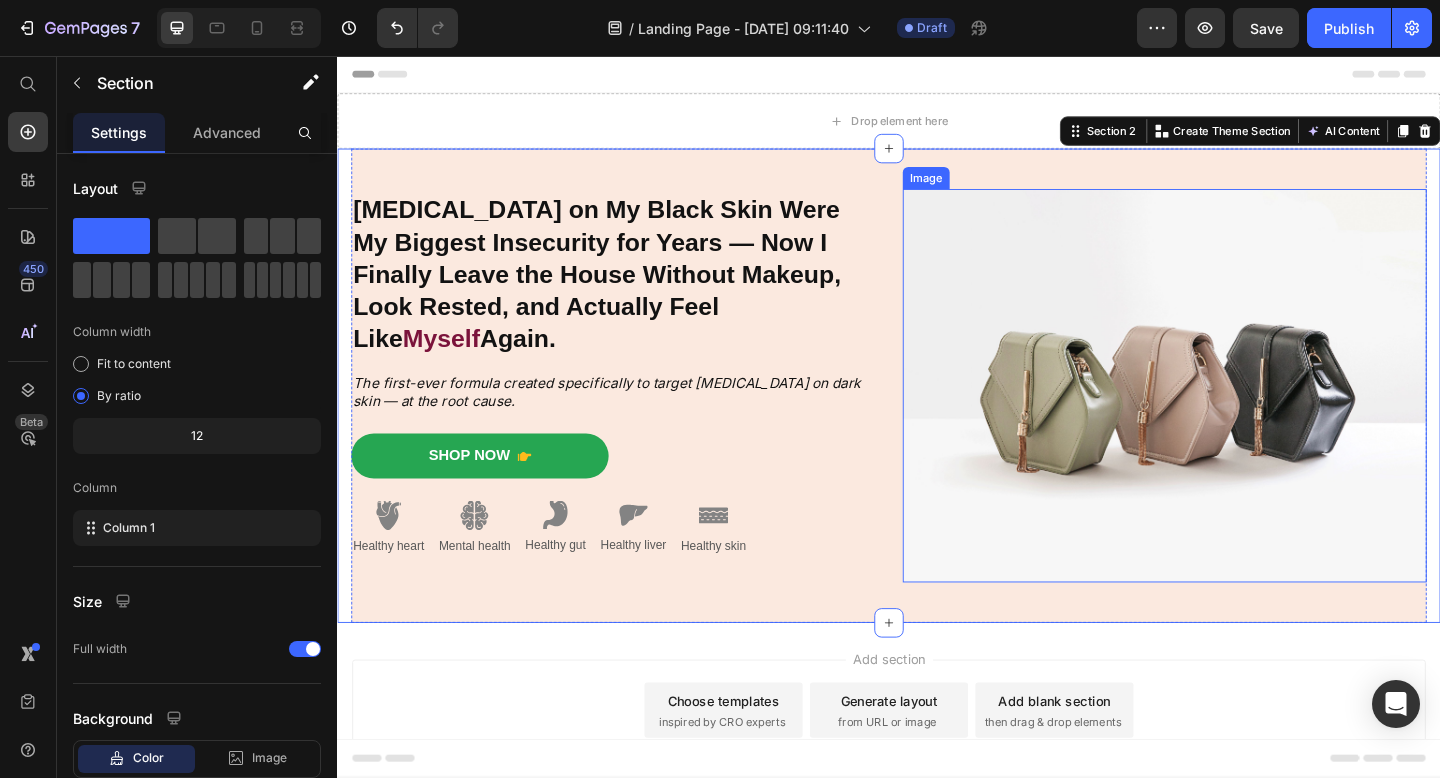 click at bounding box center (1237, 415) 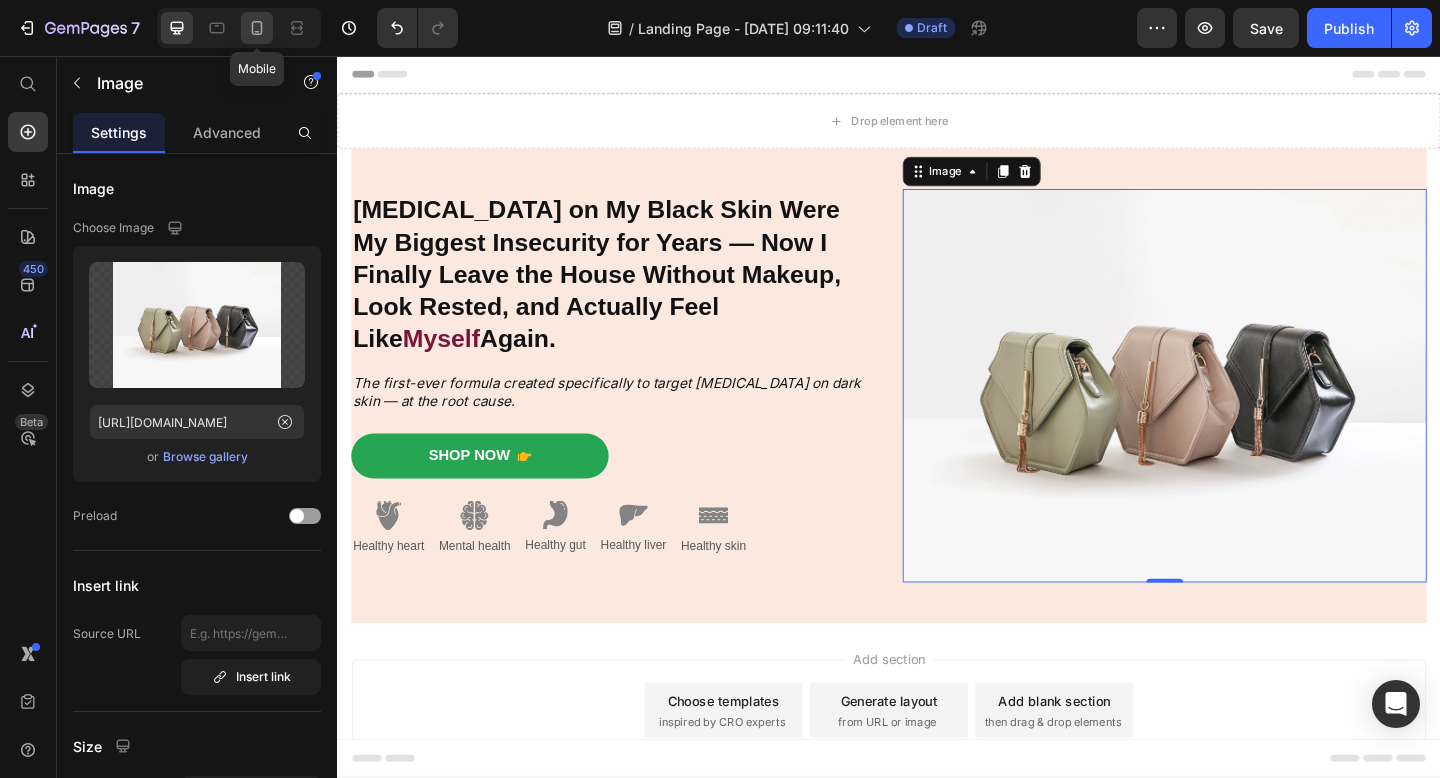 click 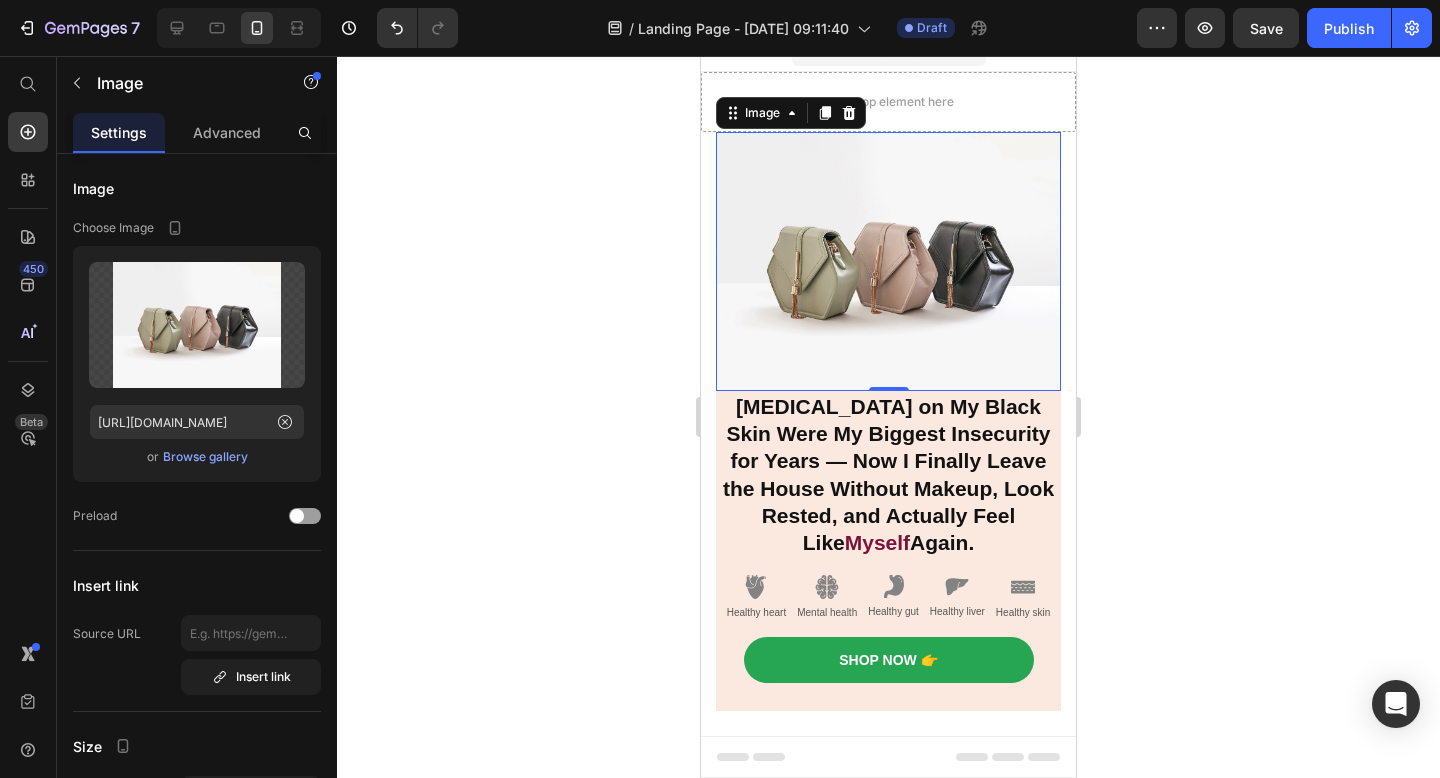 scroll, scrollTop: 21, scrollLeft: 0, axis: vertical 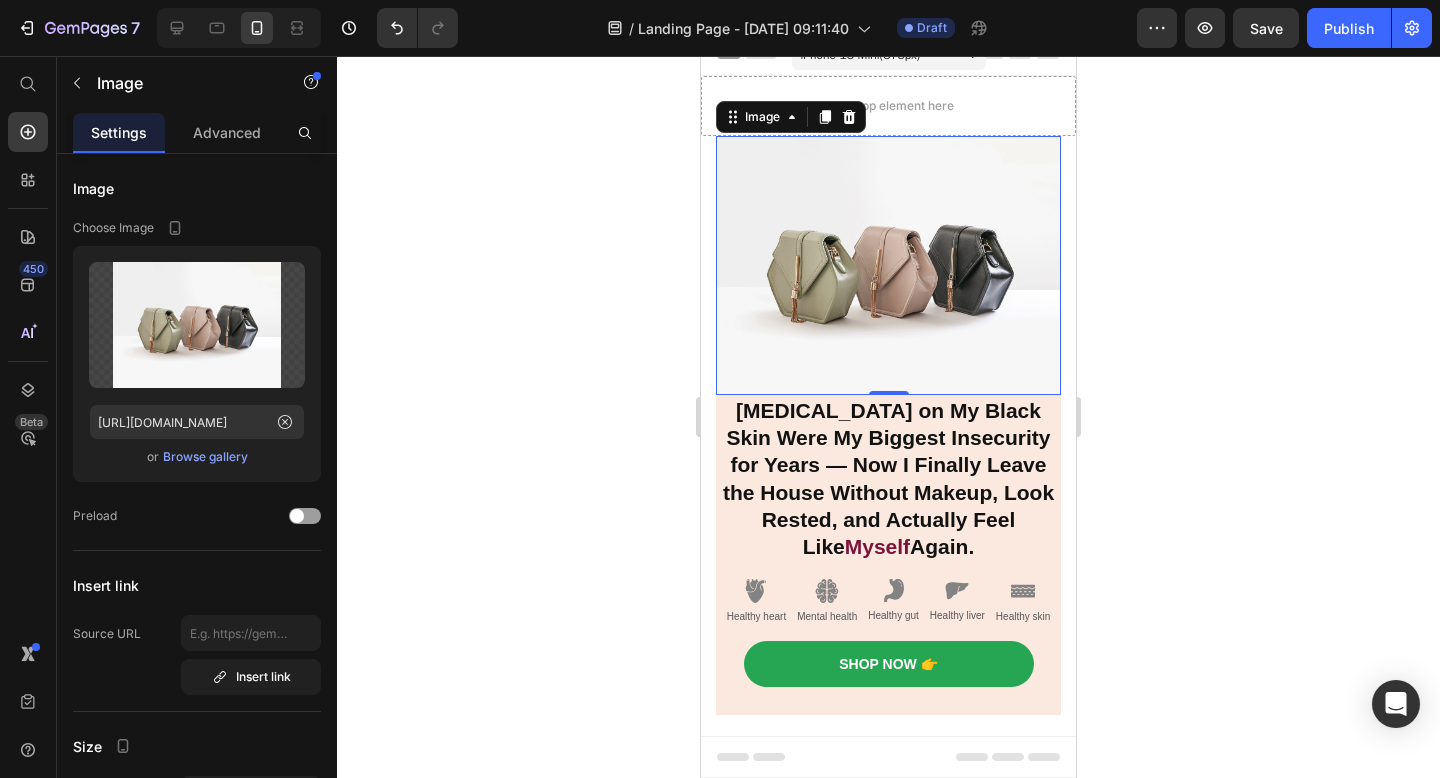 click 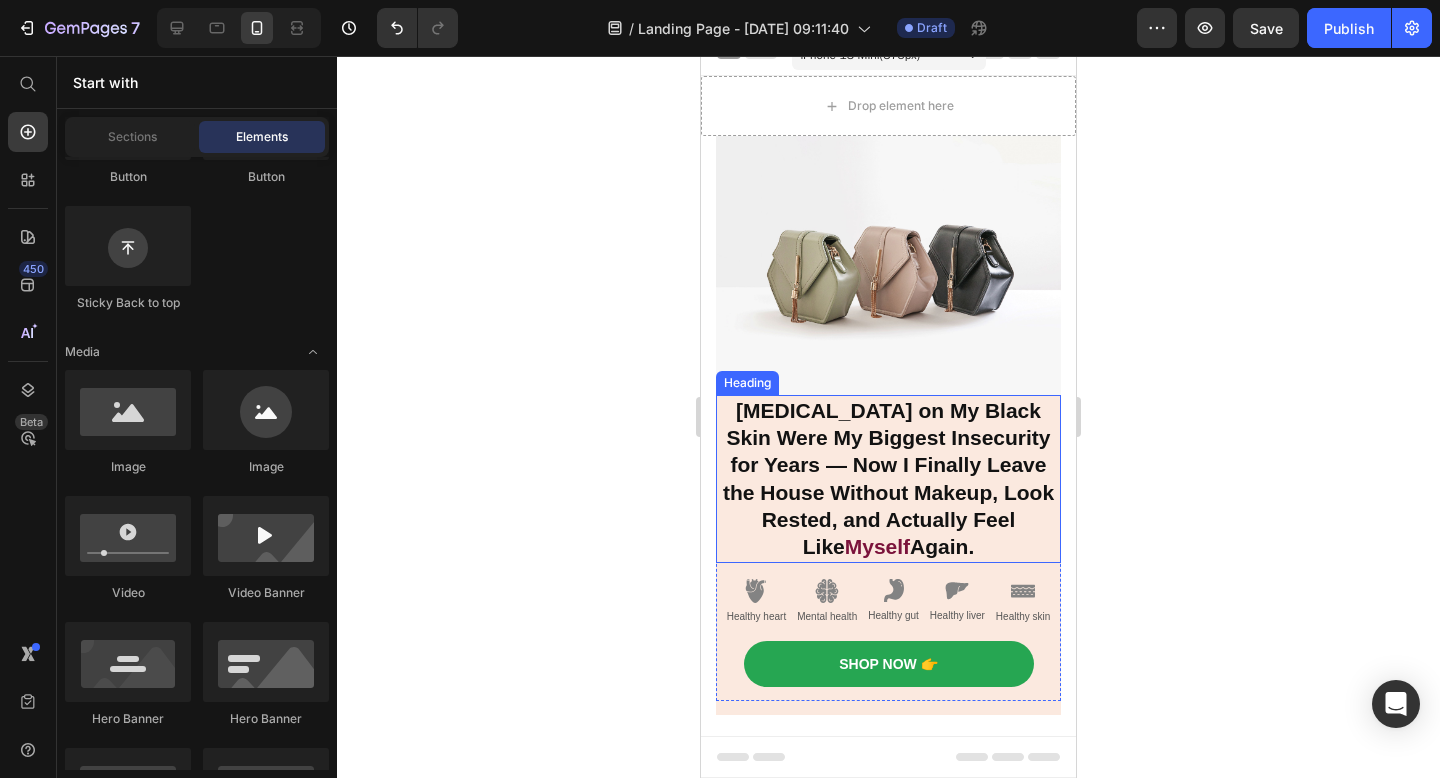 click on "[MEDICAL_DATA] on My Black Skin Were My Biggest Insecurity for Years — Now I Finally Leave the House Without Makeup, Look Rested, and Actually Feel Like" at bounding box center (888, 478) 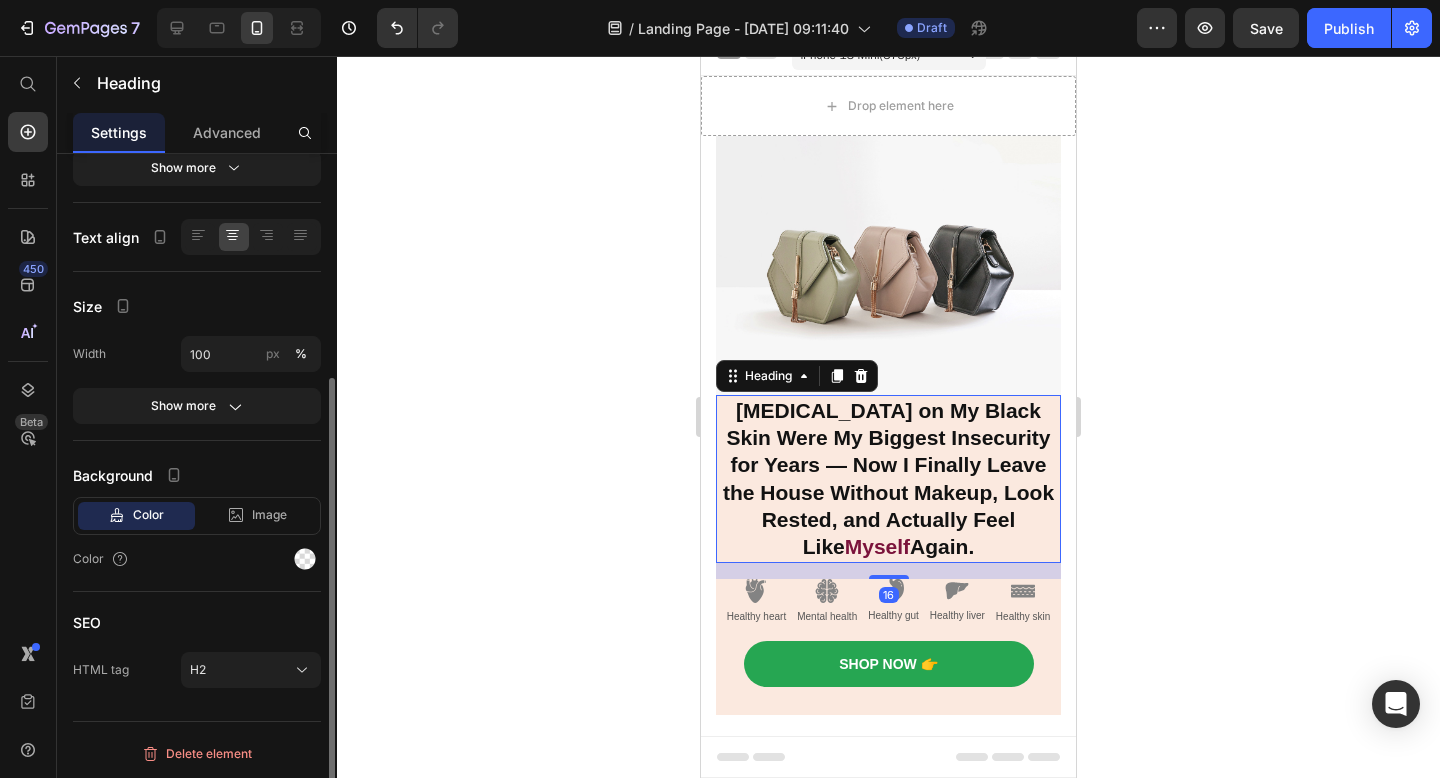 scroll, scrollTop: 331, scrollLeft: 0, axis: vertical 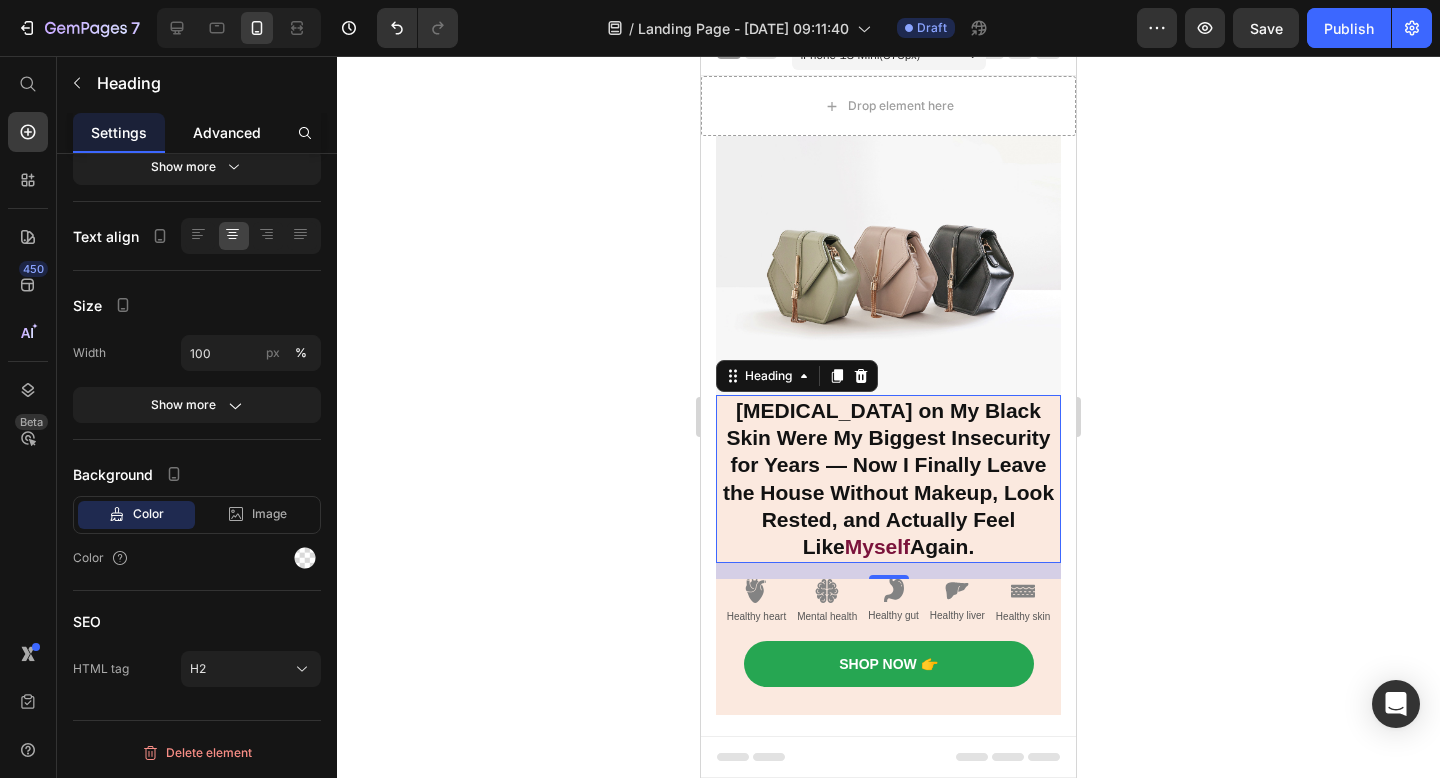 click on "Advanced" at bounding box center [227, 132] 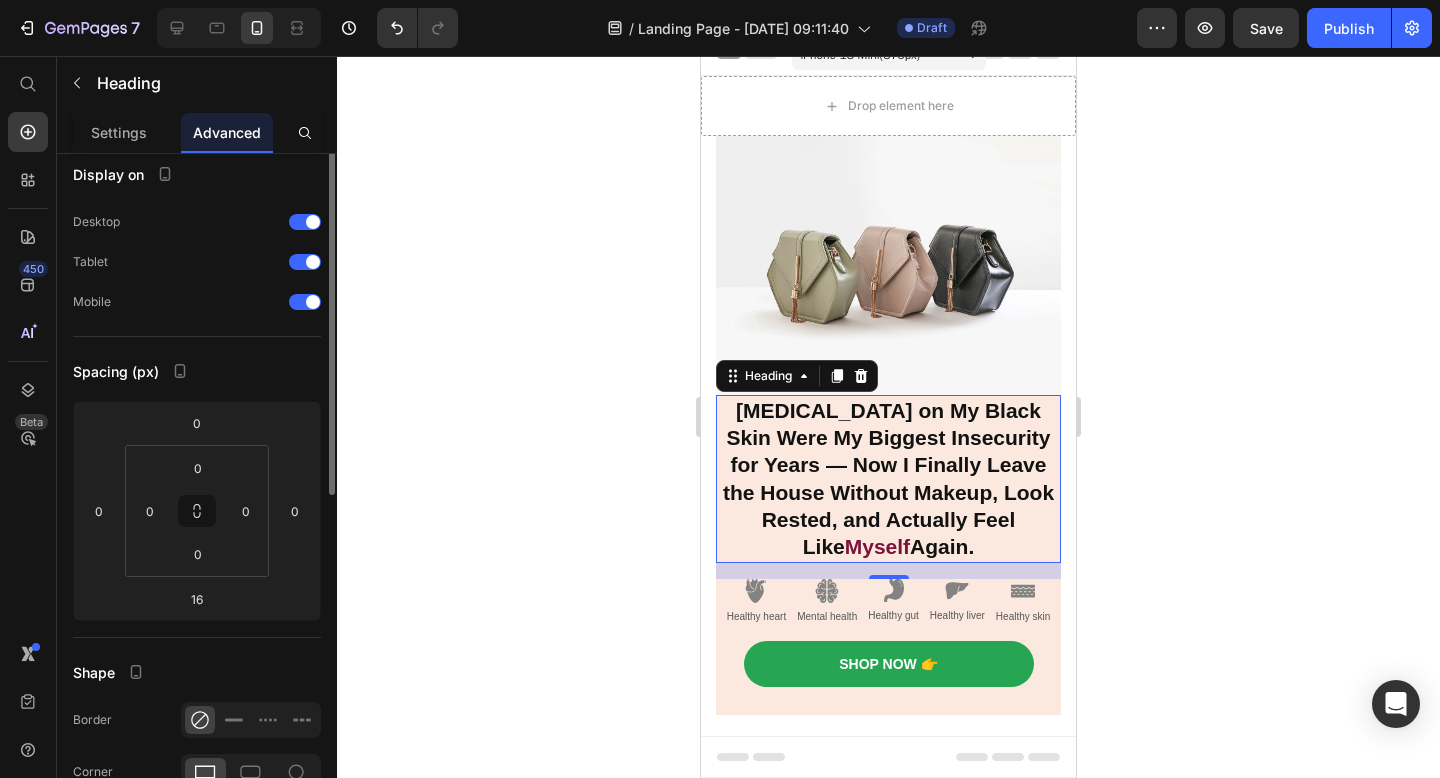 scroll, scrollTop: 0, scrollLeft: 0, axis: both 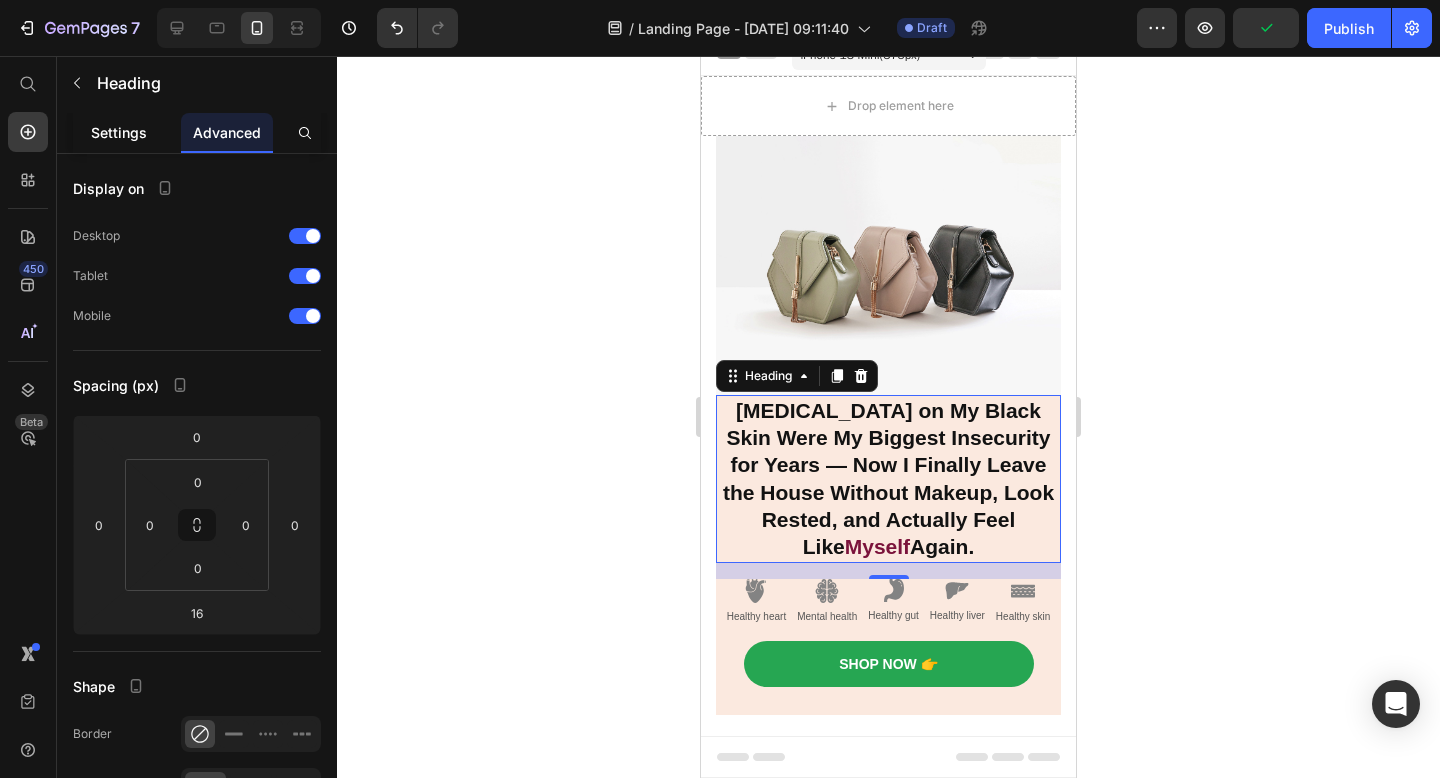 click on "Settings" at bounding box center [119, 132] 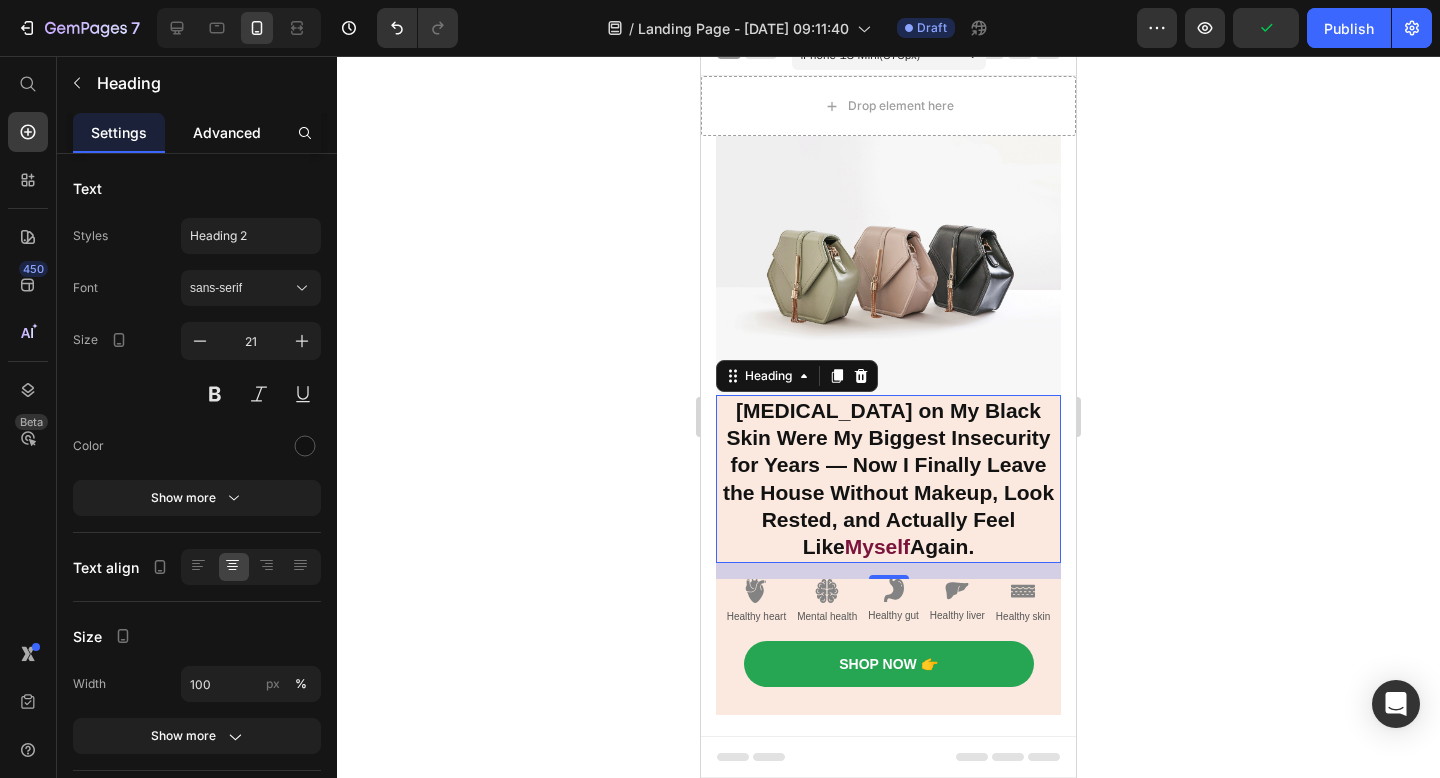 click on "Advanced" at bounding box center [227, 132] 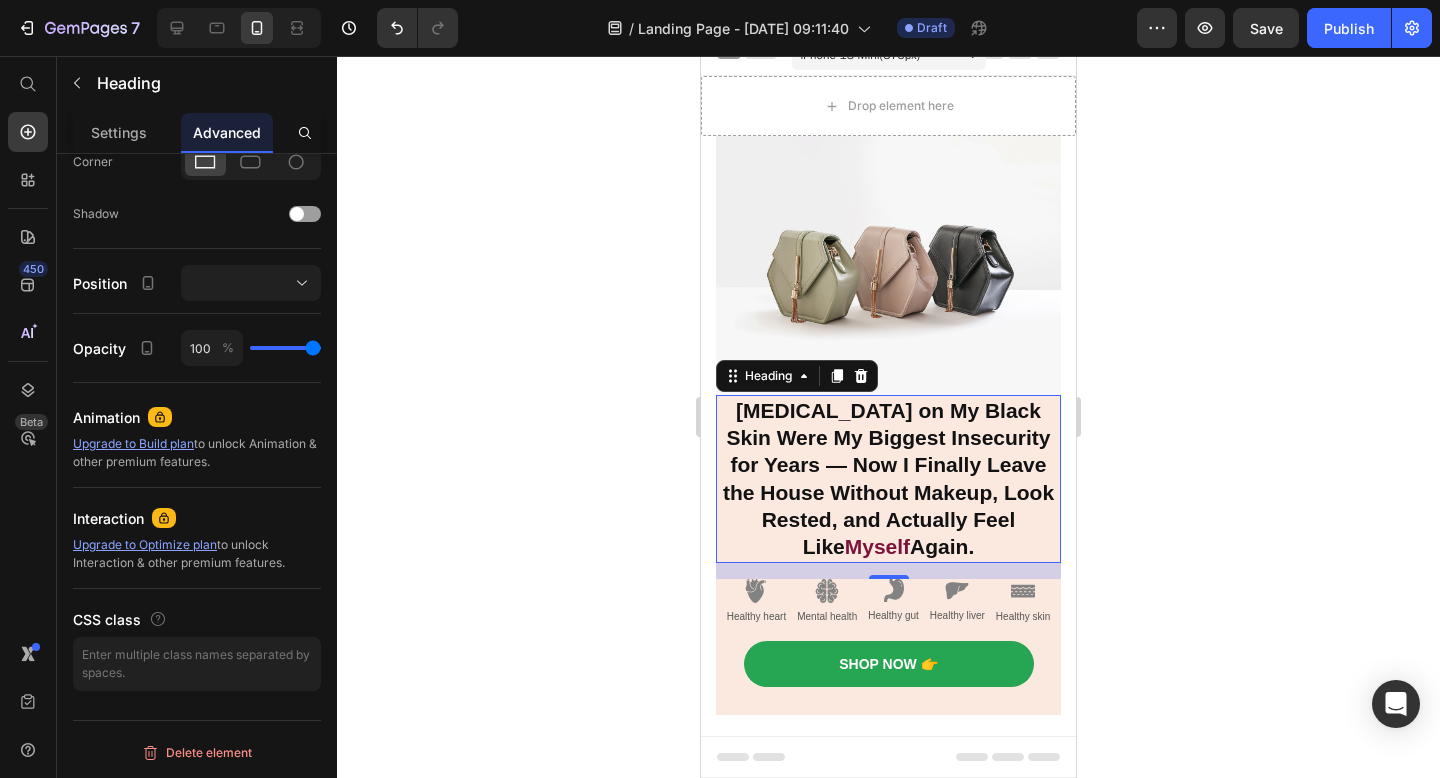 scroll, scrollTop: 0, scrollLeft: 0, axis: both 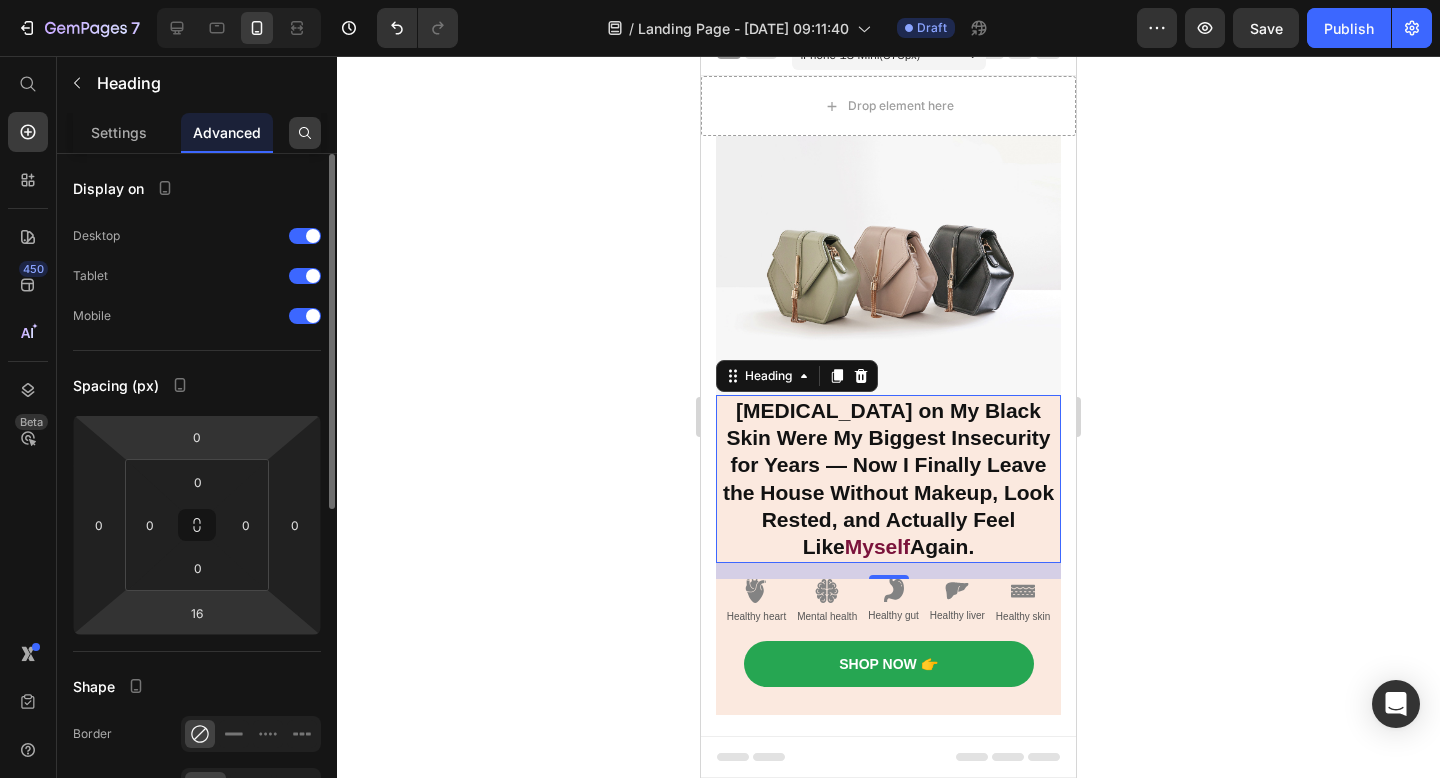 click 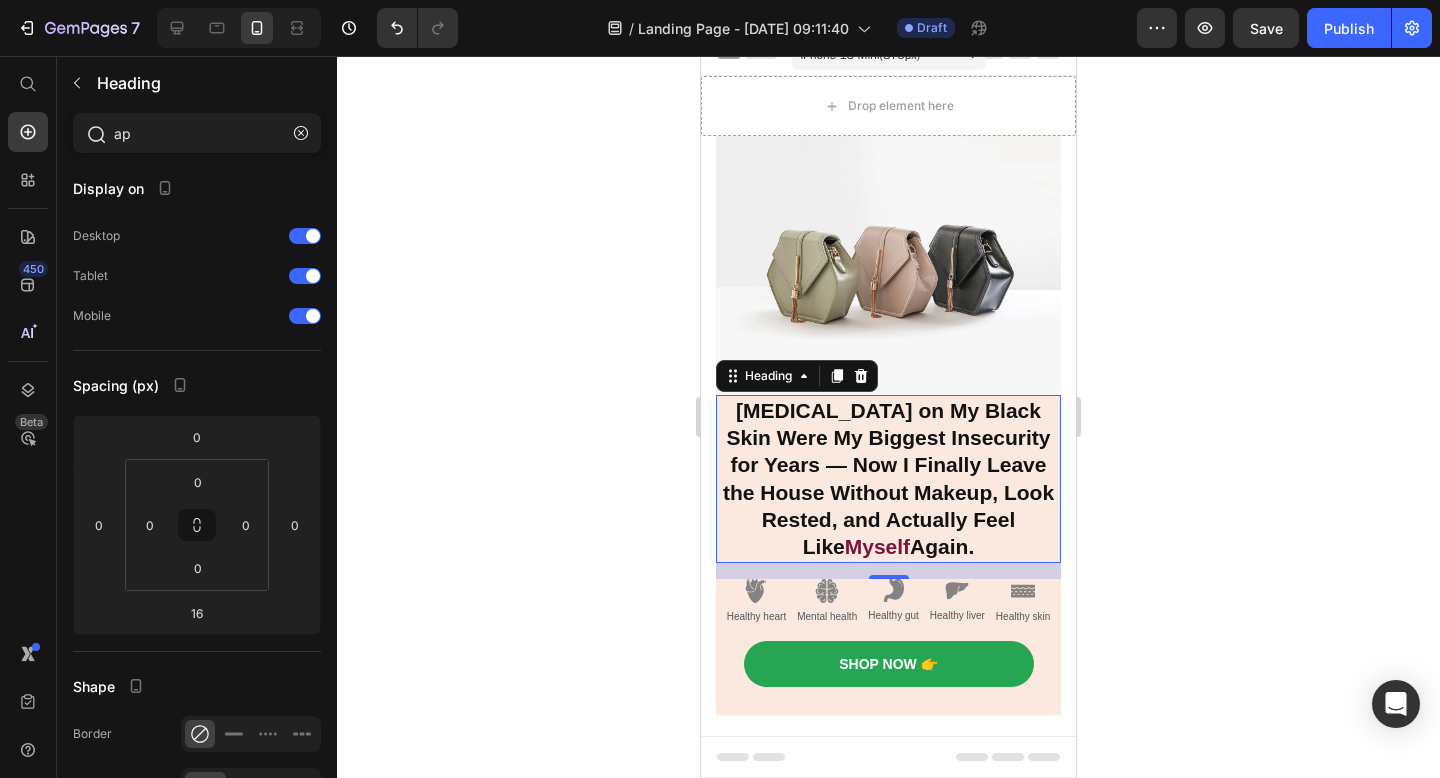 type on "a" 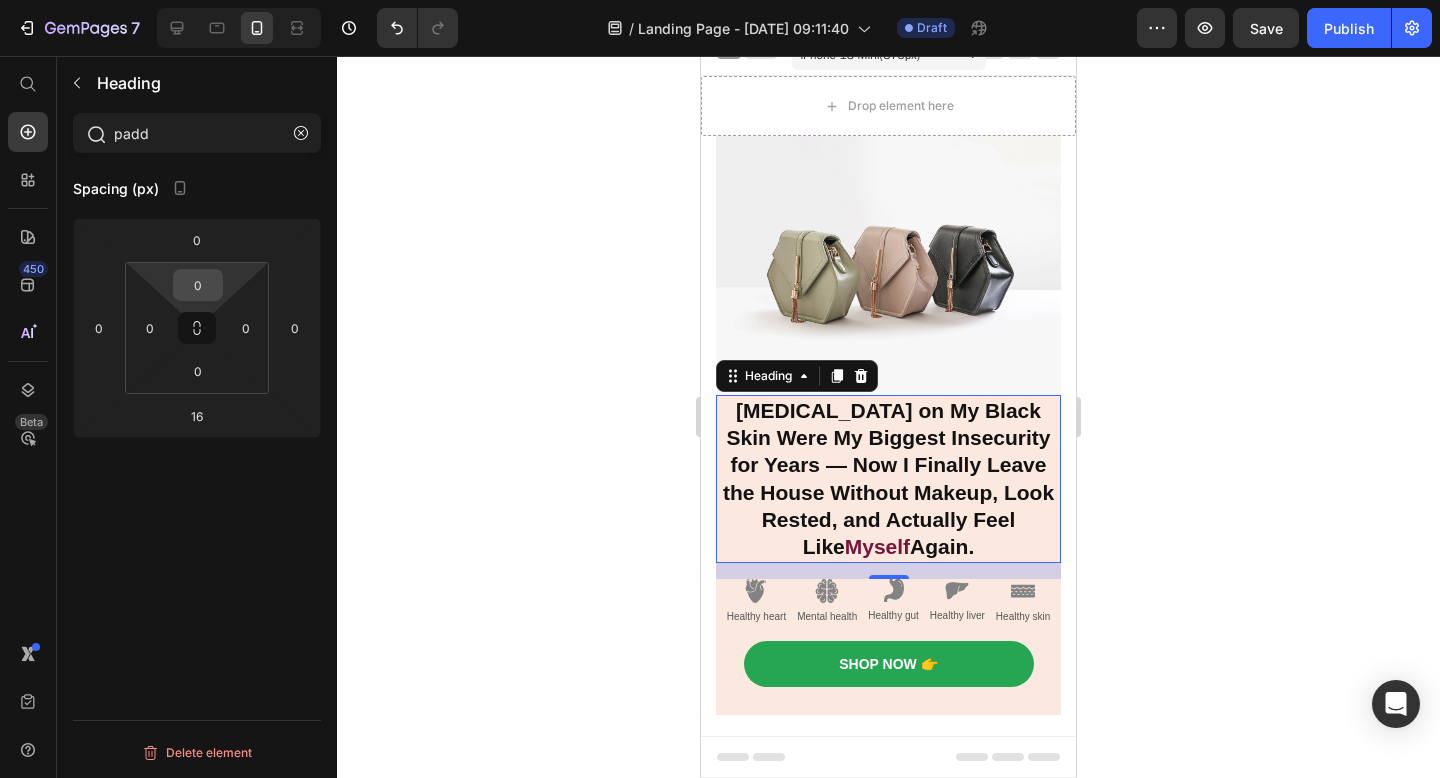 type on "padd" 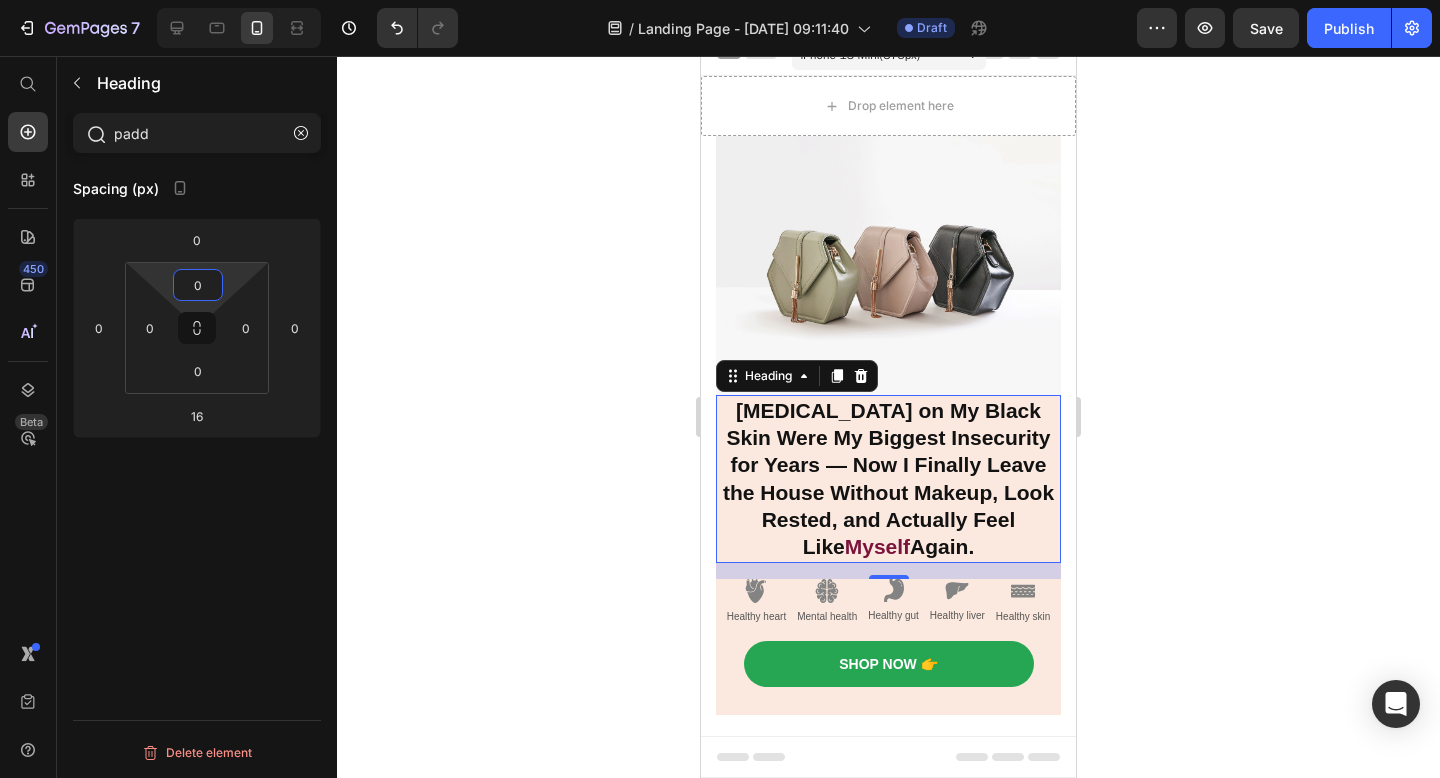 click on "0" at bounding box center [198, 285] 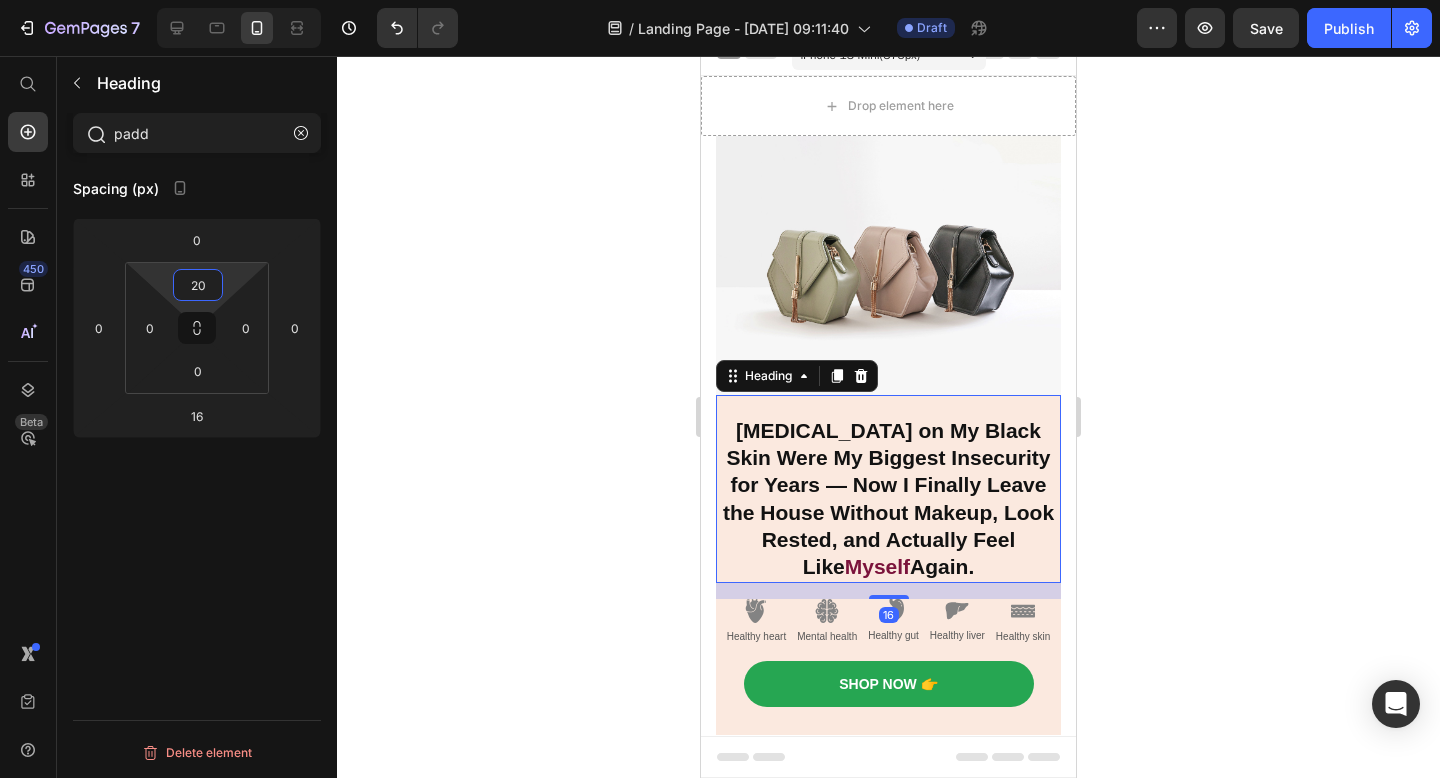 click on "20" at bounding box center [198, 285] 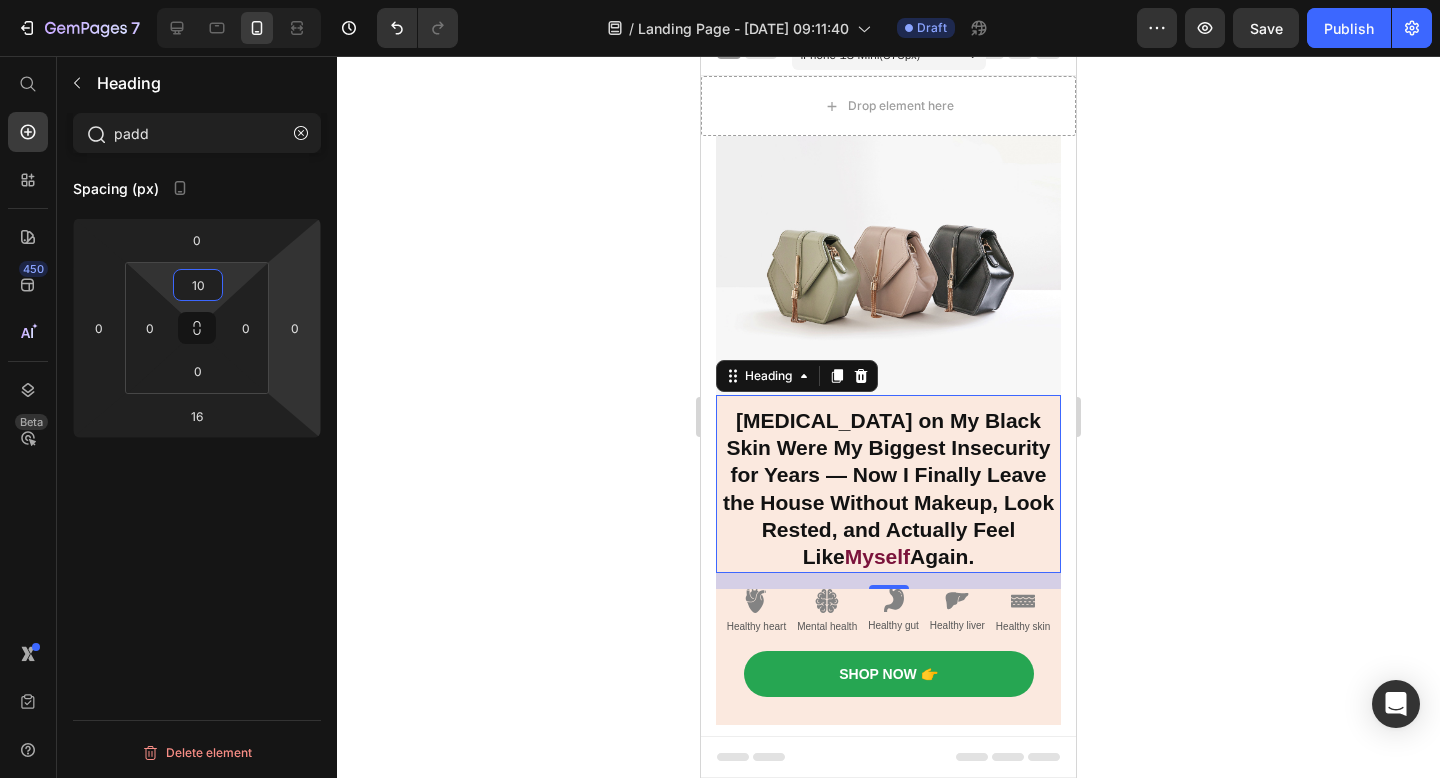 type on "10" 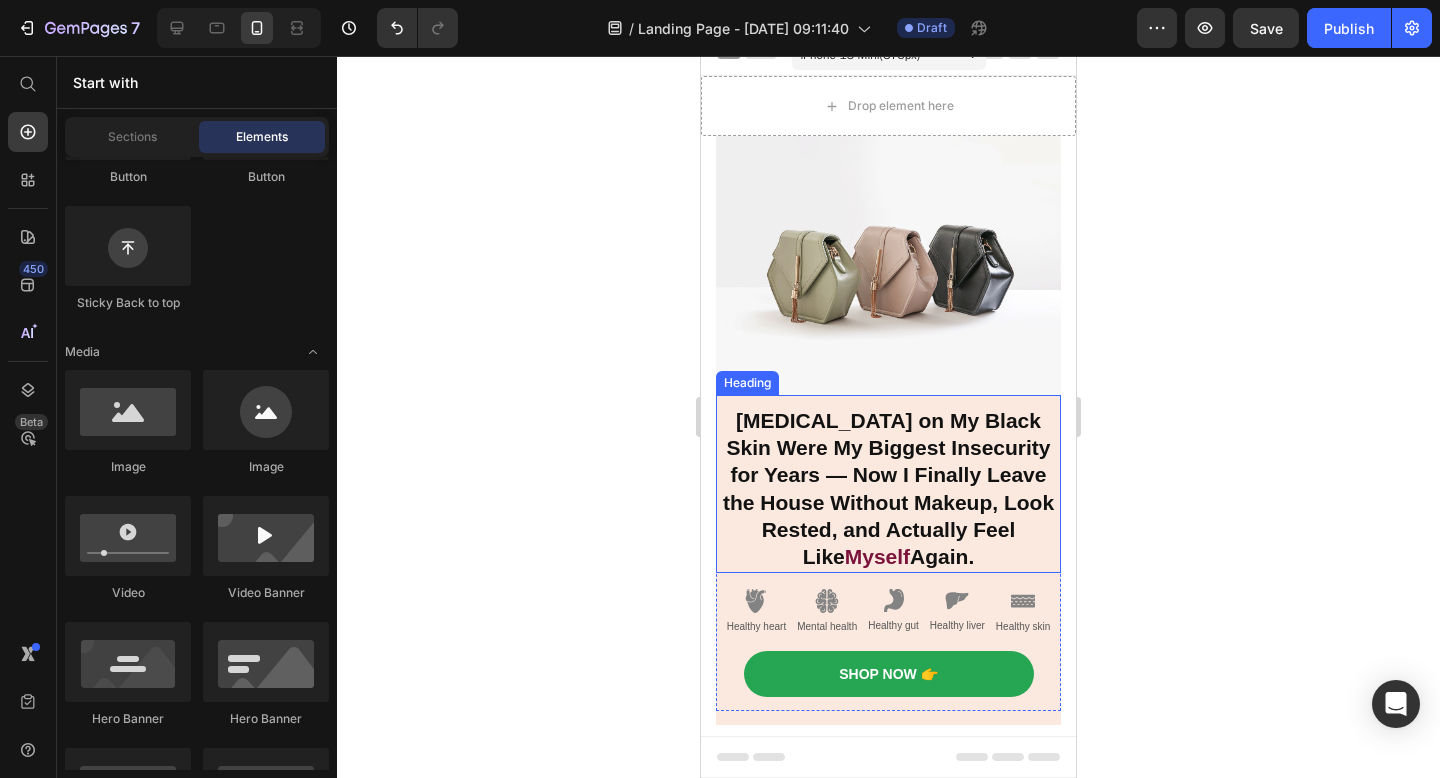 click on "[MEDICAL_DATA] on My Black Skin Were My Biggest Insecurity for Years — Now I Finally Leave the House Without Makeup, Look Rested, and Actually Feel Like" at bounding box center (888, 488) 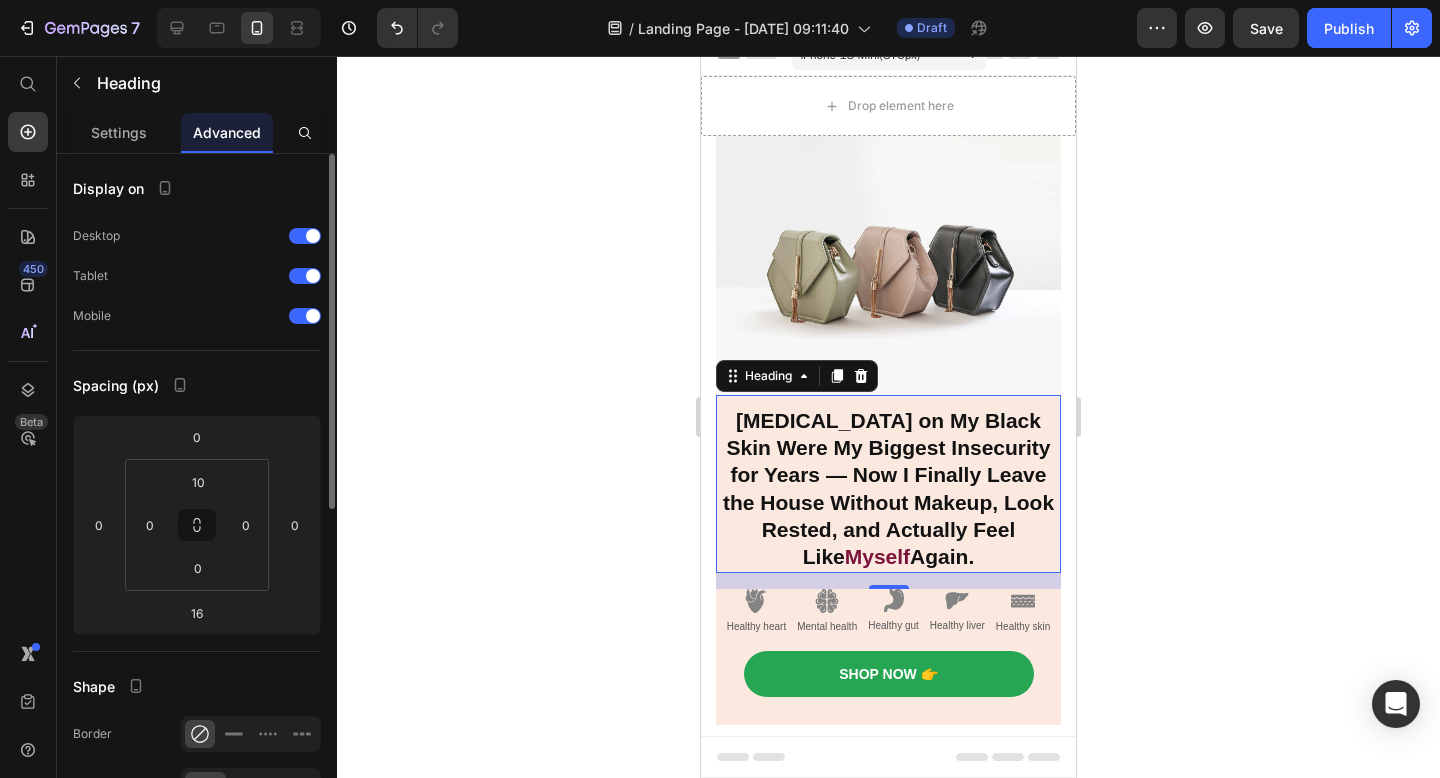 click on "Display on" at bounding box center (197, 188) 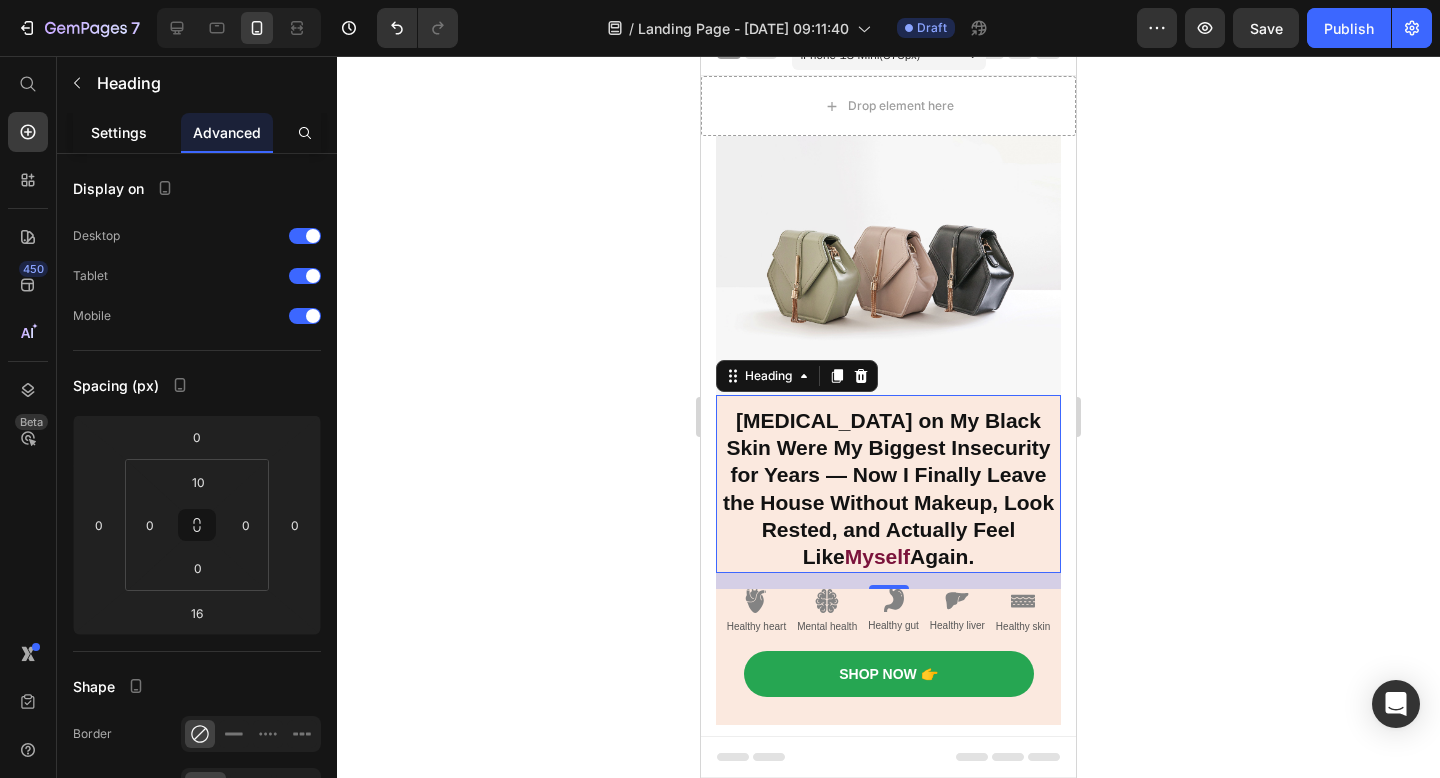 click on "Settings" at bounding box center (119, 132) 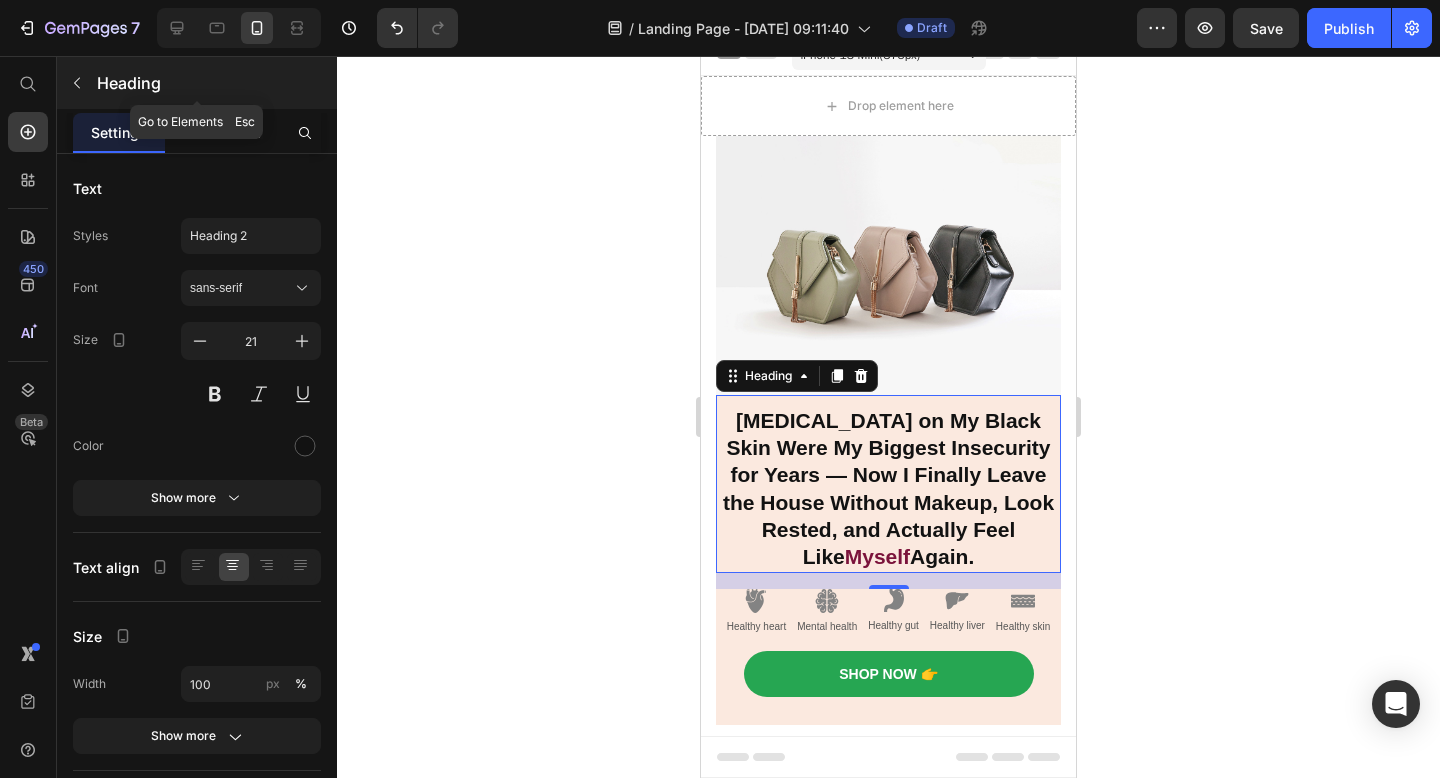 click 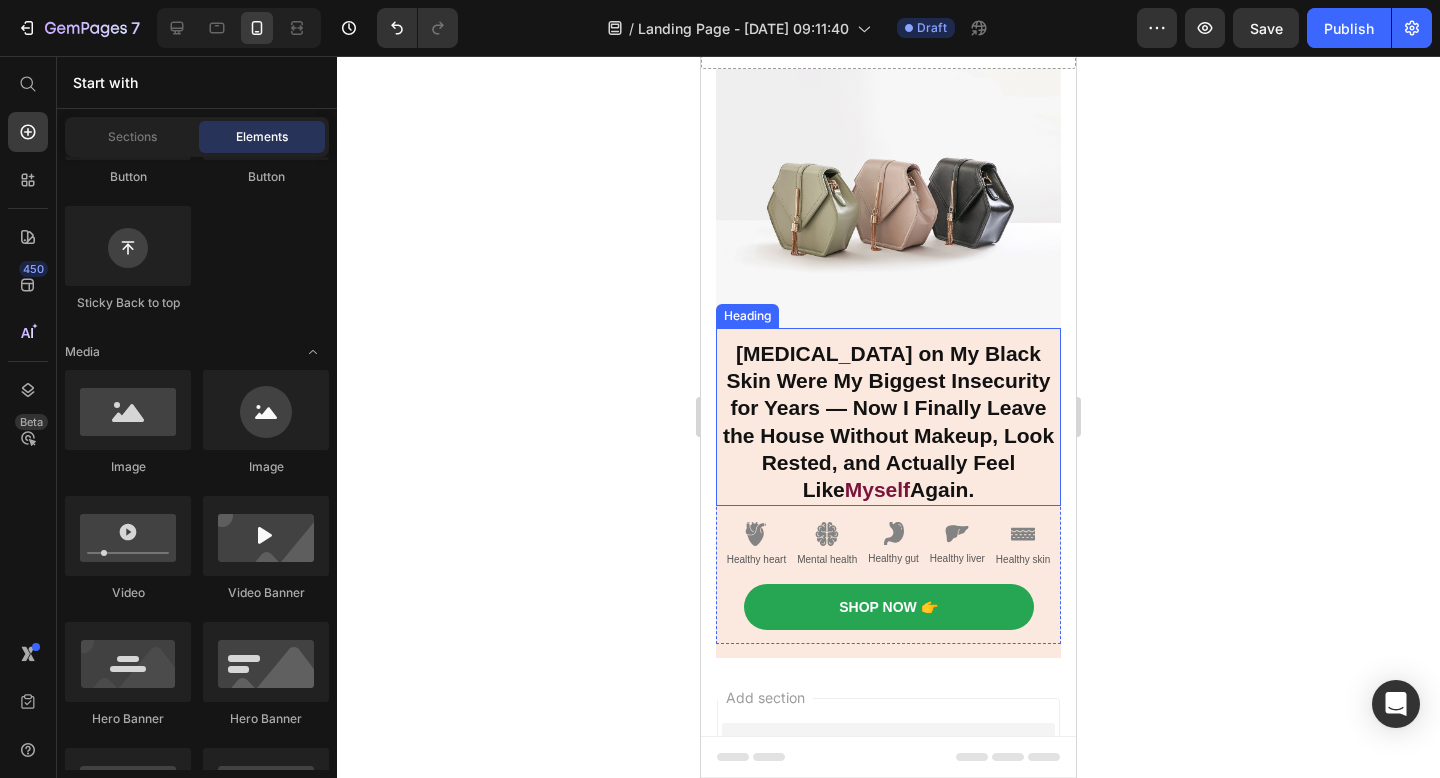 scroll, scrollTop: 0, scrollLeft: 0, axis: both 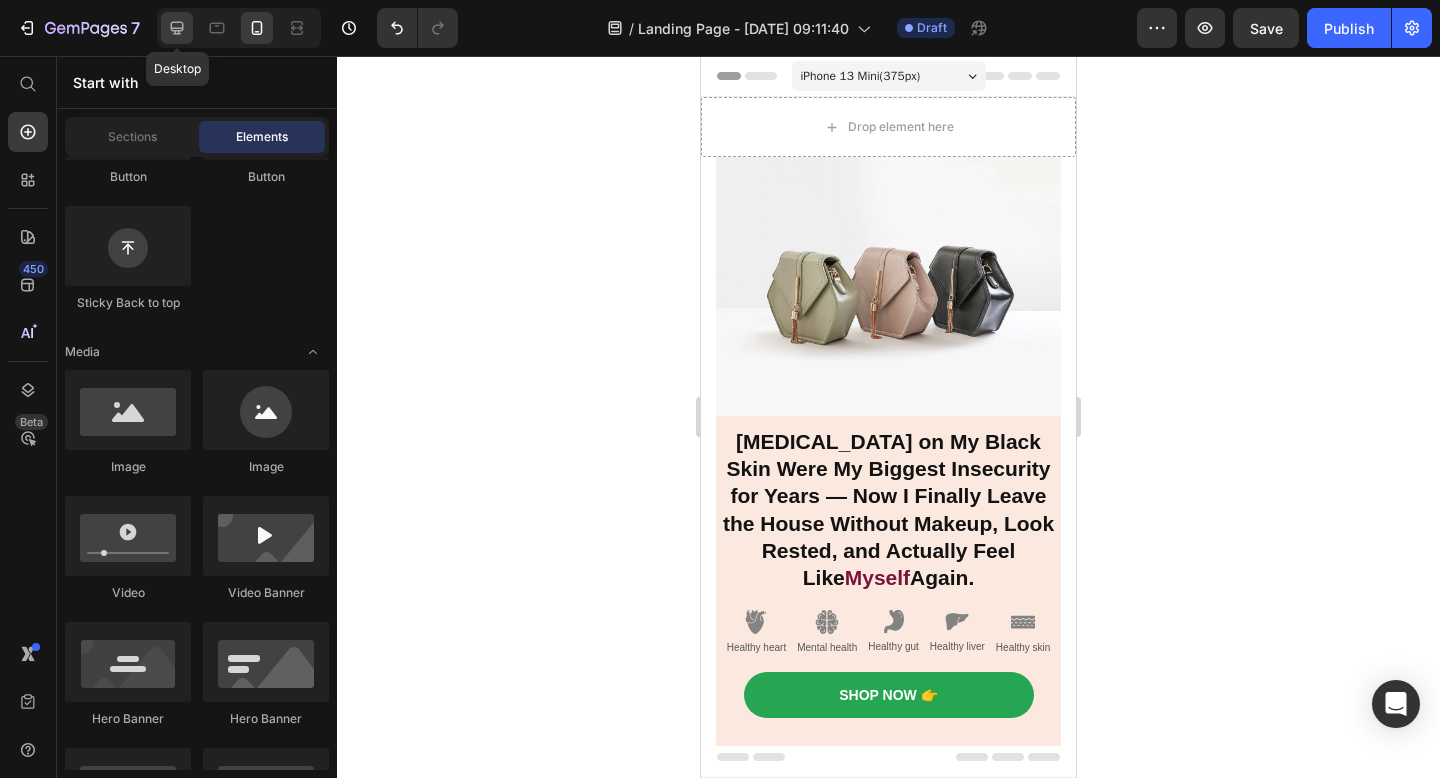 click 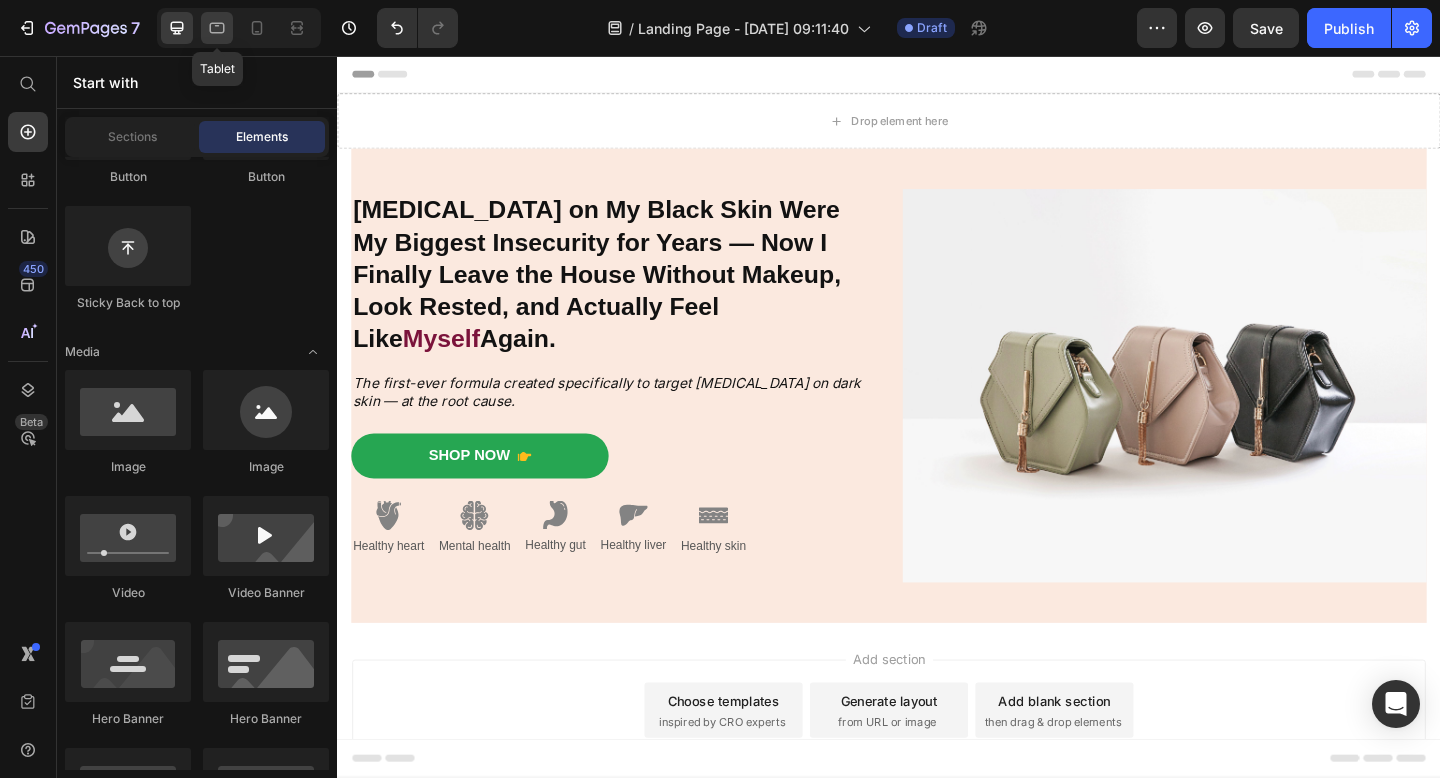 click 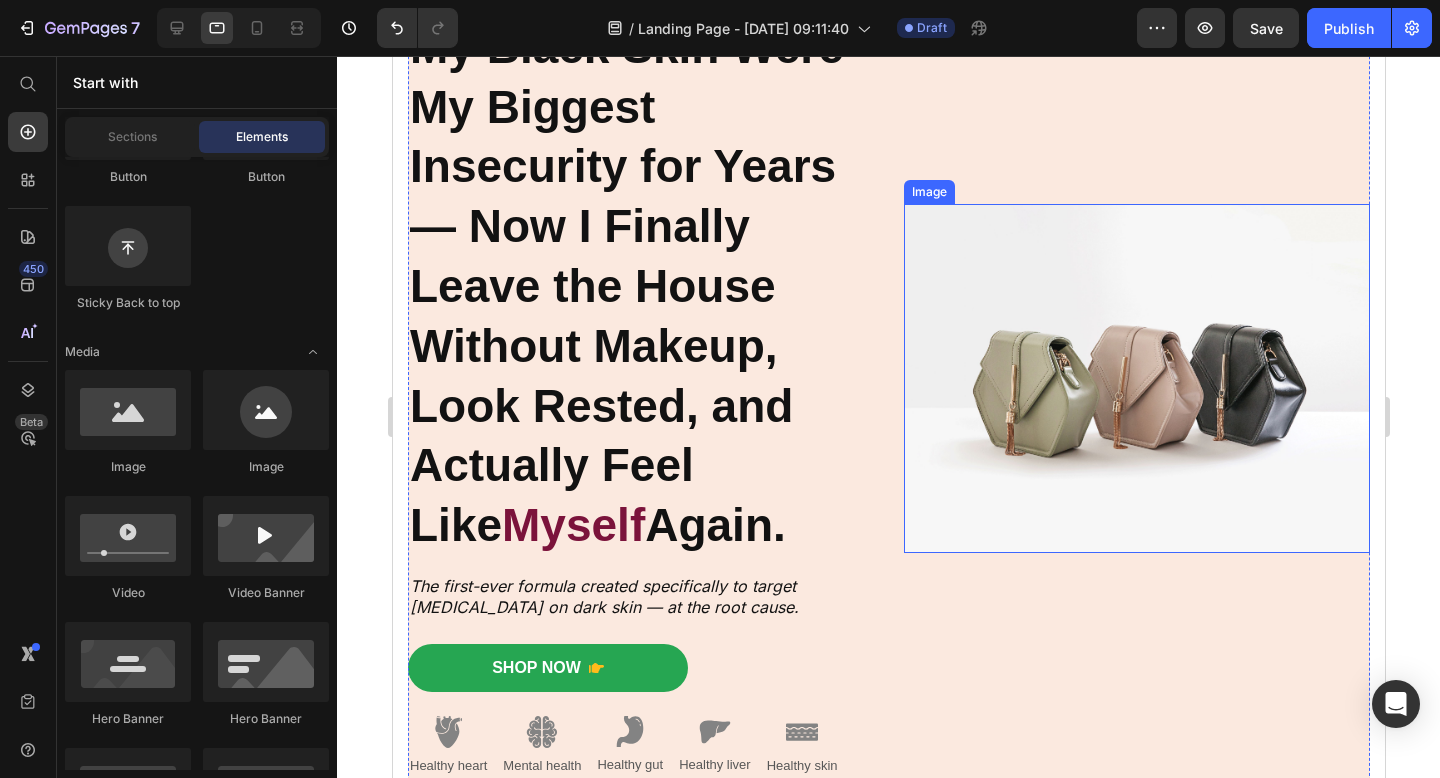 scroll, scrollTop: 0, scrollLeft: 0, axis: both 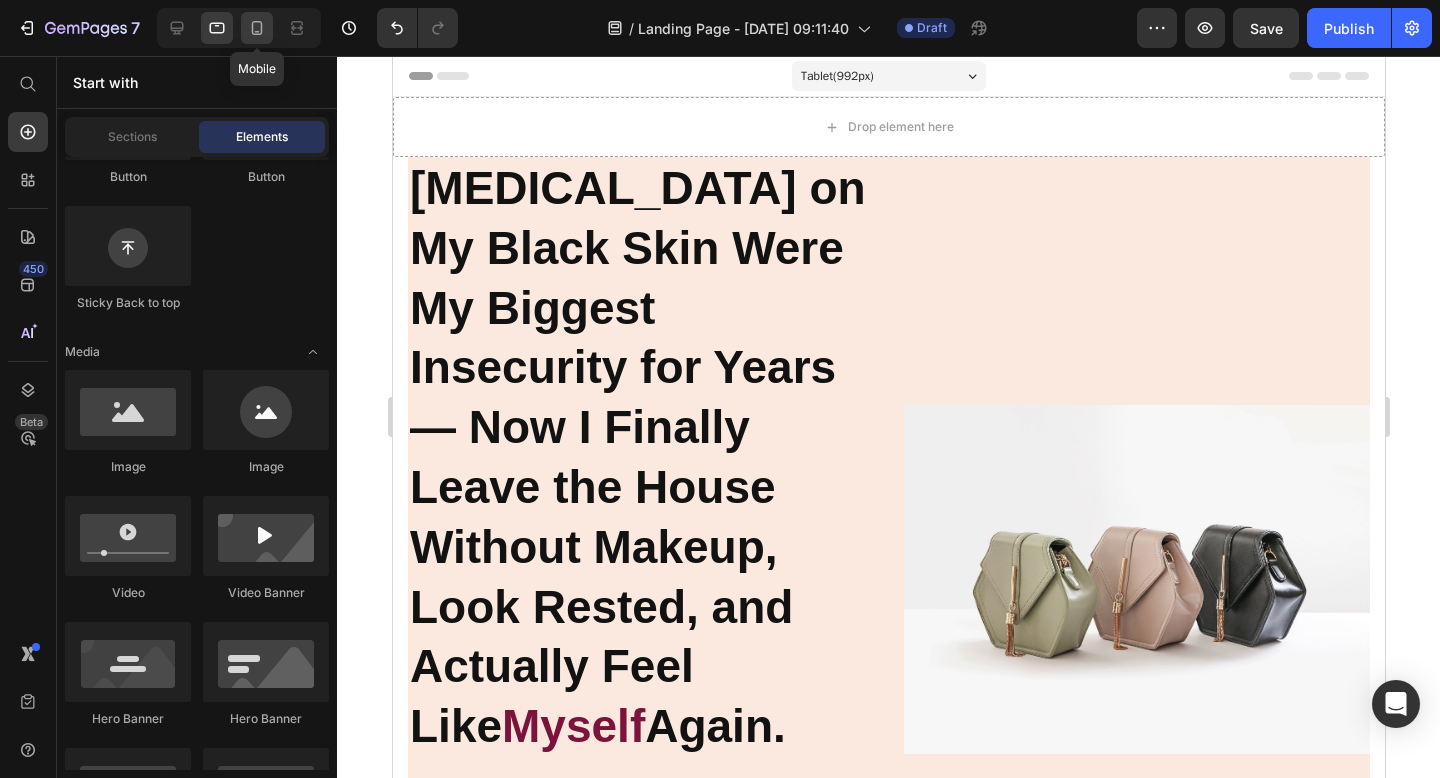 click 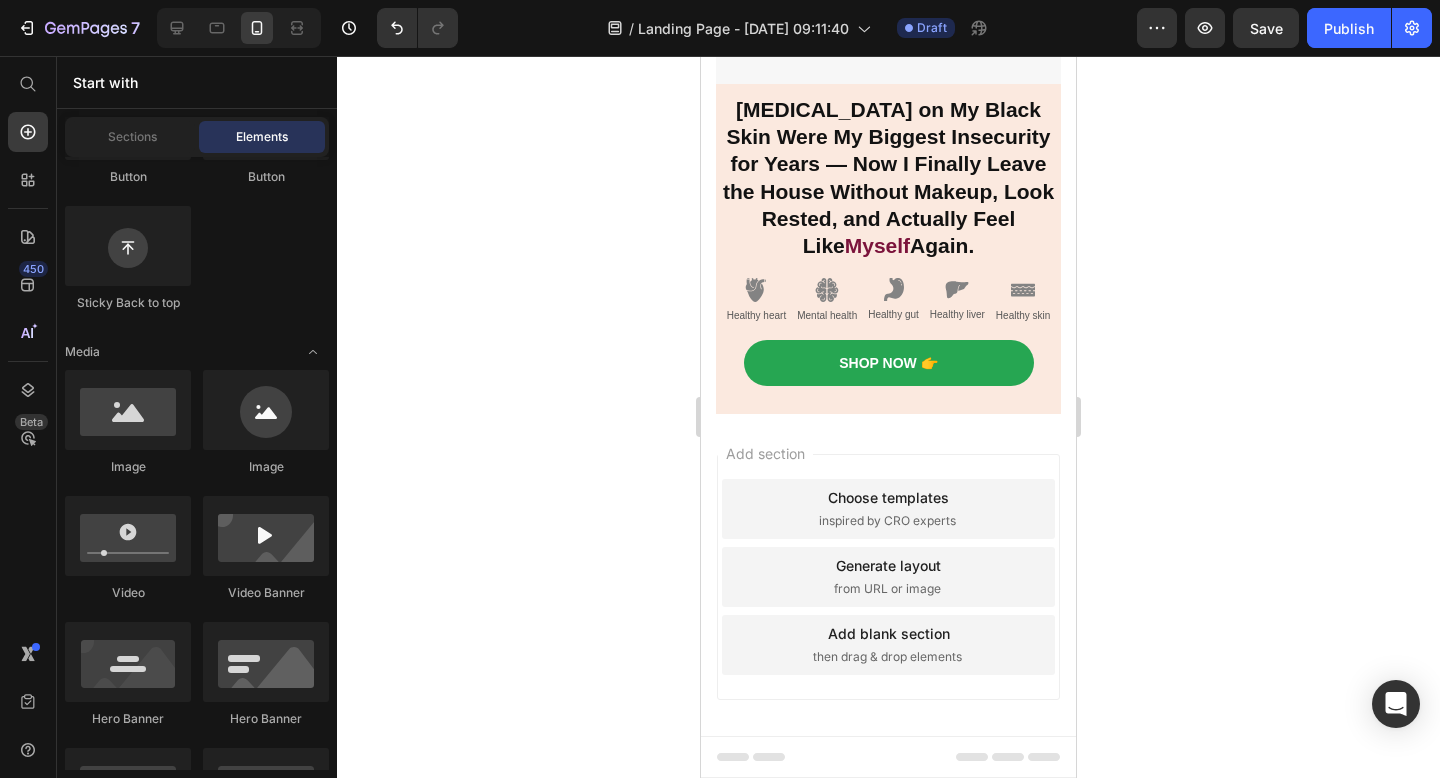 scroll, scrollTop: 0, scrollLeft: 0, axis: both 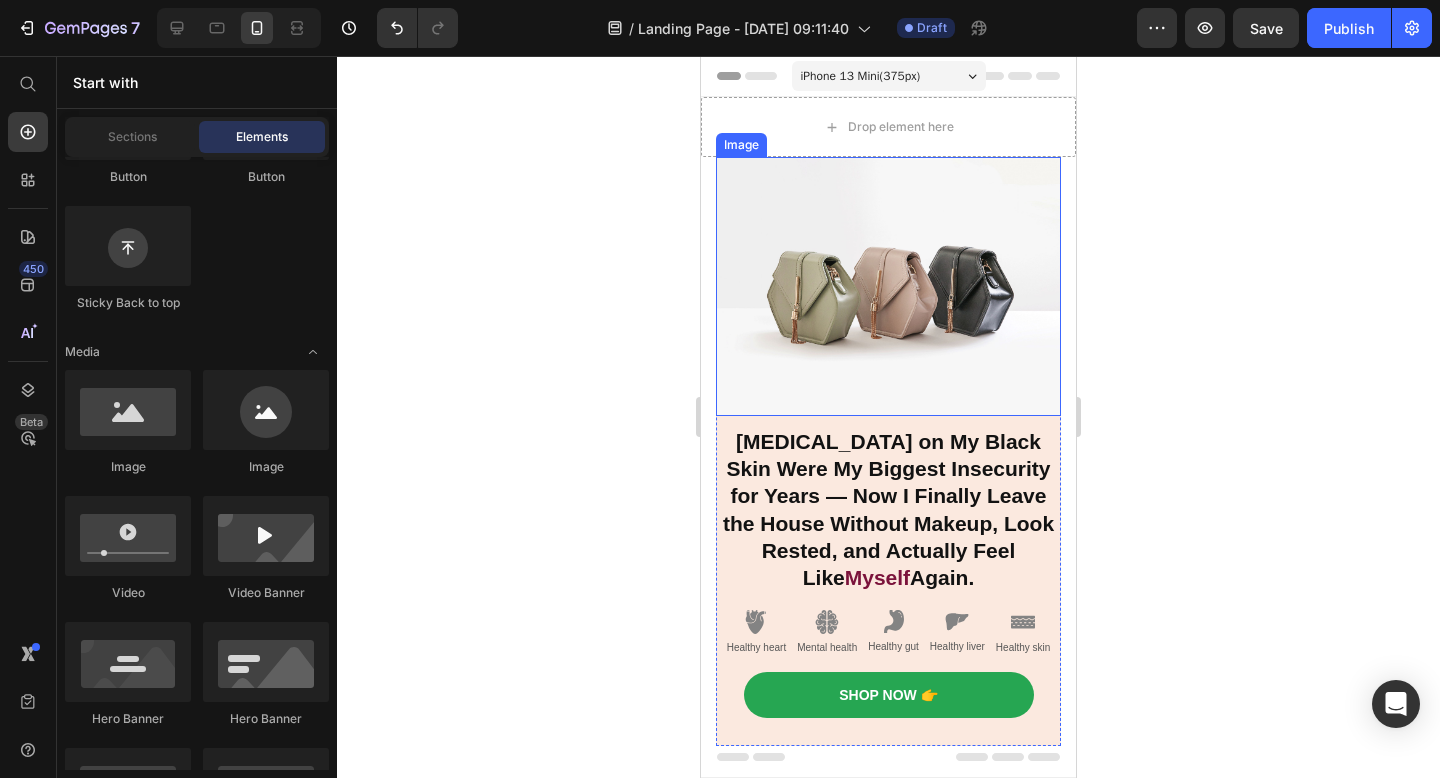 click at bounding box center [888, 286] 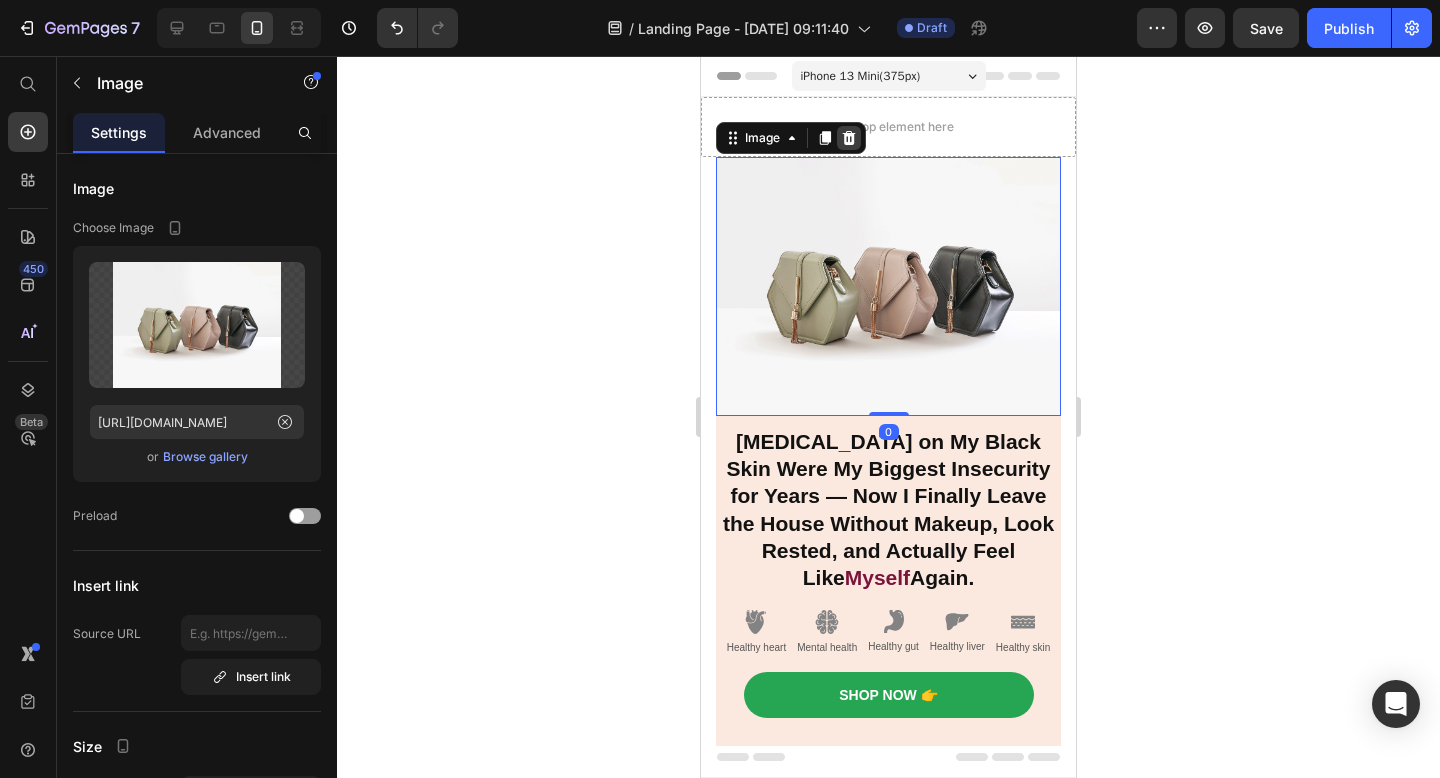 click 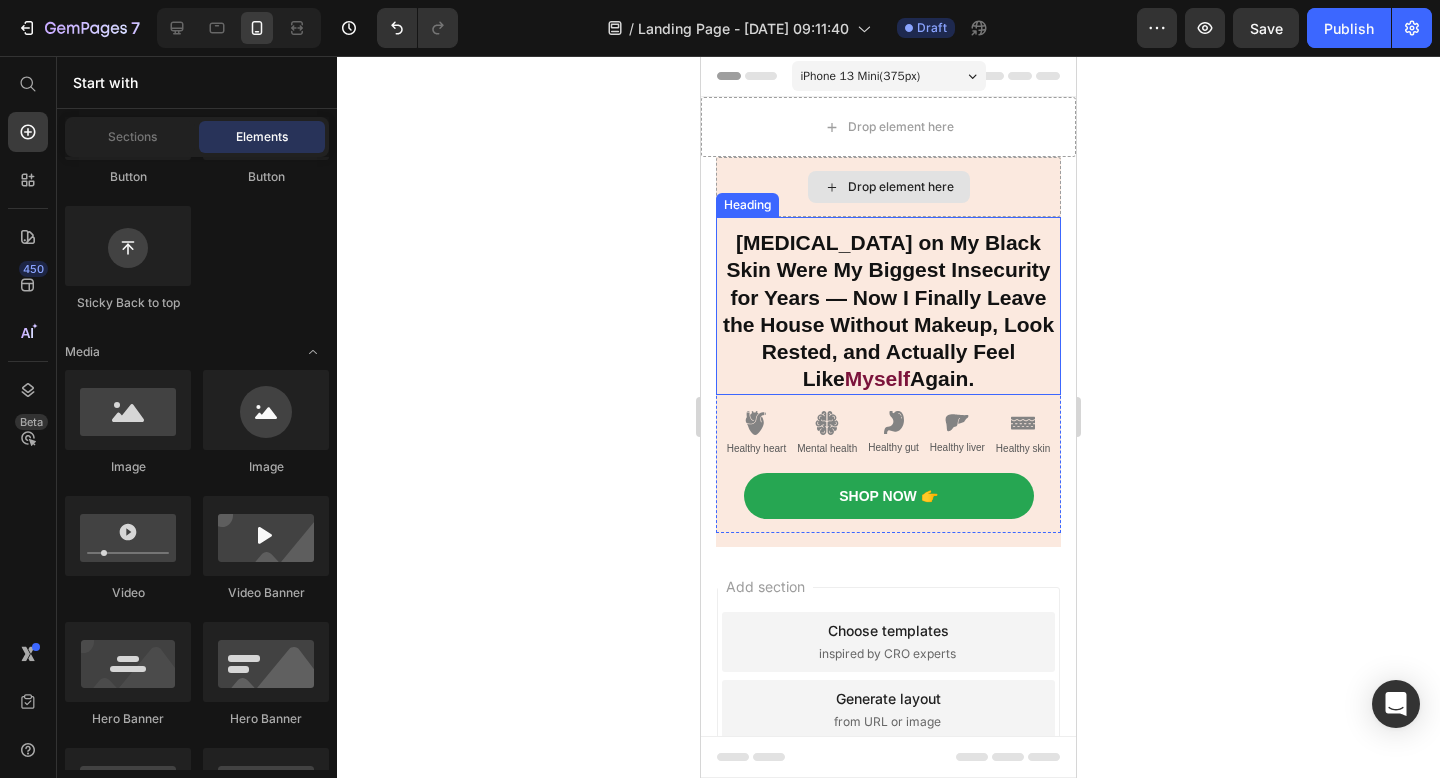 click on "[MEDICAL_DATA] on My Black Skin Were My Biggest Insecurity for Years — Now I Finally Leave the House Without Makeup, Look Rested, and Actually Feel Like" at bounding box center [888, 310] 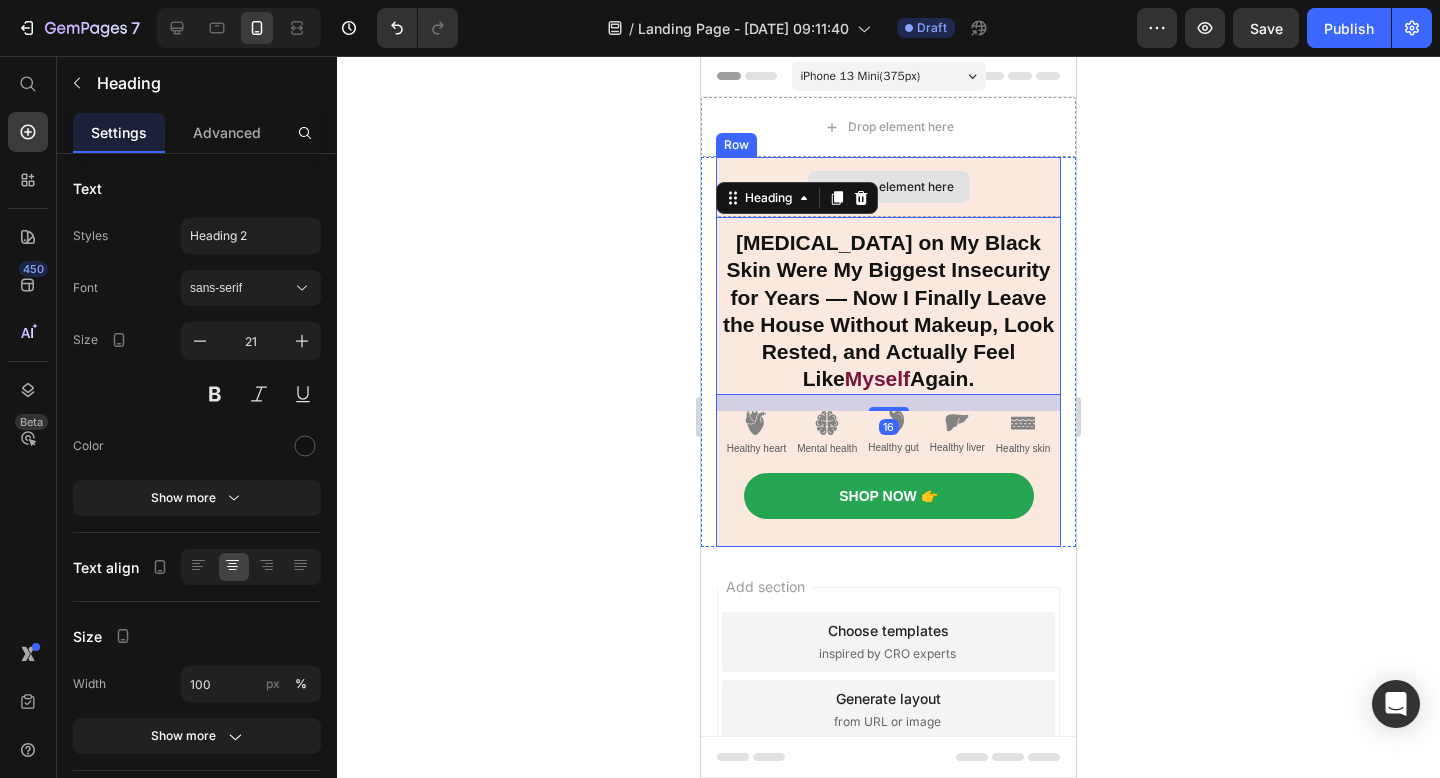 click on "Drop element here" at bounding box center (888, 187) 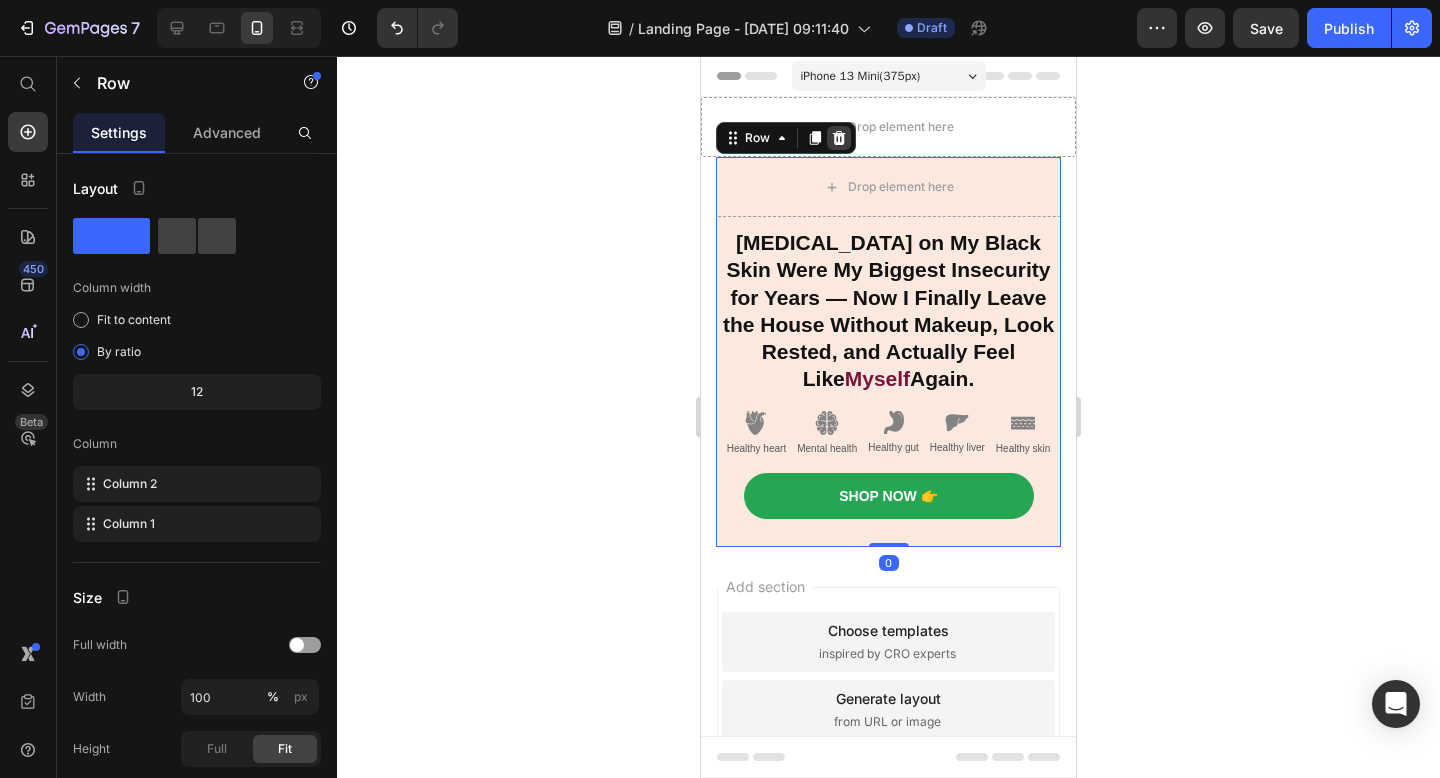 click 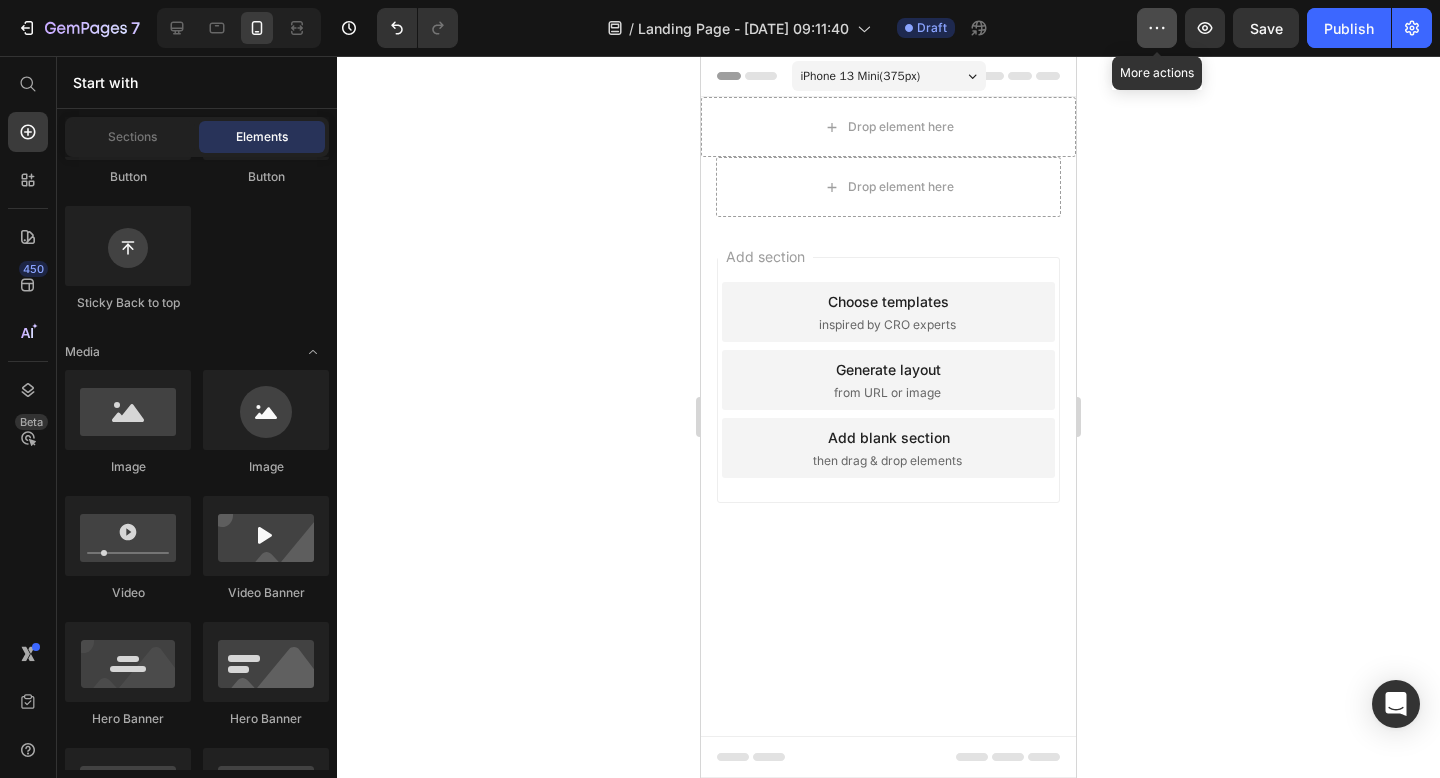 click 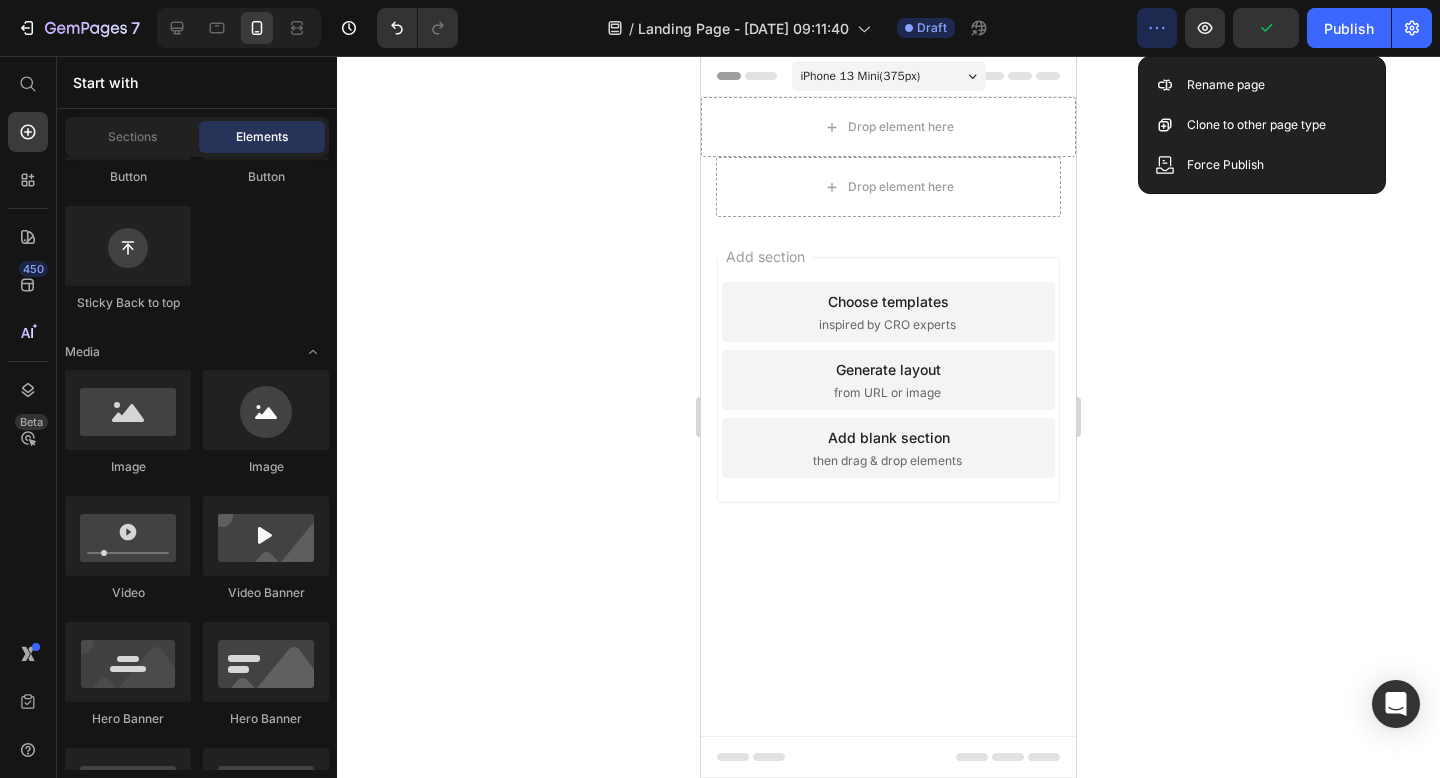 click 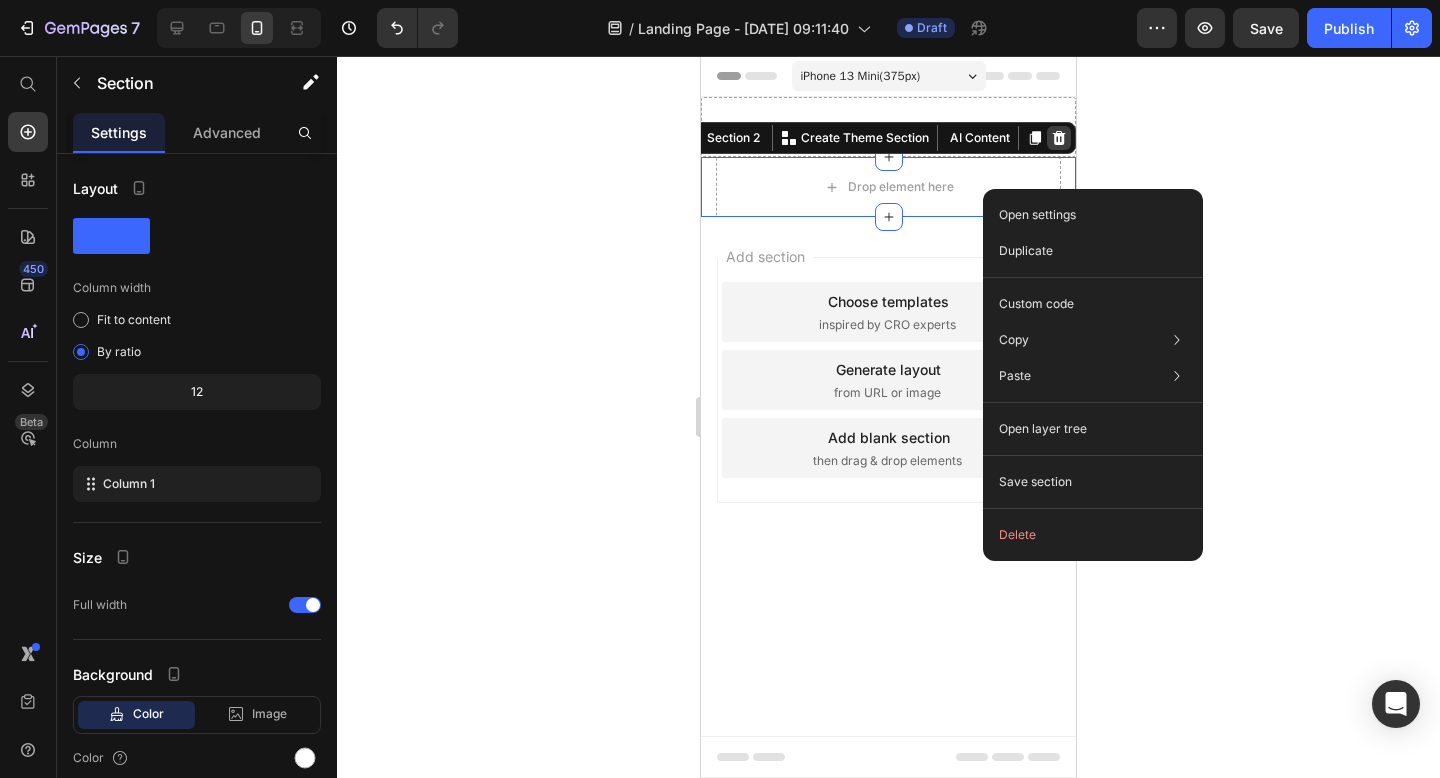 click 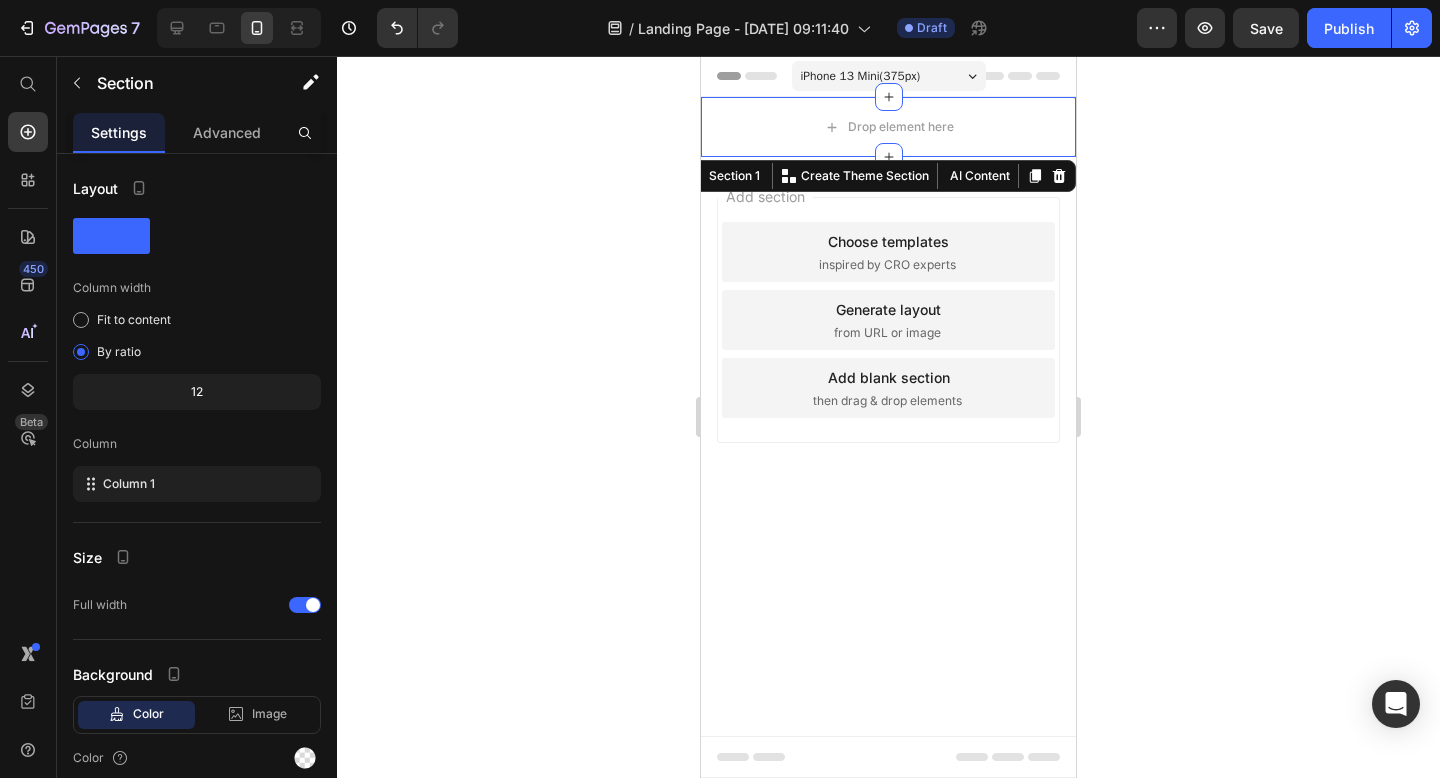 click 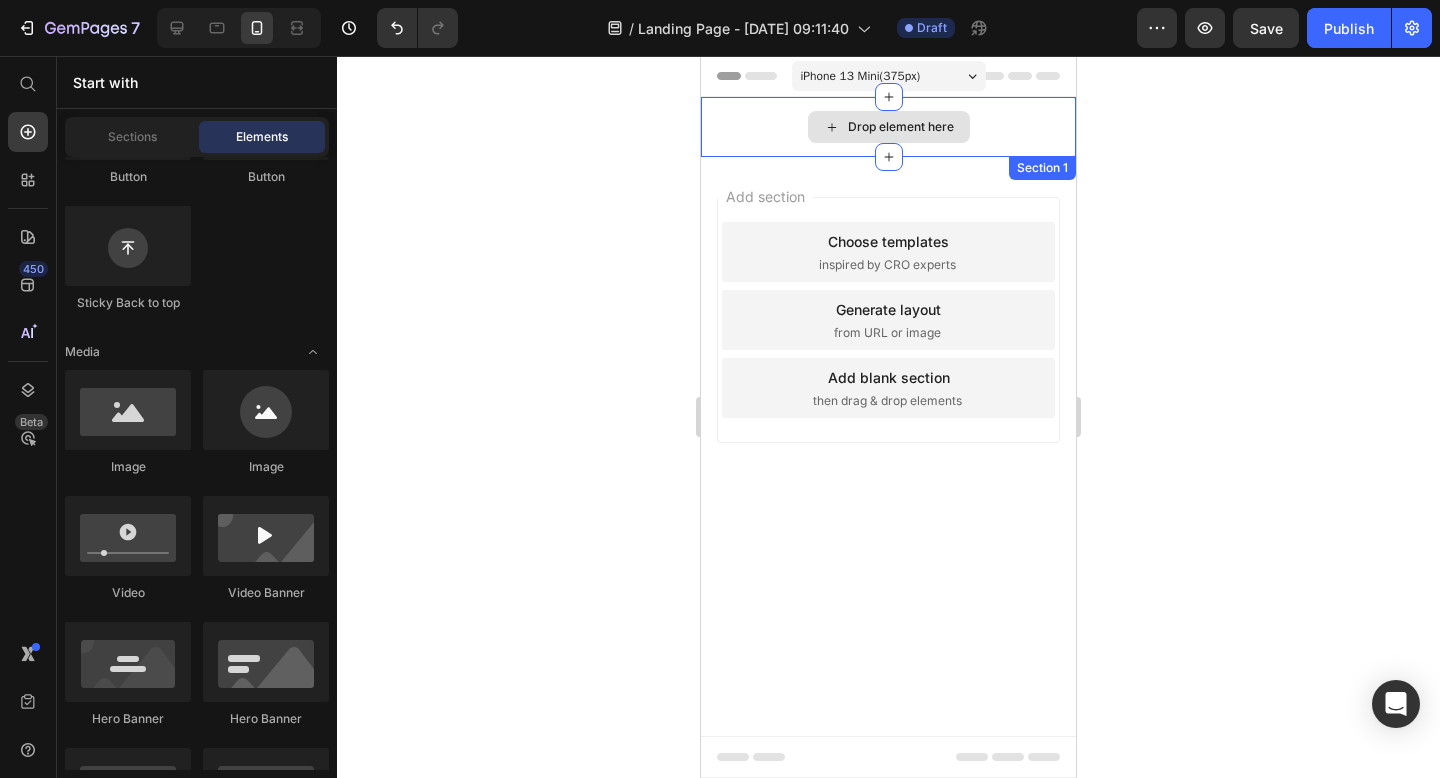 click on "Drop element here" at bounding box center [888, 127] 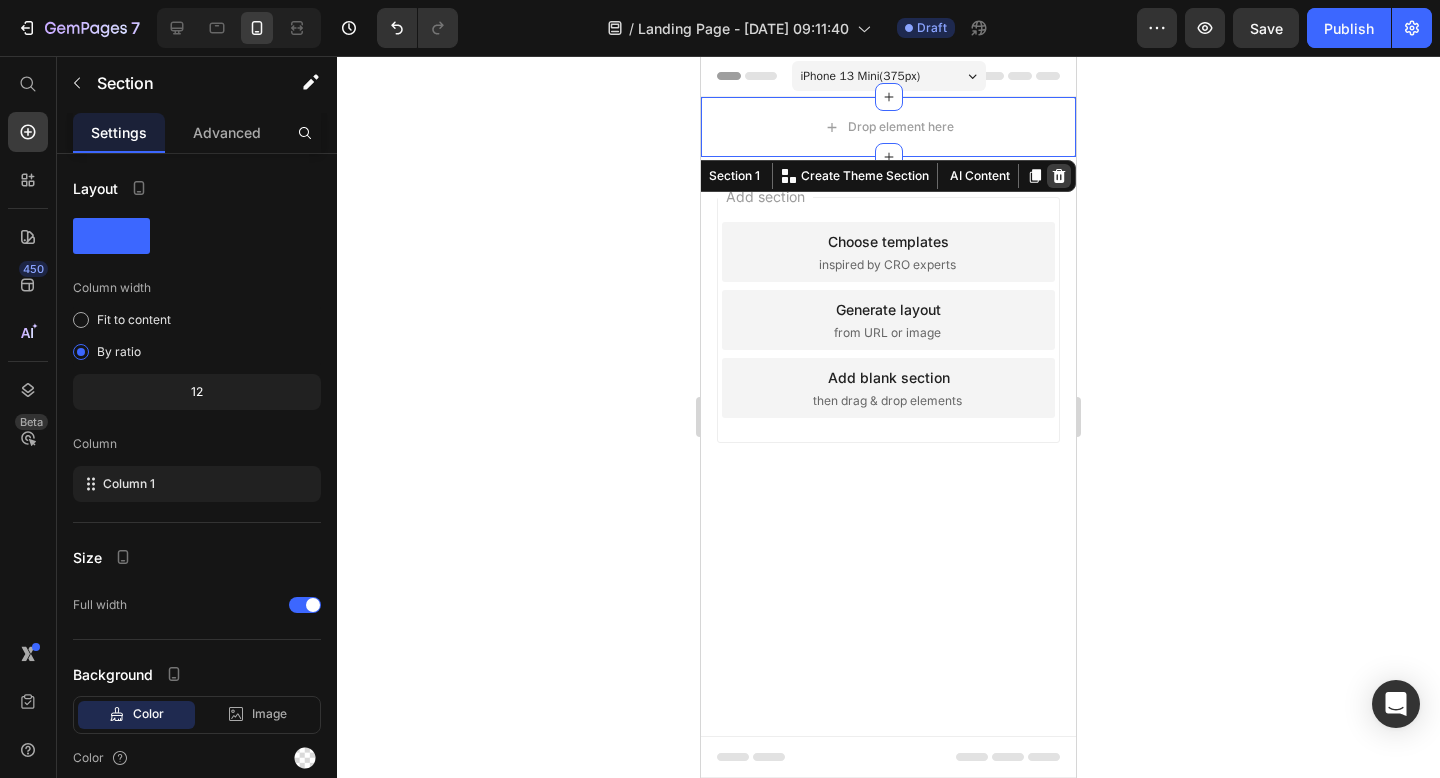 click 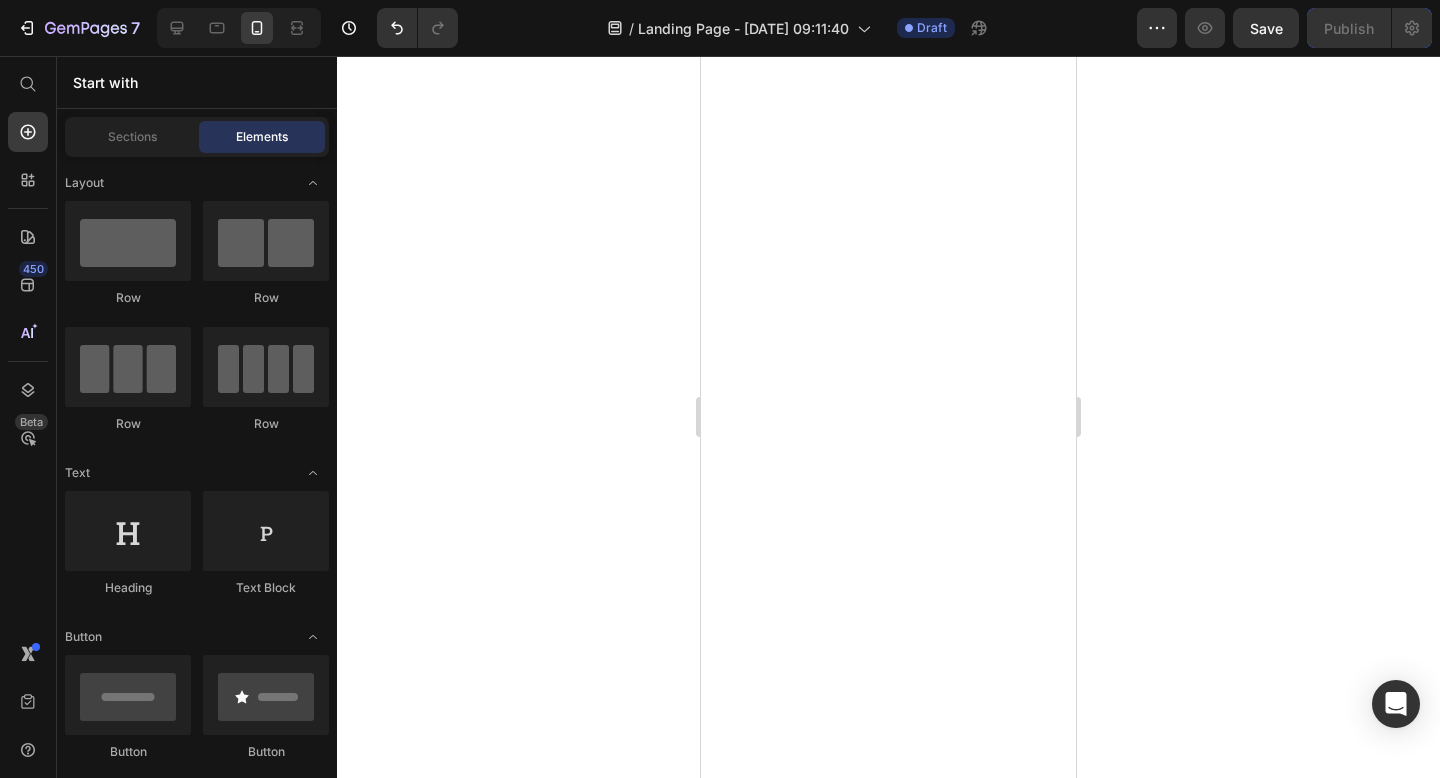 scroll, scrollTop: 0, scrollLeft: 0, axis: both 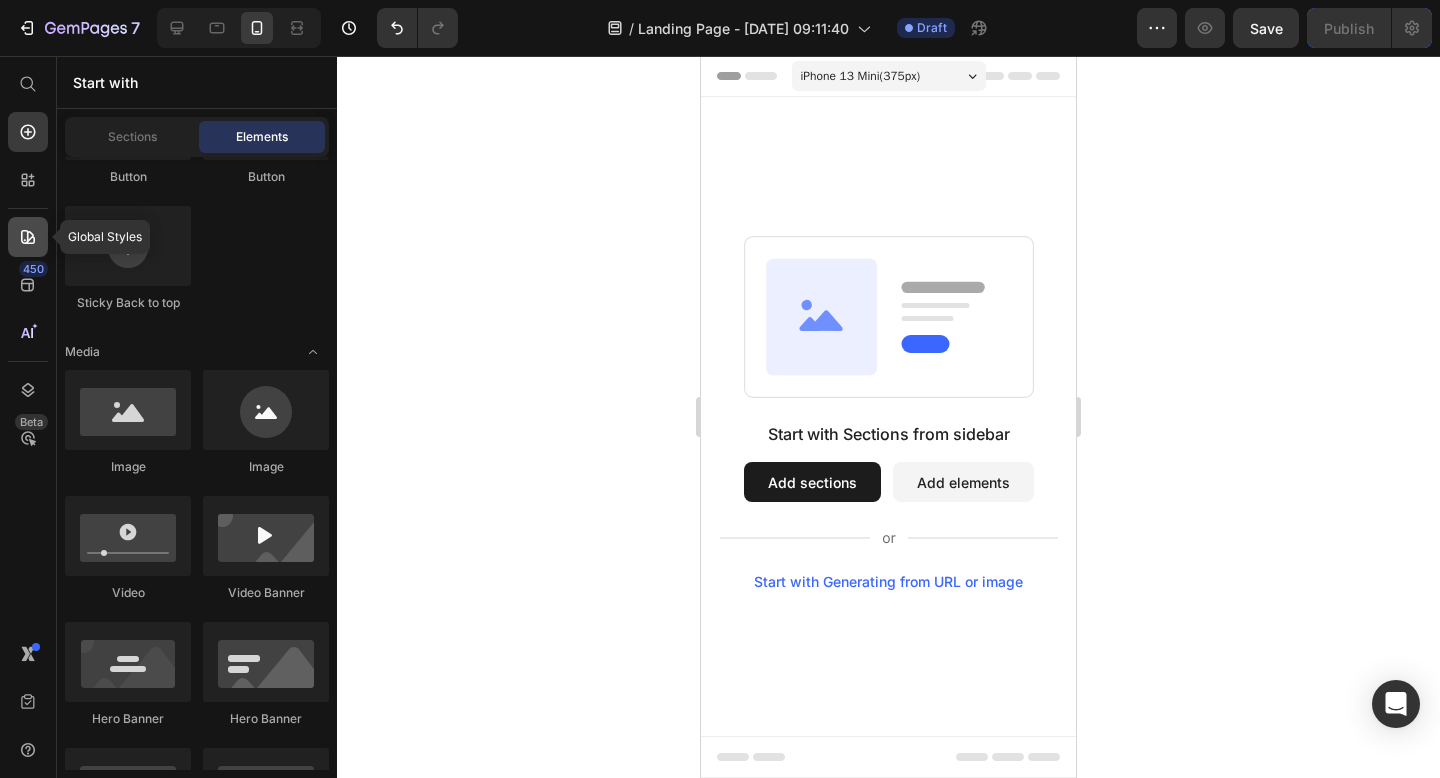 click 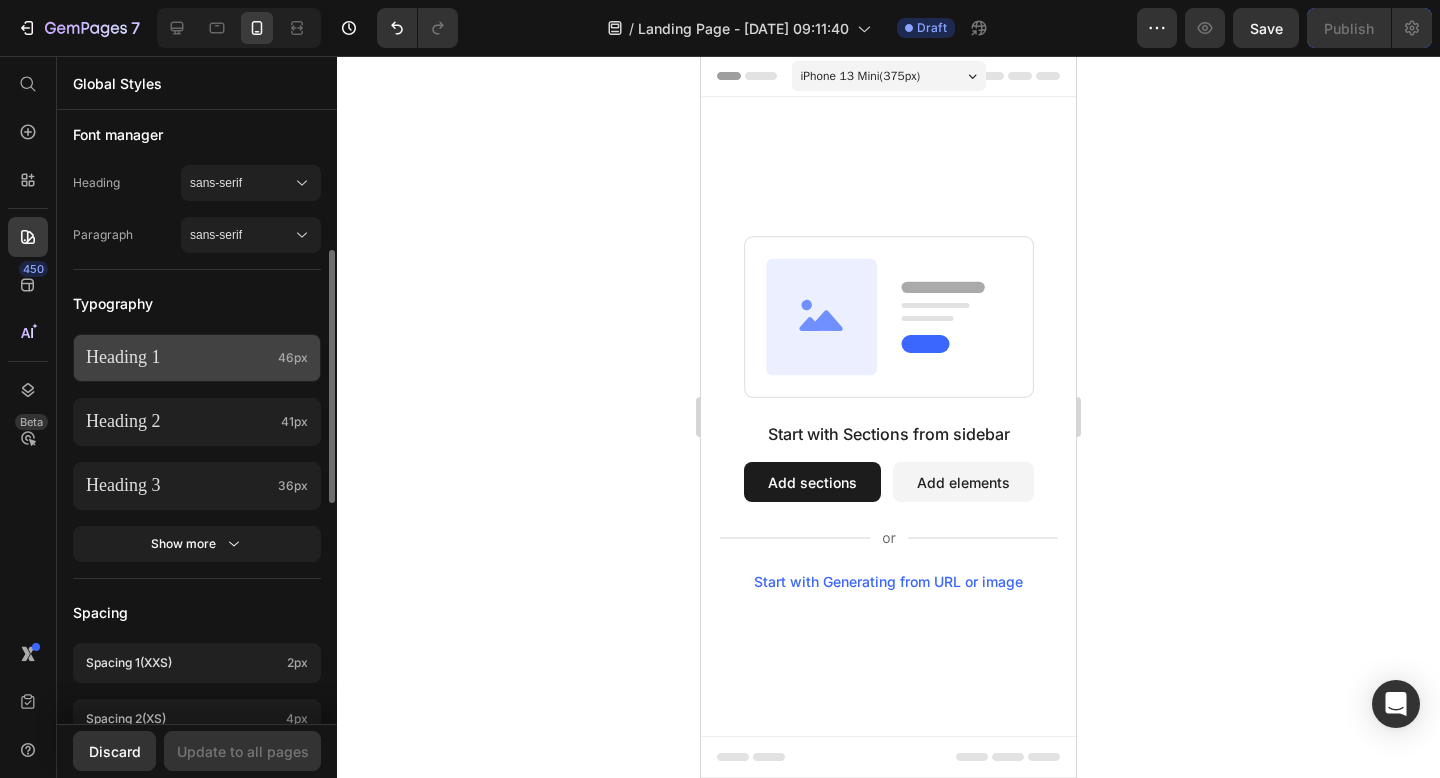 scroll, scrollTop: 309, scrollLeft: 0, axis: vertical 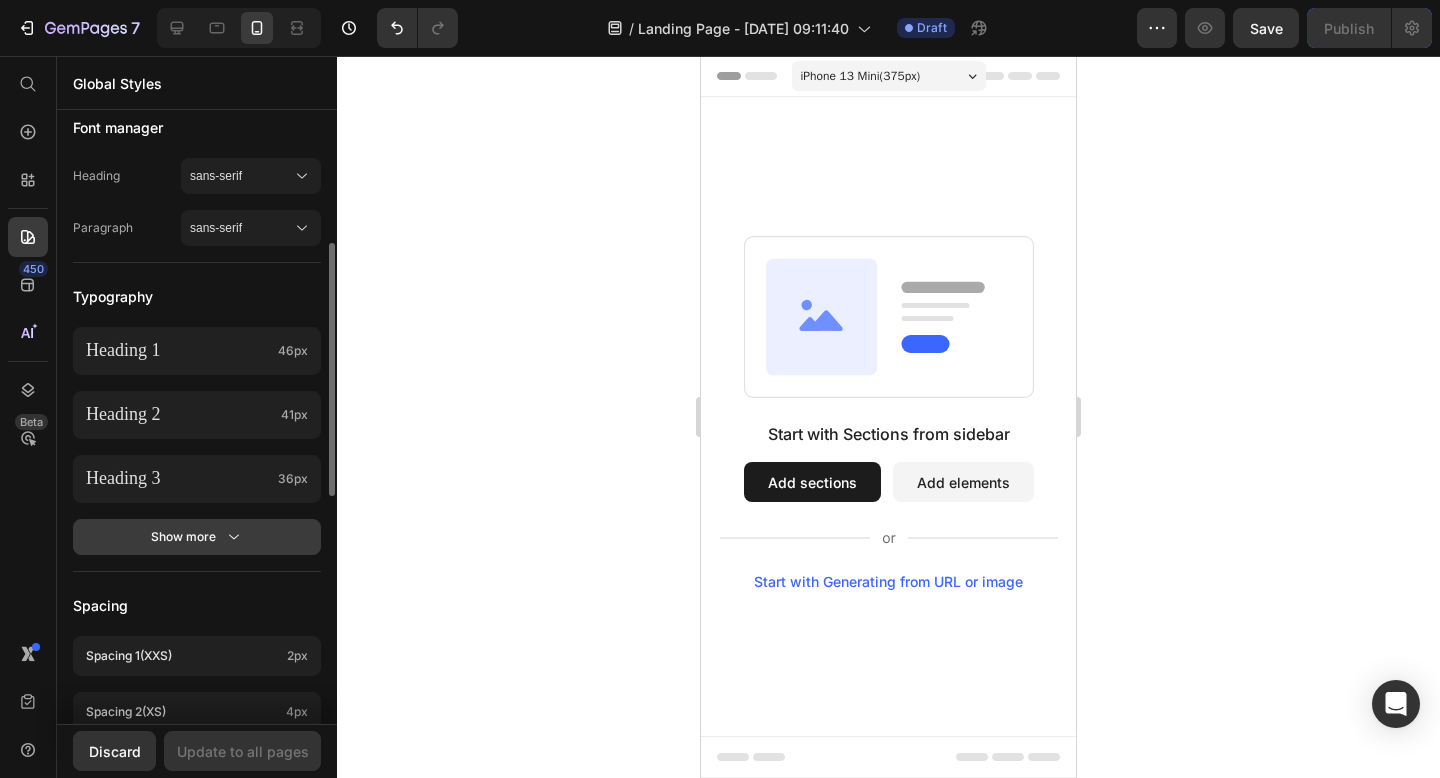 click 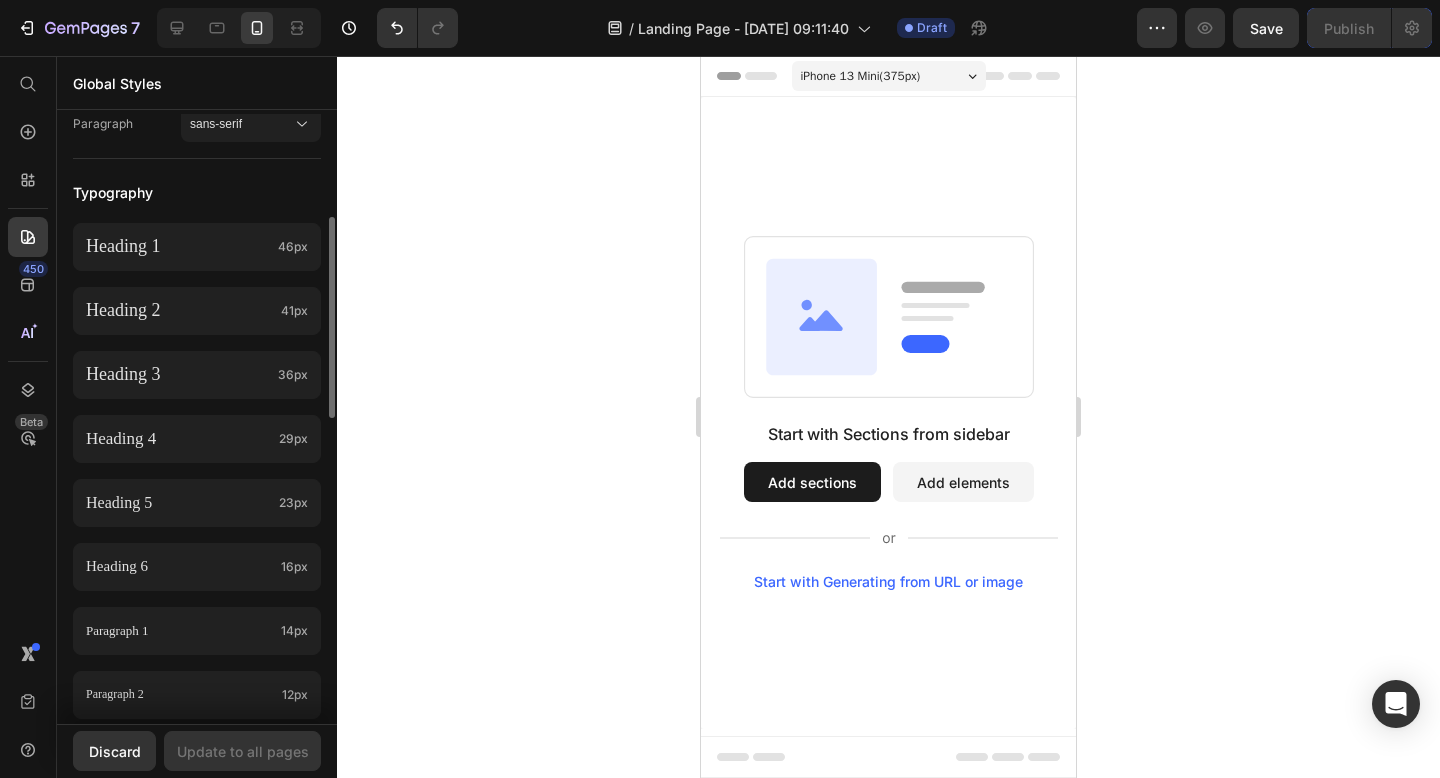 scroll, scrollTop: 370, scrollLeft: 0, axis: vertical 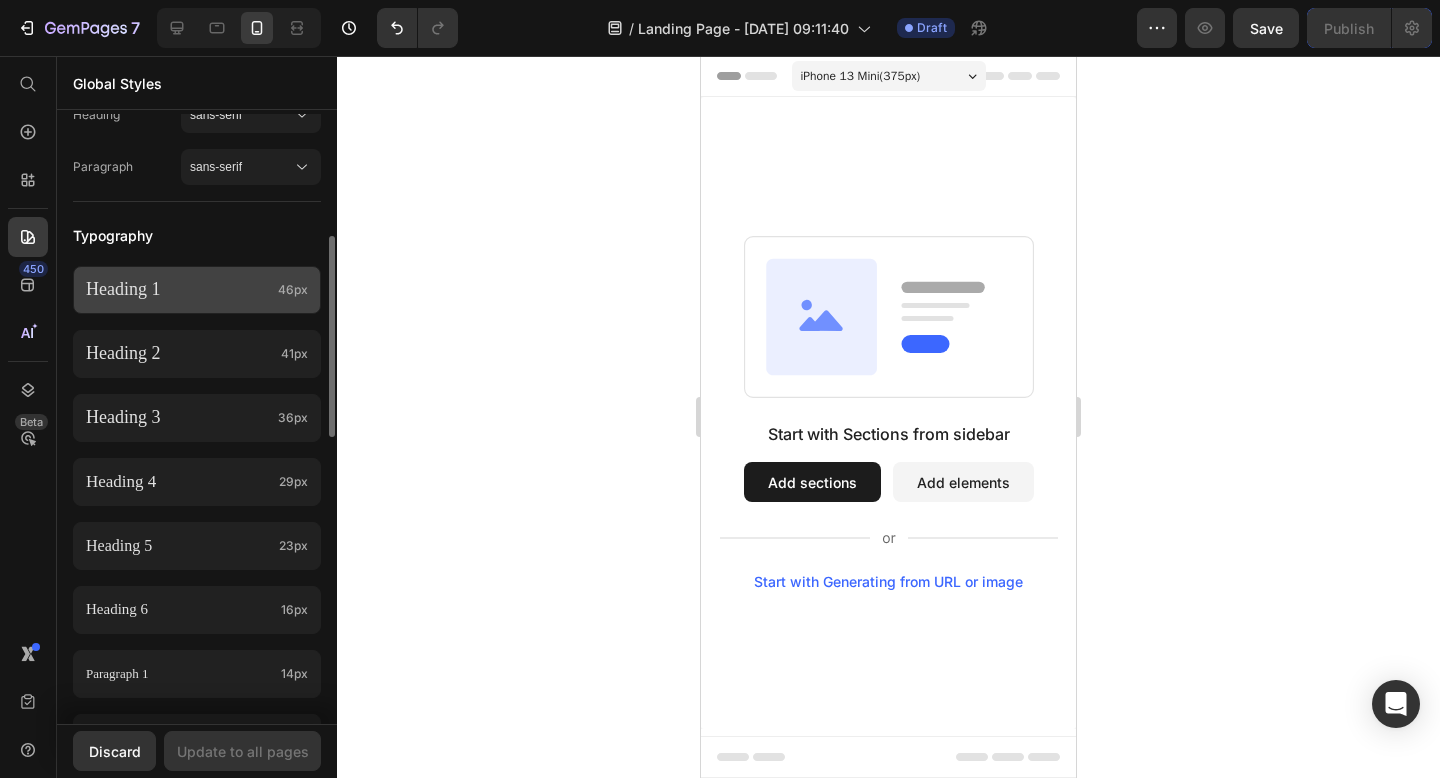 click on "Heading 1" at bounding box center (178, 289) 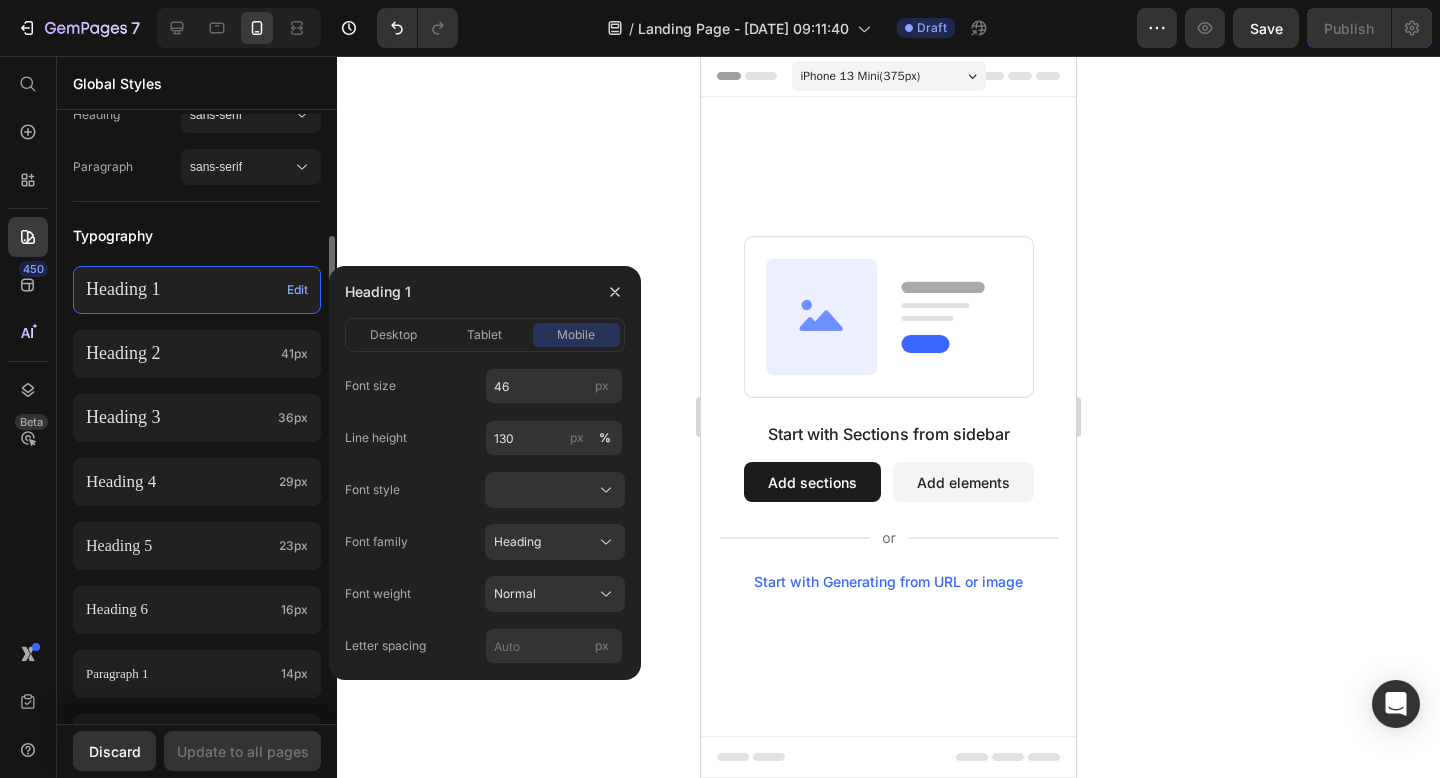 click on "Heading 1" at bounding box center [182, 289] 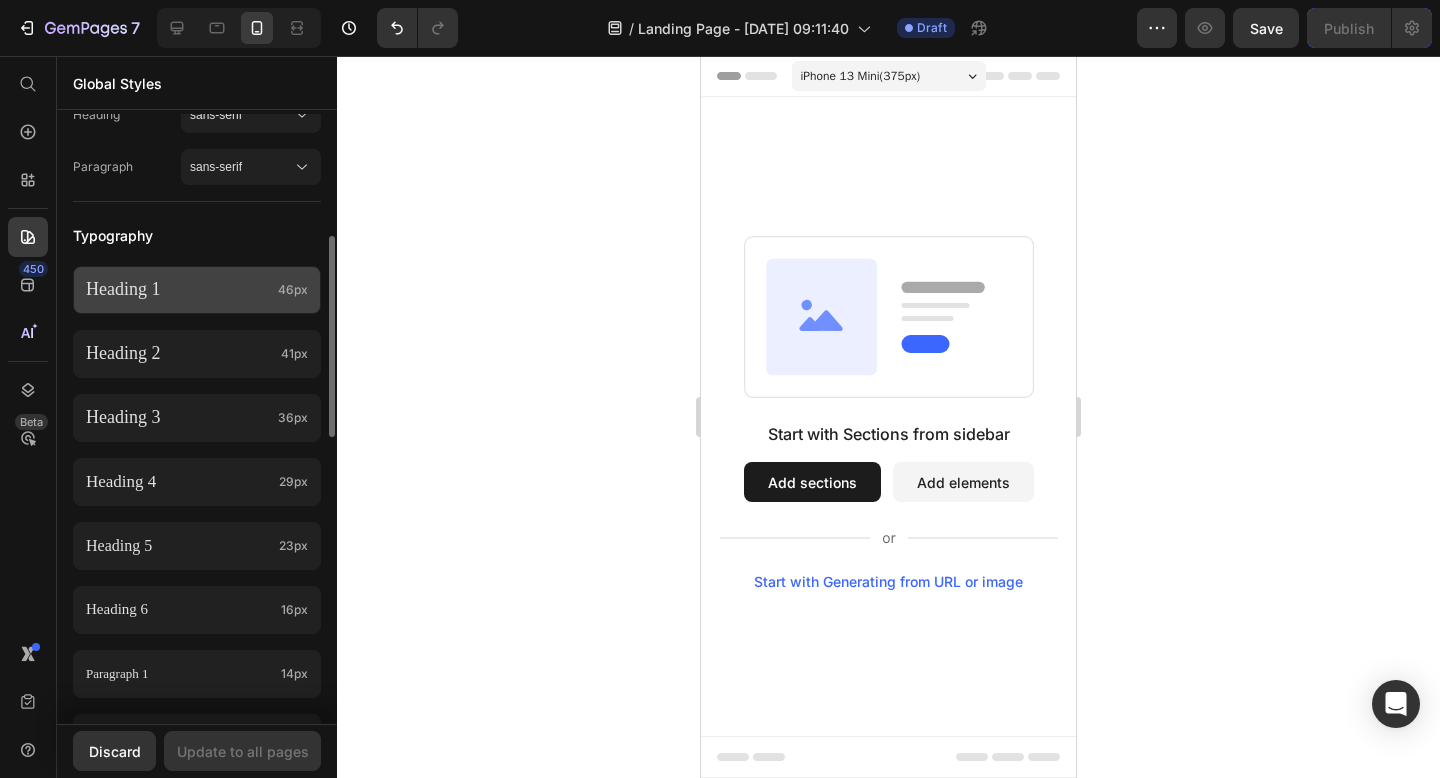 click on "Heading 1 46px" 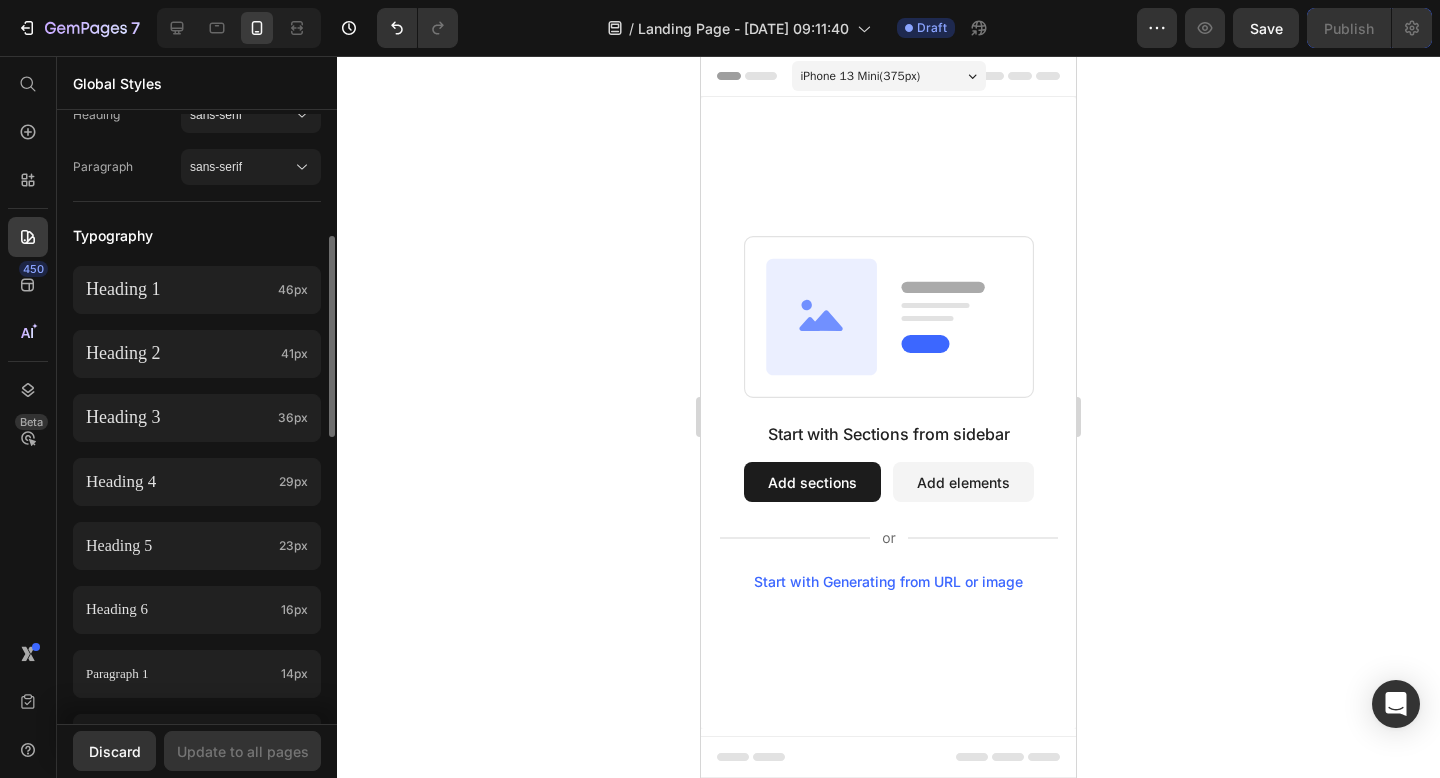 click on "Typography" at bounding box center (197, 236) 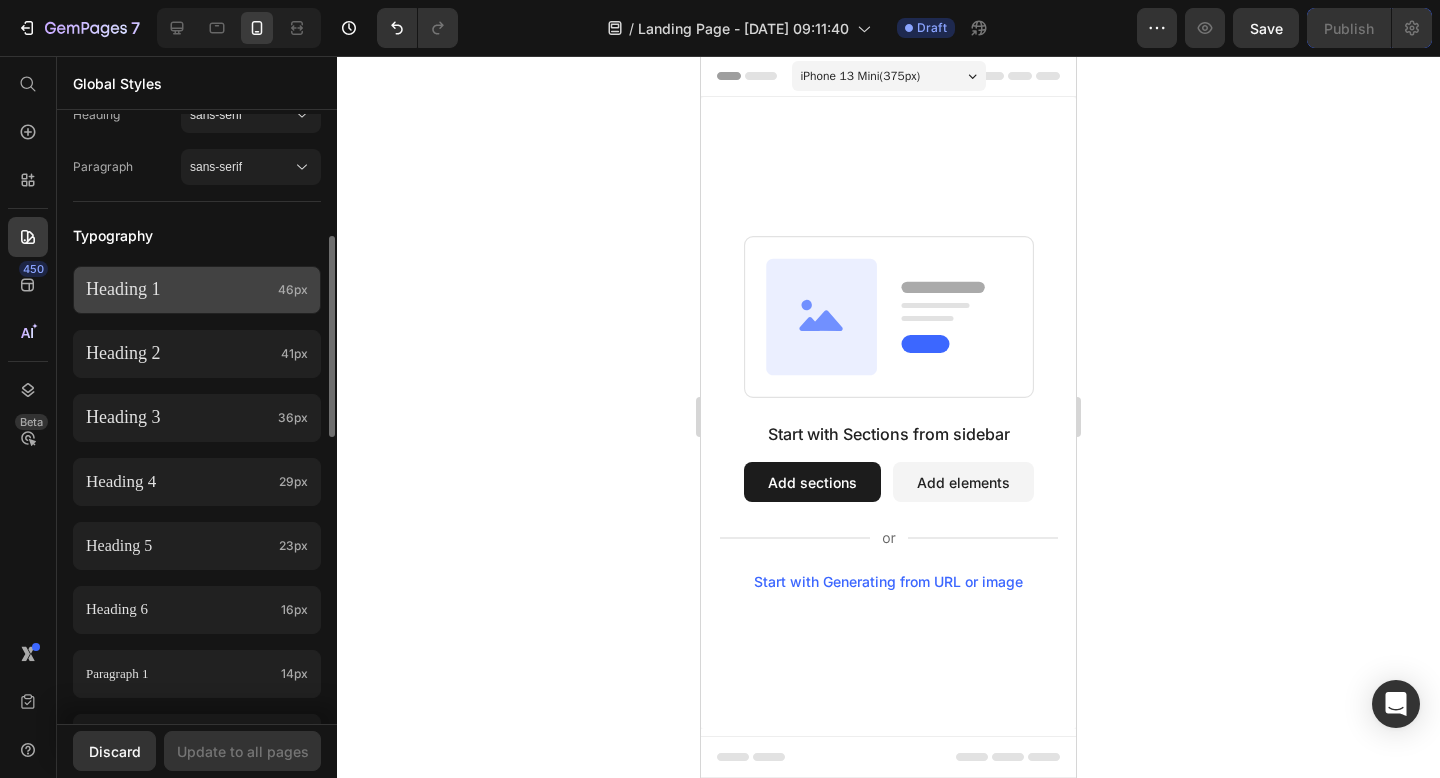 click on "46px" 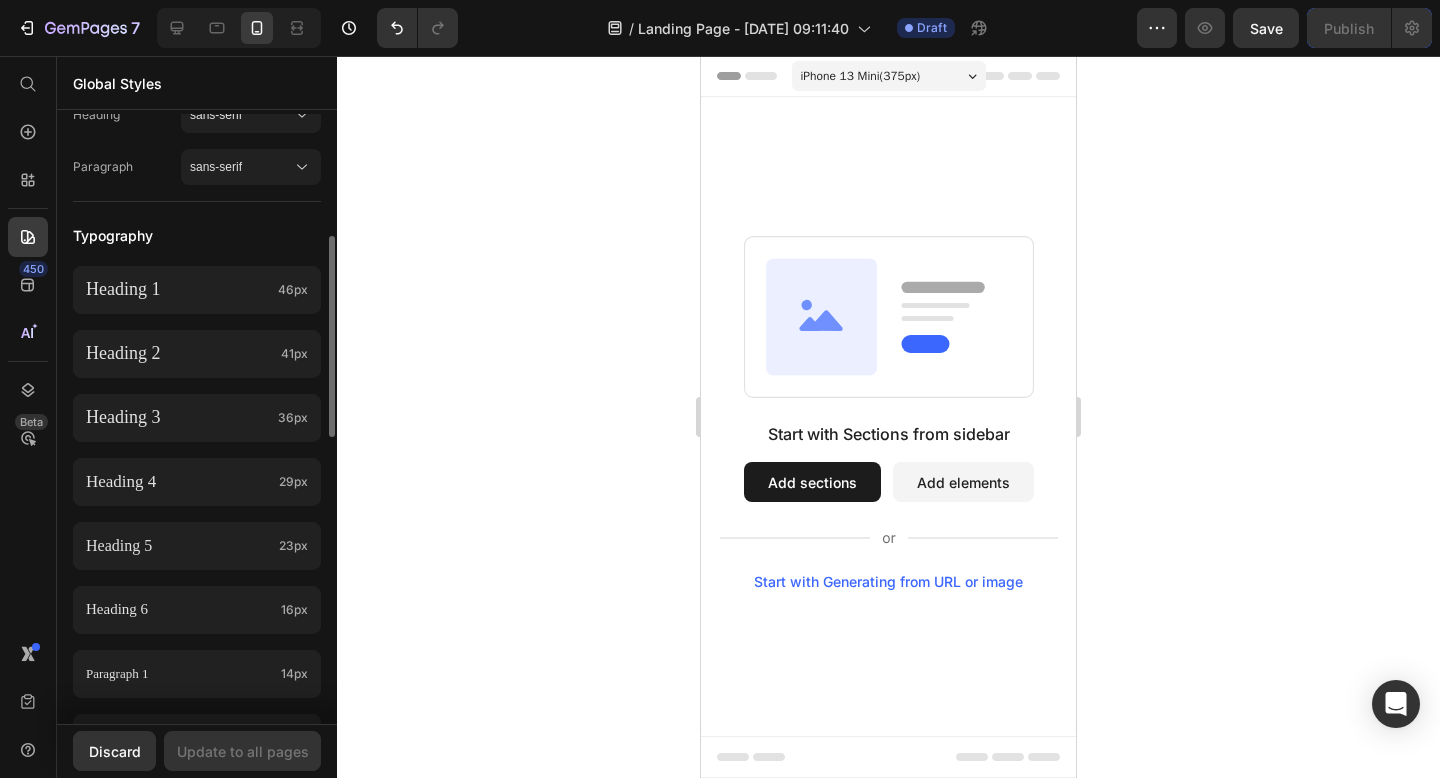 click on "Typography" at bounding box center [197, 236] 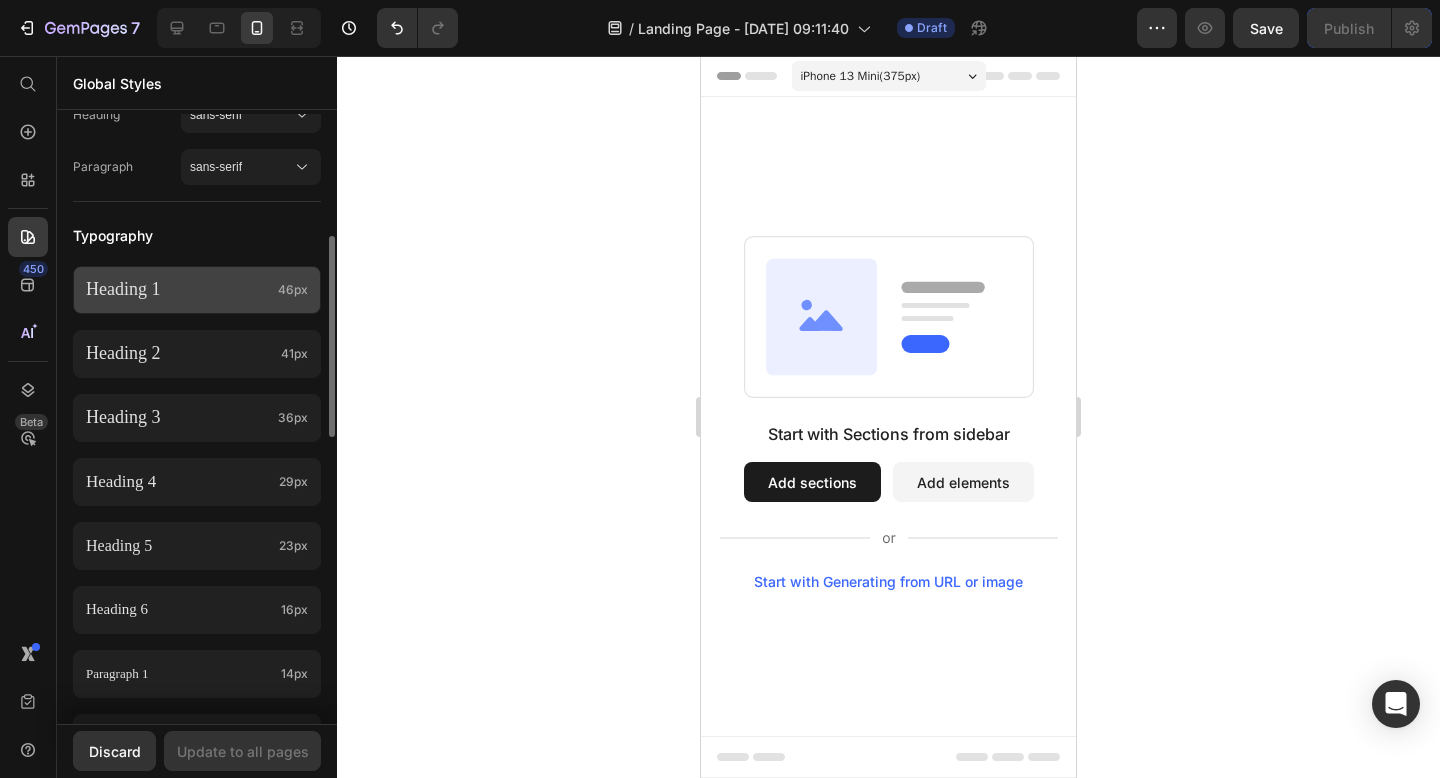 click on "Heading 1" at bounding box center [178, 289] 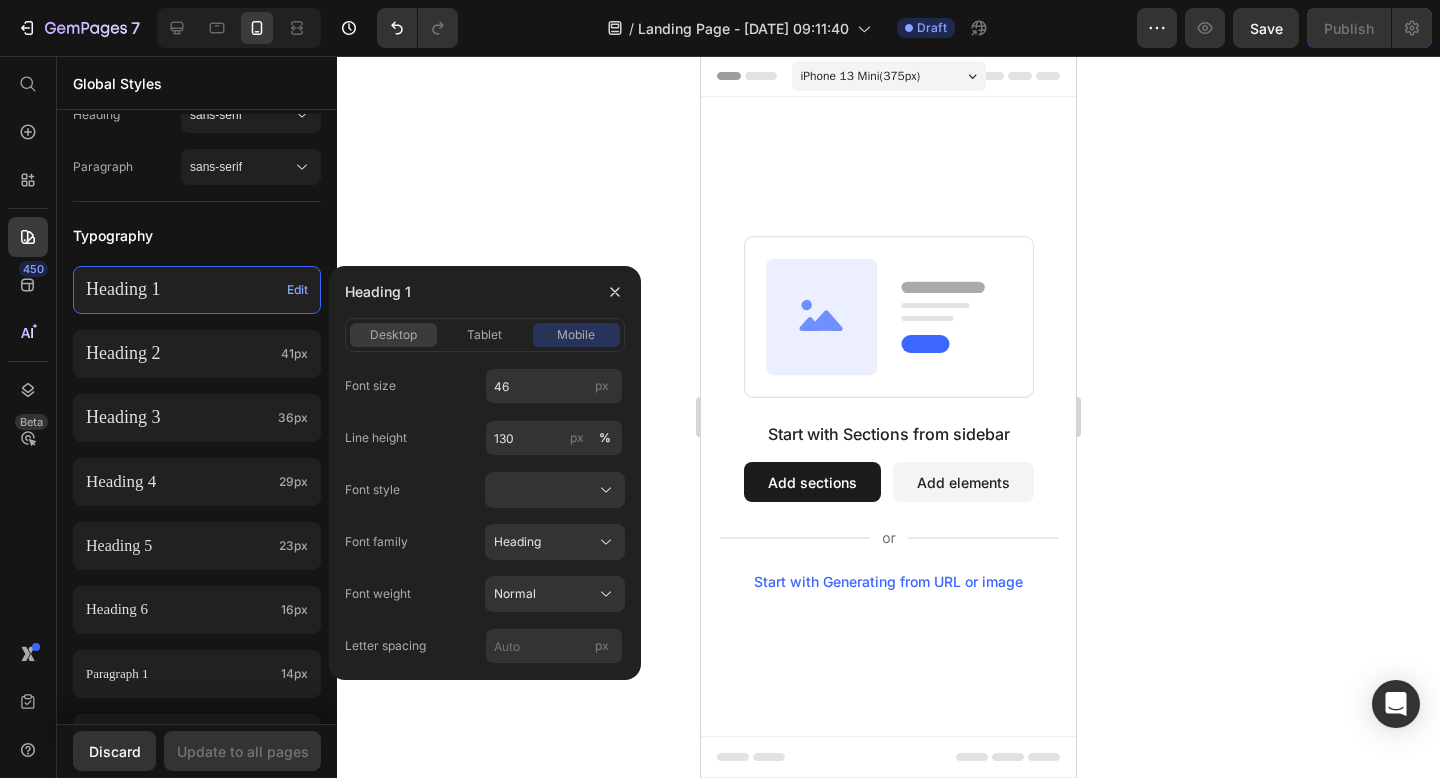 click on "desktop" at bounding box center [393, 335] 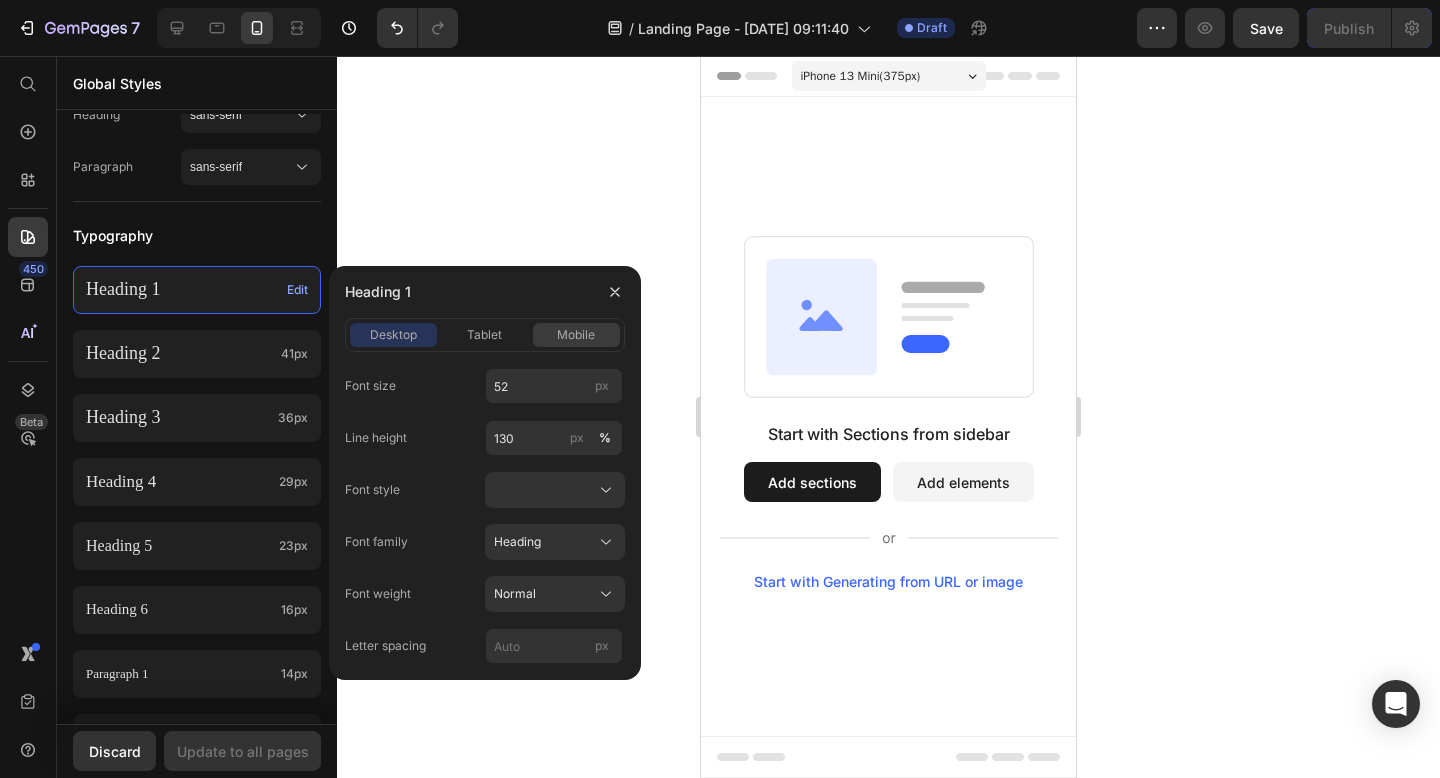 click on "mobile" at bounding box center (576, 335) 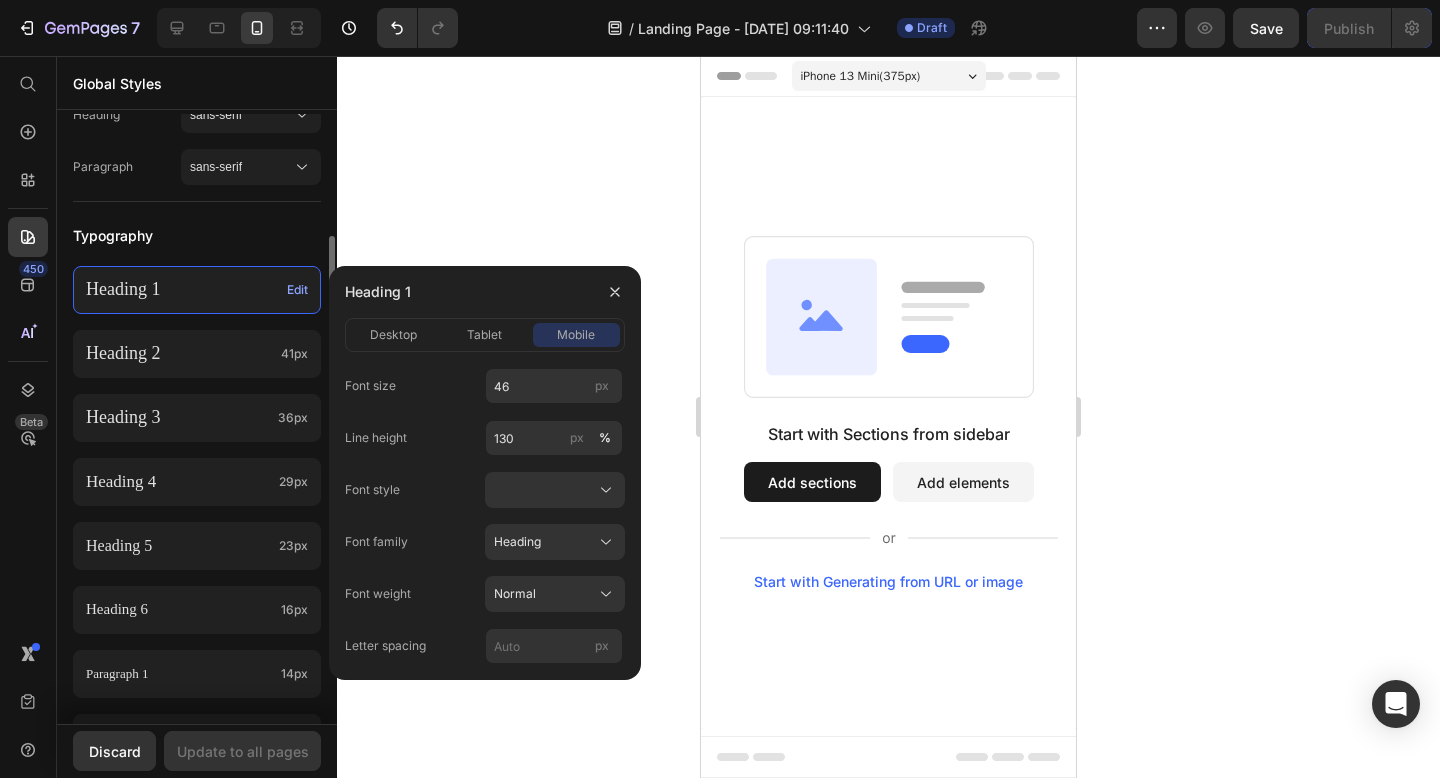 click on "Colors Button Text Background Line Accent Font manager Heading sans-serif Paragraph sans-serif Typography Heading 1 Edit Heading 2 41px Heading 3 36px Heading 4 29px Heading 5 23px Heading 6 16px Paragraph 1 14px Paragraph 2 12px Paragraph 3 9px Show less Spacing Spacing 1  (xxs) 2px Spacing 2  (xs) 4px Spacing 3  (s) 8px Show more Default row width Row width  100% Page padding  16px Corners Small 3 px Medium 6 px Large 16 px" at bounding box center (197, 668) 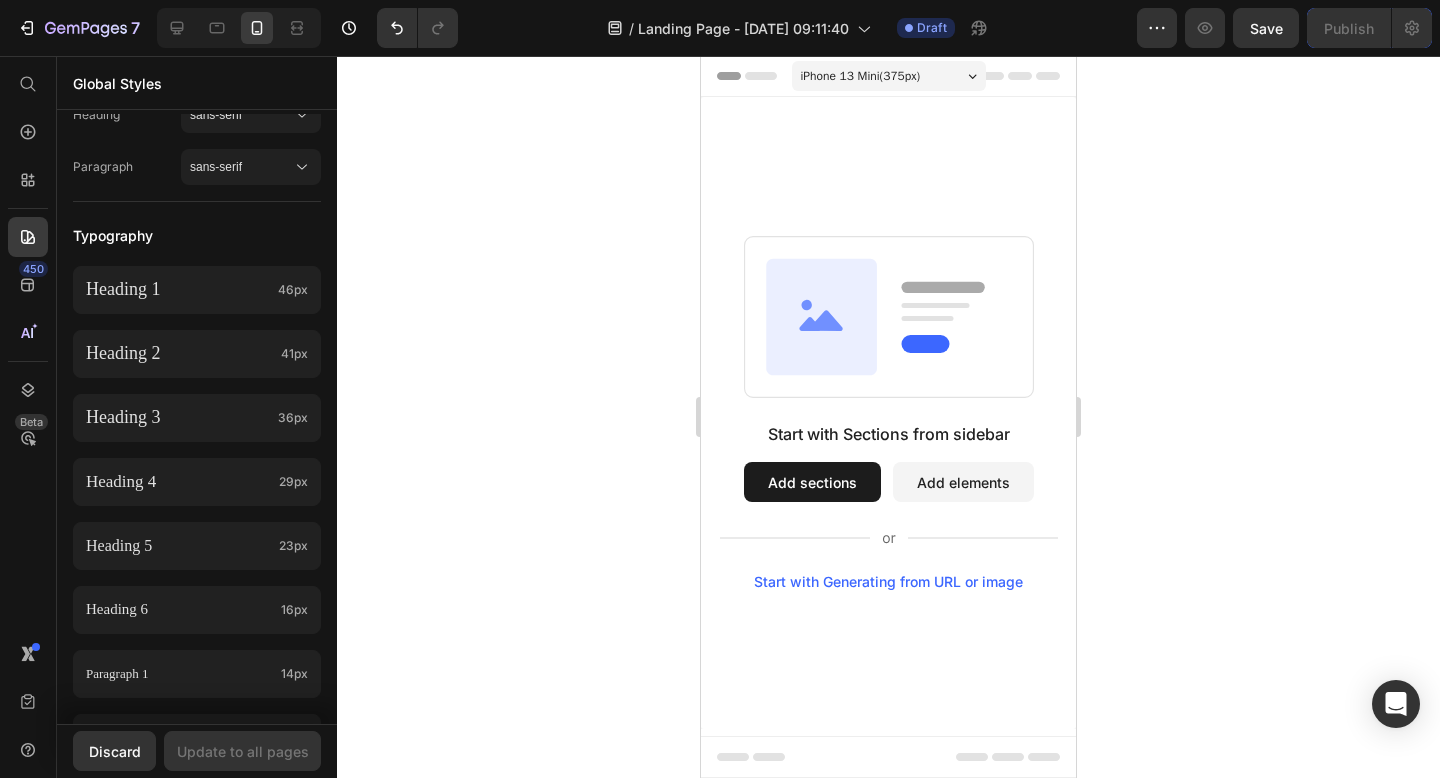 drag, startPoint x: 19, startPoint y: 18, endPoint x: 641, endPoint y: 352, distance: 706.0028 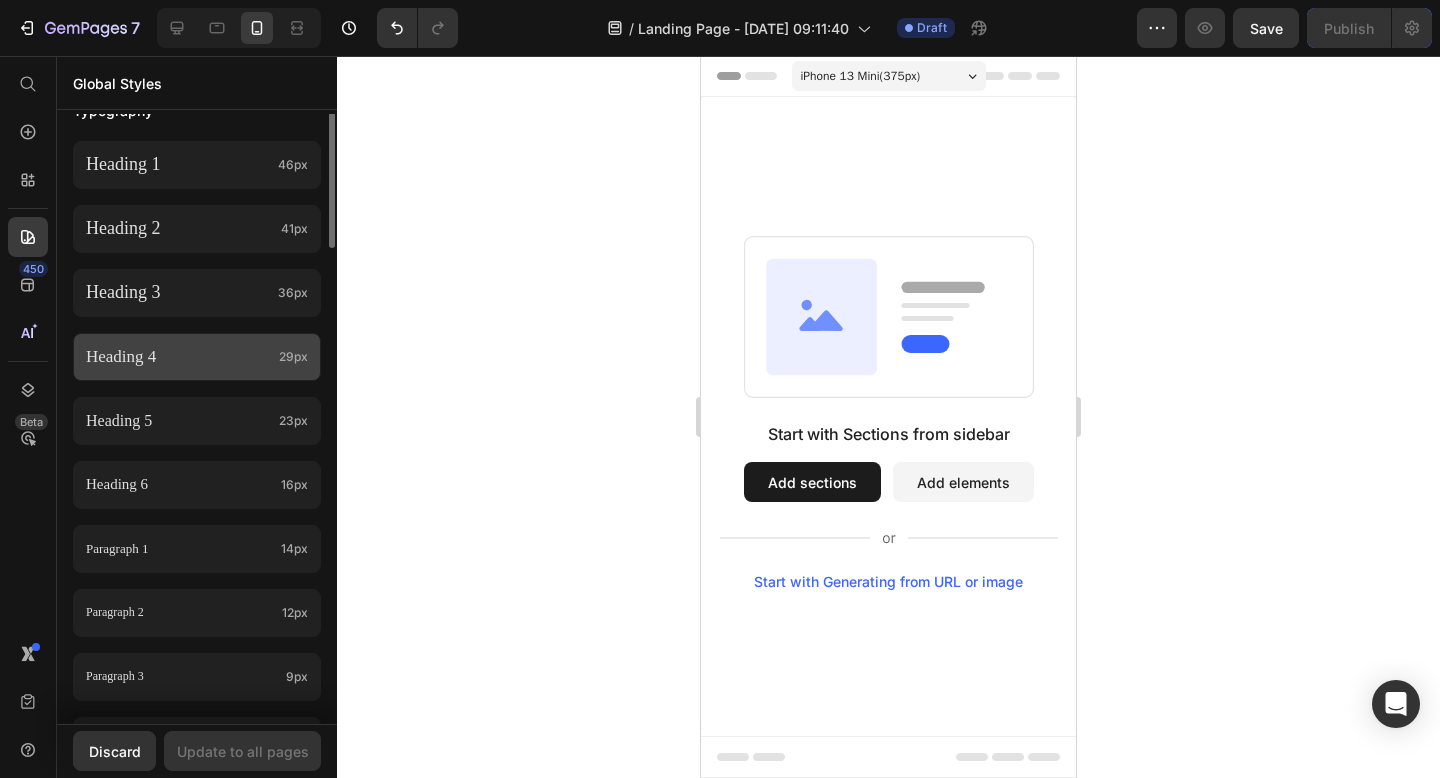 scroll, scrollTop: 0, scrollLeft: 0, axis: both 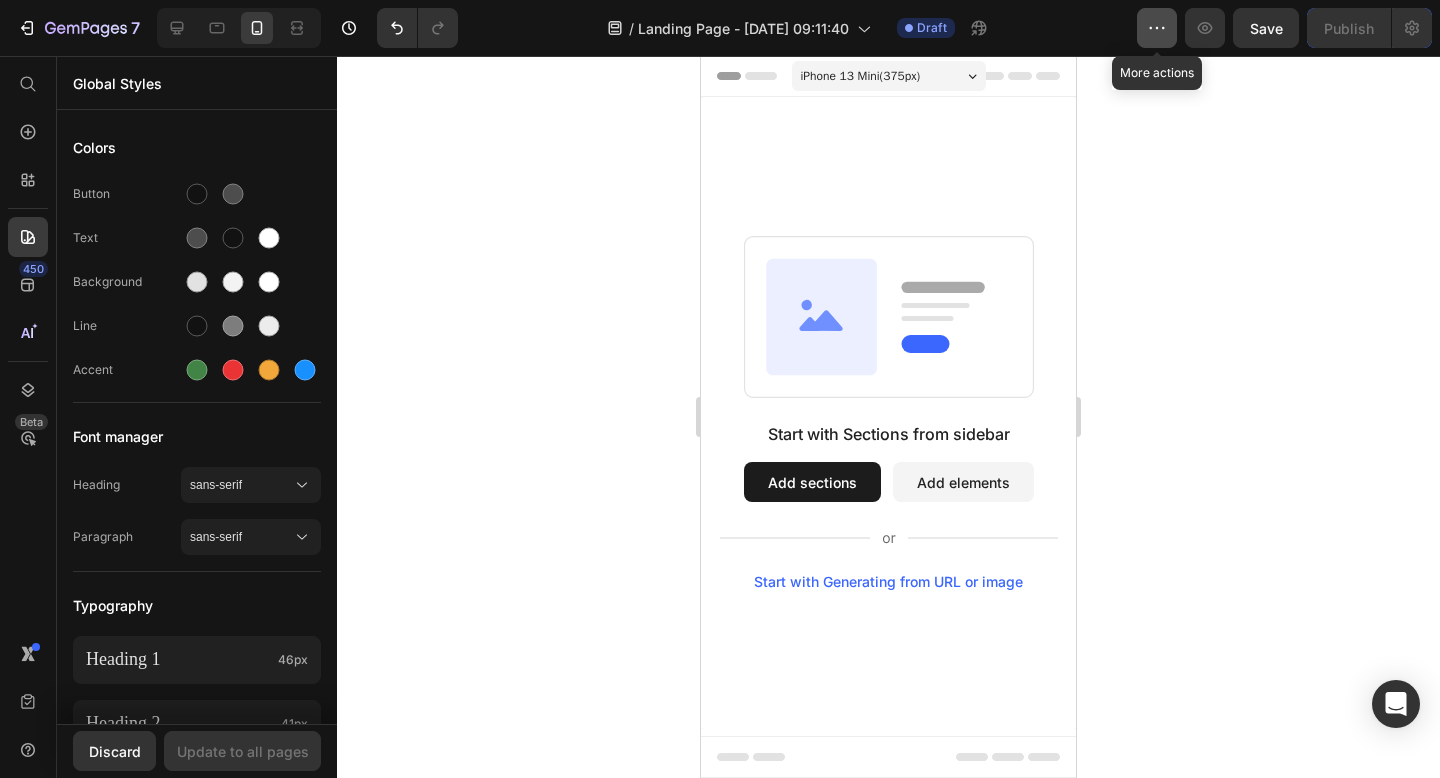 click 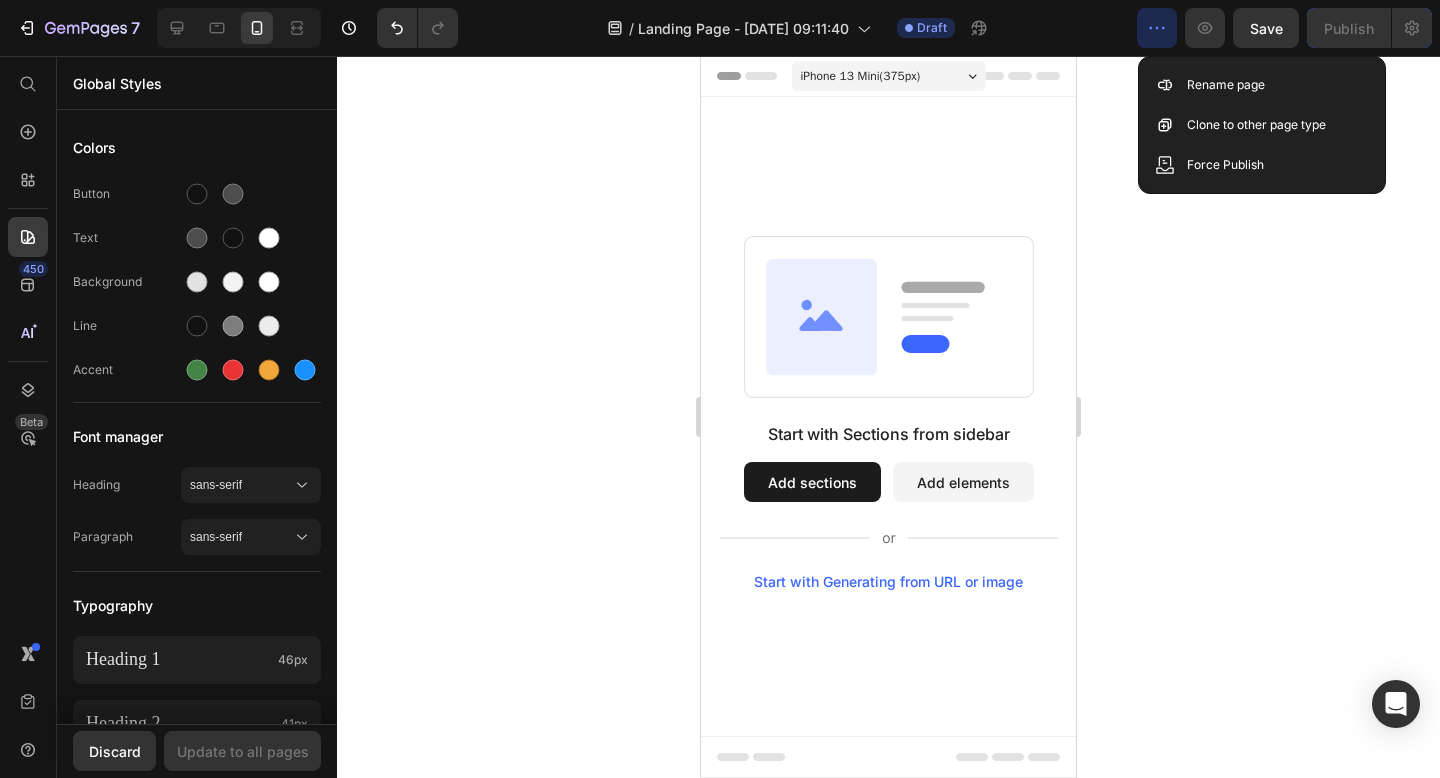 click 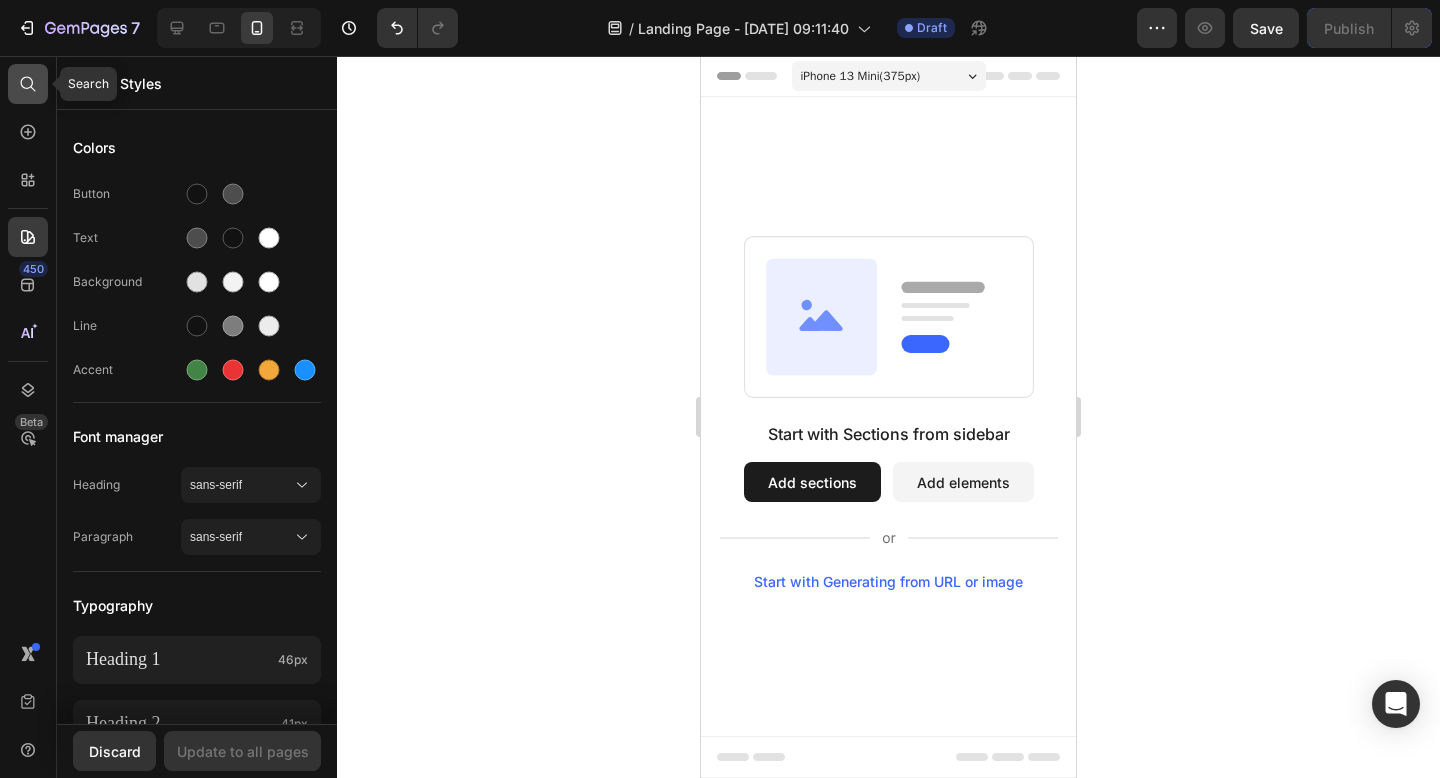 click 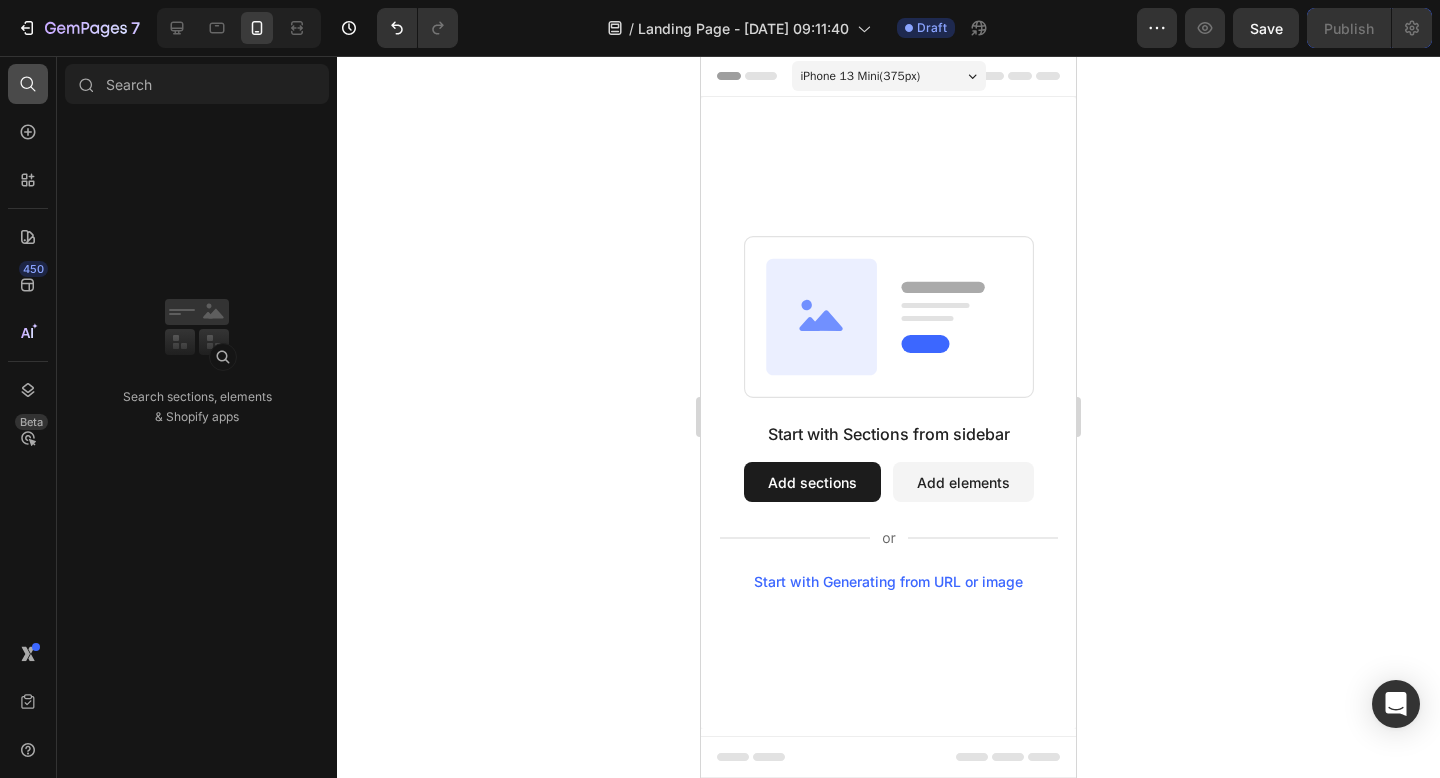click 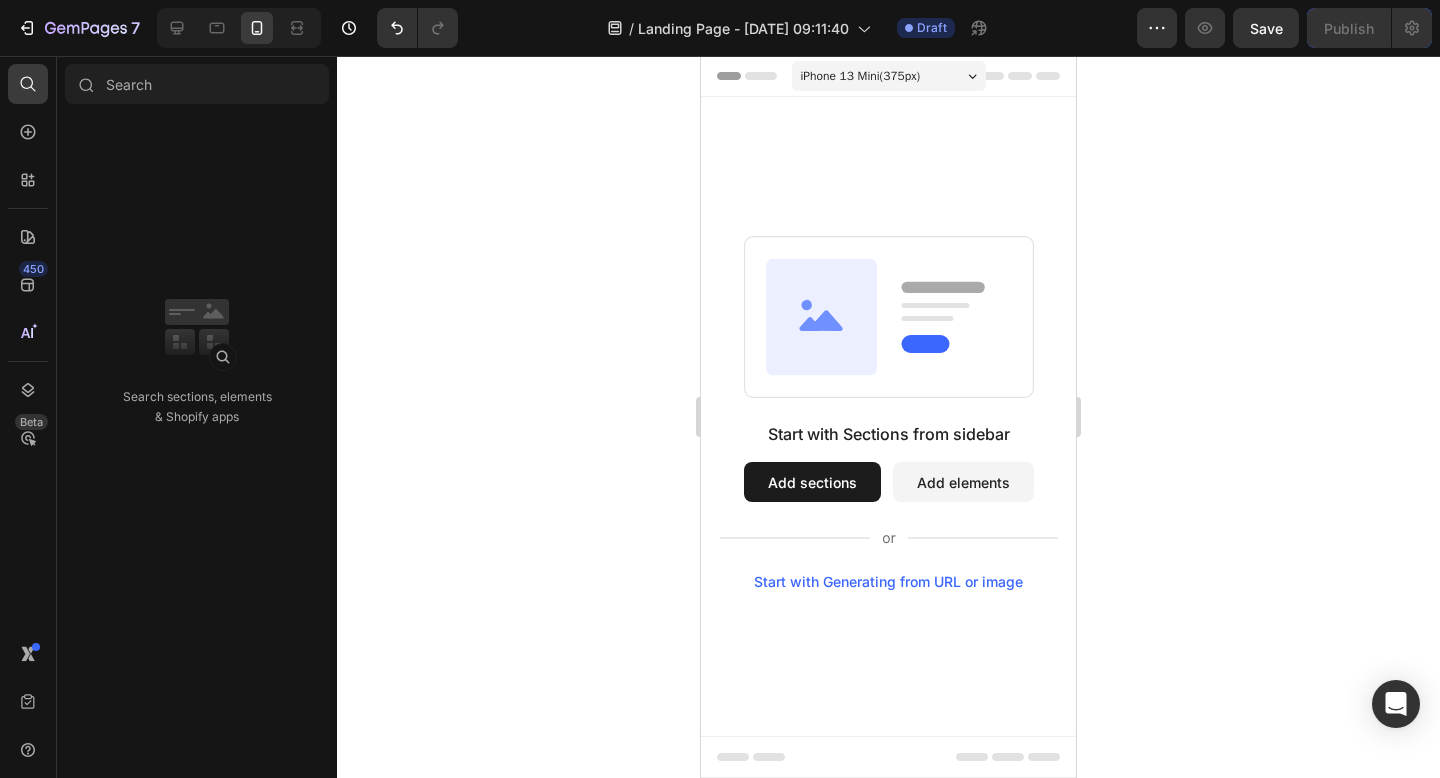 click 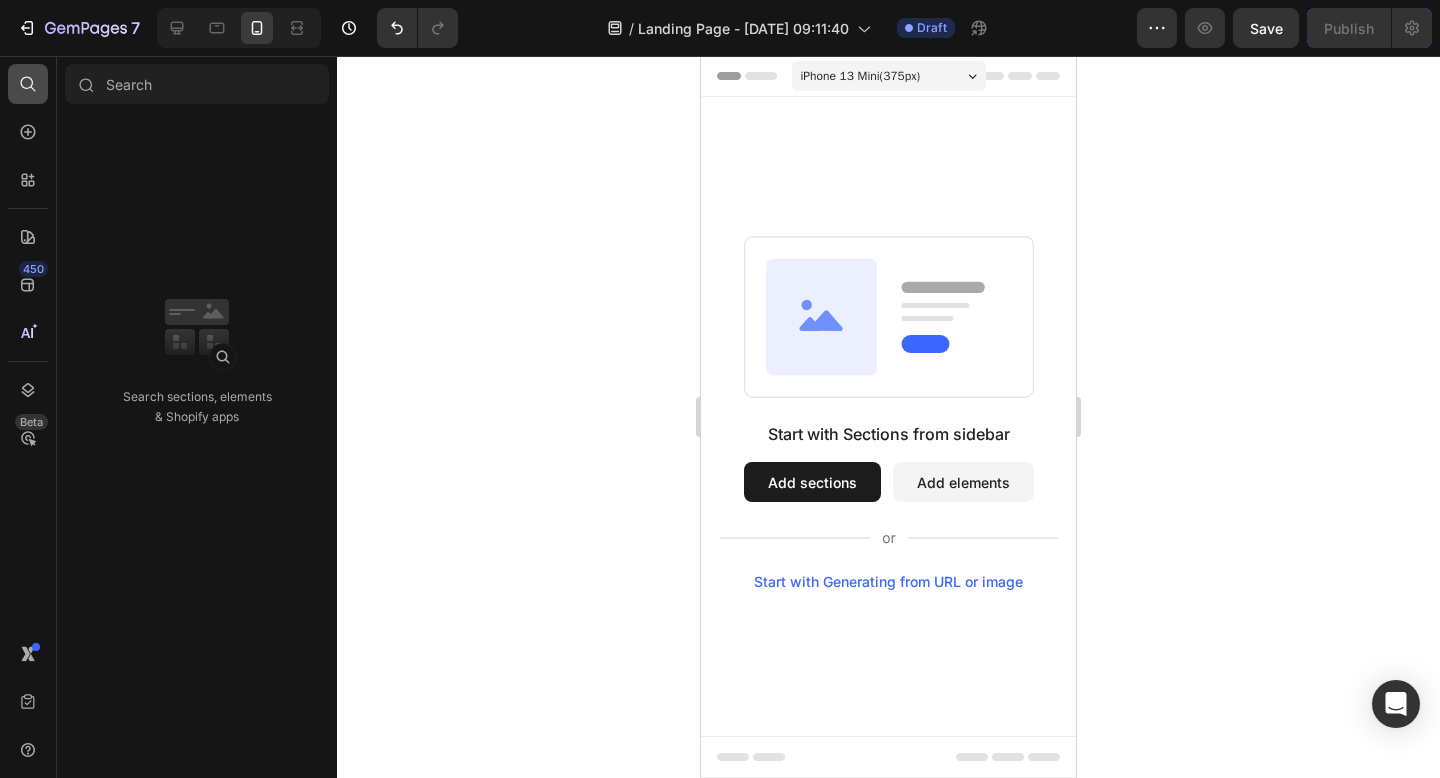 click 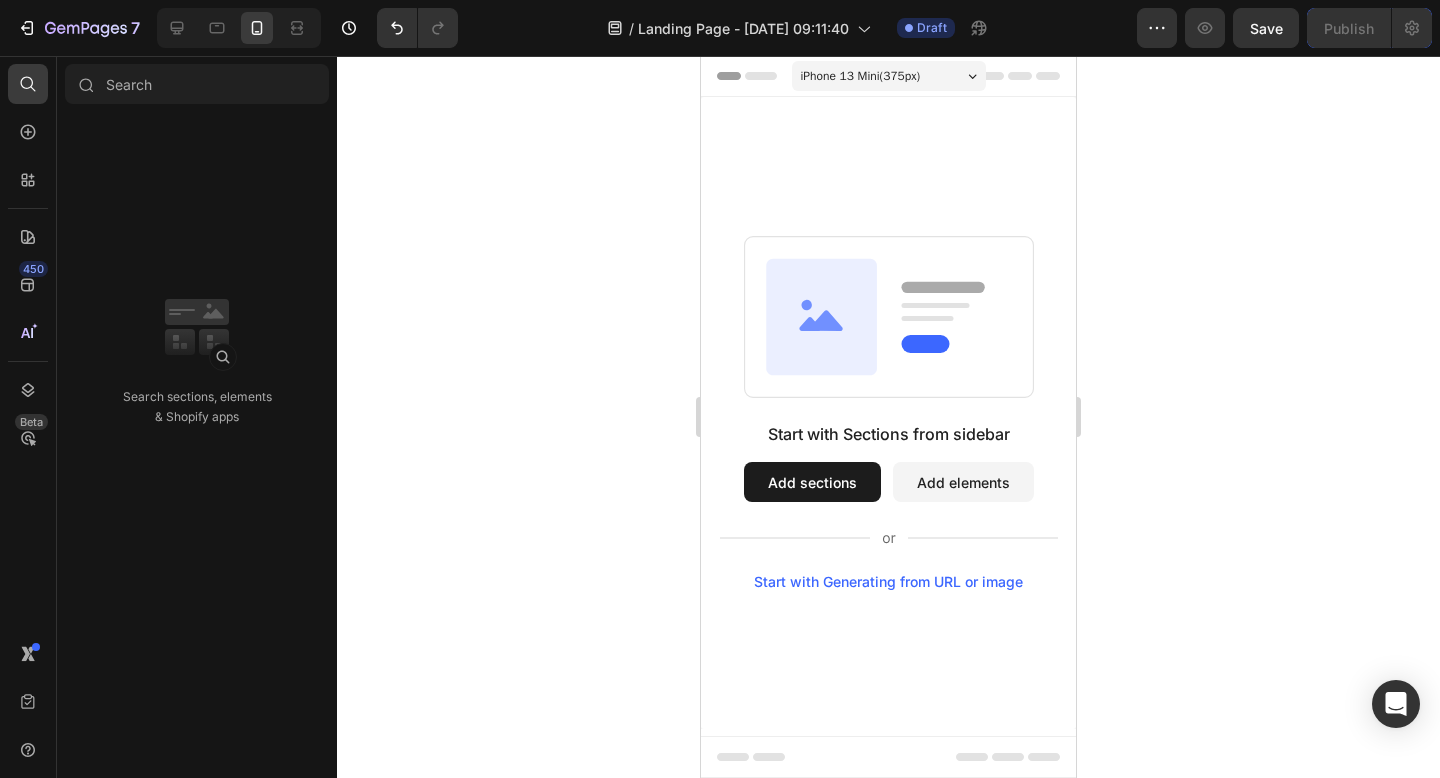 click 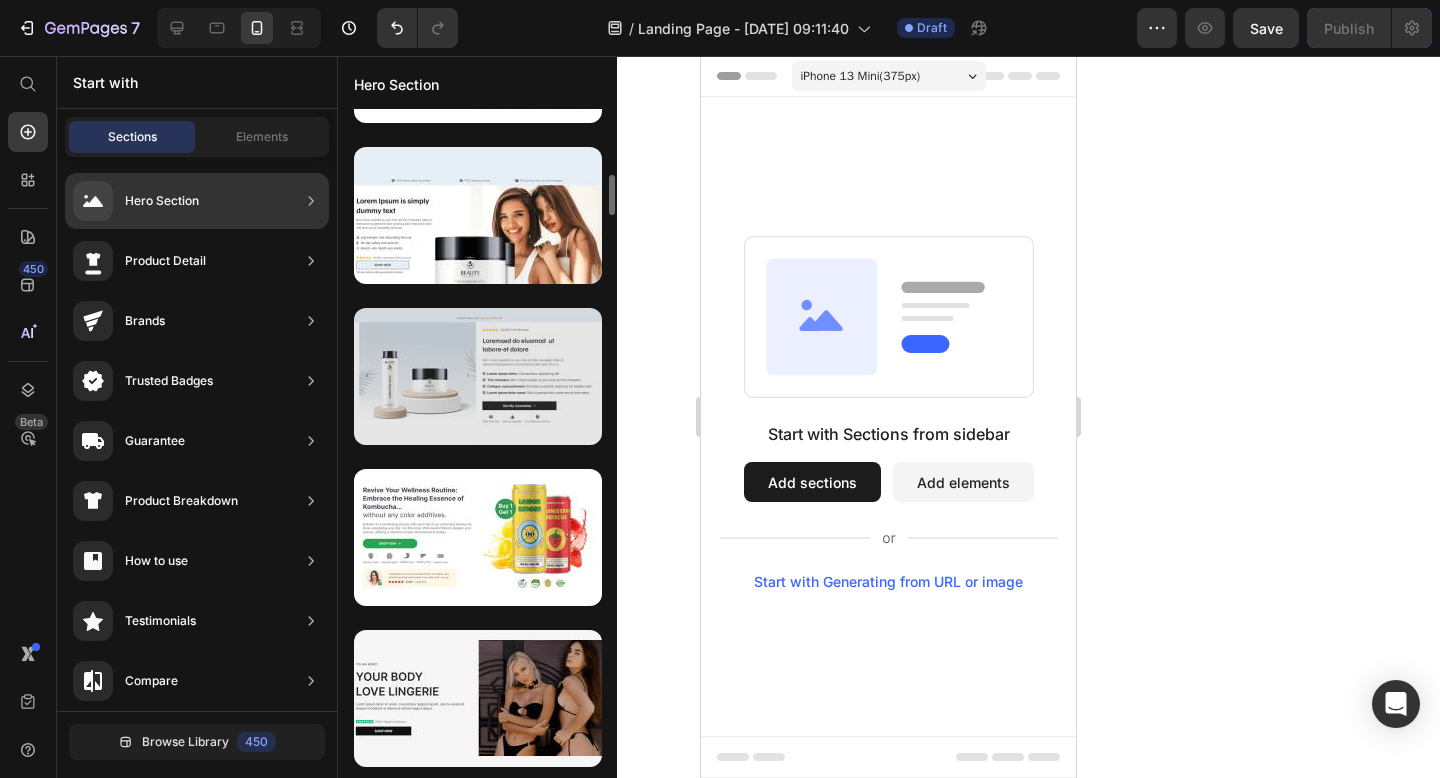 scroll, scrollTop: 1096, scrollLeft: 0, axis: vertical 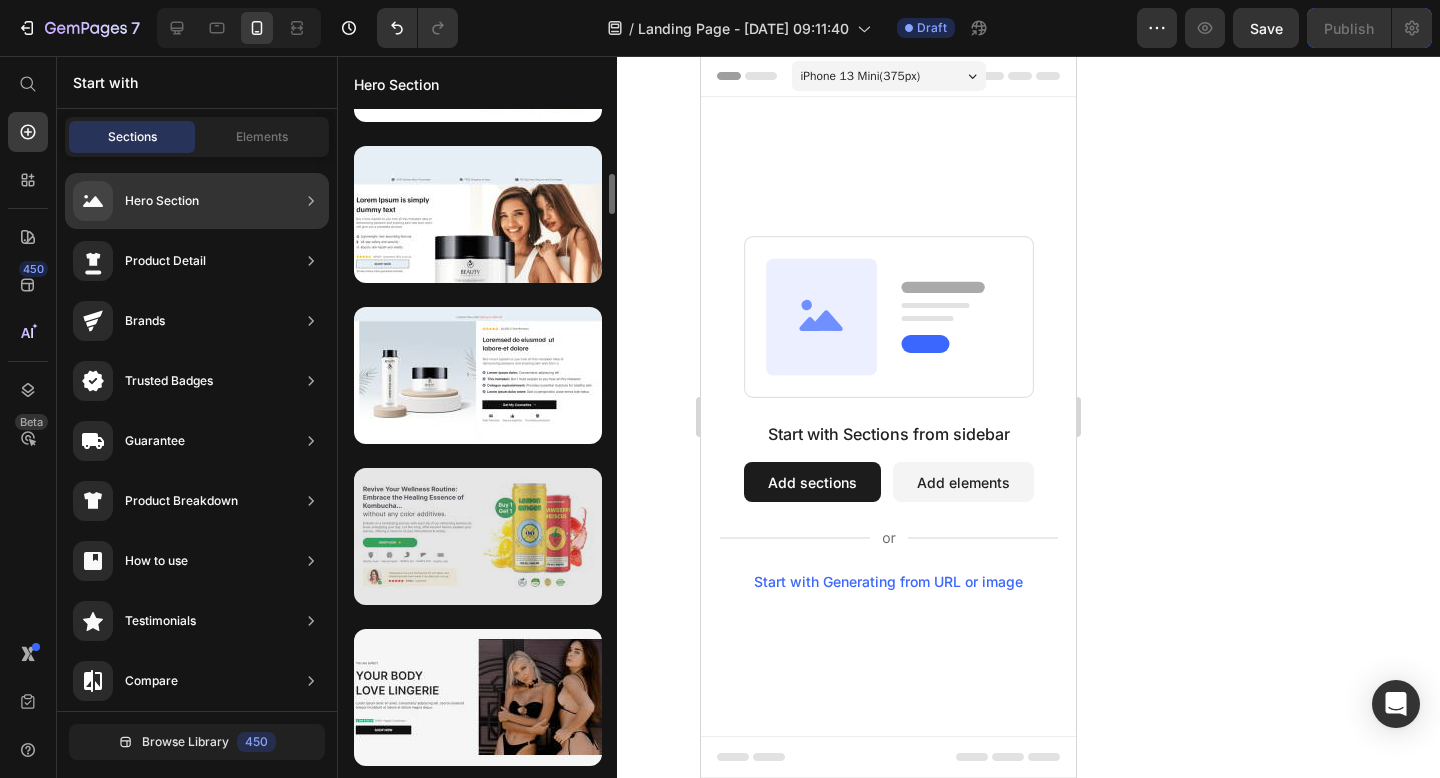click at bounding box center [478, 536] 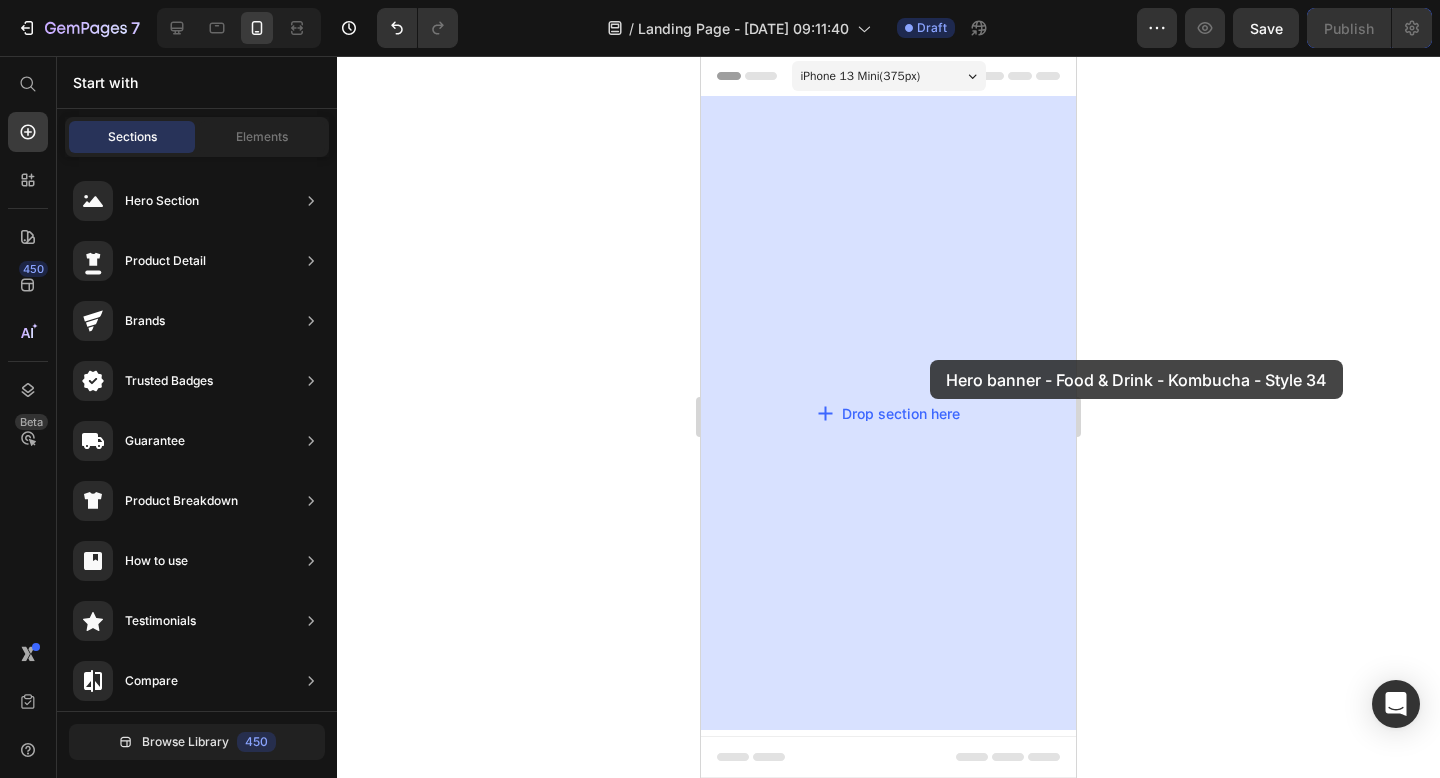 drag, startPoint x: 1202, startPoint y: 606, endPoint x: 929, endPoint y: 359, distance: 368.15485 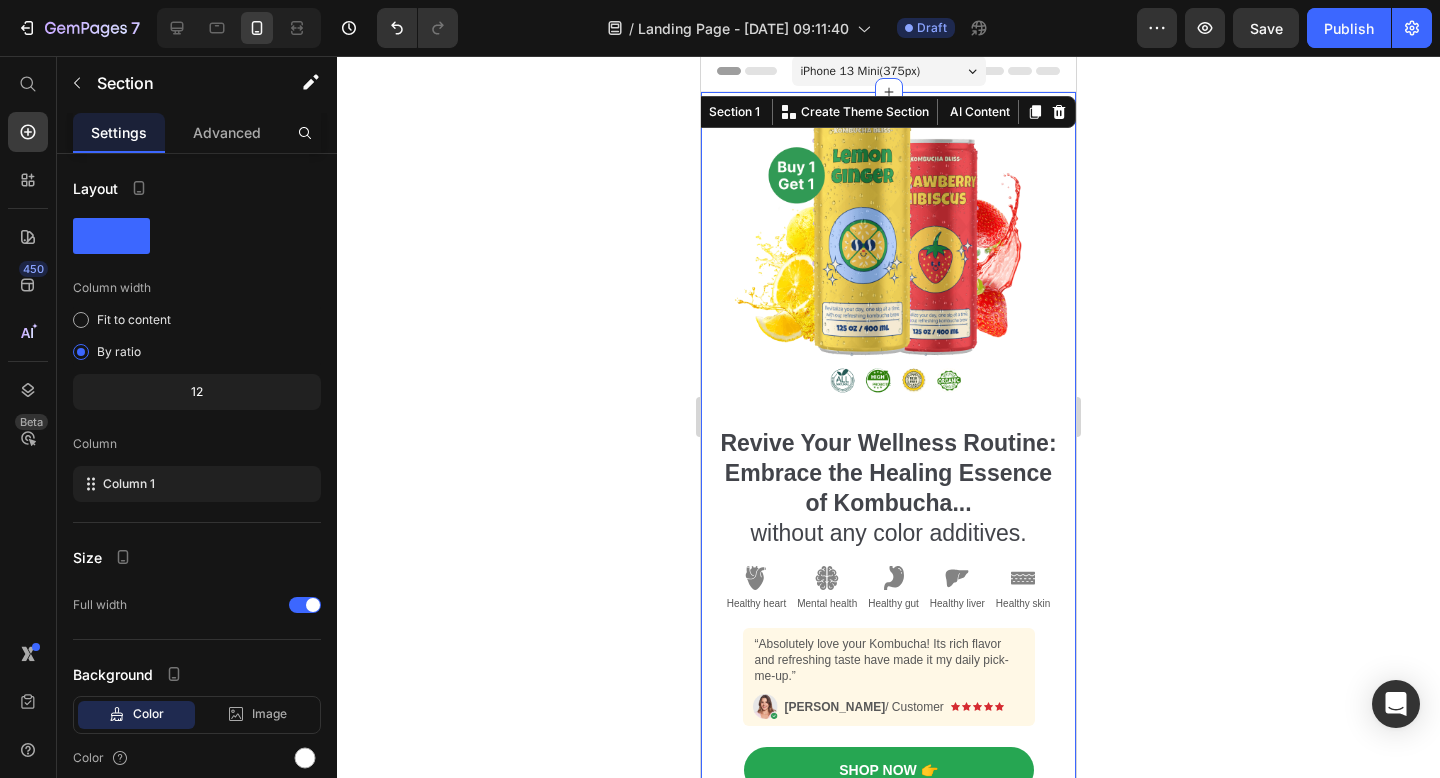 scroll, scrollTop: 3, scrollLeft: 0, axis: vertical 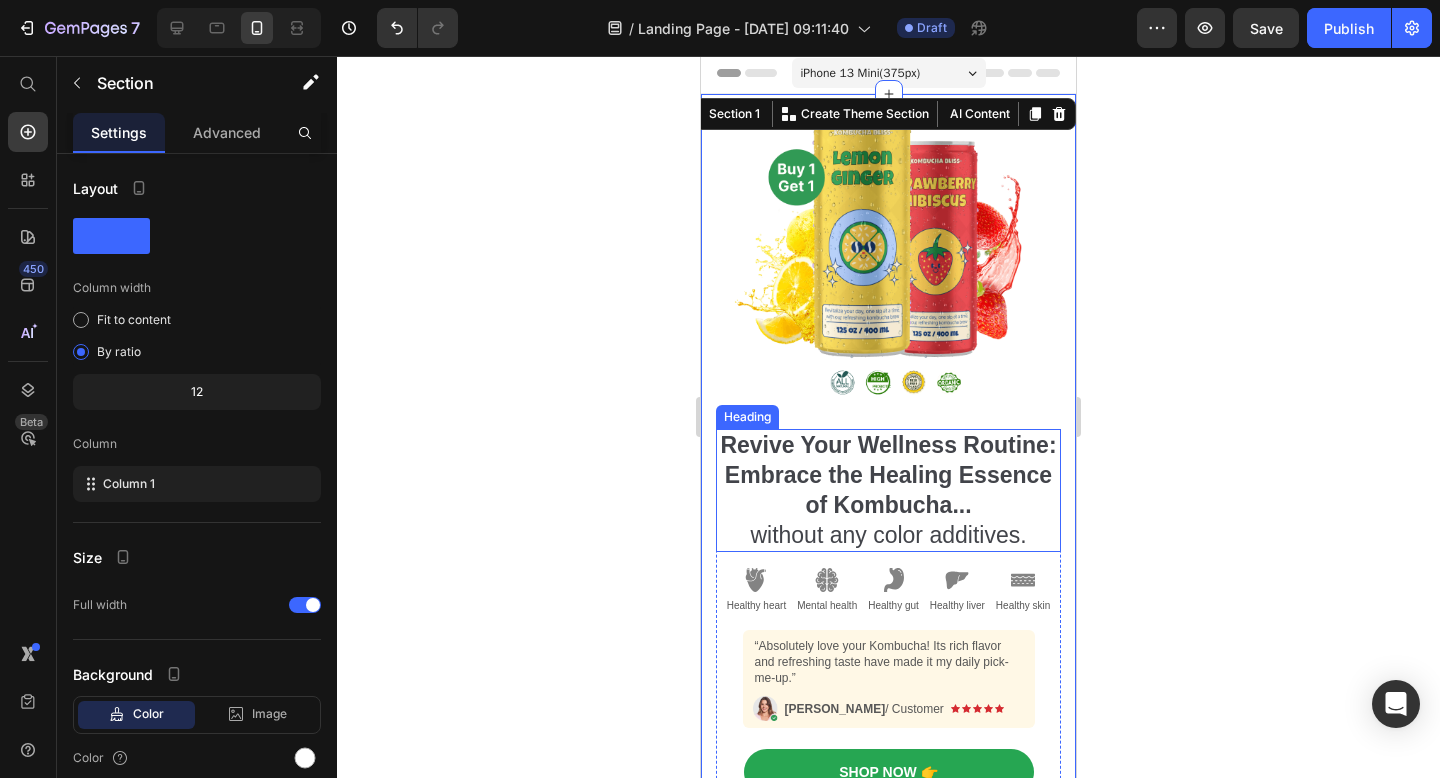 click on "Revive Your Wellness Routine: Embrace the Healing Essence of Kombucha..." at bounding box center (888, 475) 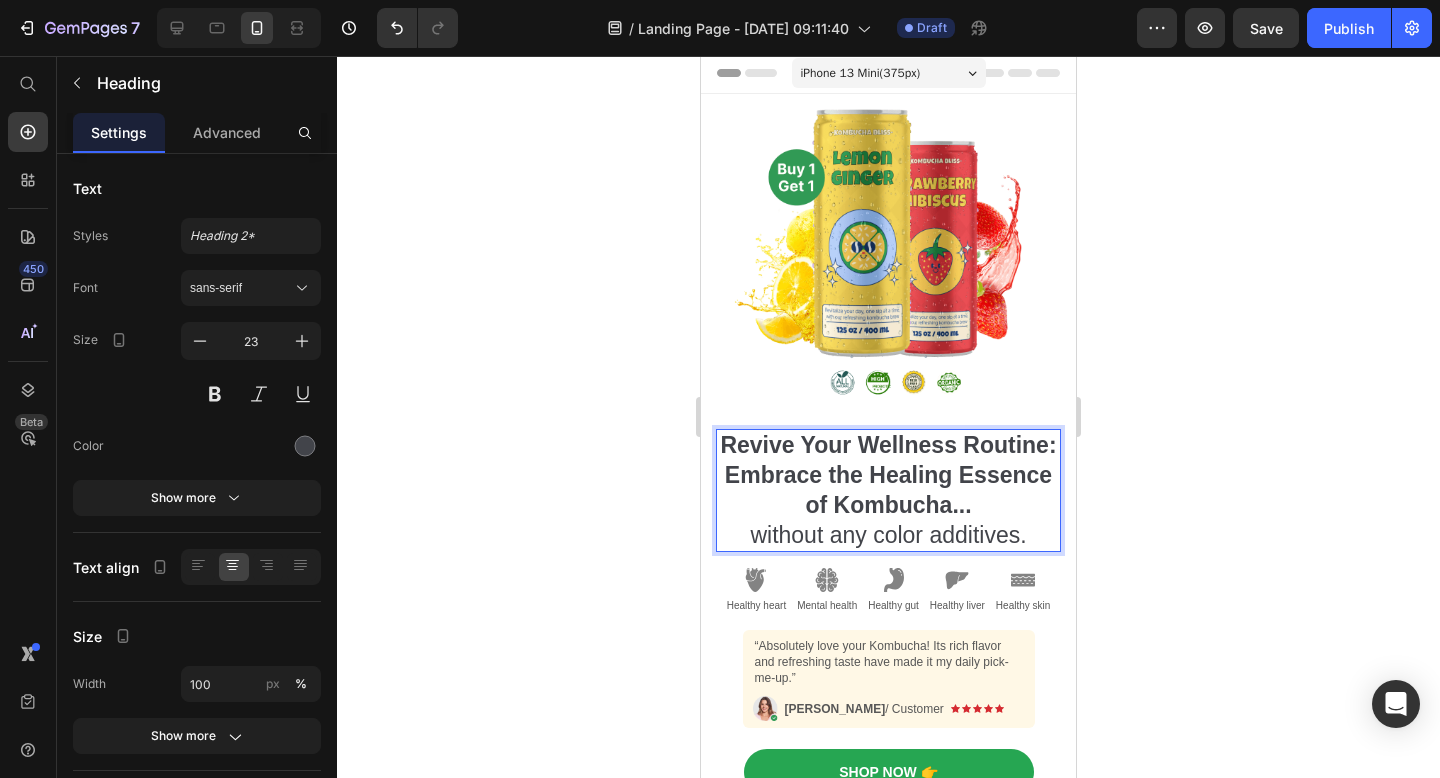 click on "Revive Your Wellness Routine: Embrace the Healing Essence of Kombucha..." at bounding box center (888, 475) 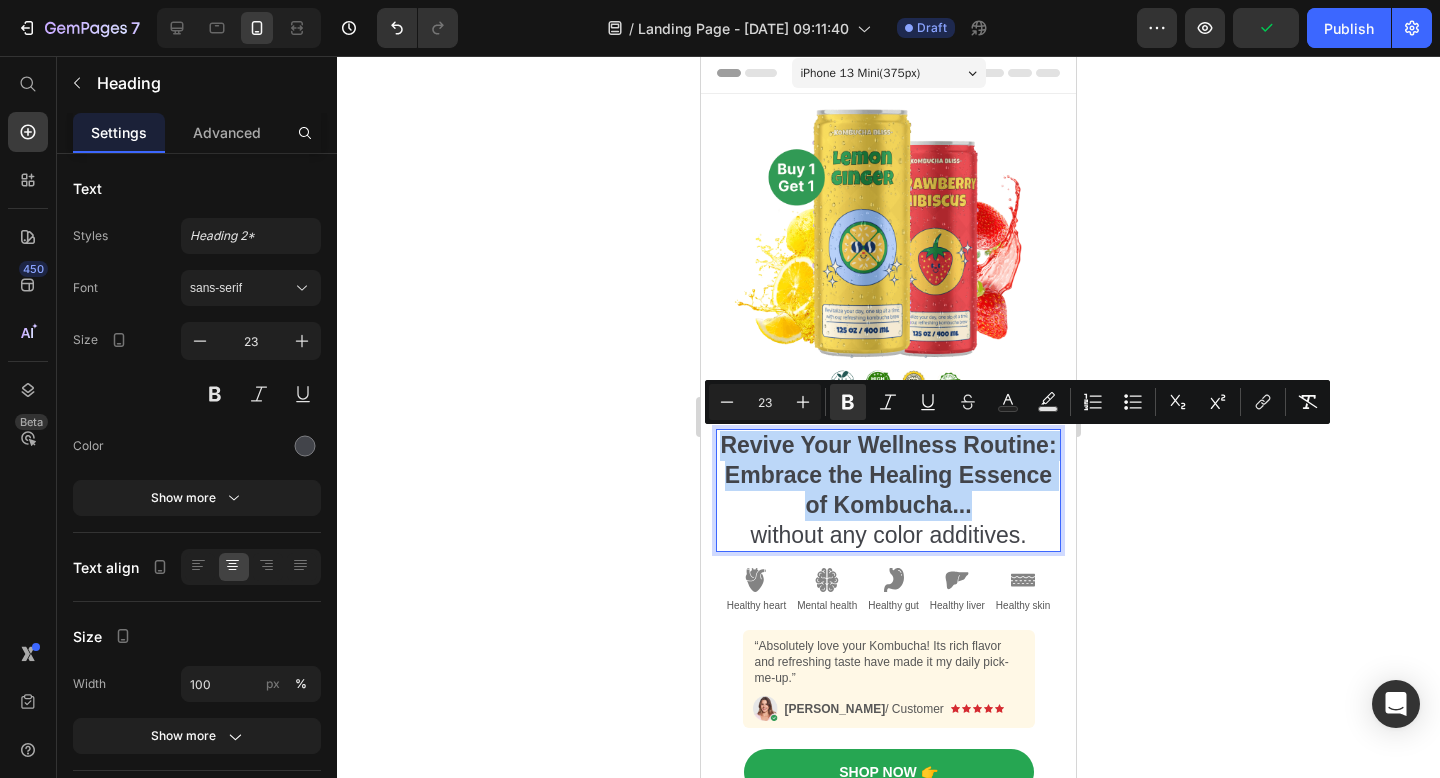 drag, startPoint x: 992, startPoint y: 503, endPoint x: 721, endPoint y: 446, distance: 276.9296 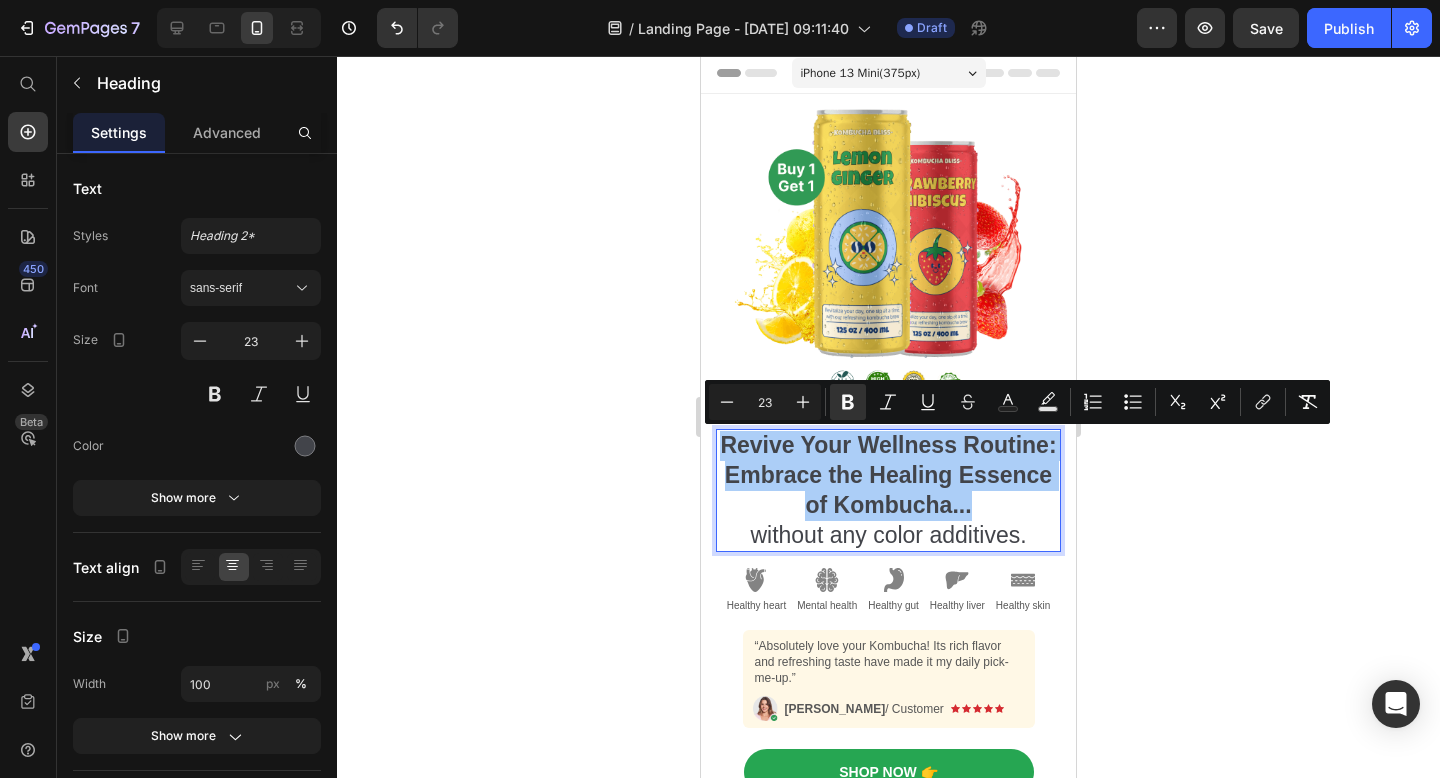 click 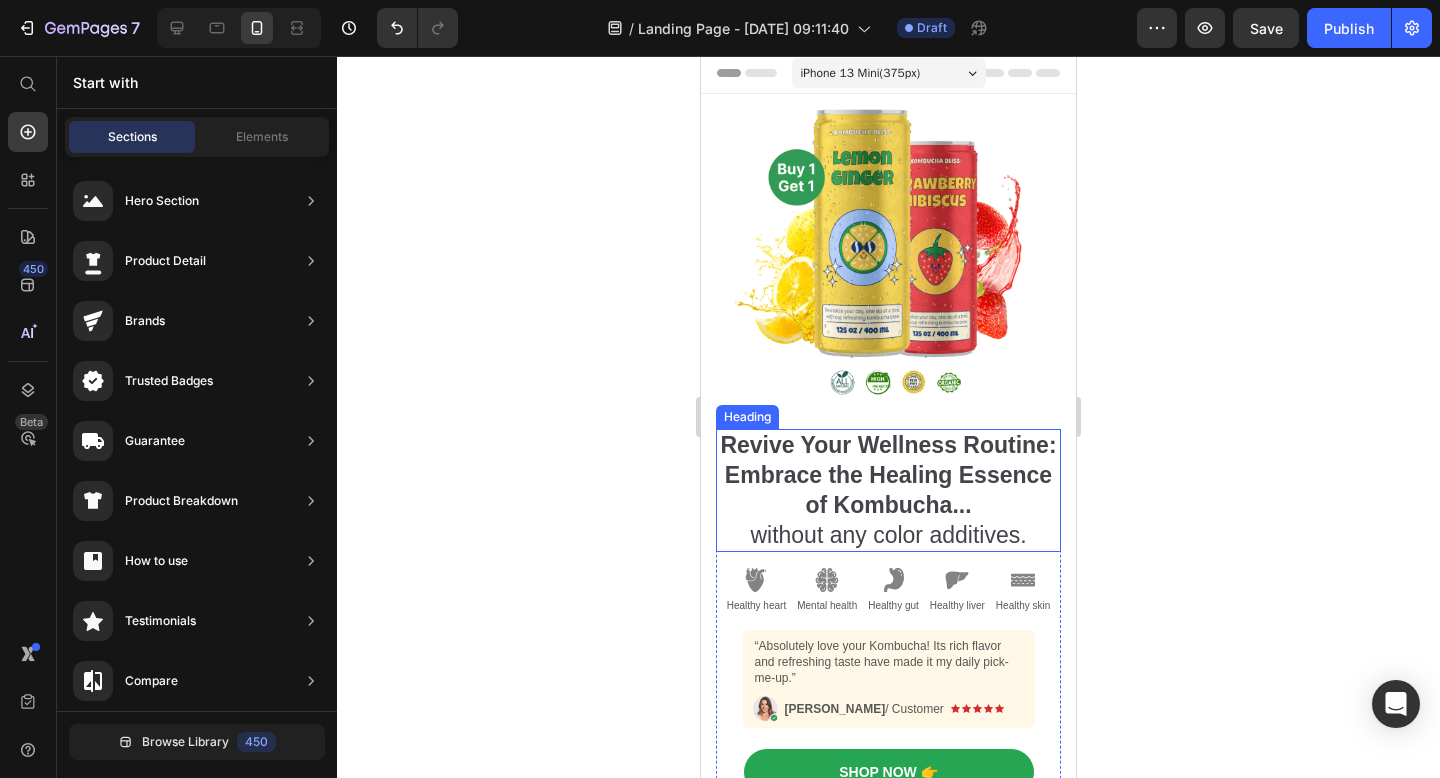 click on "⁠⁠⁠⁠⁠⁠⁠ Revive Your Wellness Routine: Embrace the Healing Essence of Kombucha... without any color additives." at bounding box center (888, 491) 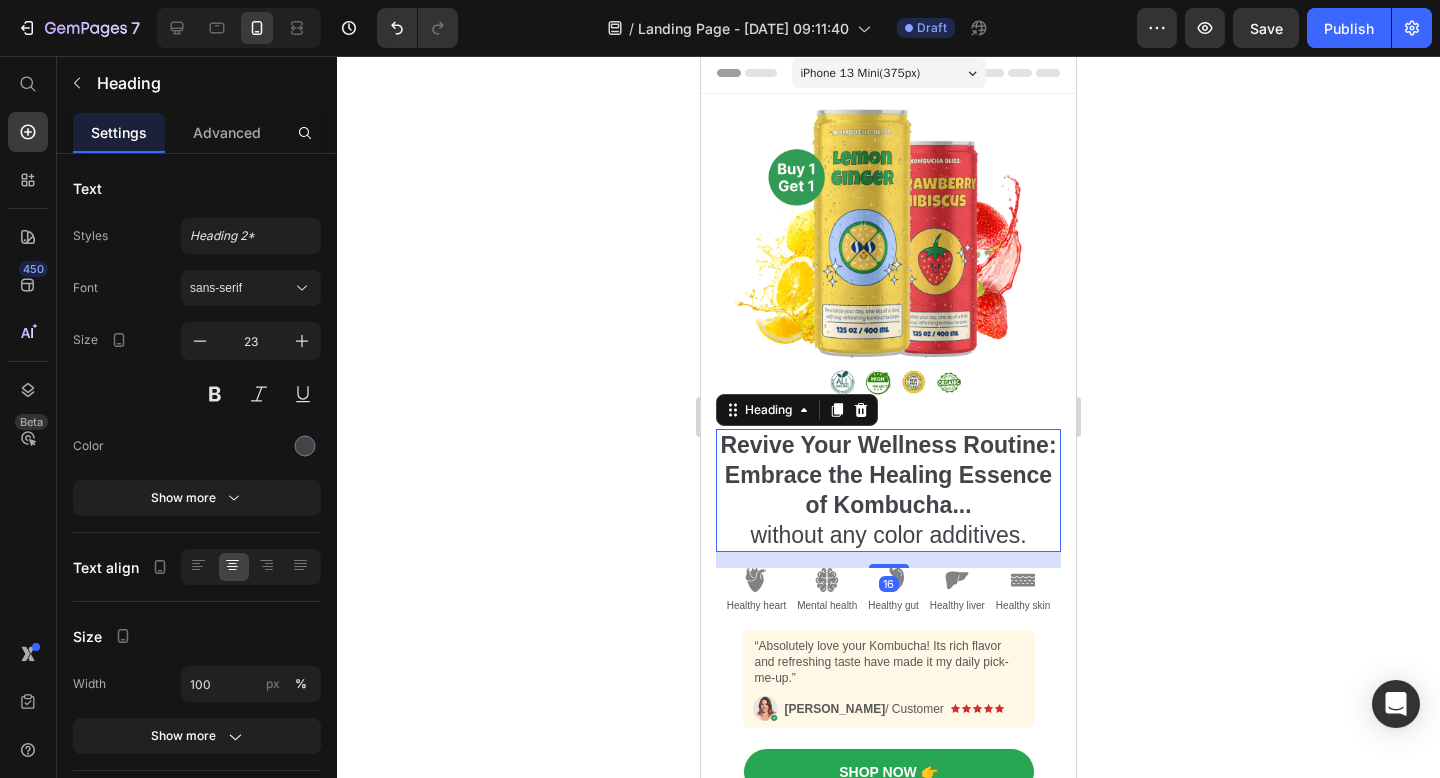 click on "Revive Your Wellness Routine: Embrace the Healing Essence of Kombucha..." at bounding box center (888, 475) 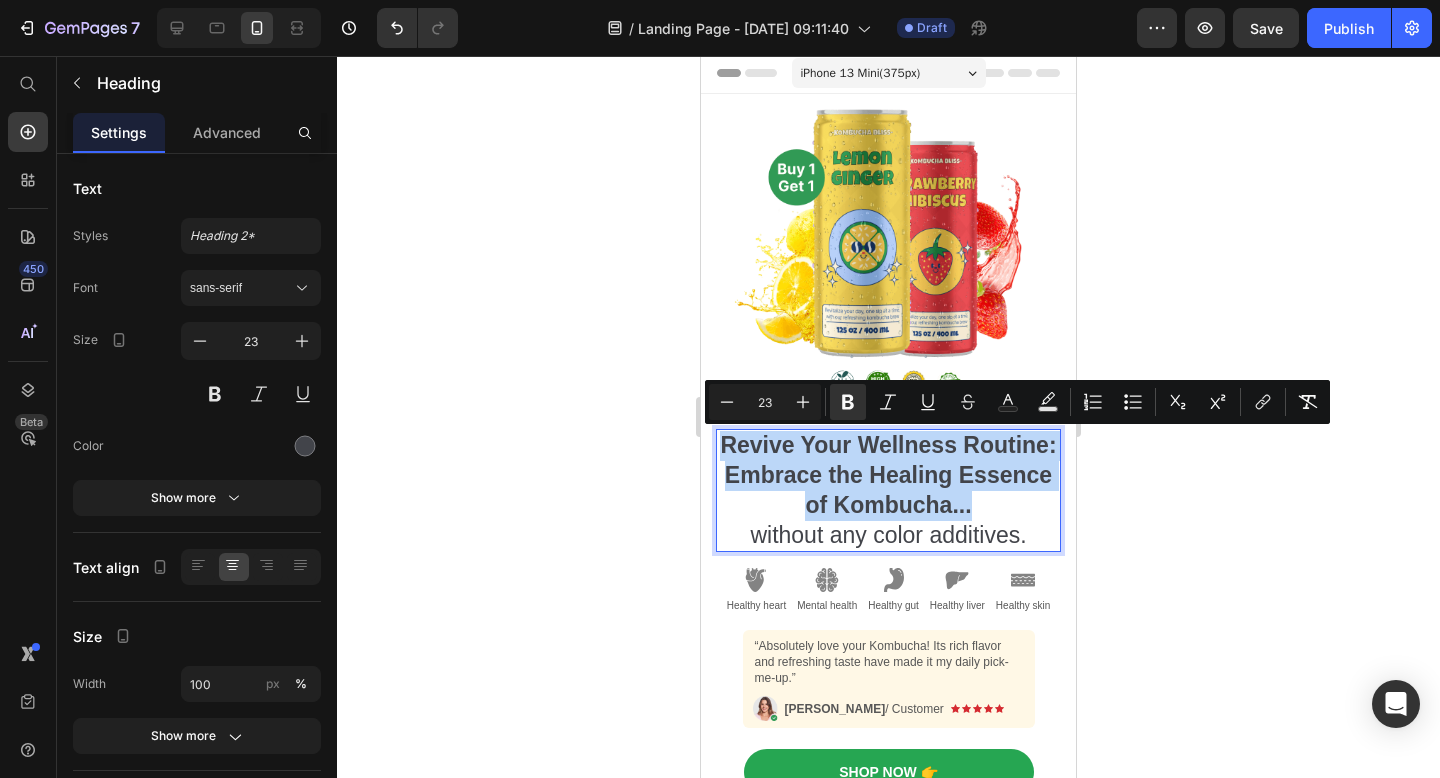 drag, startPoint x: 979, startPoint y: 505, endPoint x: 726, endPoint y: 428, distance: 264.45795 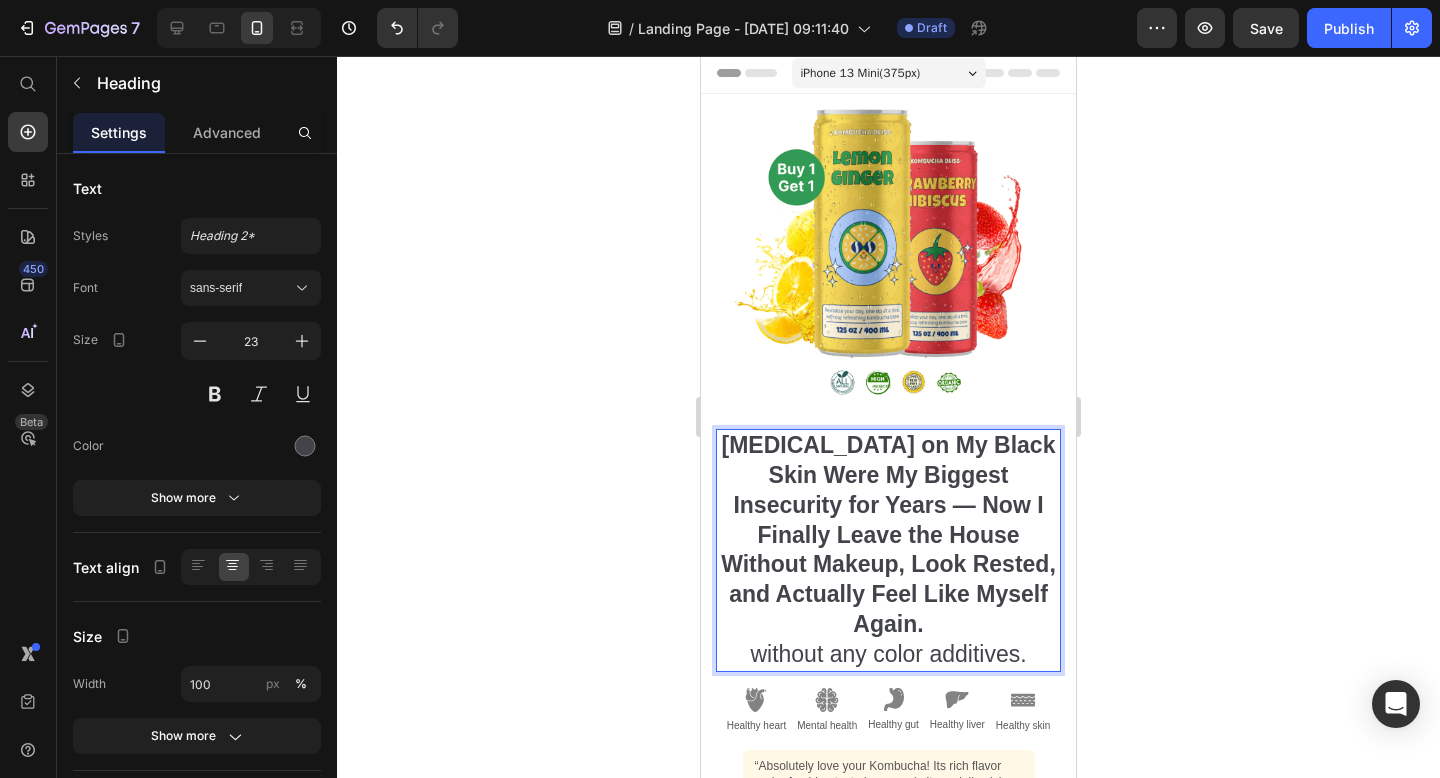click on "Dark Circles on My Black Skin Were My Biggest Insecurity for Years — Now I Finally Leave the House Without Makeup, Look Rested, and Actually Feel Like Myself Again. without any color additives." at bounding box center (888, 550) 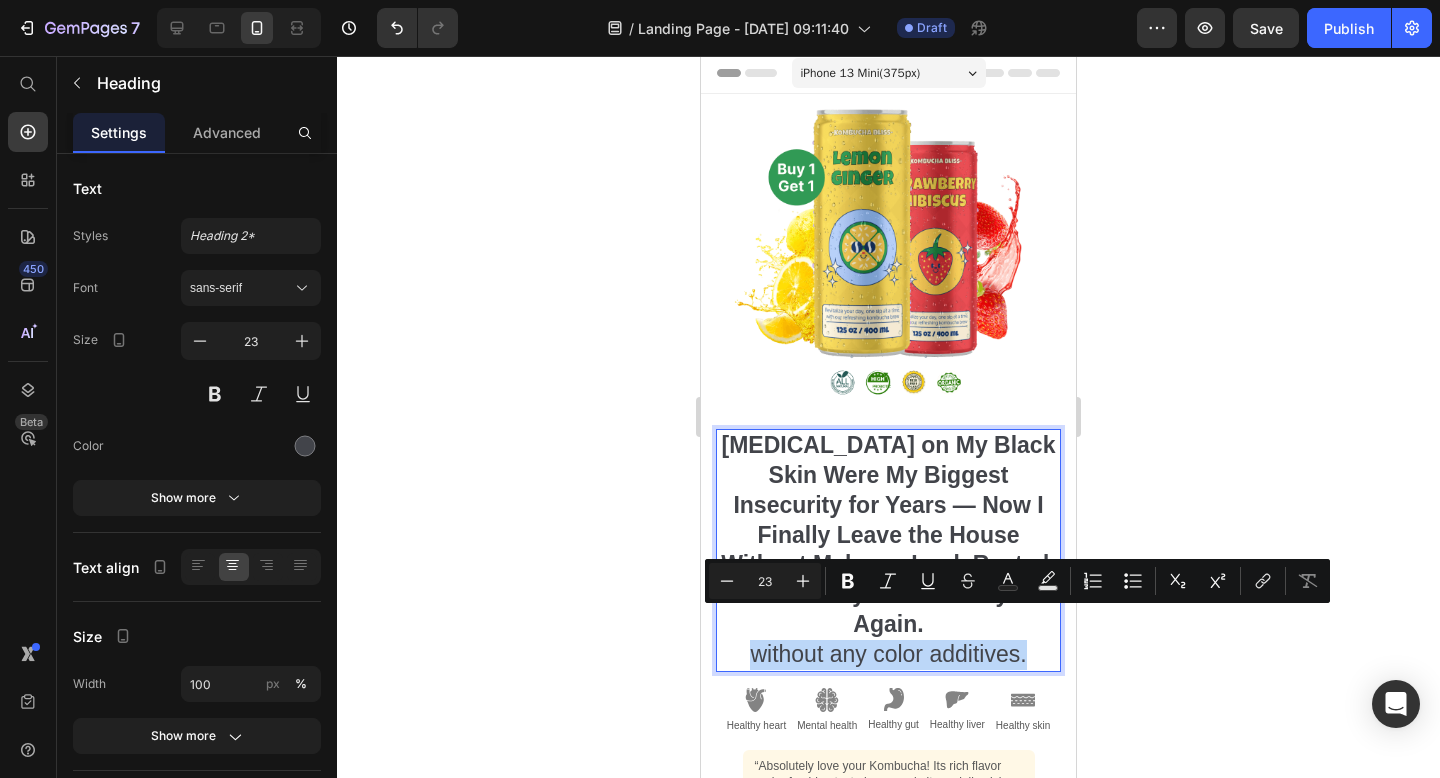 drag, startPoint x: 1042, startPoint y: 626, endPoint x: 739, endPoint y: 626, distance: 303 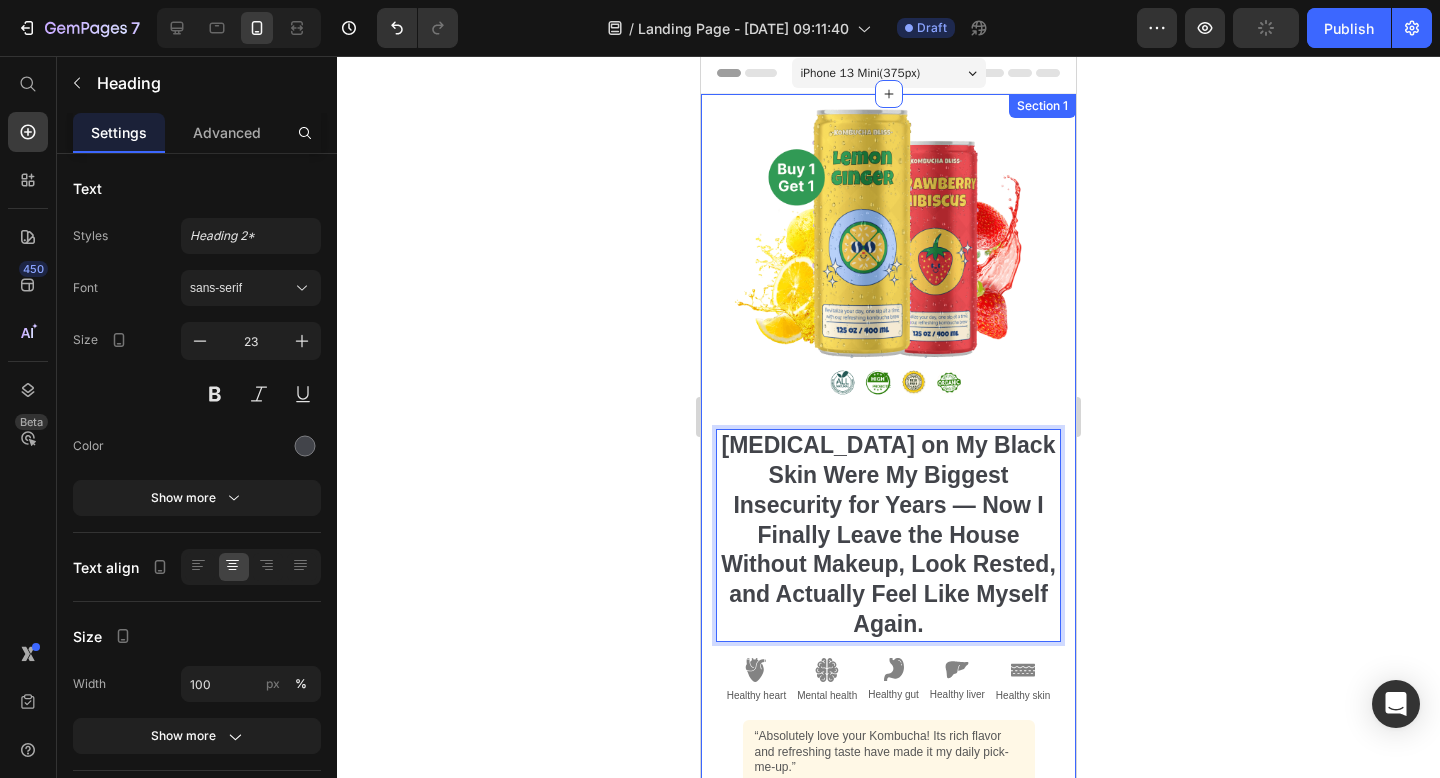 click 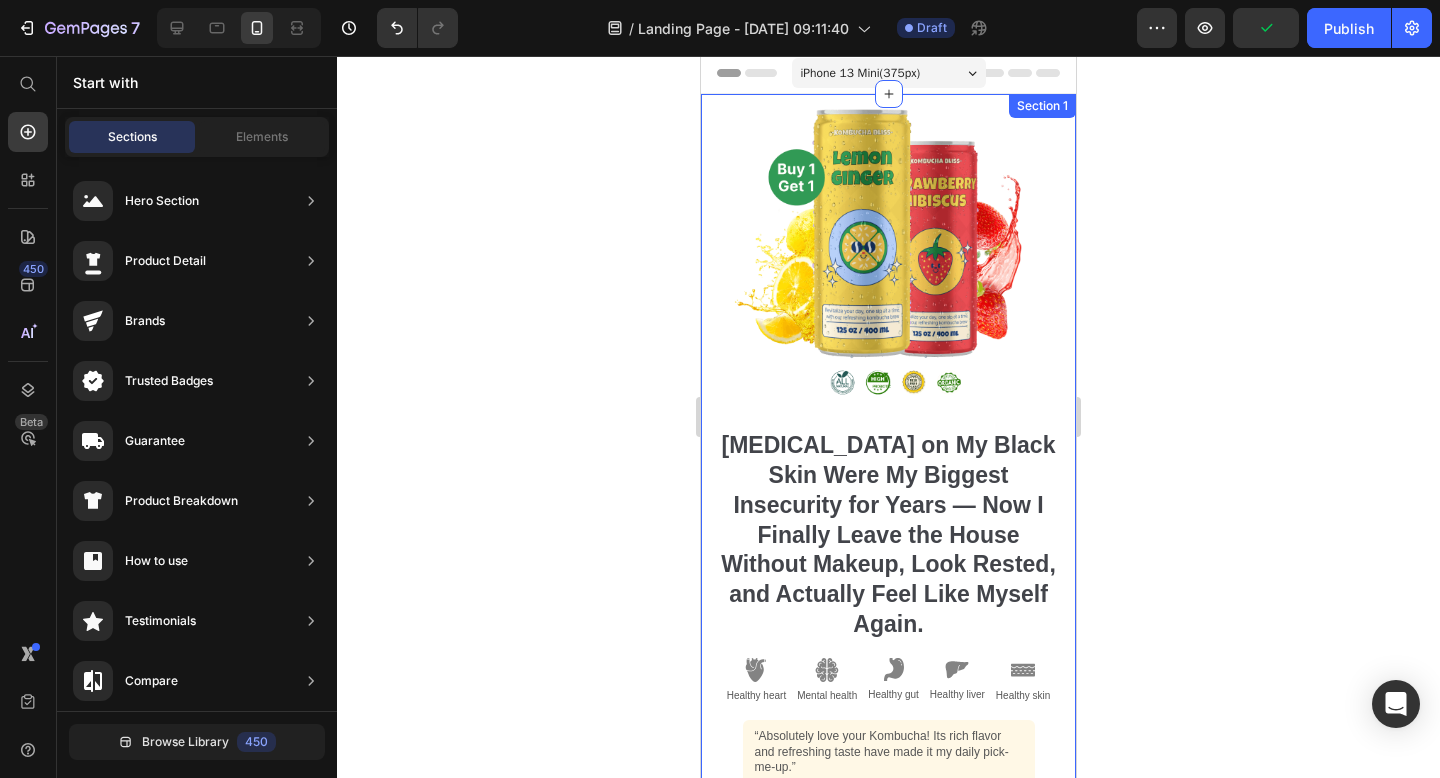 click on "⁠⁠⁠⁠⁠⁠⁠ Dark Circles on My Black Skin Were My Biggest Insecurity for Years — Now I Finally Leave the House Without Makeup, Look Rested, and Actually Feel Like Myself Again. Heading Embark on a revitalizing journey with each sip of our refreshing kombucha brew, energizing your day. Let the crisp, effervescent flavors awaken your senses, offering a moment of pure refreshment & vitality. Text Block
Shop Now   Button Image Healthy heart Text Block Image Mental health Text Block Image Healthy gut Text Block Image Healthy liver Text Block Image Healthy skin Text Block Row Image “Absolutely love your Kombucha! Its rich flavor and refreshing taste have made it my daily pick-me-up.” Text Block Image Icon Icon Icon Icon Icon Icon List Emily  / Customer Text Block Row Row Shop Now   👉    Button Row Image Row Section 1" at bounding box center [888, 503] 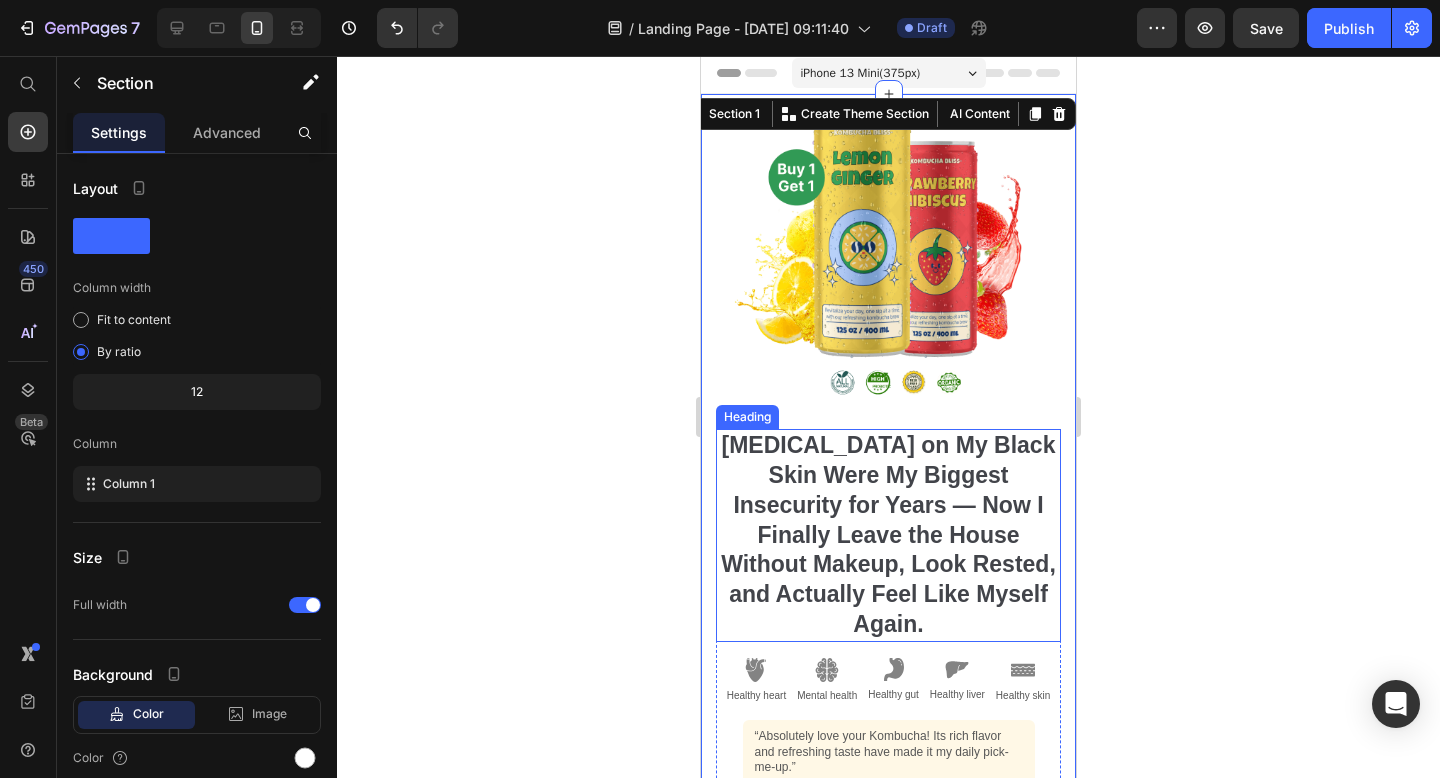 click on "[MEDICAL_DATA] on My Black Skin Were My Biggest Insecurity for Years — Now I Finally Leave the House Without Makeup, Look Rested, and Actually Feel Like Myself Again." at bounding box center [888, 534] 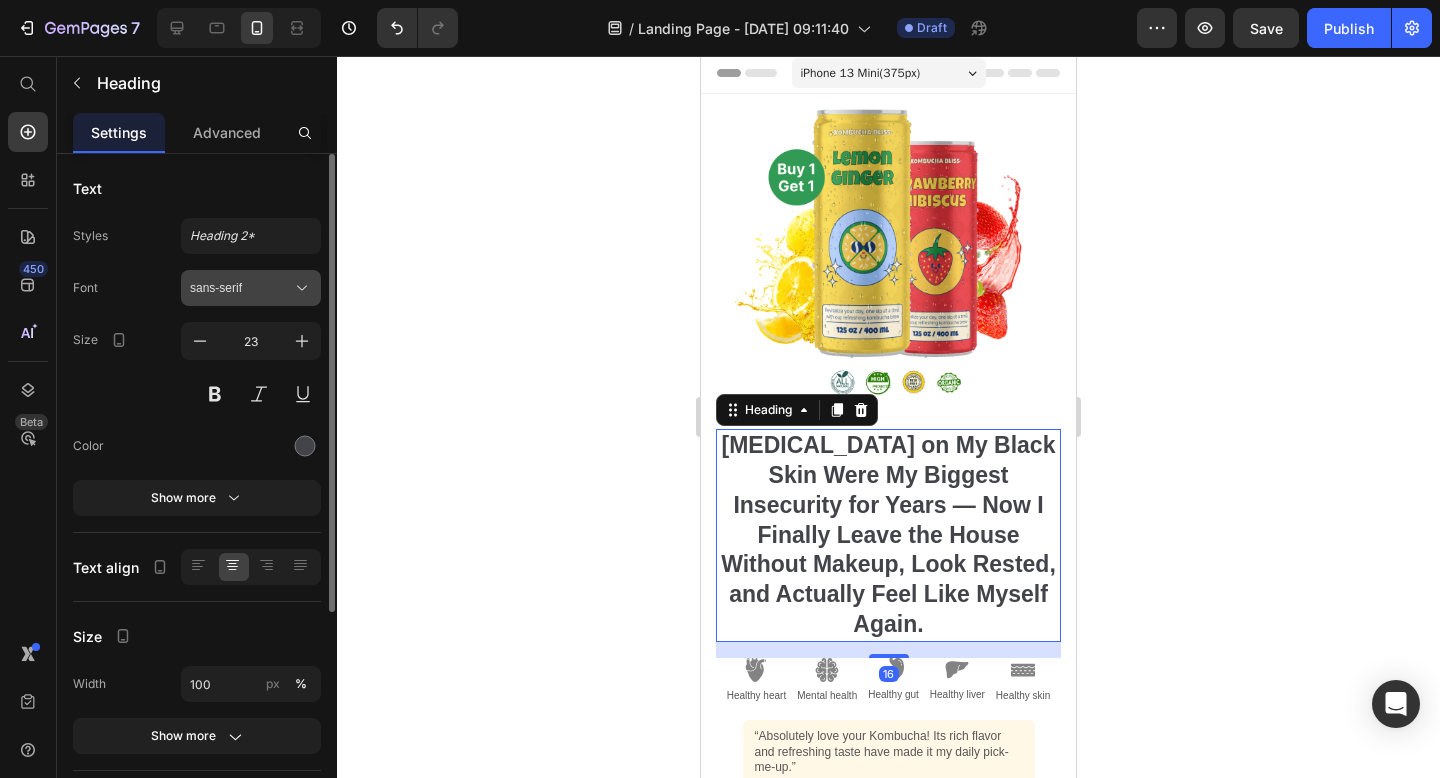click on "sans-serif" at bounding box center [241, 288] 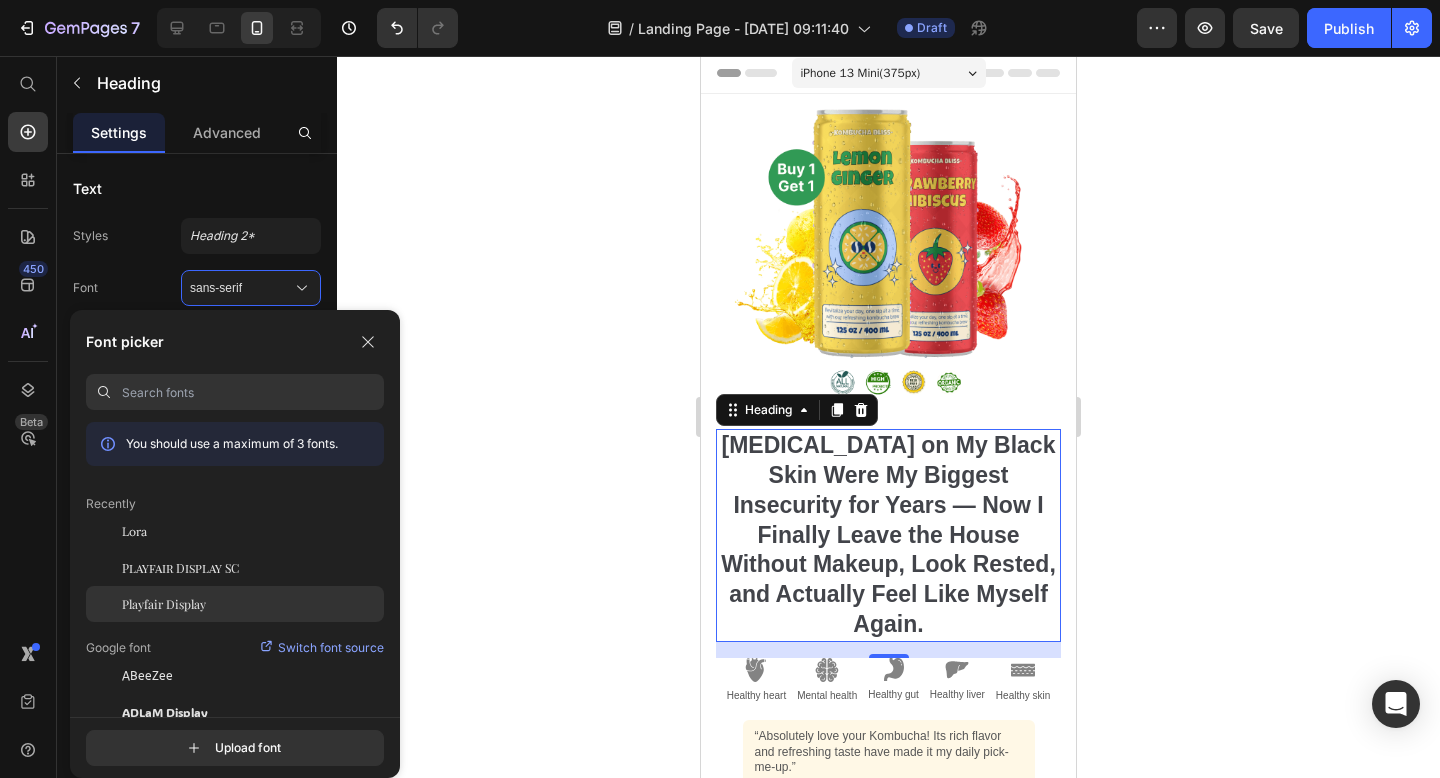 click on "Playfair Display" 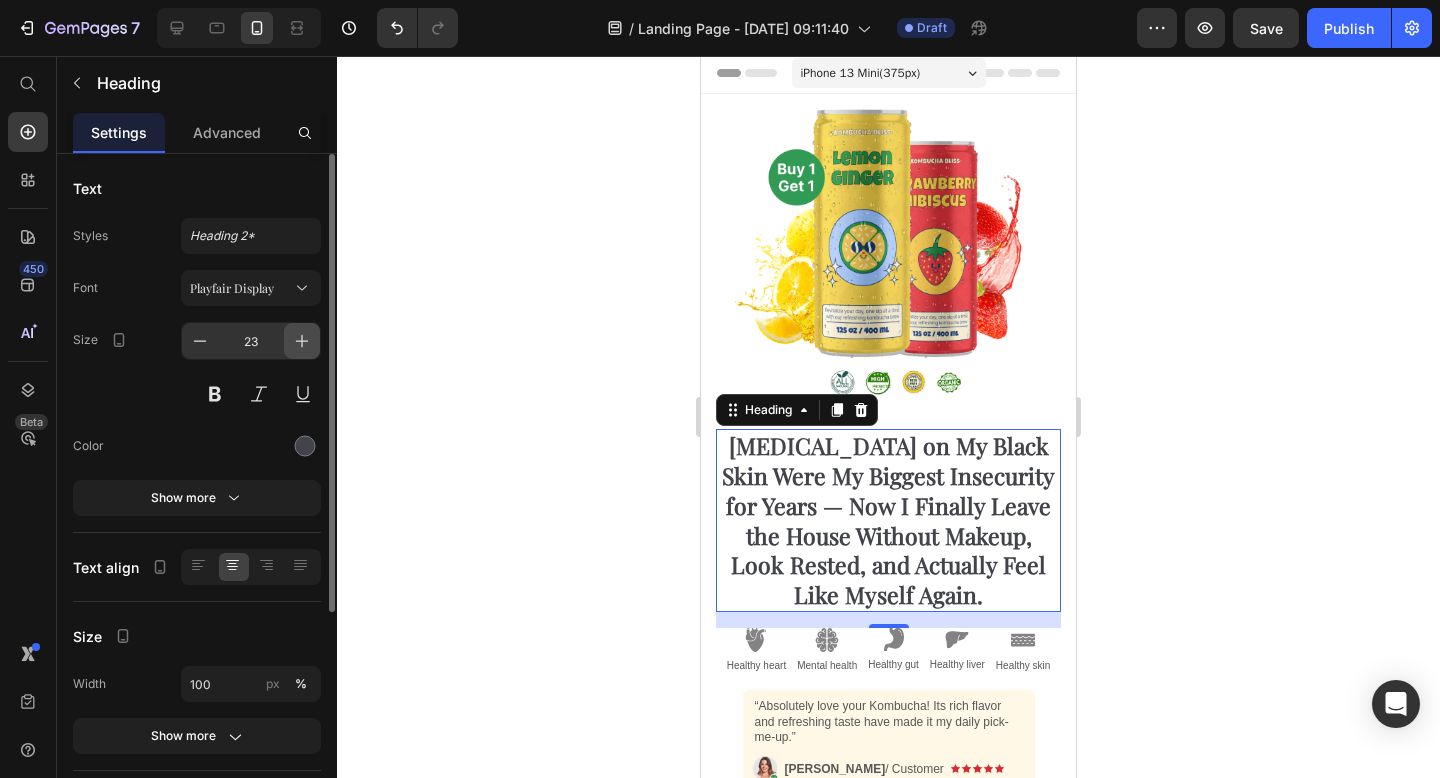 click 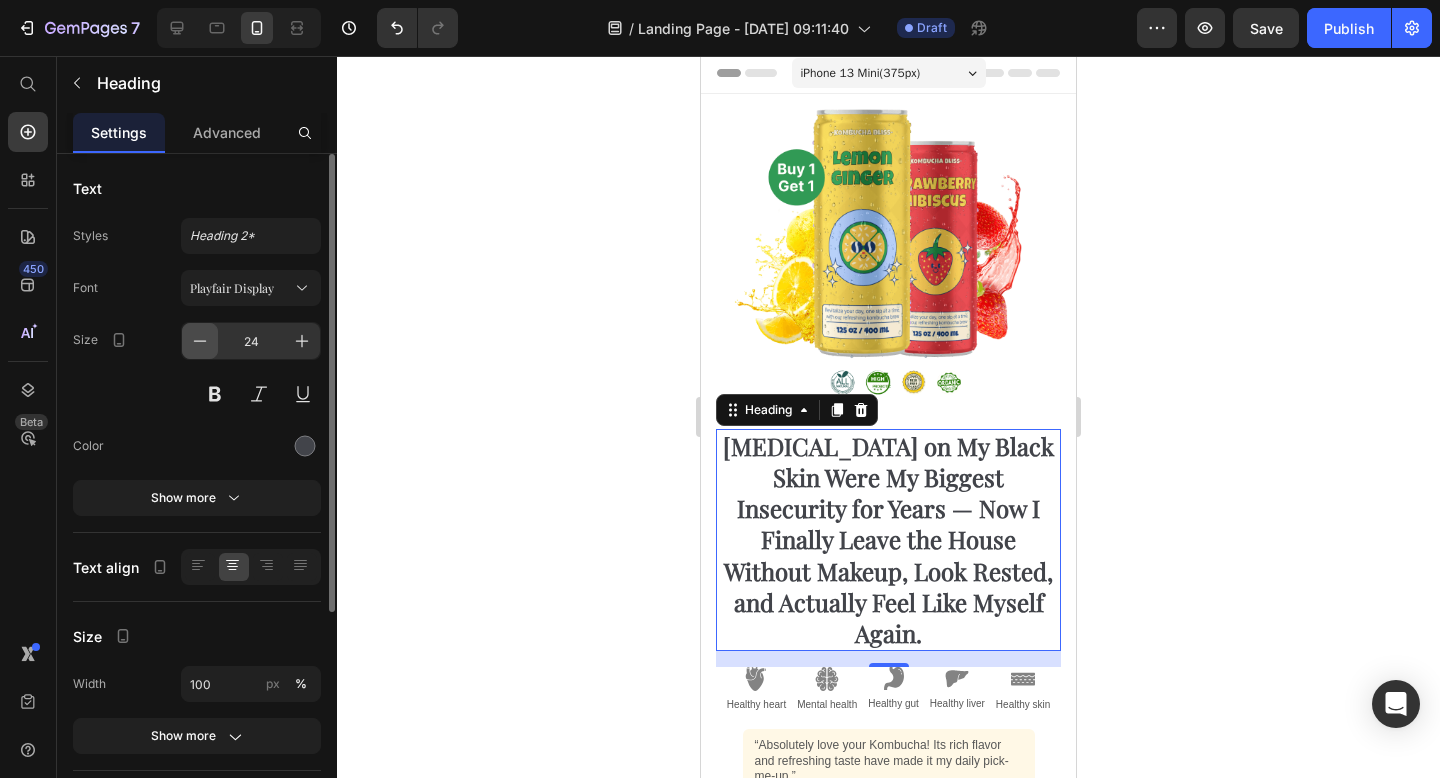 click 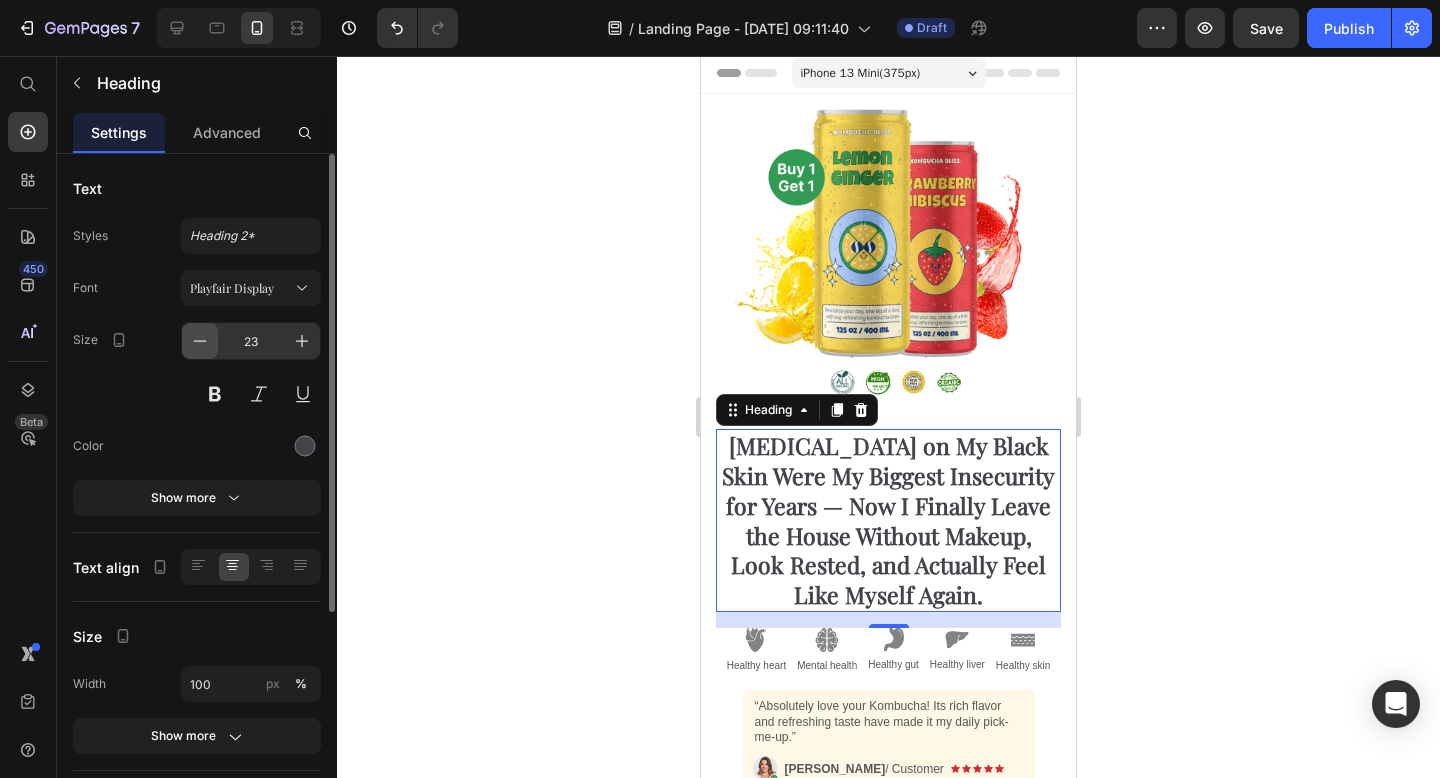 click 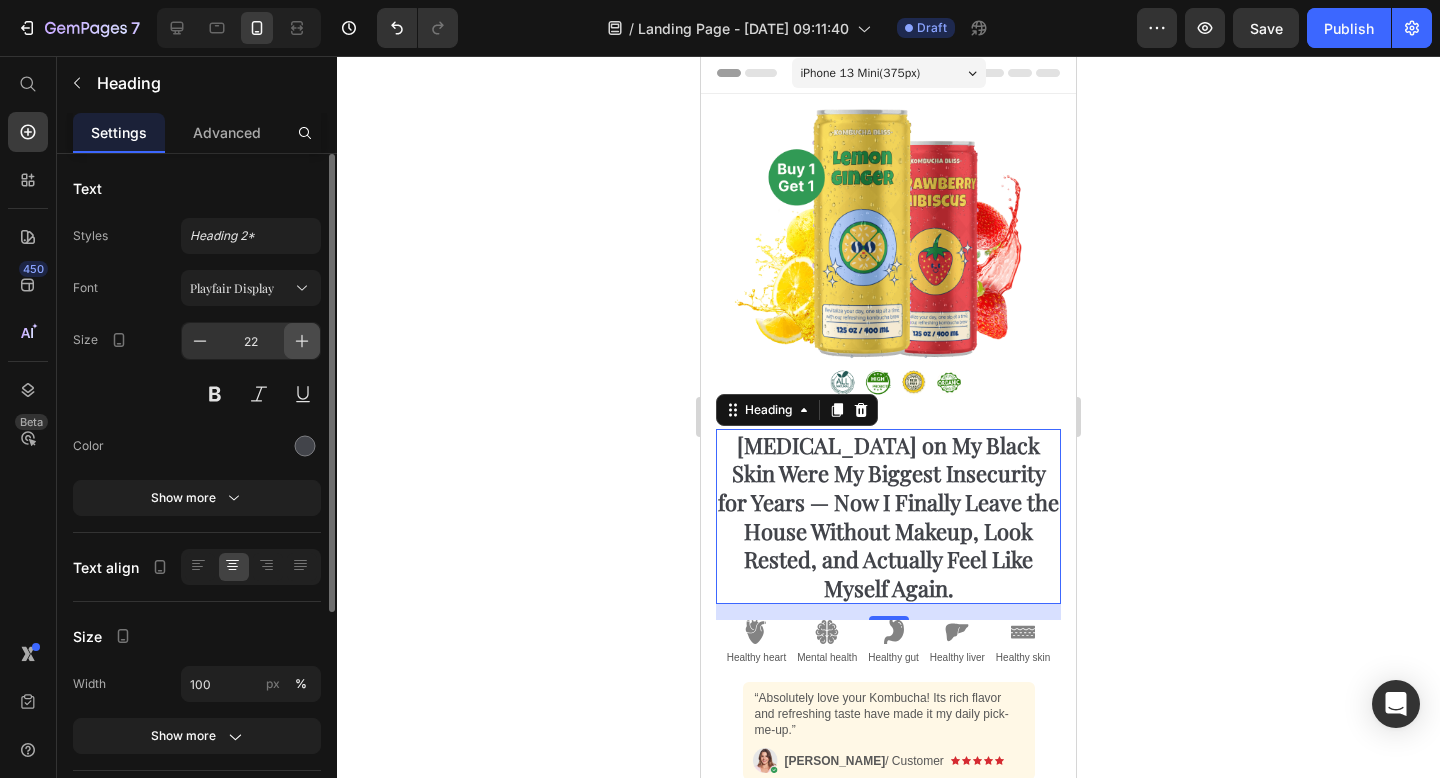 click 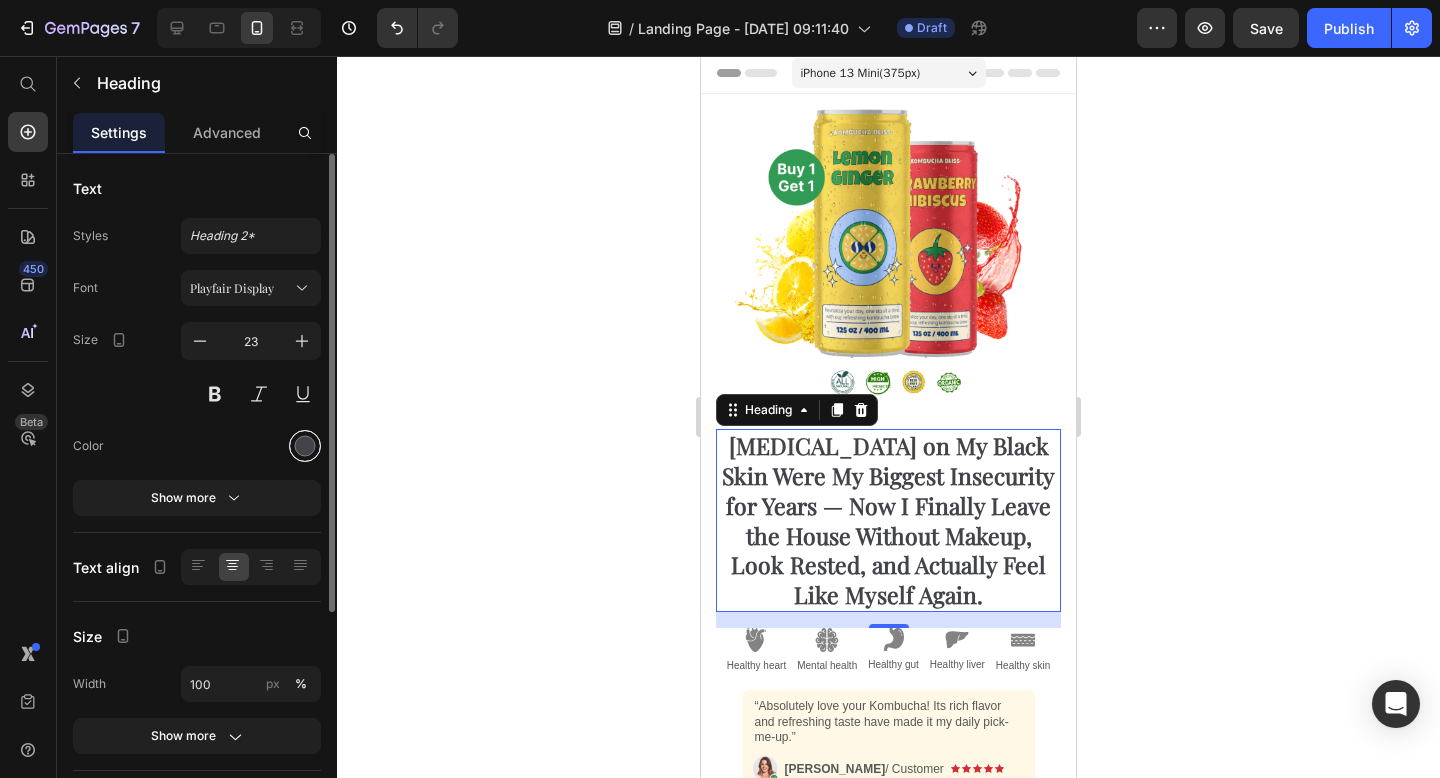 click at bounding box center [305, 446] 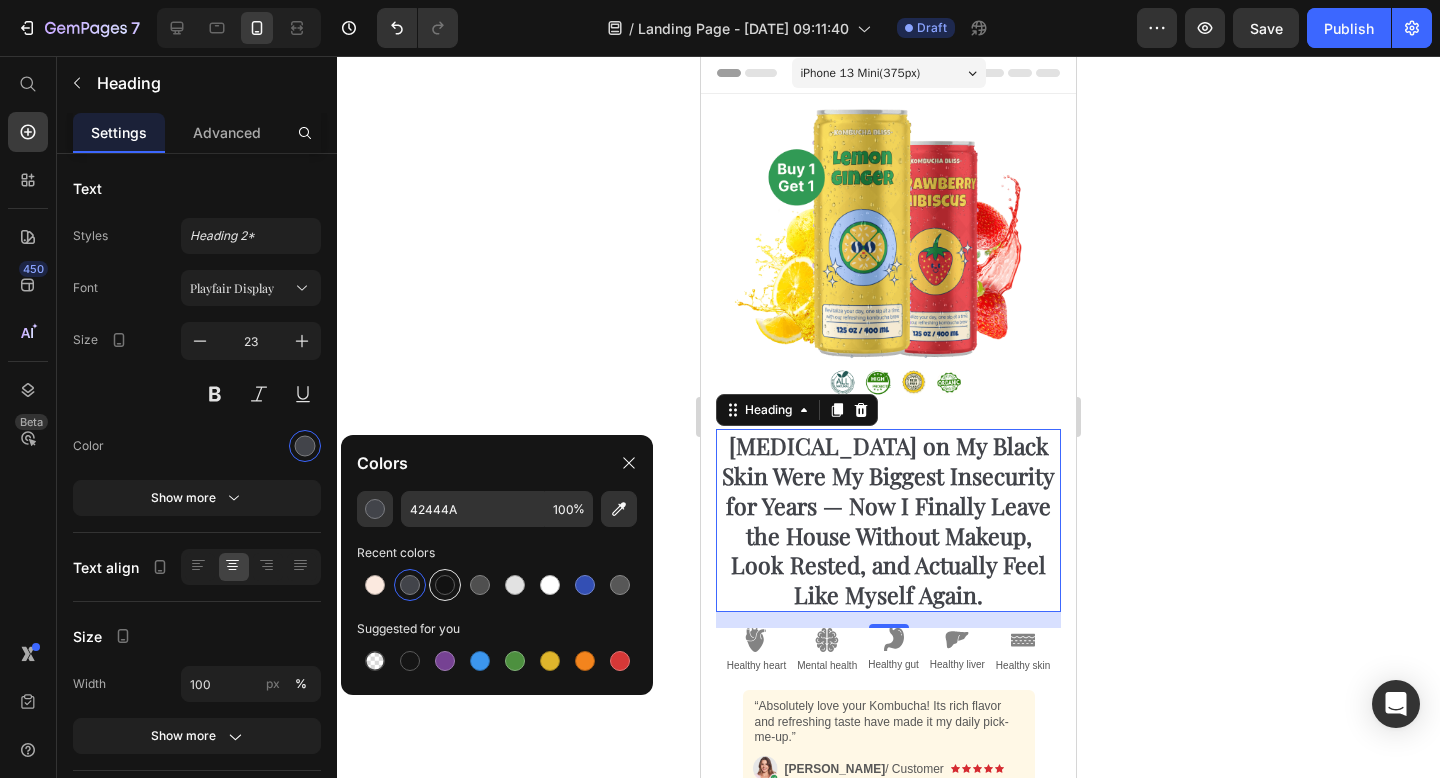click at bounding box center [445, 585] 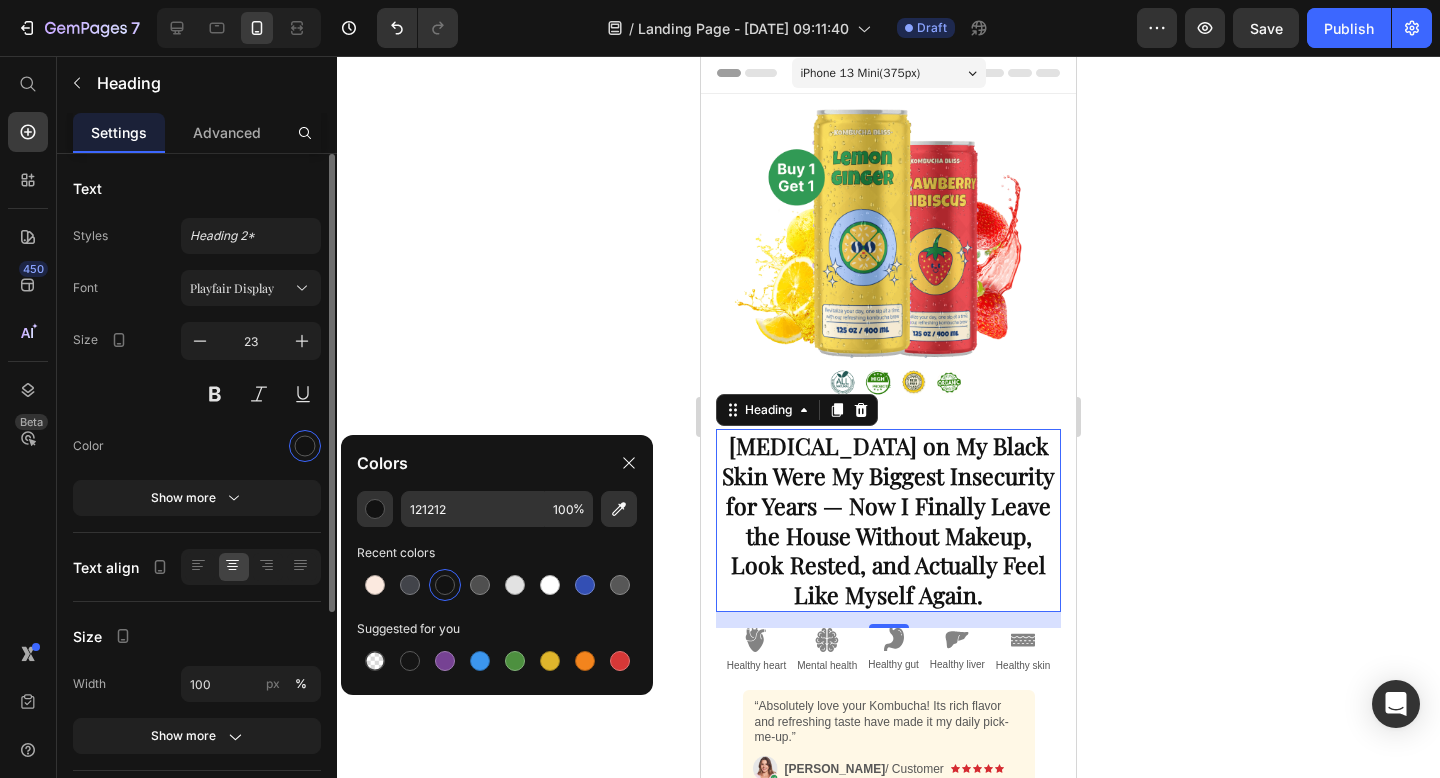 click on "Font Playfair Display Size 23 Color Show more" at bounding box center (197, 393) 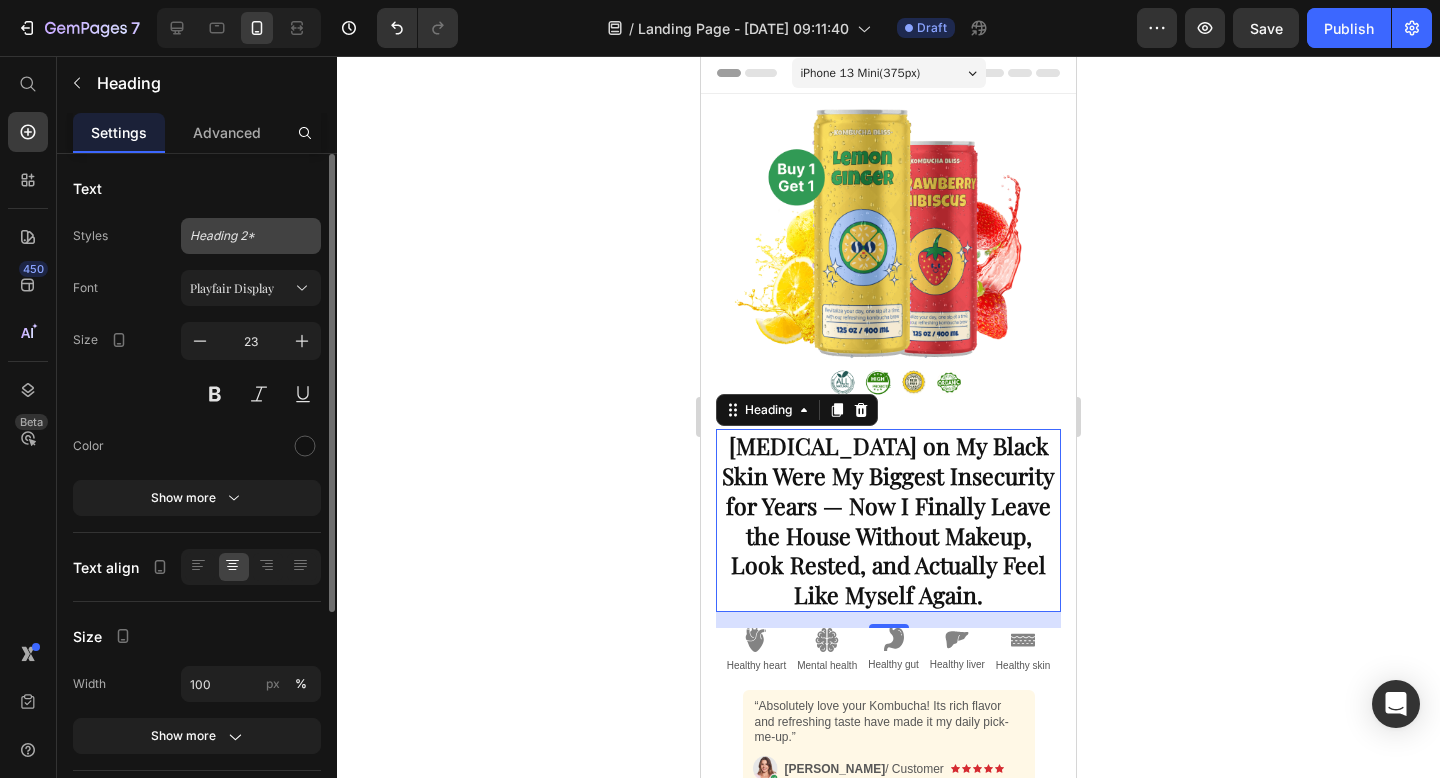 click on "Heading 2*" at bounding box center [251, 236] 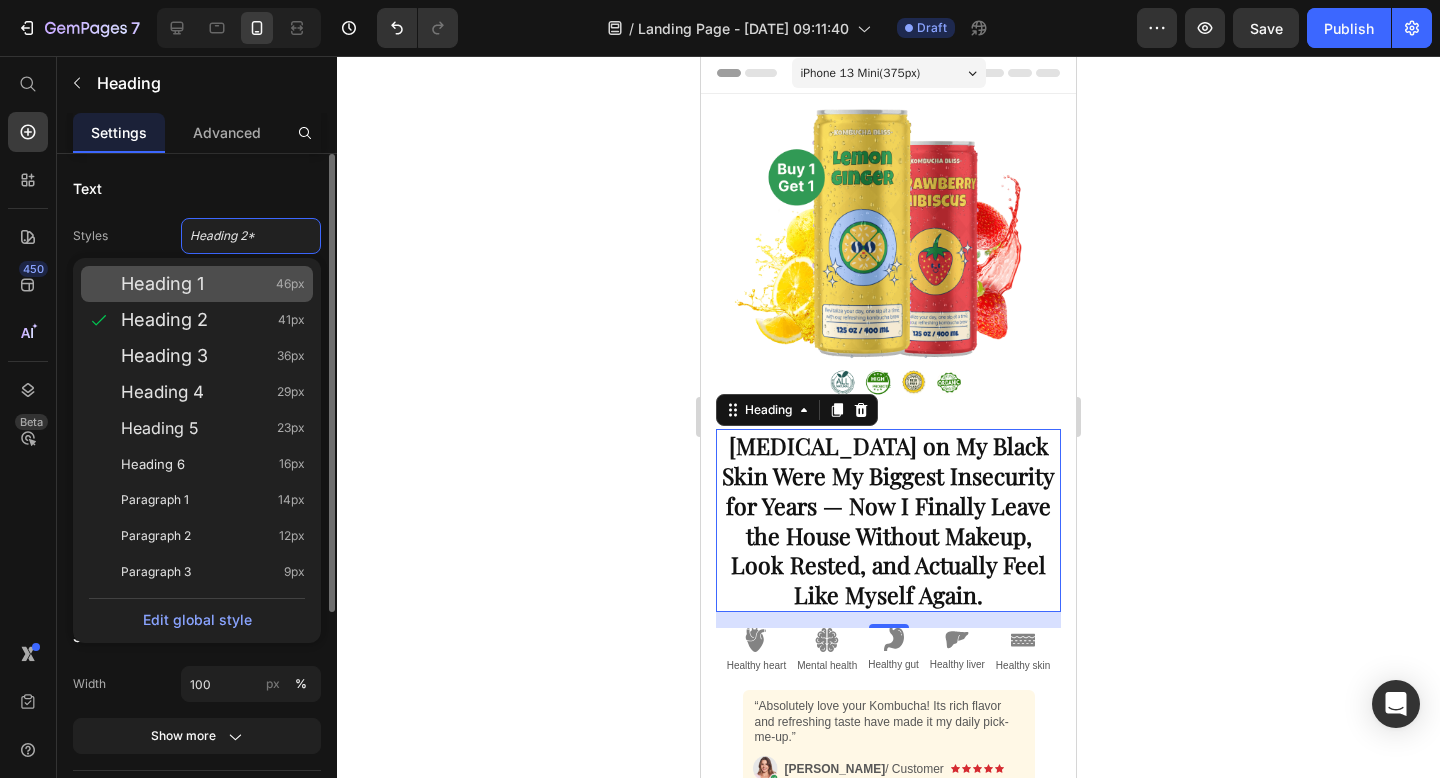 click on "Heading 1 46px" at bounding box center [213, 284] 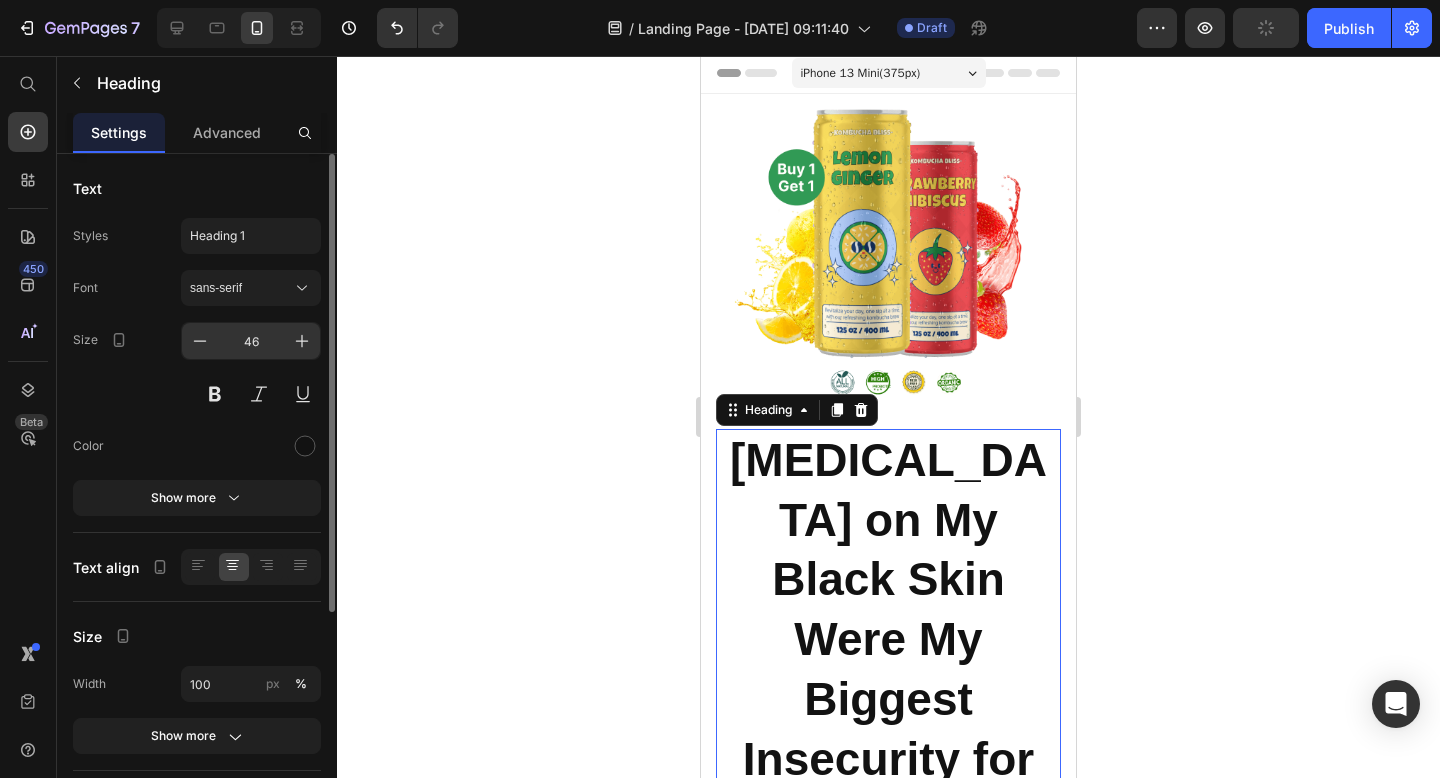 click on "46" at bounding box center [251, 341] 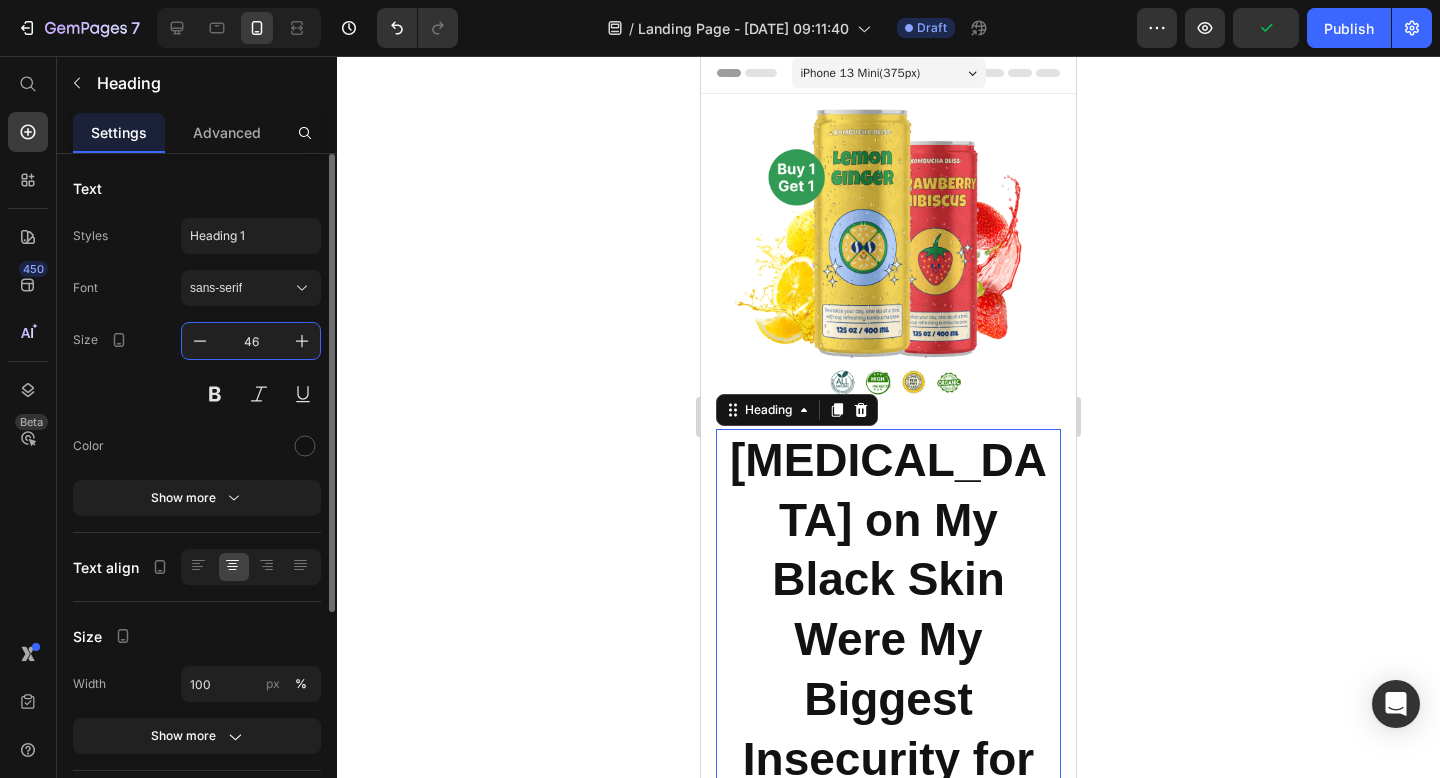 click on "46" at bounding box center [251, 341] 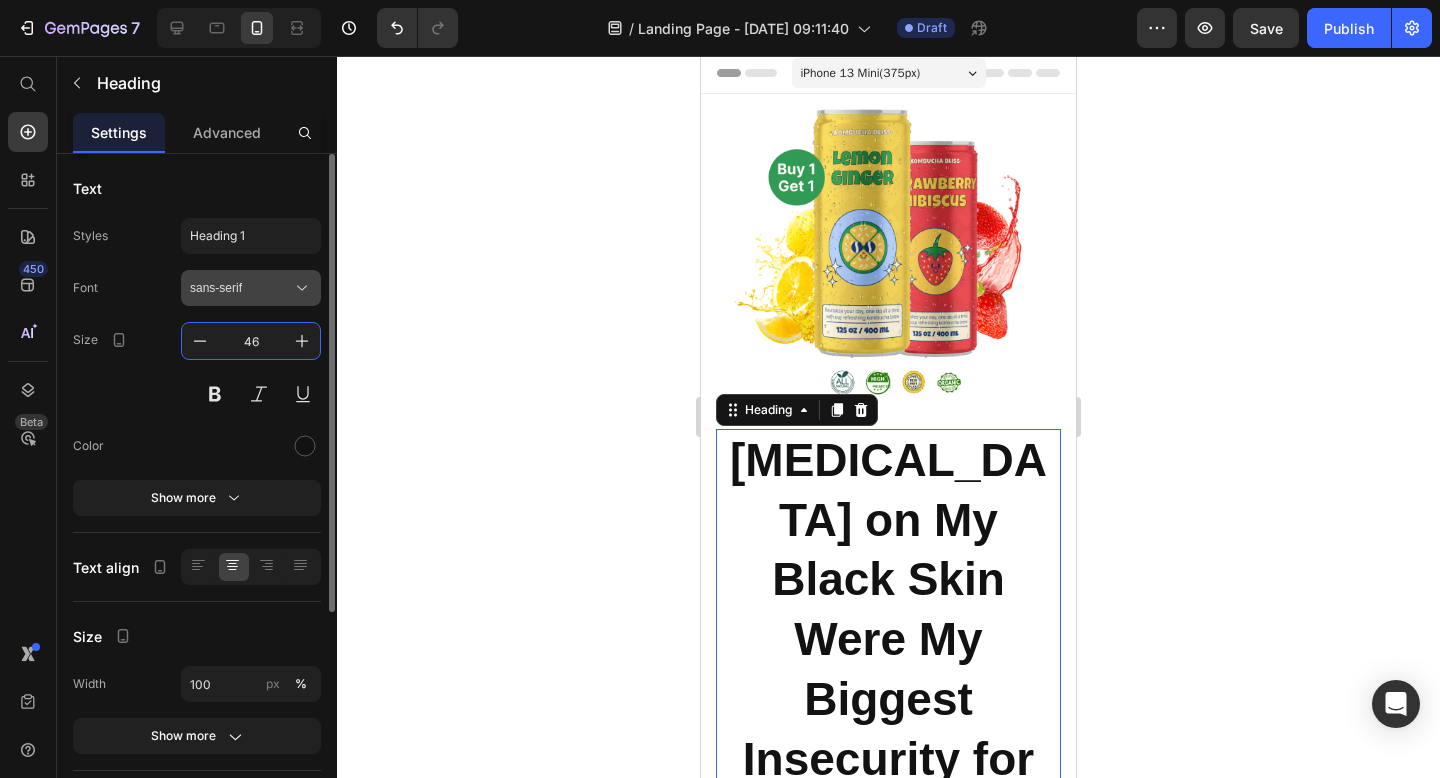 click on "sans-serif" at bounding box center (241, 288) 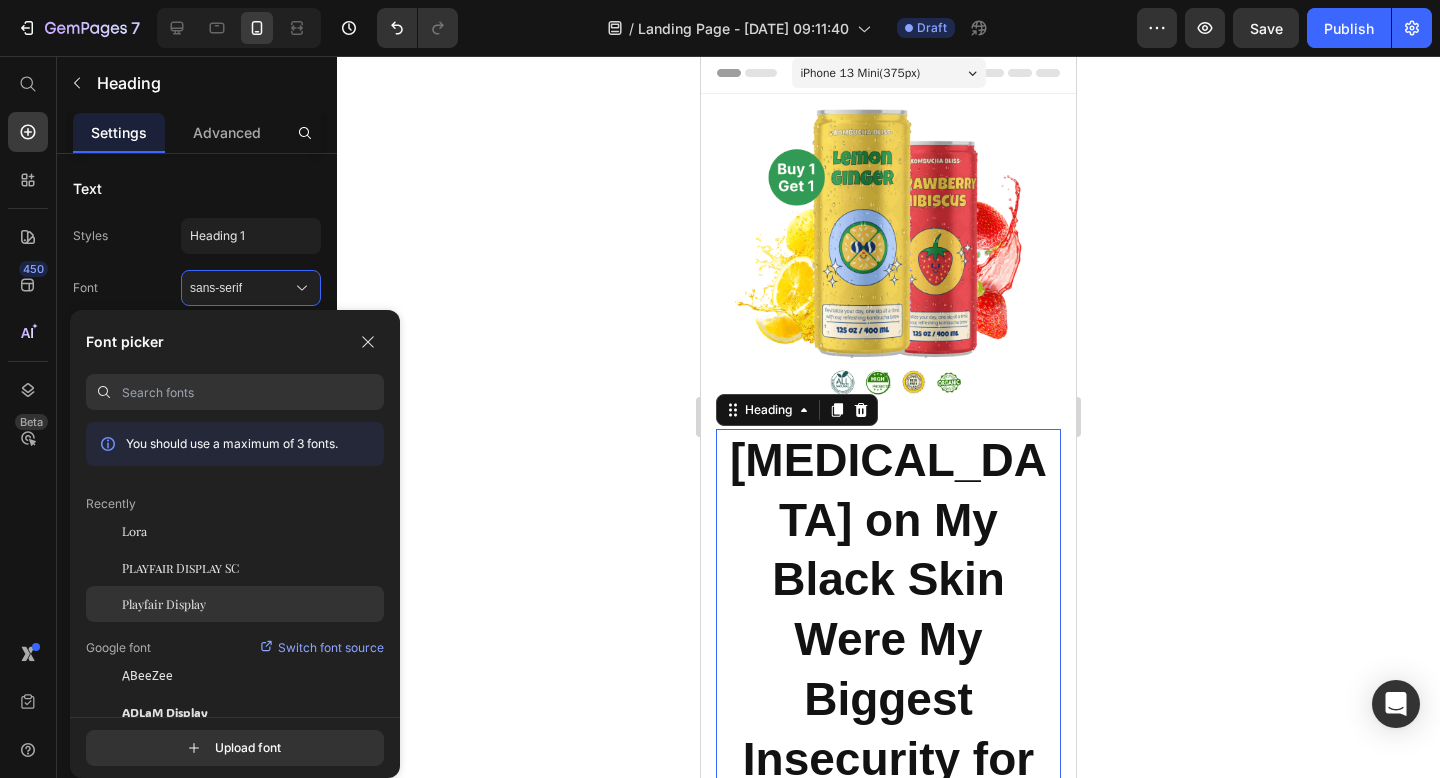 click on "Playfair Display" 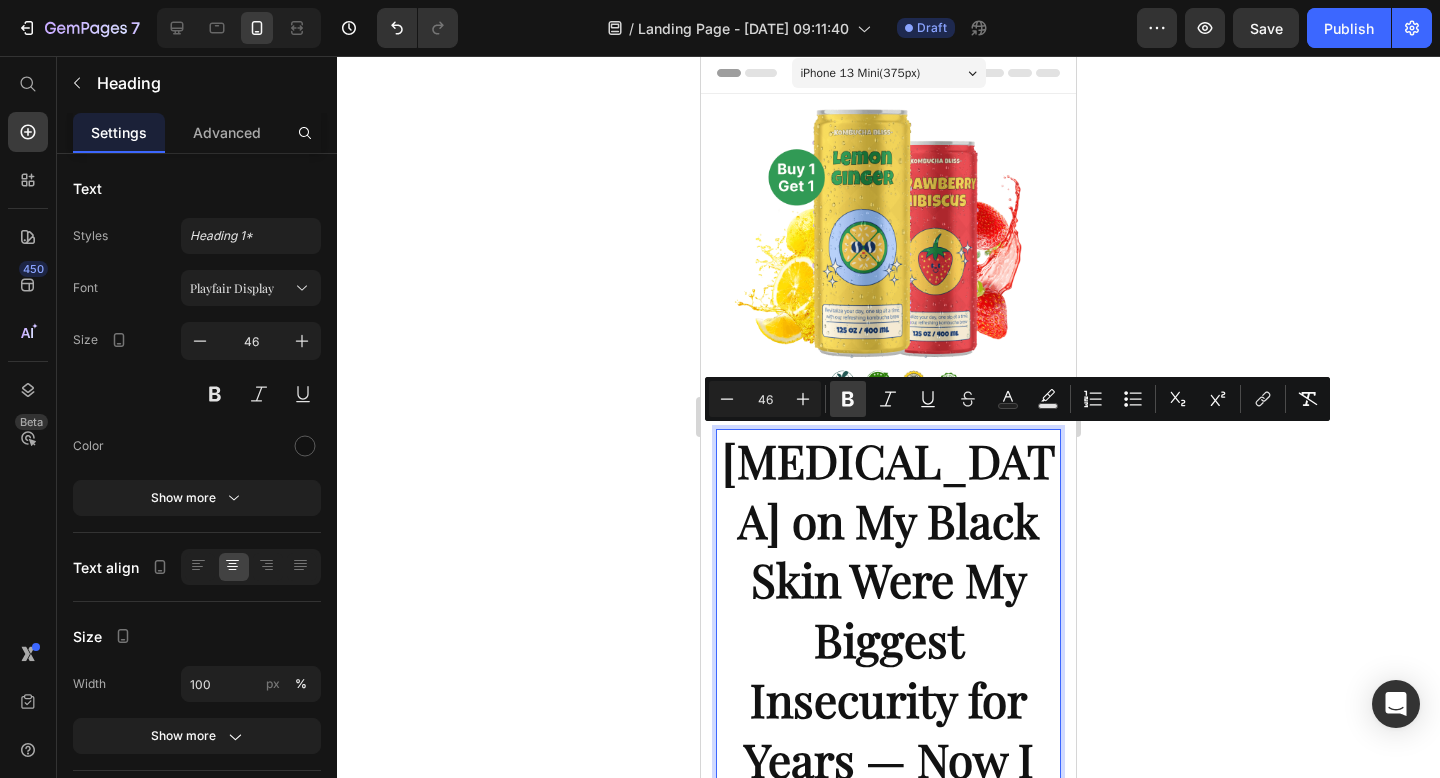 click 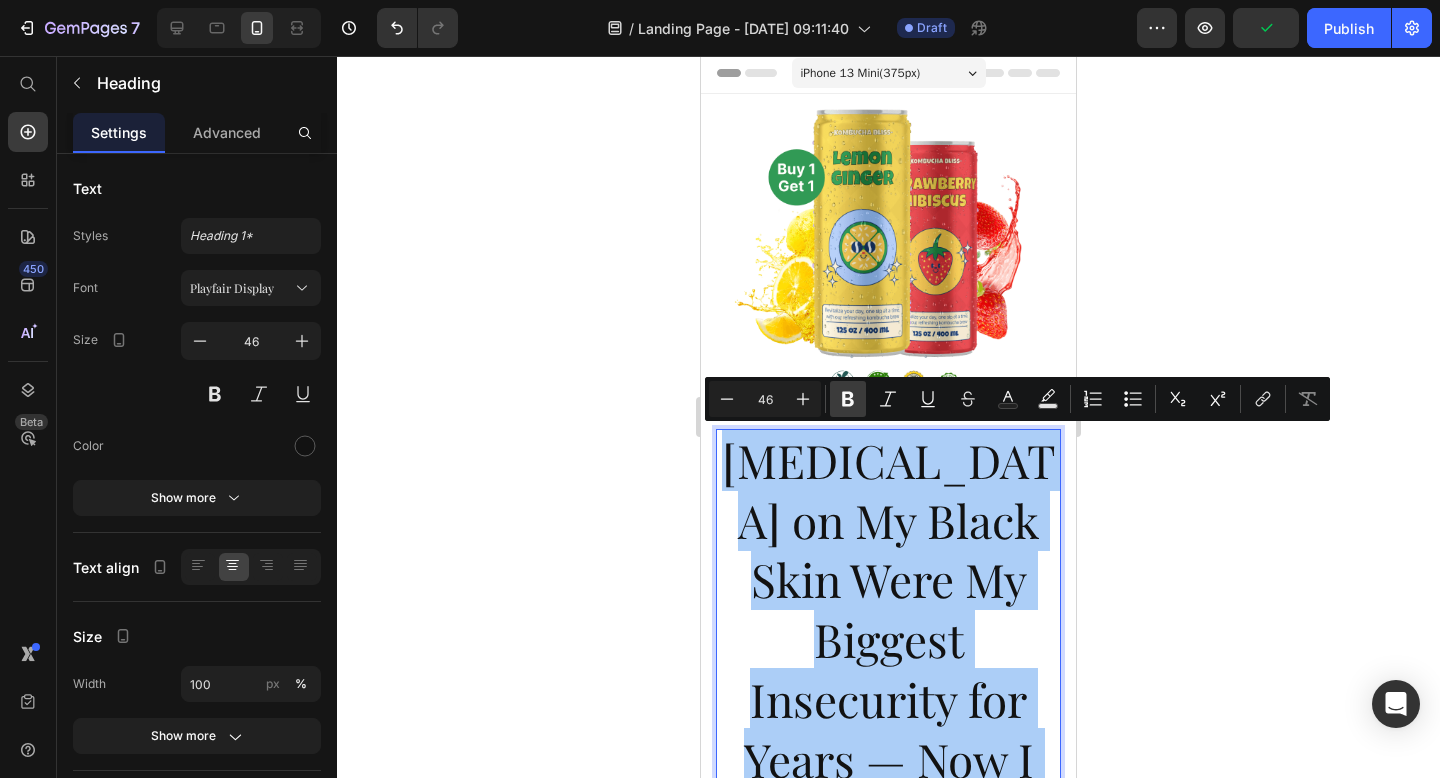 click 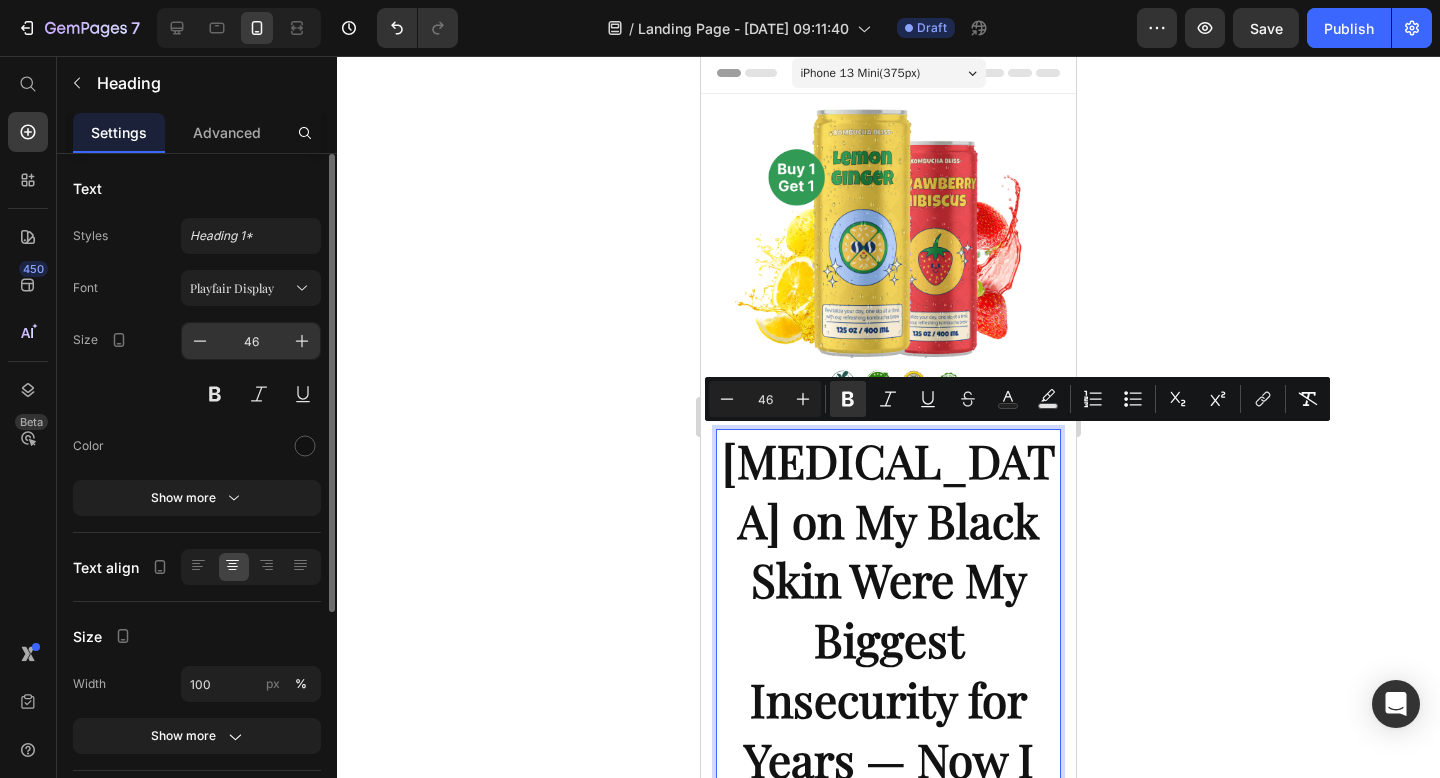 click on "46" at bounding box center [251, 341] 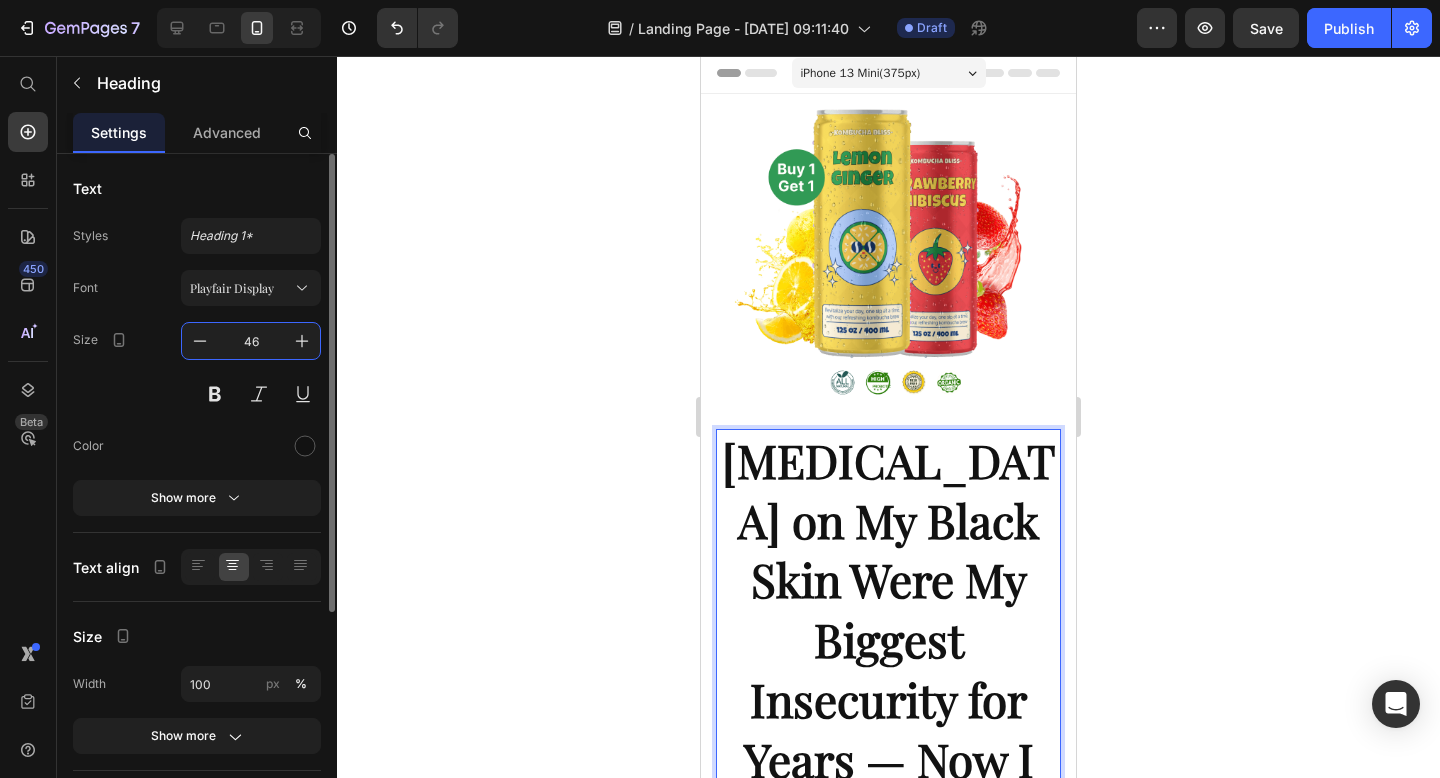 click on "46" at bounding box center [251, 341] 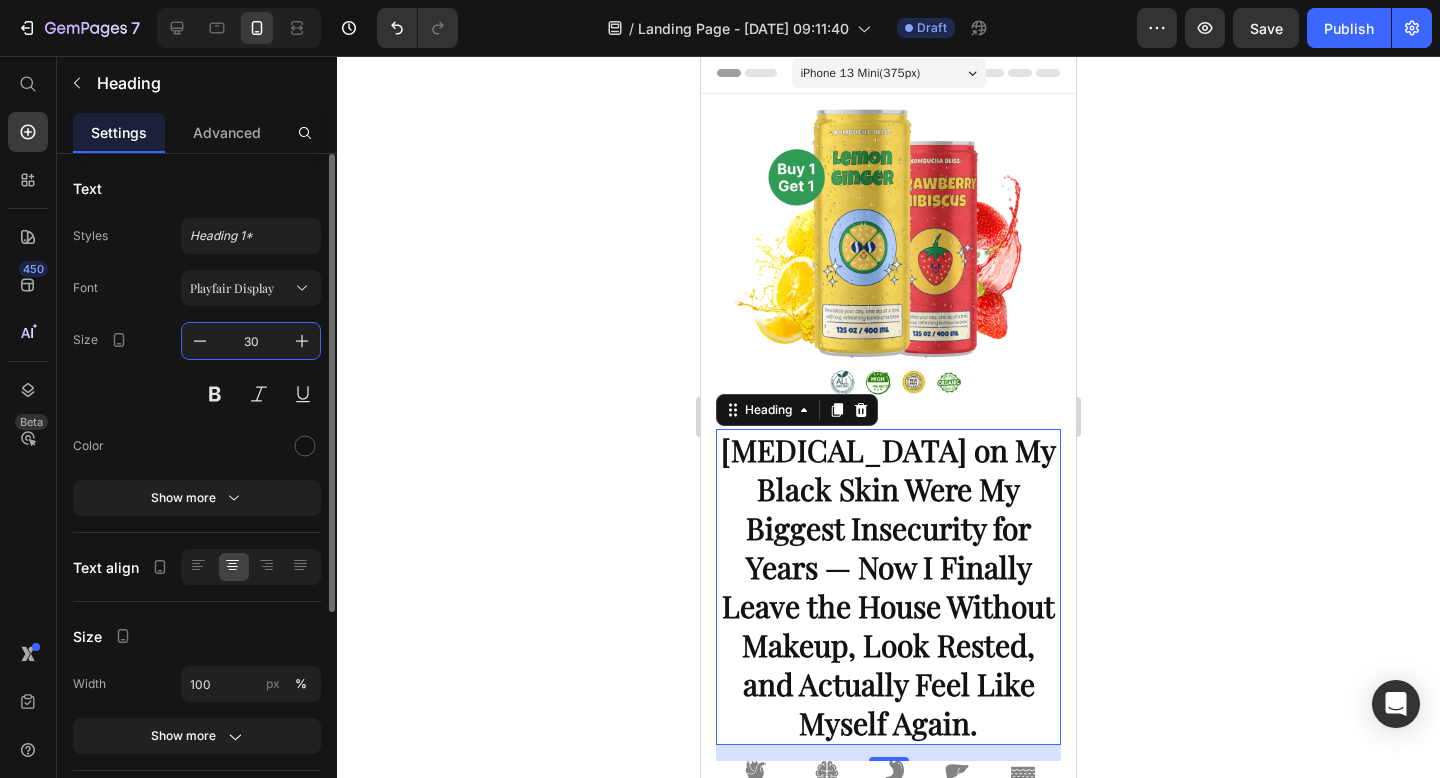 type on "3" 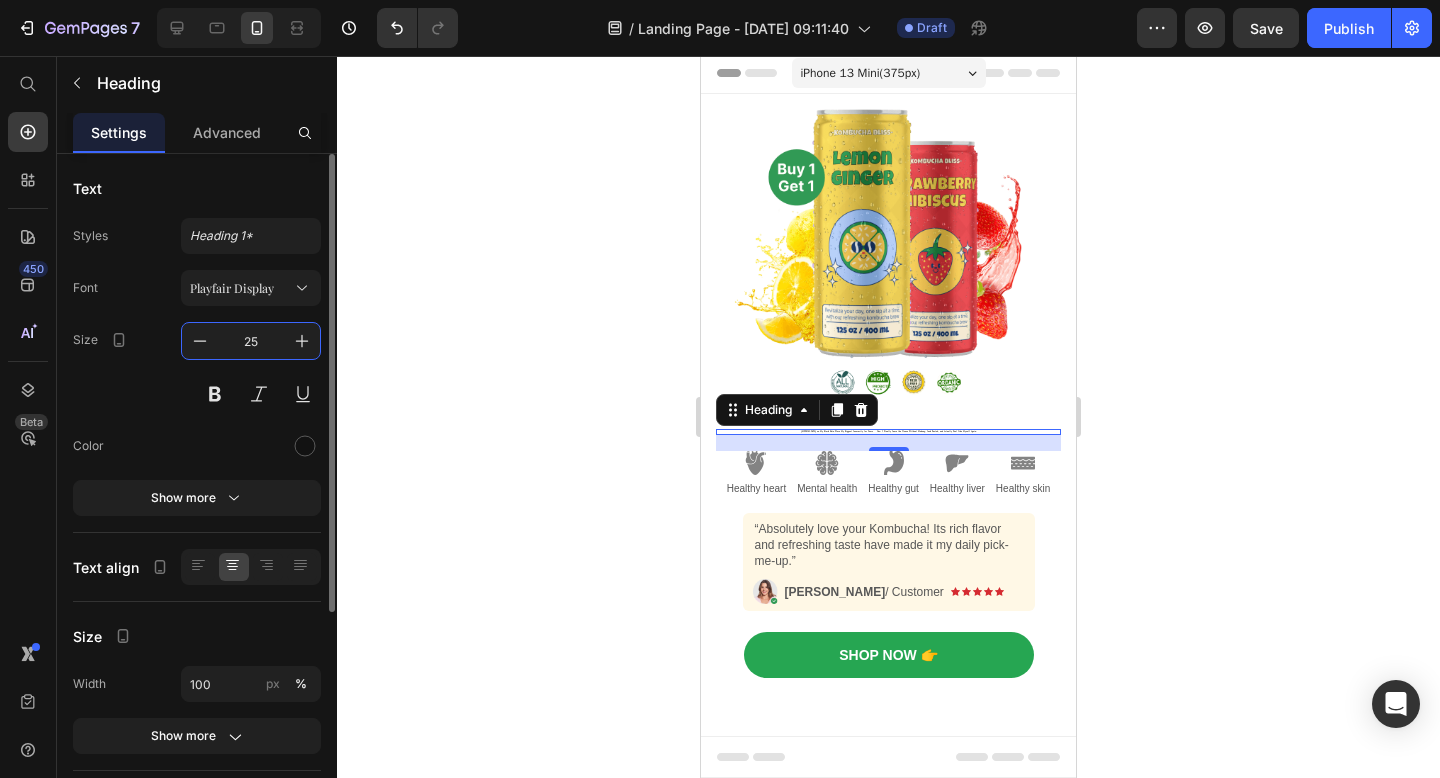 type on "25" 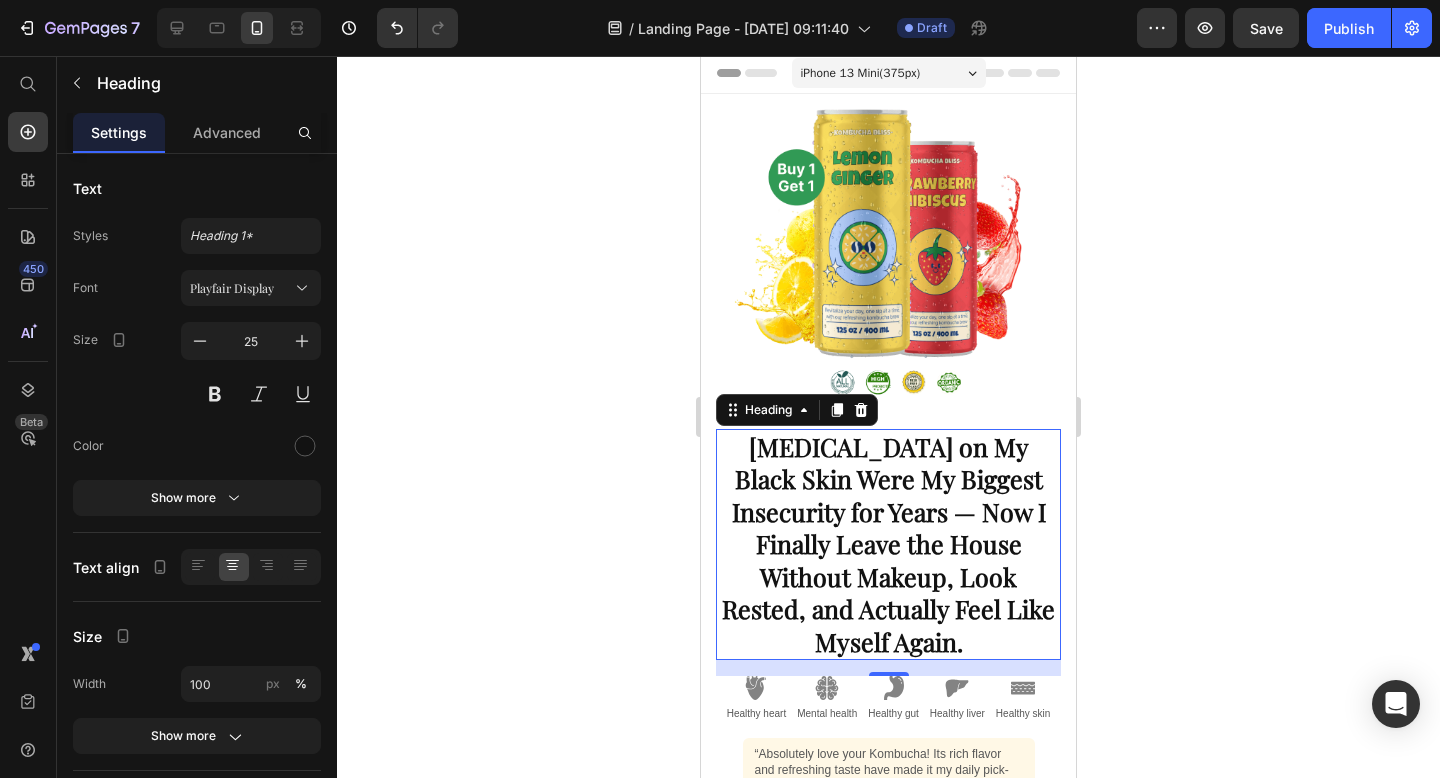 click 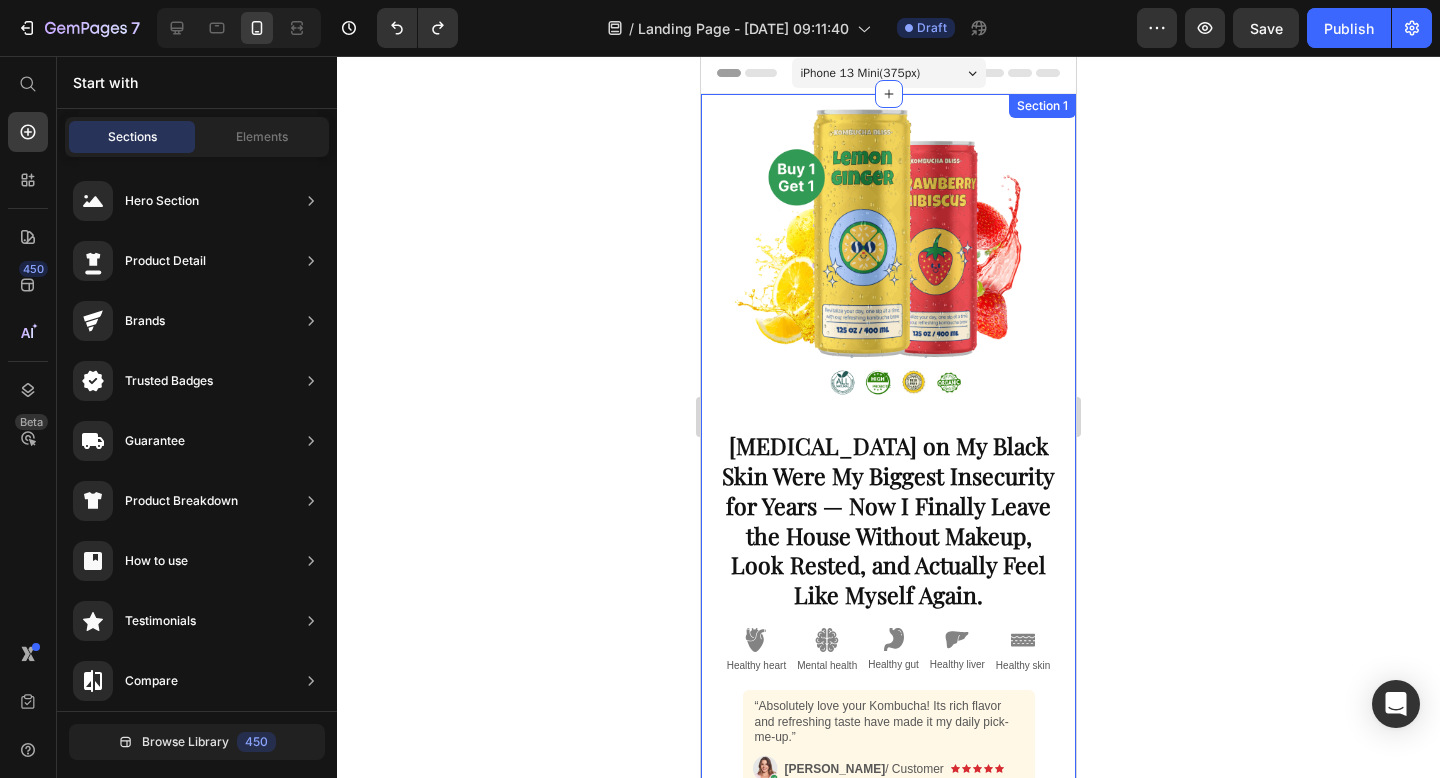 click on "[MEDICAL_DATA] on My Black Skin Were My Biggest Insecurity for Years — Now I Finally Leave the House Without Makeup, Look Rested, and Actually Feel Like Myself Again." at bounding box center [888, 520] 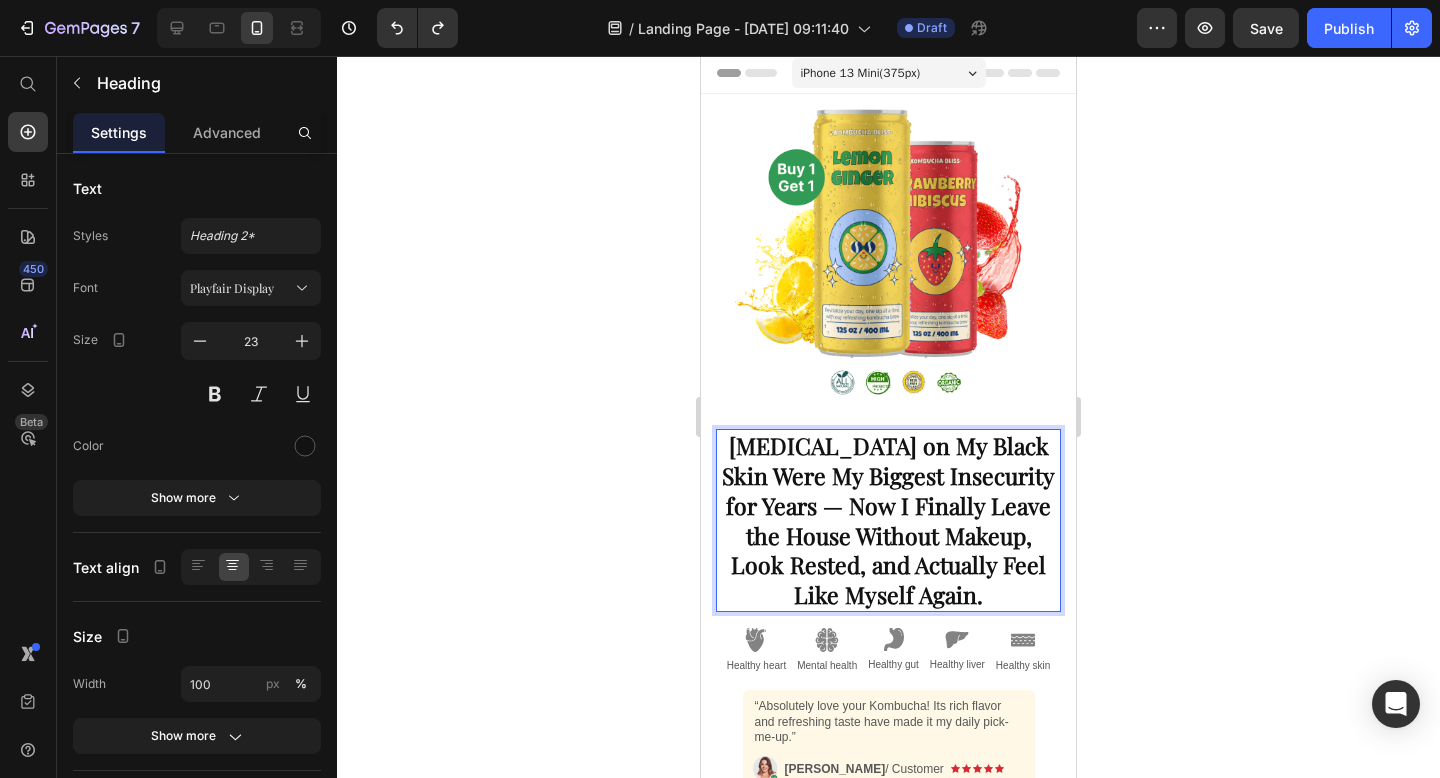 click on "[MEDICAL_DATA] on My Black Skin Were My Biggest Insecurity for Years — Now I Finally Leave the House Without Makeup, Look Rested, and Actually Feel Like Myself Again." at bounding box center (888, 520) 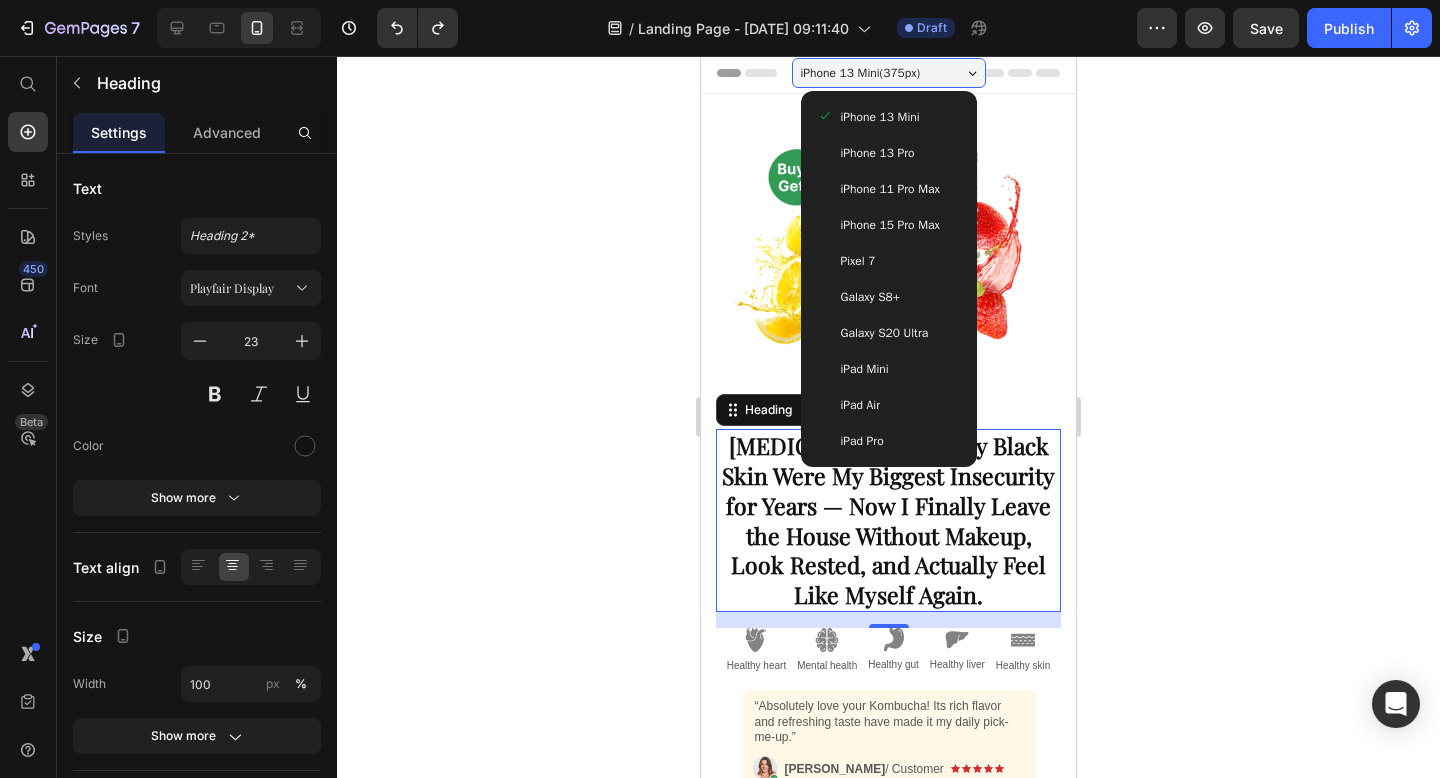 click 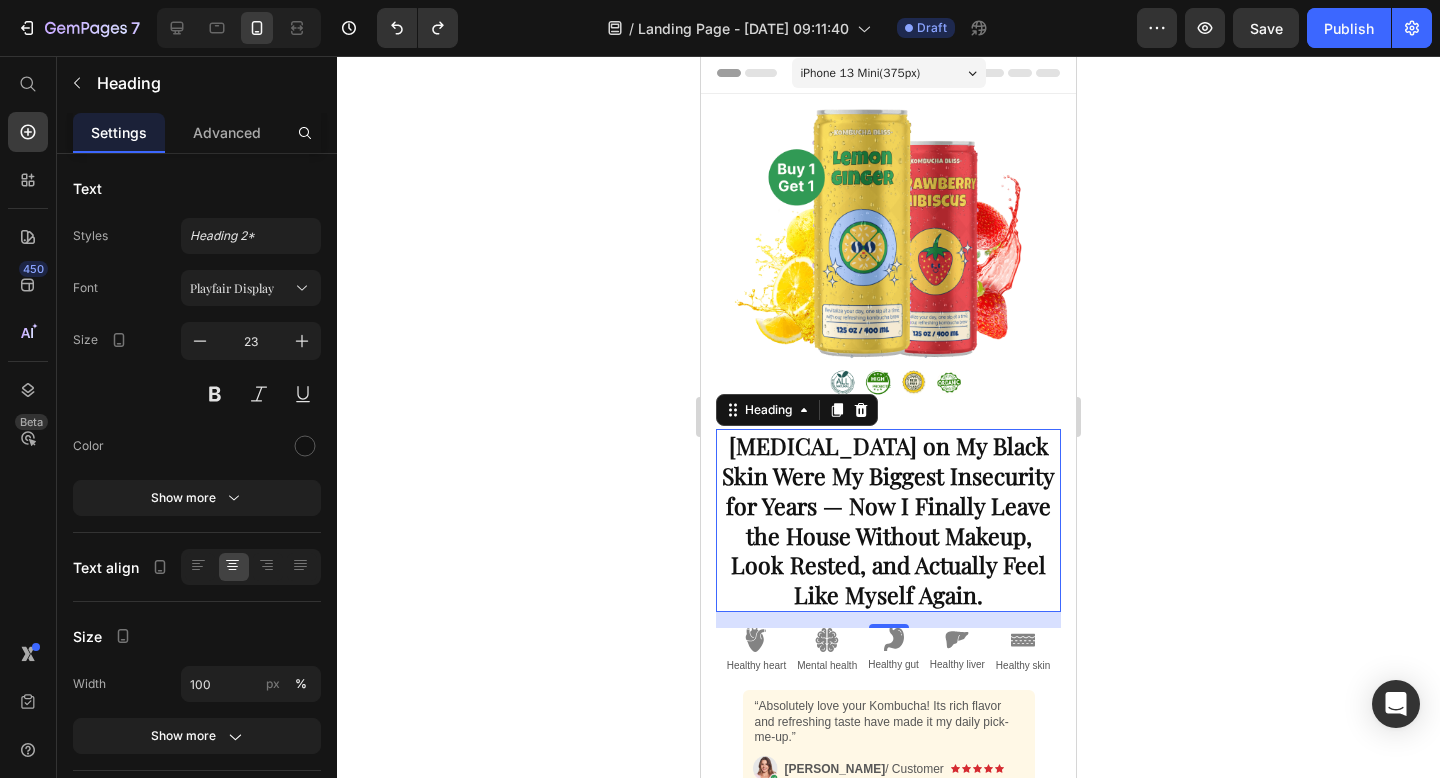 click 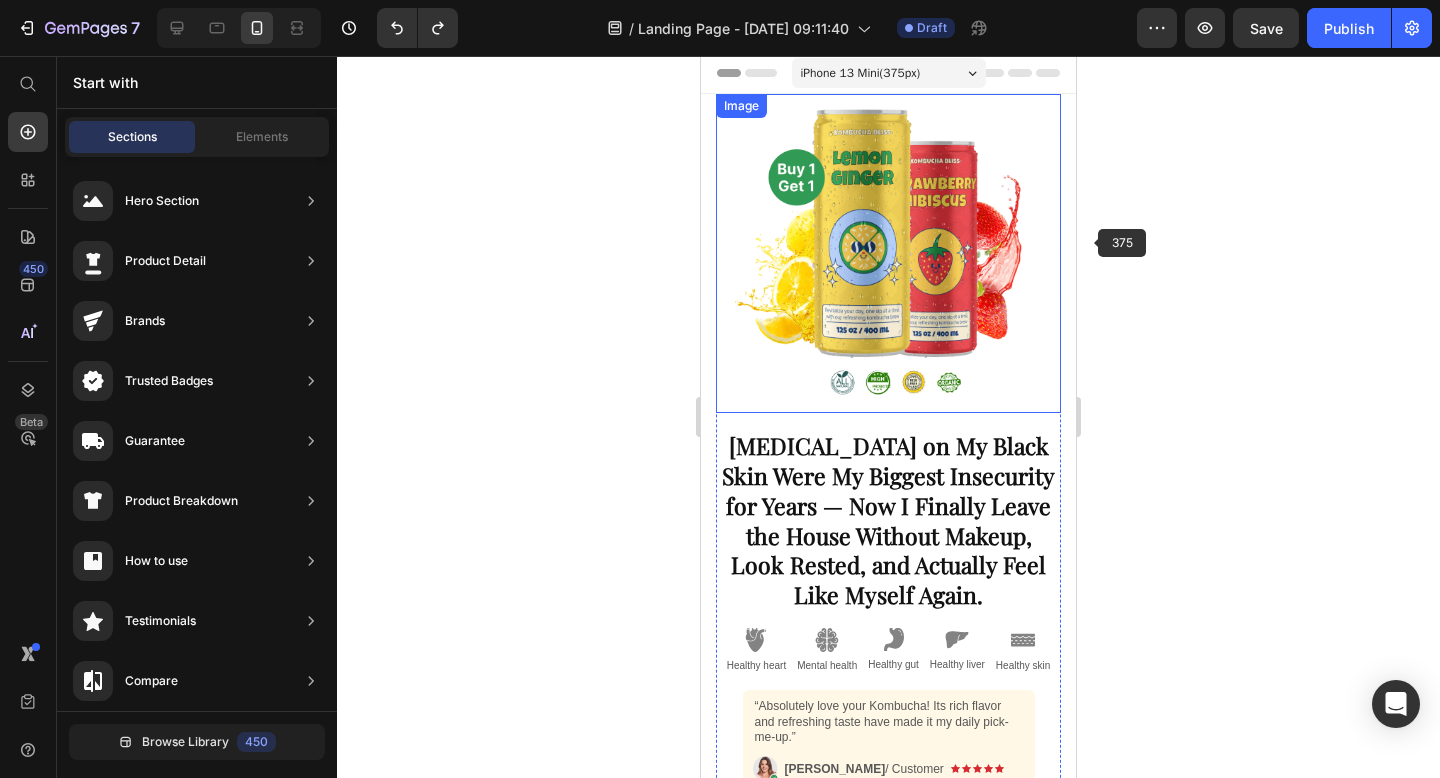 click at bounding box center [888, 253] 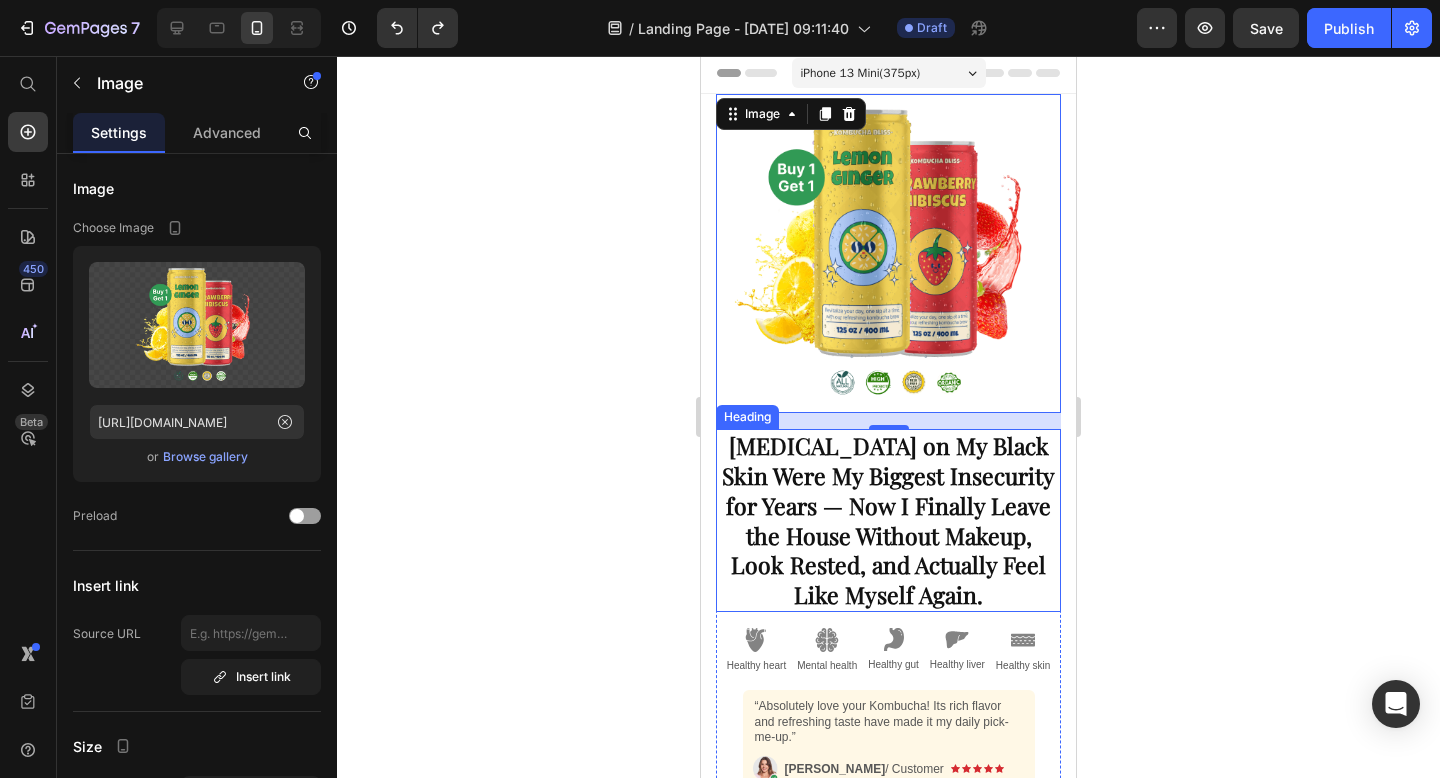 click on "[MEDICAL_DATA] on My Black Skin Were My Biggest Insecurity for Years — Now I Finally Leave the House Without Makeup, Look Rested, and Actually Feel Like Myself Again." at bounding box center (888, 520) 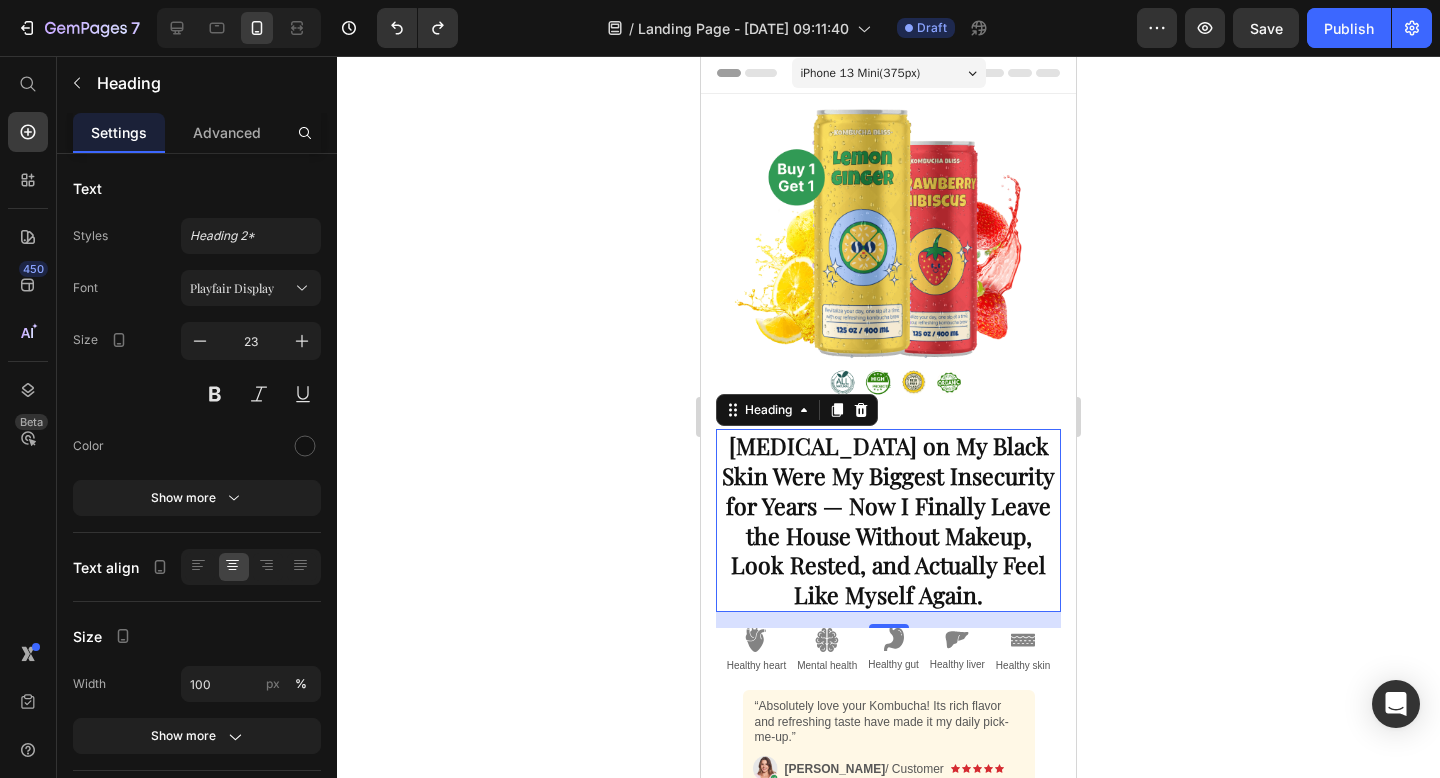 click 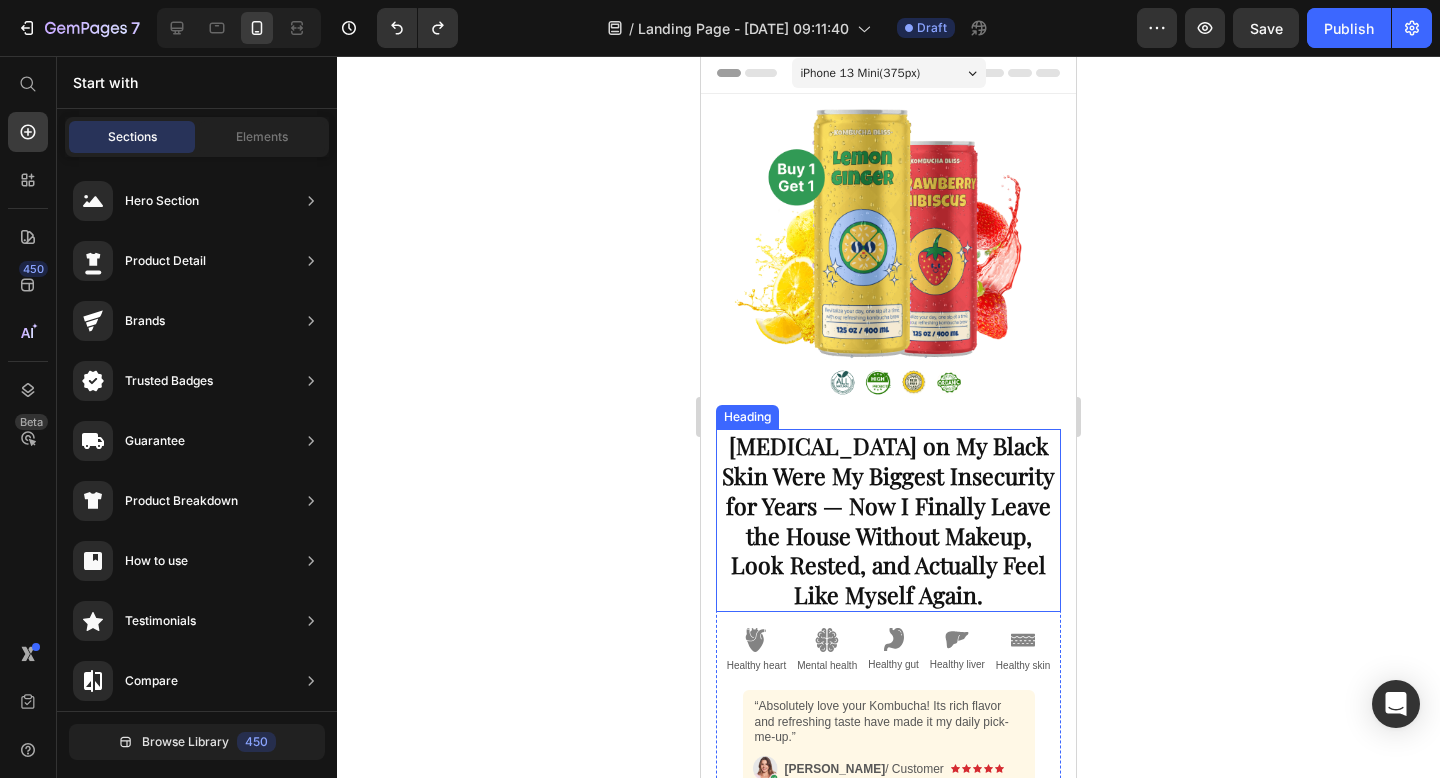 click on "[MEDICAL_DATA] on My Black Skin Were My Biggest Insecurity for Years — Now I Finally Leave the House Without Makeup, Look Rested, and Actually Feel Like Myself Again." at bounding box center (888, 520) 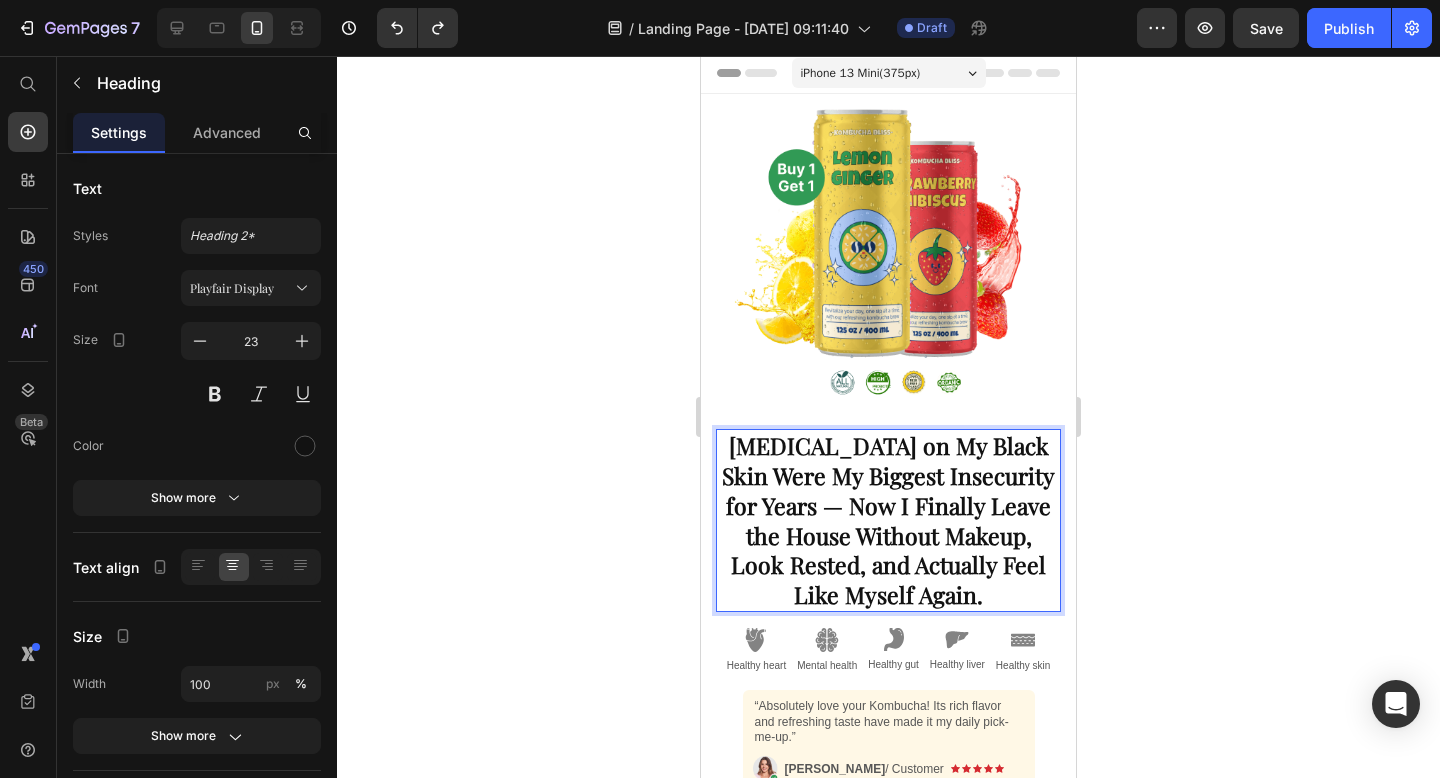 click 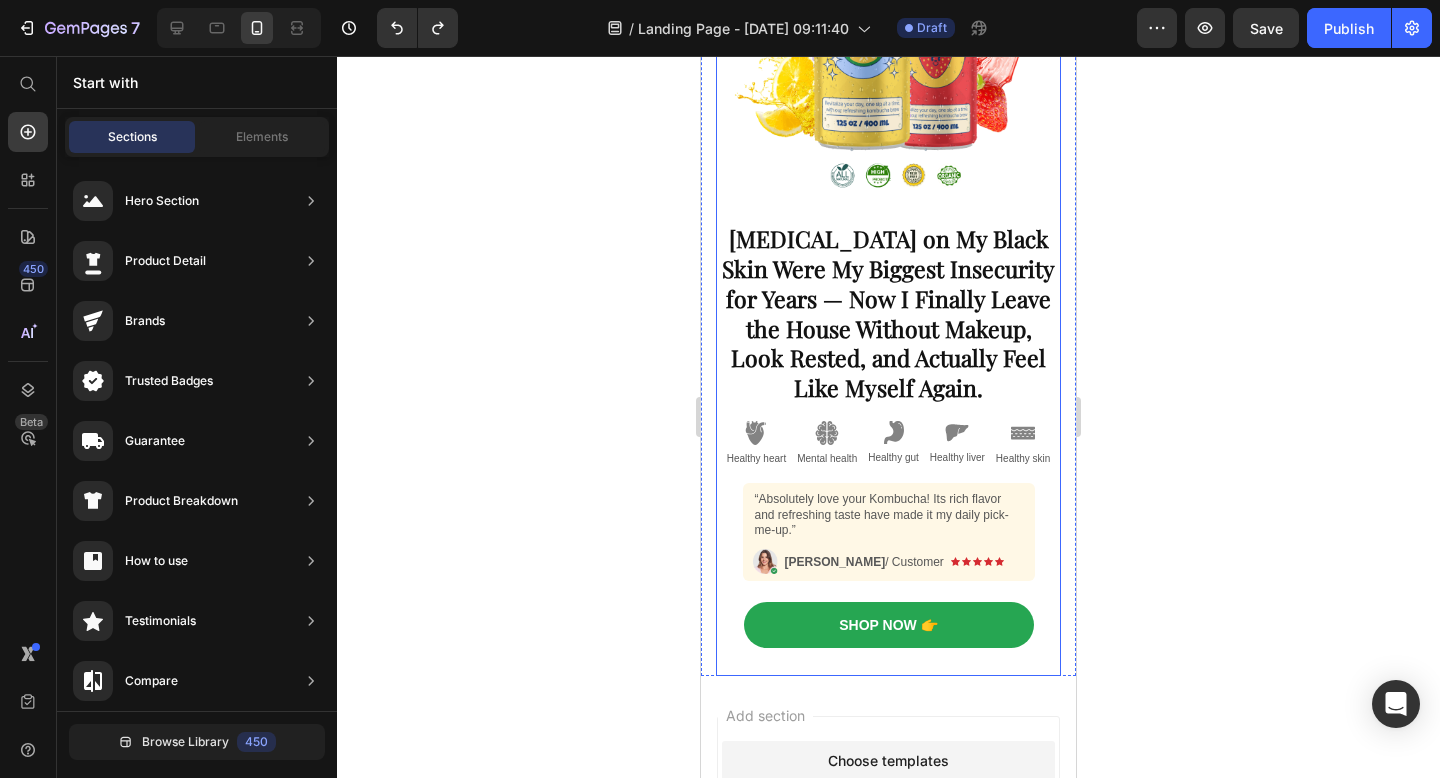 scroll, scrollTop: 209, scrollLeft: 0, axis: vertical 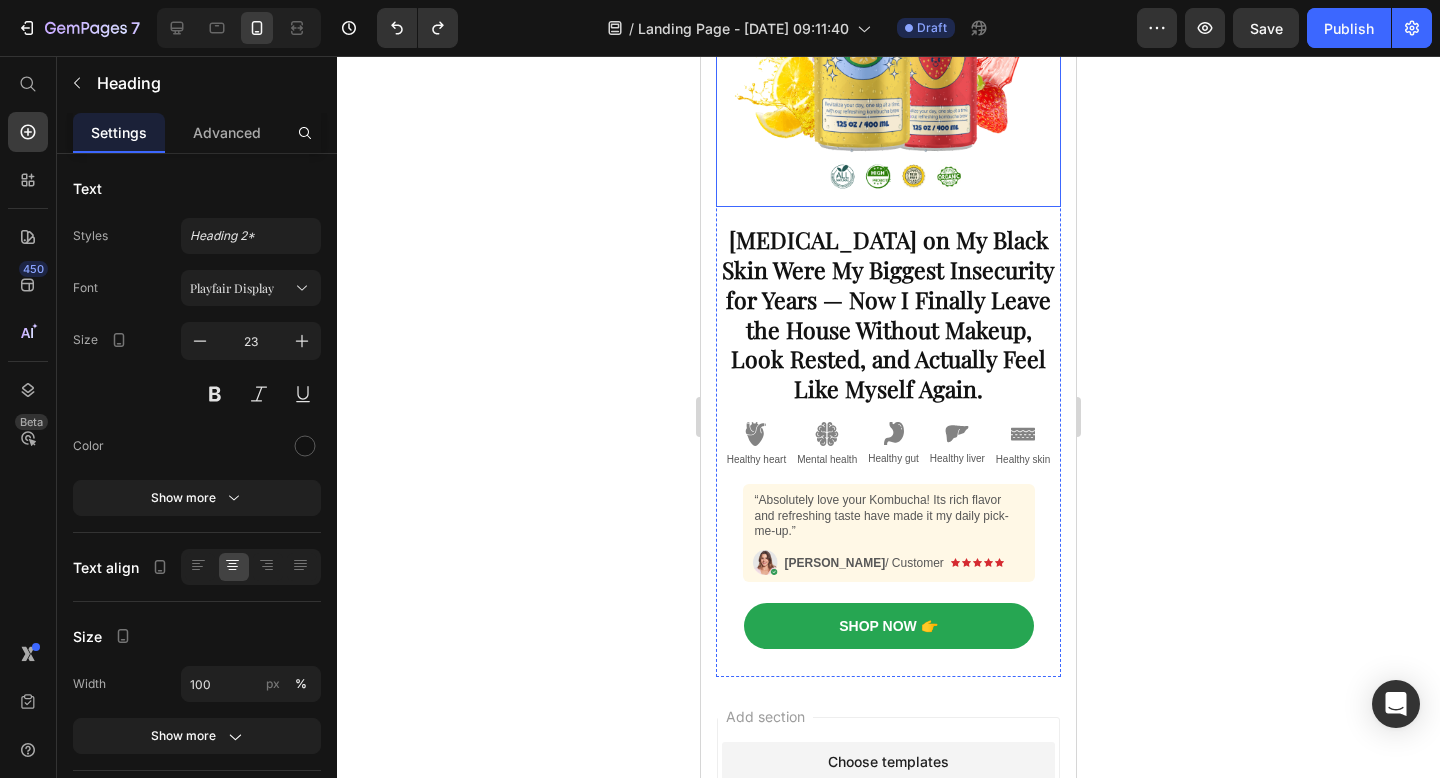 click on "[MEDICAL_DATA] on My Black Skin Were My Biggest Insecurity for Years — Now I Finally Leave the House Without Makeup, Look Rested, and Actually Feel Like Myself Again." at bounding box center [888, 314] 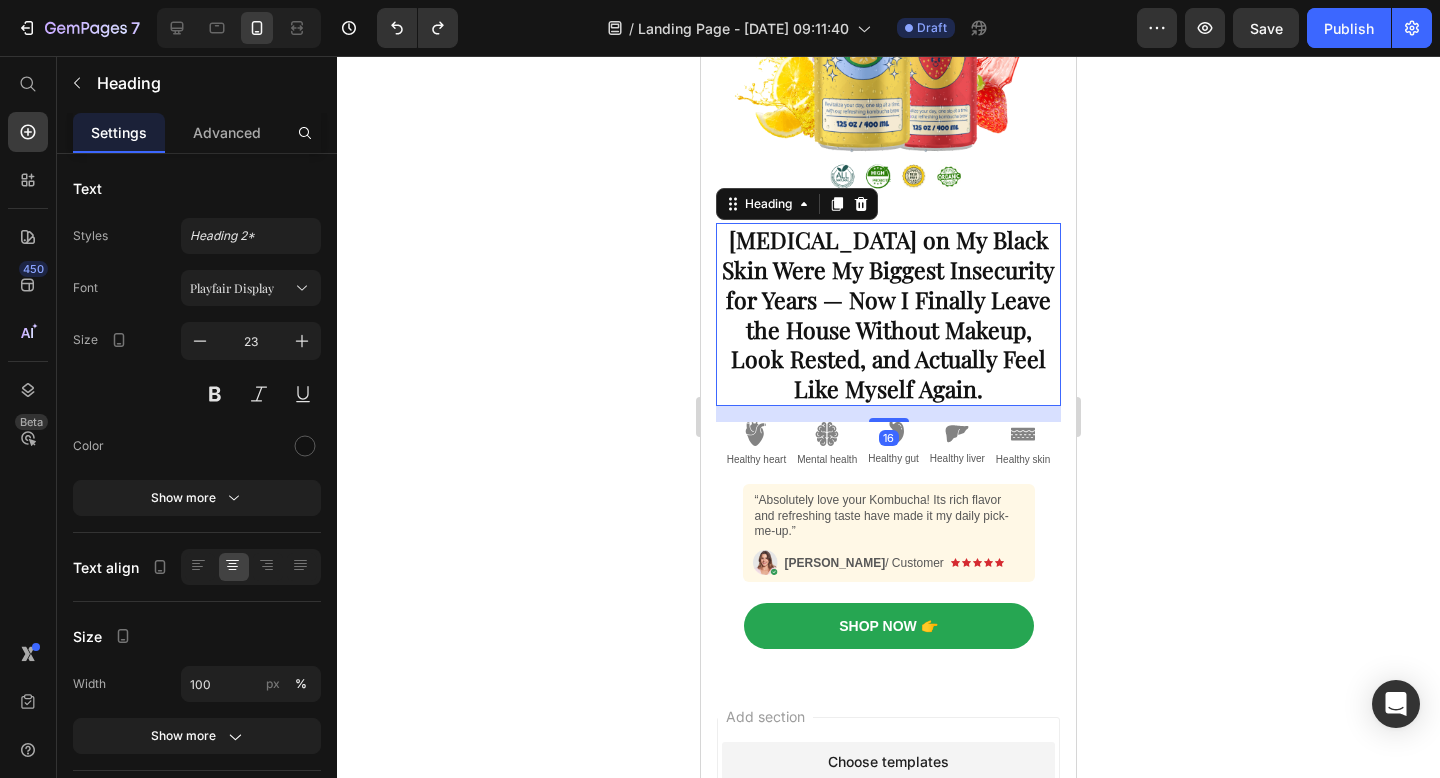 scroll, scrollTop: 0, scrollLeft: 0, axis: both 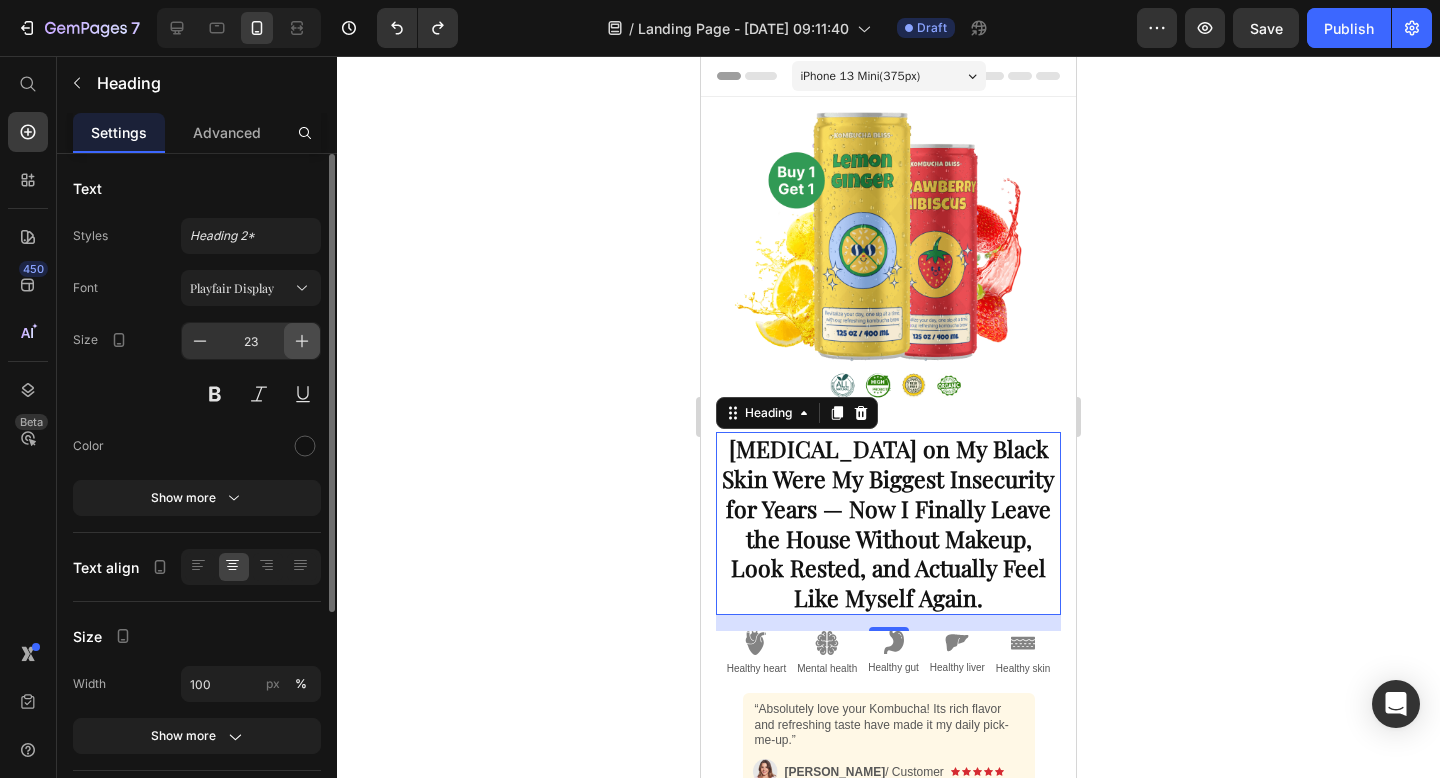 click 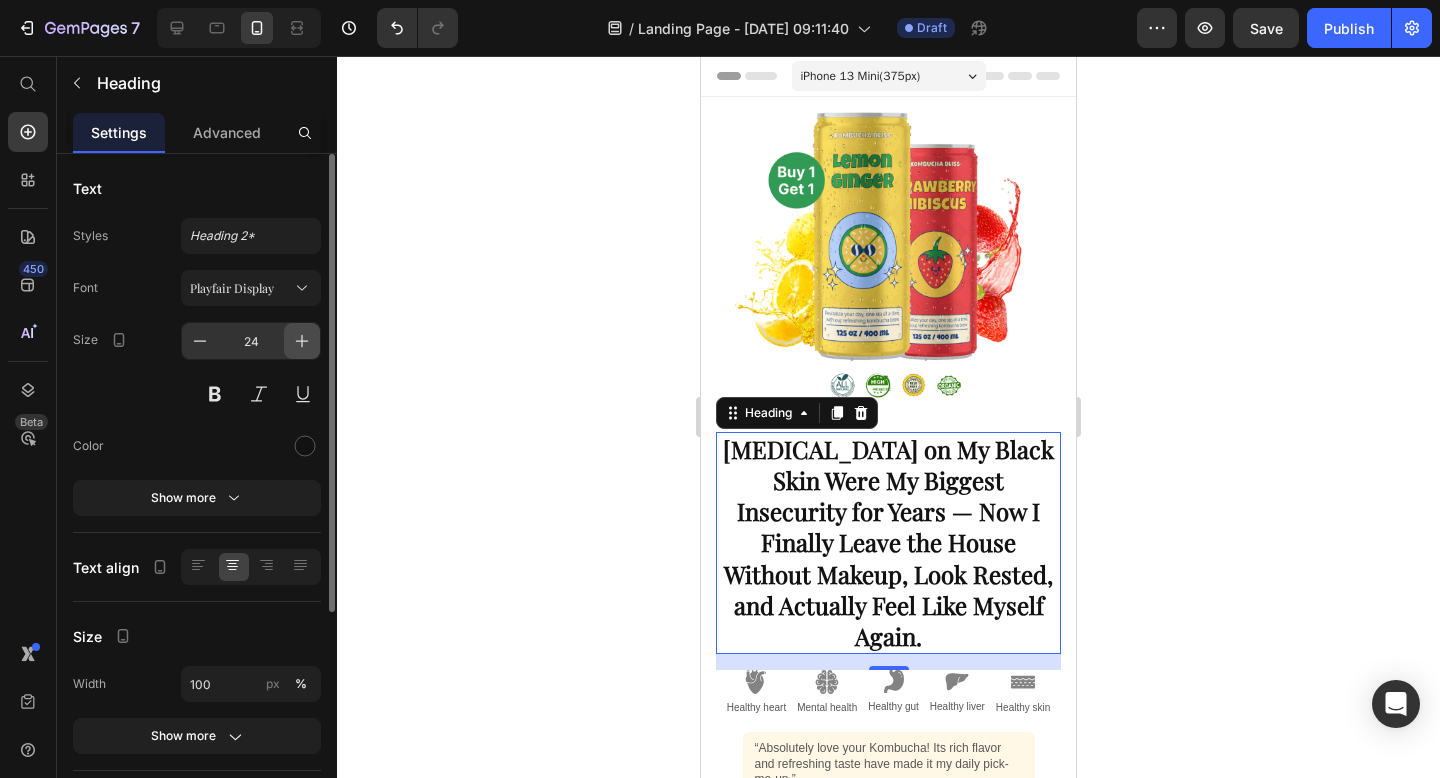 click 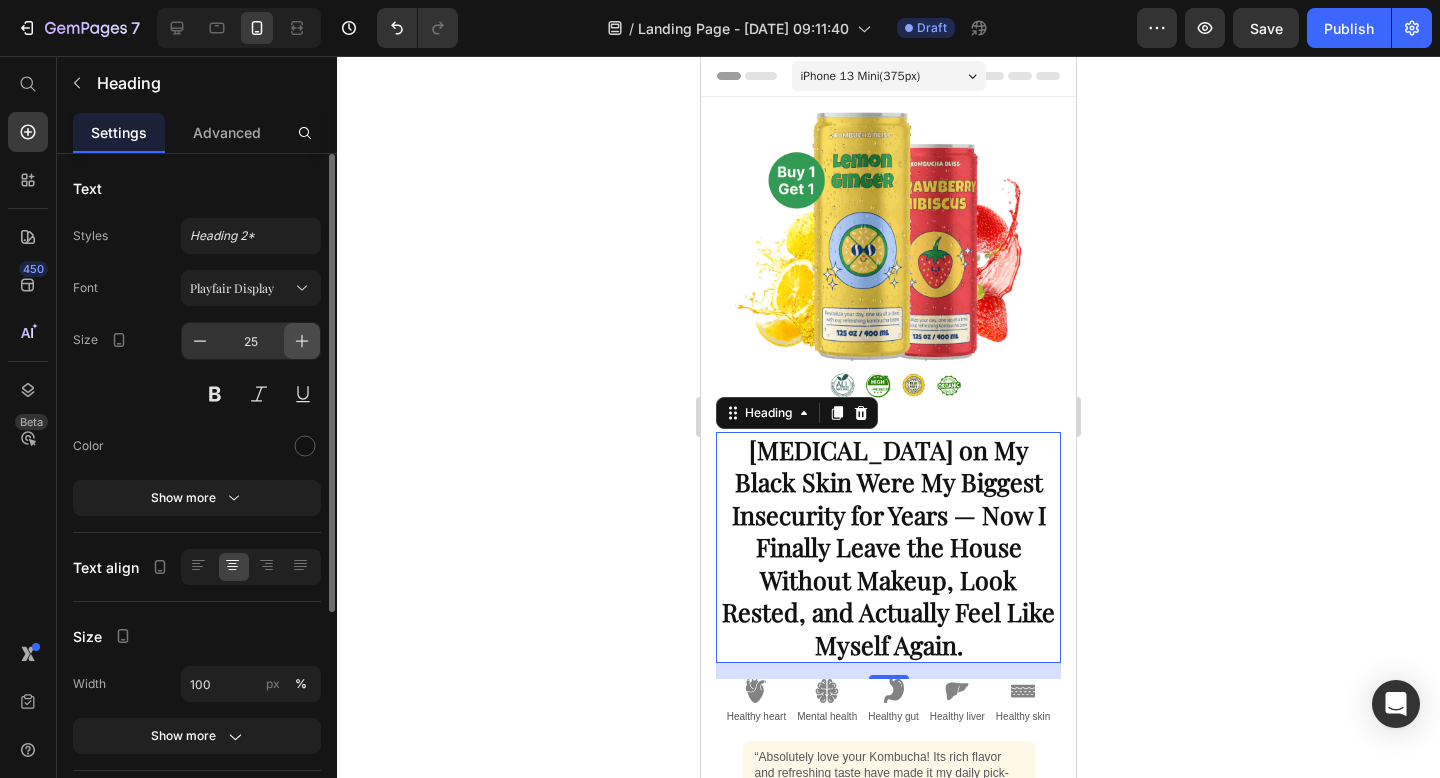 click 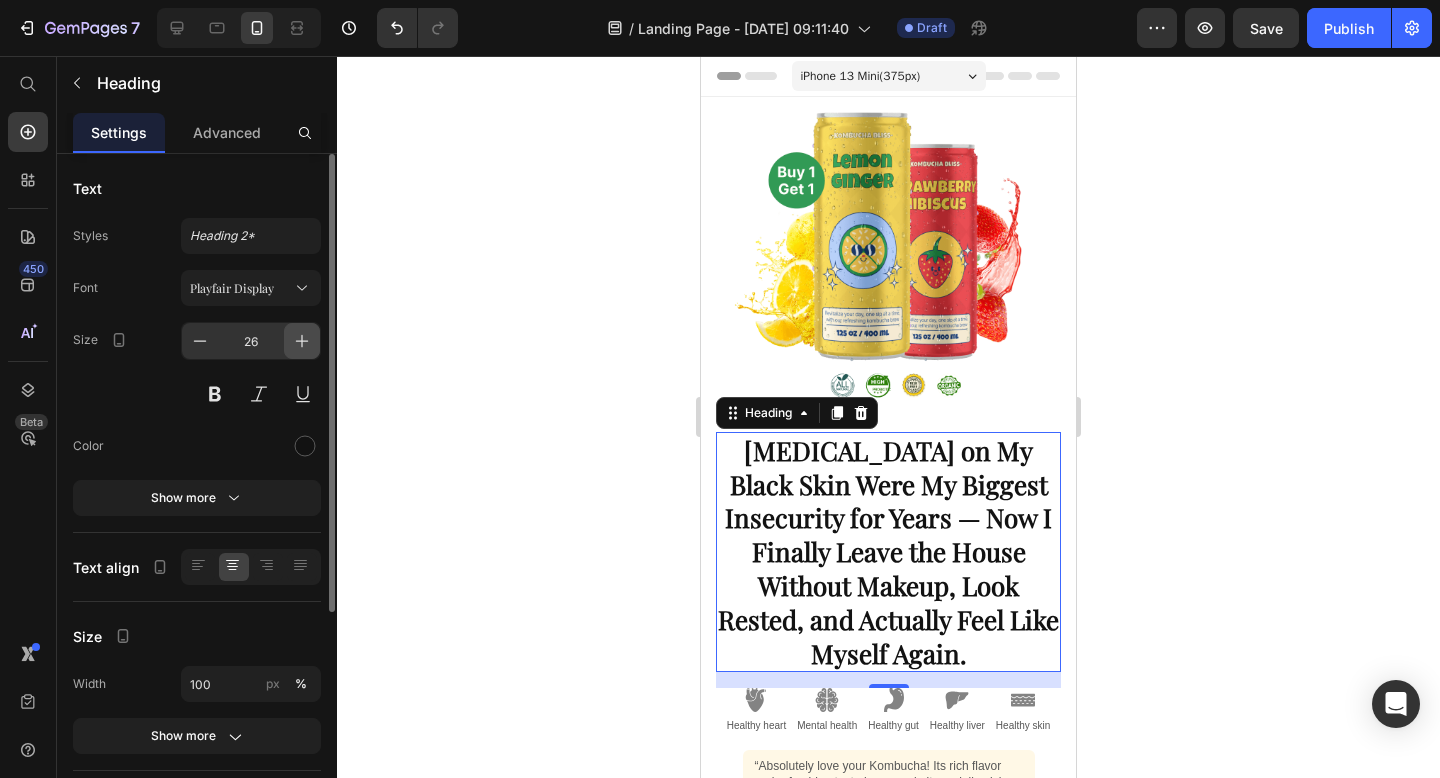 click 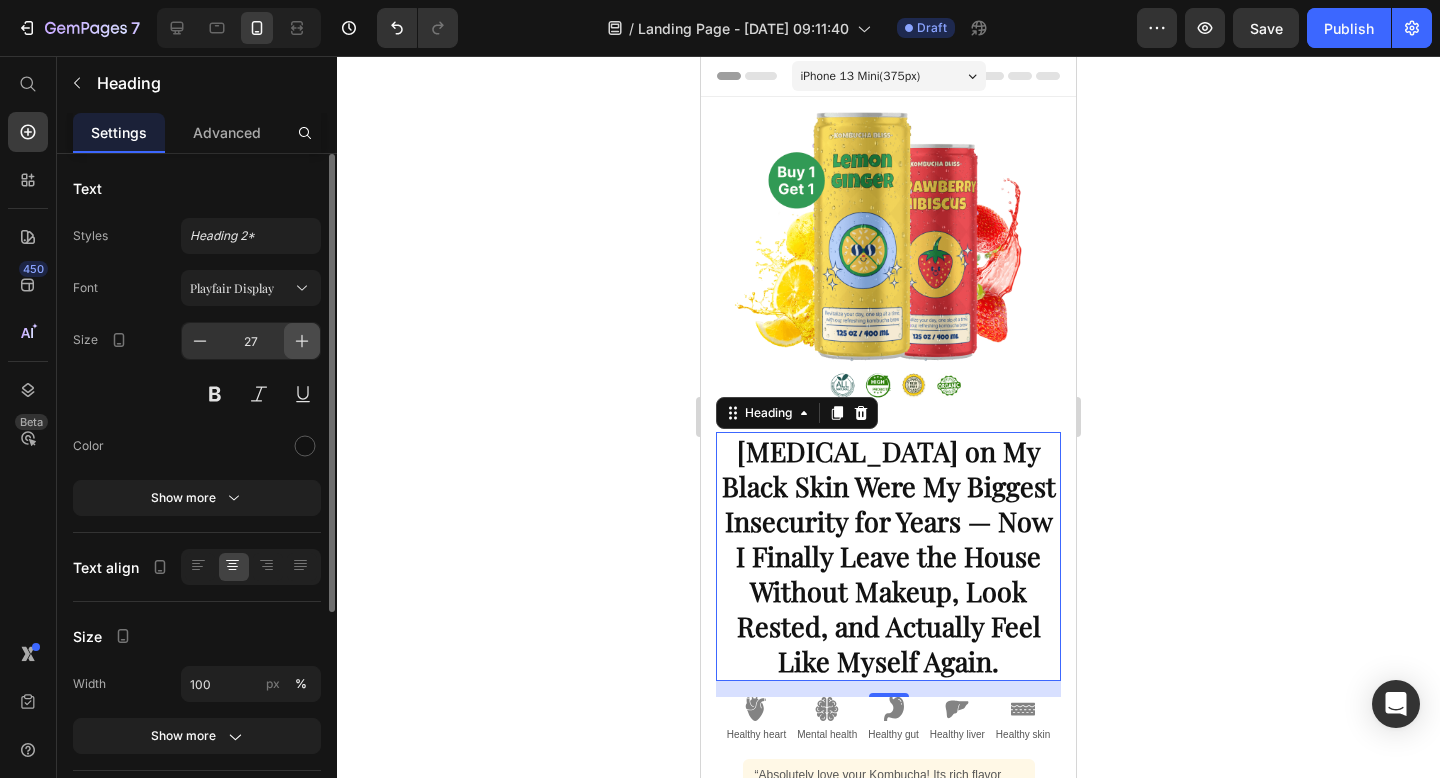 click 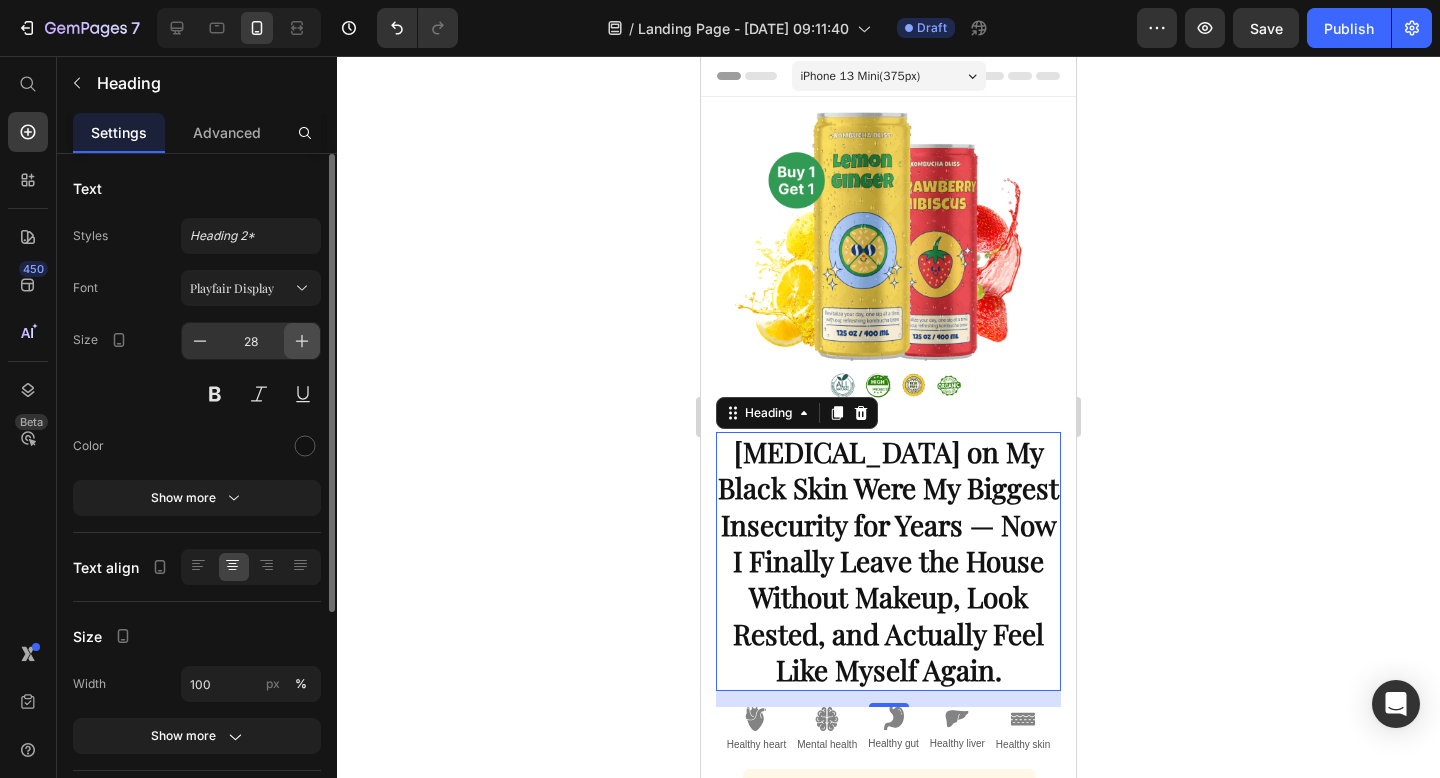 click 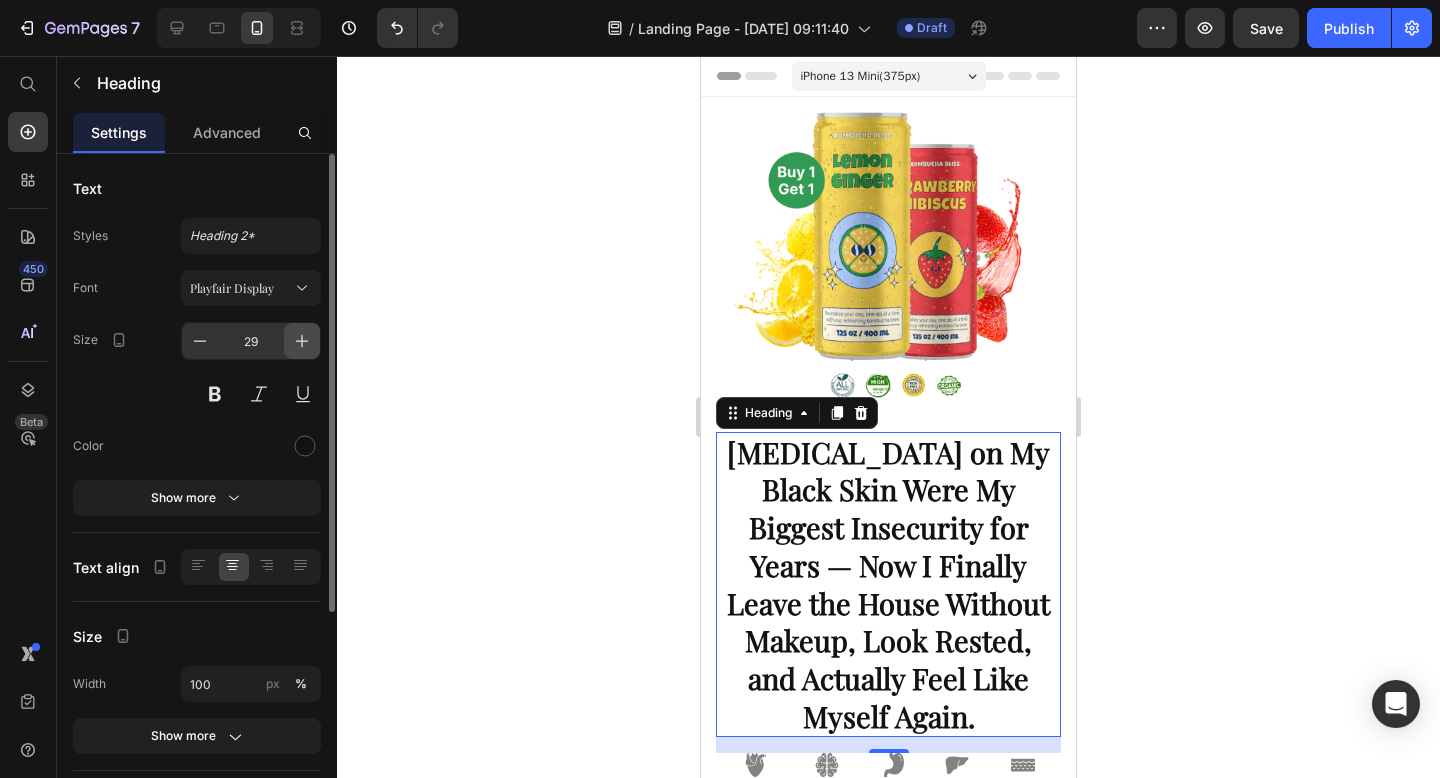 click 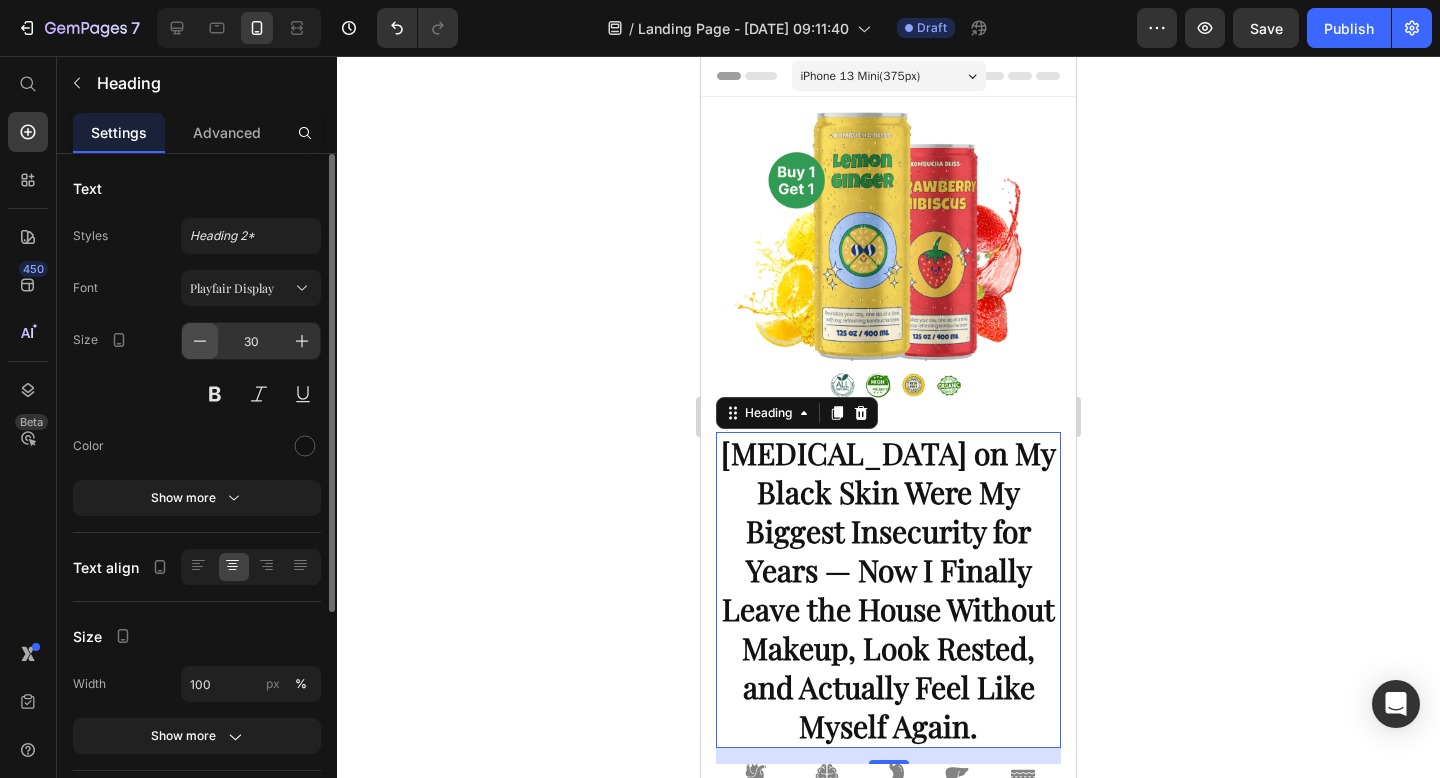 click at bounding box center [200, 341] 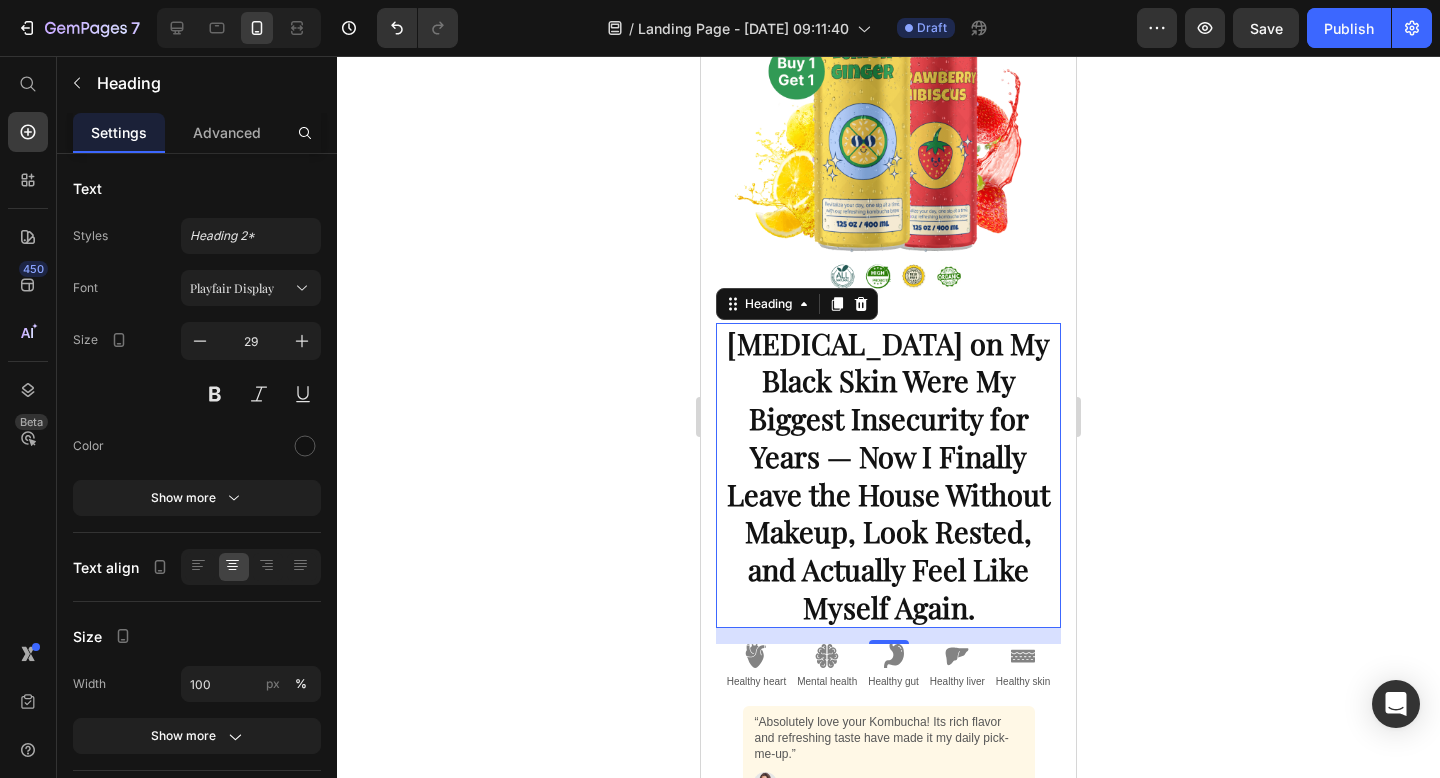 scroll, scrollTop: 132, scrollLeft: 0, axis: vertical 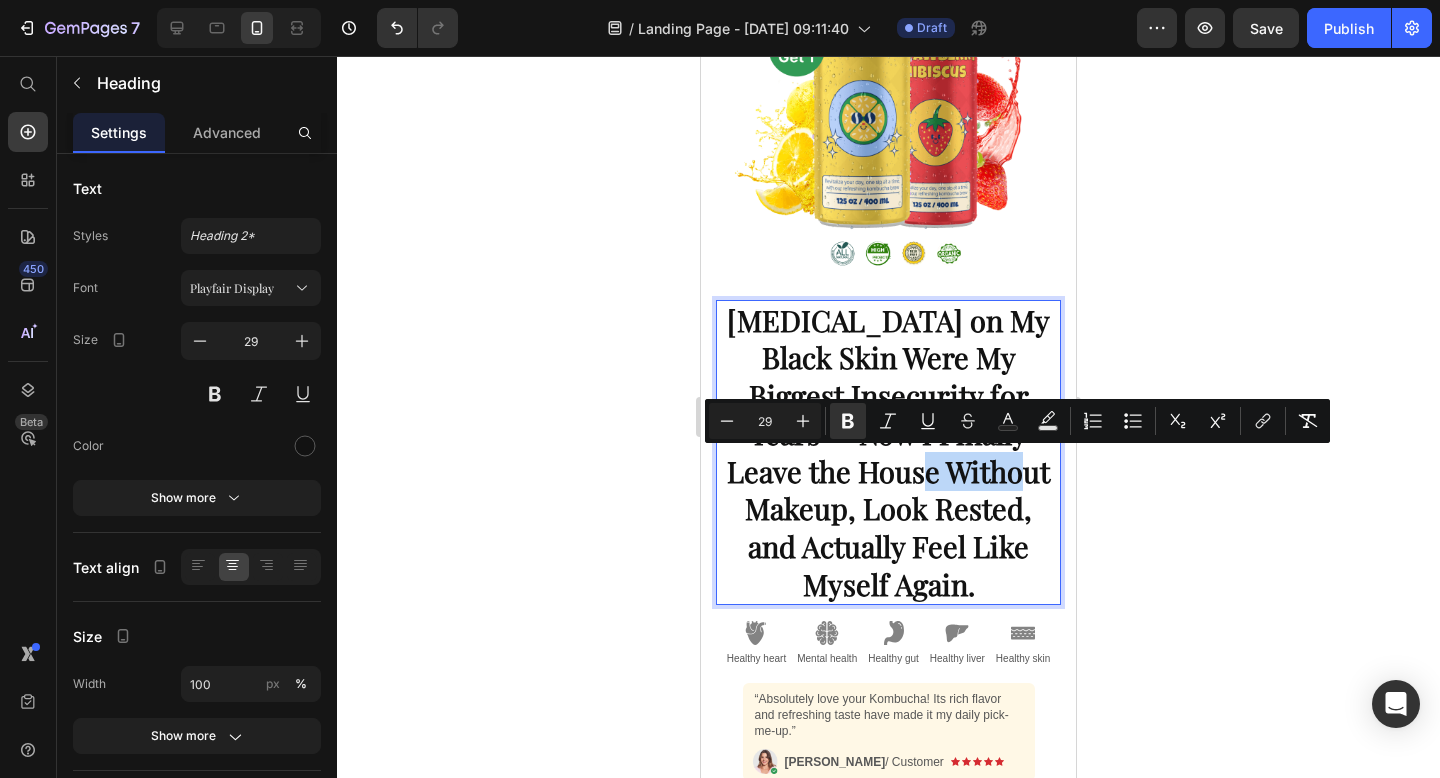 click on "[MEDICAL_DATA] on My Black Skin Were My Biggest Insecurity for Years — Now I Finally Leave the House Without Makeup, Look Rested, and Actually Feel Like Myself Again." at bounding box center [888, 452] 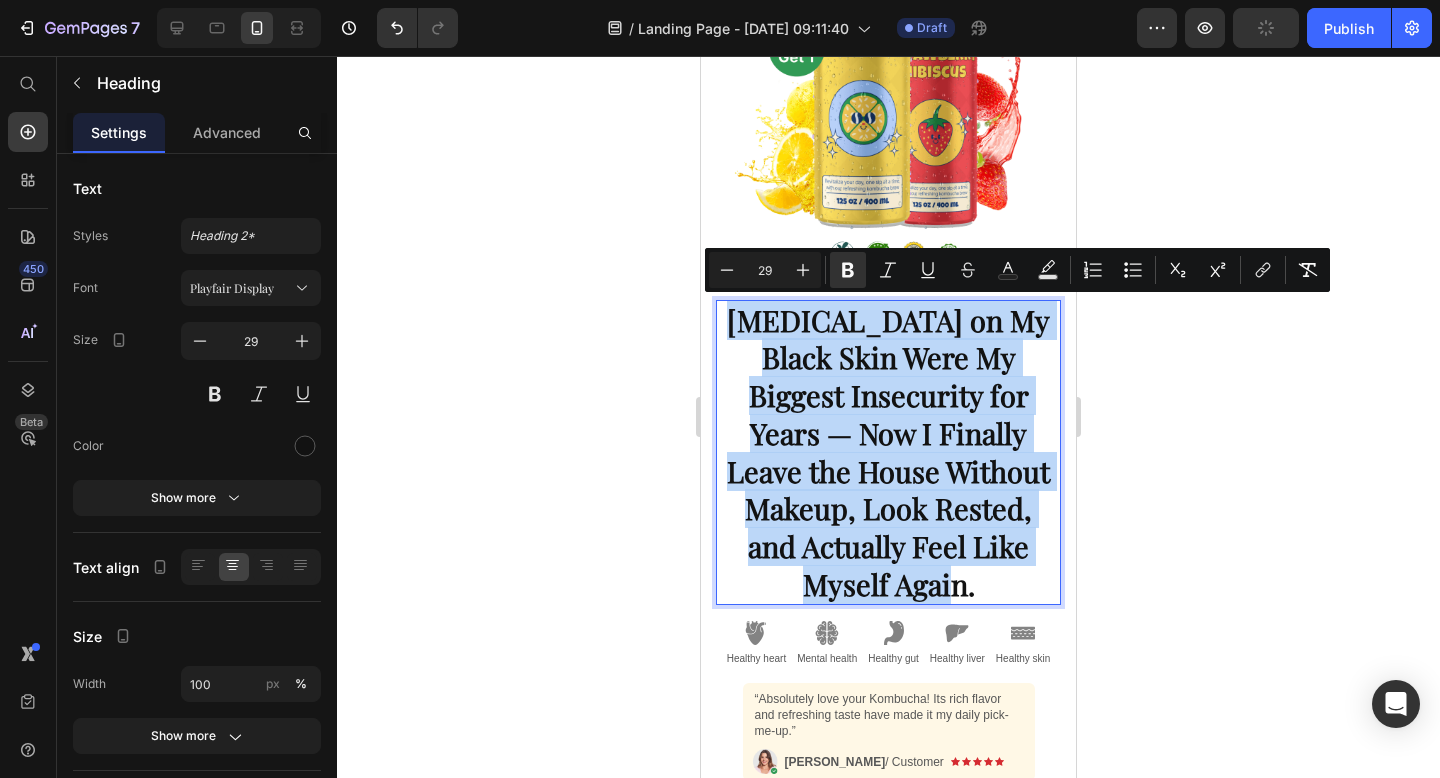drag, startPoint x: 1038, startPoint y: 551, endPoint x: 721, endPoint y: 330, distance: 386.4324 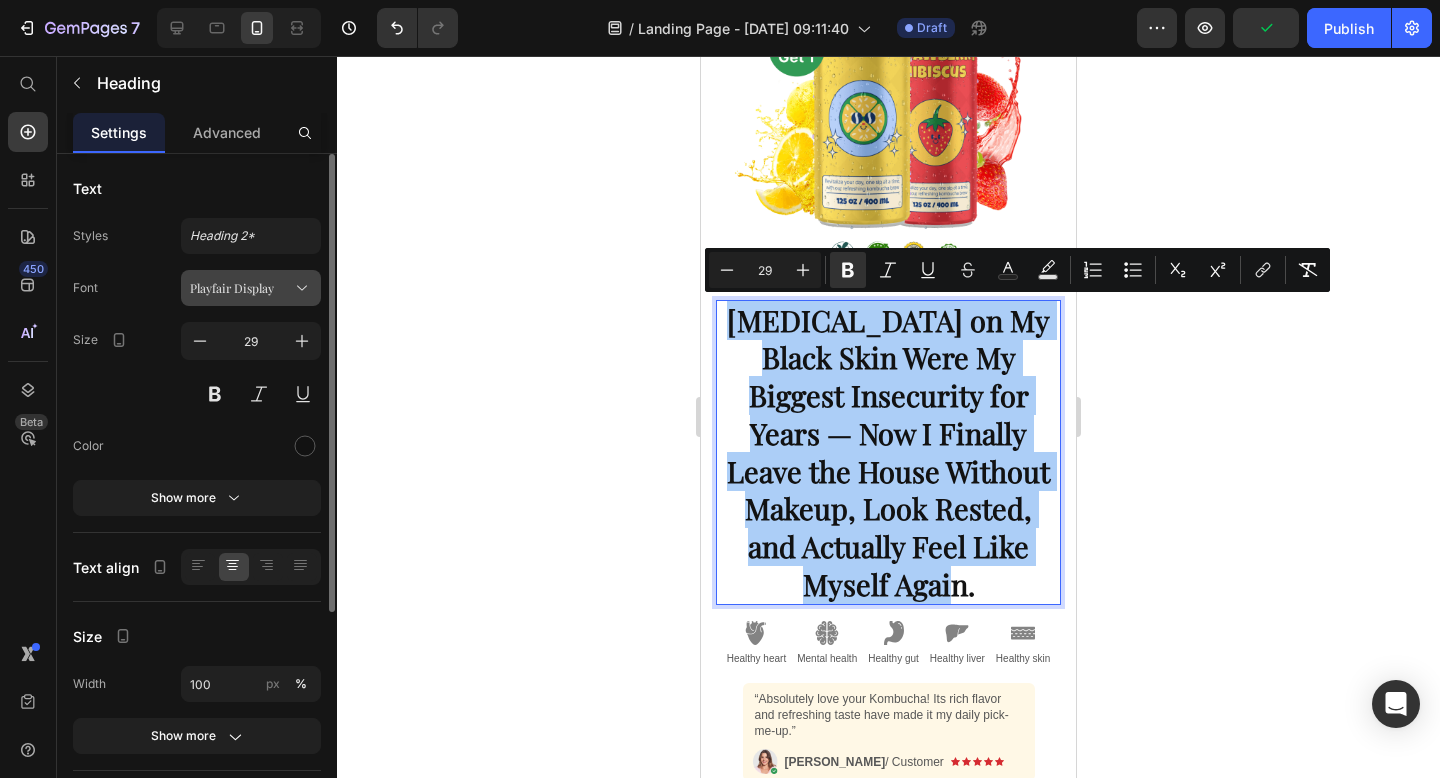 click 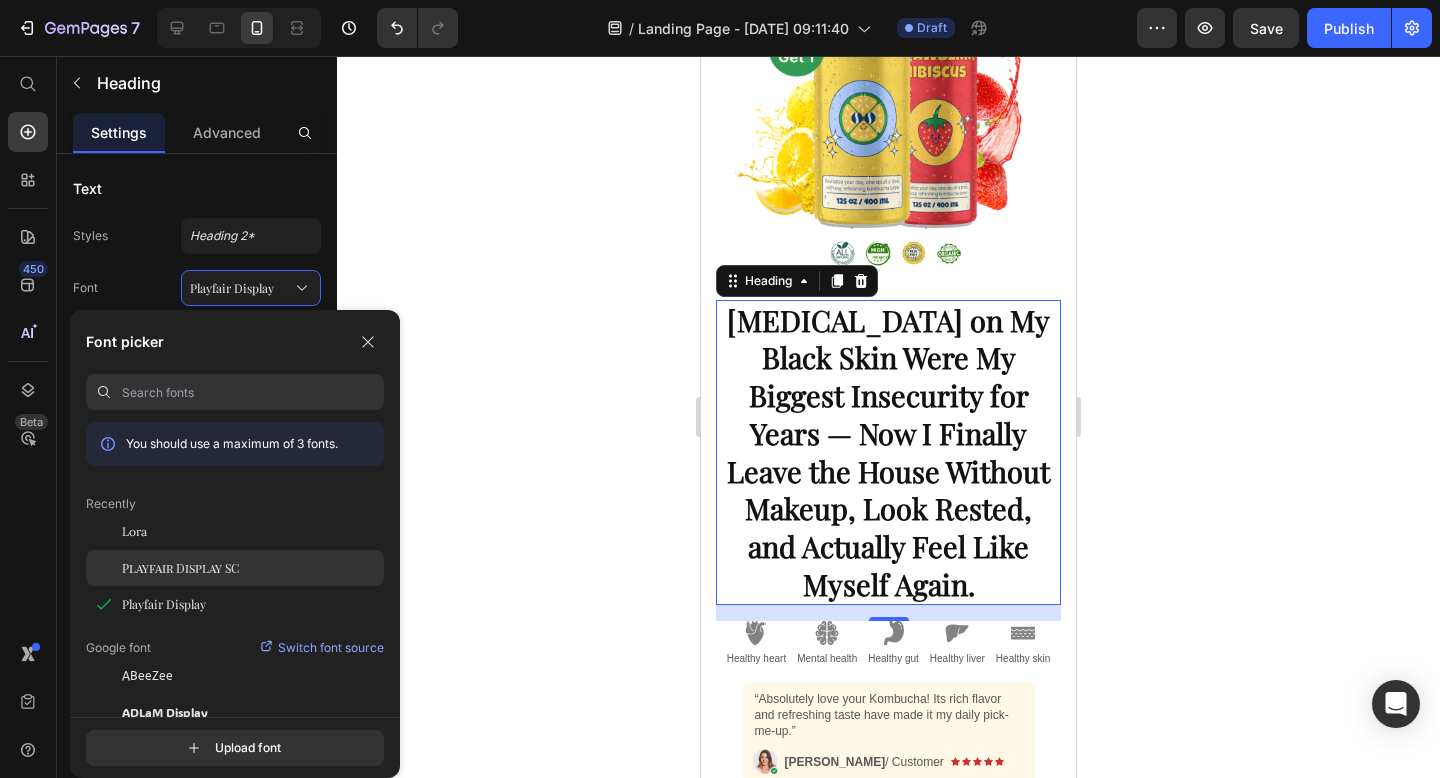 scroll, scrollTop: 153, scrollLeft: 0, axis: vertical 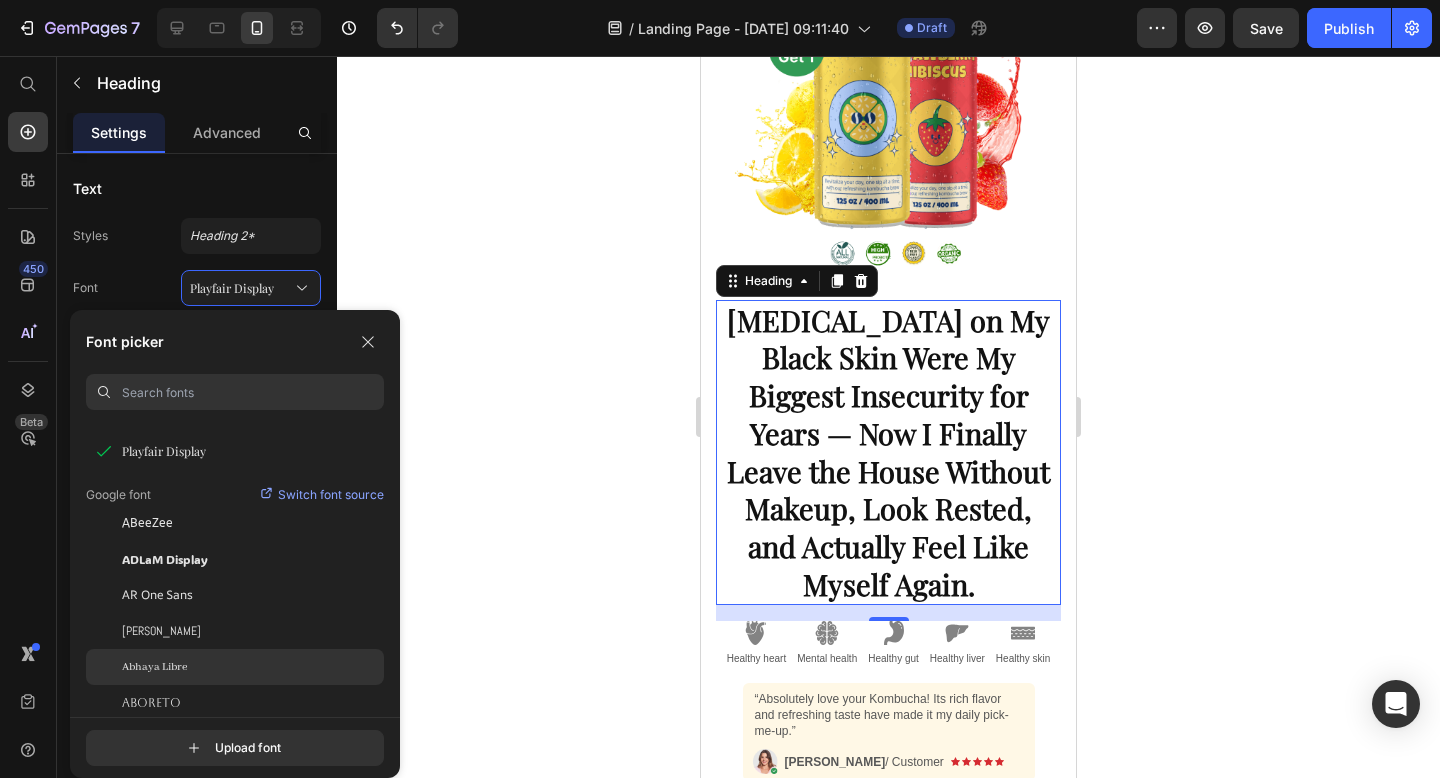 click on "Abhaya Libre" 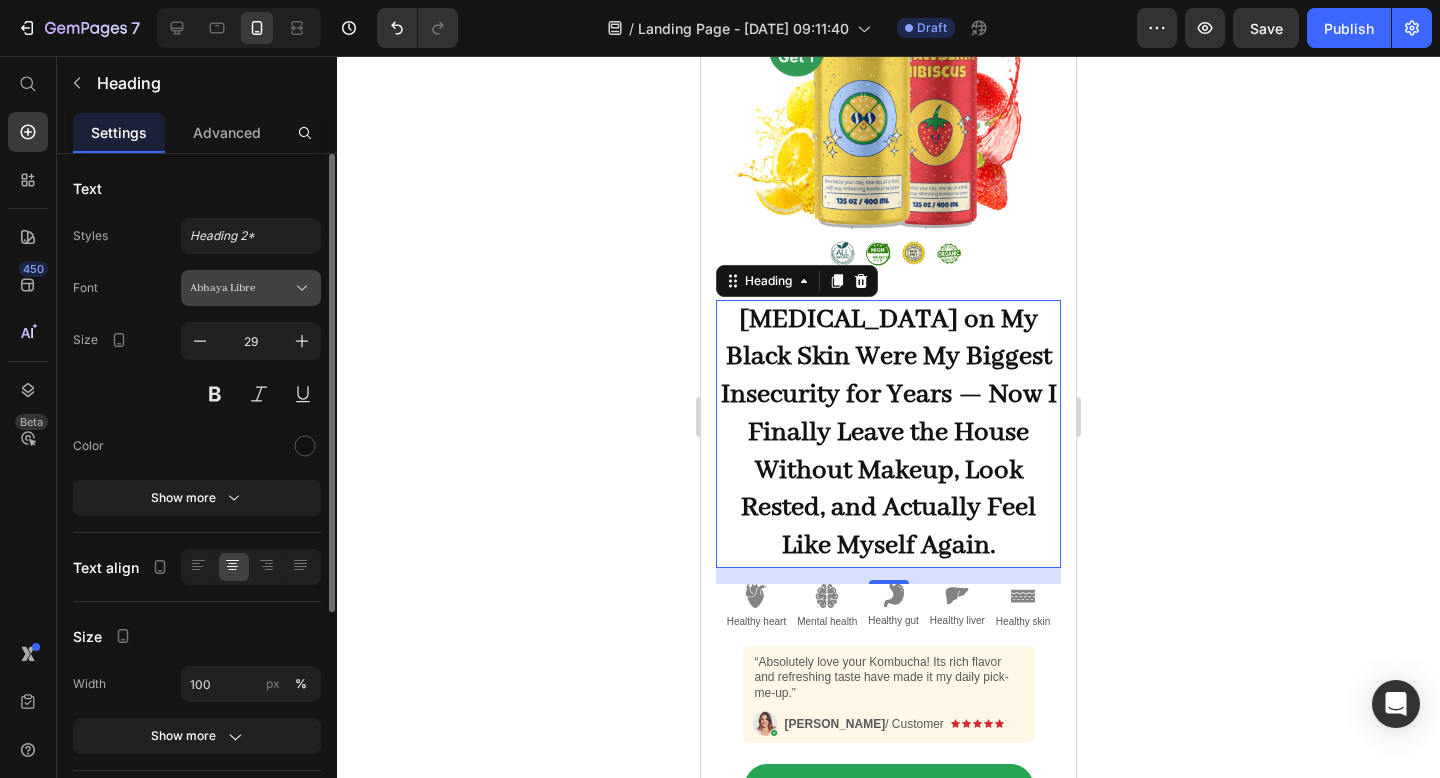 click on "Abhaya Libre" at bounding box center [241, 288] 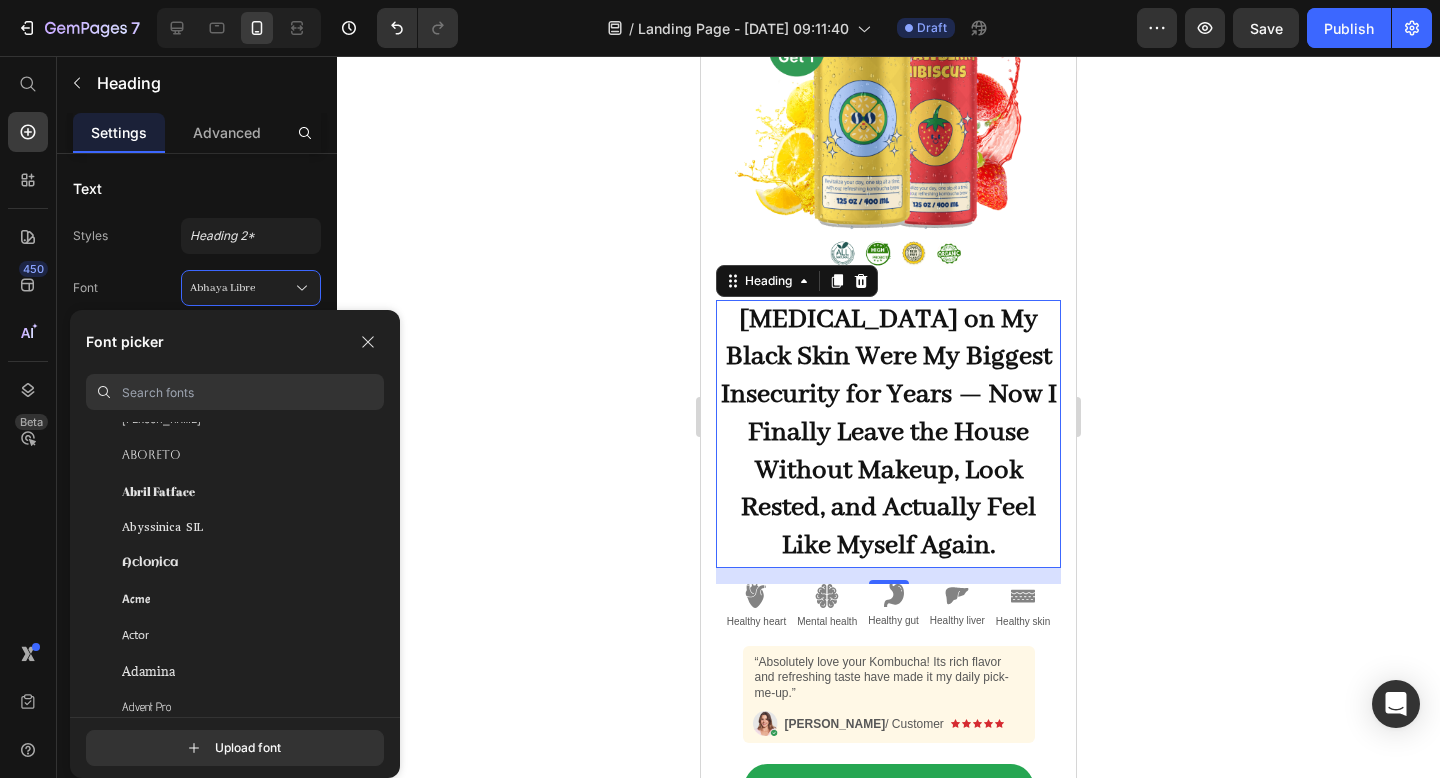 scroll, scrollTop: 371, scrollLeft: 0, axis: vertical 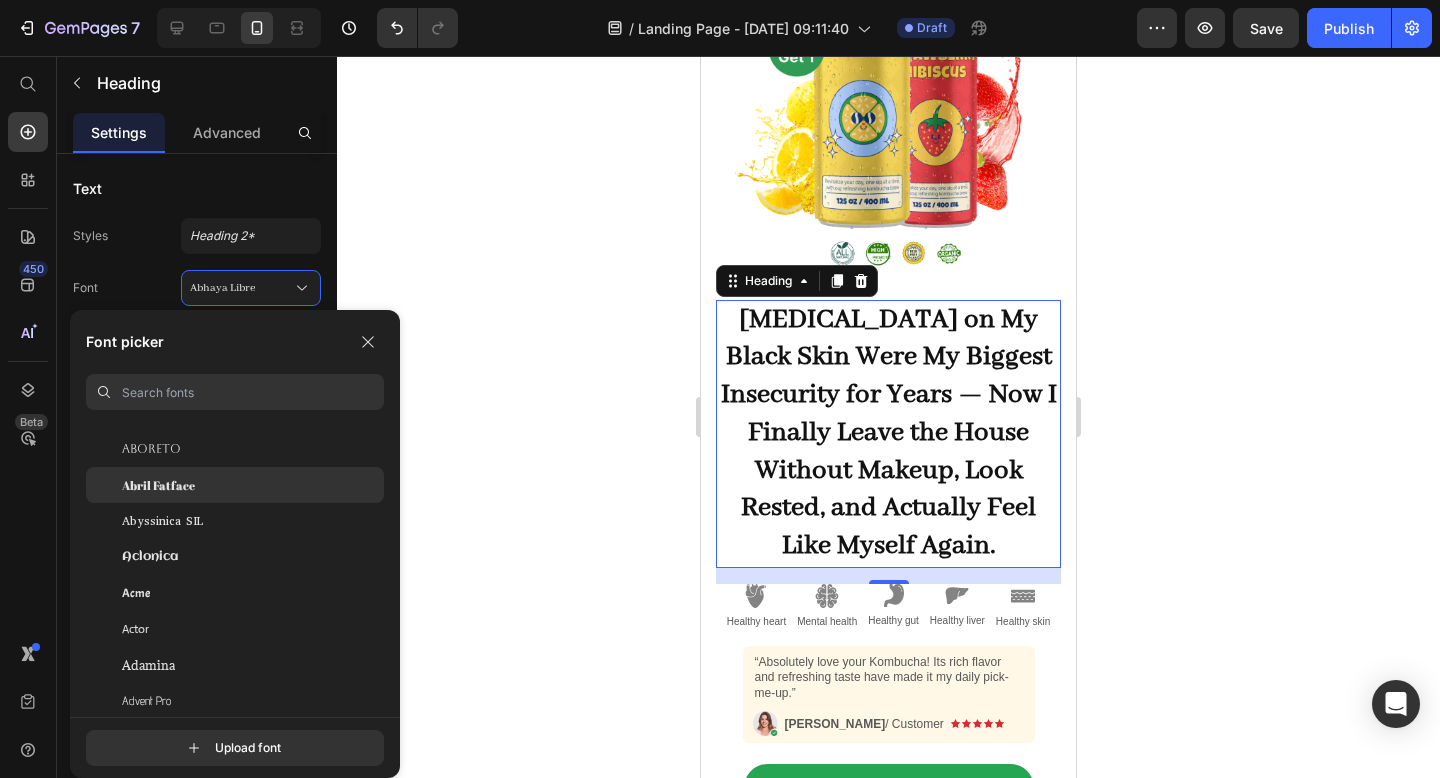 click on "Abril Fatface" 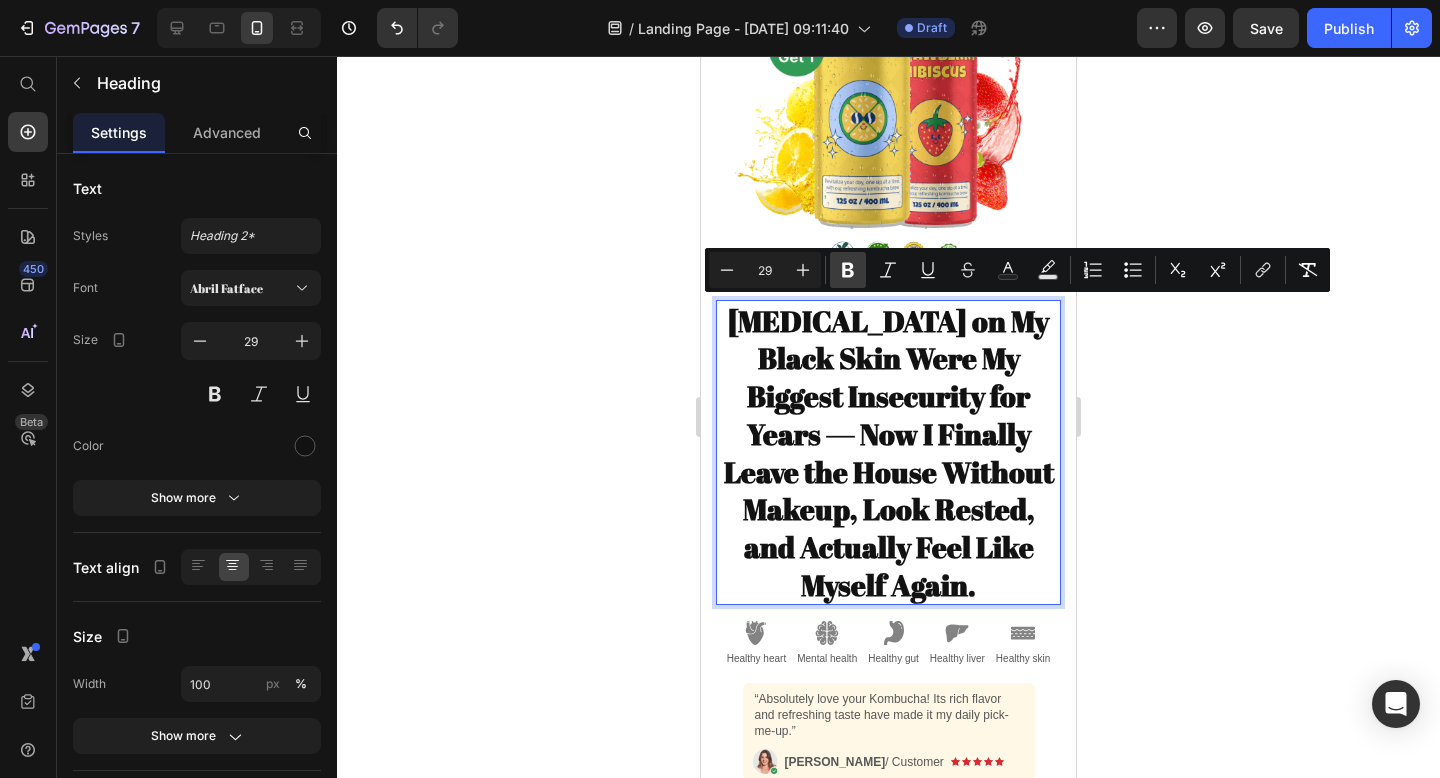 click on "Bold" at bounding box center [848, 270] 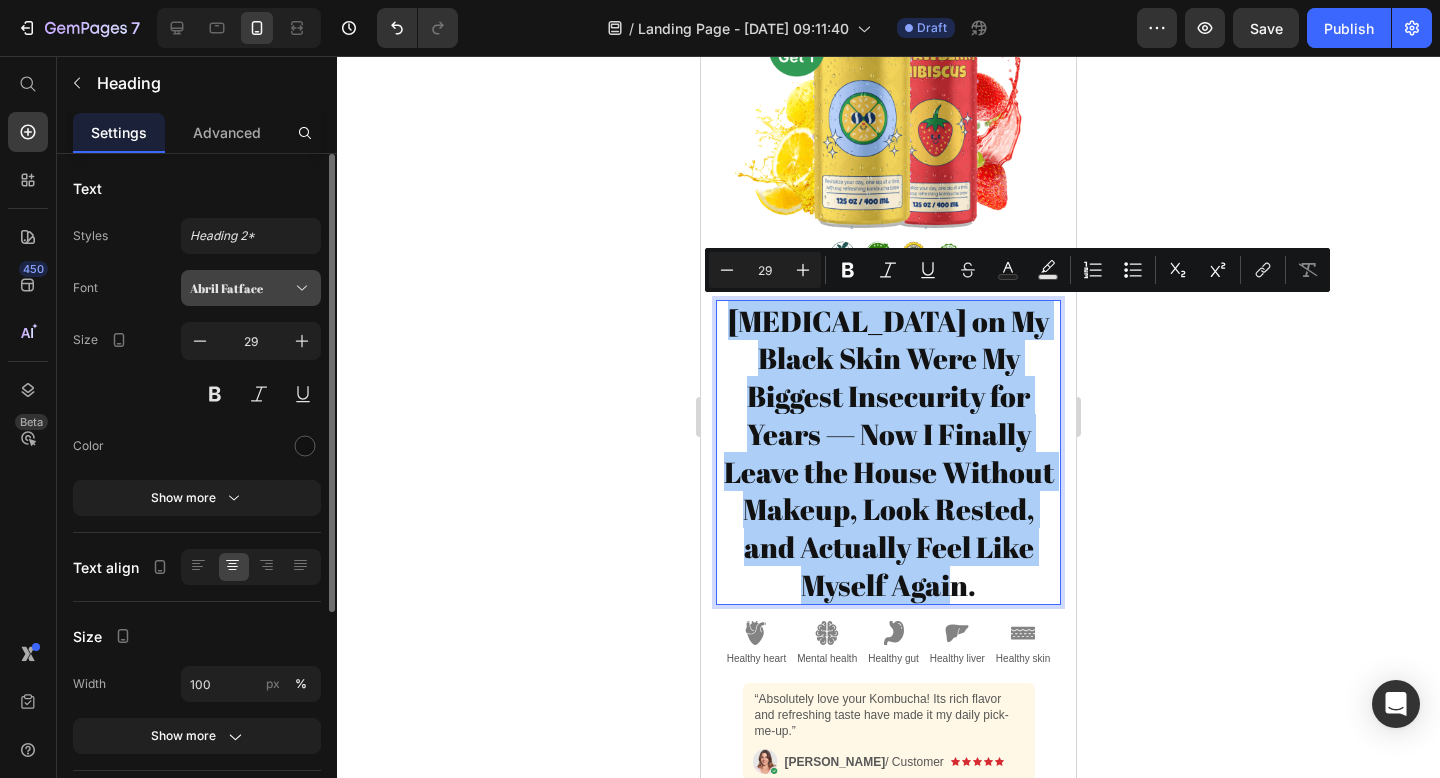 click on "Abril Fatface" at bounding box center (241, 288) 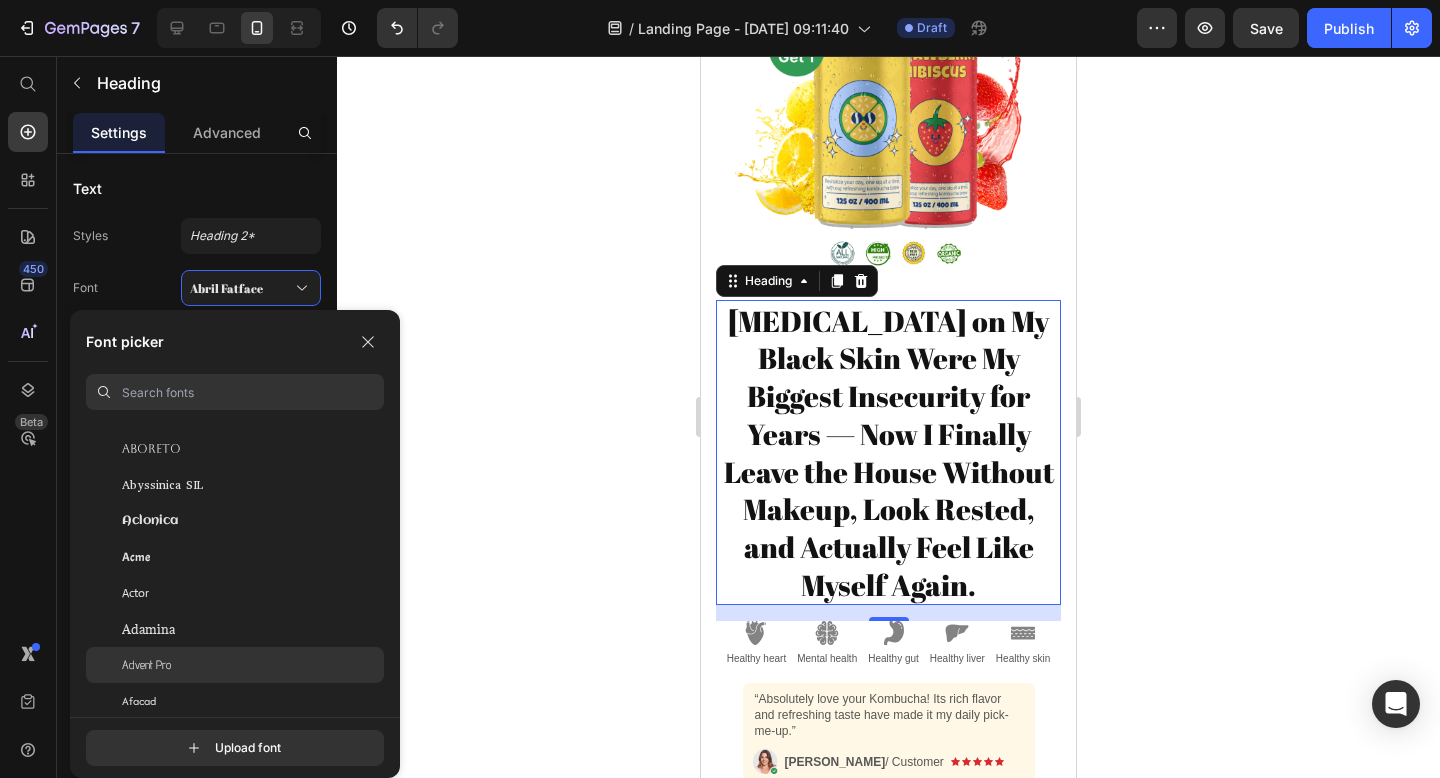 click on "Advent Pro" 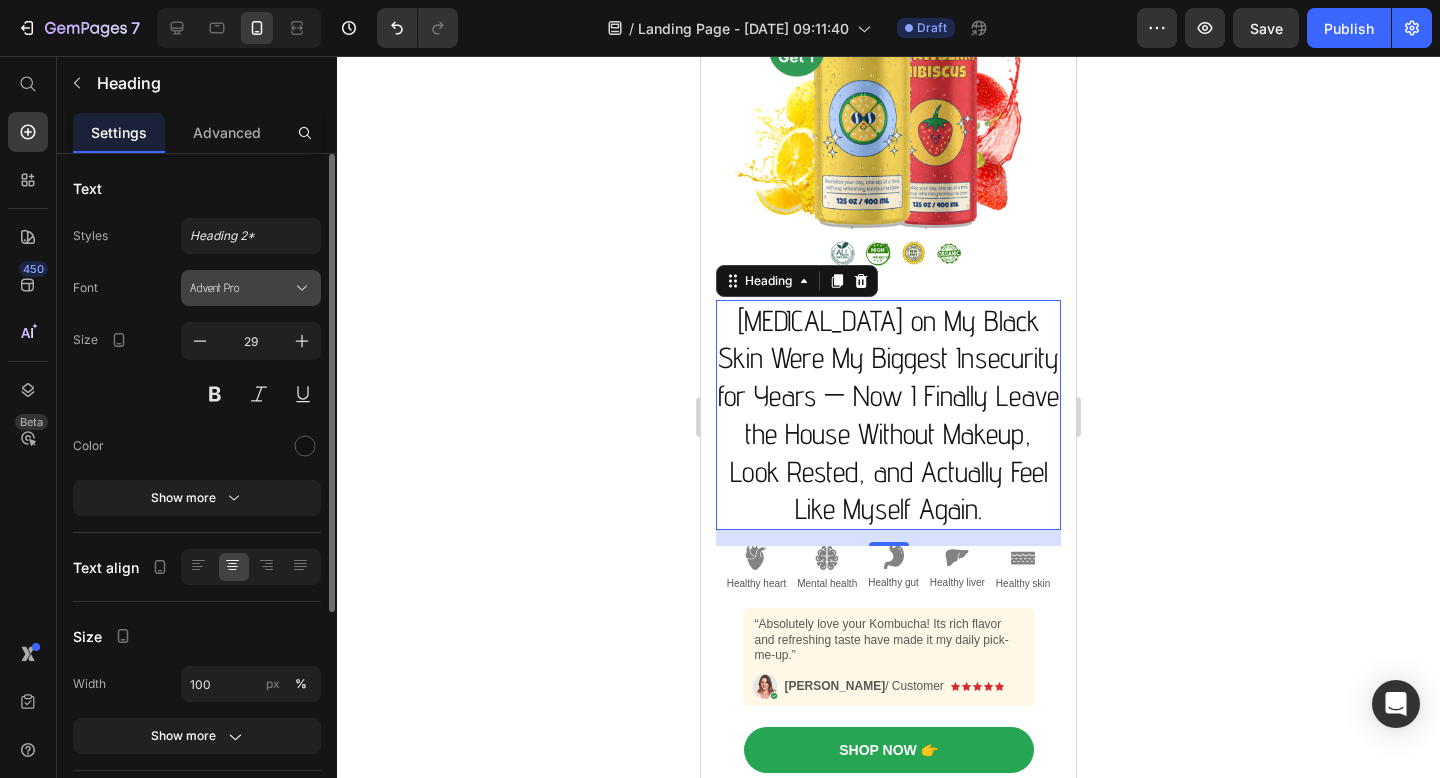 click on "Advent Pro" at bounding box center [241, 288] 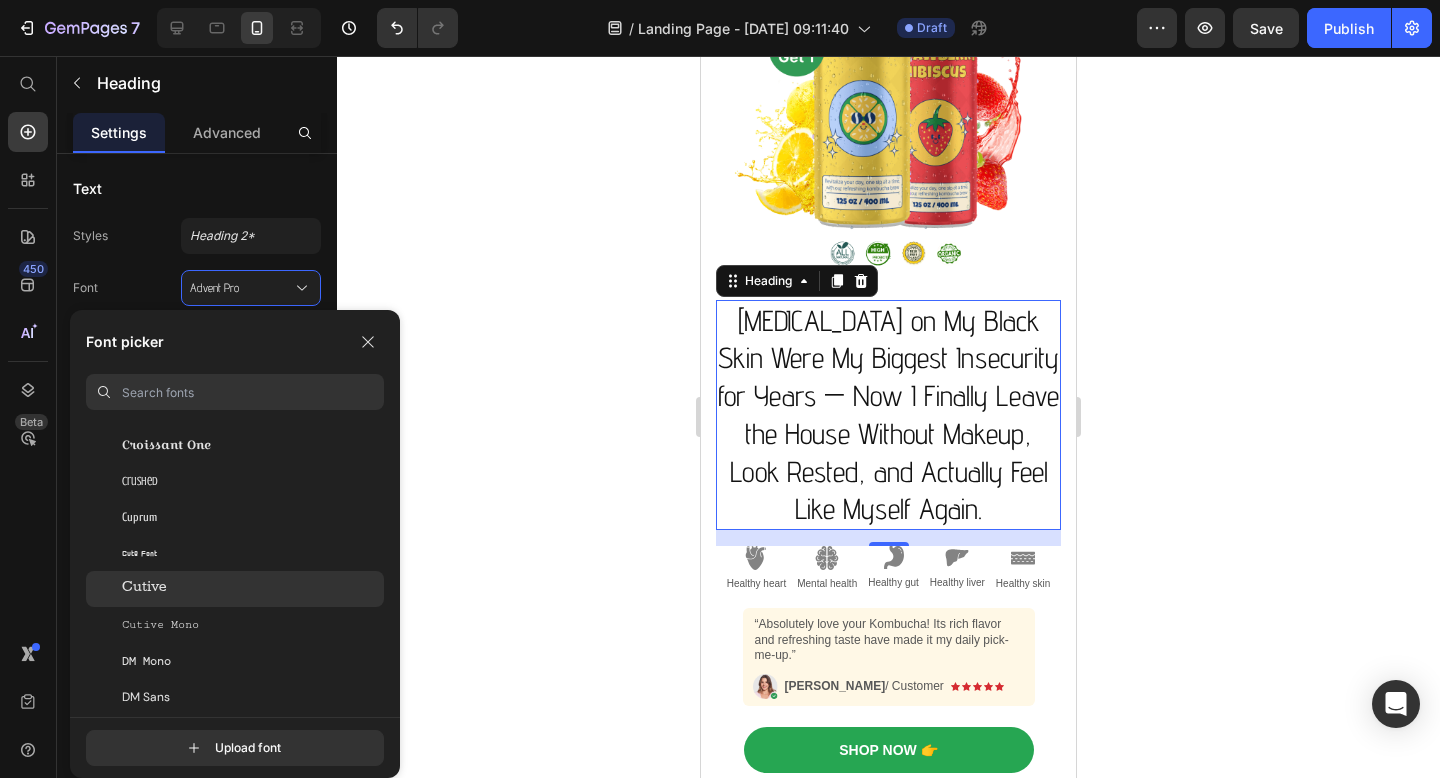 scroll, scrollTop: 13116, scrollLeft: 0, axis: vertical 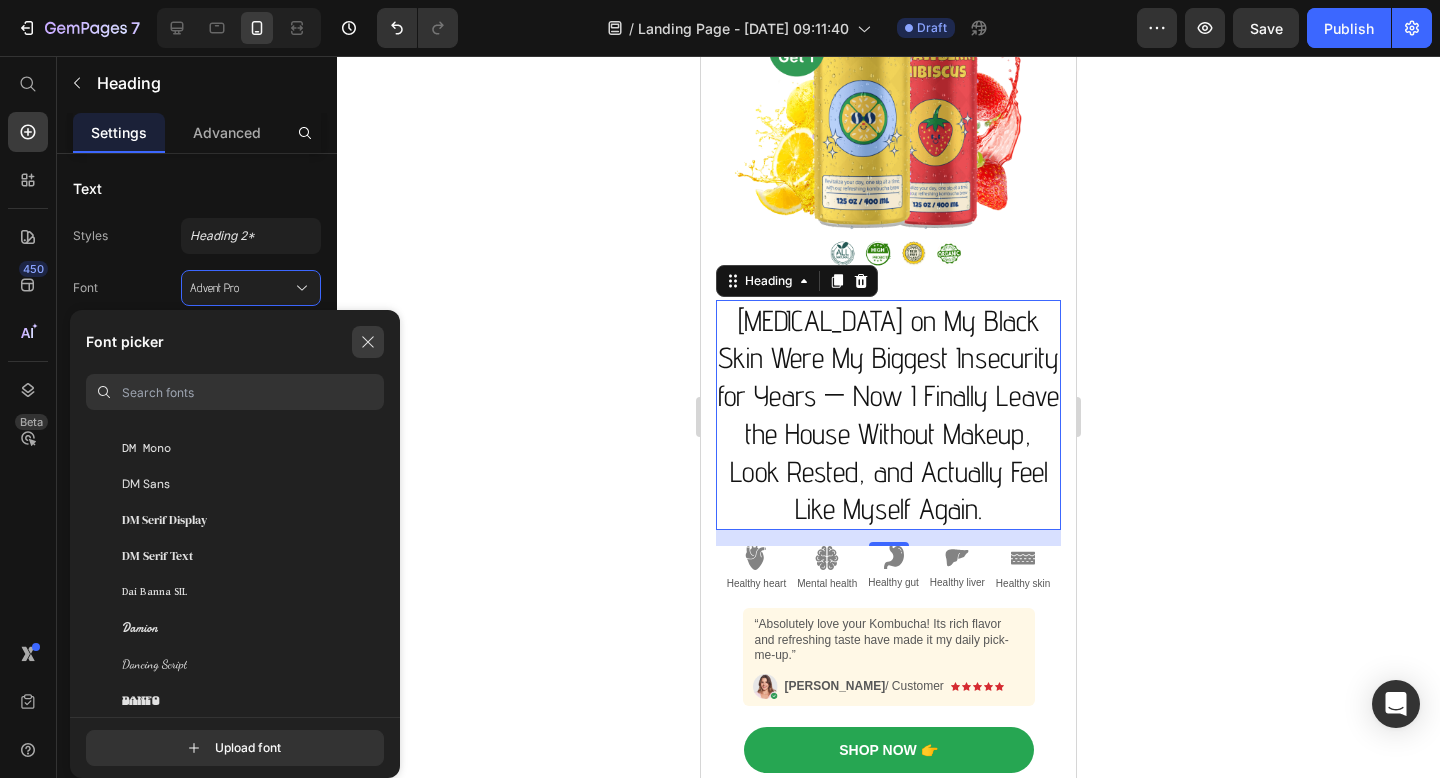 click 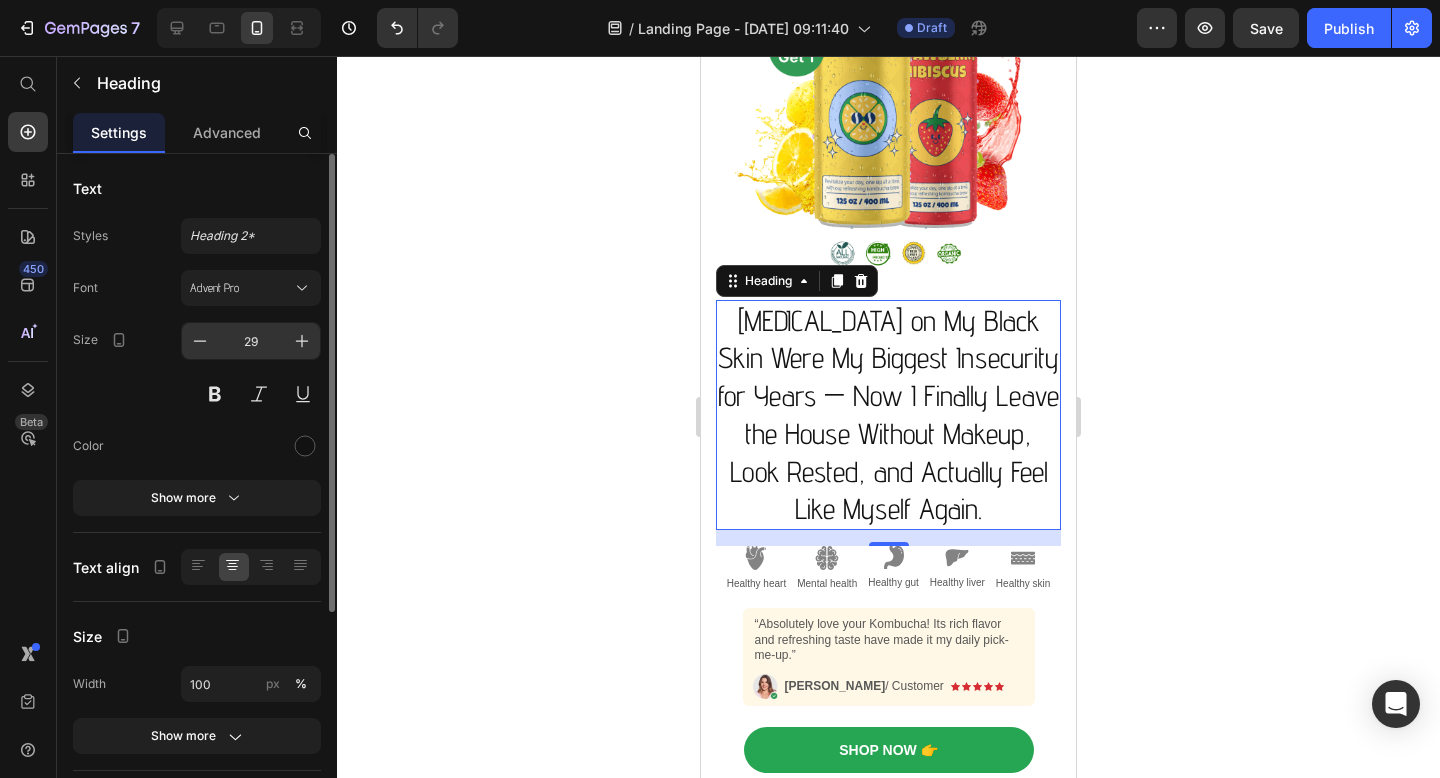 click on "29" at bounding box center (251, 341) 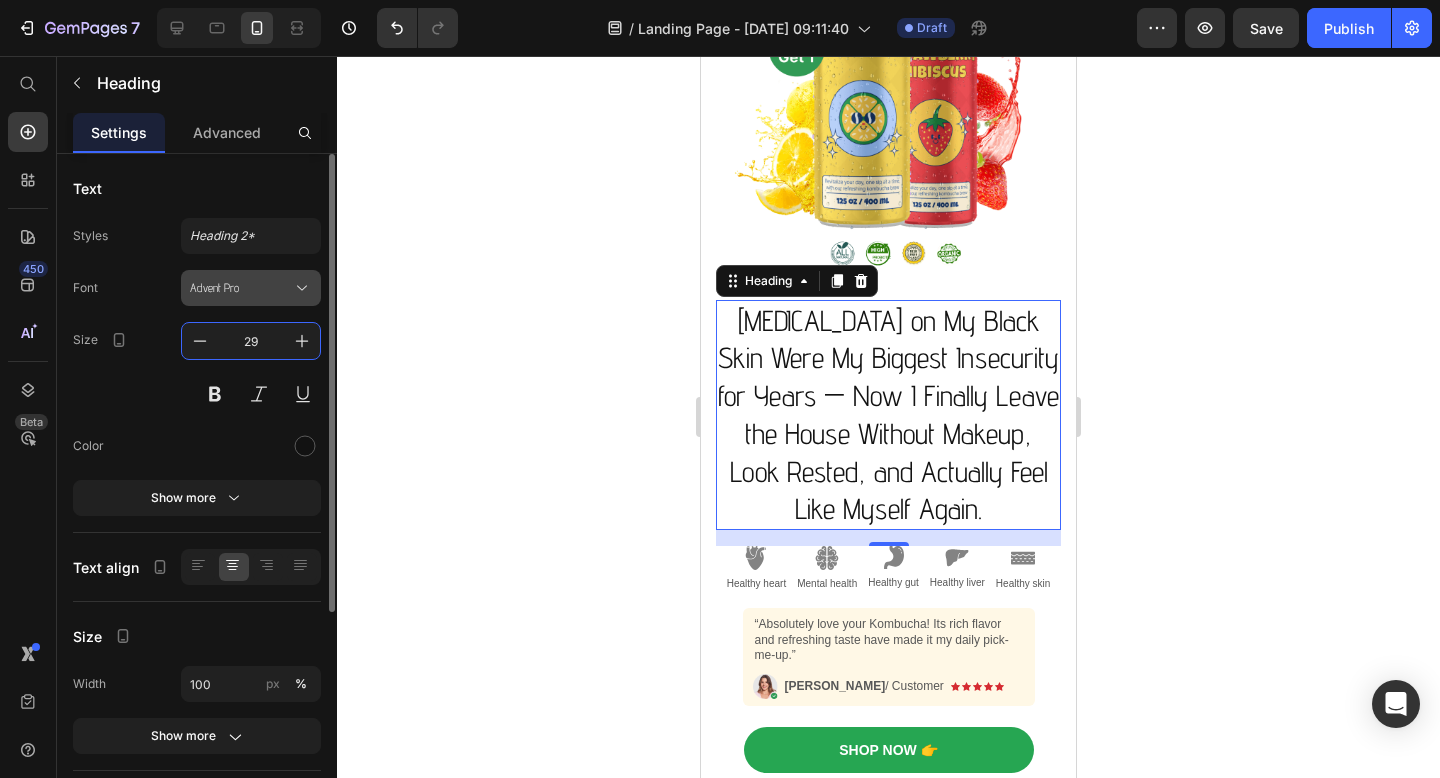 click 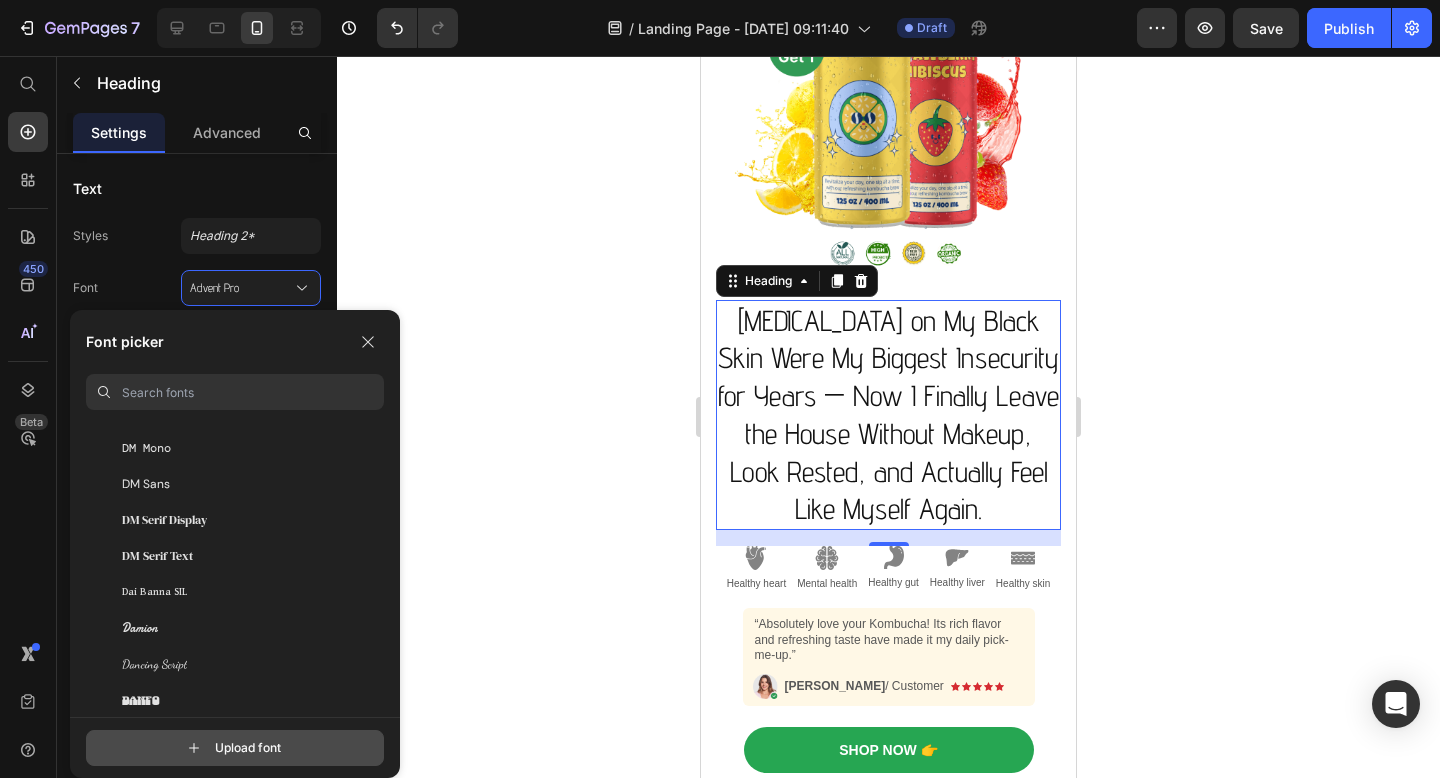 click 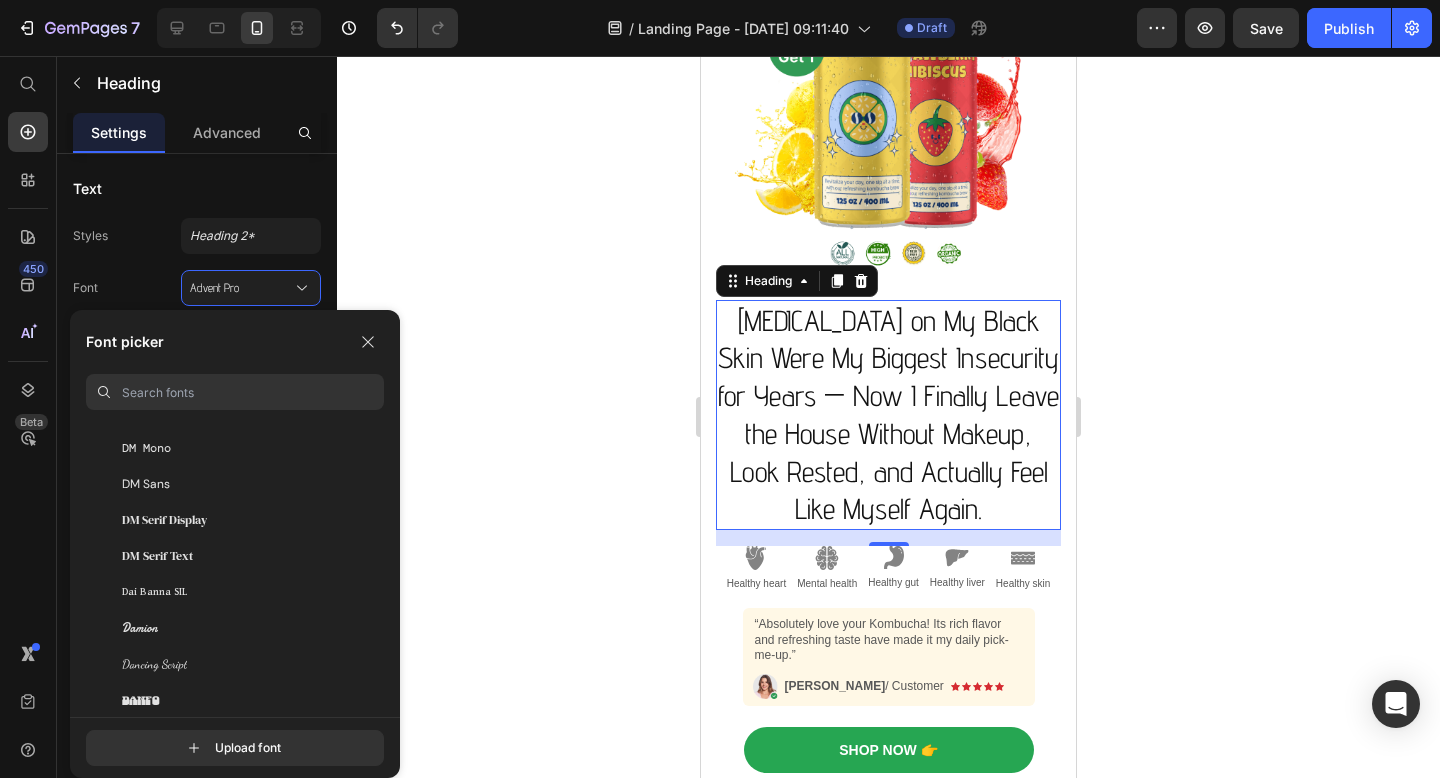 click at bounding box center (253, 392) 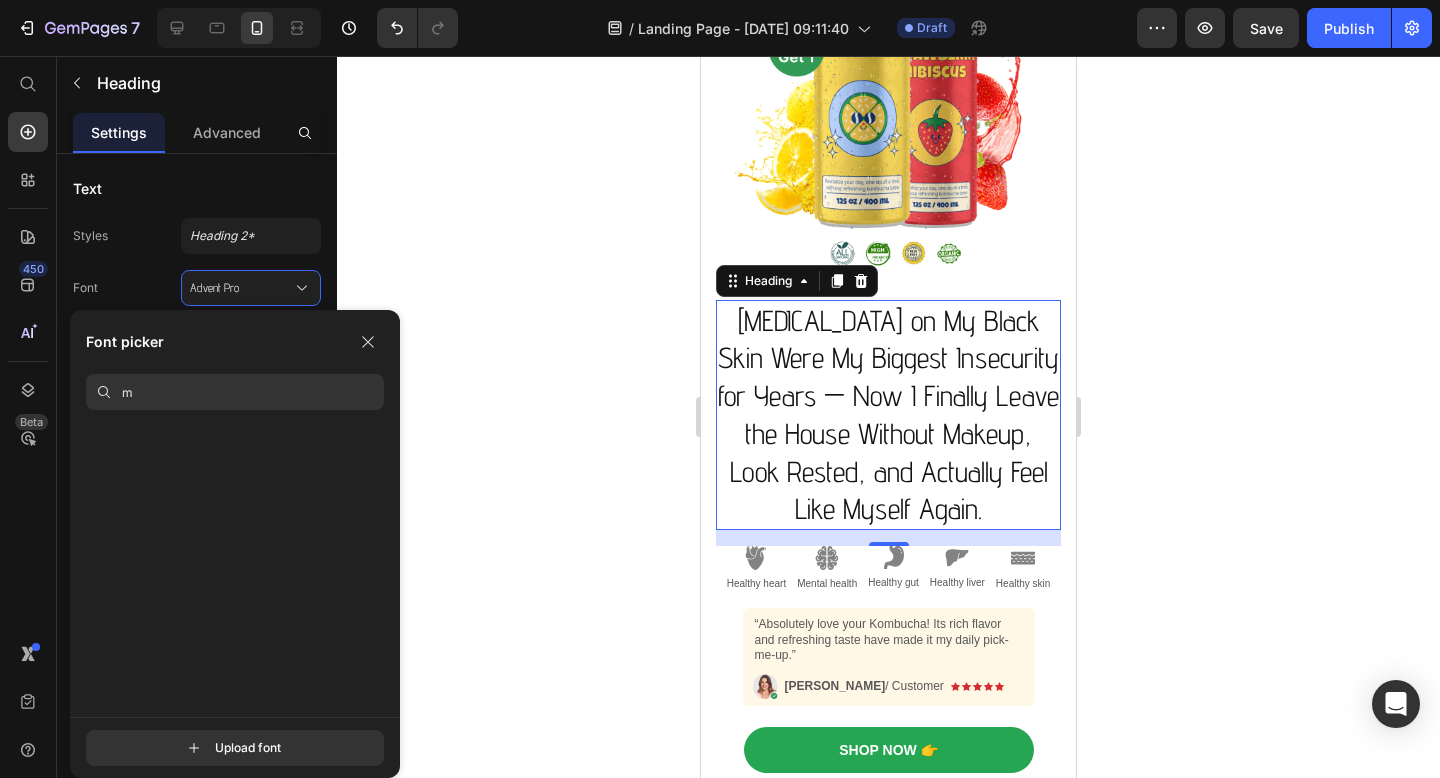 scroll, scrollTop: 0, scrollLeft: 0, axis: both 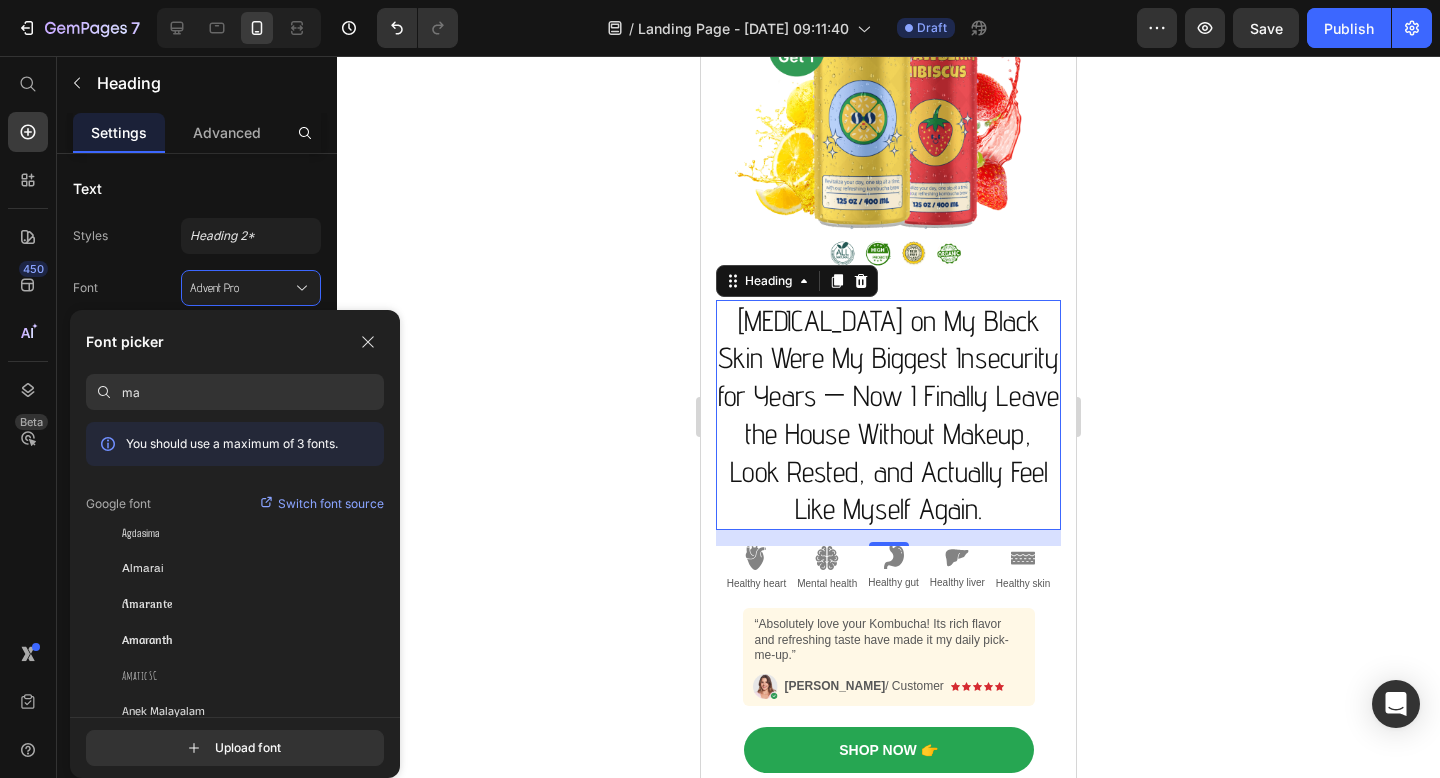 type on "m" 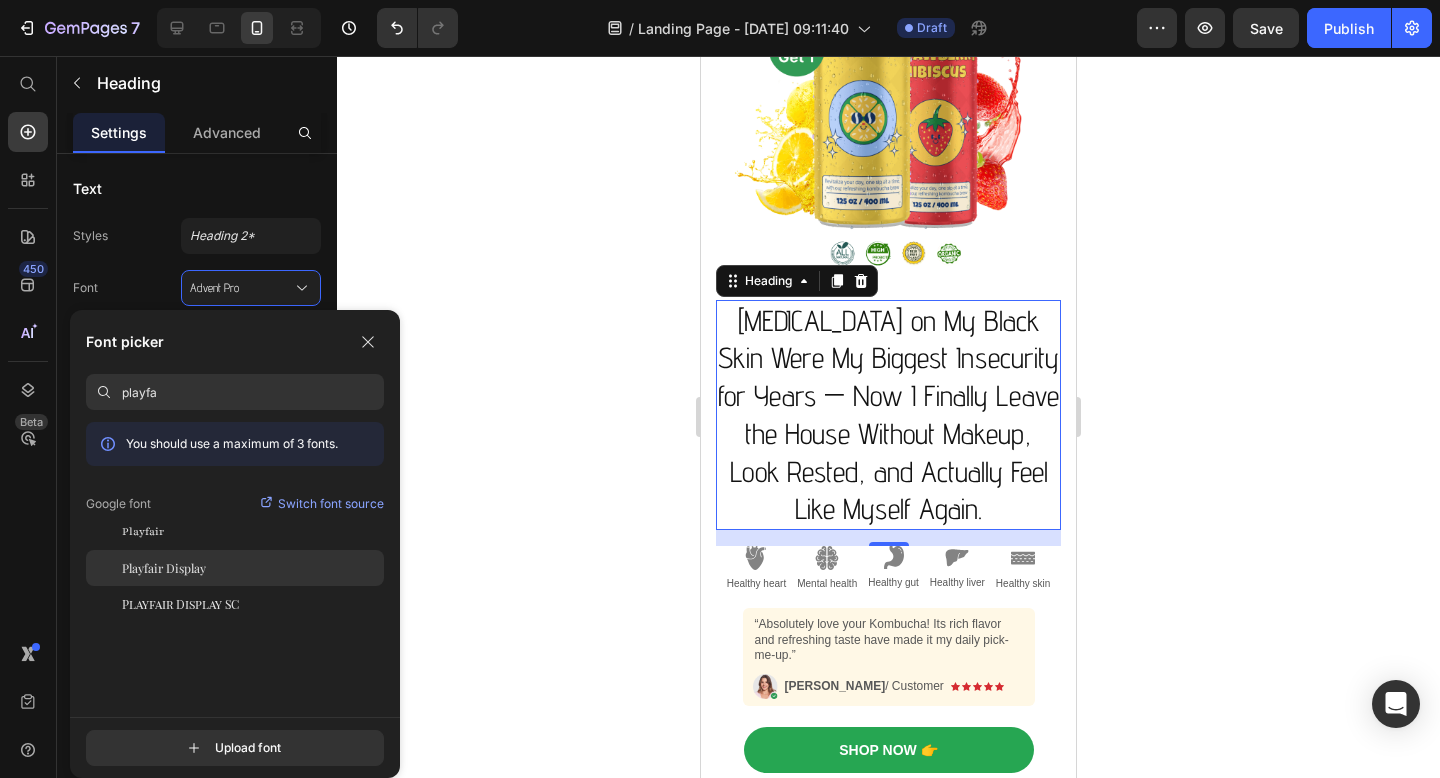 type on "playfa" 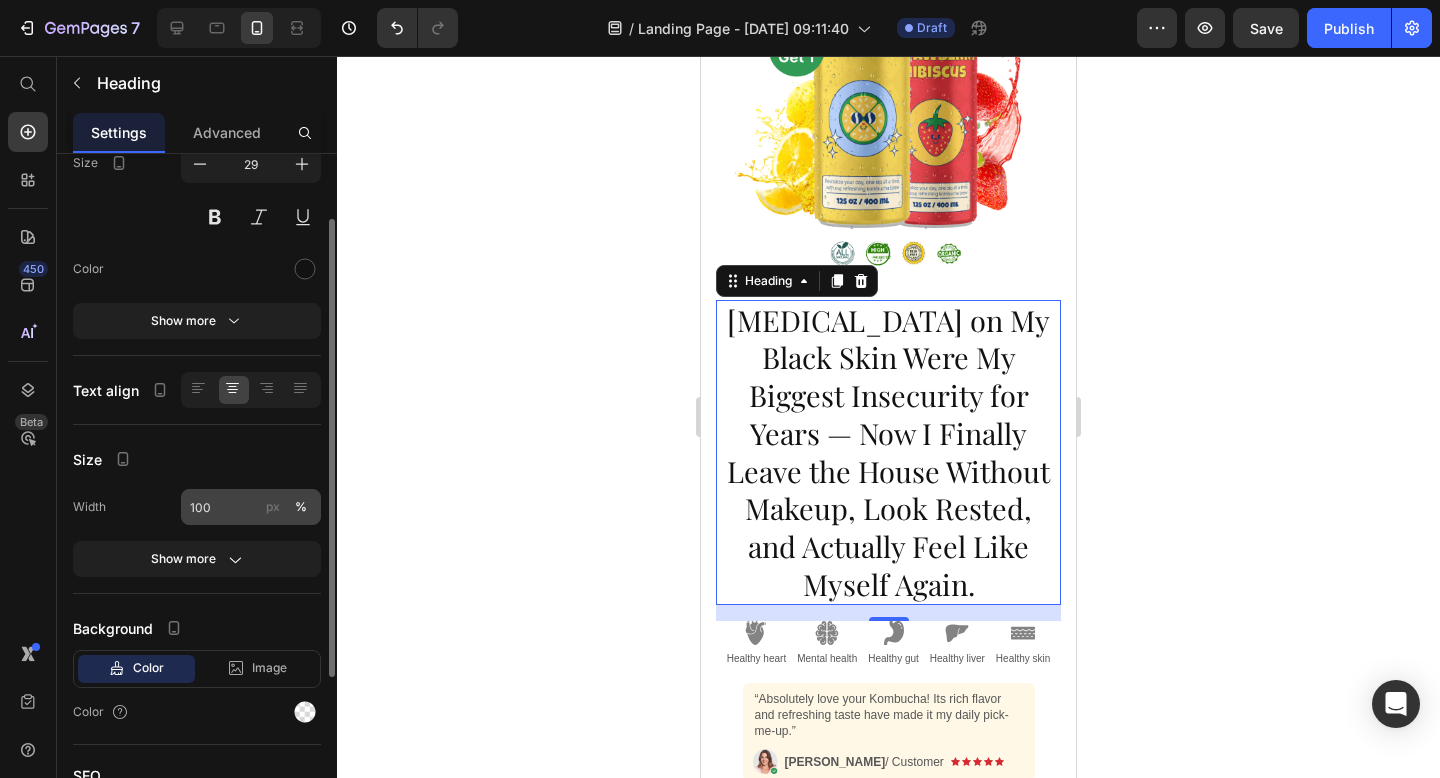 scroll, scrollTop: 0, scrollLeft: 0, axis: both 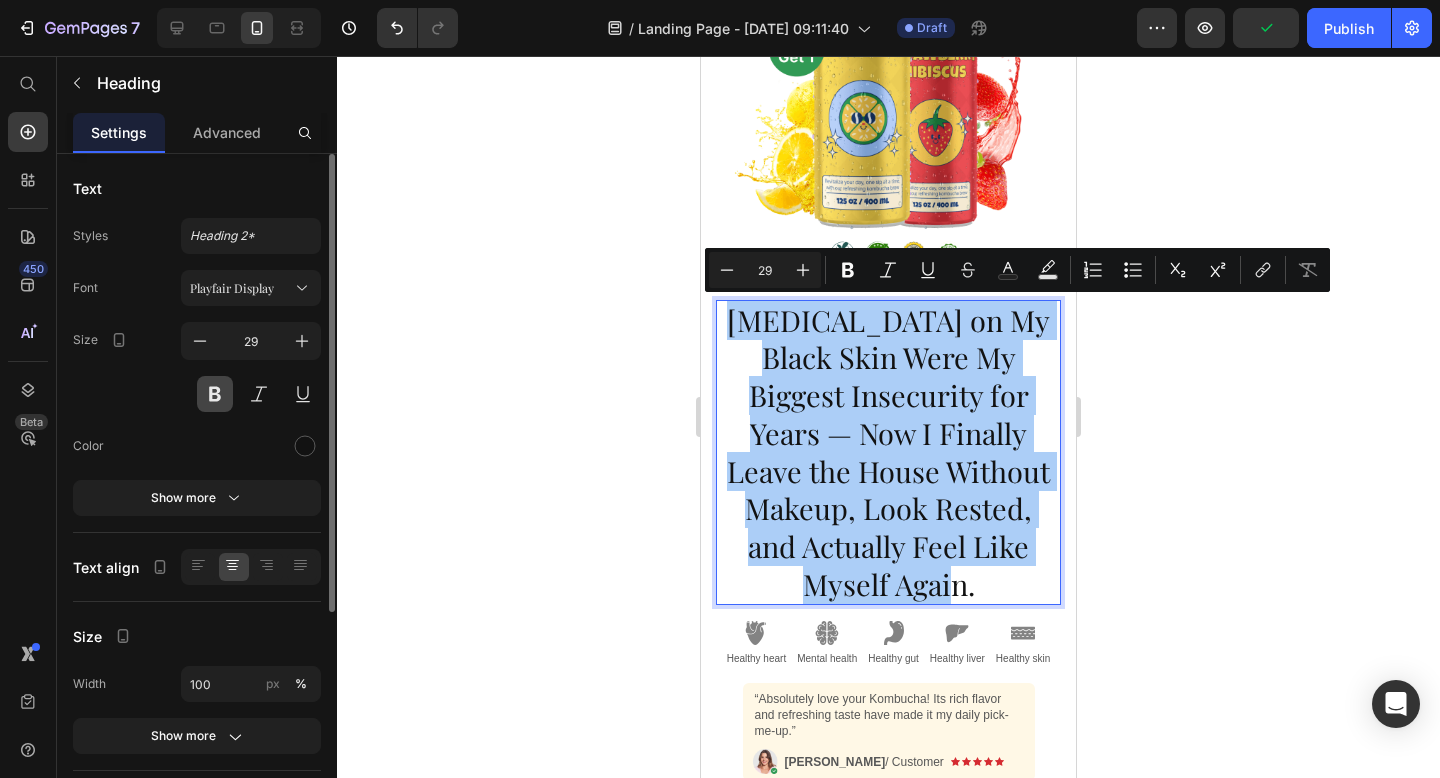 click at bounding box center [215, 394] 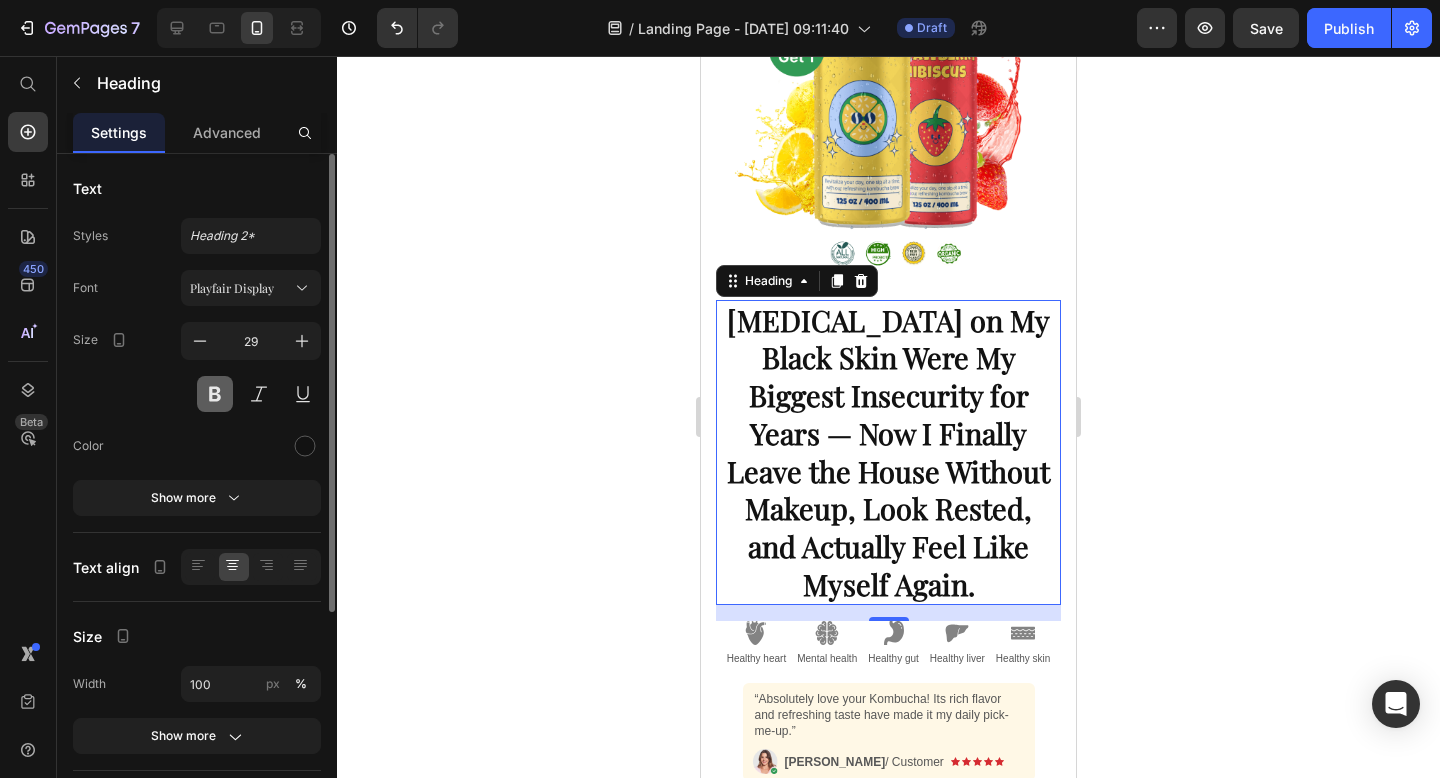 click at bounding box center [215, 394] 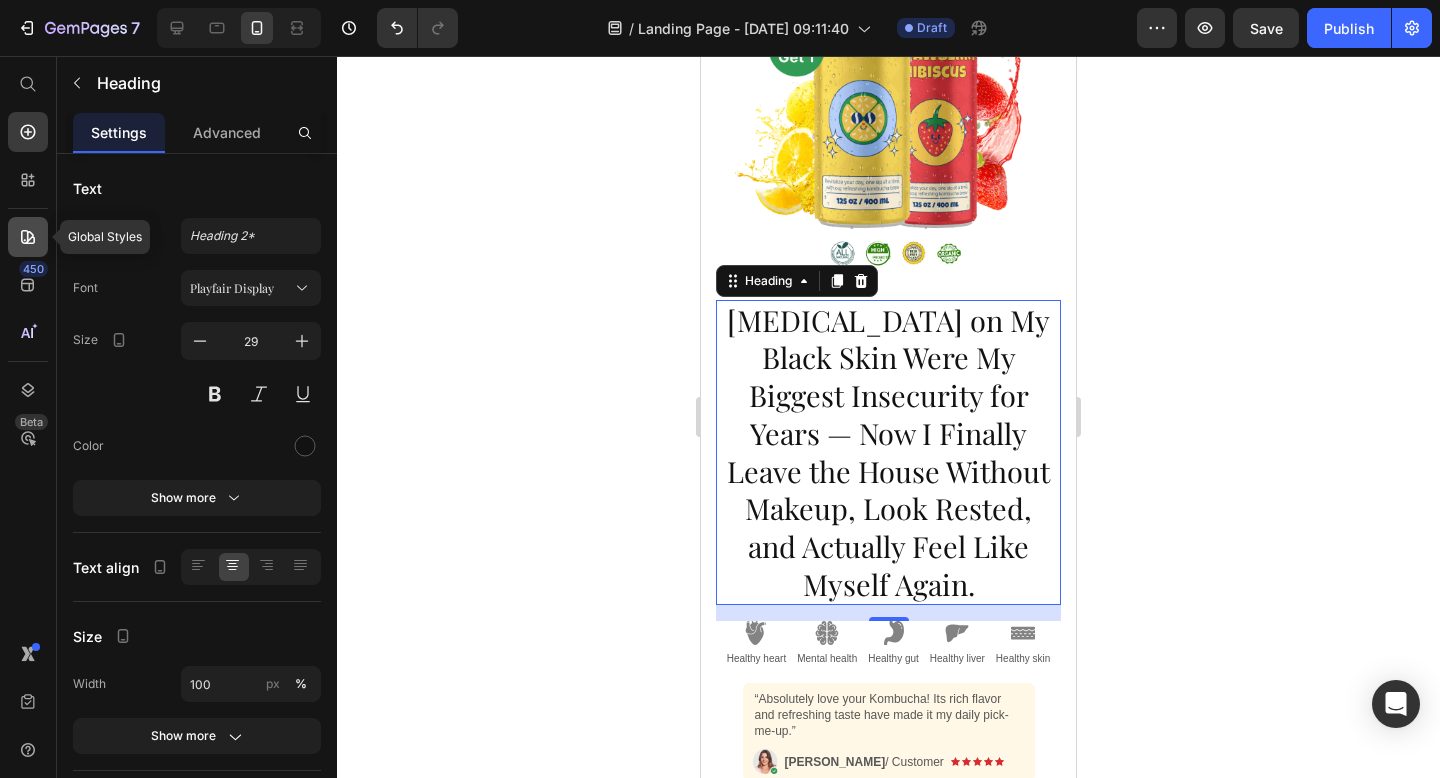click 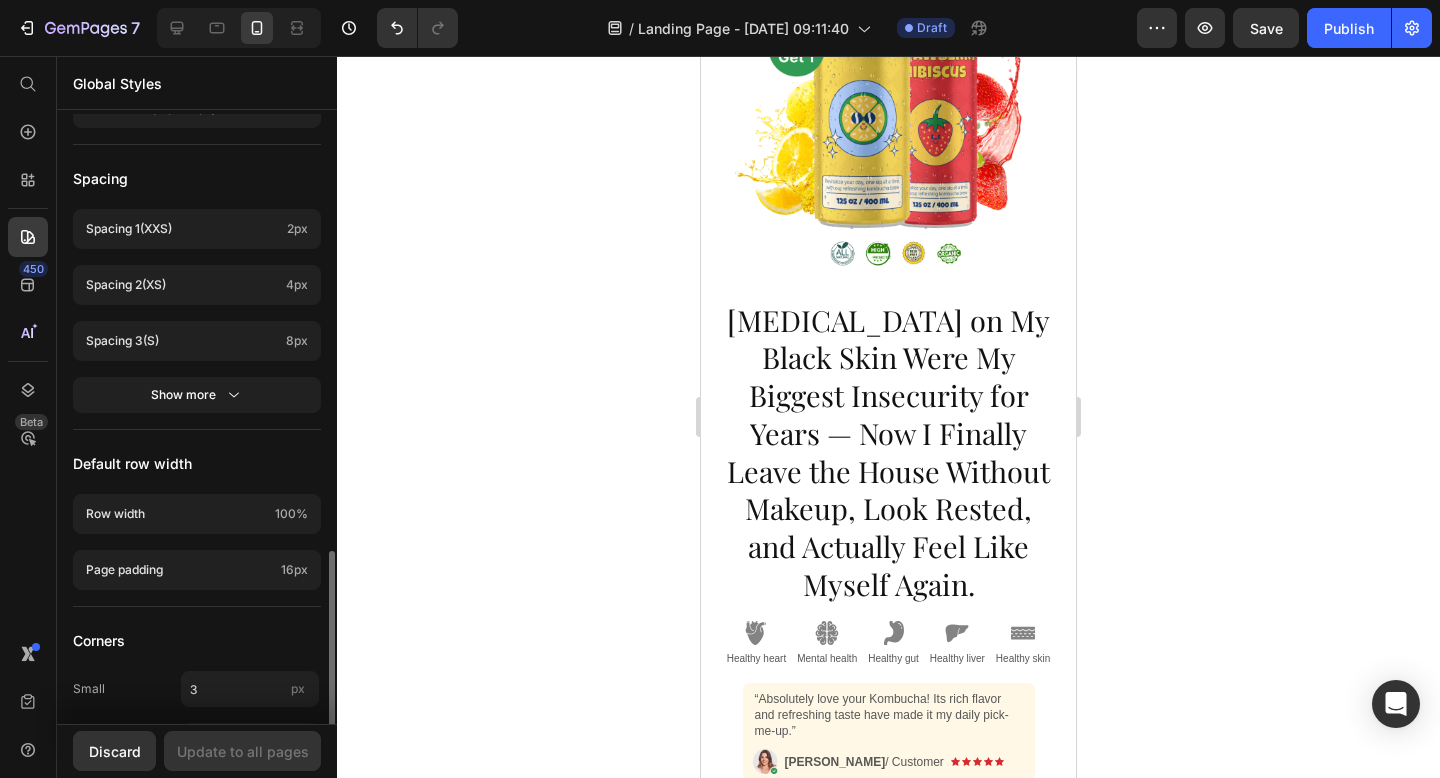 scroll, scrollTop: 855, scrollLeft: 0, axis: vertical 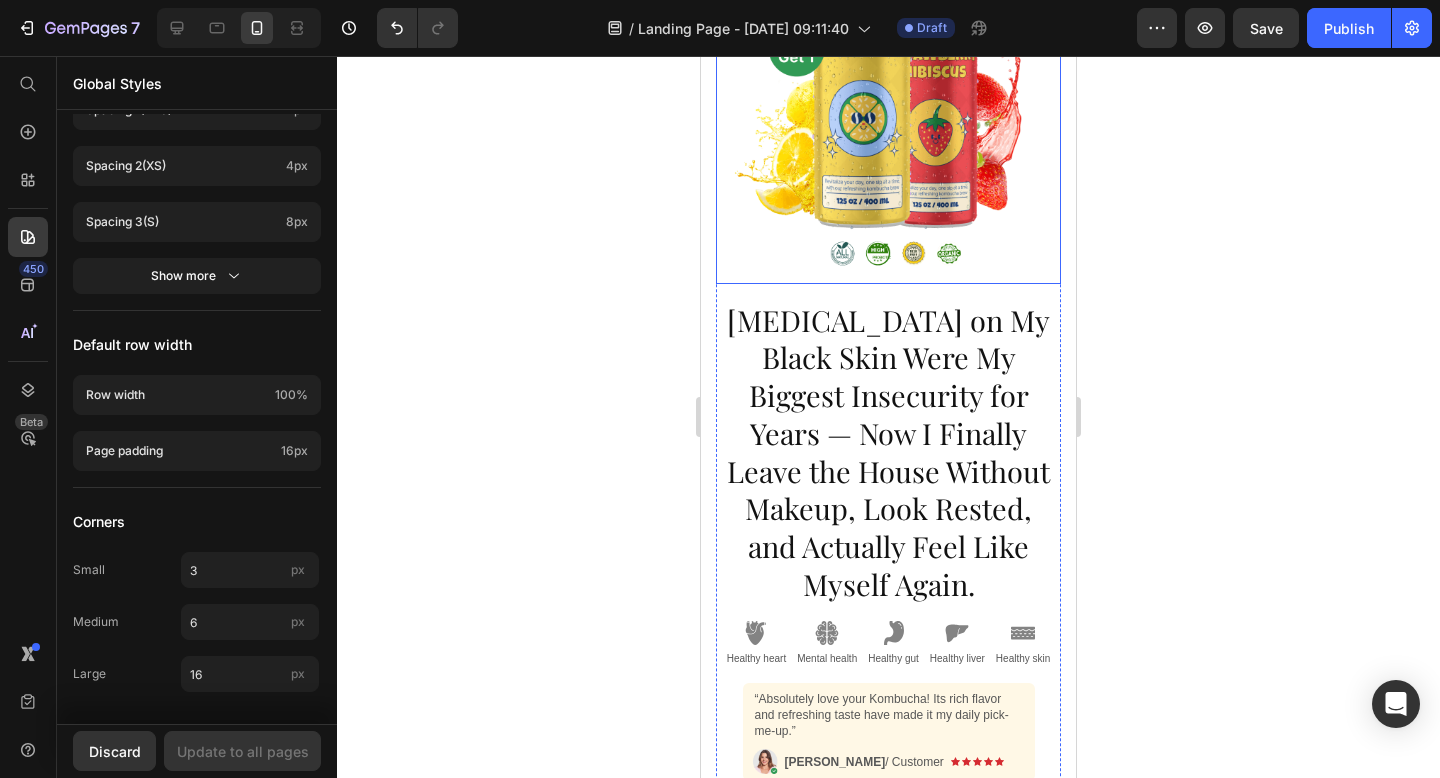 click on "[MEDICAL_DATA] on My Black Skin Were My Biggest Insecurity for Years — Now I Finally Leave the House Without Makeup, Look Rested, and Actually Feel Like Myself Again." at bounding box center (888, 453) 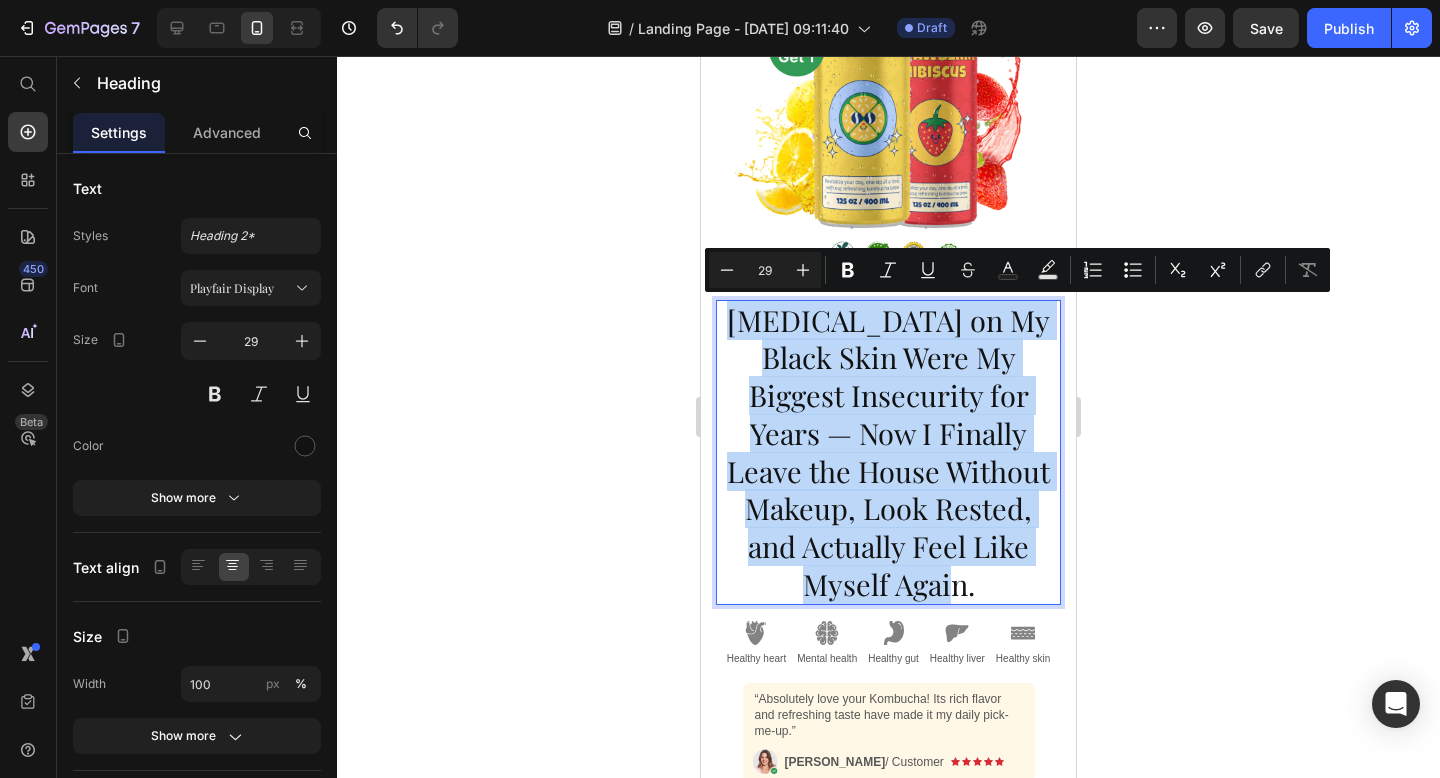copy on "[MEDICAL_DATA] on My Black Skin Were My Biggest Insecurity for Years — Now I Finally Leave the House Without Makeup, Look Rested, and Actually Feel Like Myself Again." 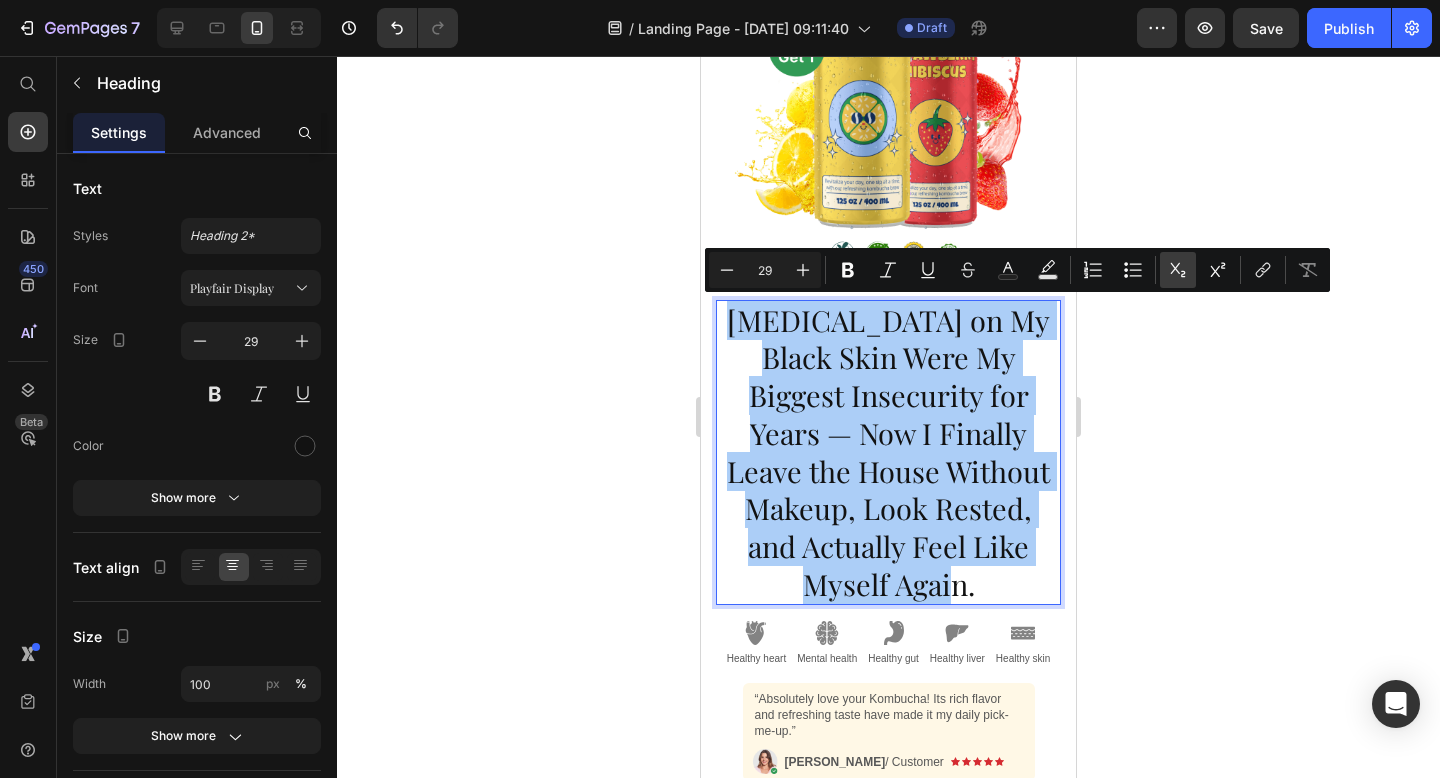 click 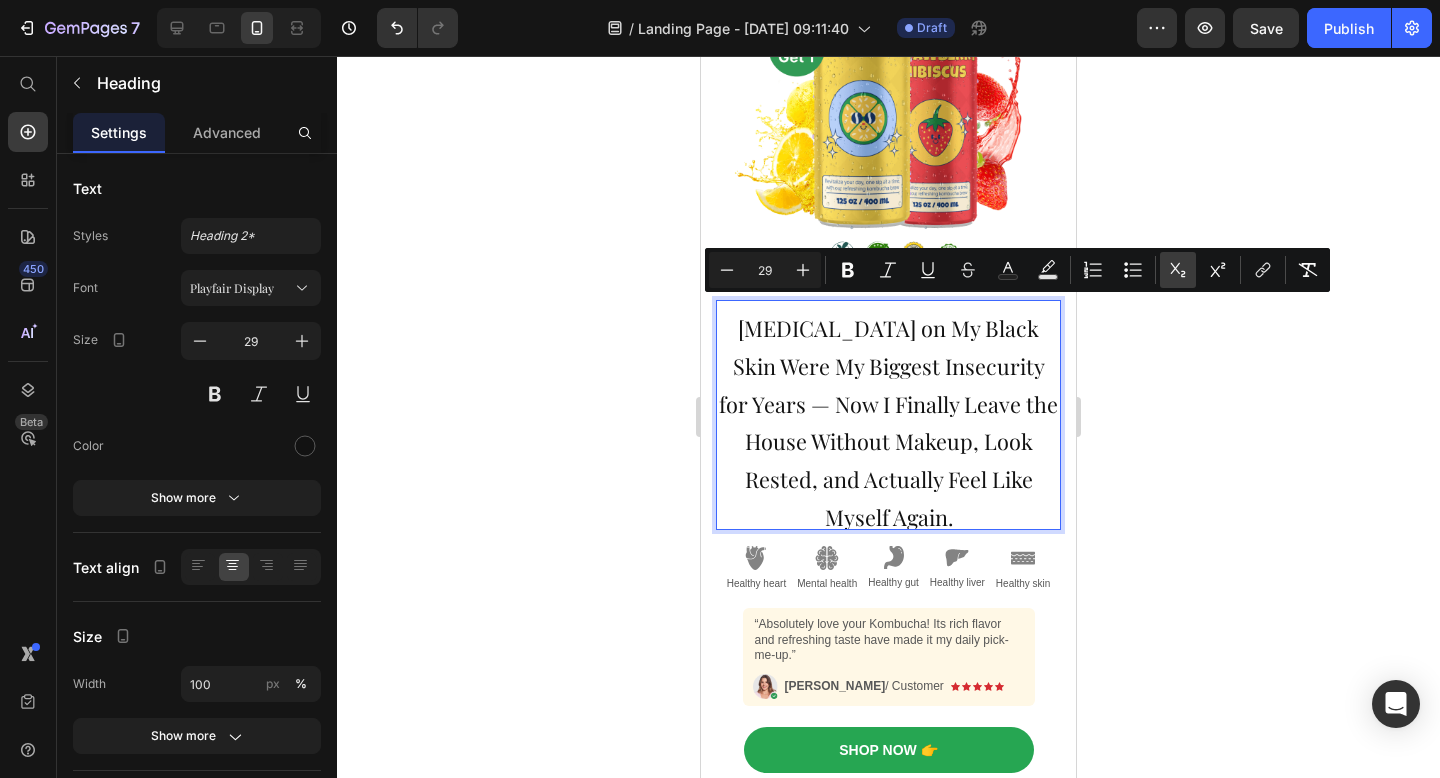 click 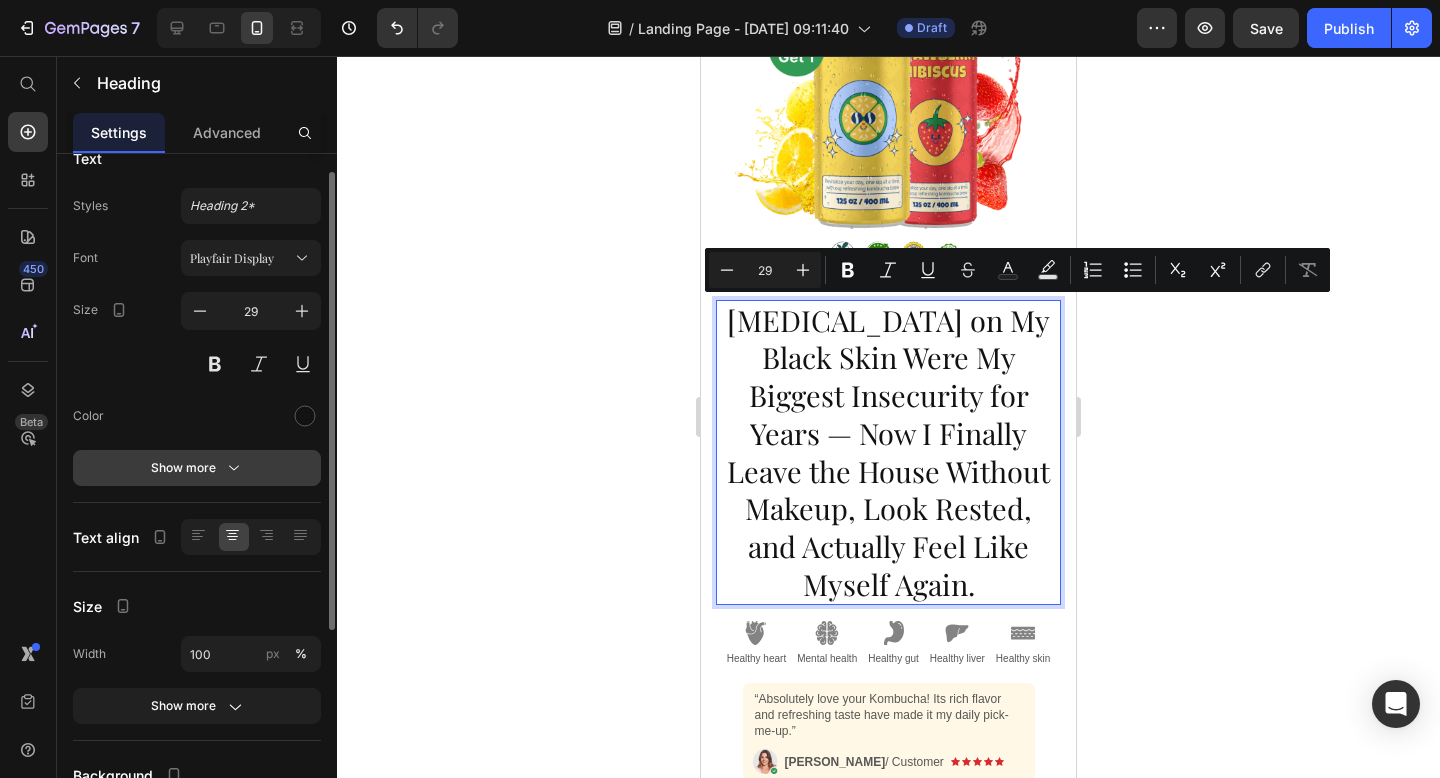 scroll, scrollTop: 29, scrollLeft: 0, axis: vertical 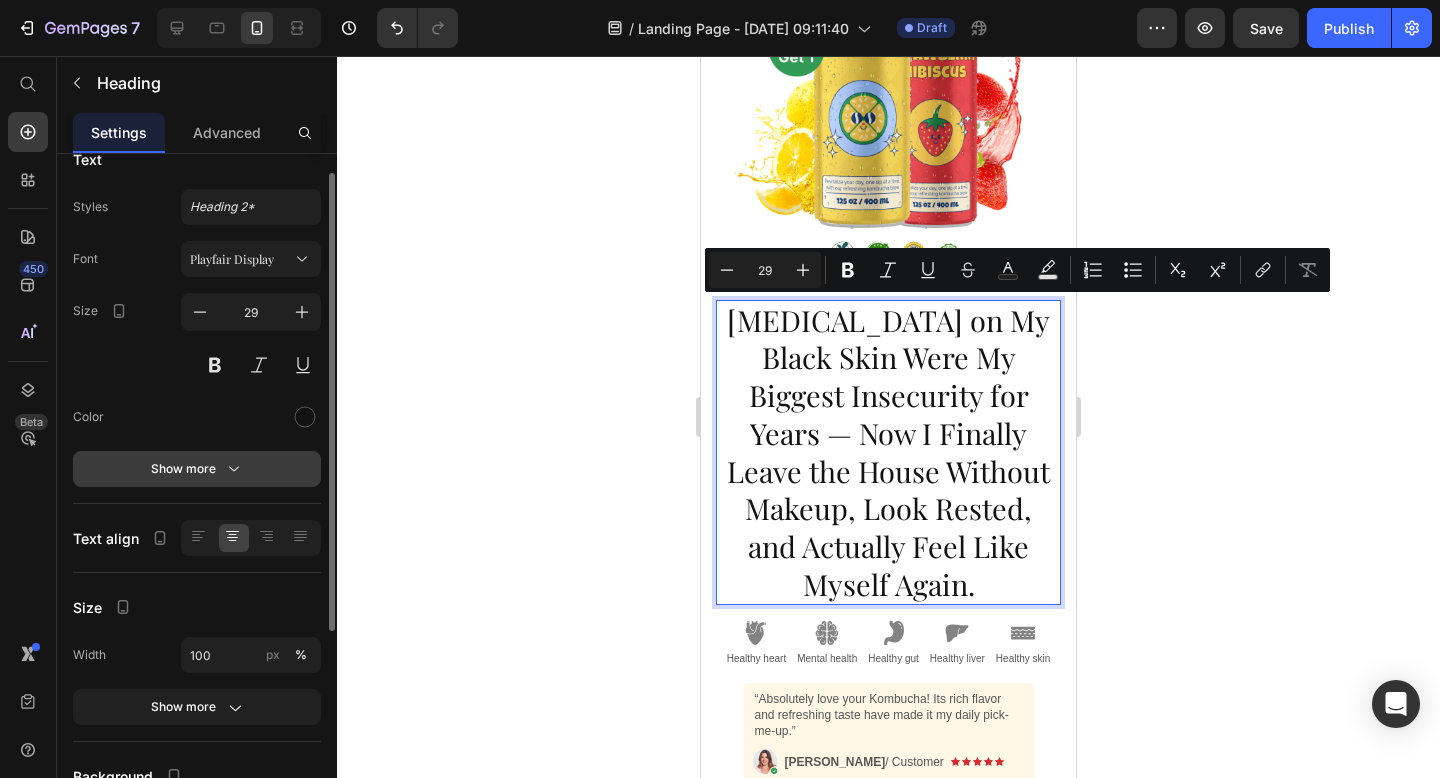 click on "Show more" at bounding box center (197, 469) 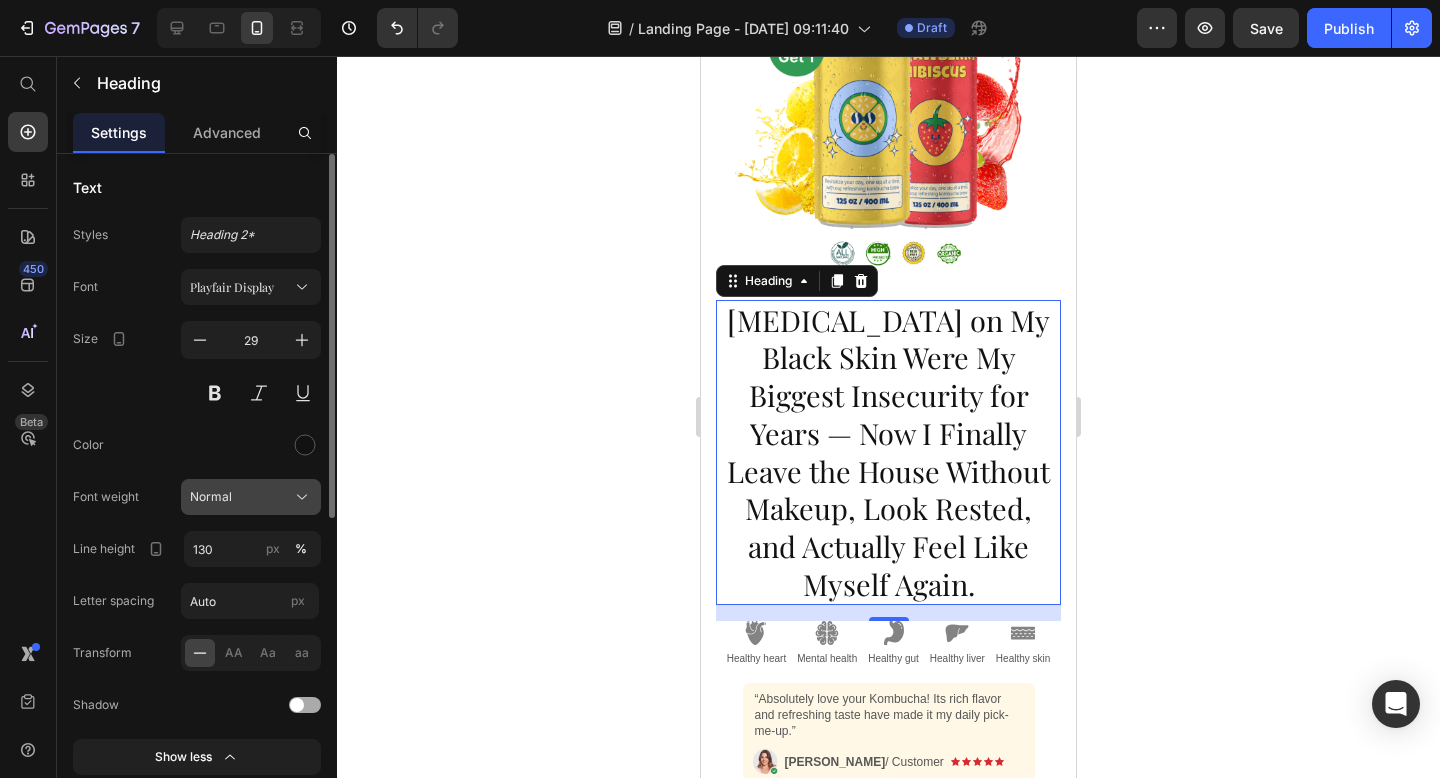 scroll, scrollTop: 591, scrollLeft: 0, axis: vertical 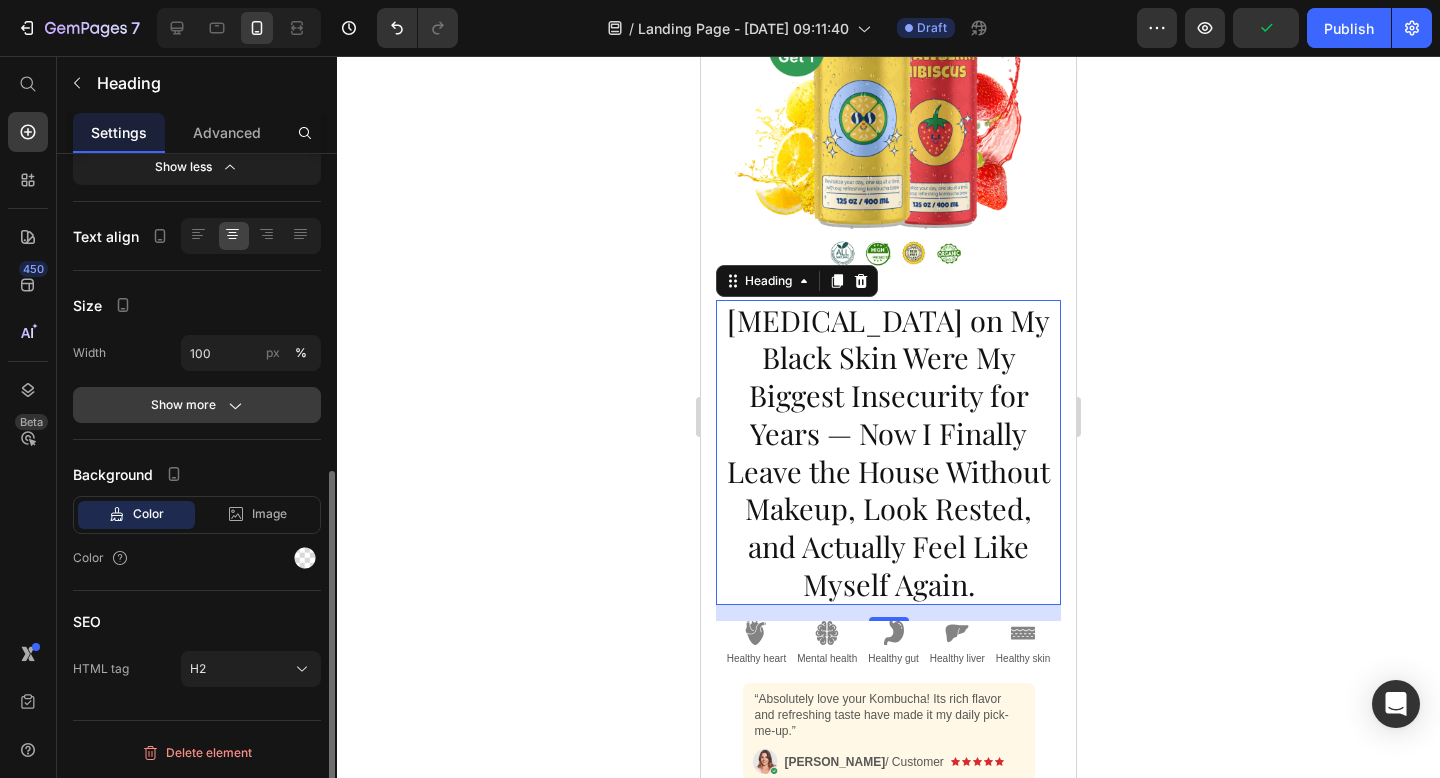 click on "Show more" at bounding box center [197, 405] 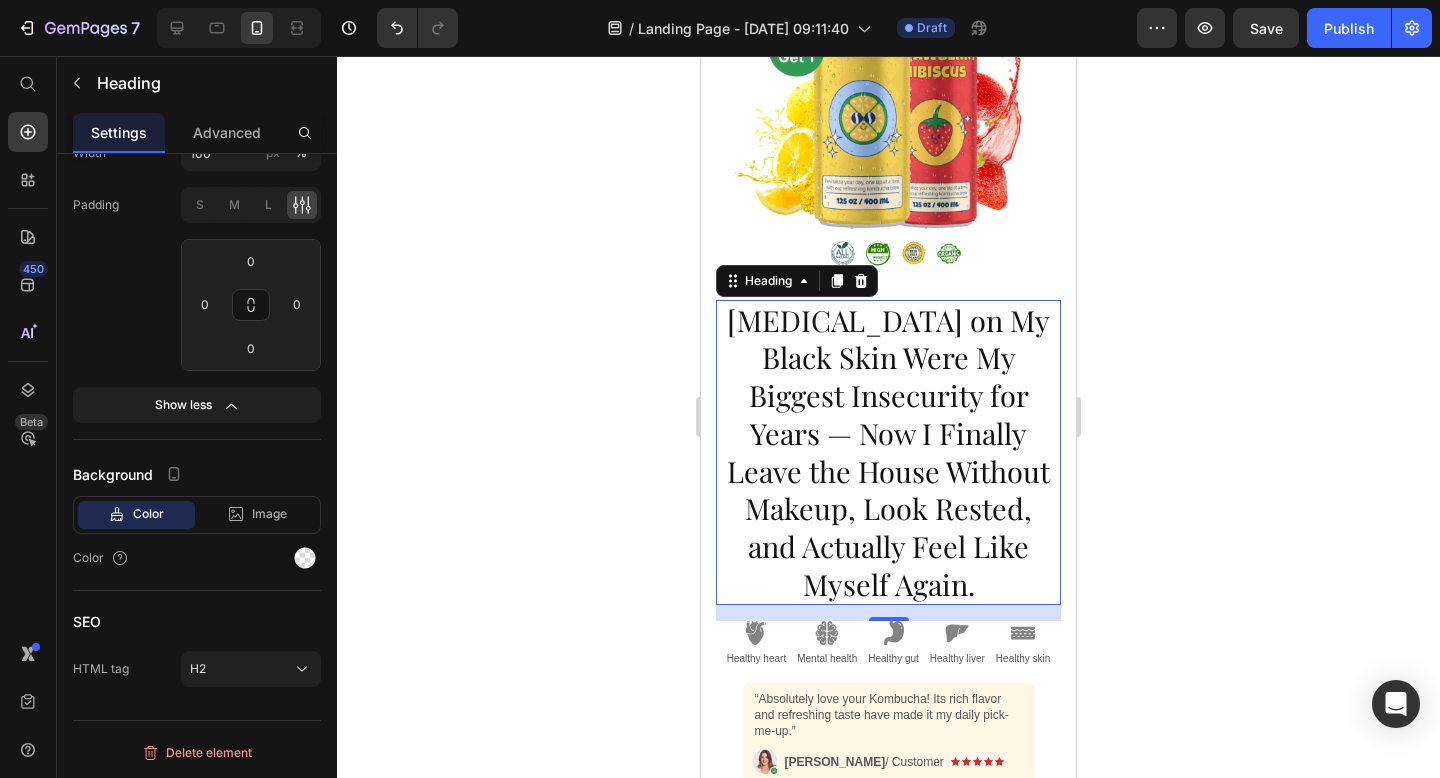 scroll, scrollTop: 0, scrollLeft: 0, axis: both 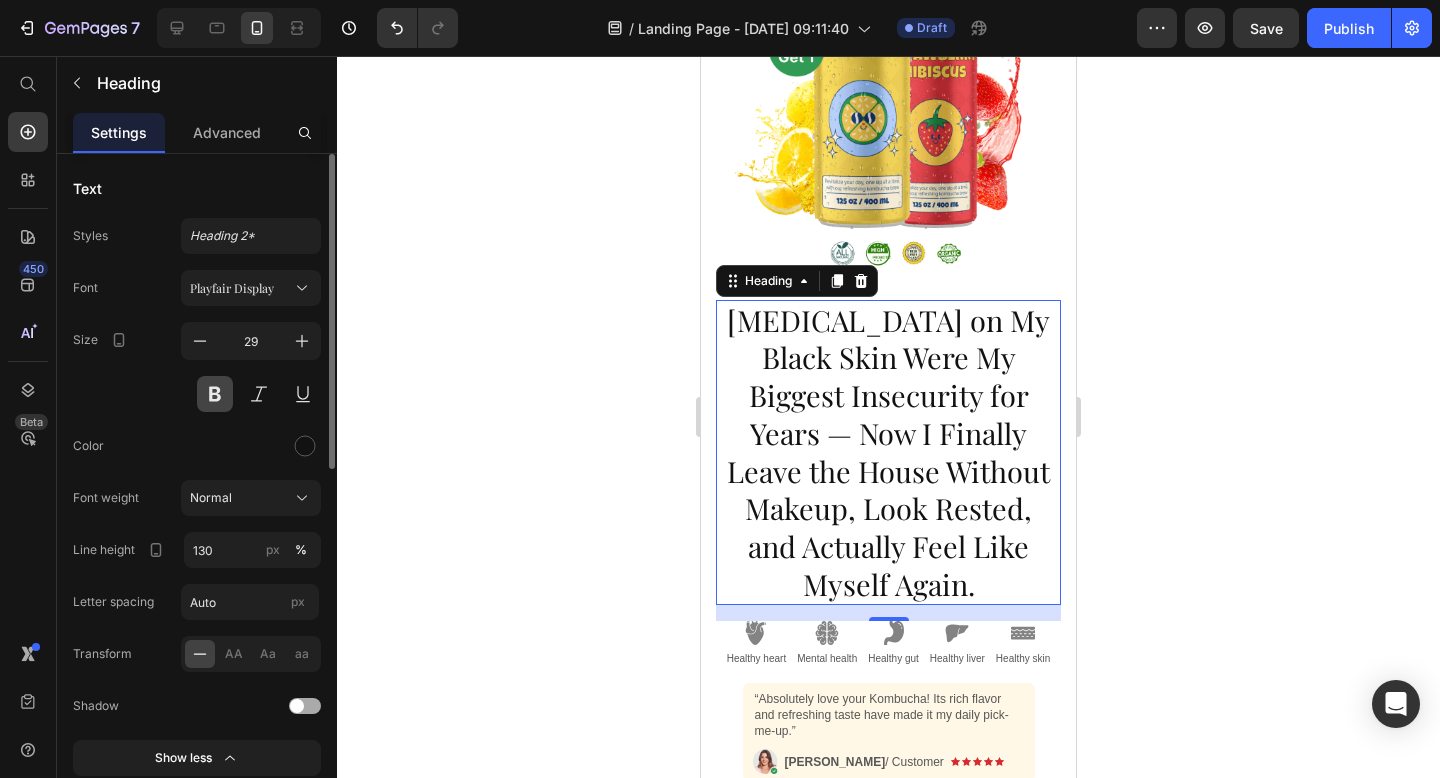 click at bounding box center (215, 394) 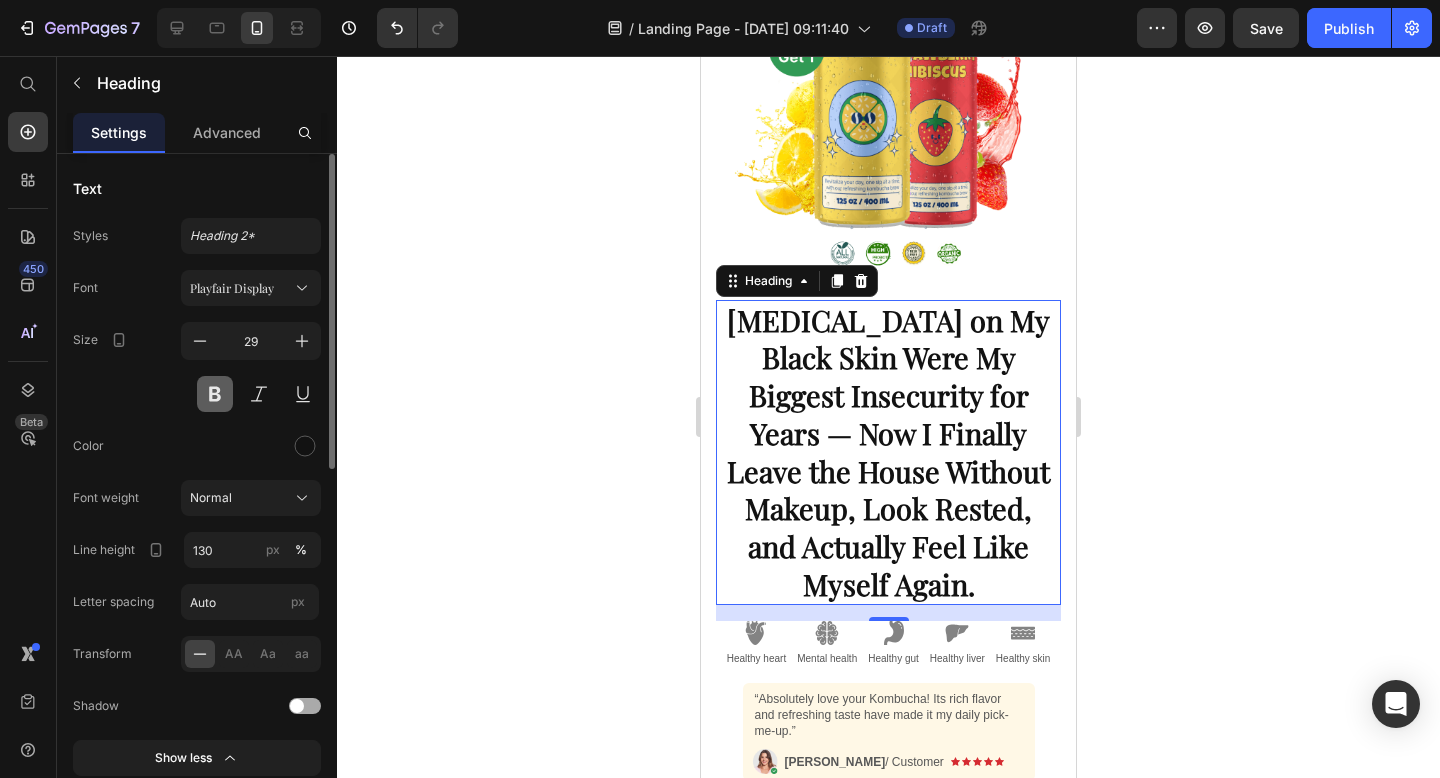 click at bounding box center (215, 394) 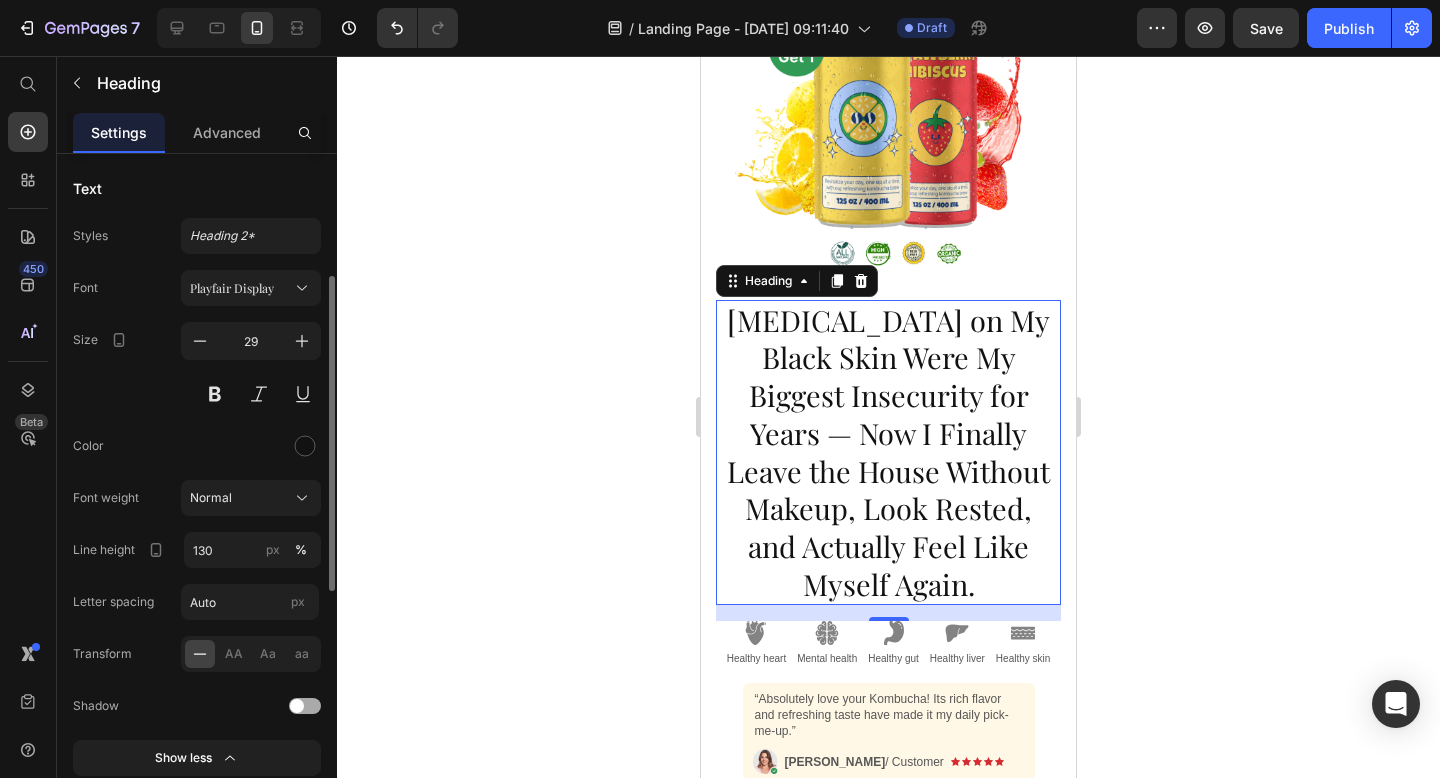scroll, scrollTop: 84, scrollLeft: 0, axis: vertical 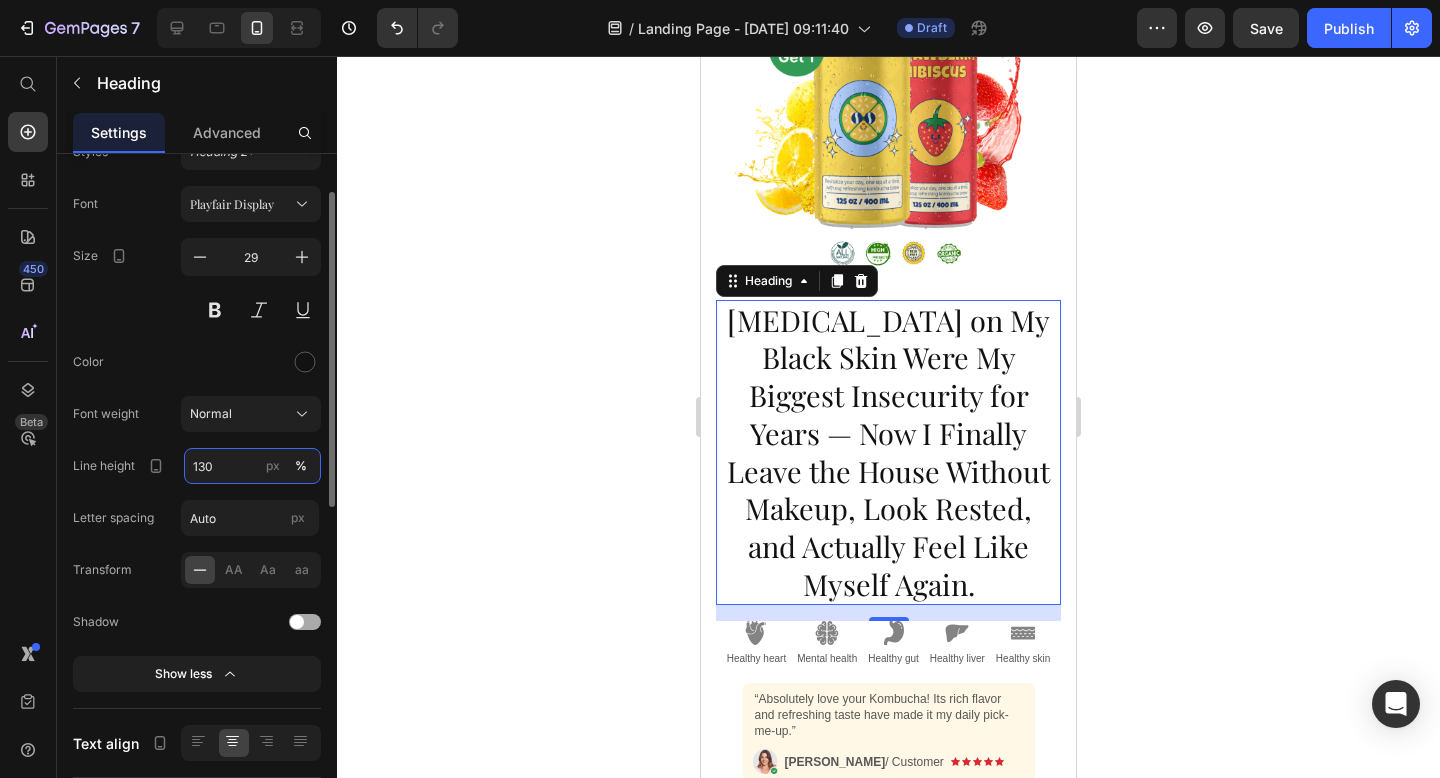 click on "130" at bounding box center [252, 466] 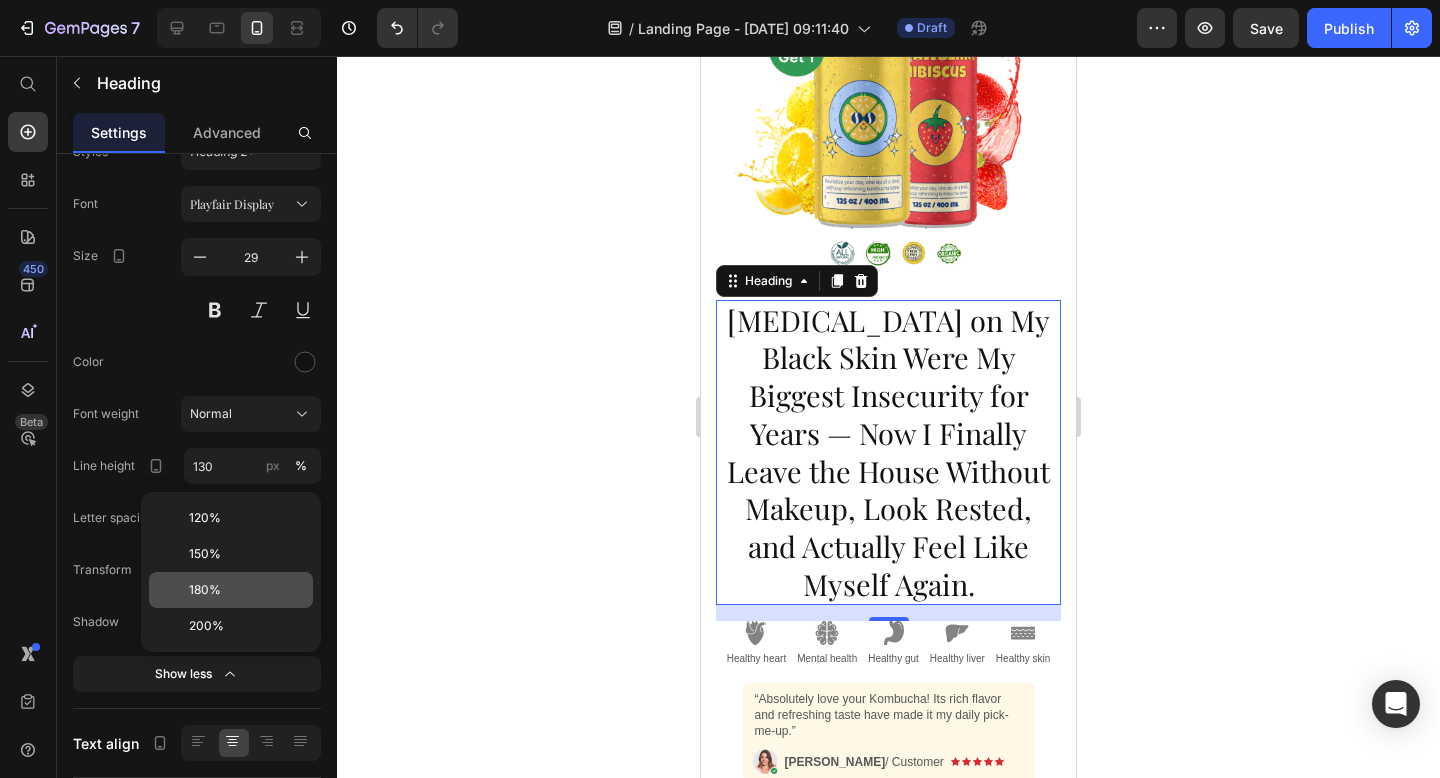 click on "180%" at bounding box center (247, 590) 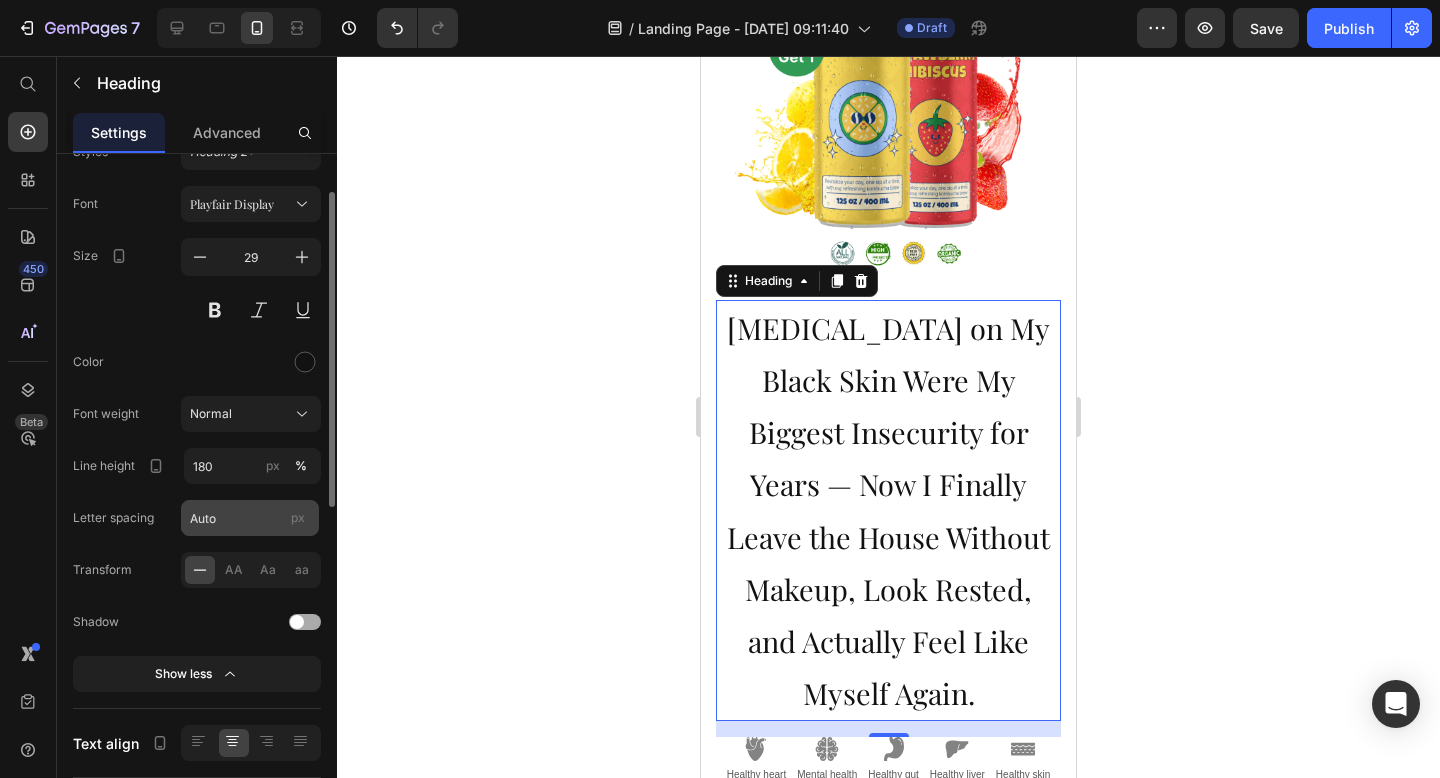type on "130" 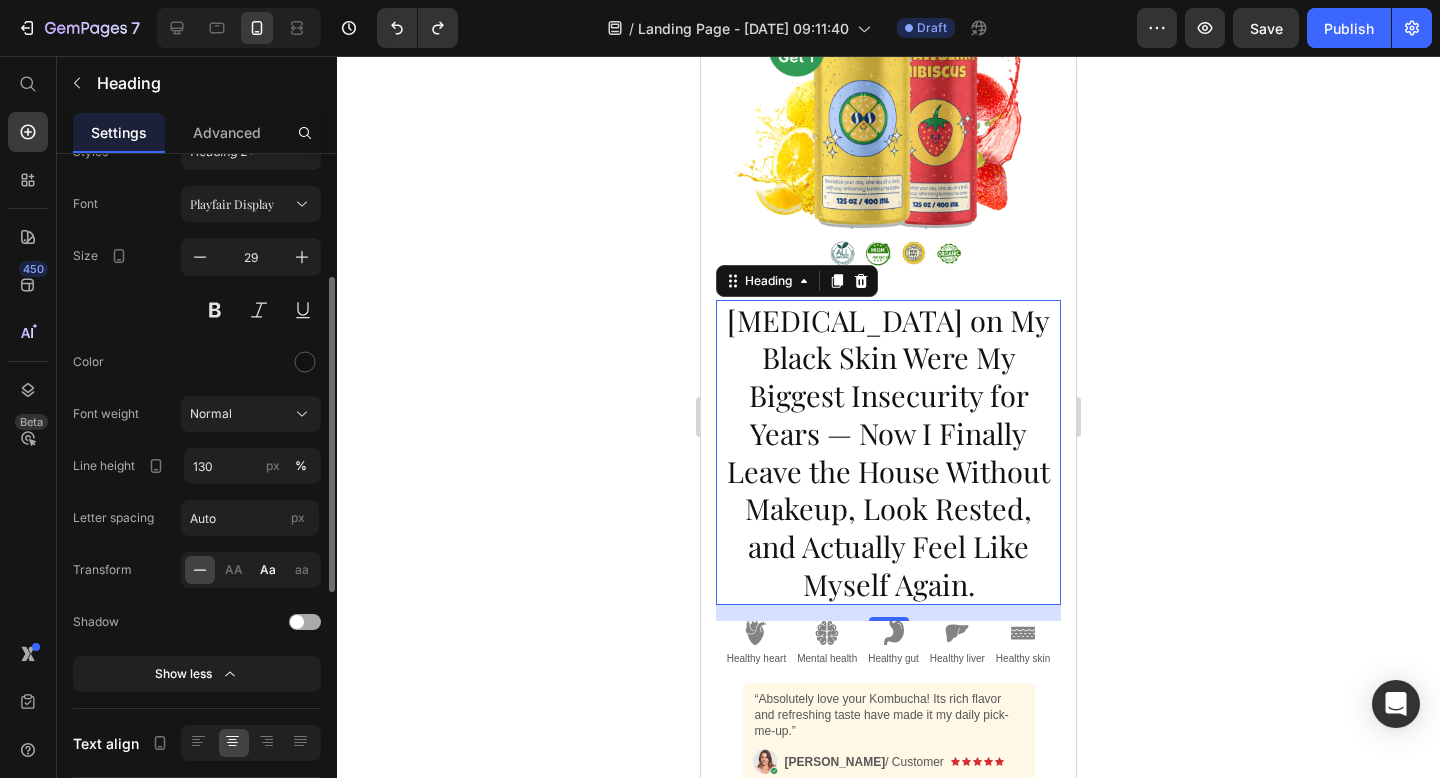scroll, scrollTop: 176, scrollLeft: 0, axis: vertical 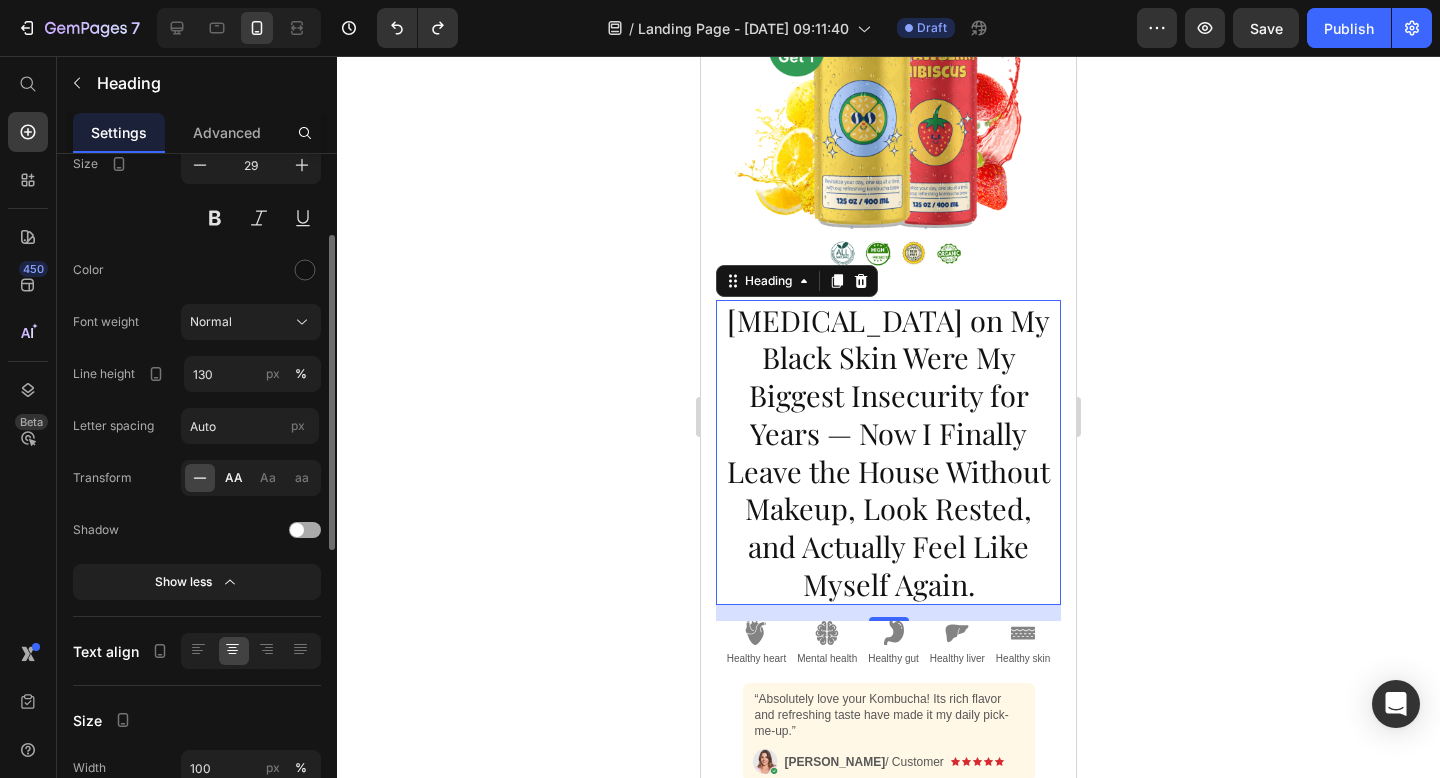 click on "AA" 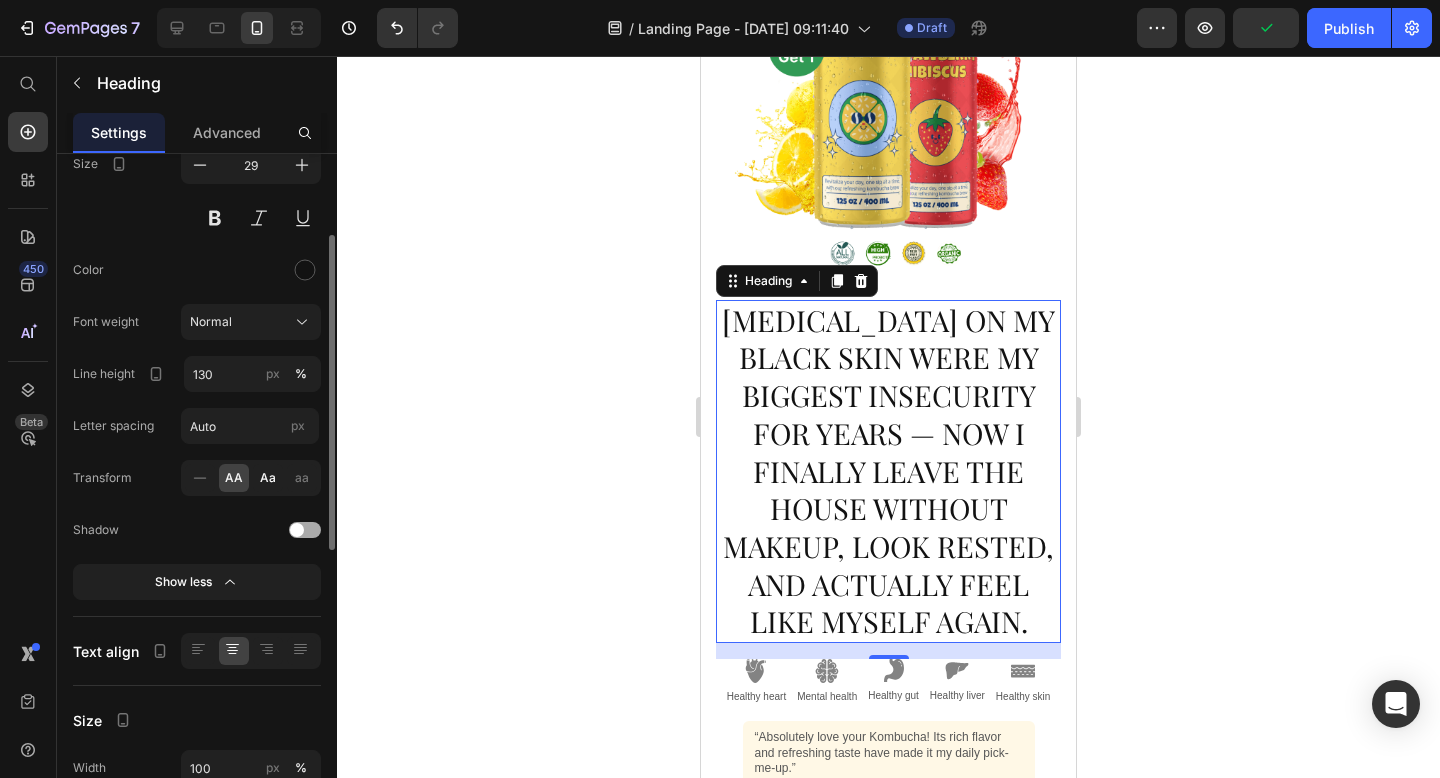 click on "Aa" 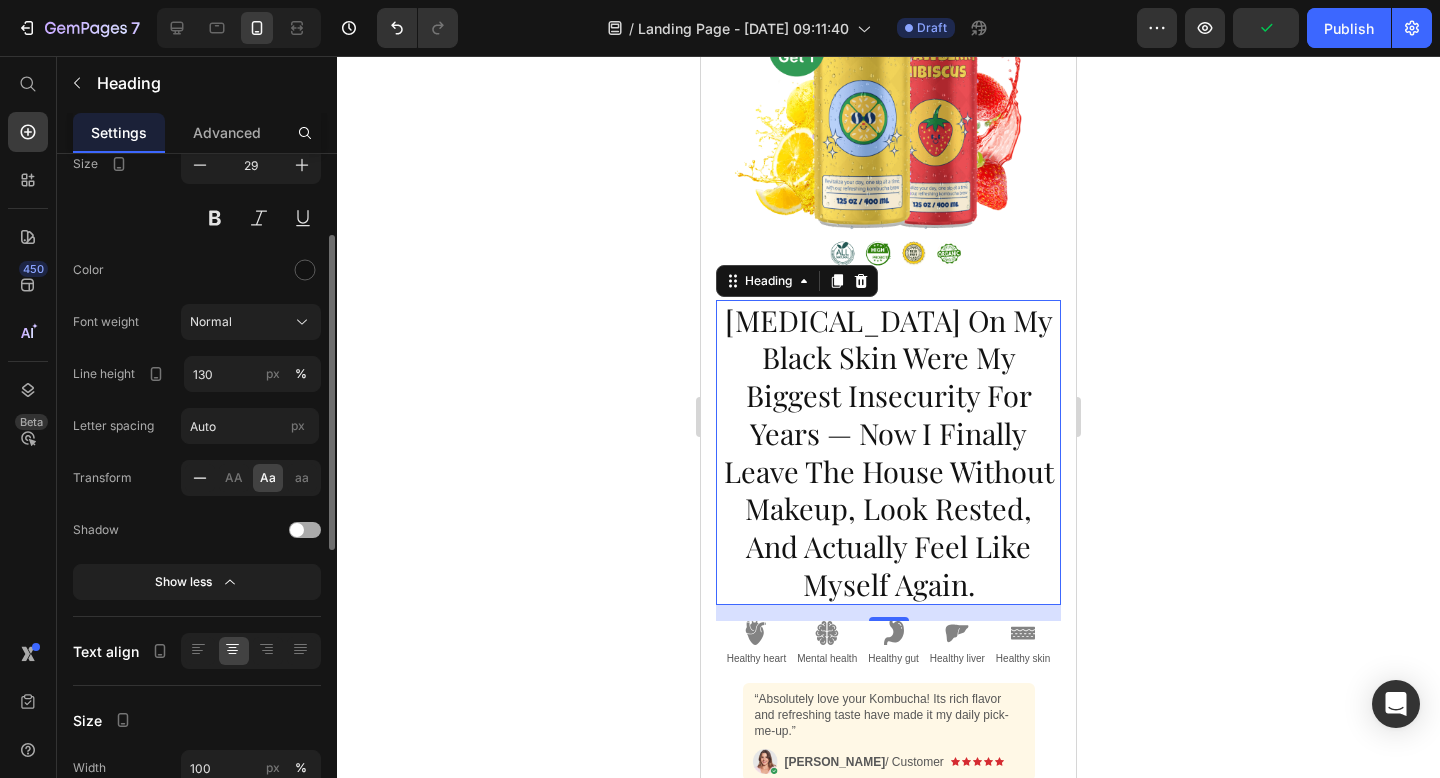 click 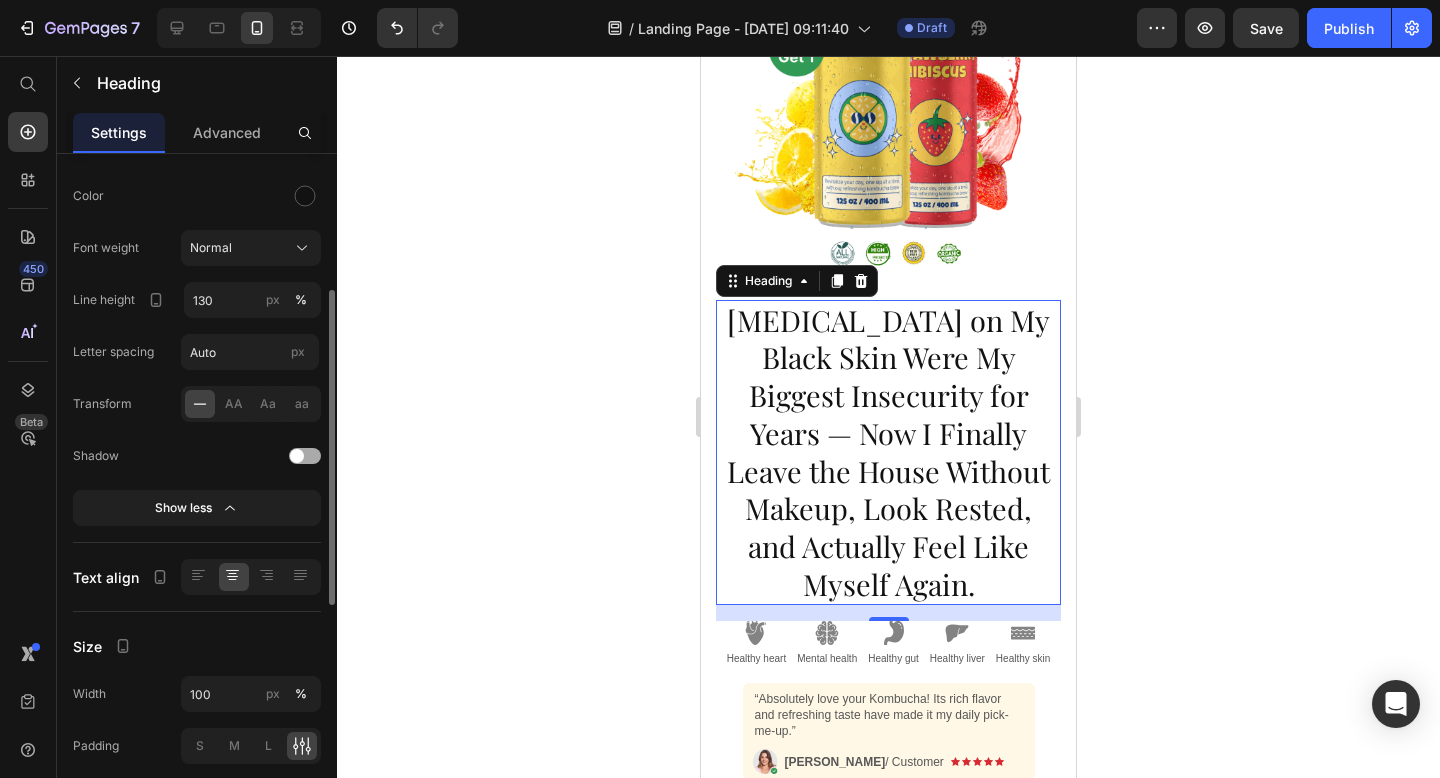 scroll, scrollTop: 265, scrollLeft: 0, axis: vertical 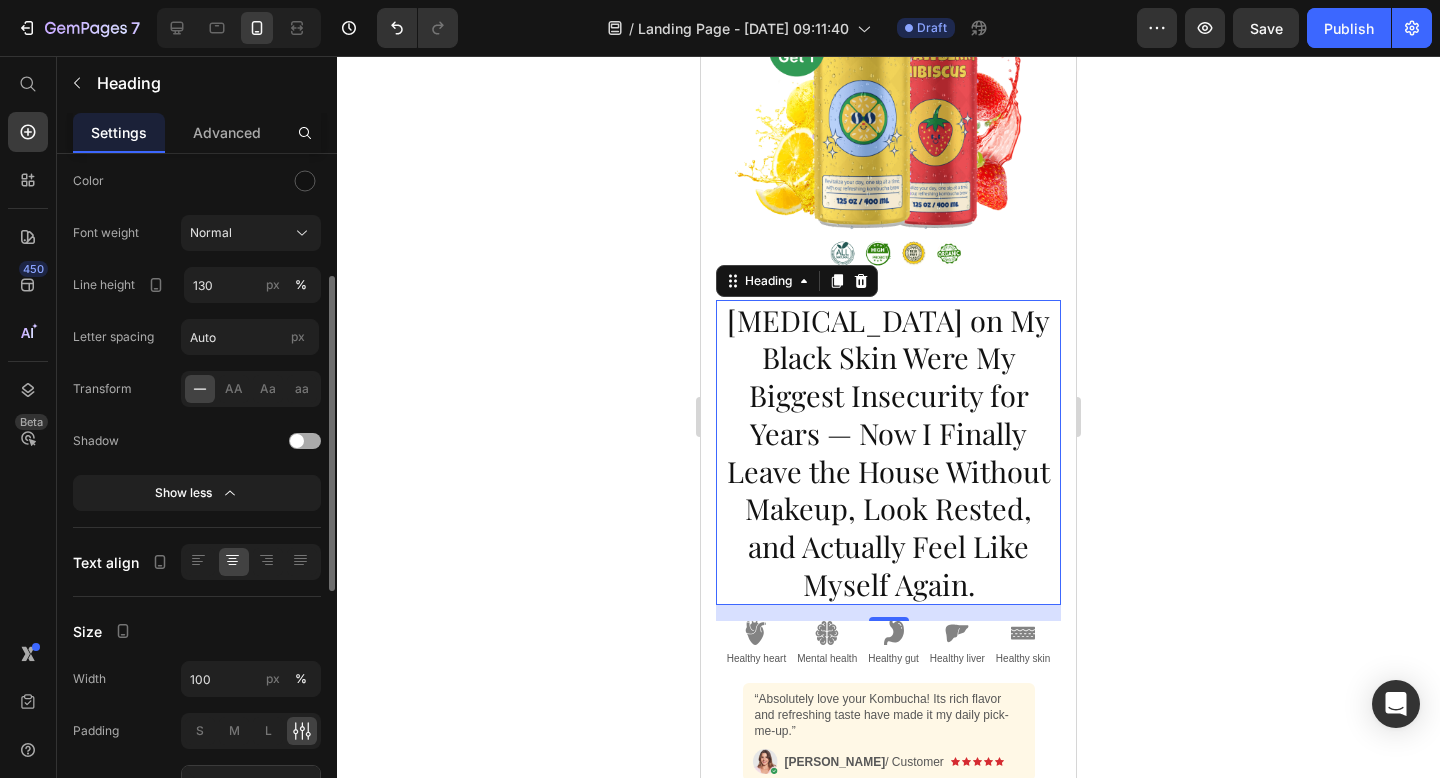 click at bounding box center [297, 441] 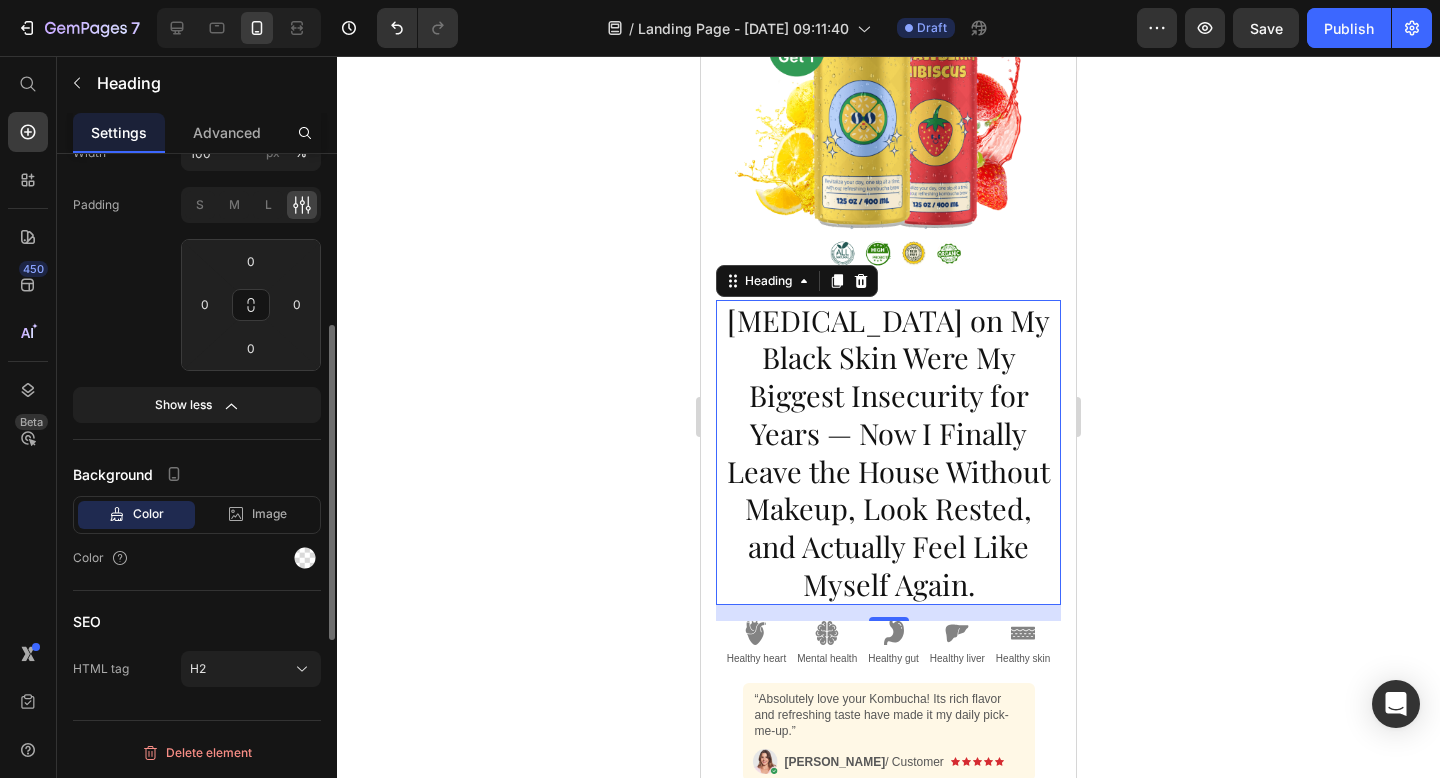 scroll, scrollTop: 0, scrollLeft: 0, axis: both 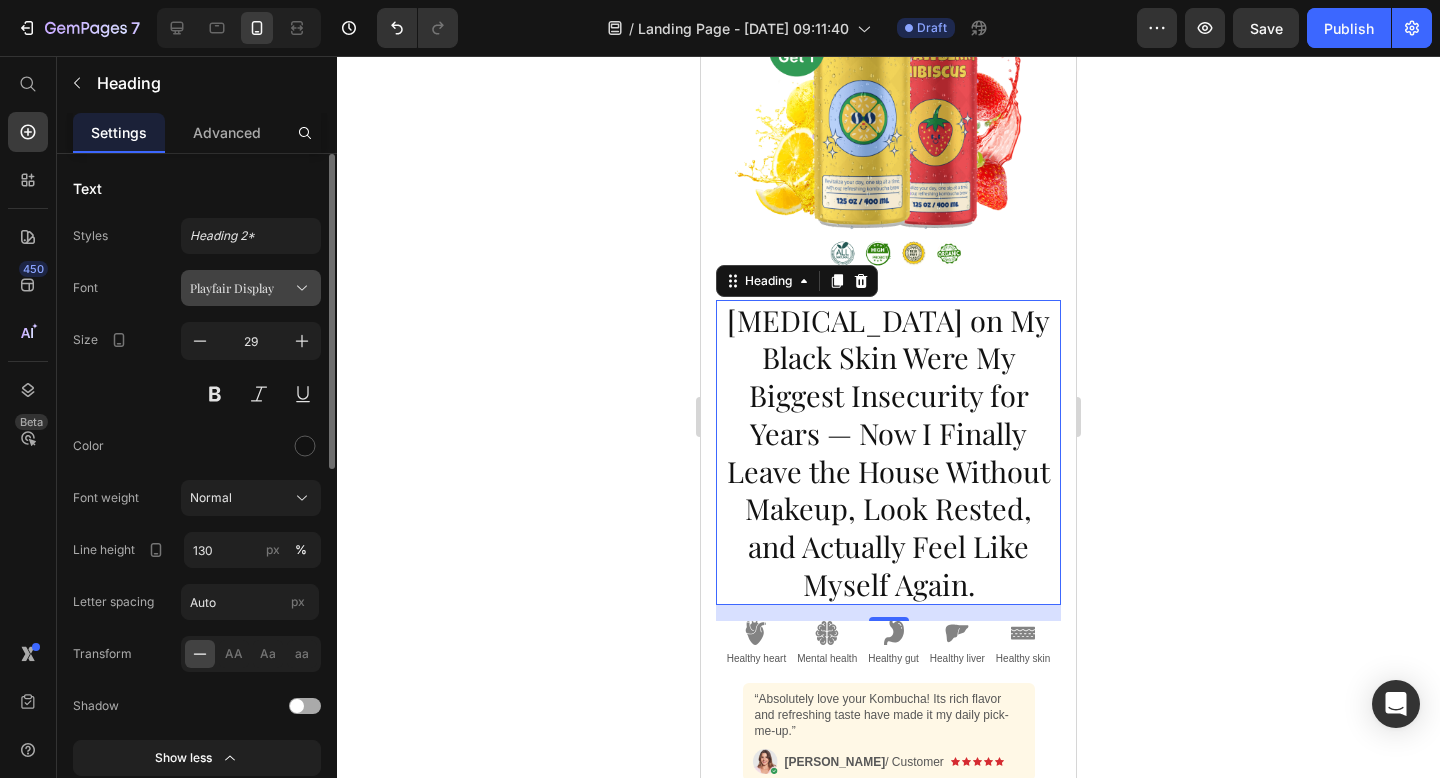 click on "Playfair Display" at bounding box center (241, 288) 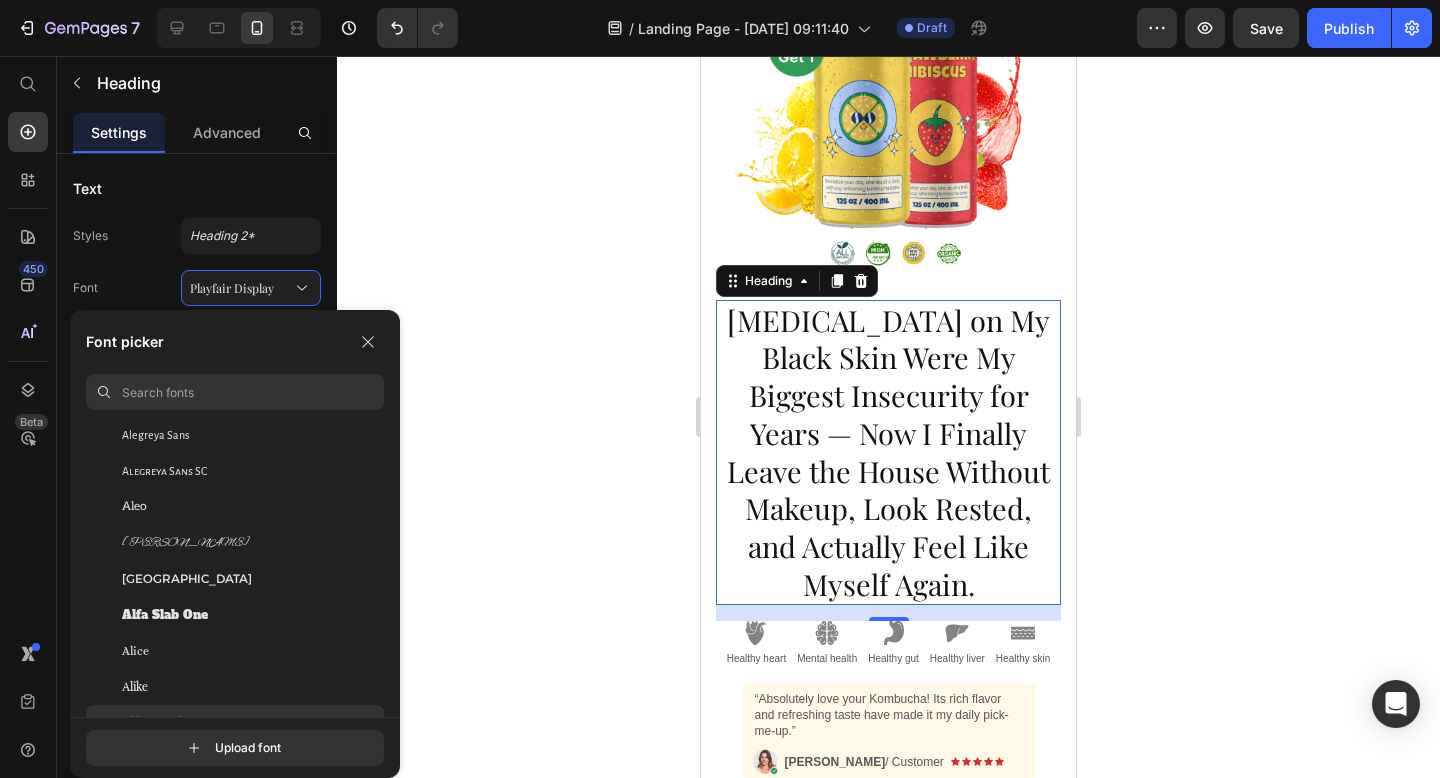 scroll, scrollTop: 1263, scrollLeft: 0, axis: vertical 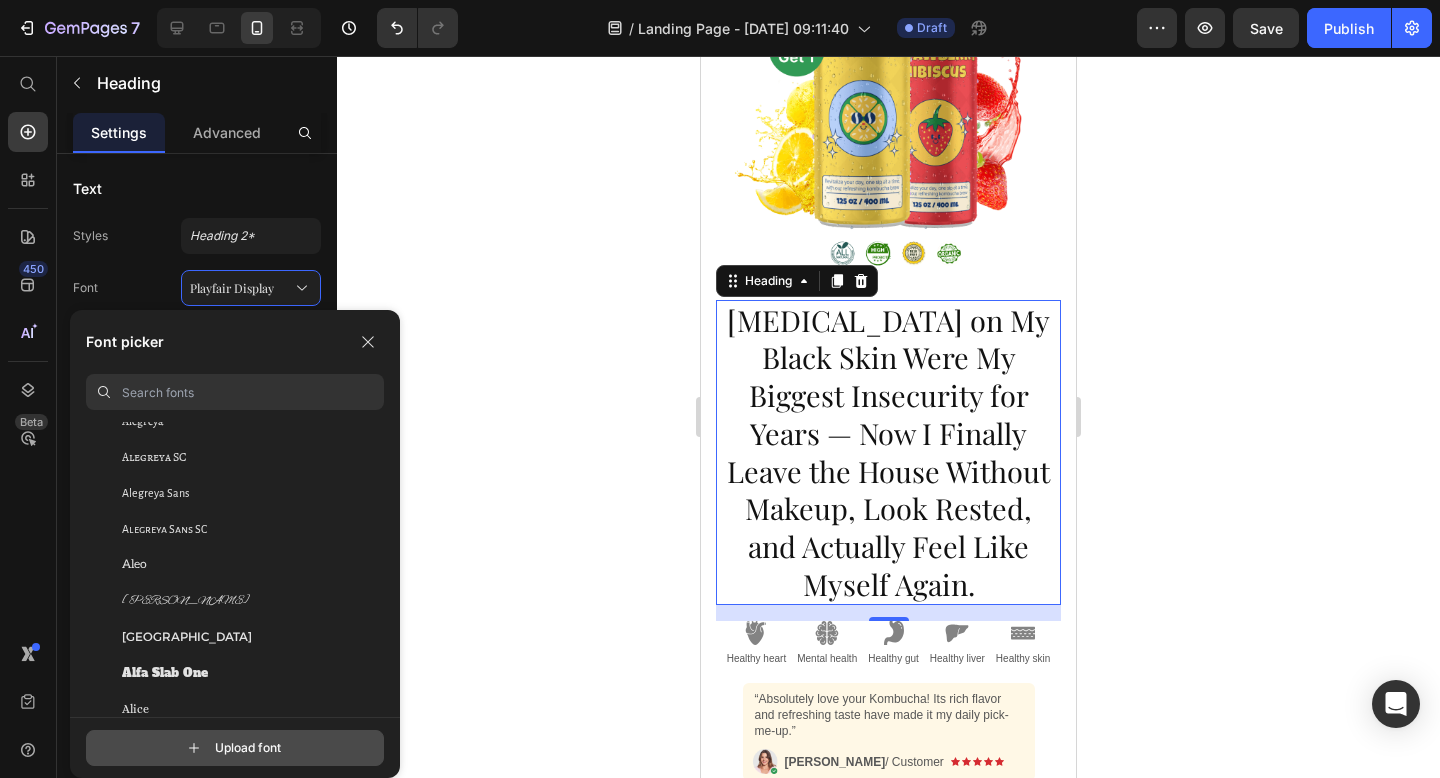 click 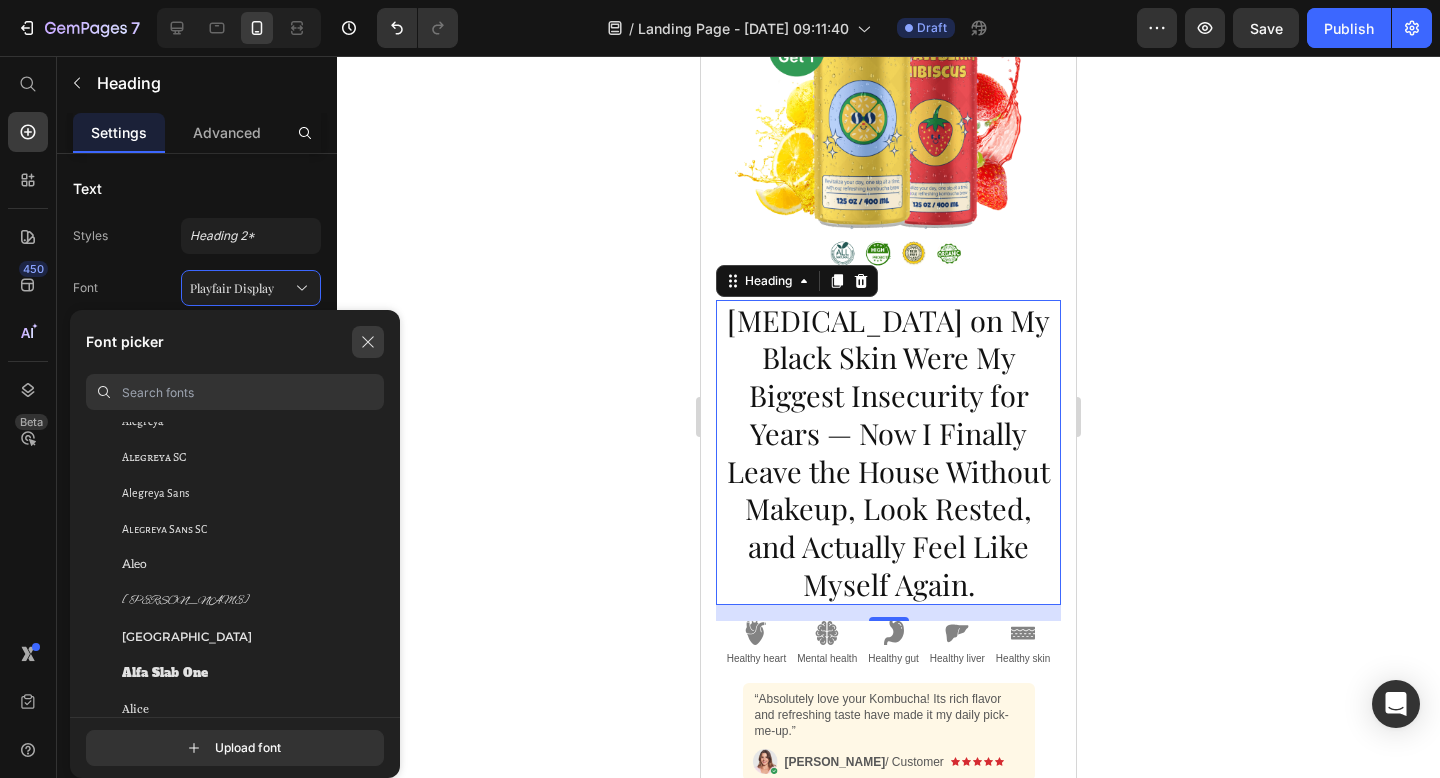 click 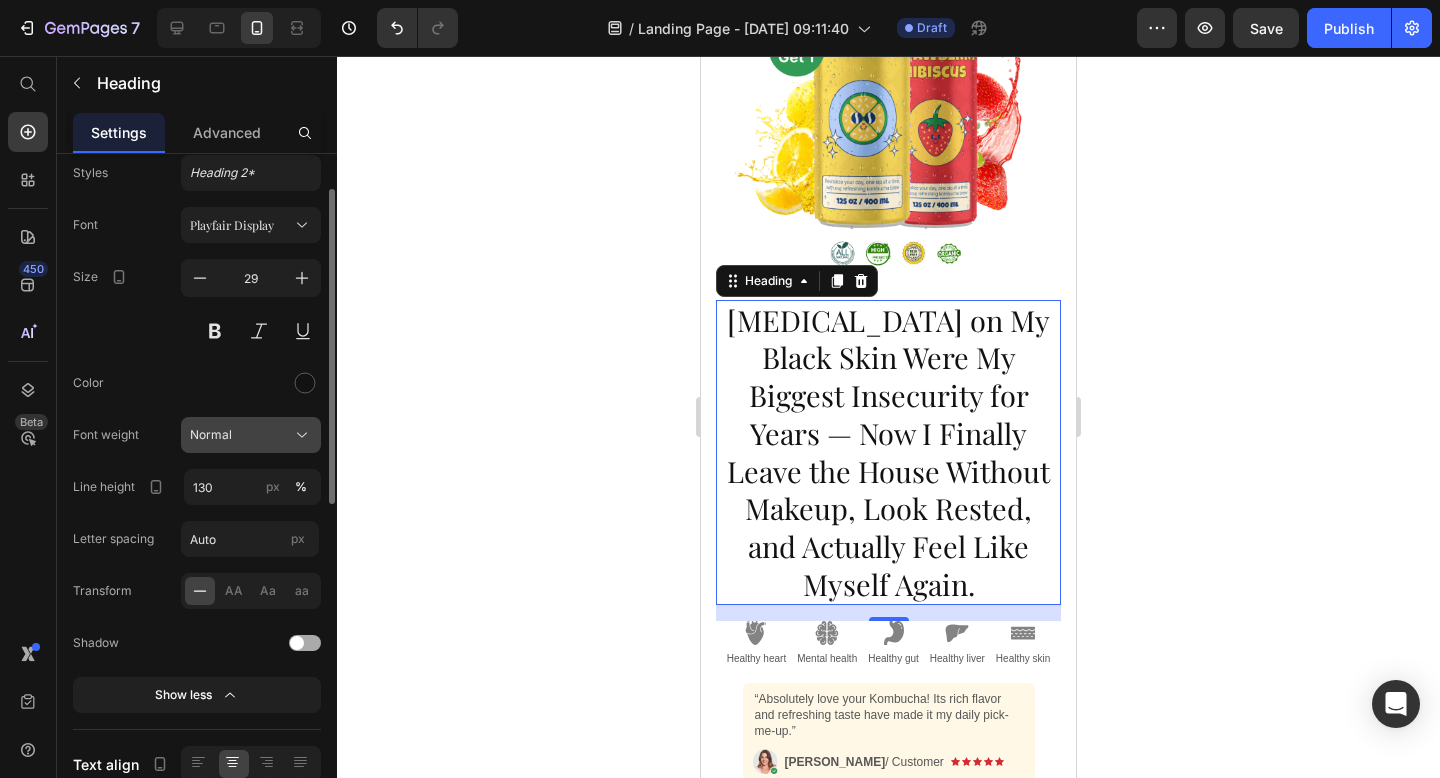 scroll, scrollTop: 75, scrollLeft: 0, axis: vertical 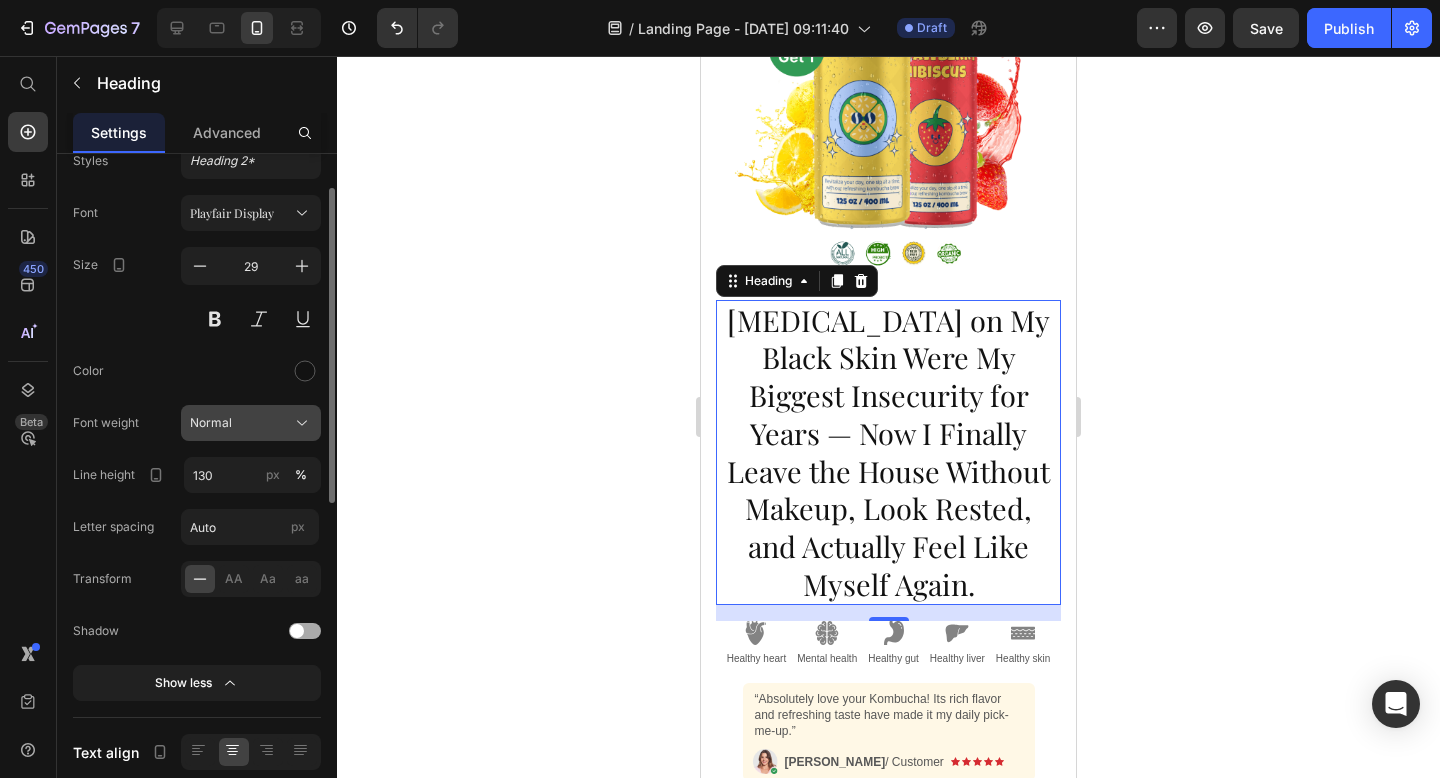 click on "Normal" at bounding box center (251, 423) 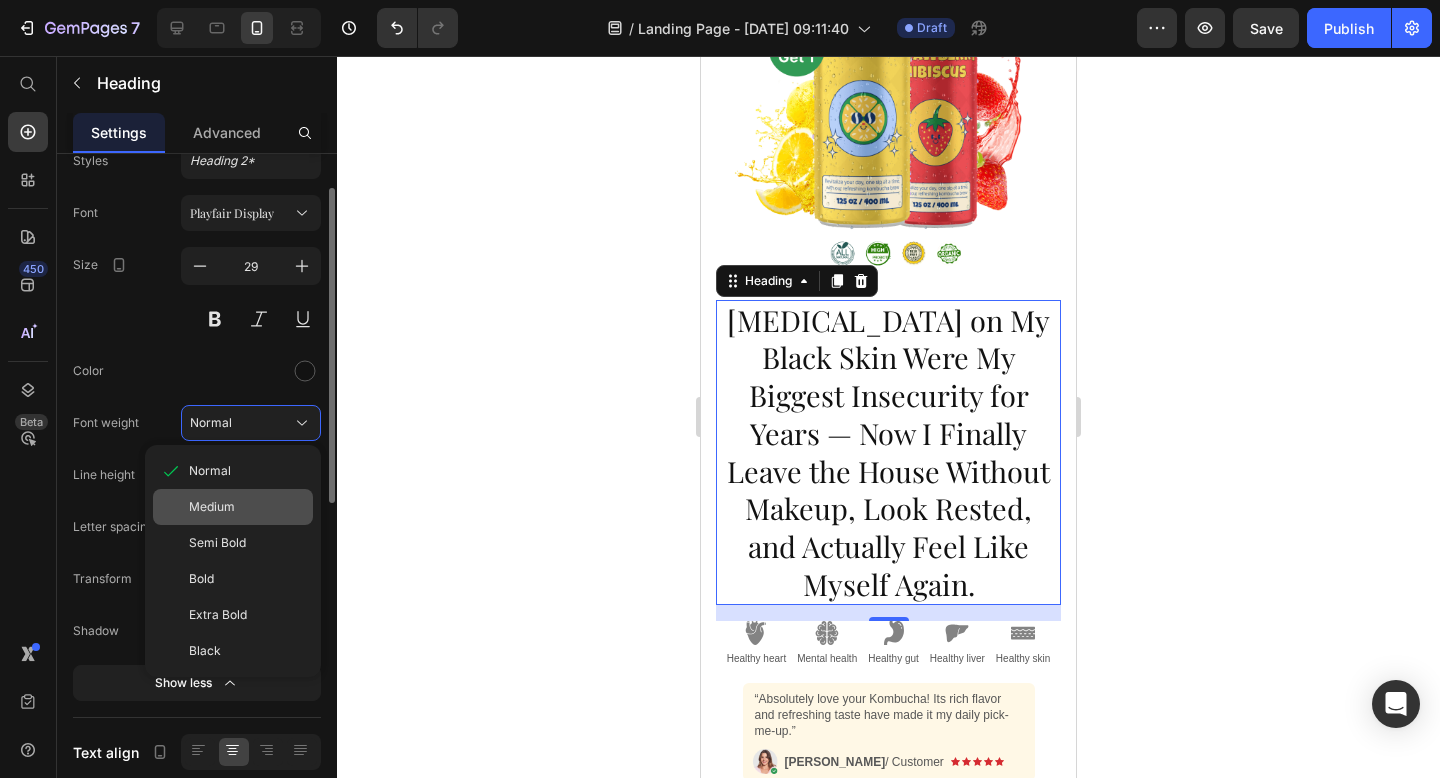 click on "Medium" at bounding box center (212, 507) 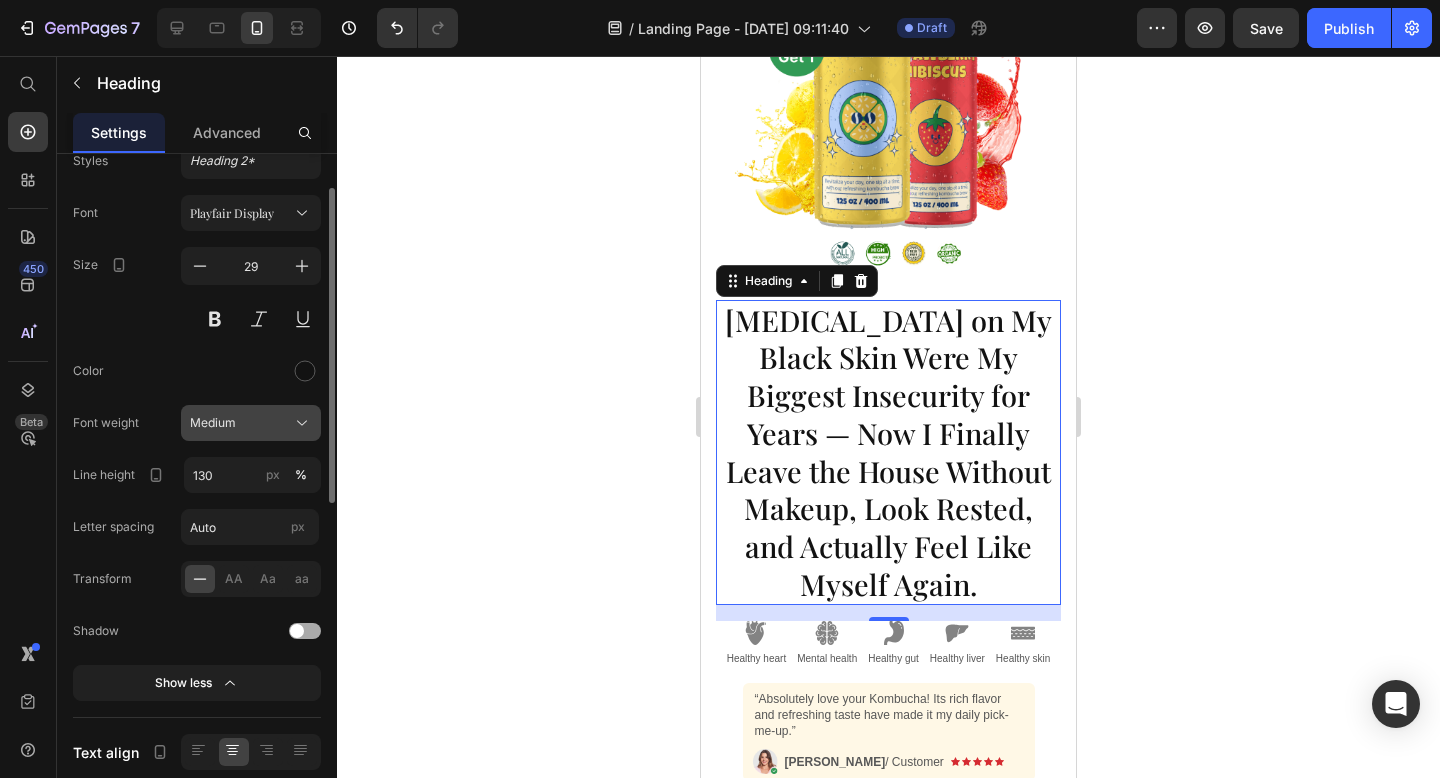 click on "Medium" at bounding box center [251, 423] 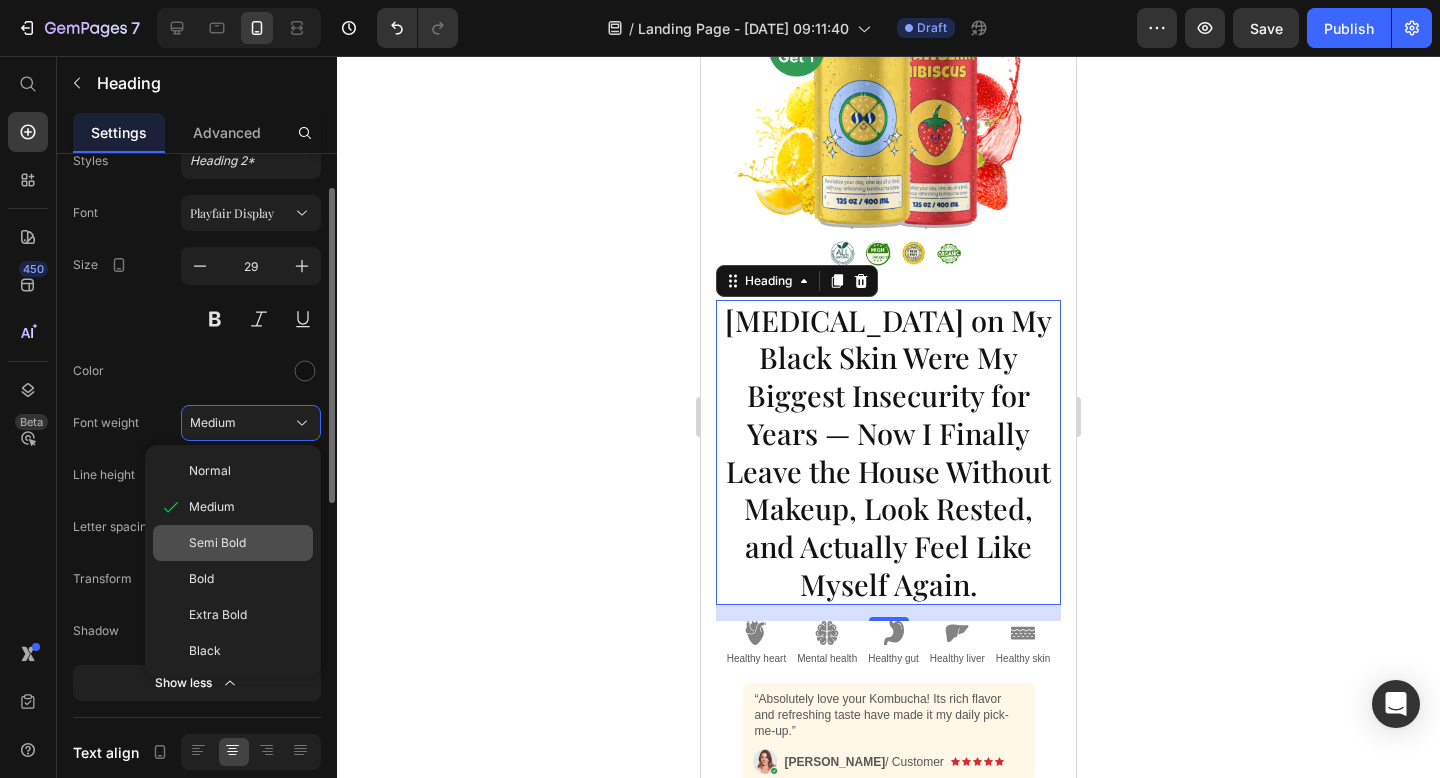 click on "Semi Bold" at bounding box center (247, 543) 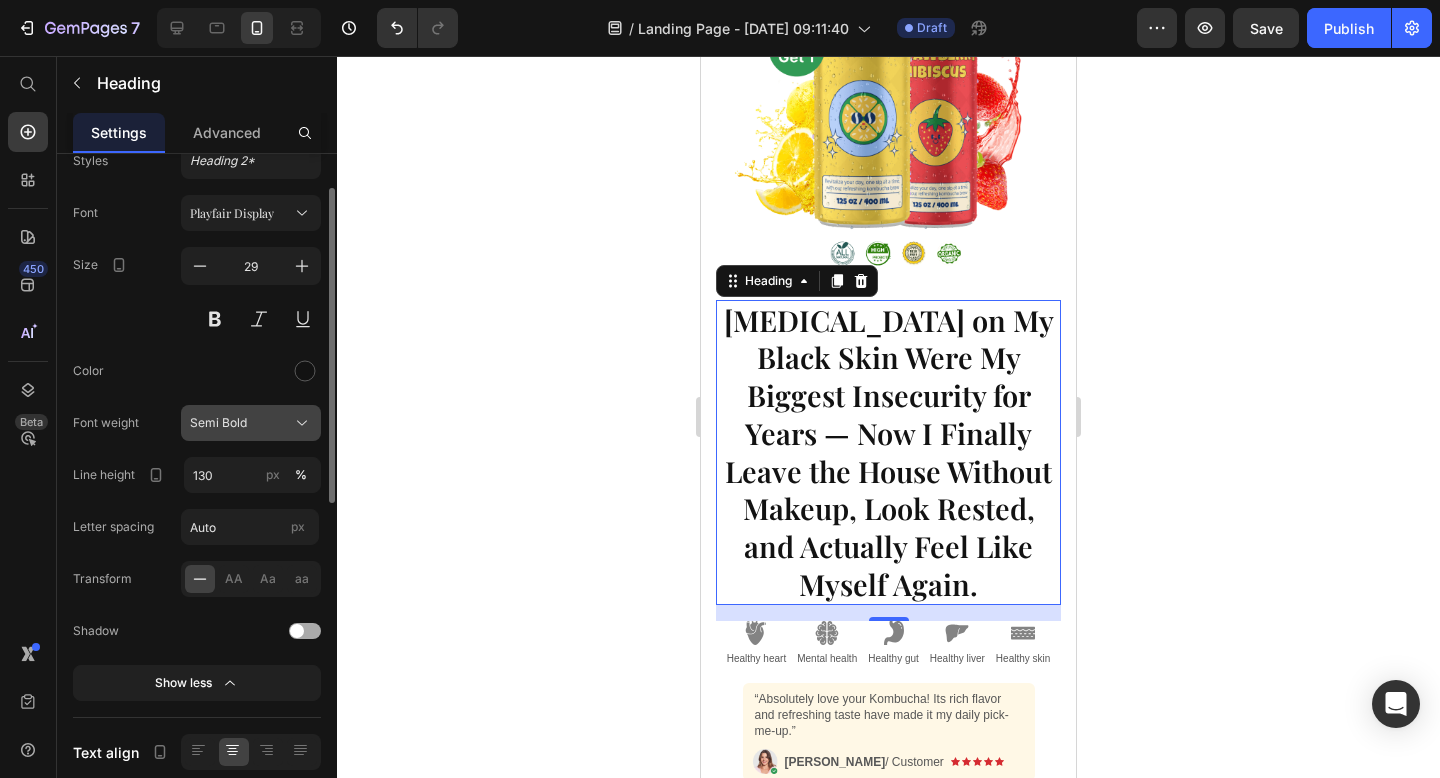 click on "Semi Bold" at bounding box center (251, 423) 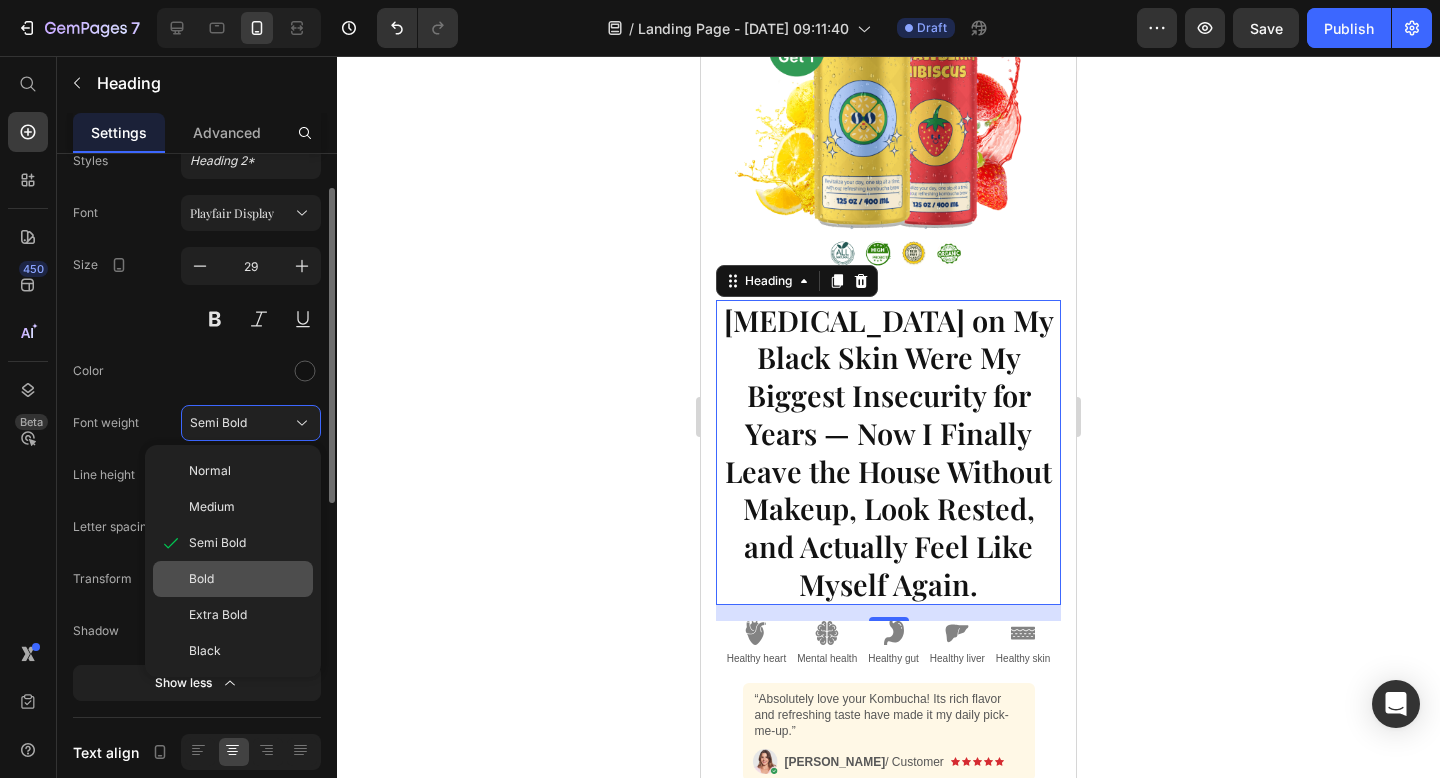 click on "Bold" at bounding box center (247, 579) 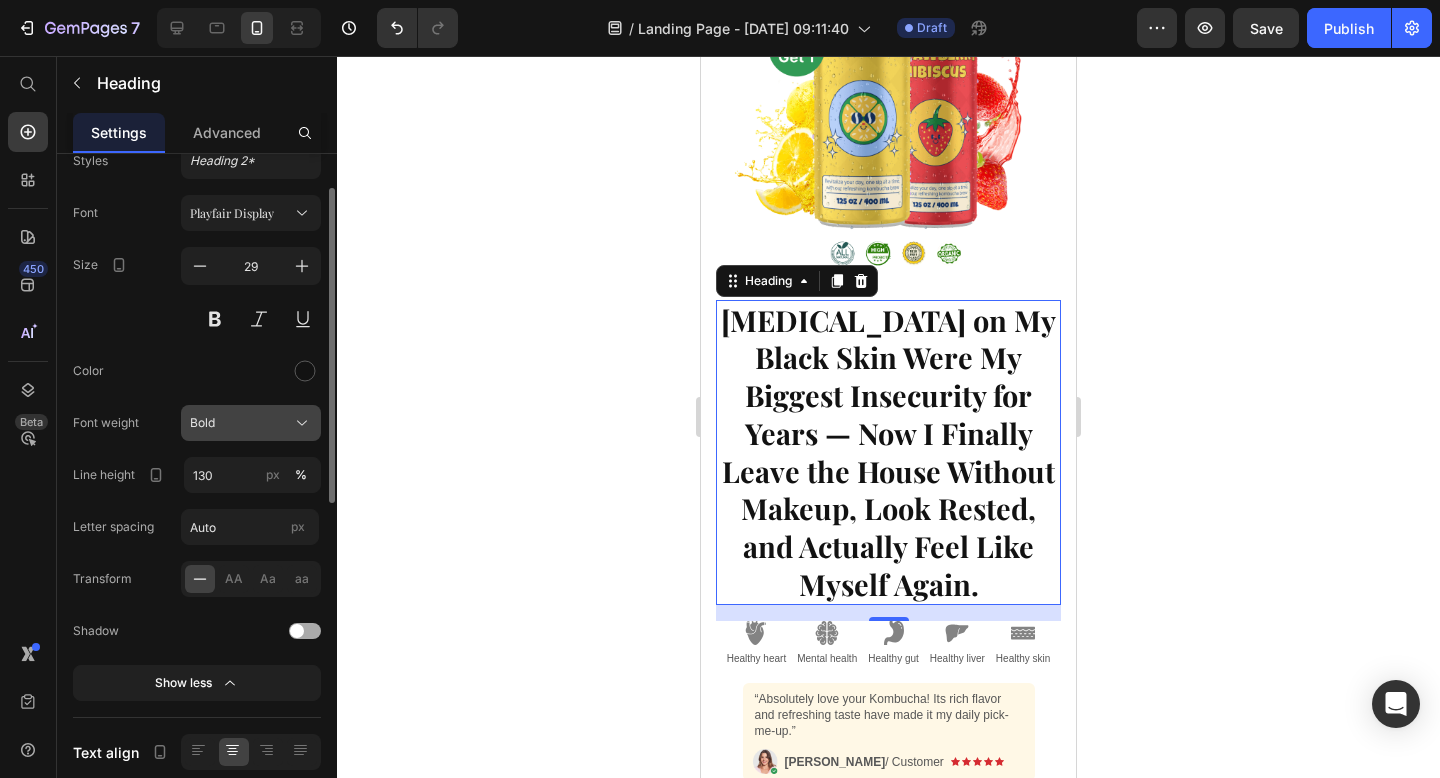 click on "Bold" 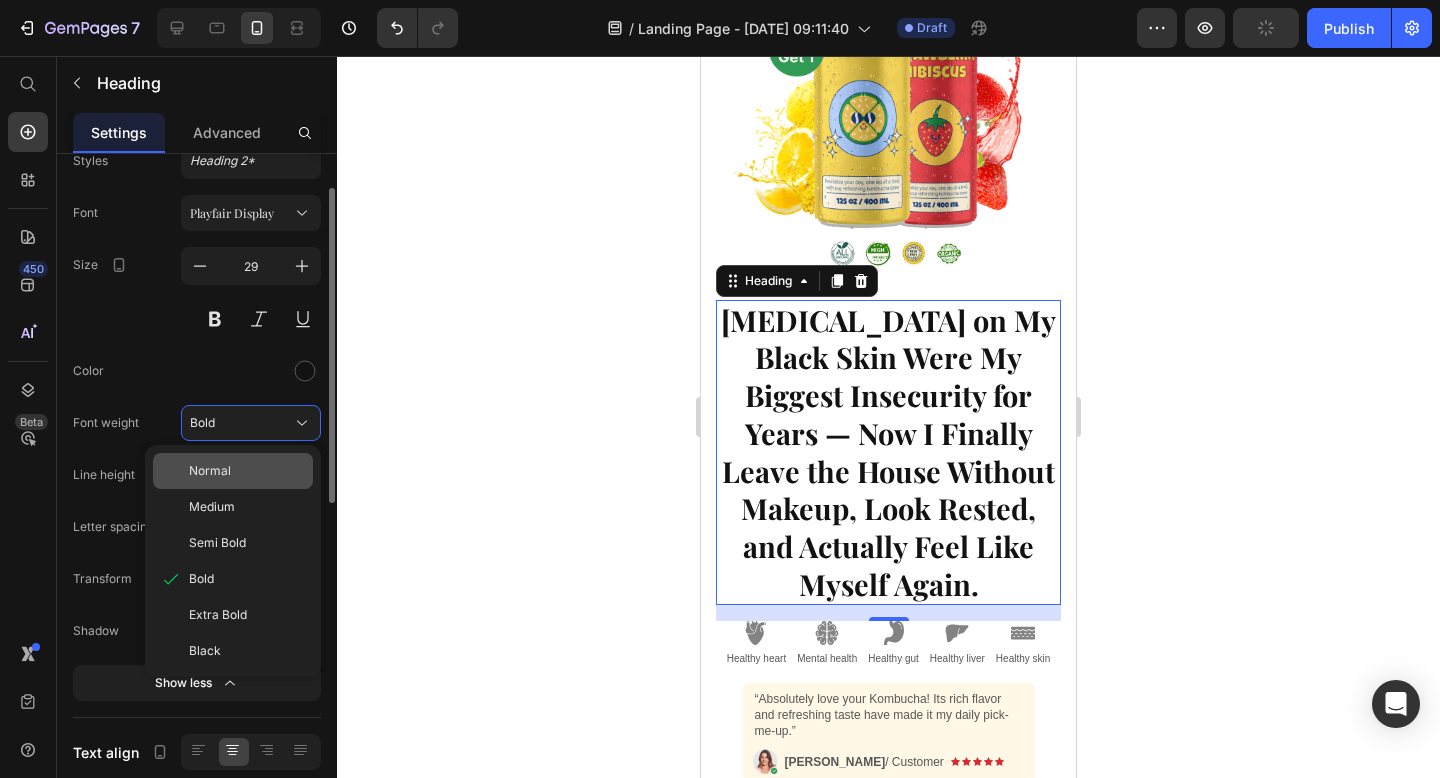 click on "Normal" at bounding box center (247, 471) 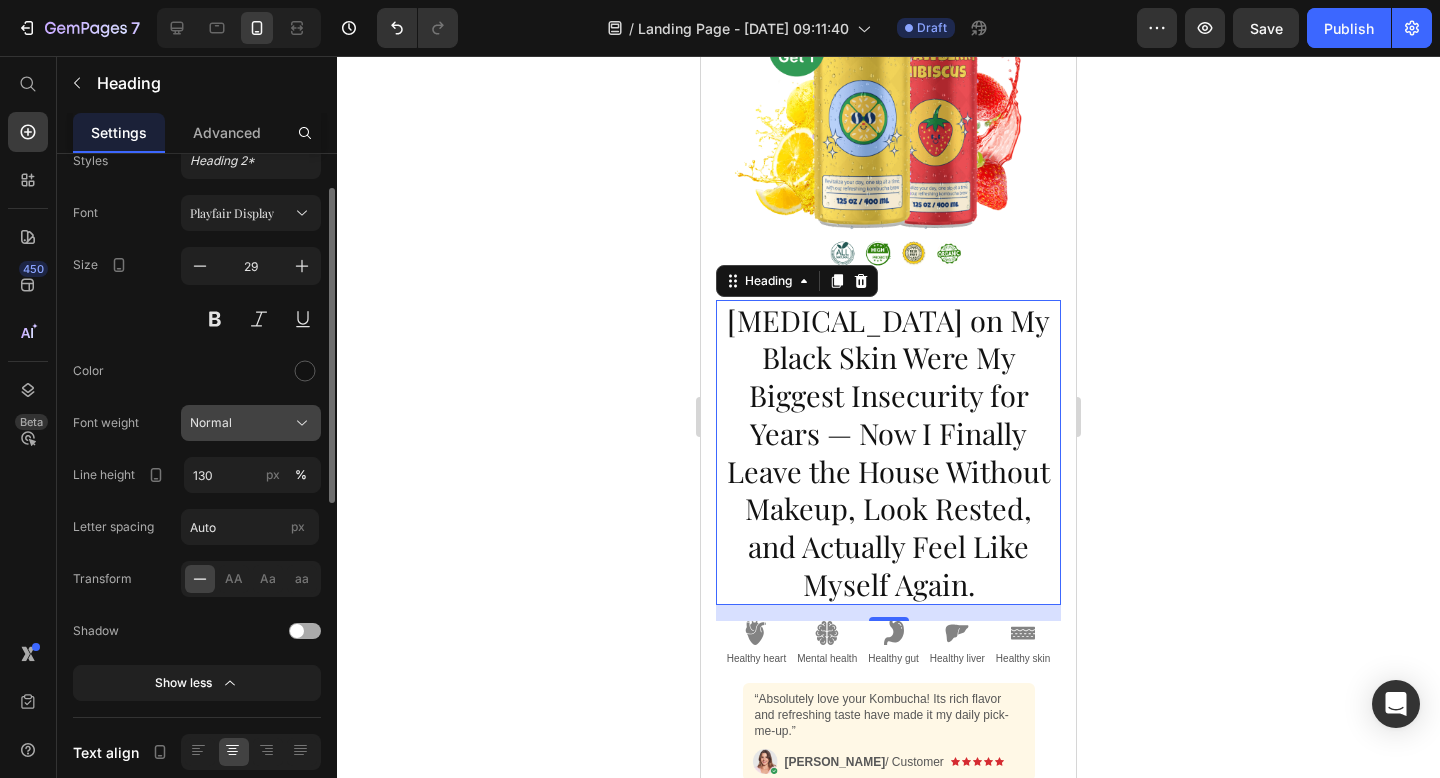click on "Normal" 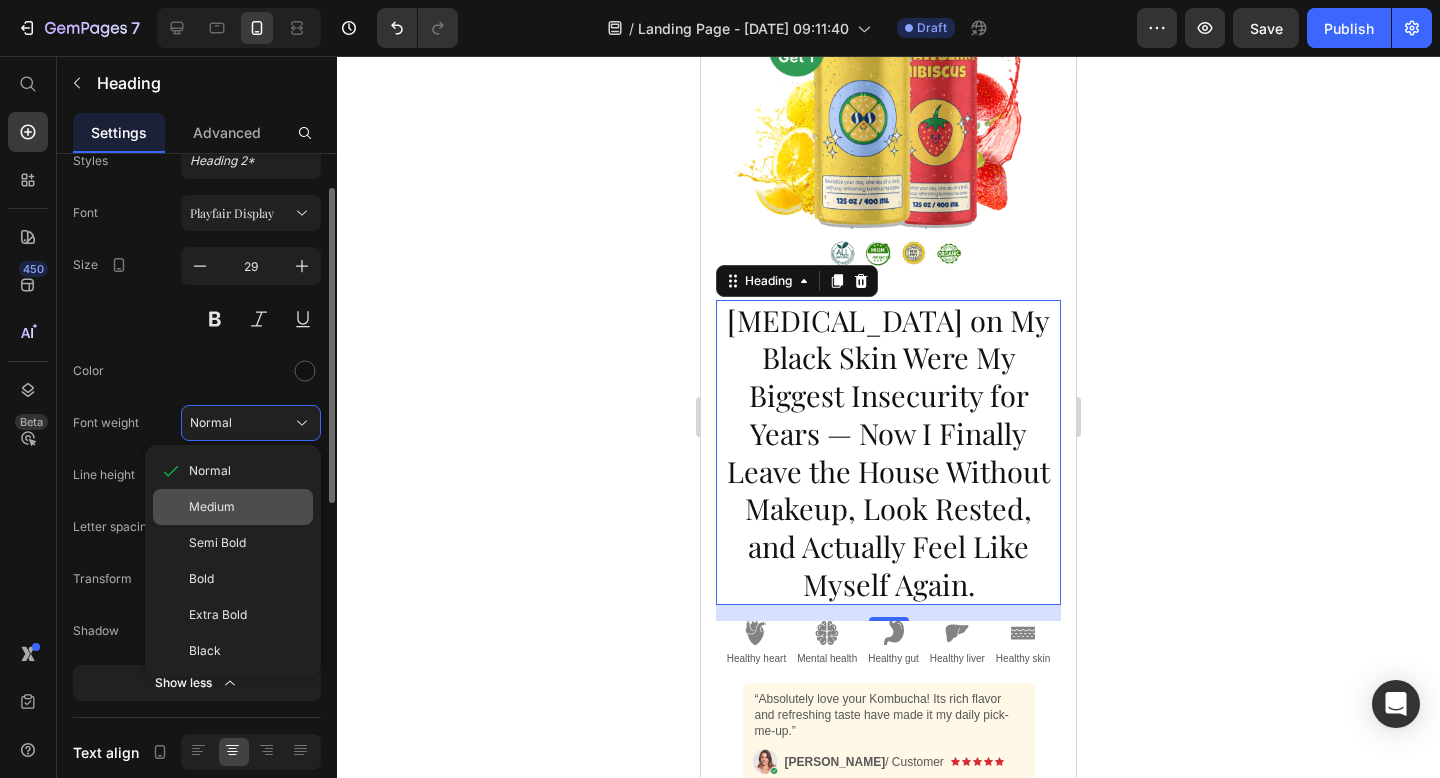 click on "Medium" at bounding box center (212, 507) 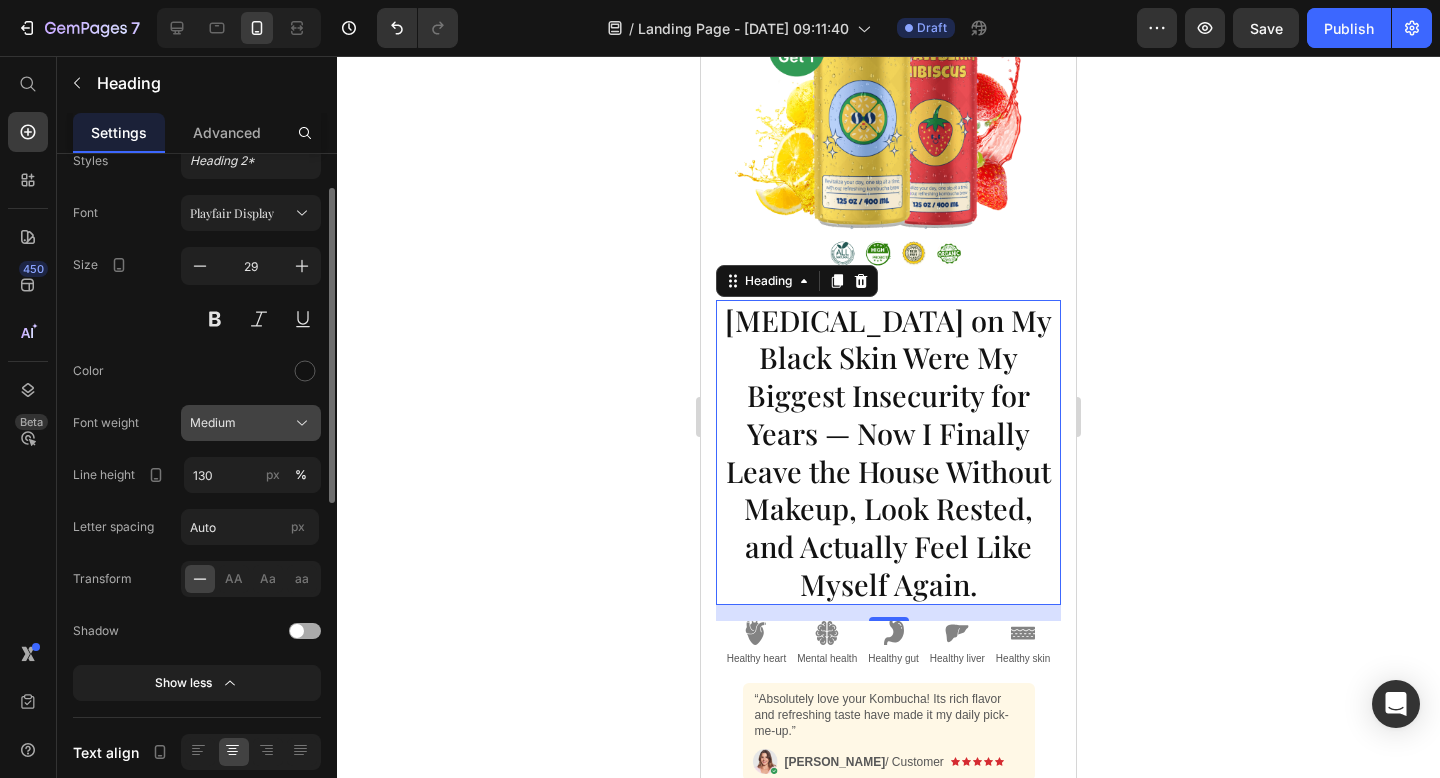 click on "Medium" 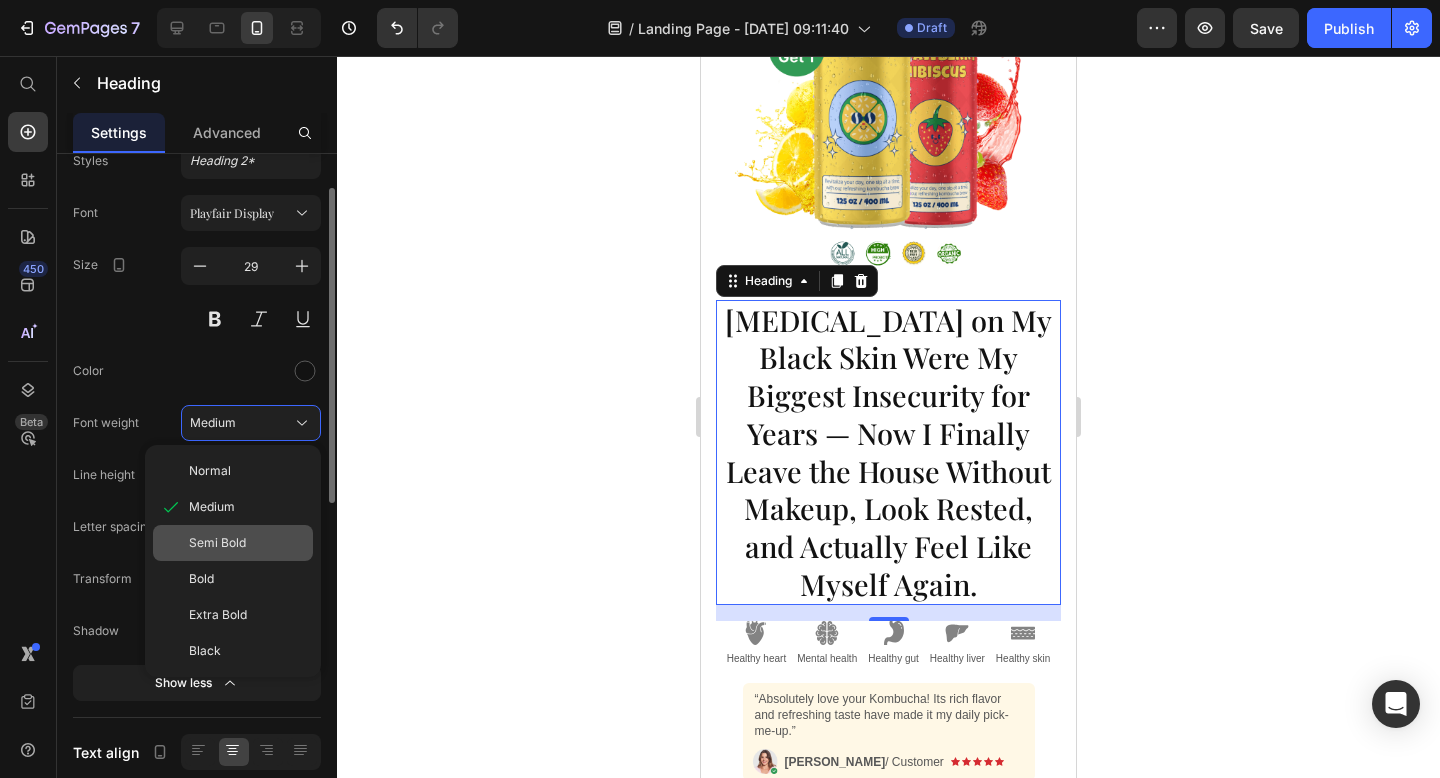 click on "Semi Bold" at bounding box center (247, 543) 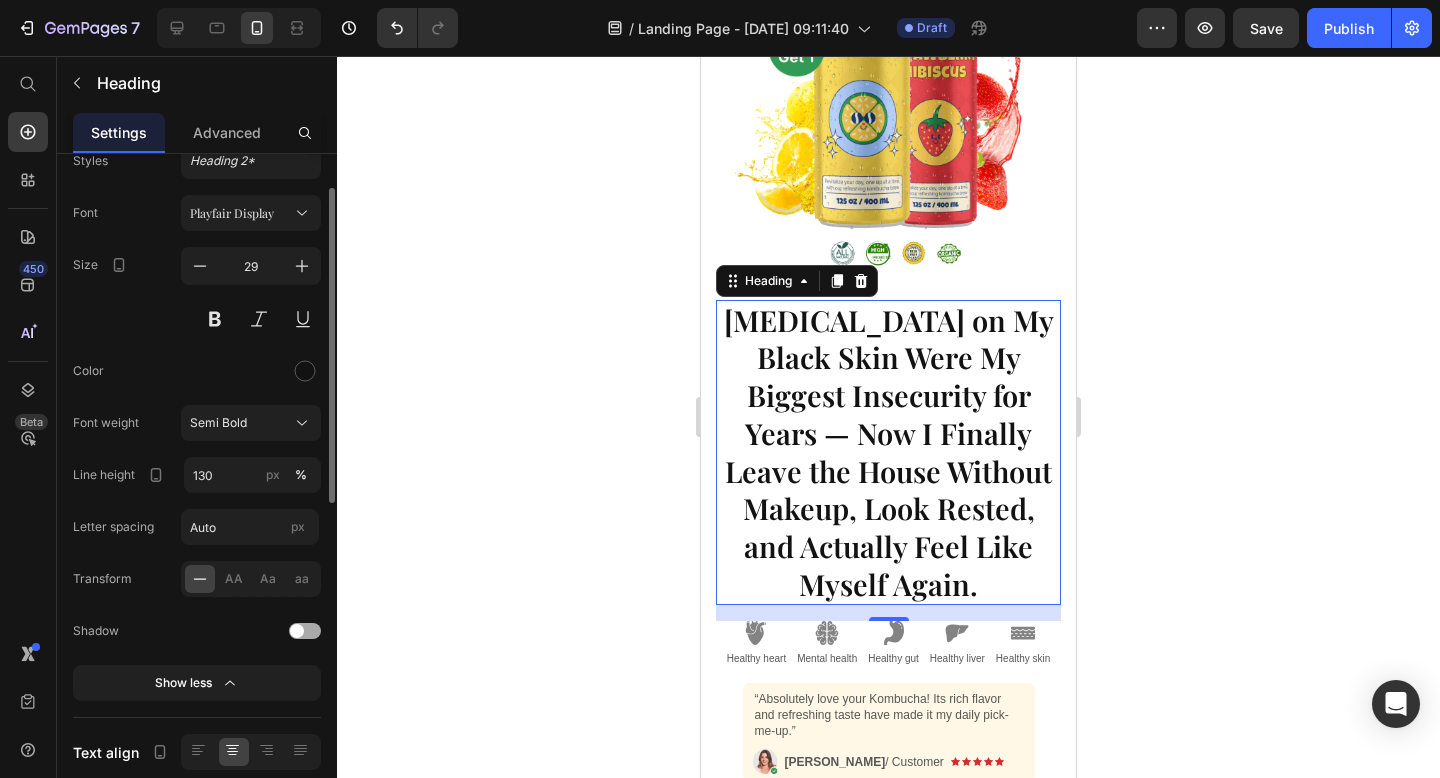 click 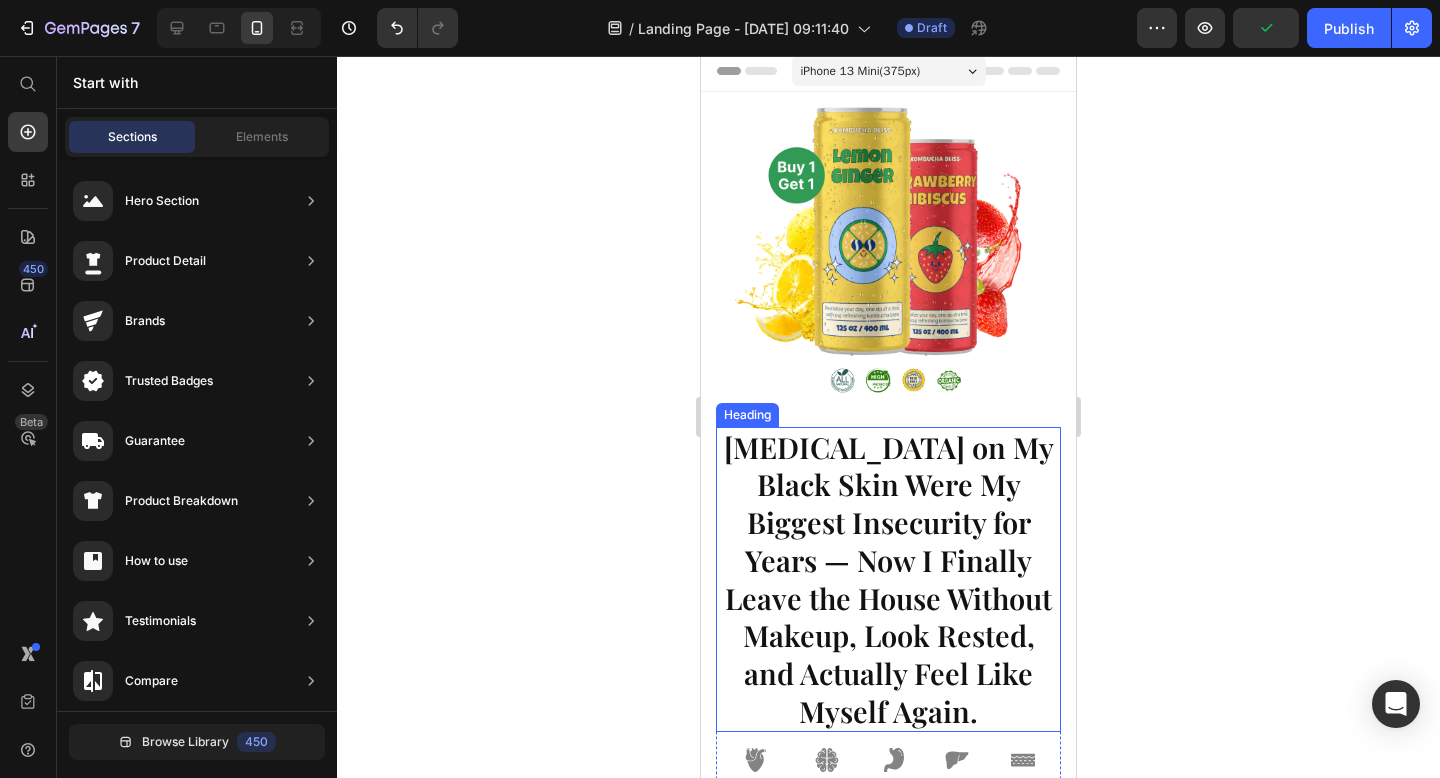 scroll, scrollTop: 0, scrollLeft: 0, axis: both 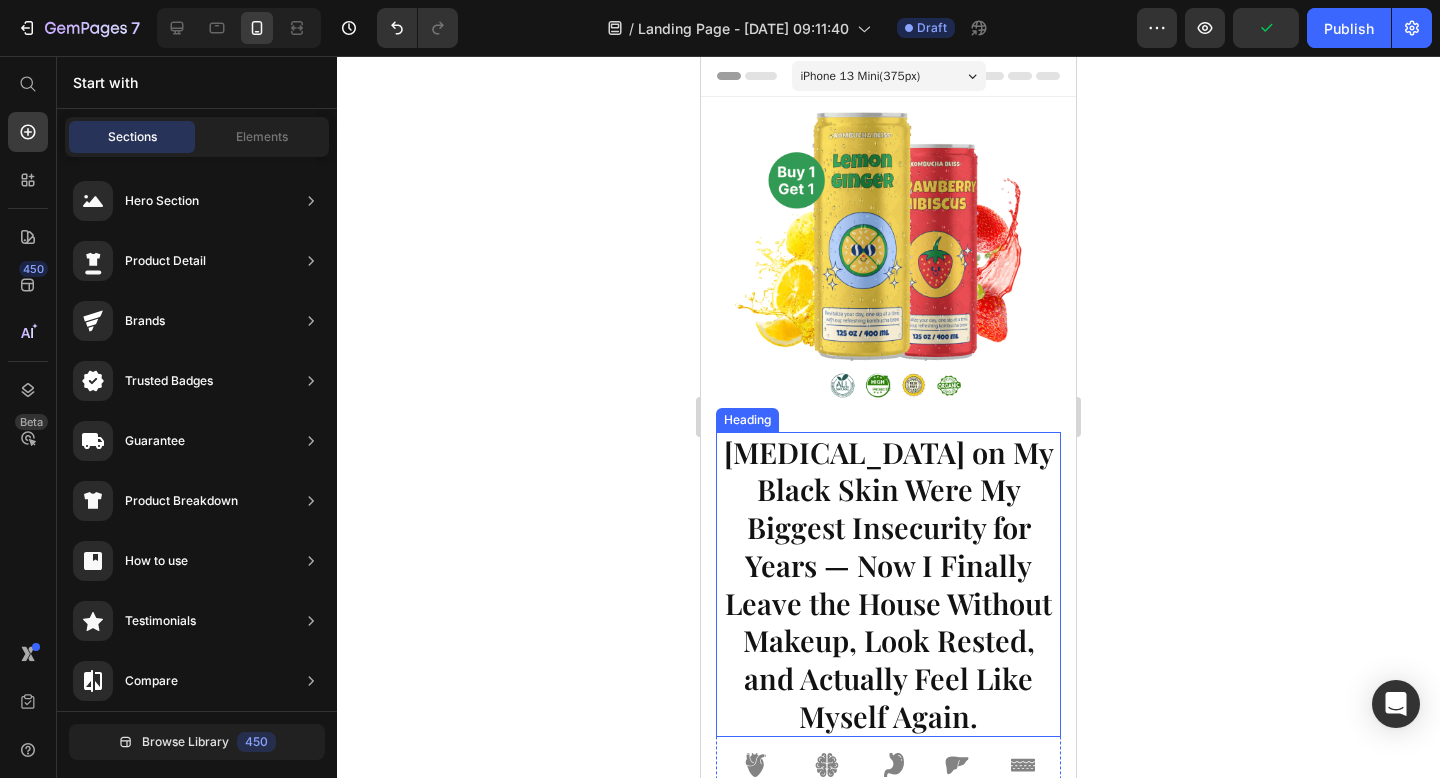 click on "[MEDICAL_DATA] on My Black Skin Were My Biggest Insecurity for Years — Now I Finally Leave the House Without Makeup, Look Rested, and Actually Feel Like Myself Again." at bounding box center [888, 585] 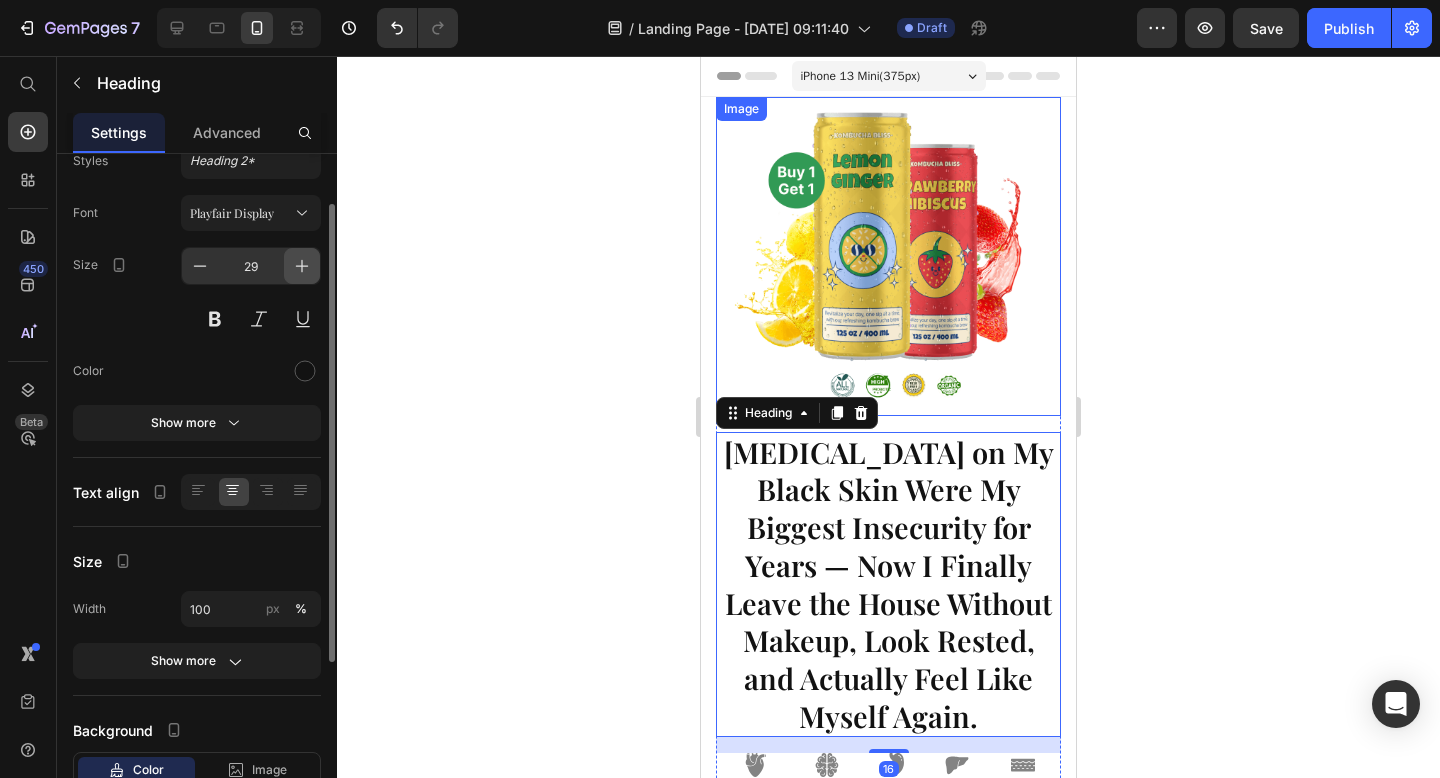 click 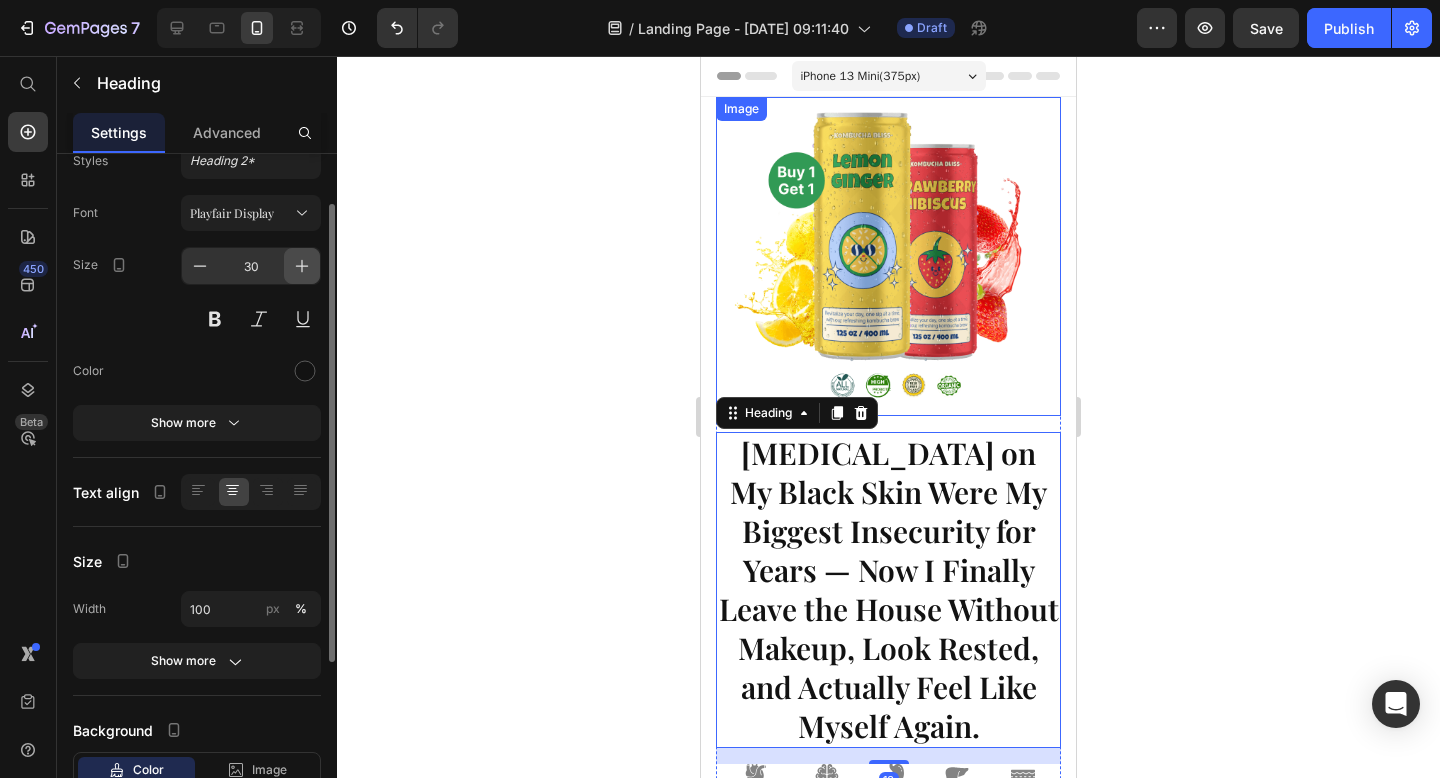 click 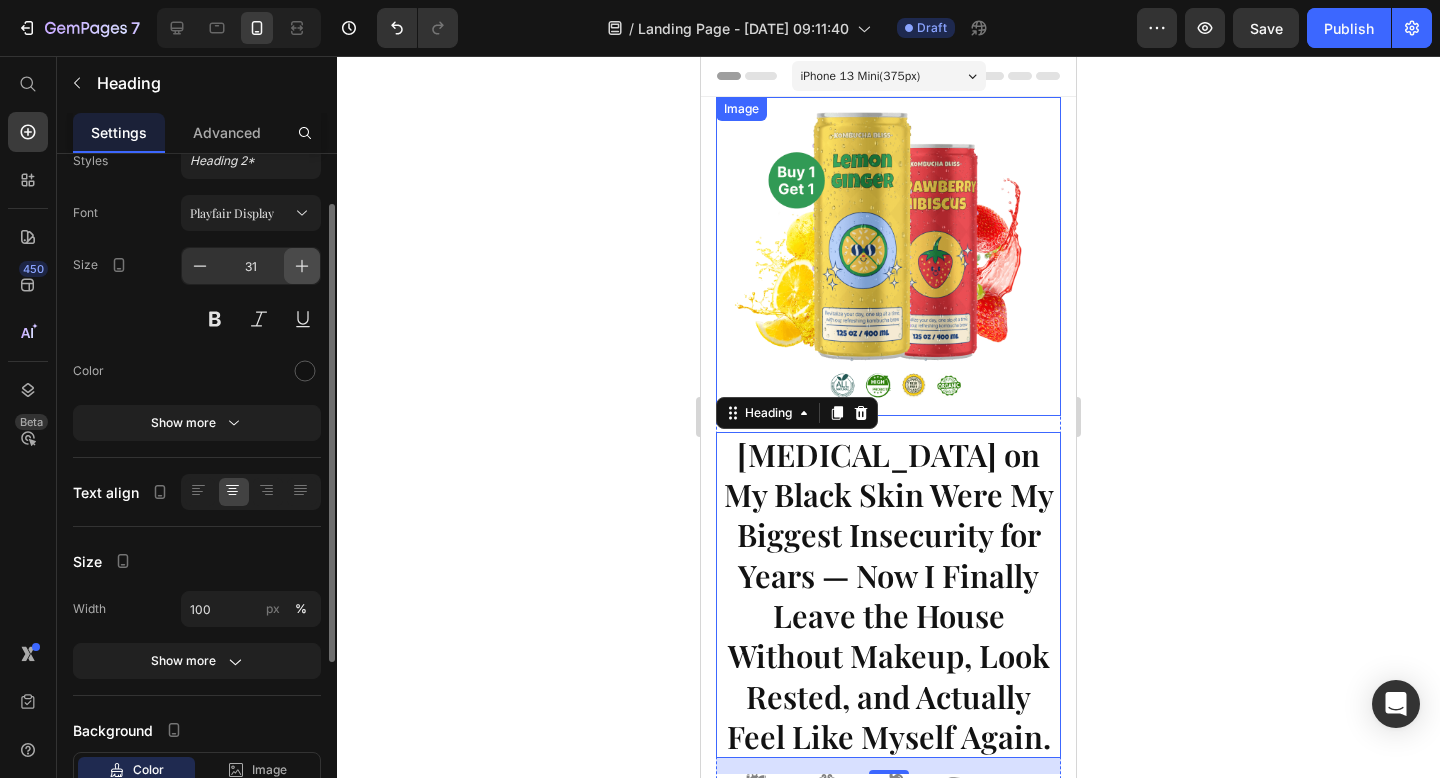click 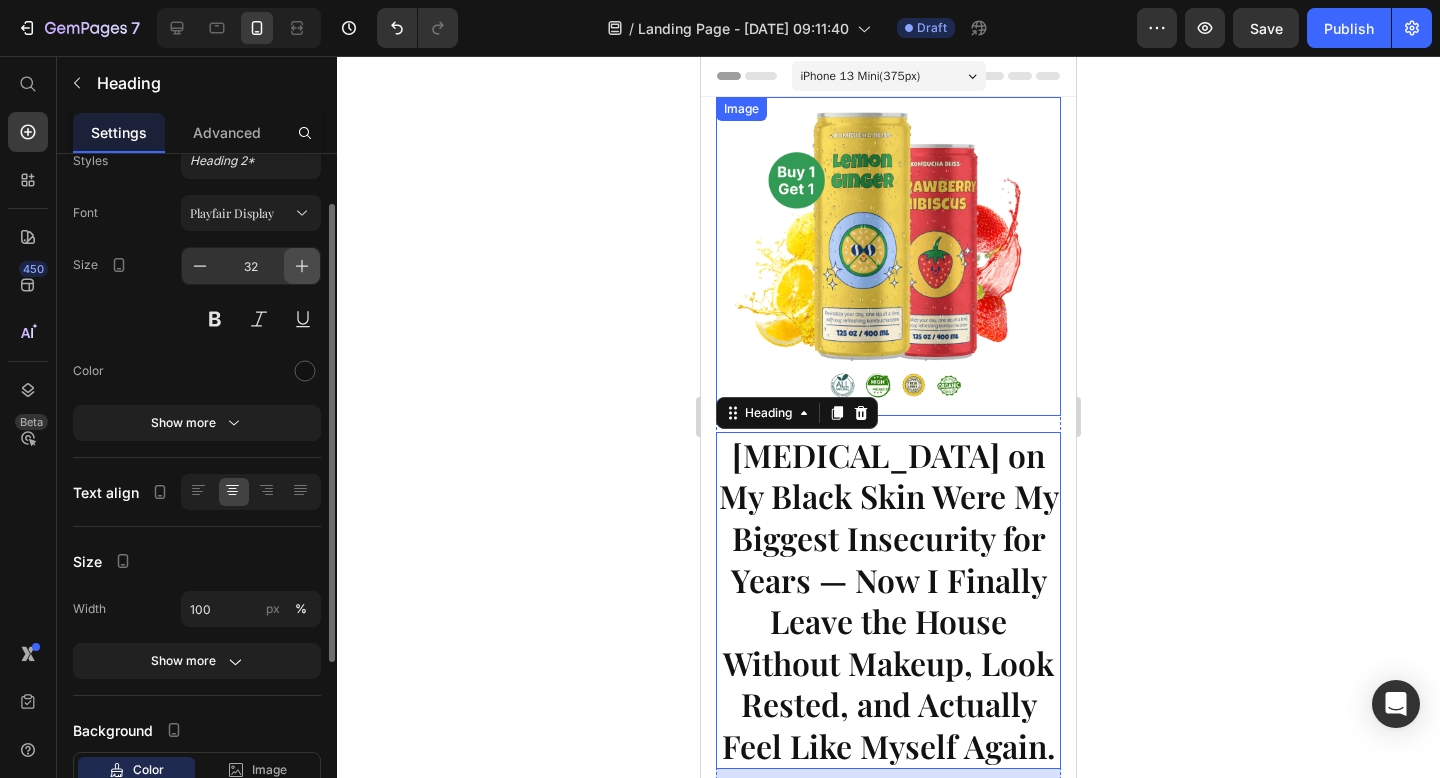 click 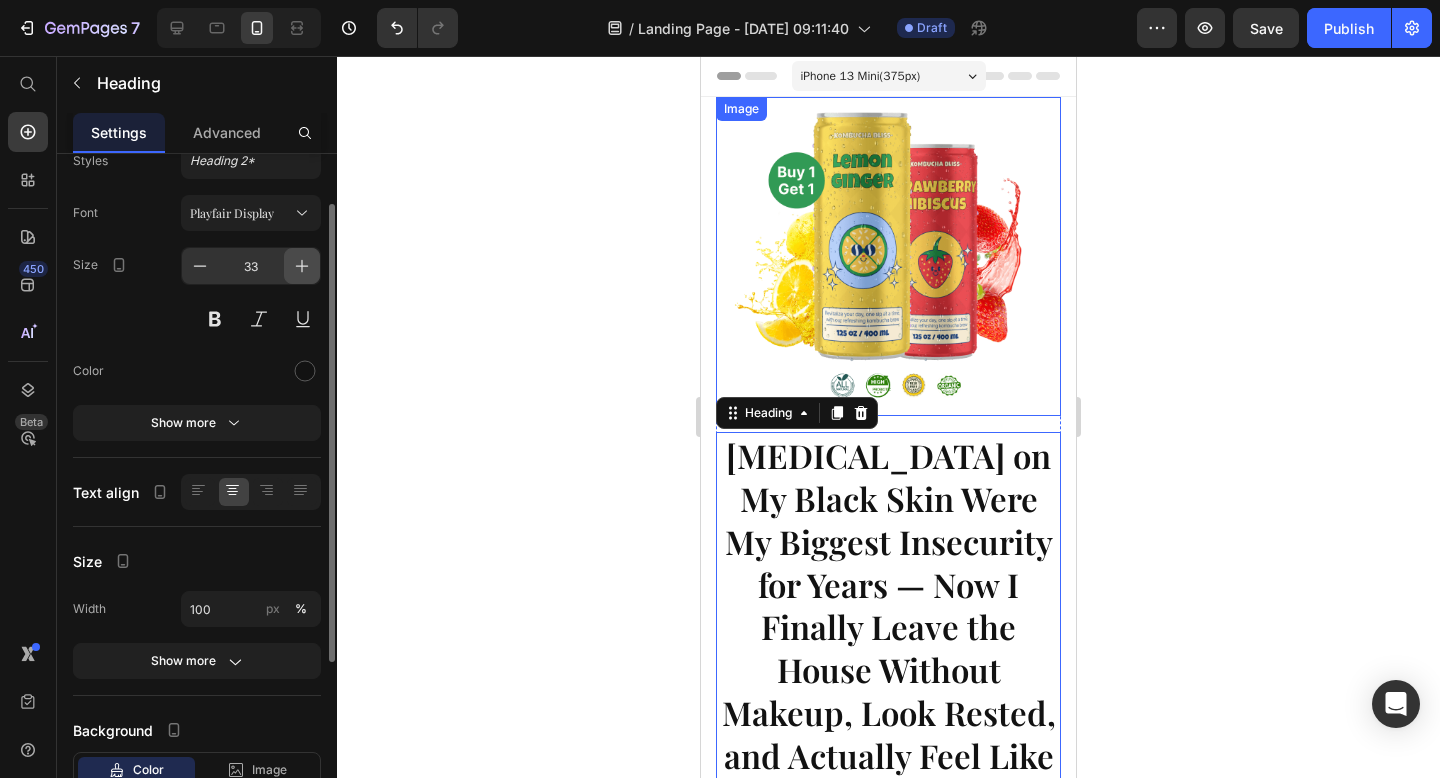 click 